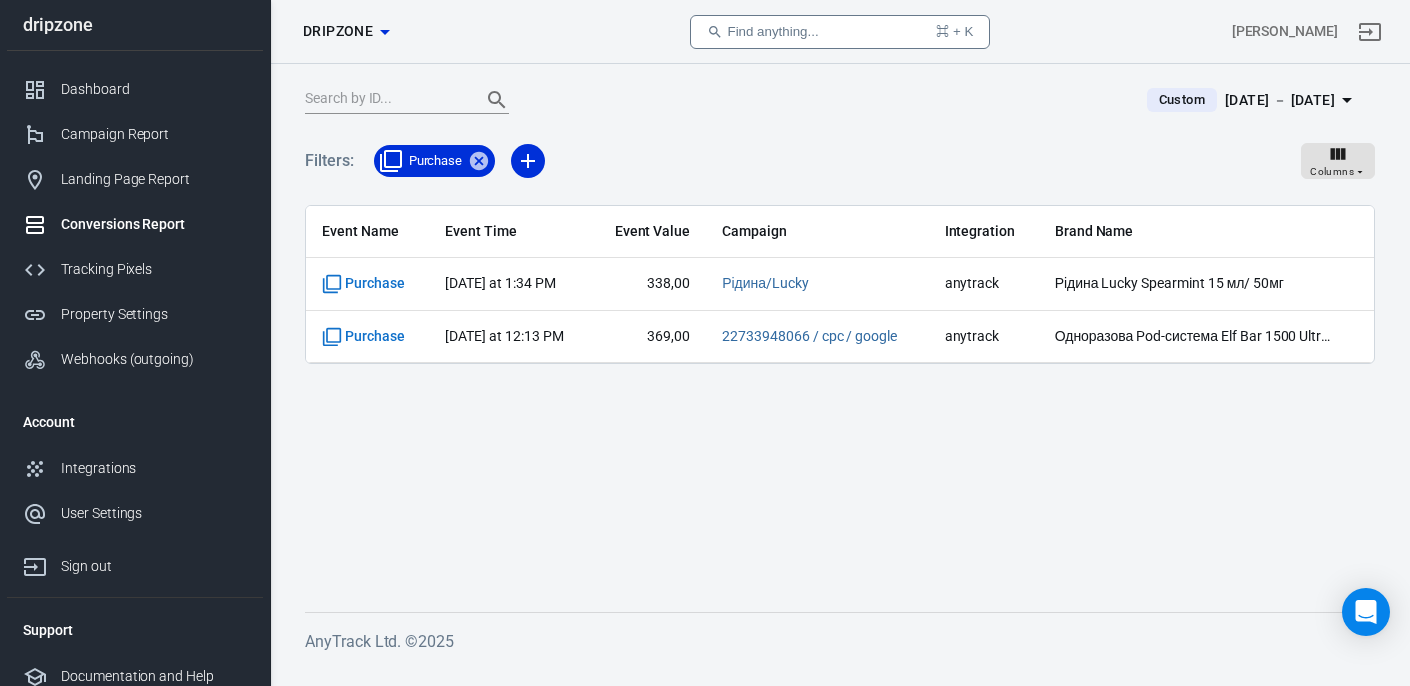 scroll, scrollTop: 0, scrollLeft: 0, axis: both 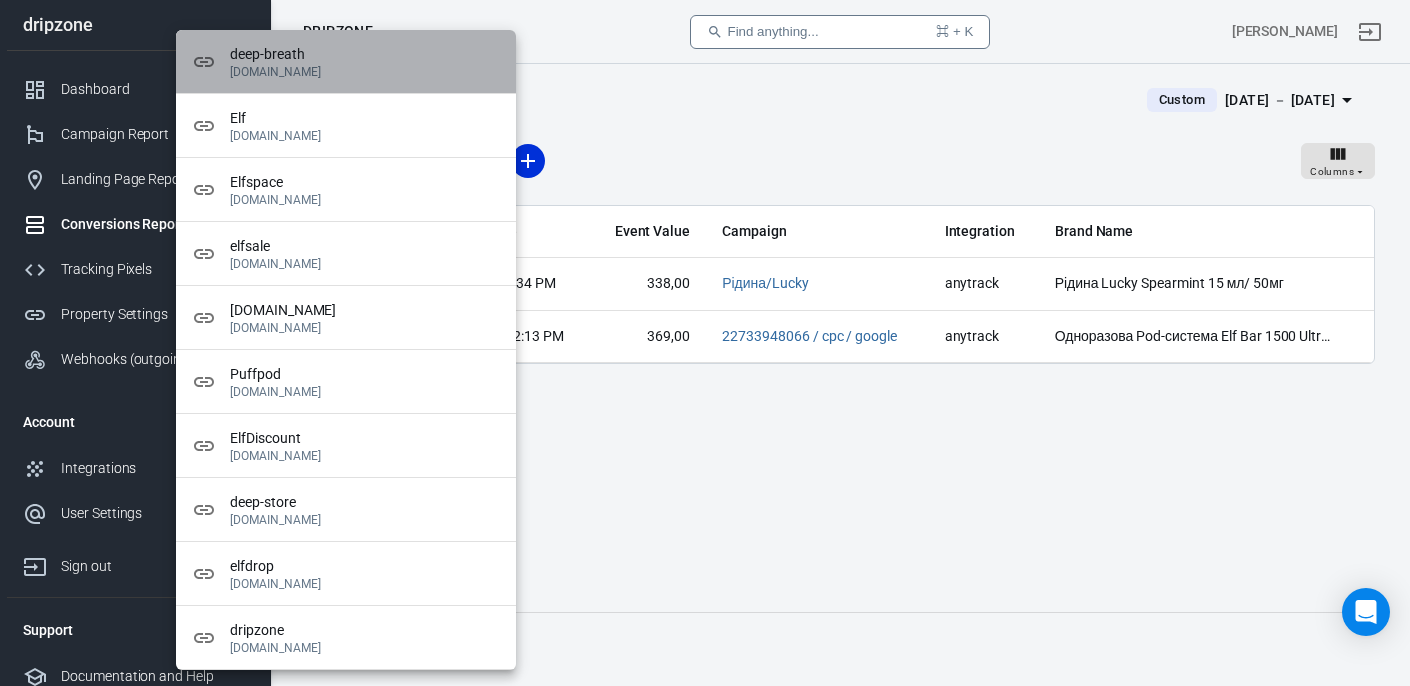 click on "deep-breath" at bounding box center [365, 54] 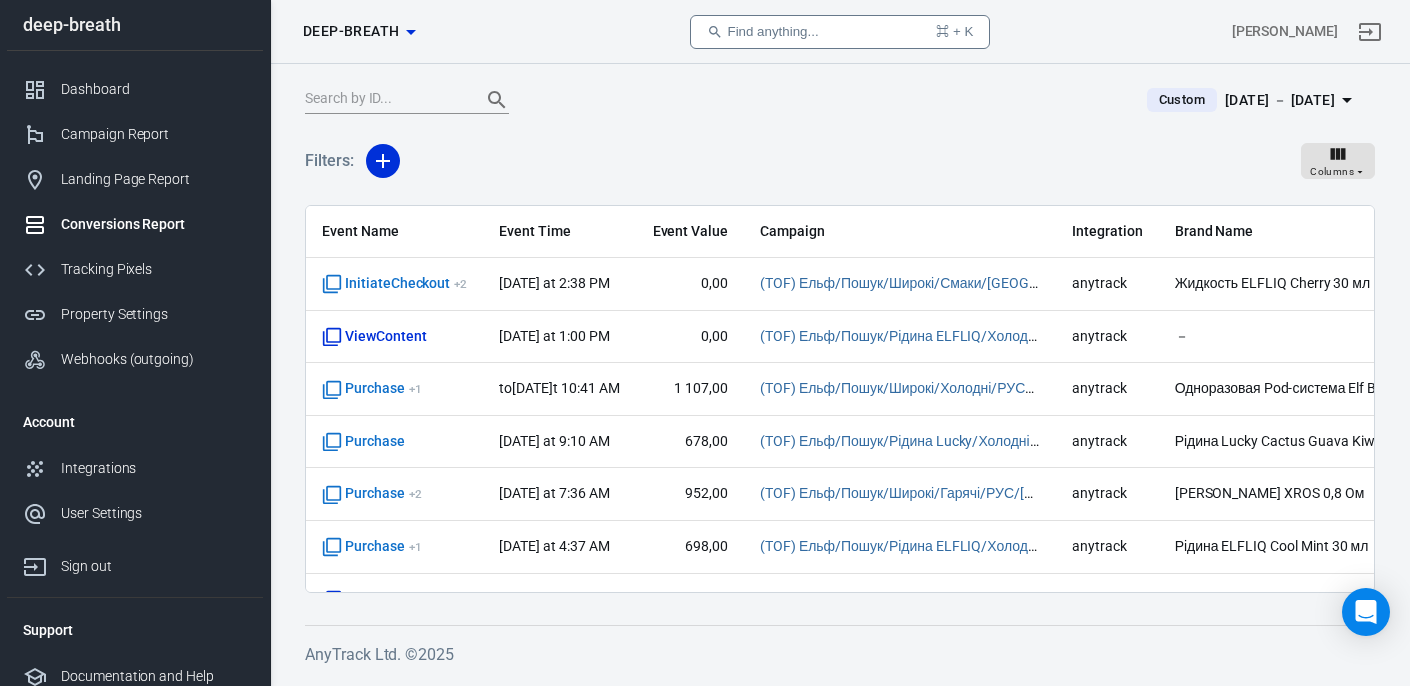 click on "deep-breath" at bounding box center (351, 31) 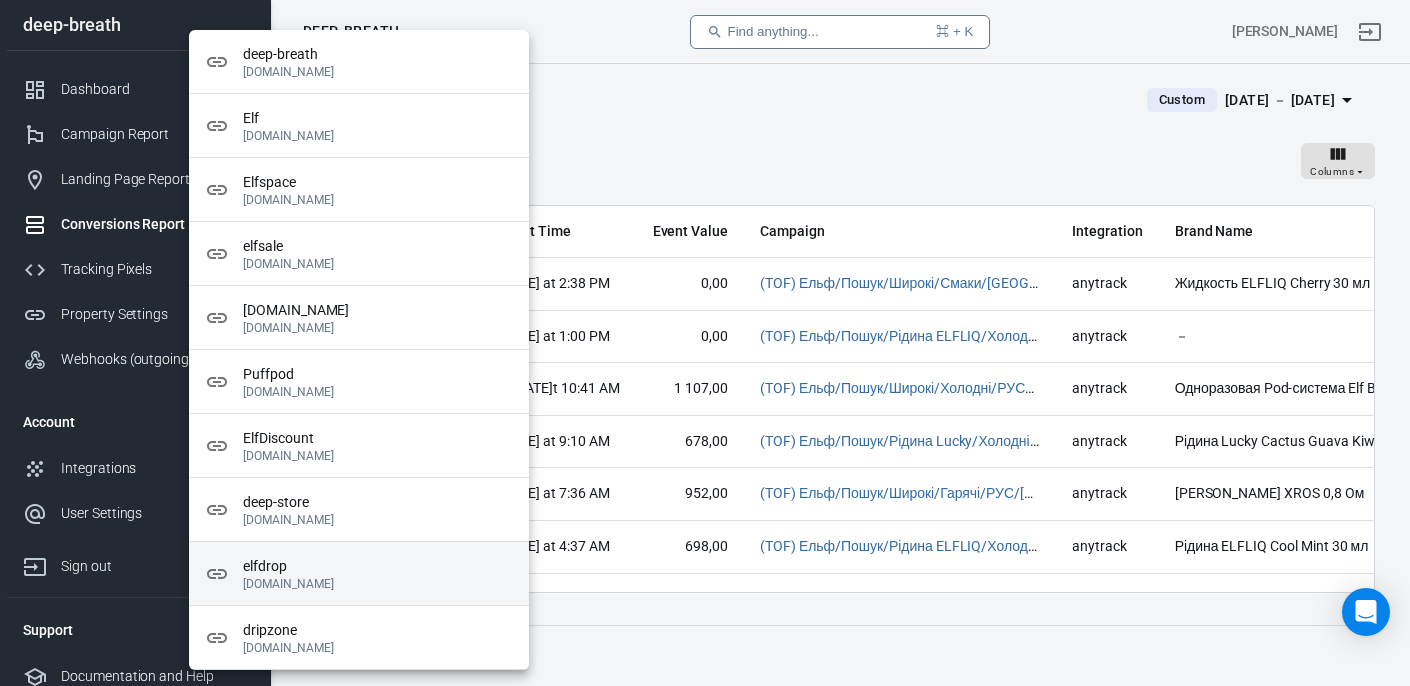 click on "elfdrop" at bounding box center [378, 566] 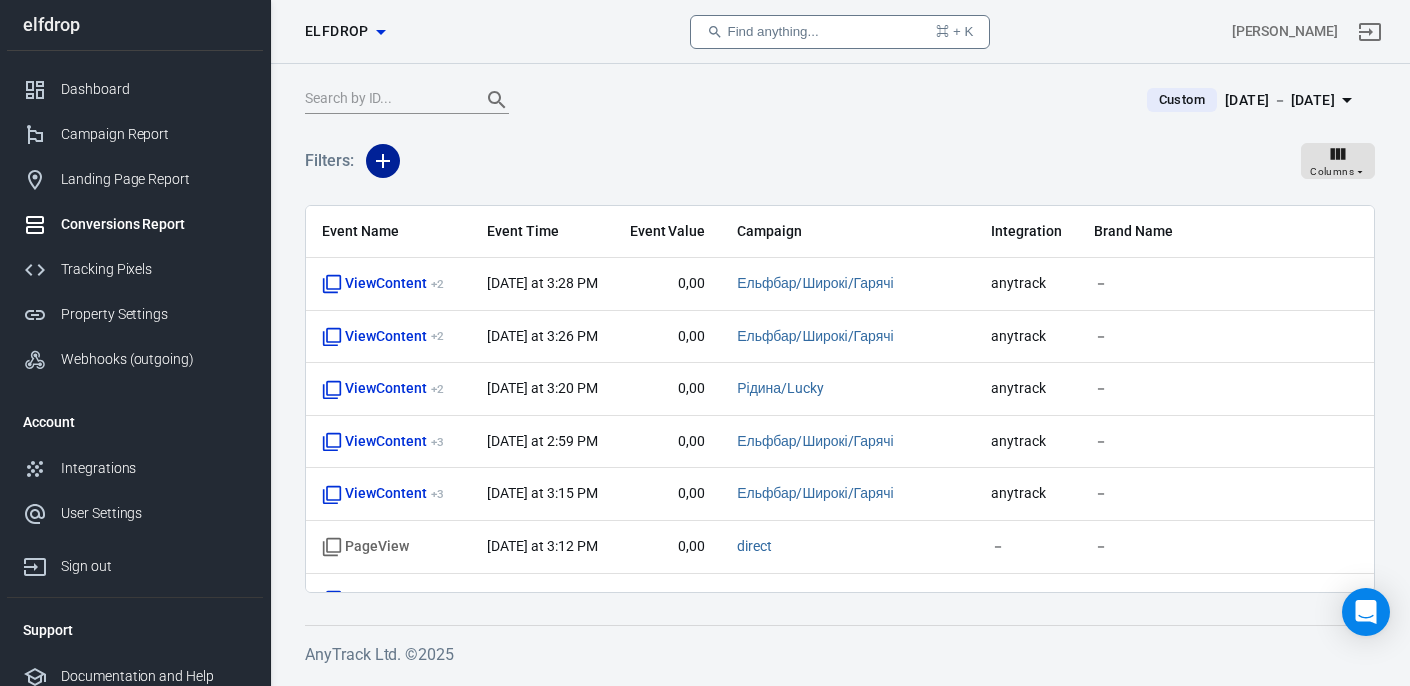 click 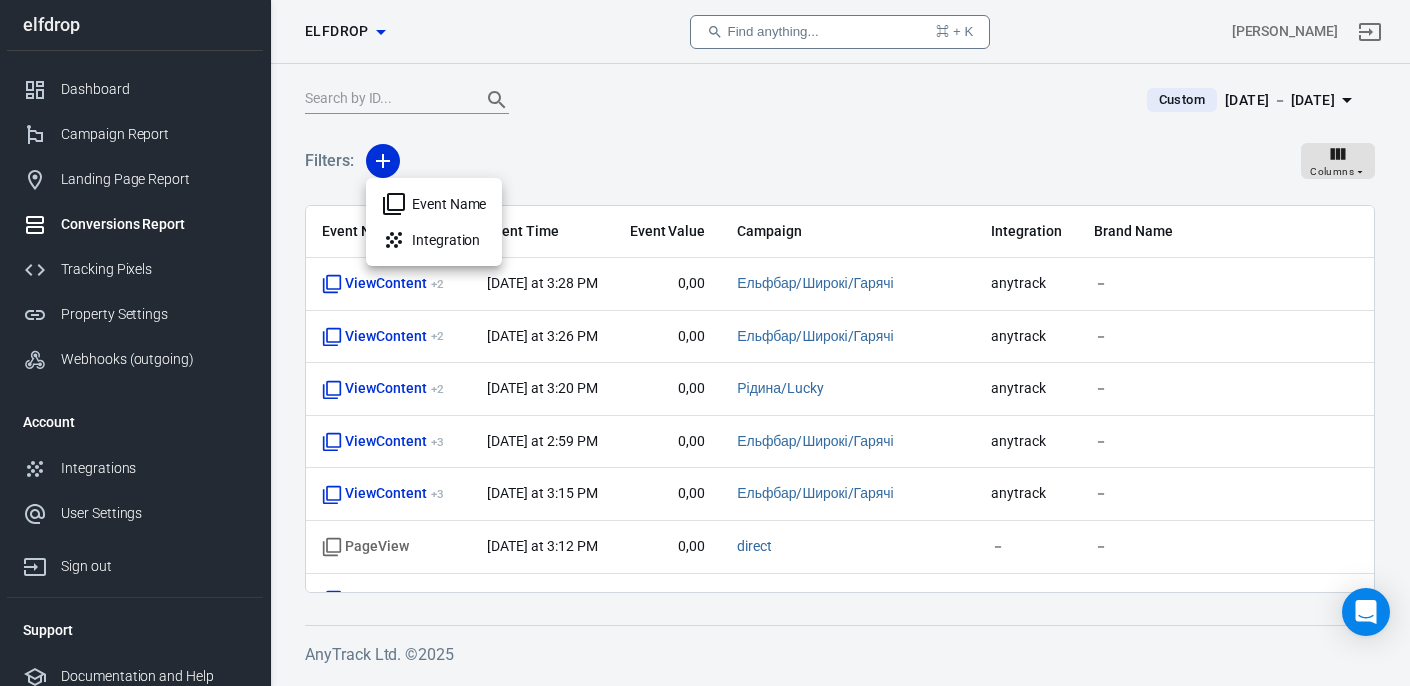 click at bounding box center [705, 343] 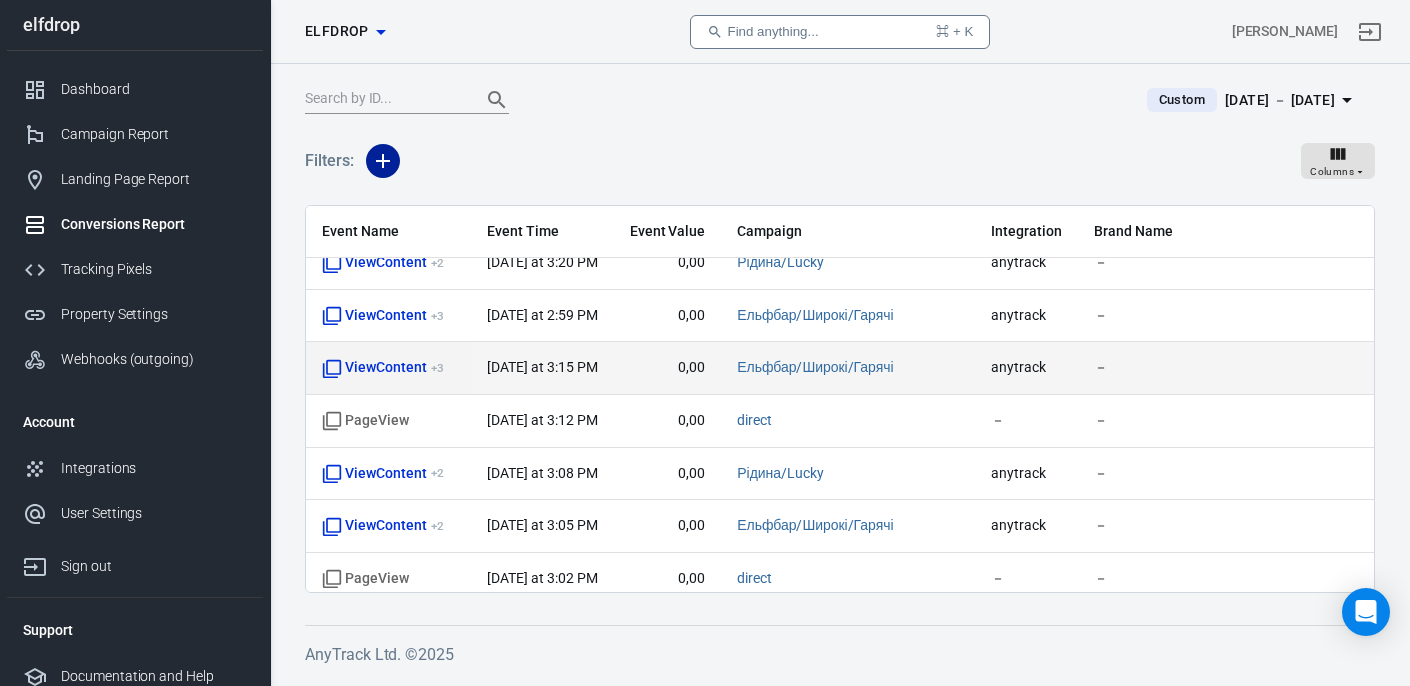scroll, scrollTop: 145, scrollLeft: 0, axis: vertical 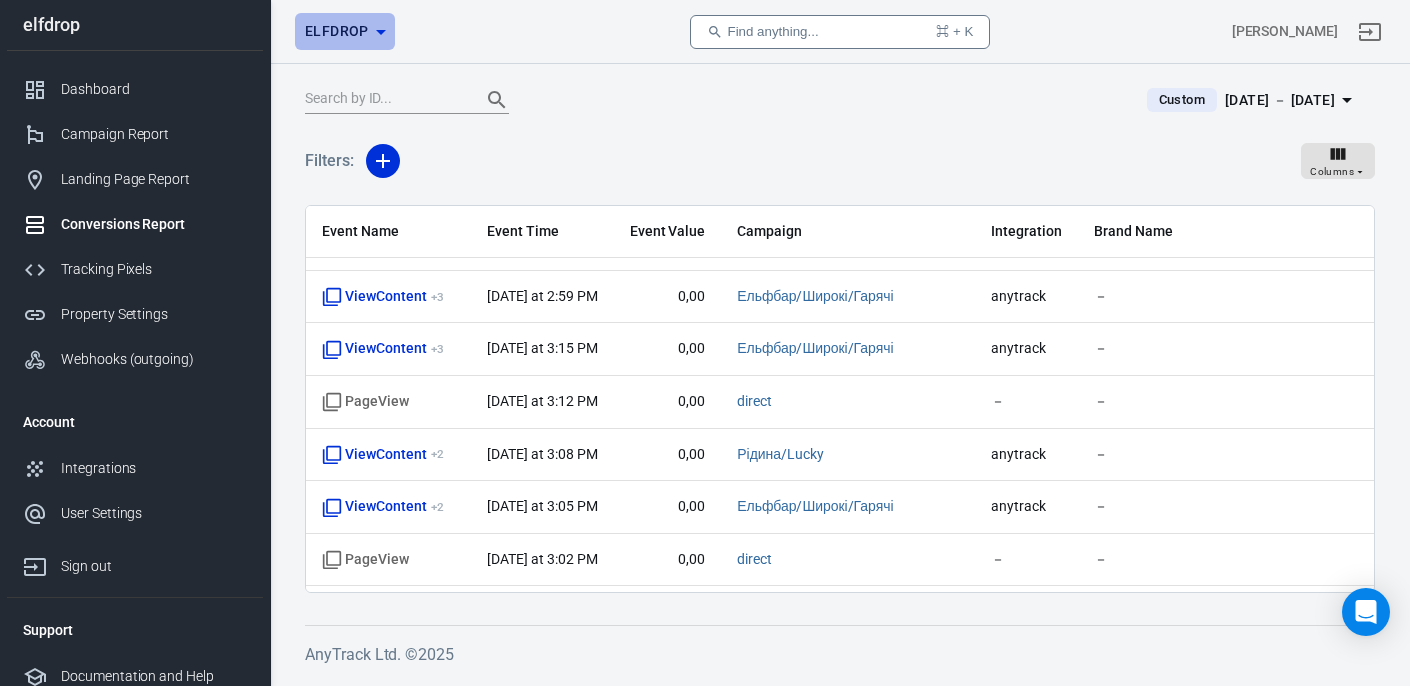 click on "elfdrop" at bounding box center (337, 31) 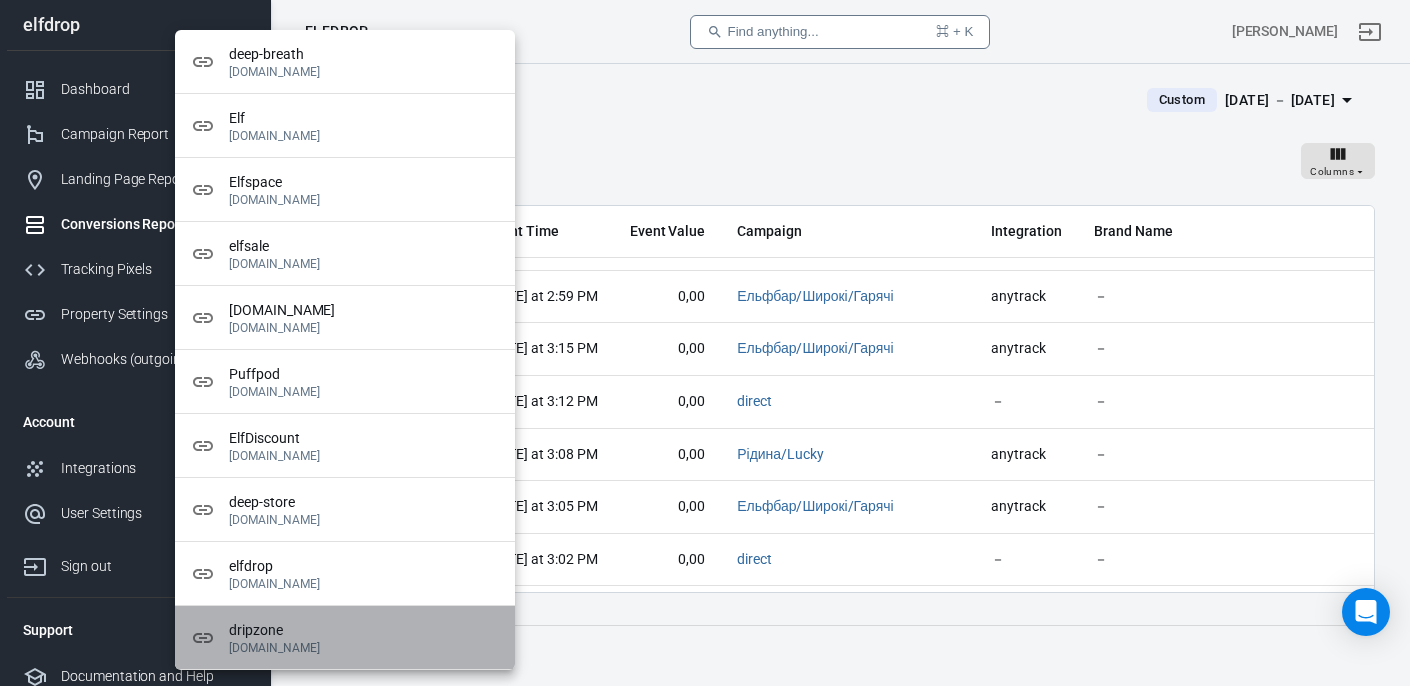 click on "dripzone" at bounding box center [364, 630] 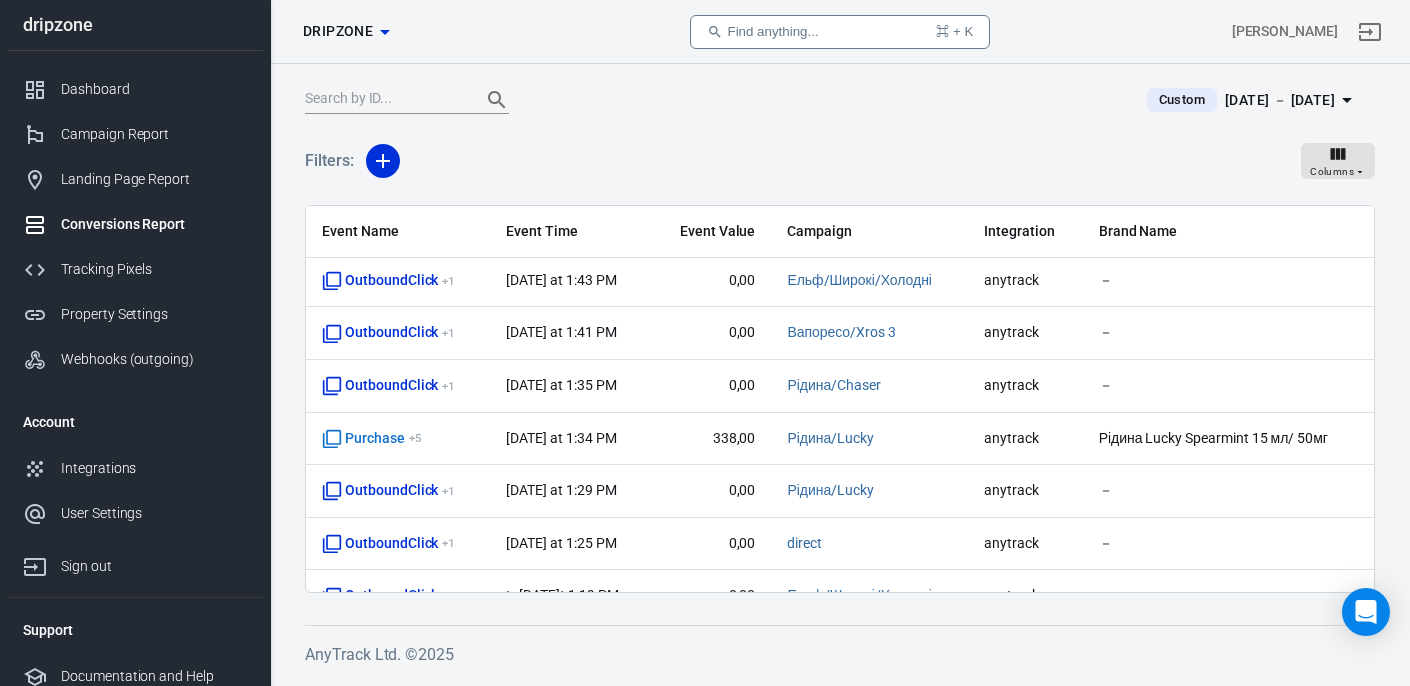 scroll, scrollTop: 781, scrollLeft: 0, axis: vertical 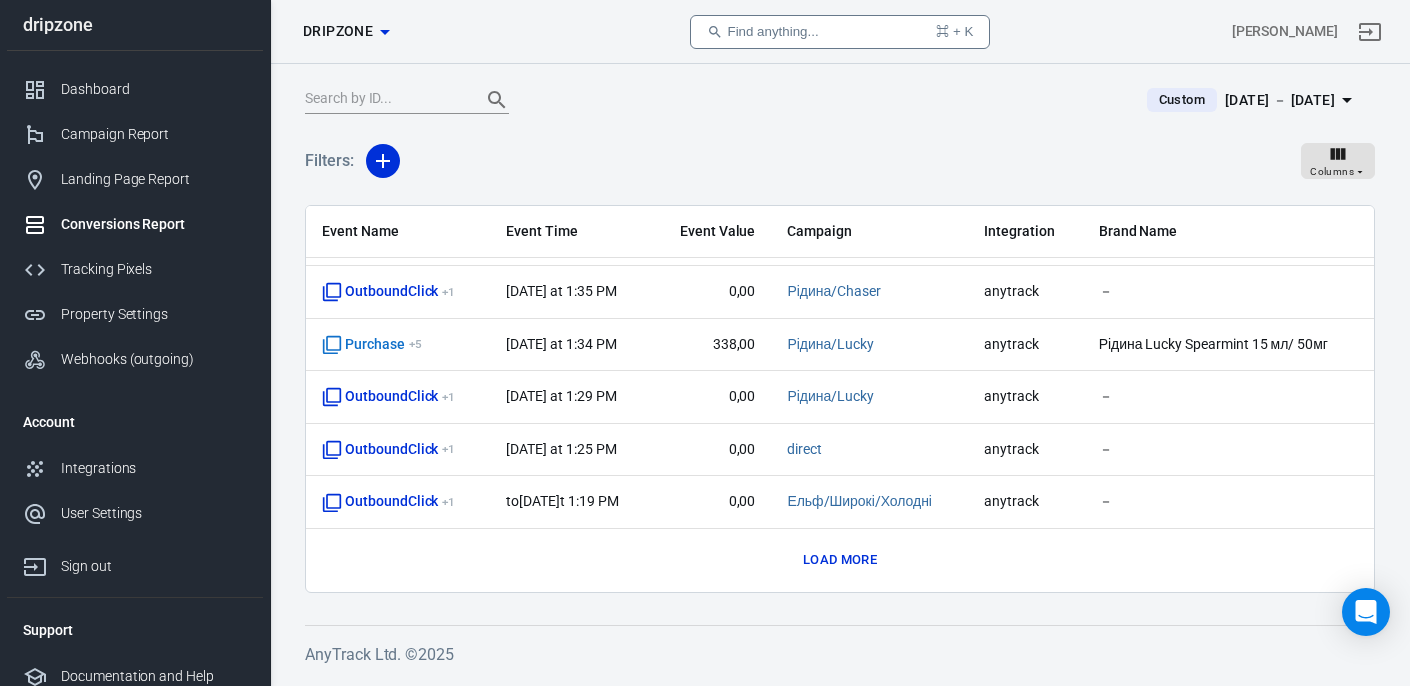 click on "Load more" at bounding box center [840, 560] 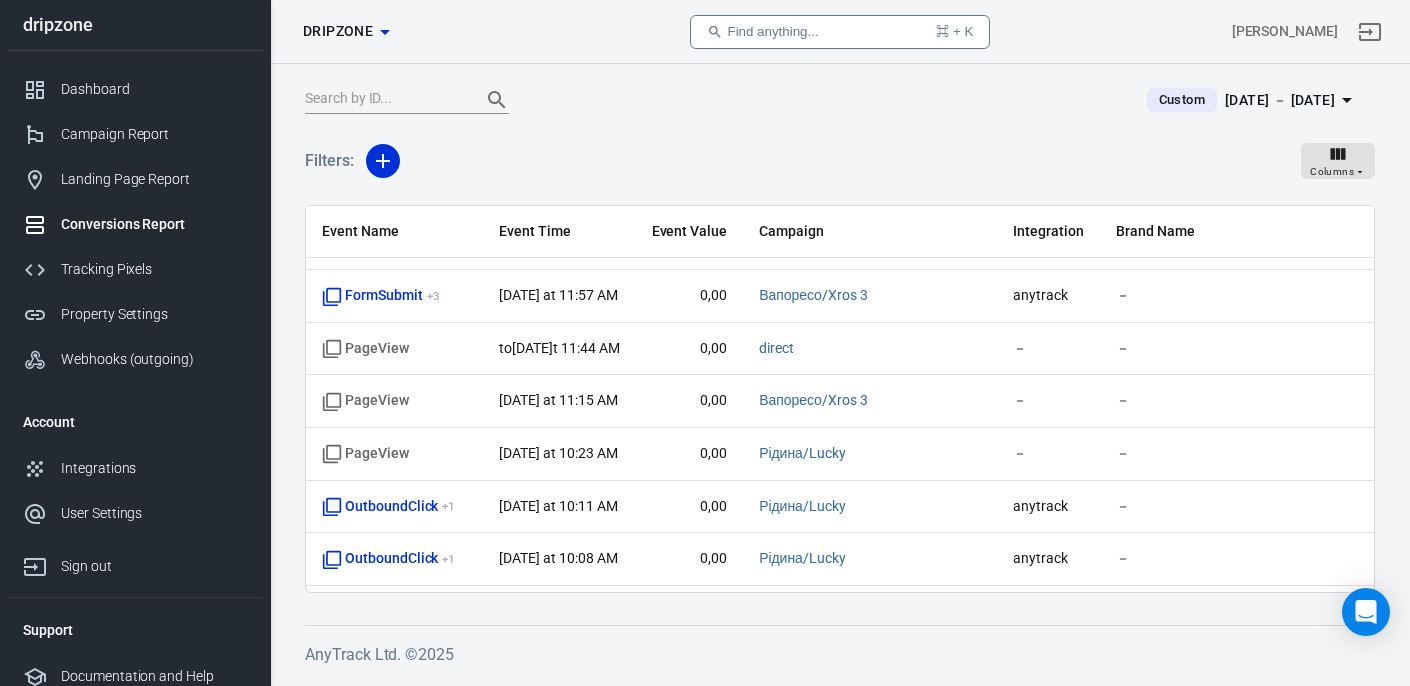 scroll, scrollTop: 1833, scrollLeft: 0, axis: vertical 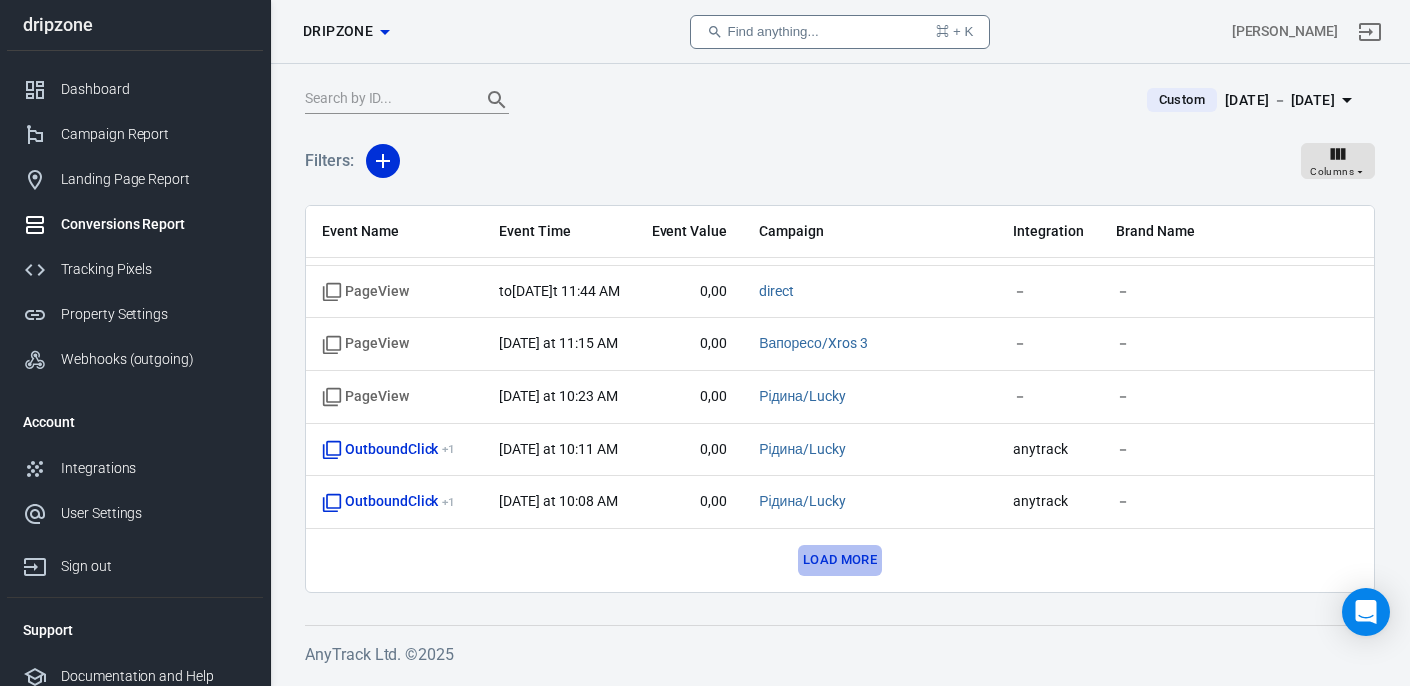 click on "Load more" at bounding box center (840, 560) 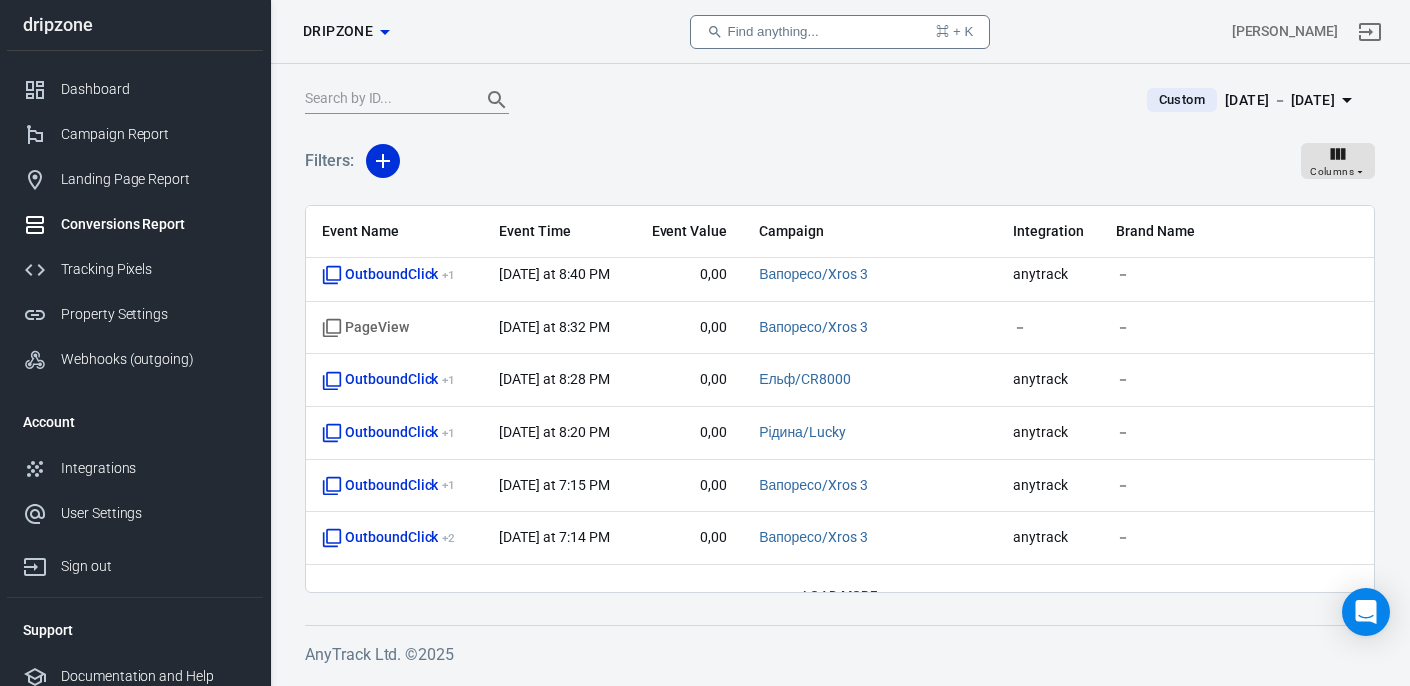 scroll, scrollTop: 2885, scrollLeft: 0, axis: vertical 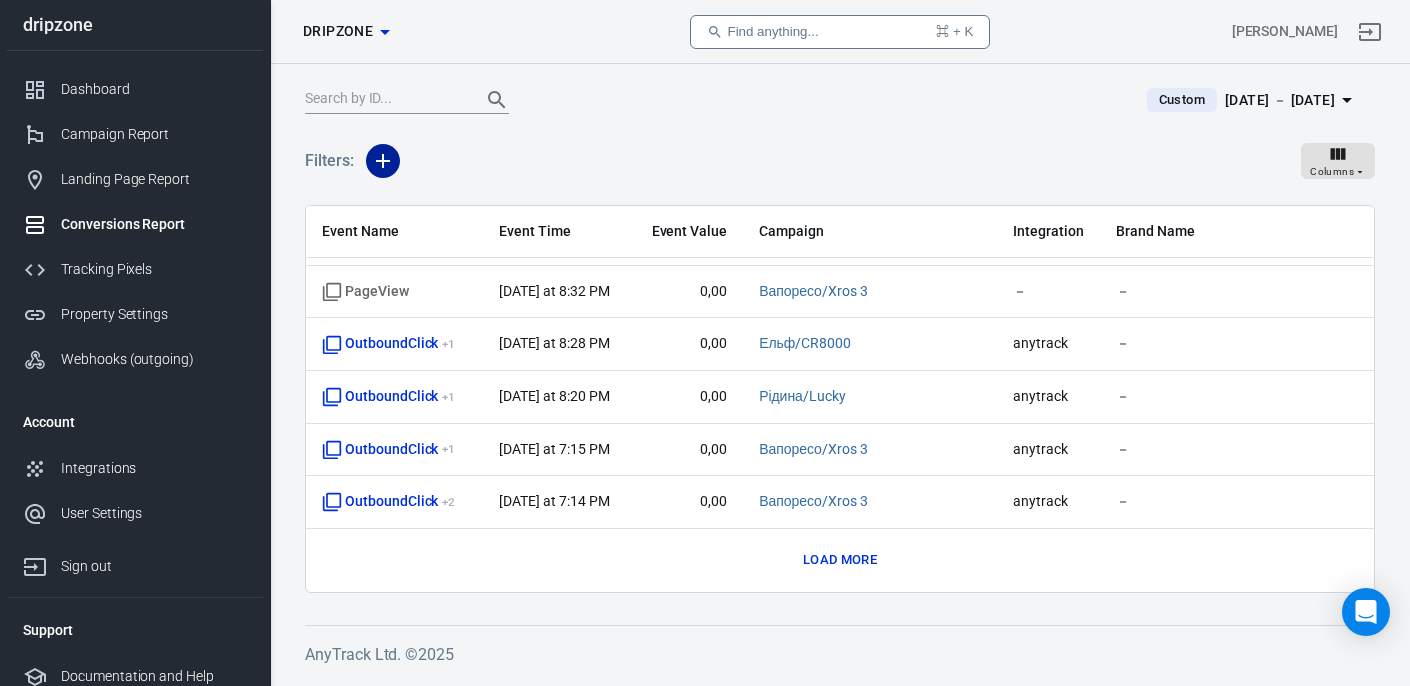 click 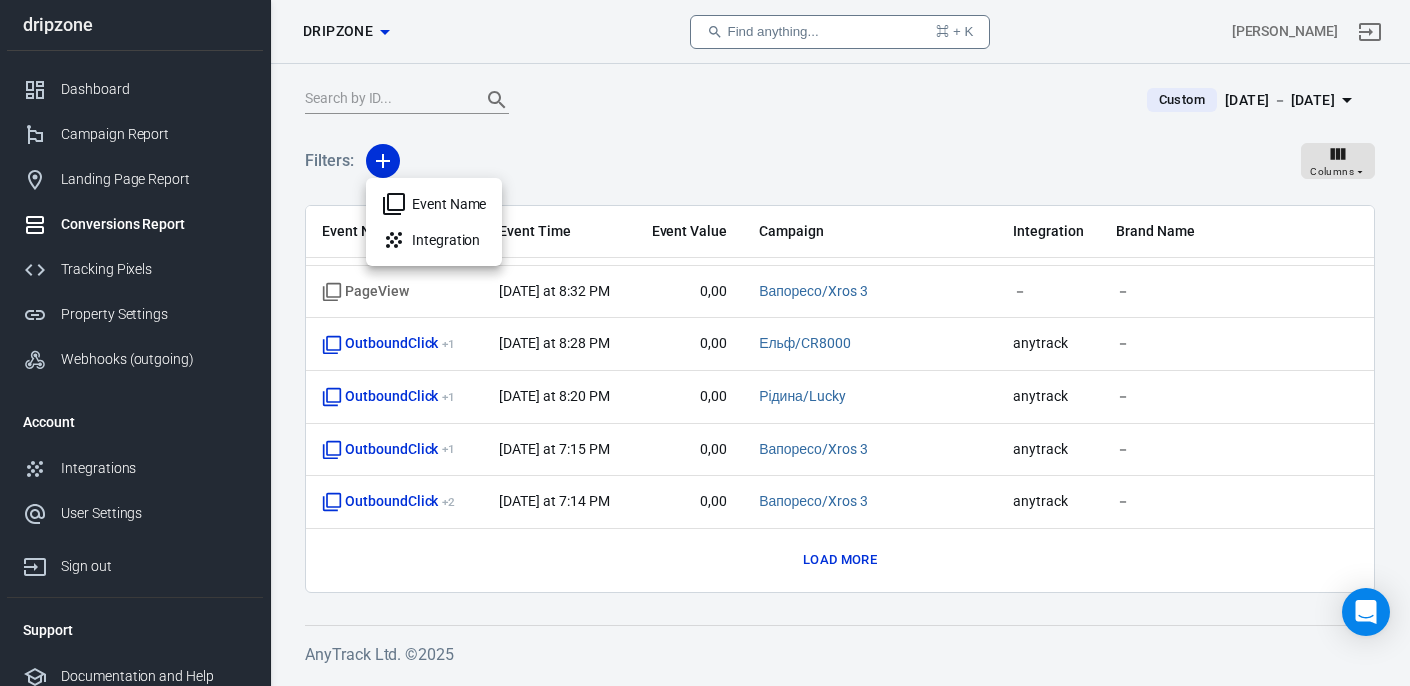 click on "Event Name" at bounding box center [434, 204] 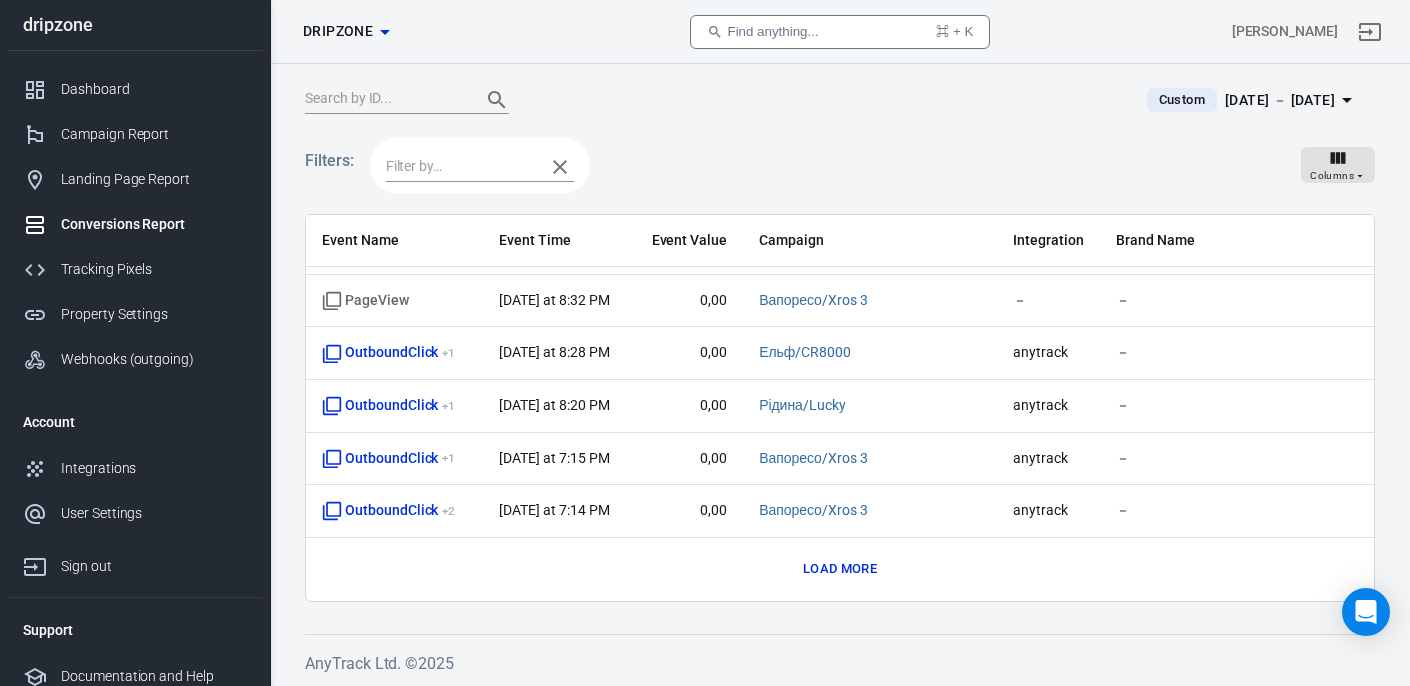 click at bounding box center (460, 166) 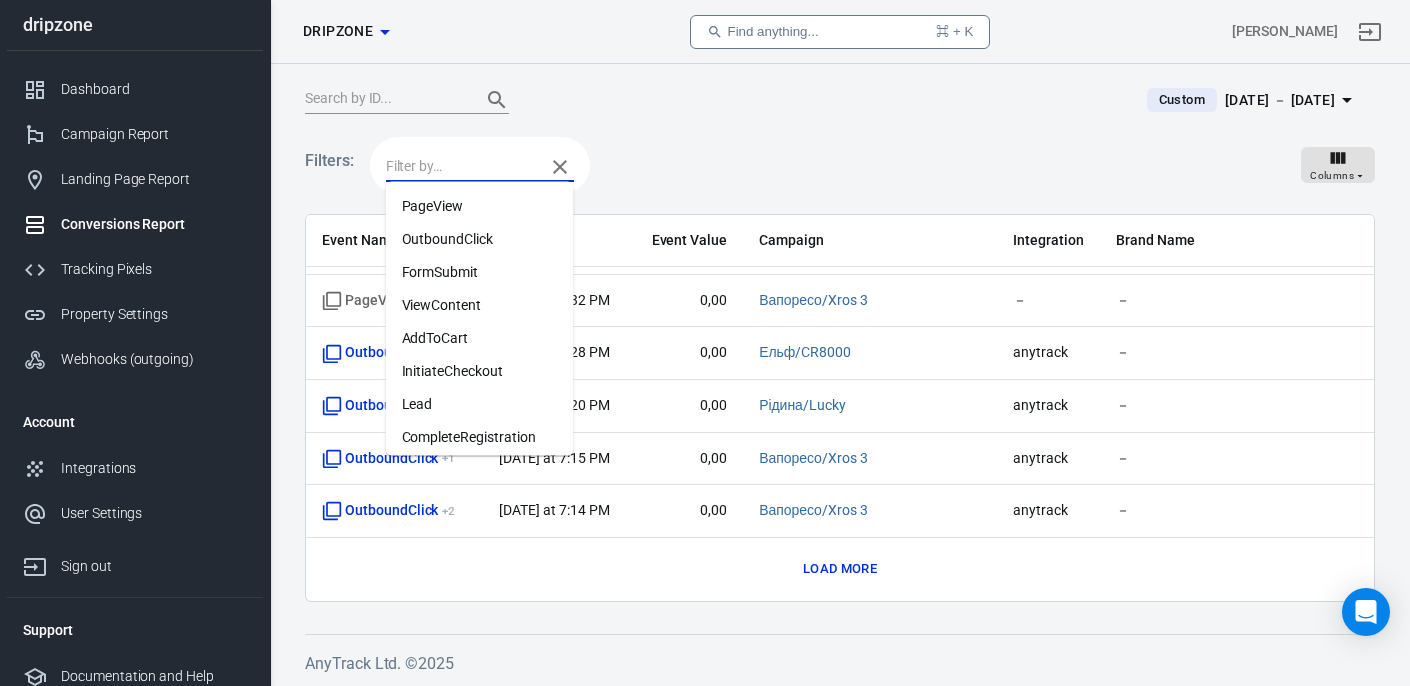 click on "ViewContent" at bounding box center (480, 305) 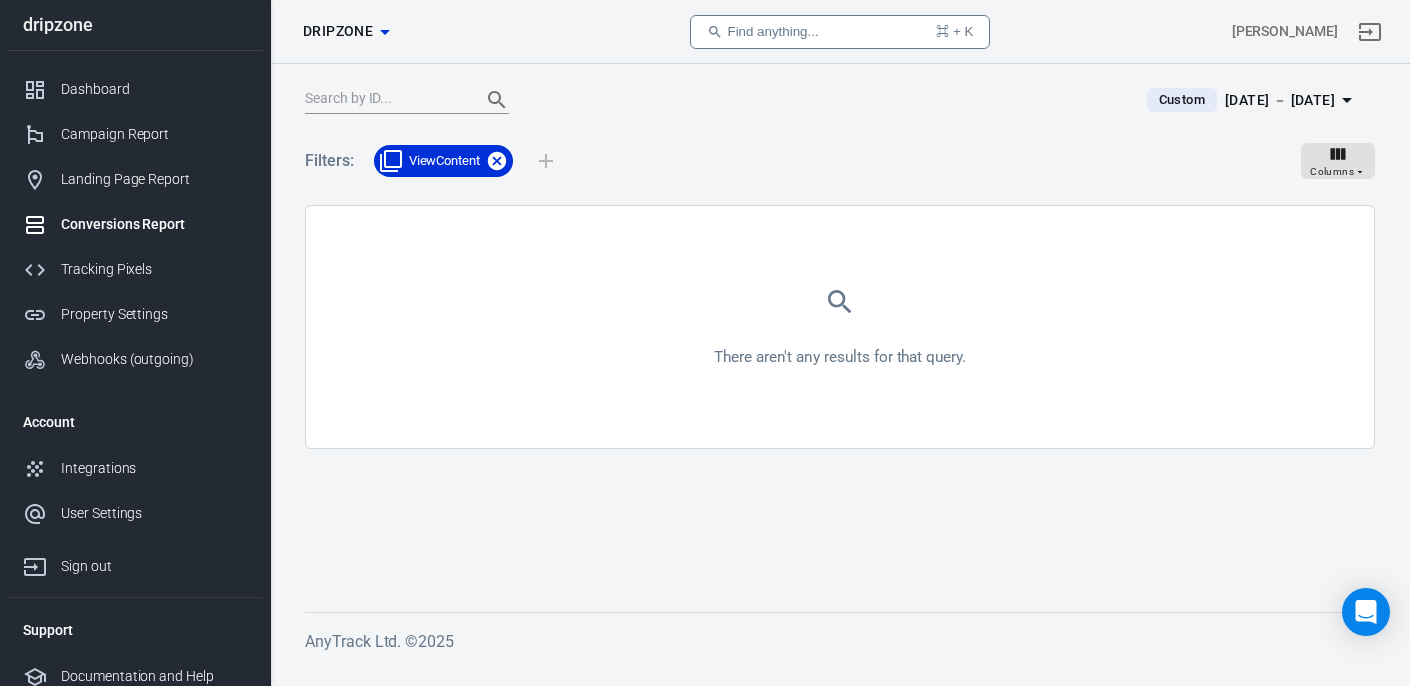 click 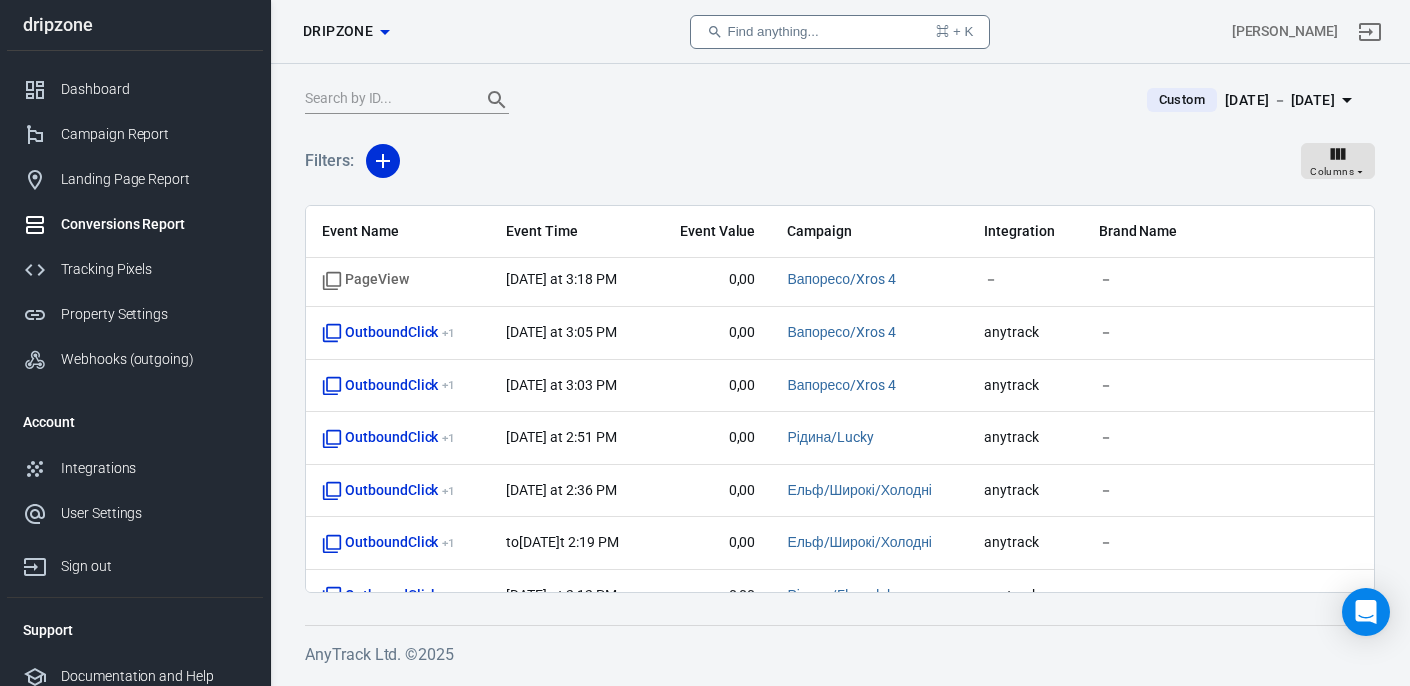 scroll, scrollTop: 781, scrollLeft: 0, axis: vertical 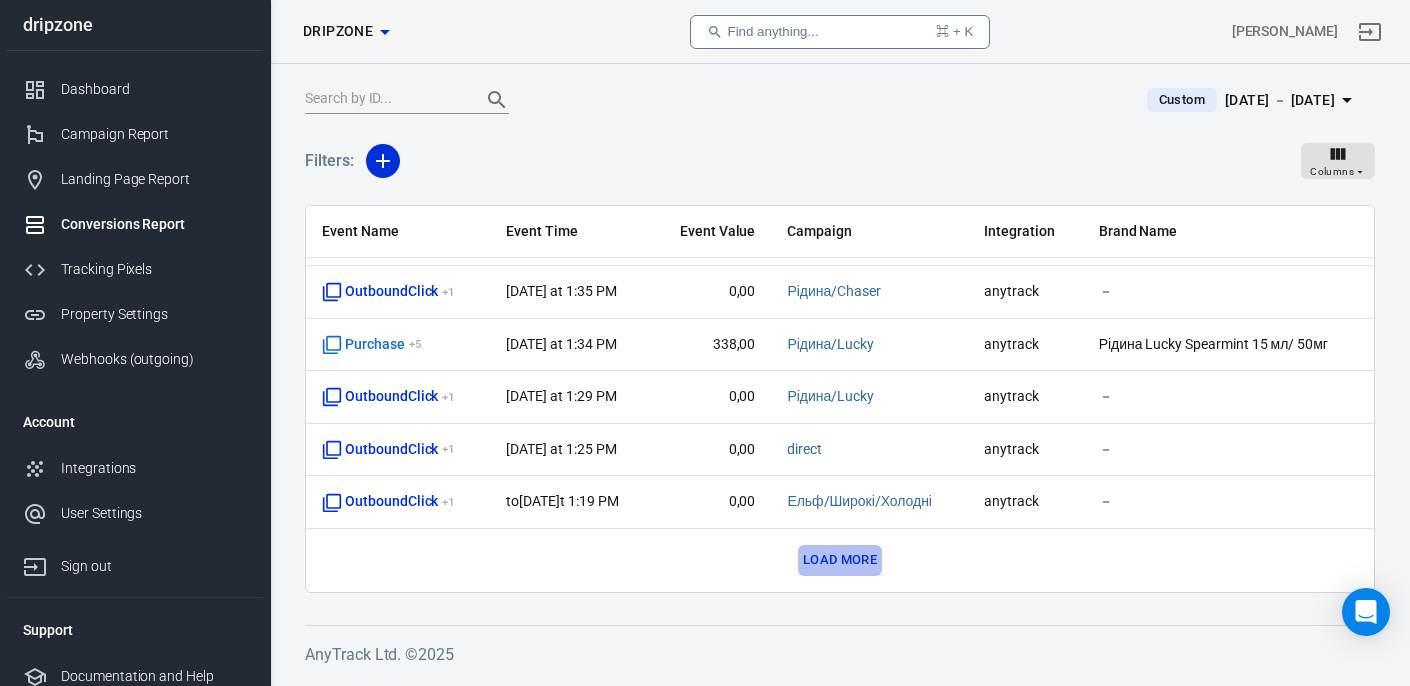 click on "Load more" at bounding box center (840, 560) 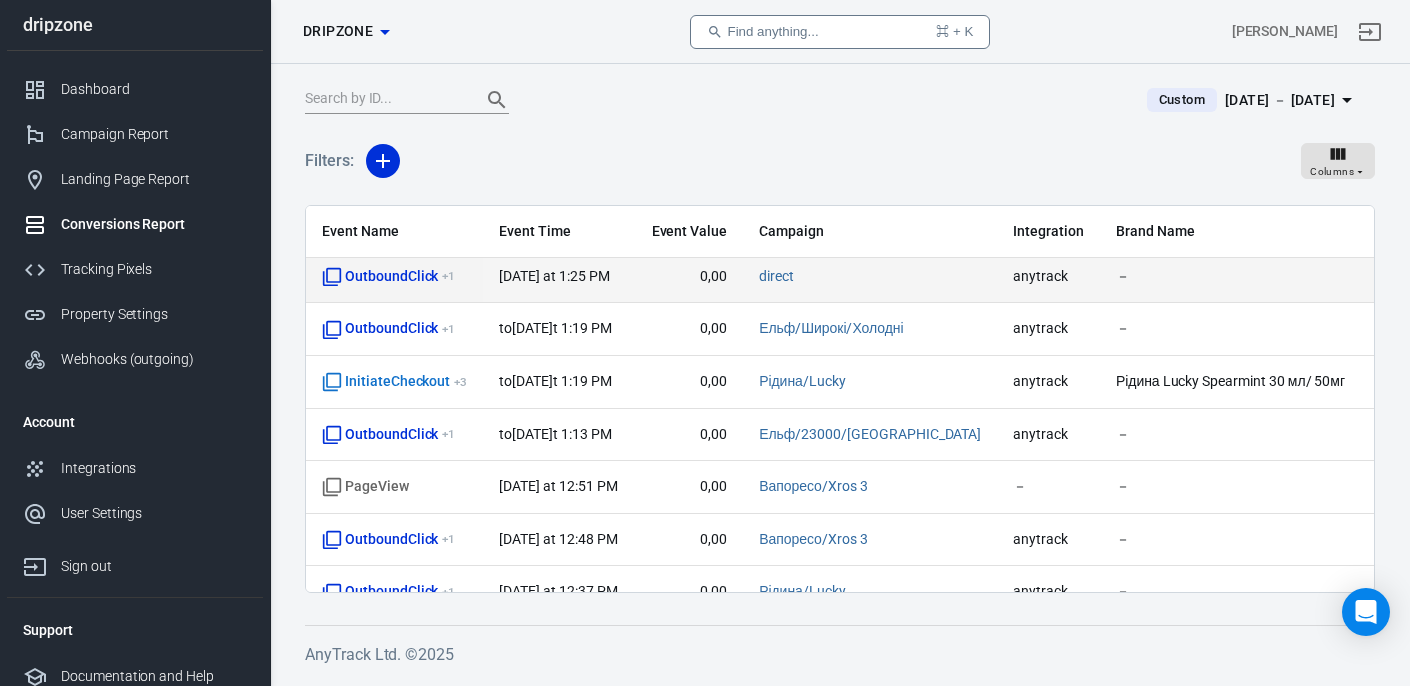 scroll, scrollTop: 951, scrollLeft: 0, axis: vertical 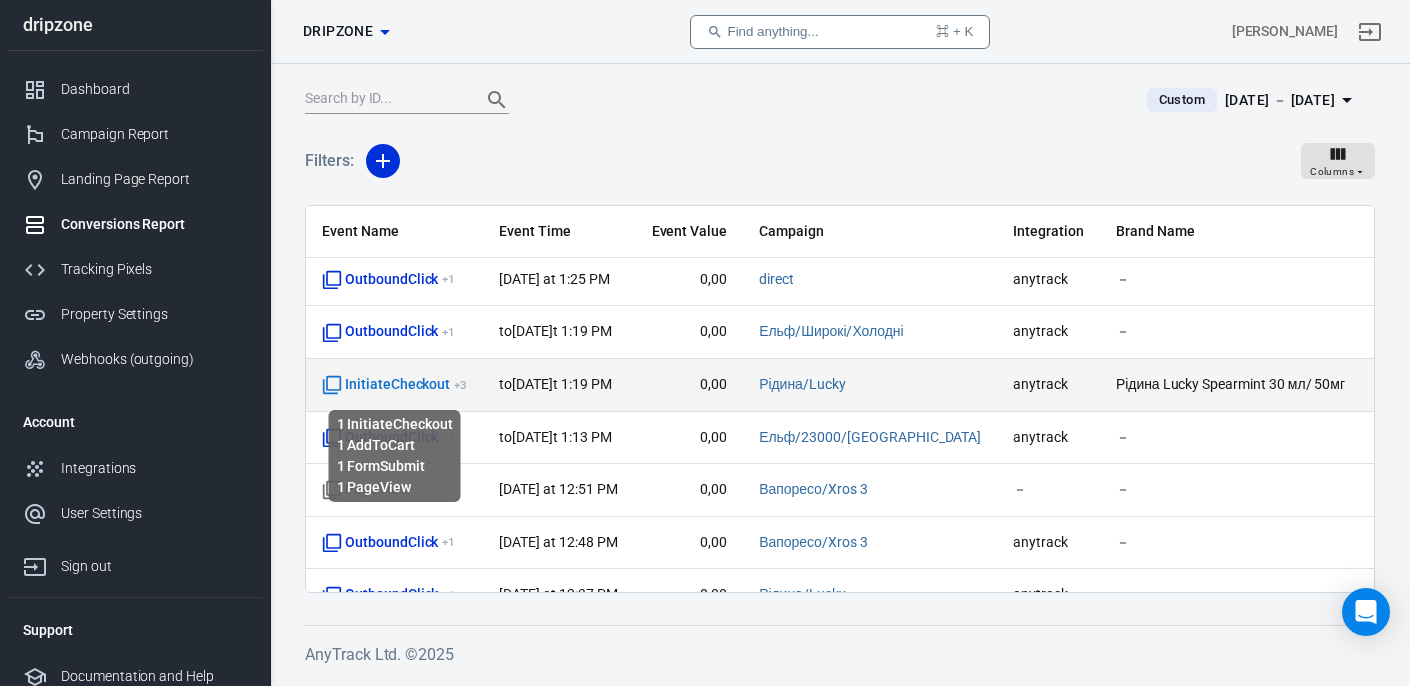 click on "InitiateCheckout + 3" at bounding box center (394, 385) 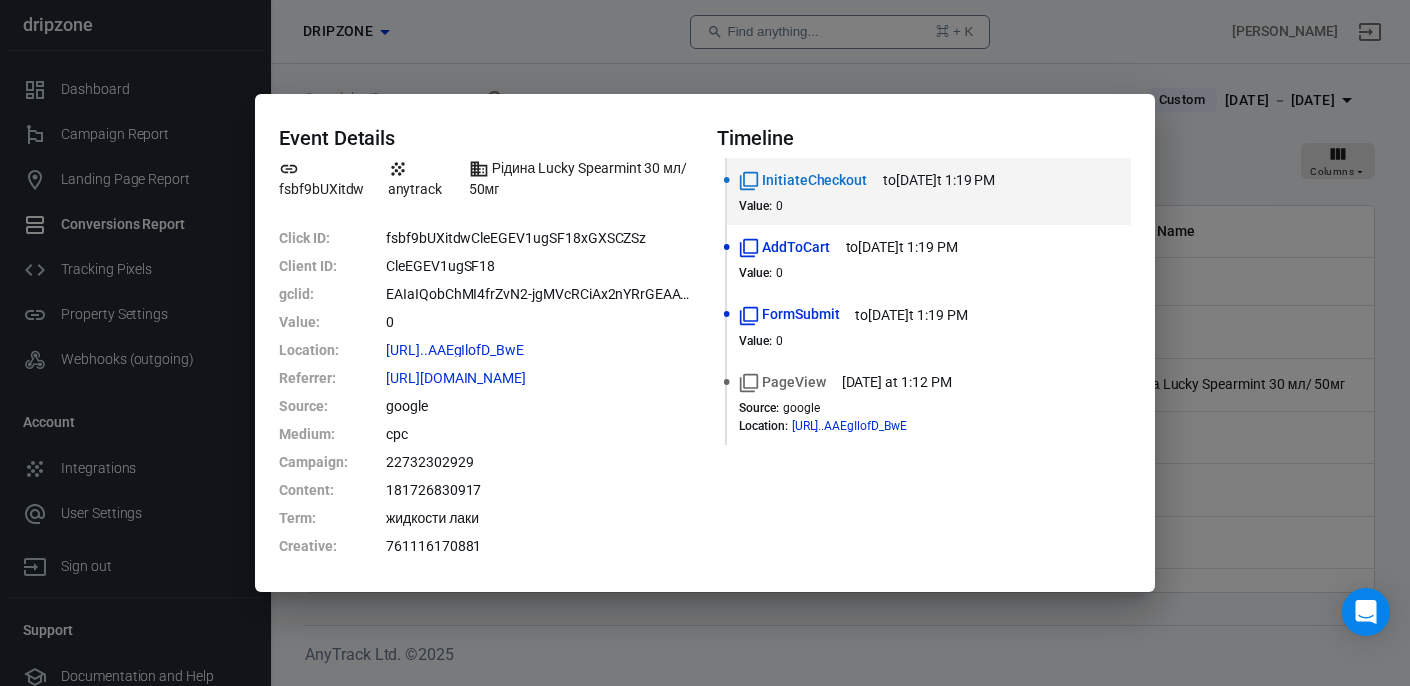click on "Event Details   fsbf9bUXitdw   anytrack   Рідина Lucky Spearmint 30 мл/ 50мг Click ID : fsbf9bUXitdwCleEGEV1ugSF18xGXSCZSz Client ID : CleEGEV1ugSF18 gclid : EAIaIQobChMI4frZvN2-jgMVcRCiAx2nYRrGEAAYASAAEgIlofD_BwE Value : 0 Location : https://www.dripzone.com.u...AAEgIlofD_BwE Referrer : https://www.google.com/ Source : google Medium : cpc Campaign : 22732302929 Content : 181726830917 Term : жидкости лаки Creative : 761116170881 Timeline   InitiateCheckout today at 1:19 PM Value : 0   AddToCart today at 1:19 PM Value : 0   FormSubmit today at 1:19 PM Value : 0   PageView today at 1:12 PM Source : google Location : https://www.dripzone.com.u...AAEgIlofD_BwE" at bounding box center [705, 343] 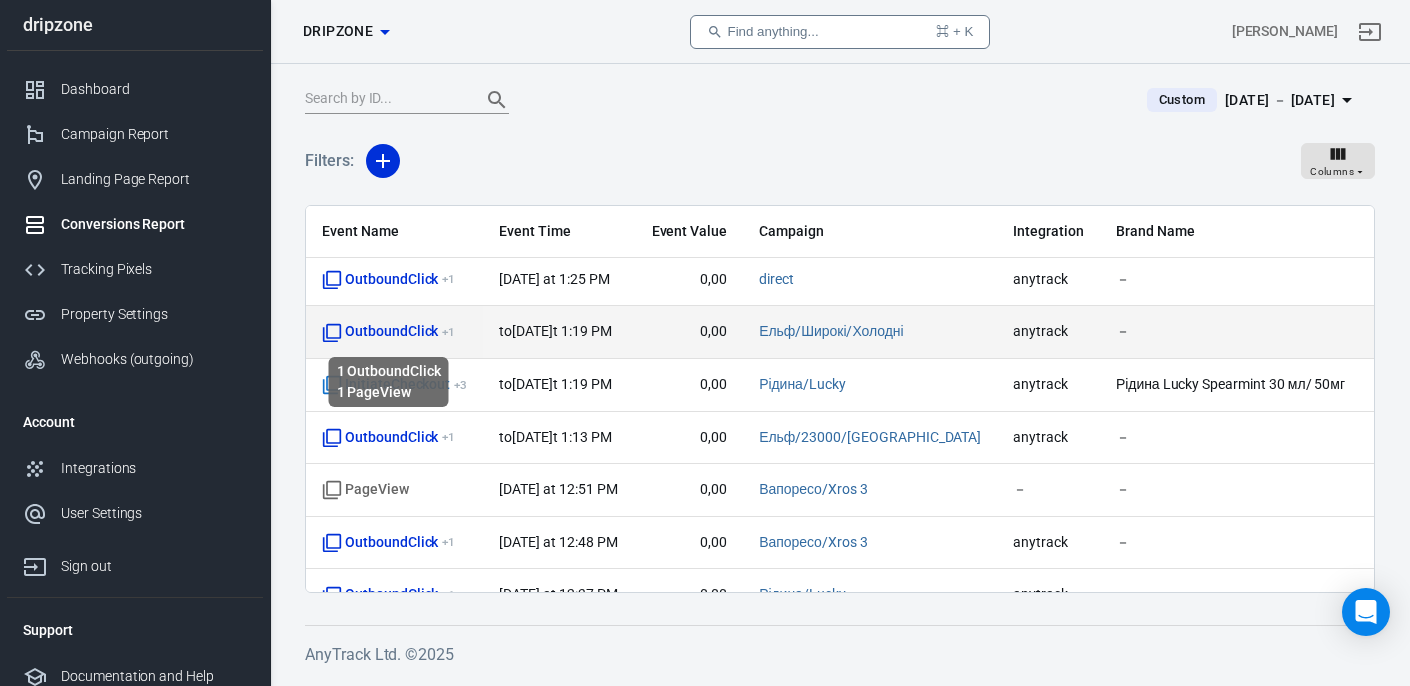 click on "OutboundClick + 1" at bounding box center [388, 332] 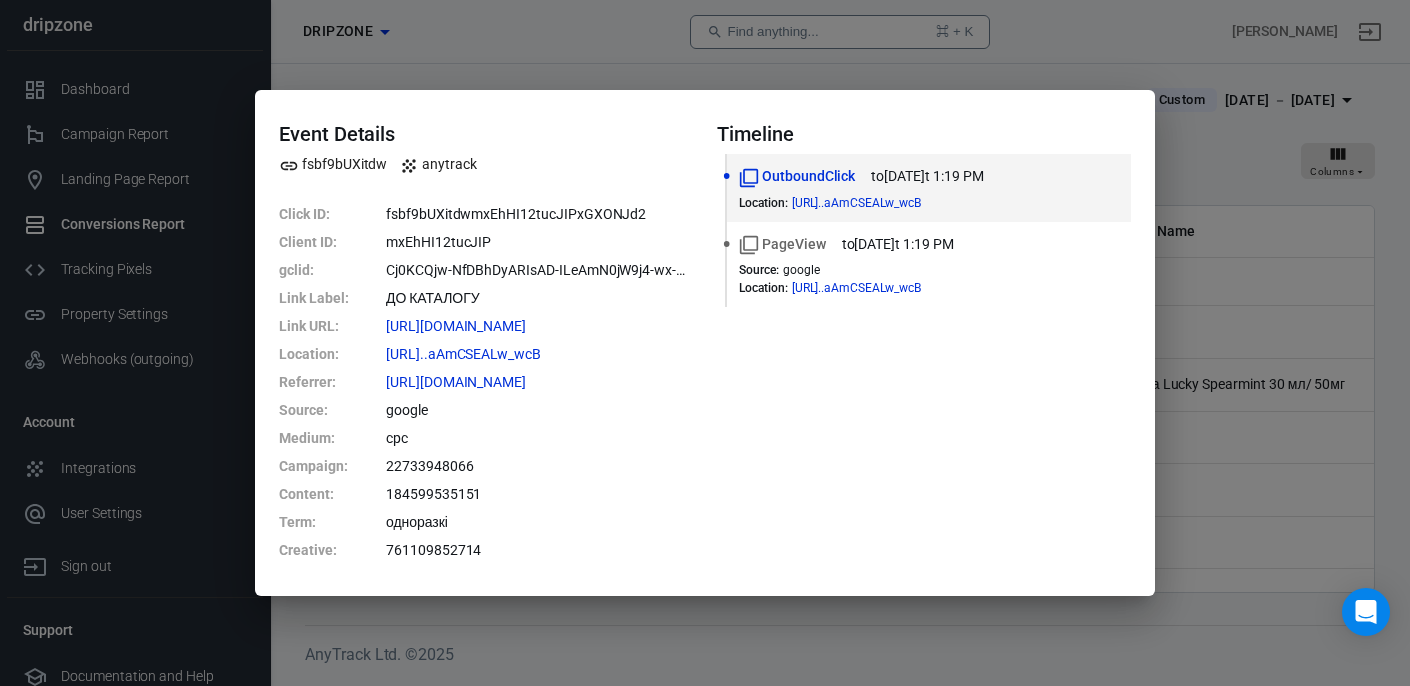 click on "Event Details   fsbf9bUXitdw   anytrack Click ID : fsbf9bUXitdwmxEhHI12tucJIPxGXONJd2 Client ID : mxEhHI12tucJIP gclid : Cj0KCQjw-NfDBhDyARIsAD-ILeAmN0jW9j4-wx-VXxTKoNKEdiuhhIQpw8_mkozkiNYhsevn4jo1skMaAmCSEALw_wcB Link Label : ДО КАТАЛОГУ Link URL : https://vapoolab.com/produ...d-systemy-uk/ Location : https://www.dripzone.com.u...aAmCSEALw_wcB Referrer : https://www.google.com/ Source : google Medium : cpc Campaign : 22733948066 Content : 184599535151 Term : одноразкі Creative : 761109852714 Timeline   OutboundClick today at 1:19 PM Location : https://www.dripzone.com.u...aAmCSEALw_wcB   PageView today at 1:19 PM Source : google Location : https://www.dripzone.com.u...aAmCSEALw_wcB" at bounding box center [705, 343] 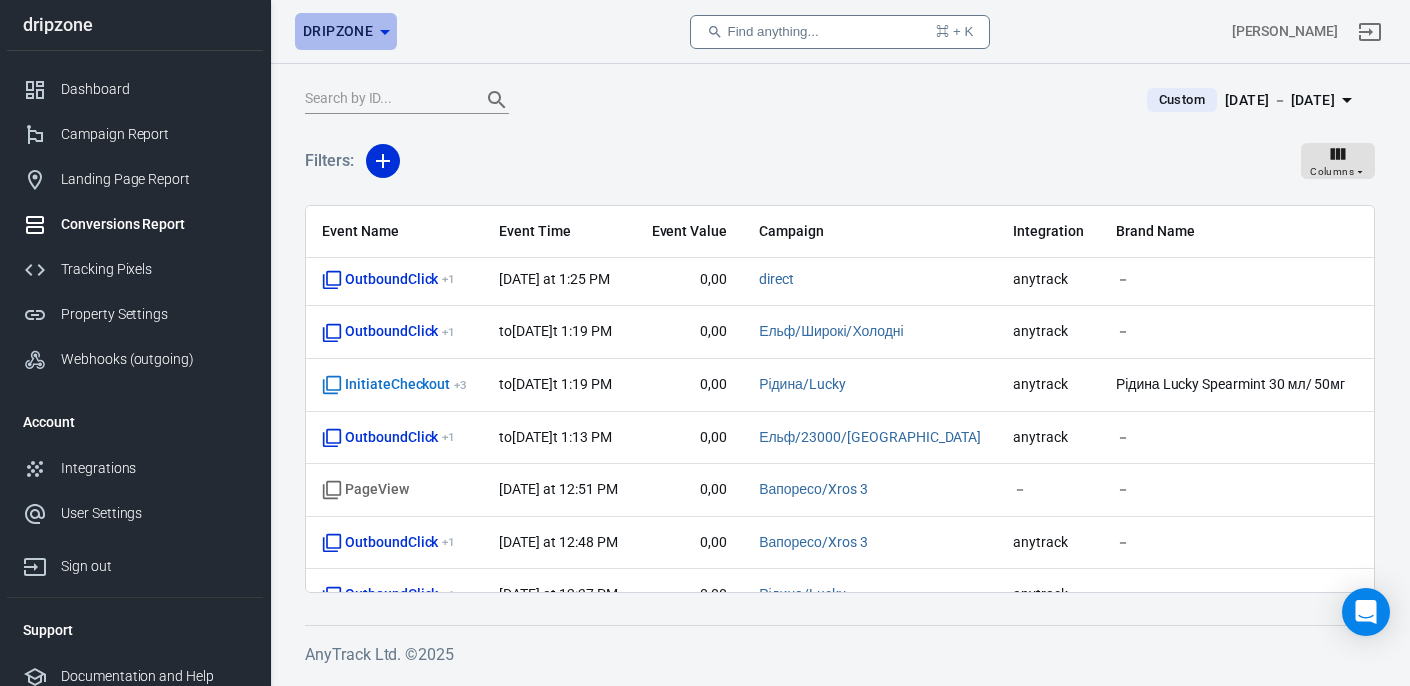 click on "dripzone" at bounding box center [338, 31] 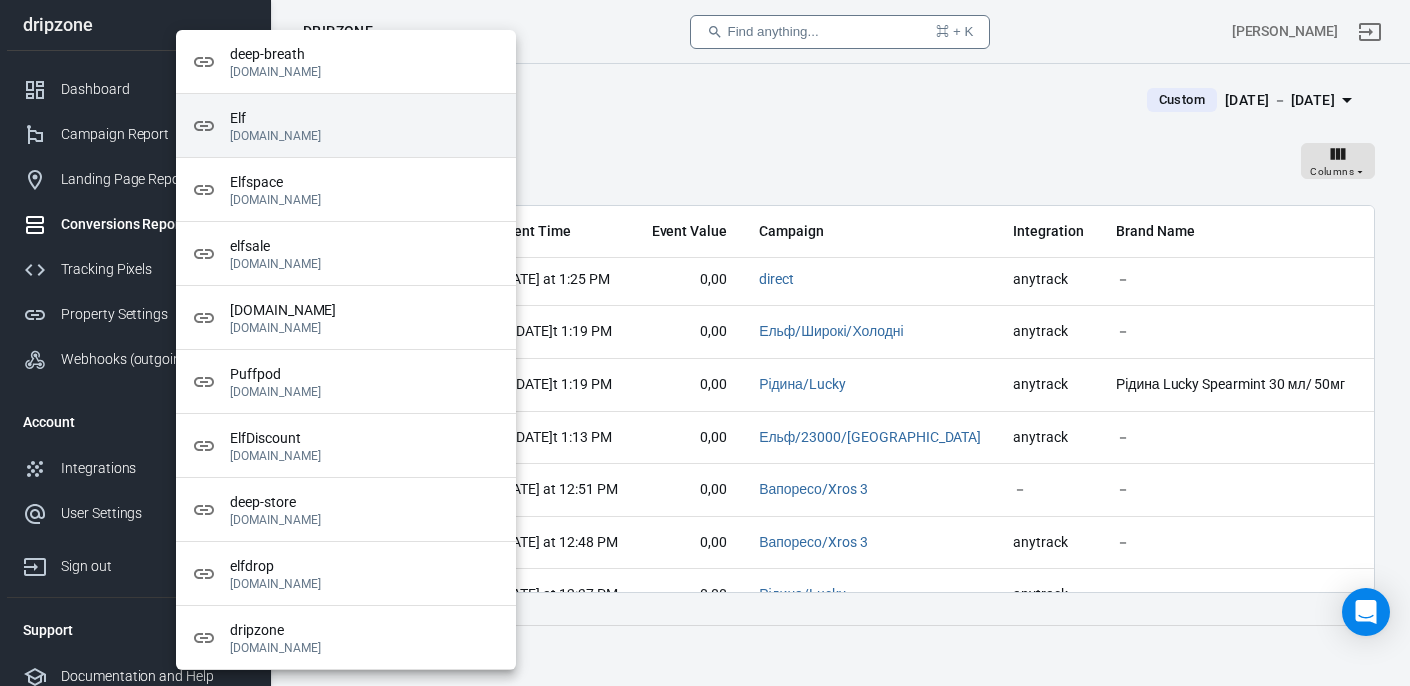 click on "Elf elfbarsvape.com.ua" at bounding box center (346, 126) 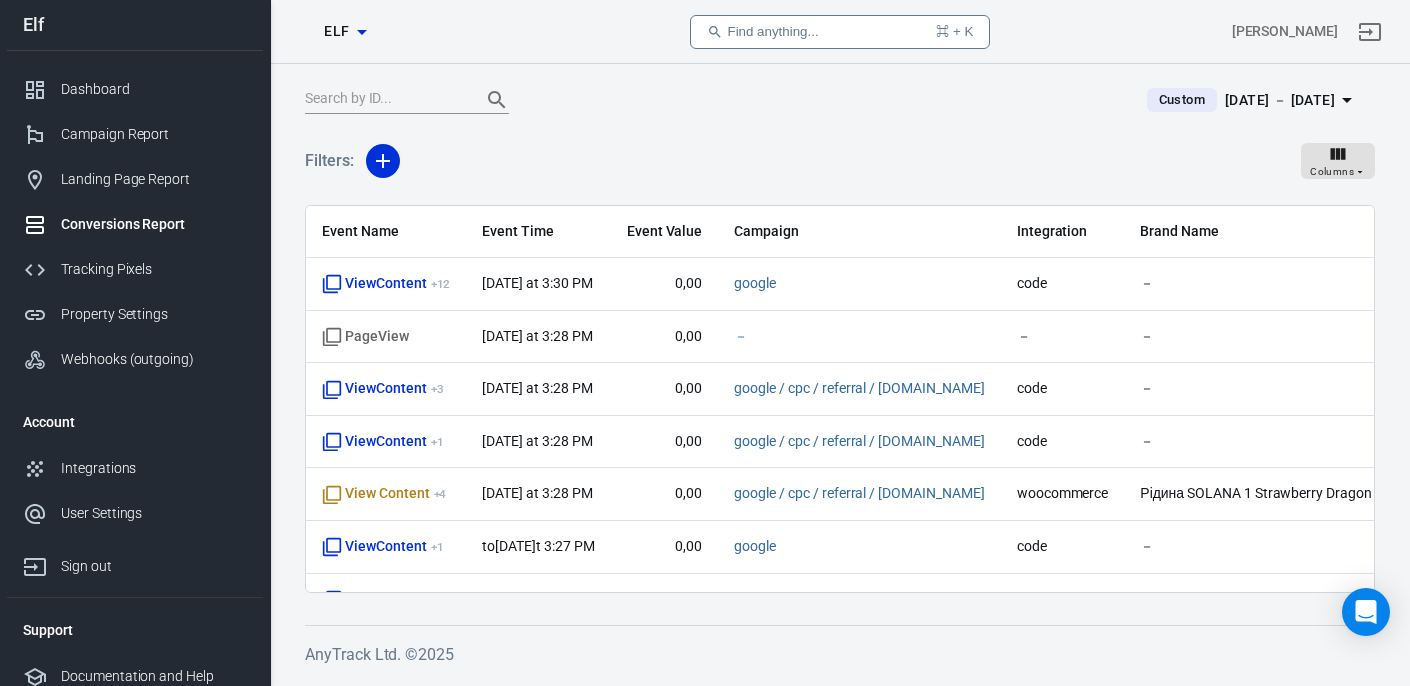 click on "Jul 13 － Jul 15, 2025" at bounding box center (1280, 100) 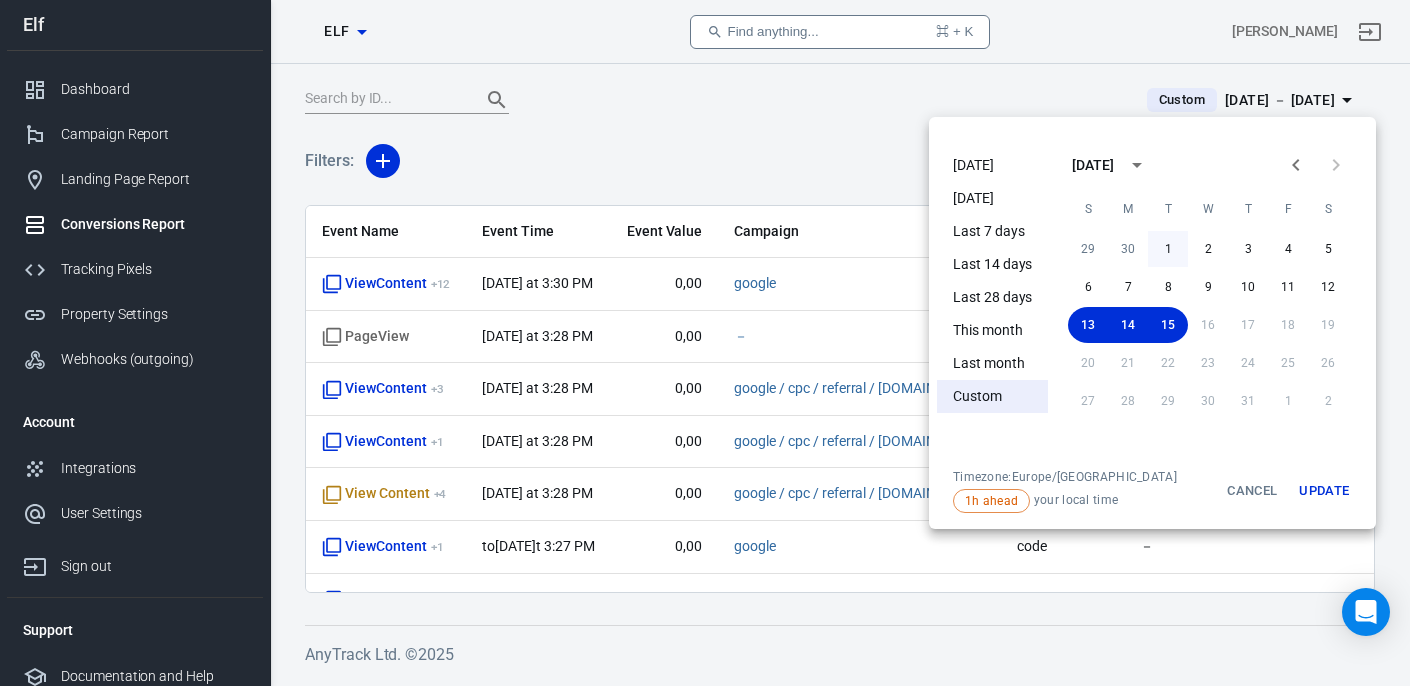 click on "1" at bounding box center [1168, 249] 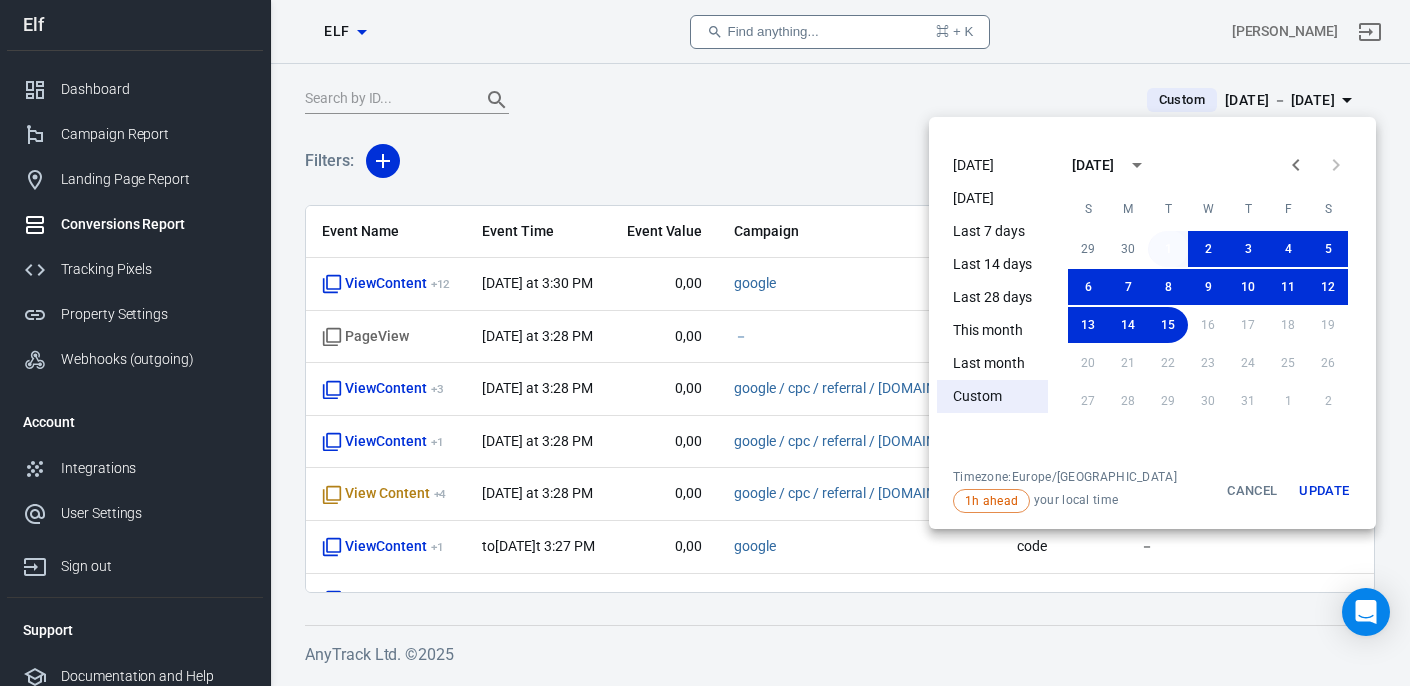 click on "1" at bounding box center (1168, 249) 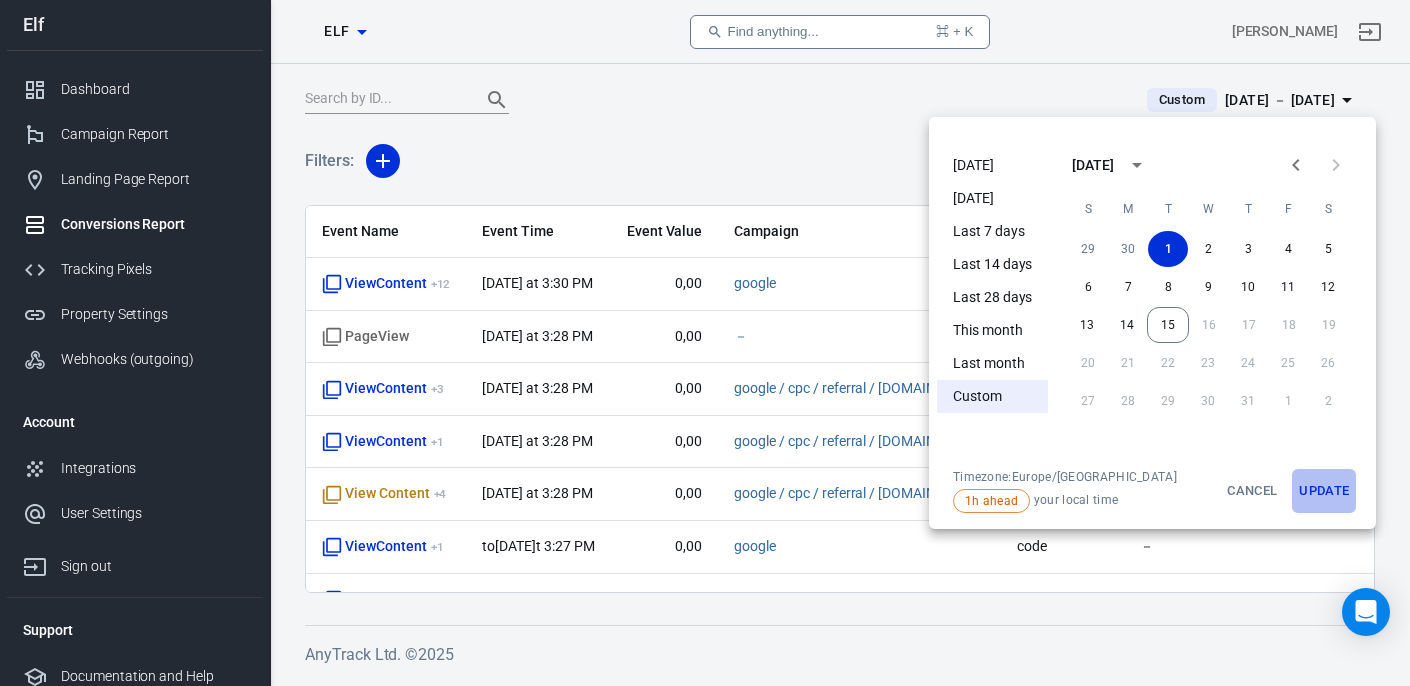 click on "Update" at bounding box center [1324, 491] 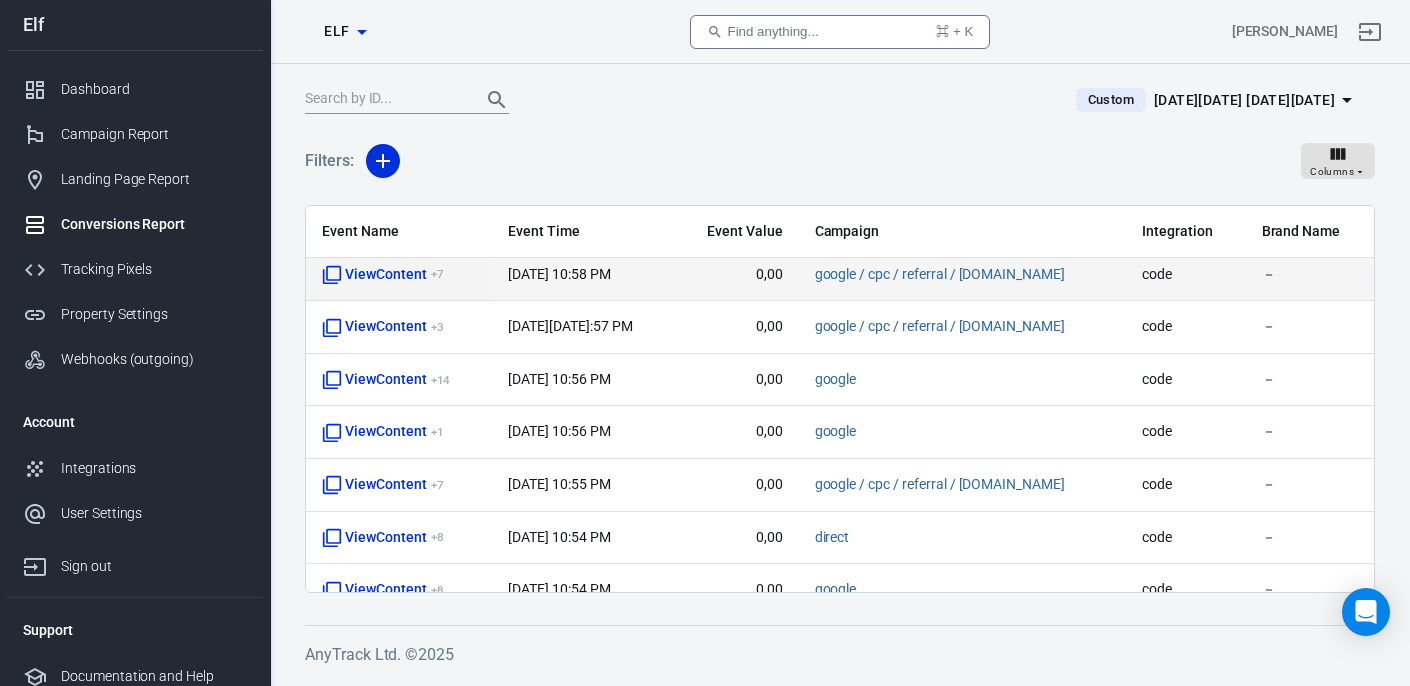 scroll, scrollTop: 89, scrollLeft: 0, axis: vertical 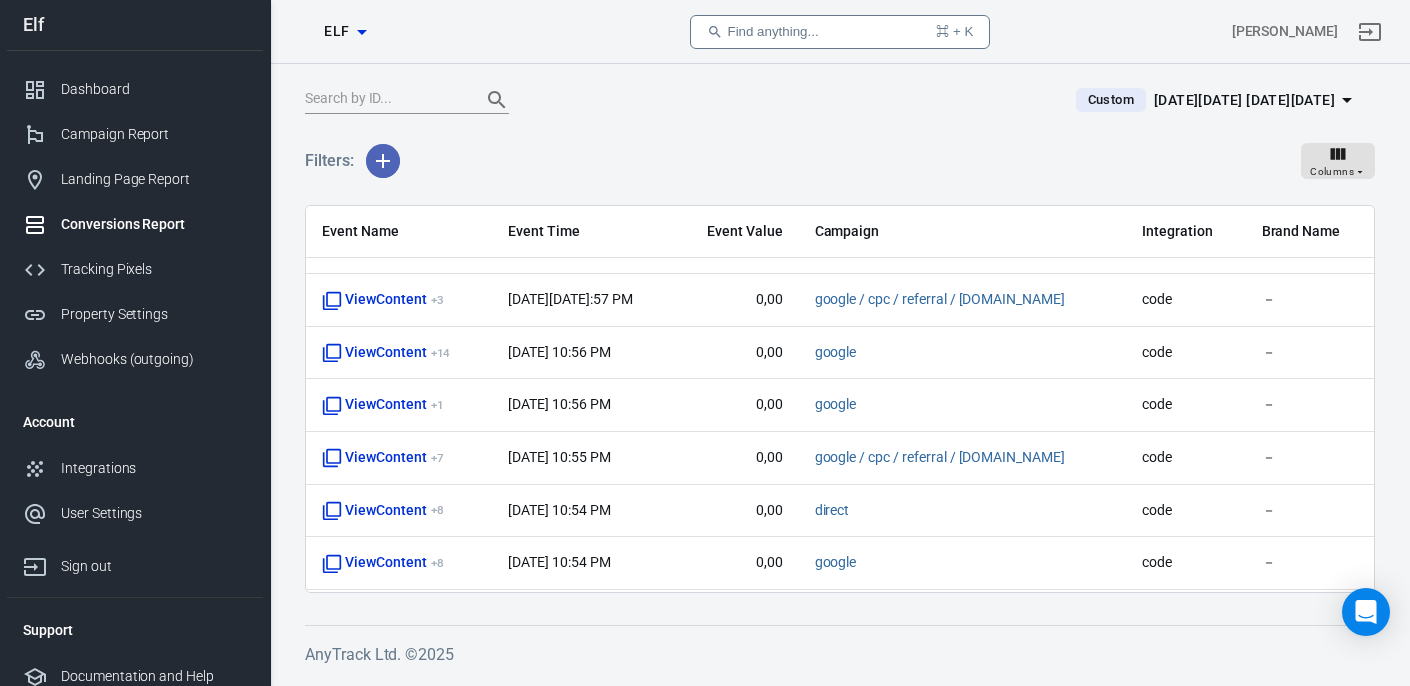 click 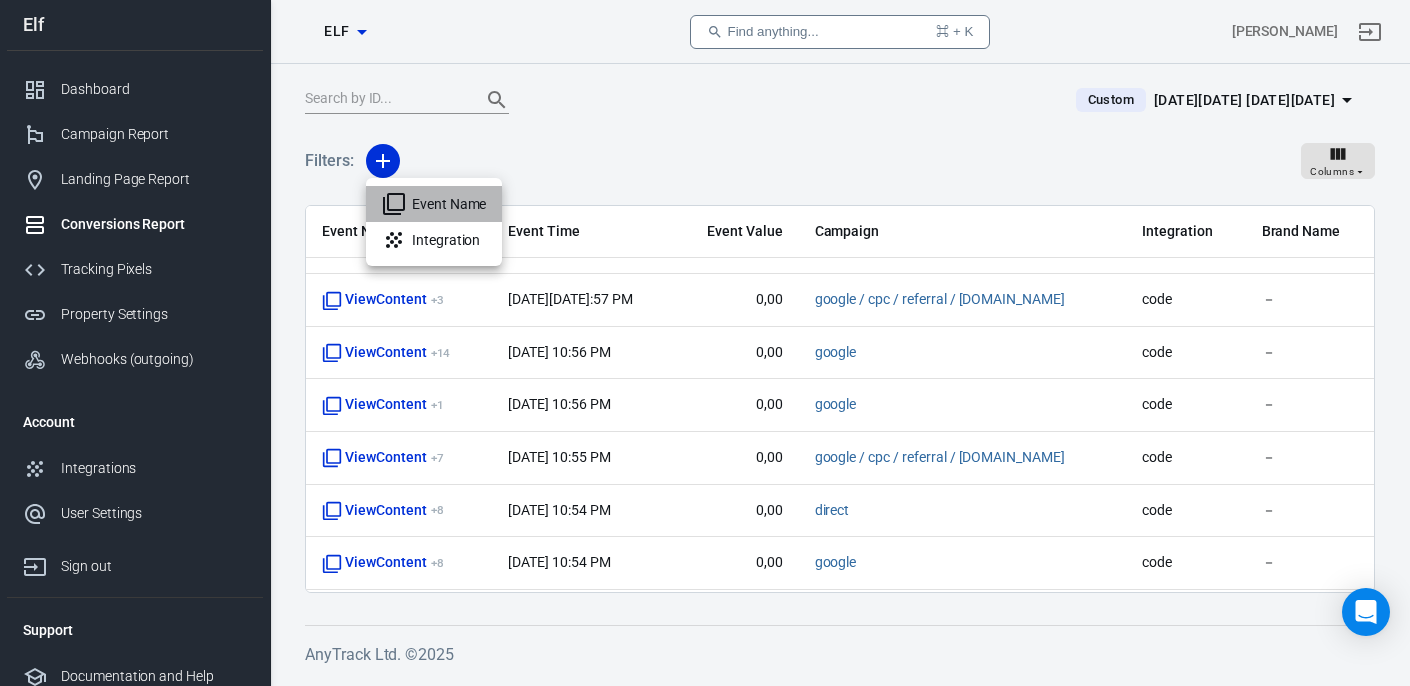 click on "Event Name" at bounding box center [434, 204] 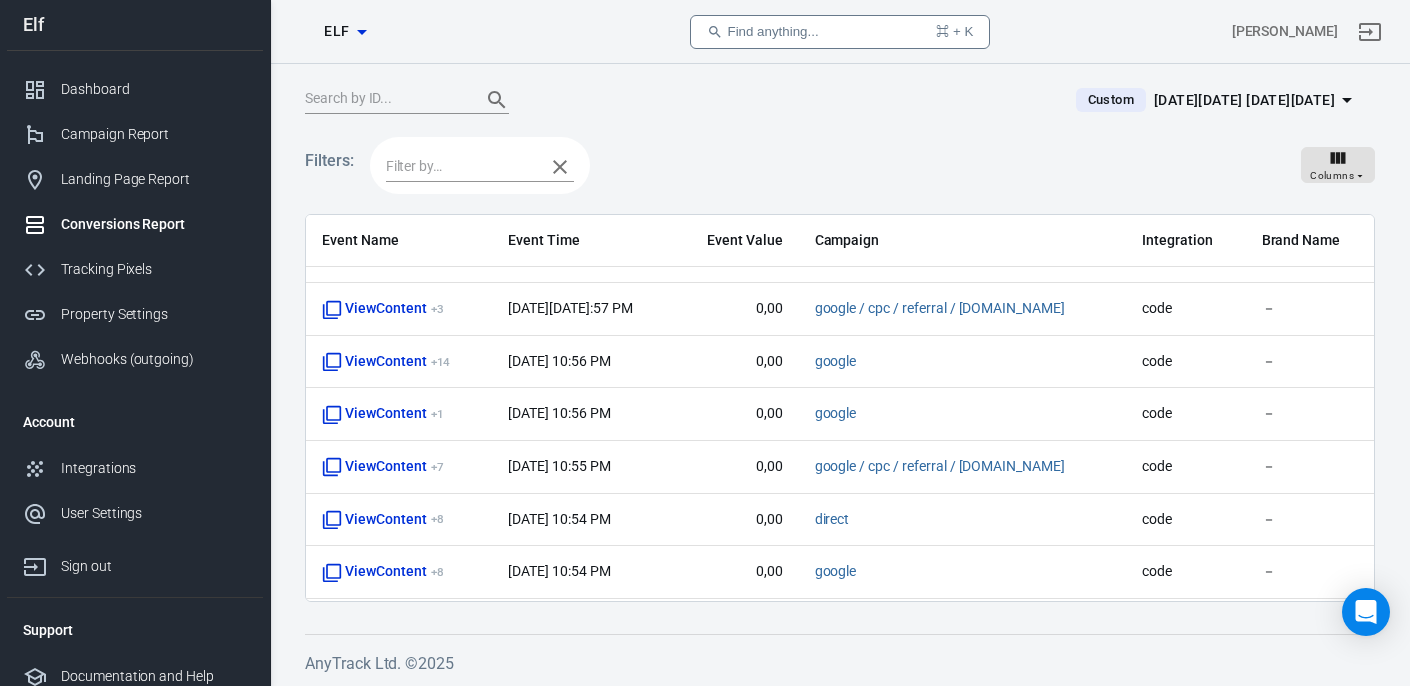 click at bounding box center (460, 166) 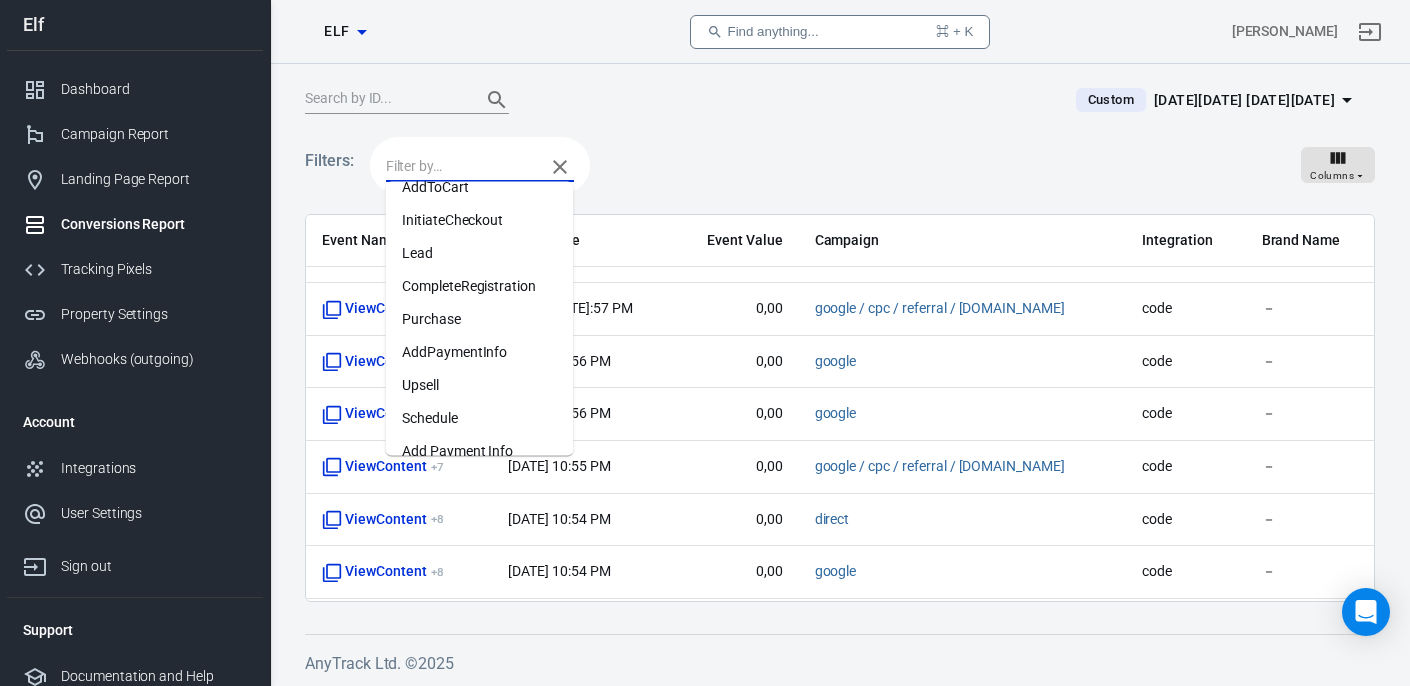 scroll, scrollTop: 164, scrollLeft: 0, axis: vertical 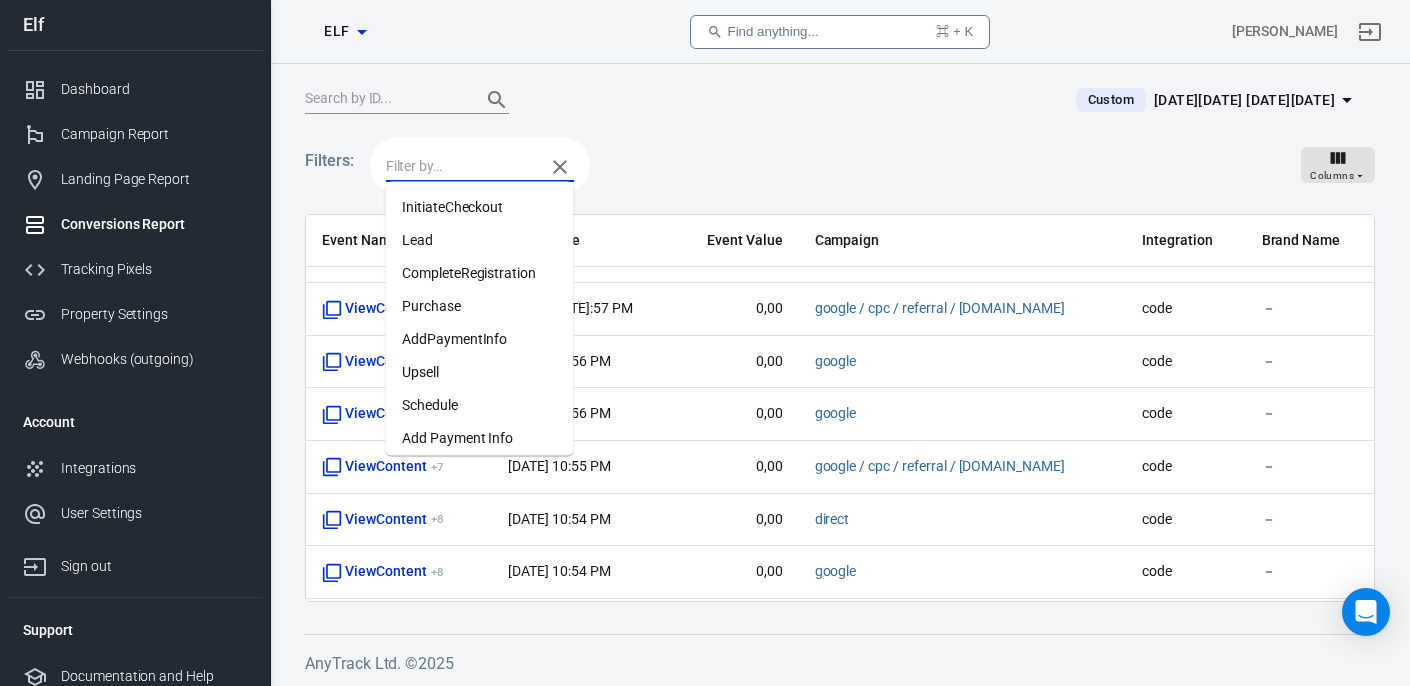 click on "Purchase" at bounding box center (480, 306) 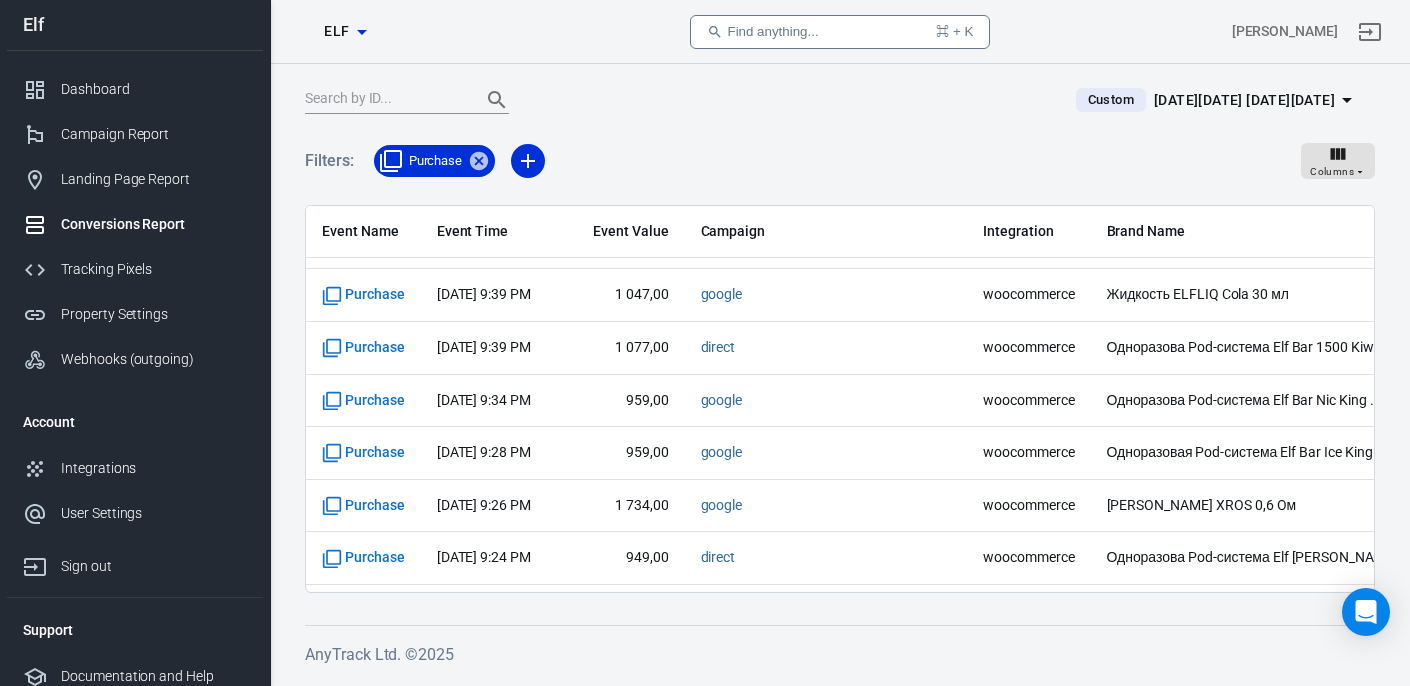 scroll, scrollTop: 781, scrollLeft: 0, axis: vertical 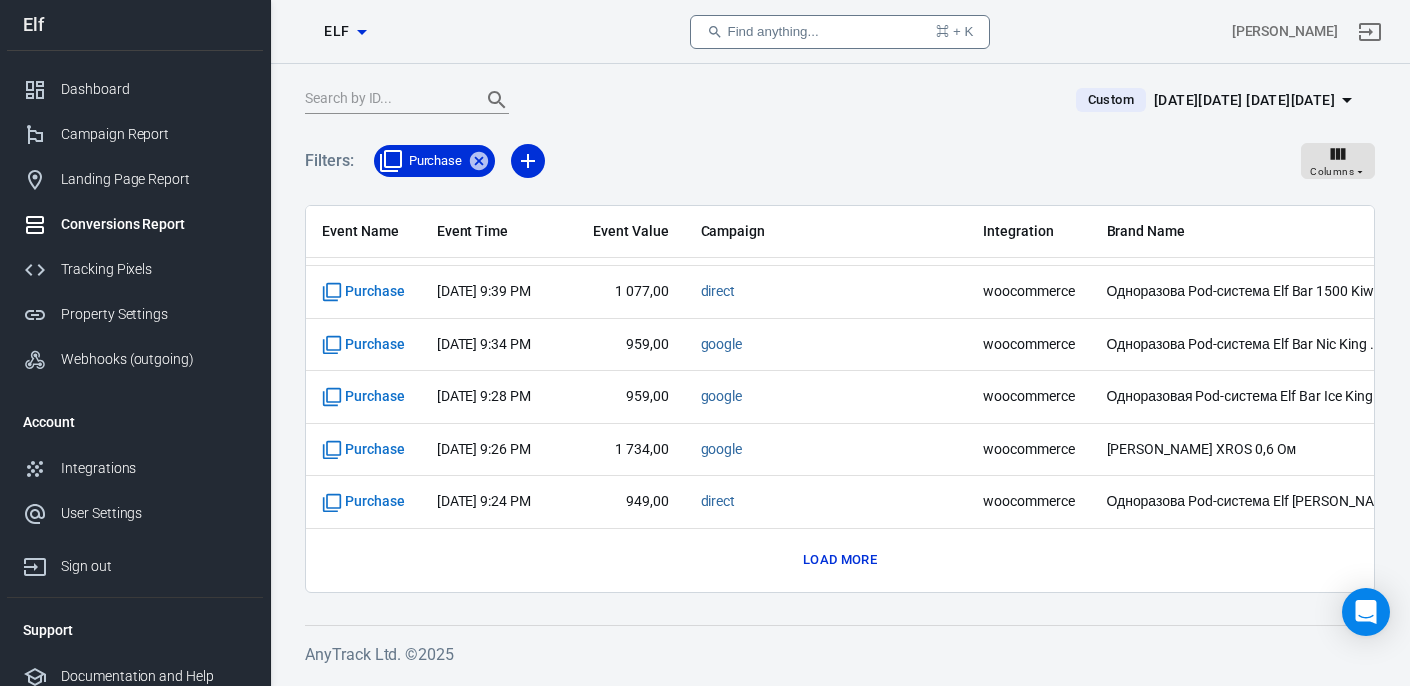 click on "Load more" at bounding box center [840, 560] 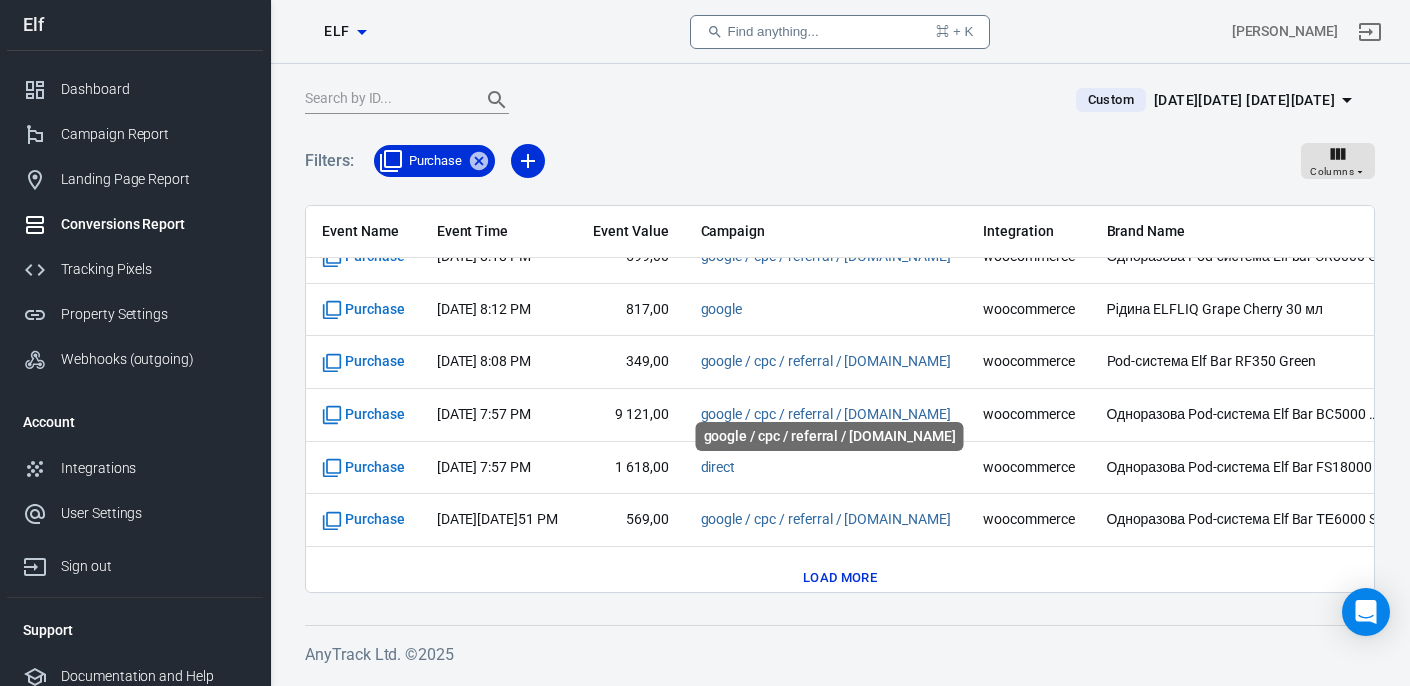 scroll, scrollTop: 1833, scrollLeft: 0, axis: vertical 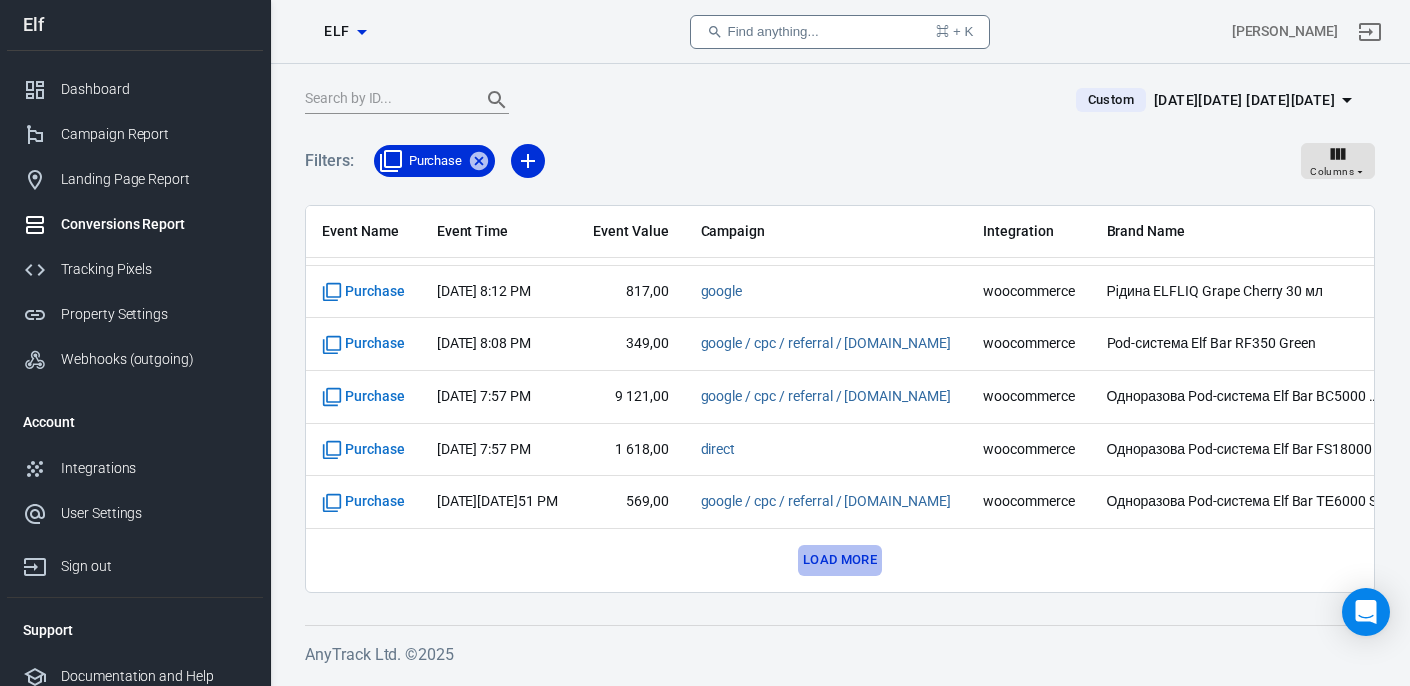 click on "Load more" at bounding box center [840, 560] 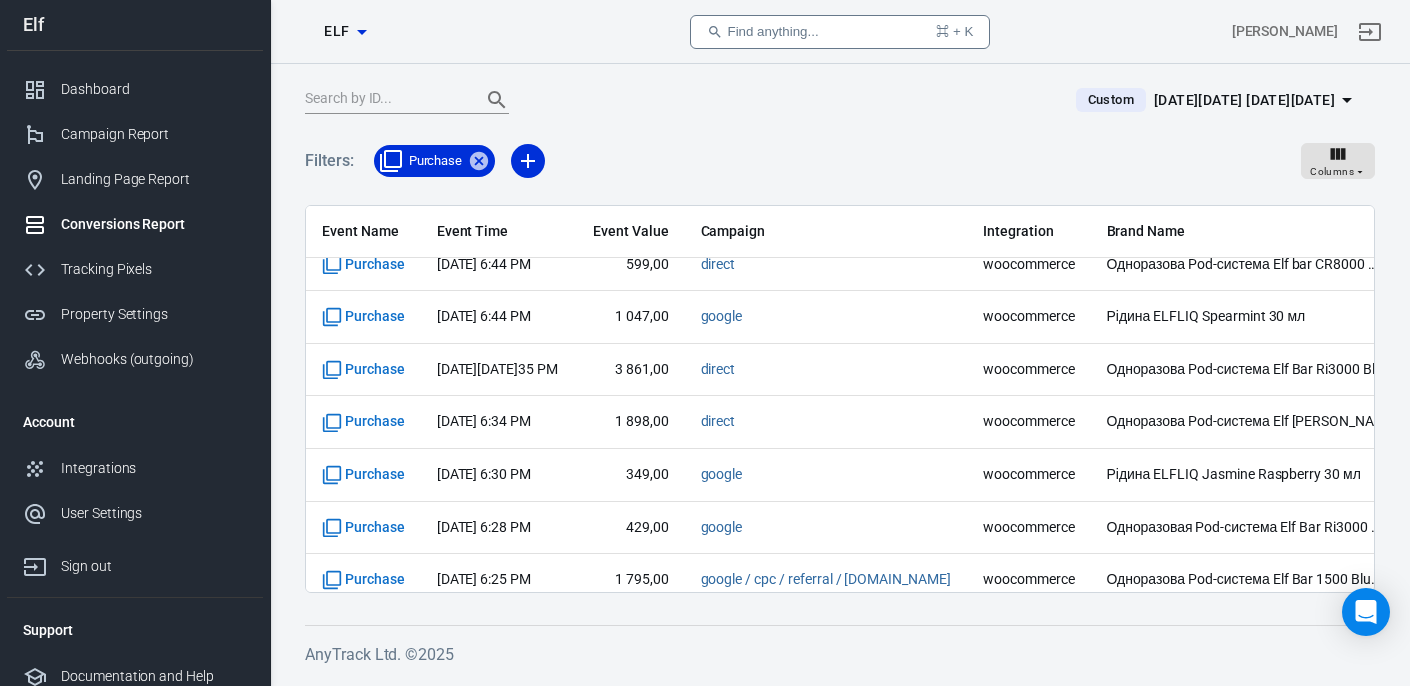 scroll, scrollTop: 2885, scrollLeft: 0, axis: vertical 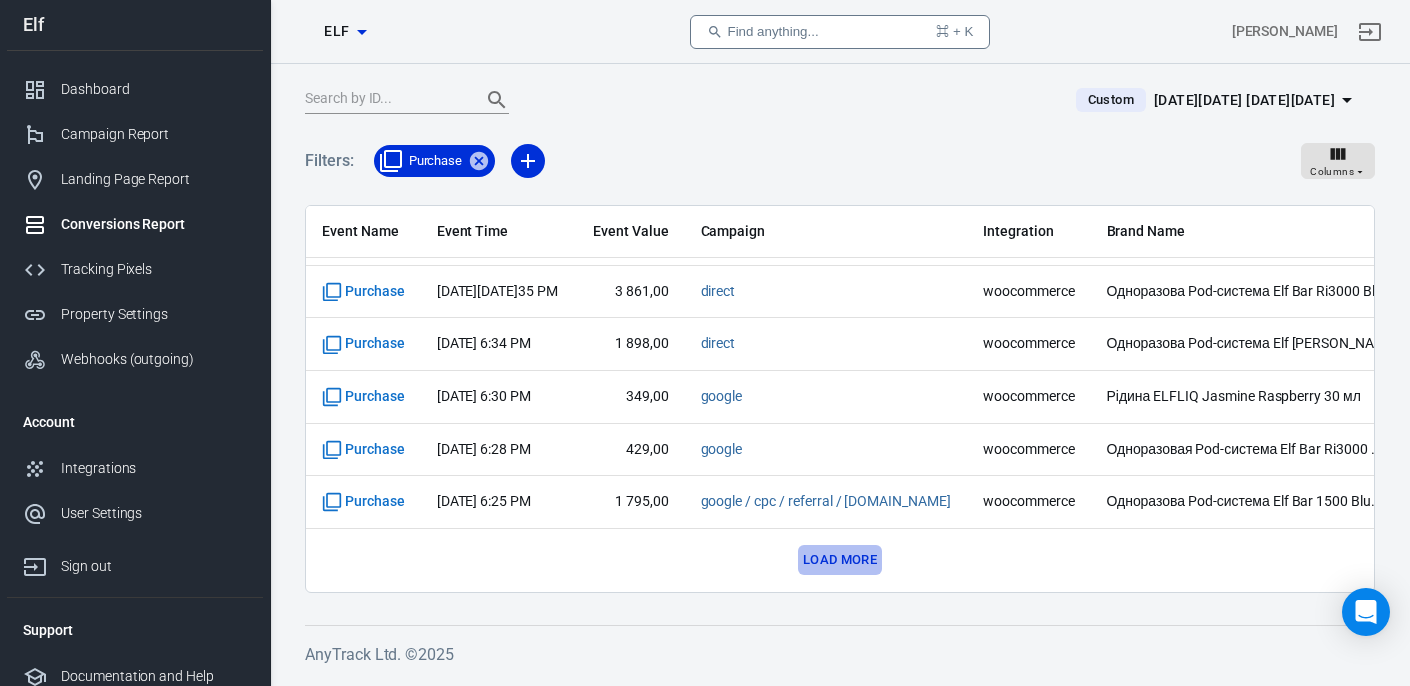 click on "Load more" at bounding box center (840, 560) 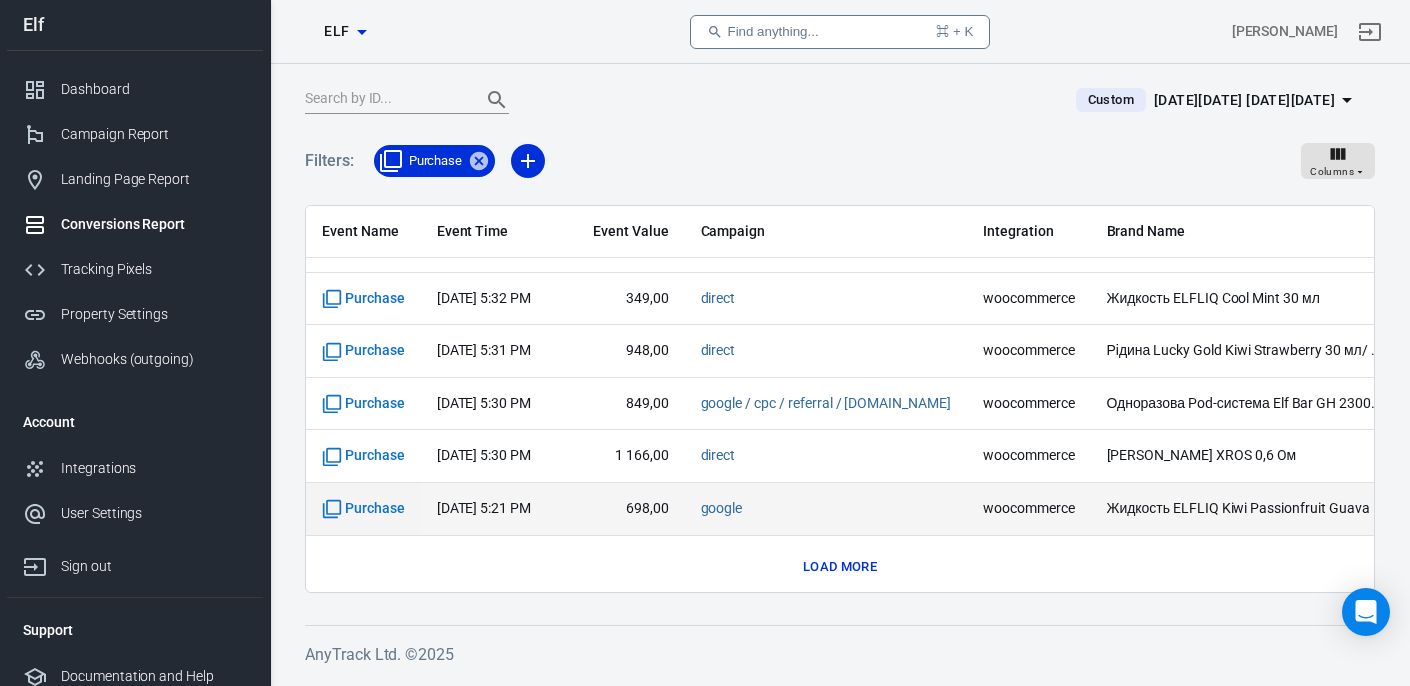scroll, scrollTop: 3937, scrollLeft: 0, axis: vertical 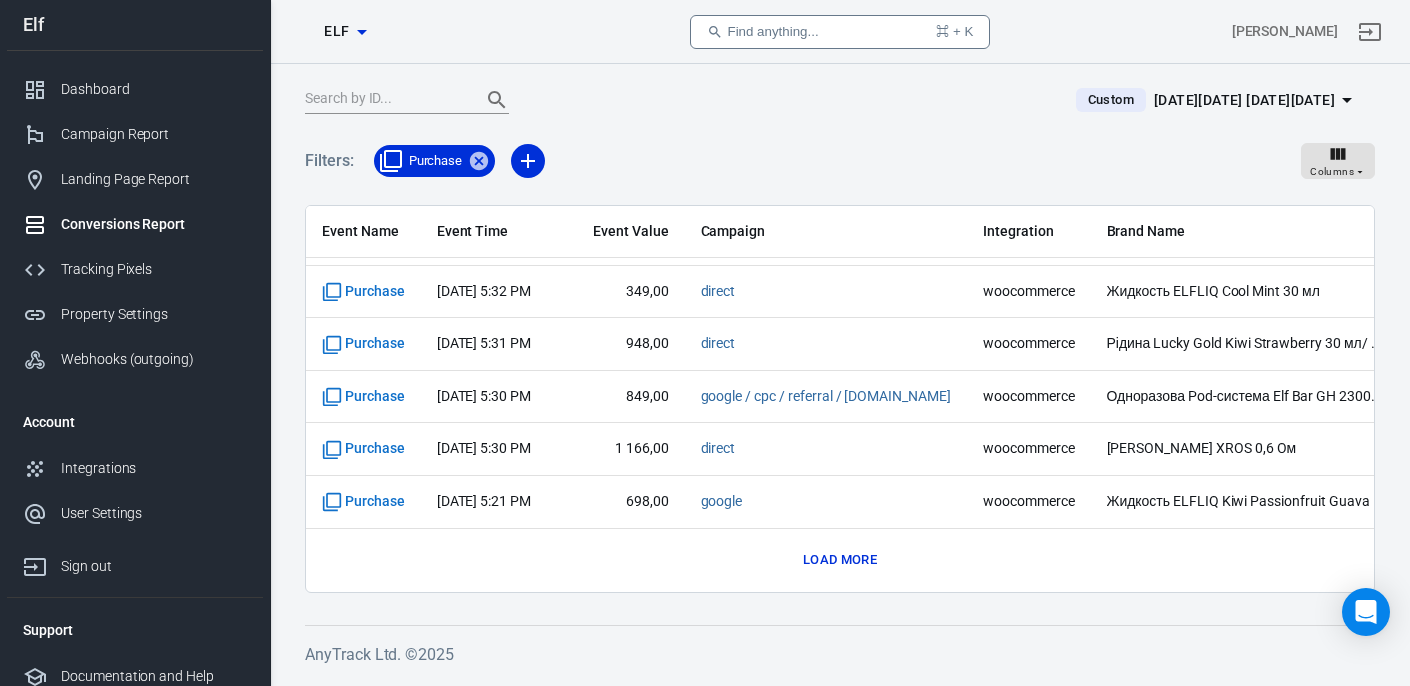 click on "Load more" at bounding box center [840, 560] 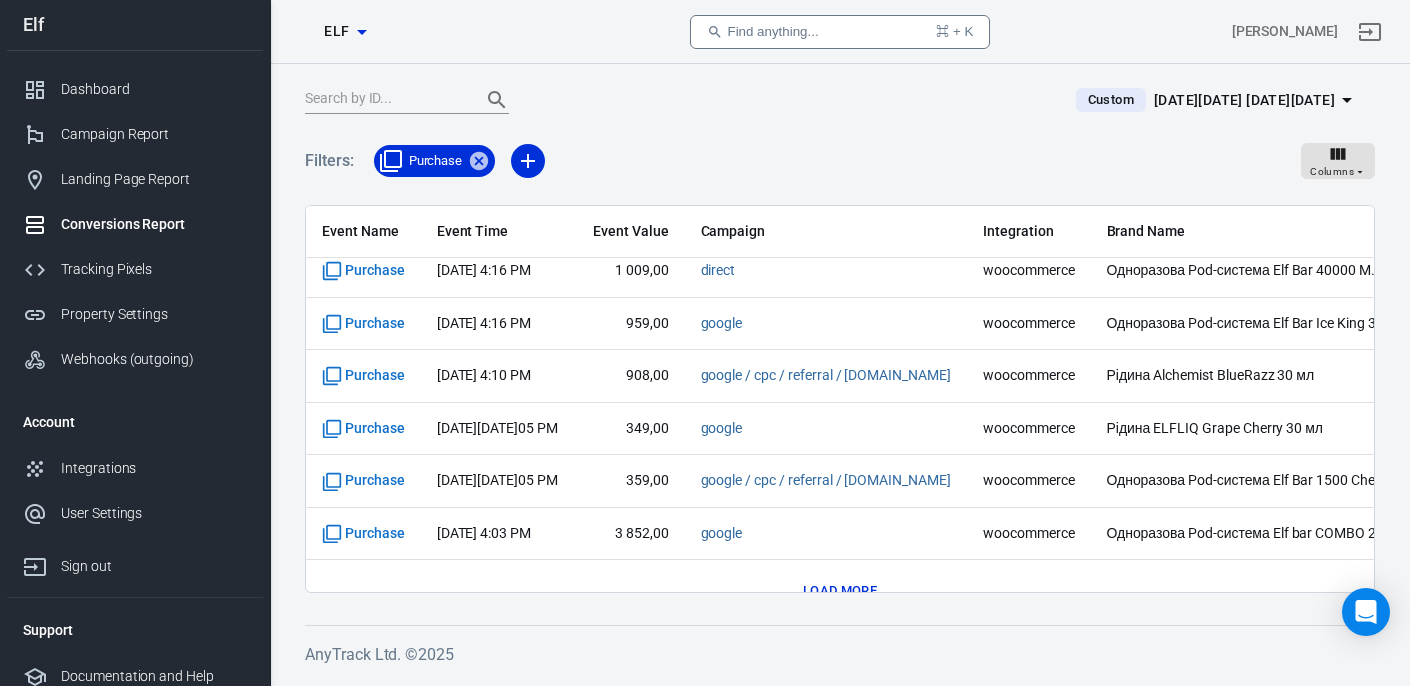 scroll, scrollTop: 4988, scrollLeft: 0, axis: vertical 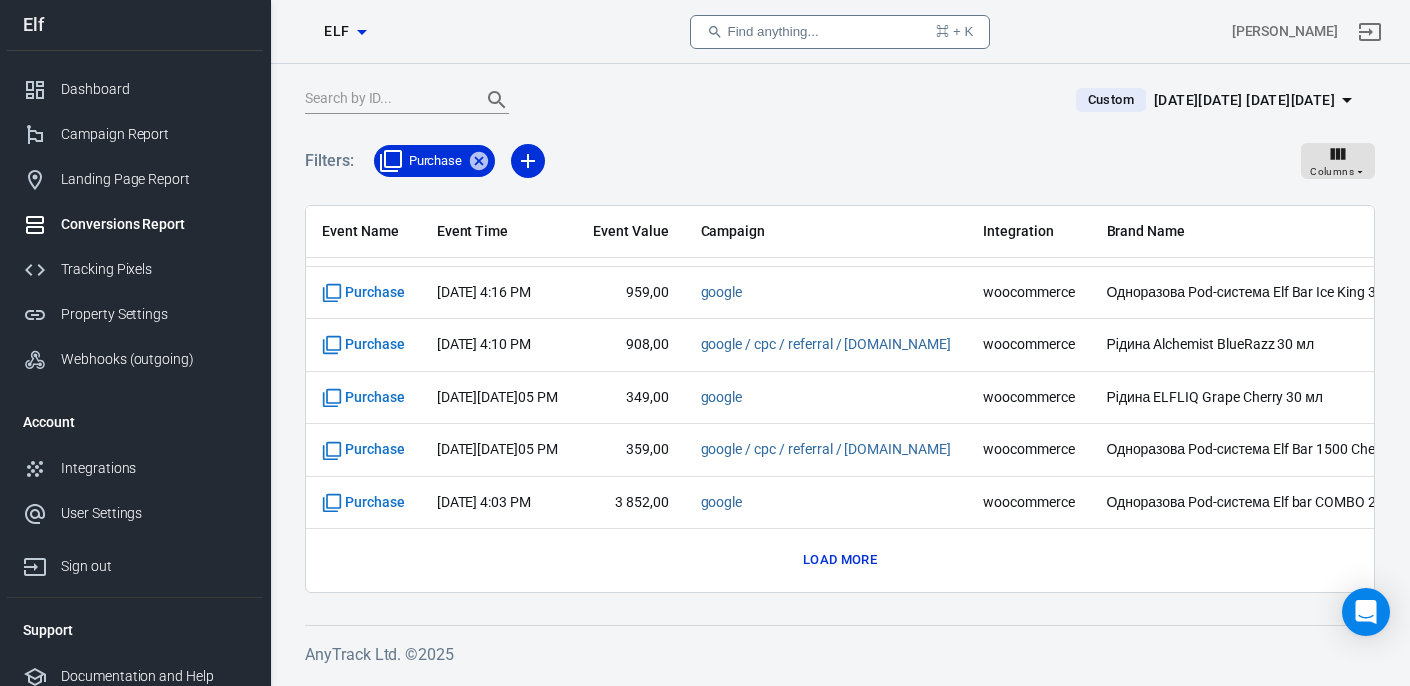 click on "Load more" at bounding box center [840, 560] 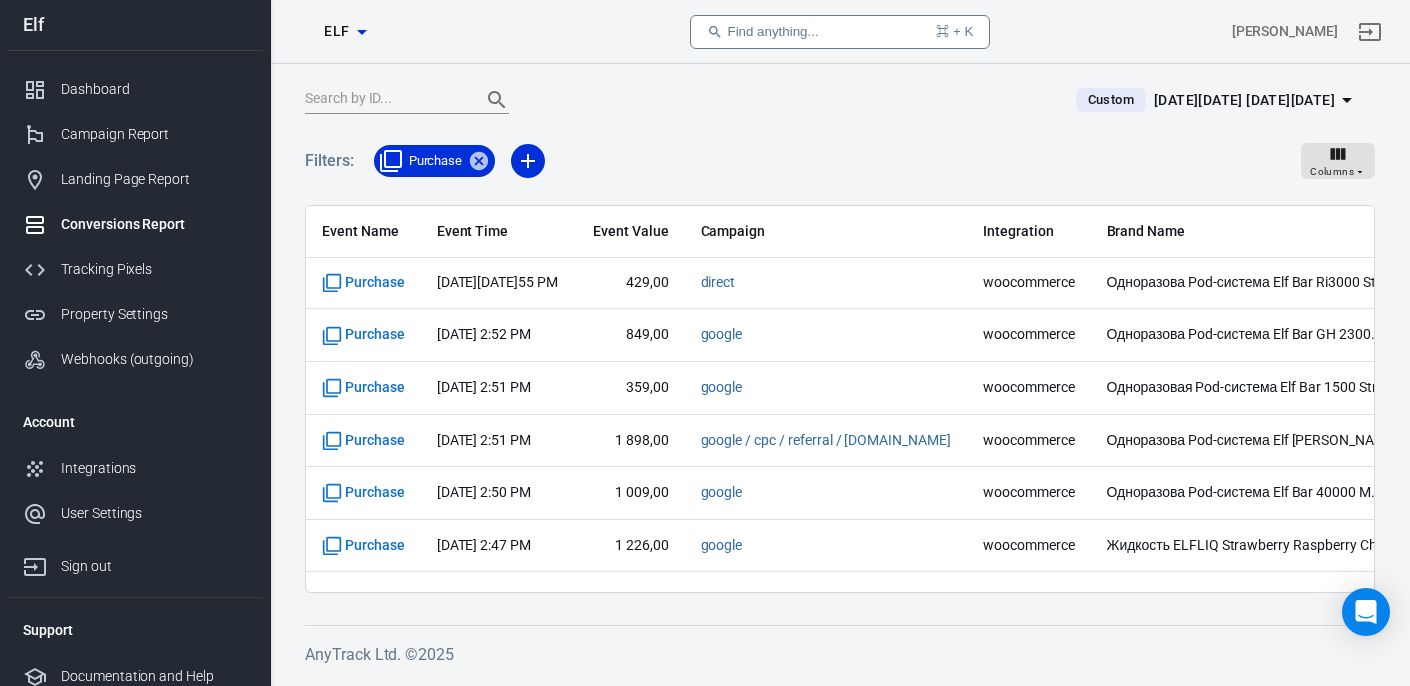 scroll, scrollTop: 6040, scrollLeft: 0, axis: vertical 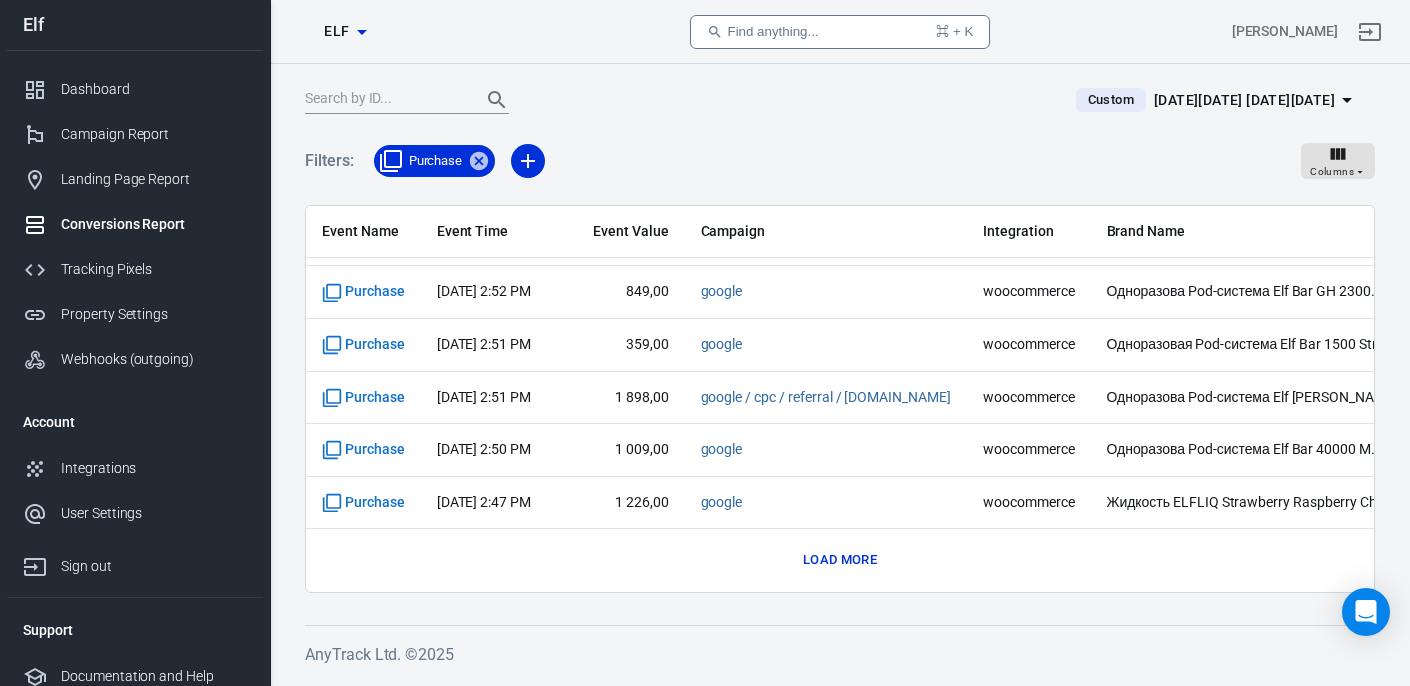 click on "Load more" at bounding box center [840, 560] 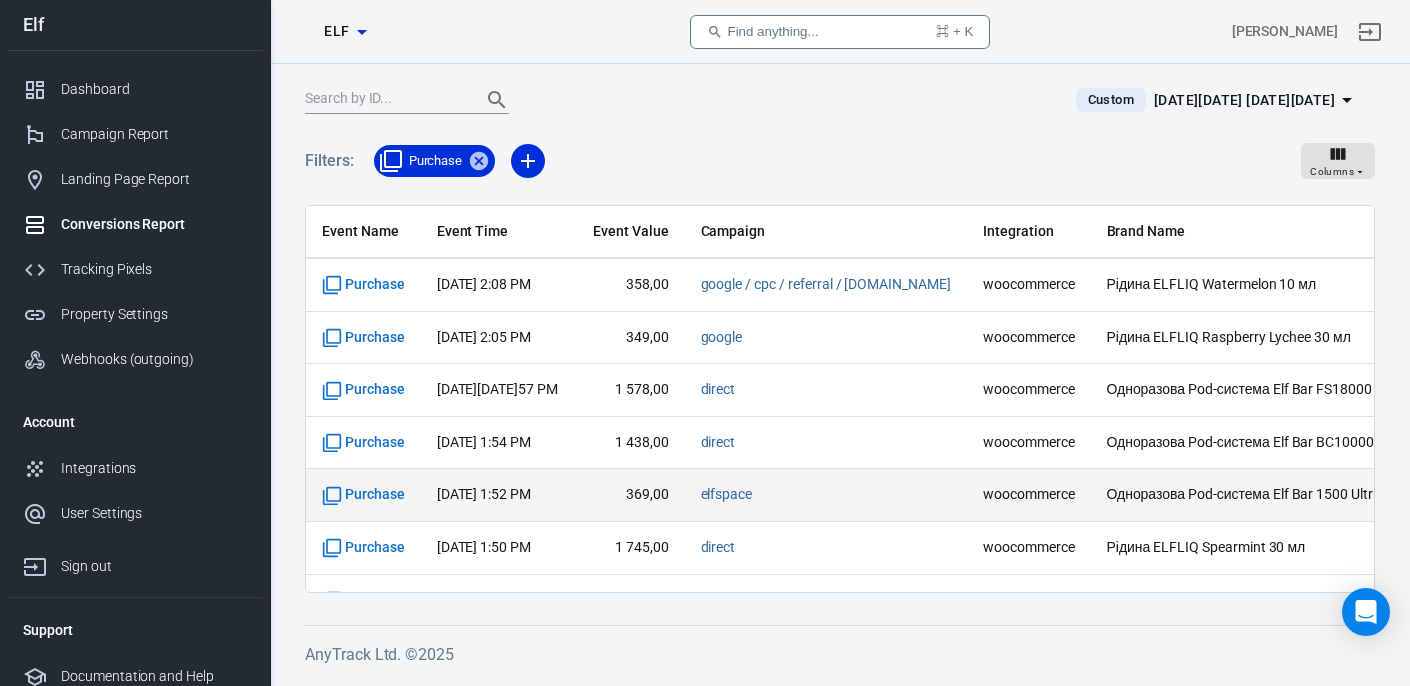 scroll, scrollTop: 7092, scrollLeft: 0, axis: vertical 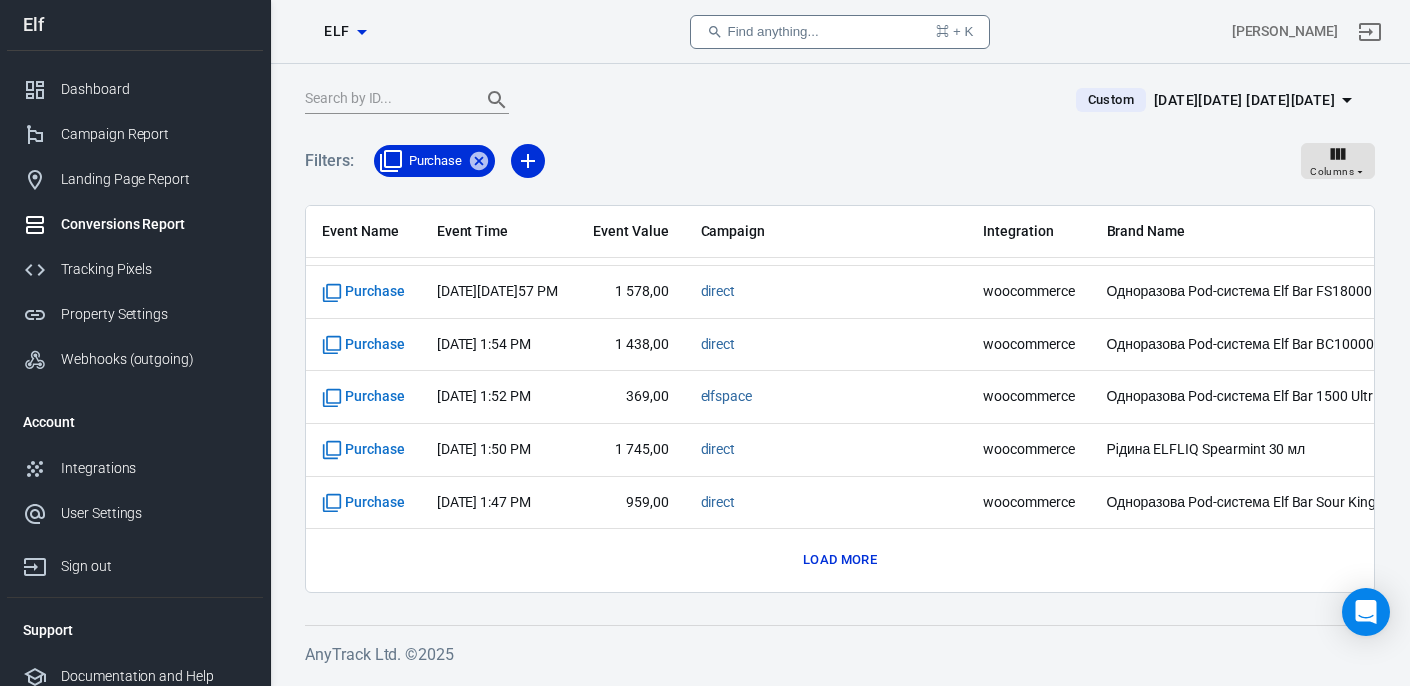 click on "Load more" at bounding box center (840, 560) 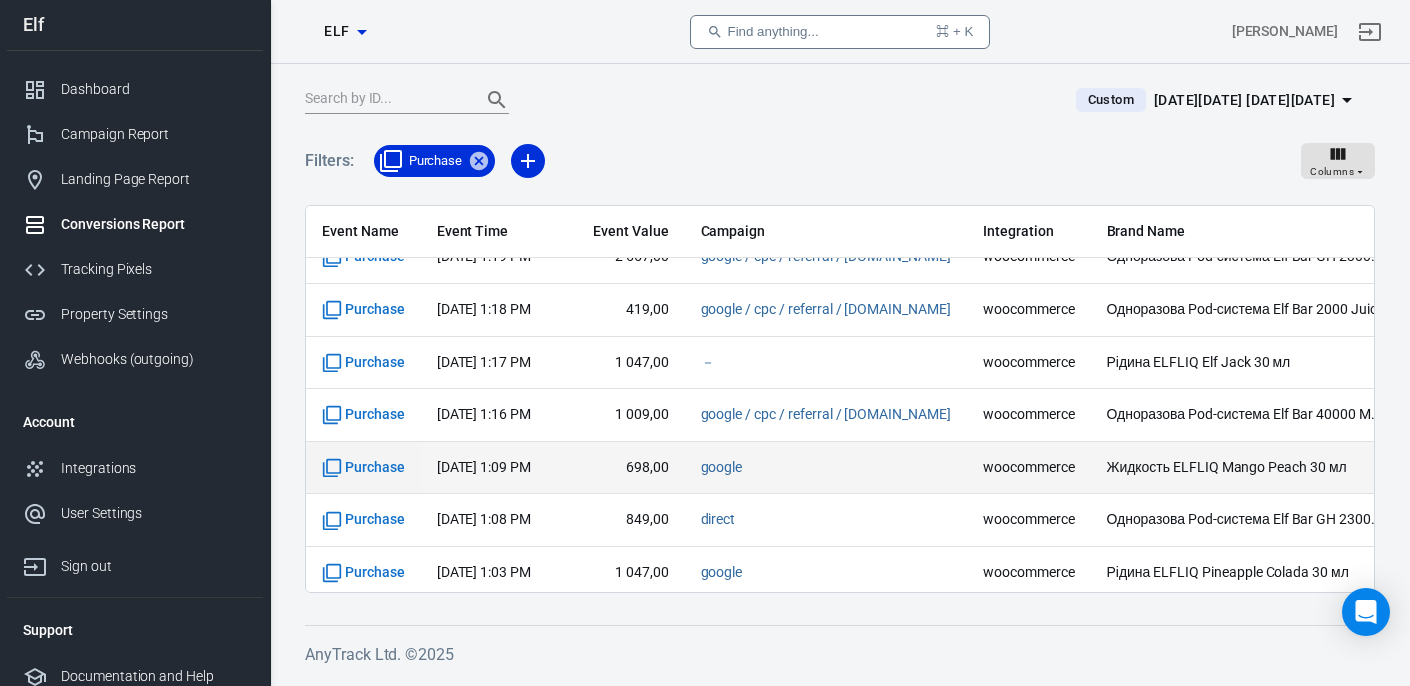 scroll, scrollTop: 8144, scrollLeft: 0, axis: vertical 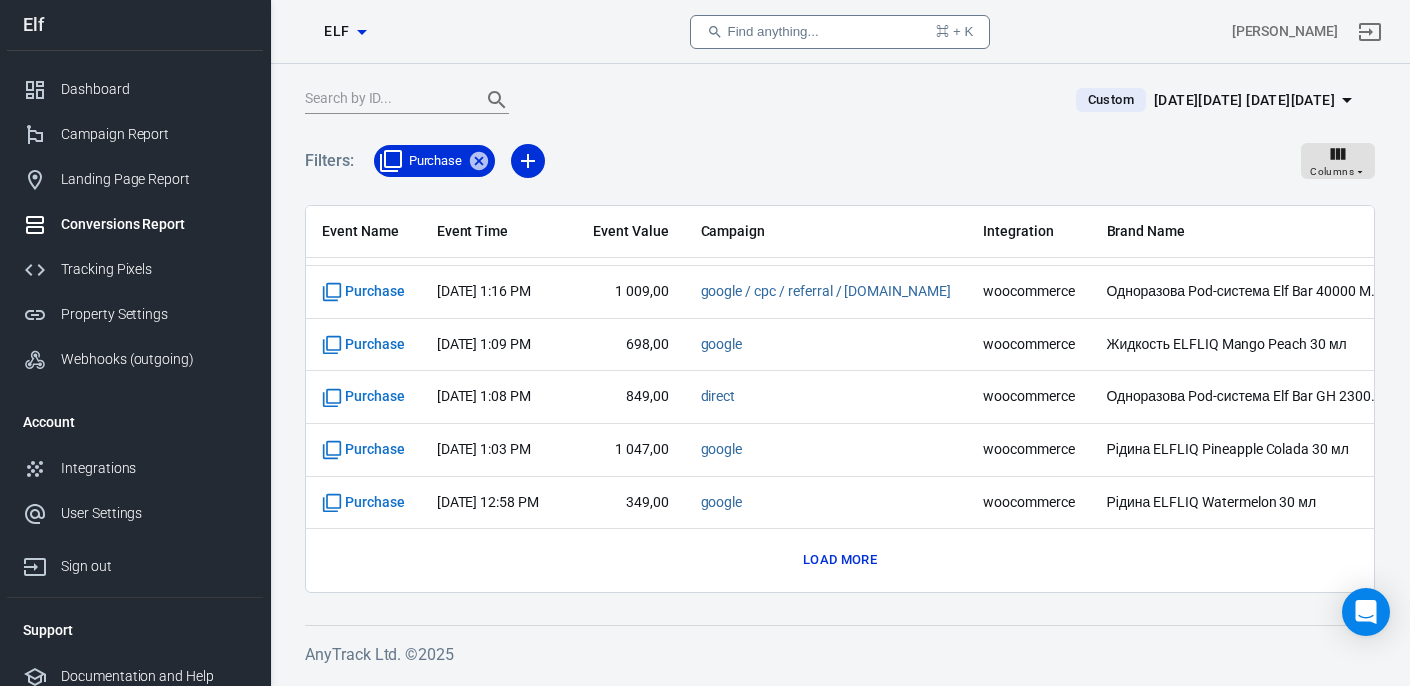 click on "Event Name Event Time Event Value Campaign Integration Brand Name   Purchase Jul 1, 2025, 10:45 PM 359,00 direct   woocommerce Одноразовая Pod-система Elf Bar 1500 Cola   Purchase Jul 1, 2025, 10:34 PM 2 507,00 social / facebook   woocommerce Одноразова Pod-система Elf Bar GH 23000 Blueberry Cherry Cranberry   Purchase Jul 1, 2025, 10:28 PM 1 056,00 google   woocommerce Жидкость ELFLIQ Blueberry Sour Raspberry 30 мл   Purchase Jul 1, 2025, 10:26 PM 419,00 google / cpc / referral / www.deep-breath.store   woocommerce Одноразова Pod-система Elf Bar 2000 LUX Grape Ice   Purchase Jul 1, 2025, 10:22 PM 419,00 social / facebook   woocommerce Одноразова Pod-система Elf Bar 2000 Juicy Peach   Purchase Jul 1, 2025, 10:12 PM 468,00 google / cpc / referral / www.elfspace.com.ua   woocommerce Картридж Vaporesso XROS 0,6 Oм   Purchase Jul 1, 2025, 10:10 PM 2 547,00 ads / elfspace   woocommerce   Purchase Jul 1, 2025, 10:06 PM bing" at bounding box center (840, 399) 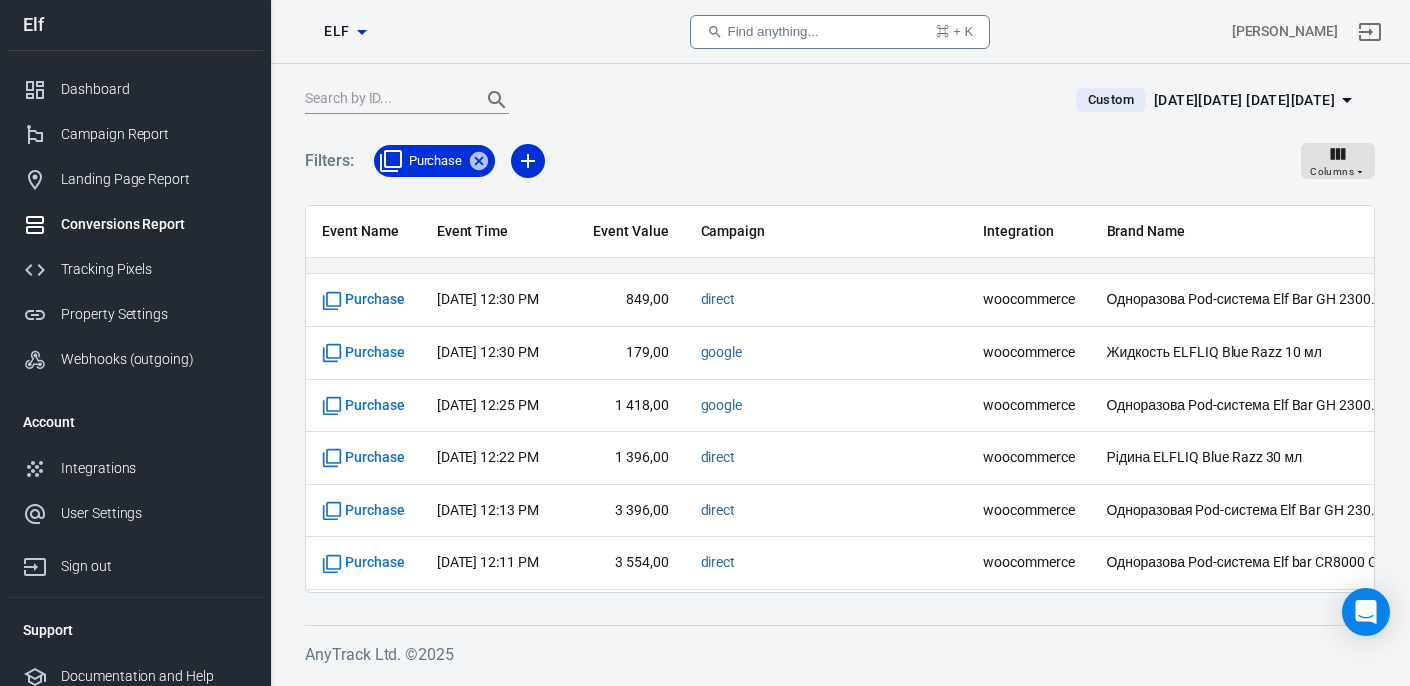scroll, scrollTop: 9196, scrollLeft: 0, axis: vertical 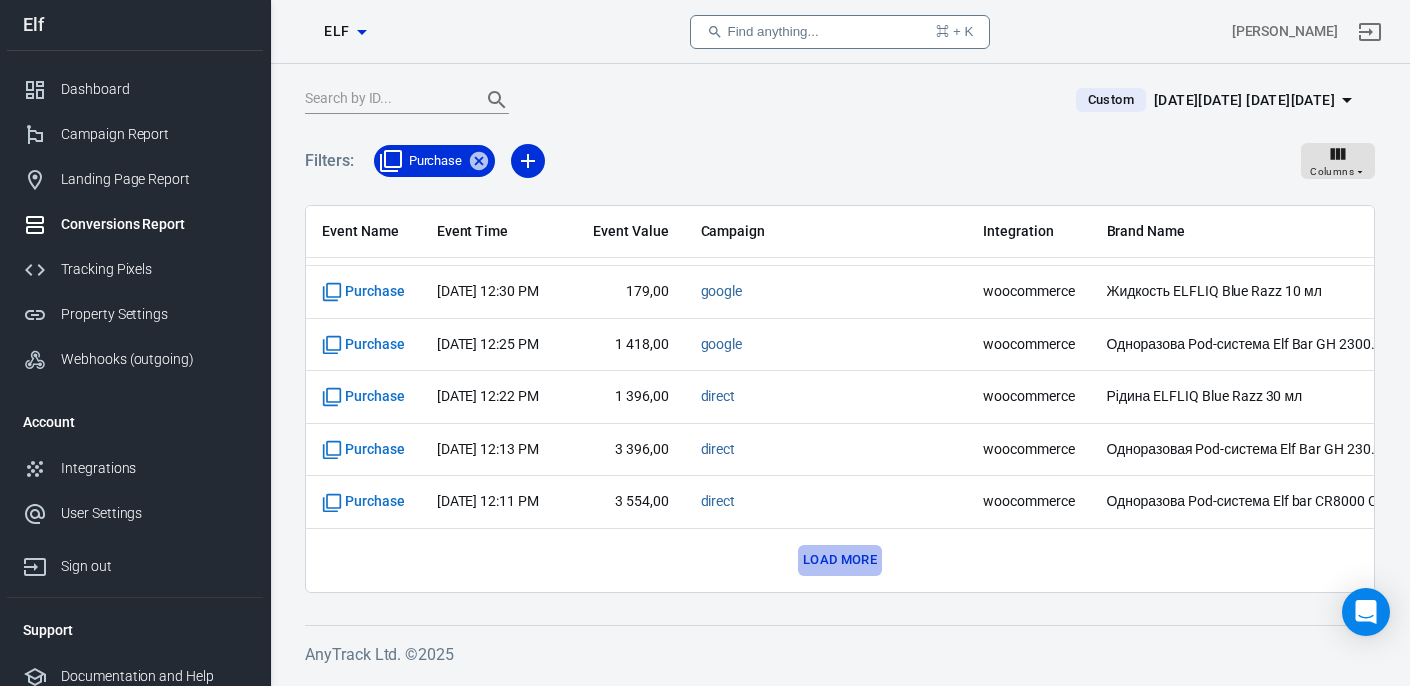 click on "Load more" at bounding box center (840, 560) 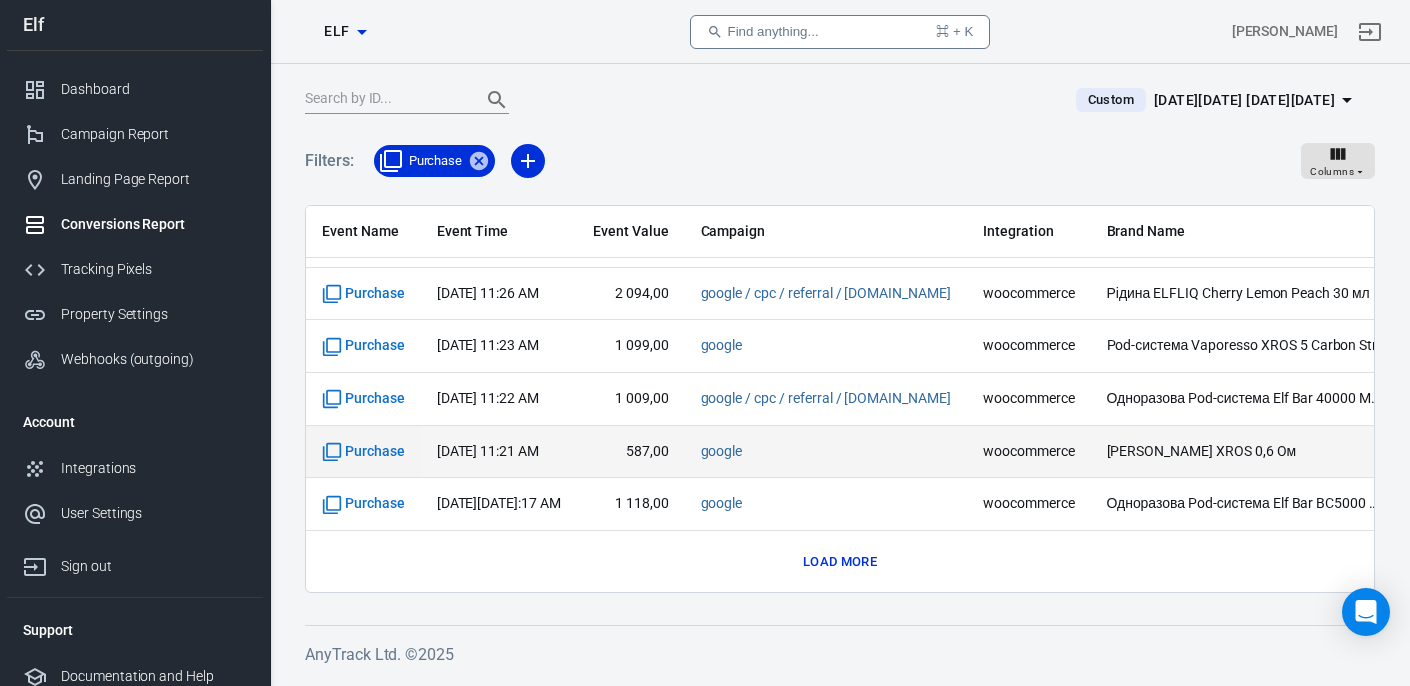 scroll, scrollTop: 10248, scrollLeft: 0, axis: vertical 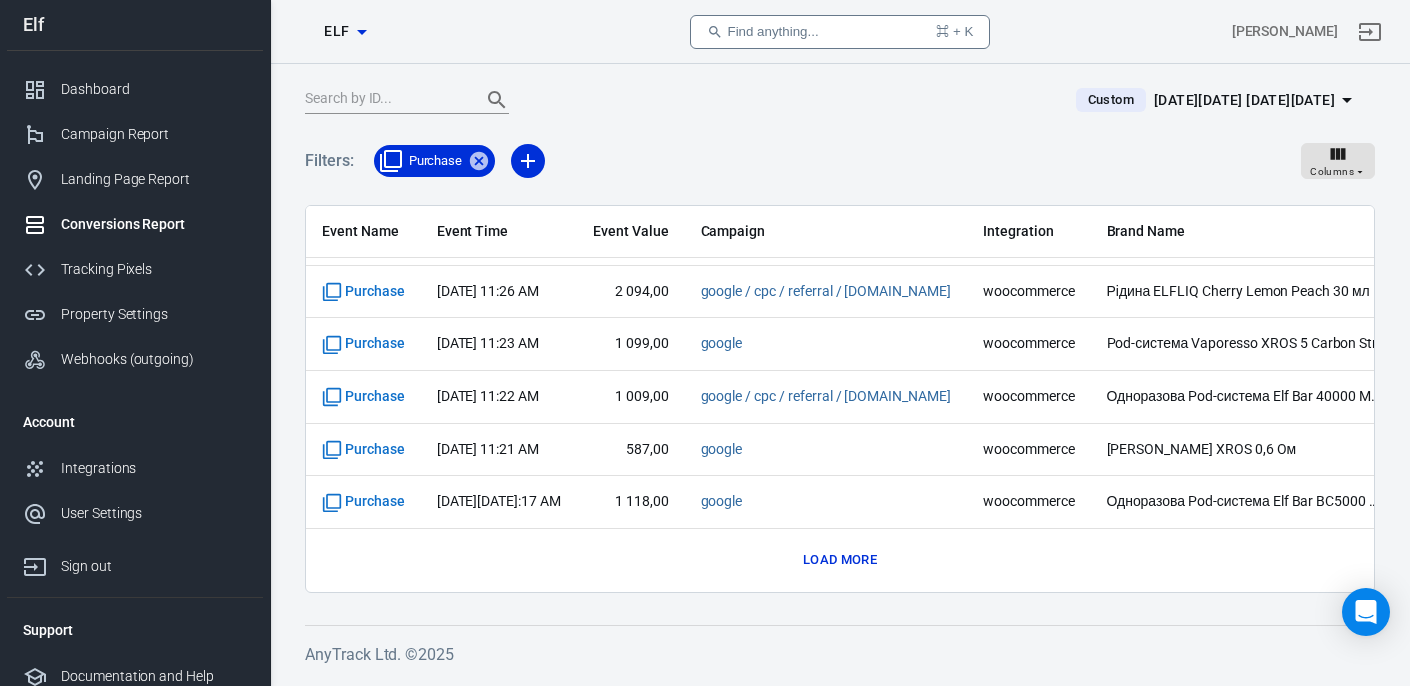 click on "Load more" at bounding box center (840, 560) 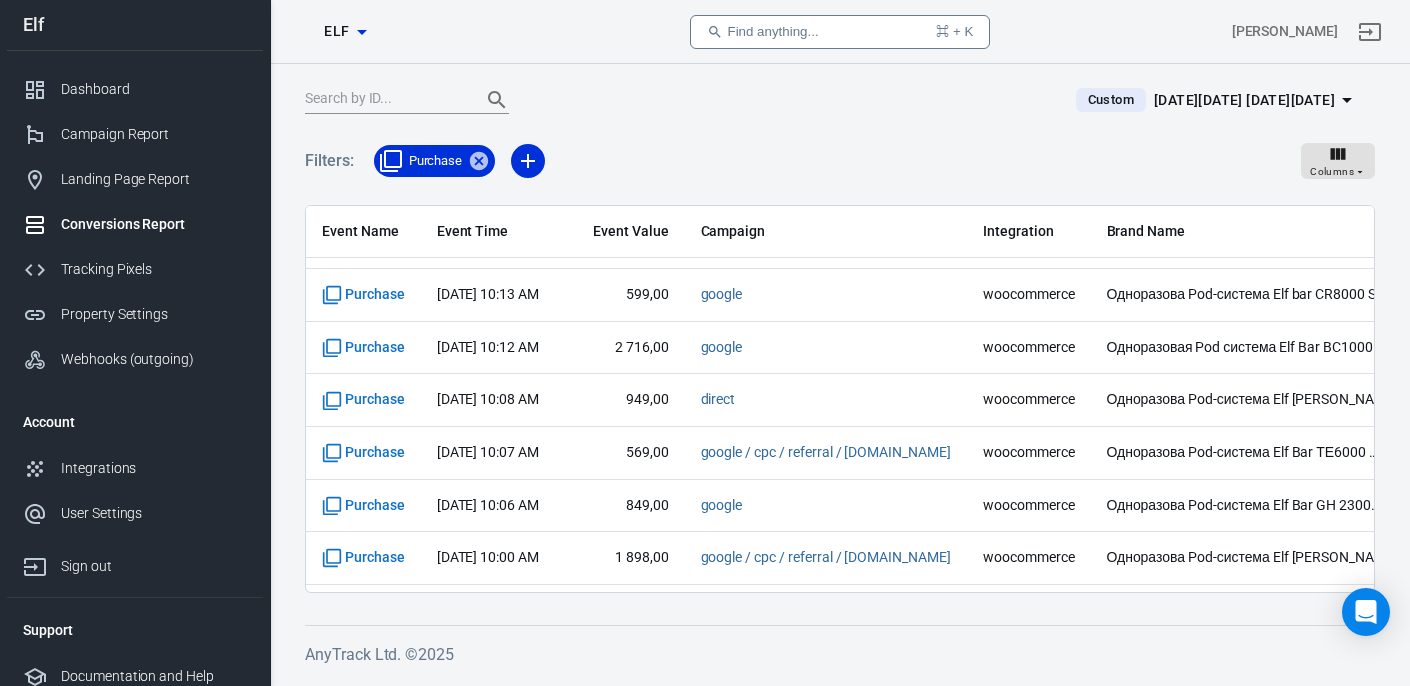 scroll, scrollTop: 11300, scrollLeft: 0, axis: vertical 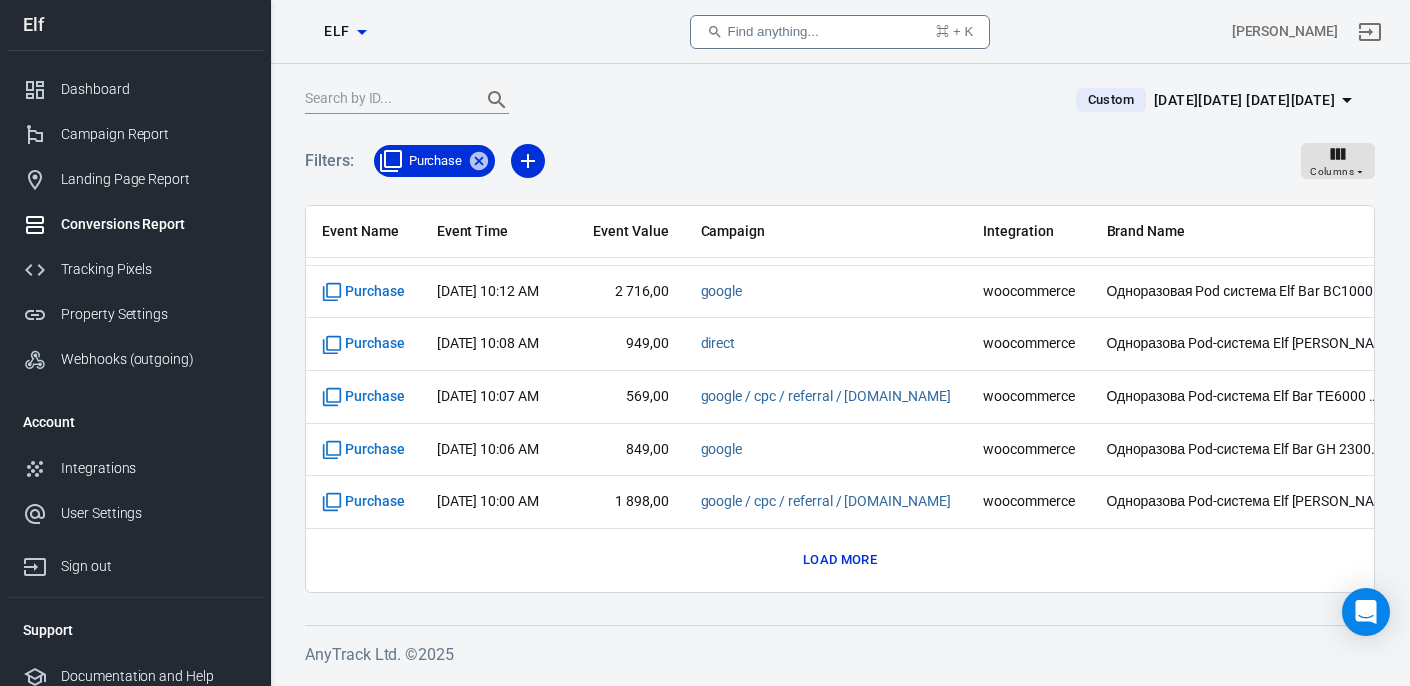 click on "Load more" at bounding box center [840, 560] 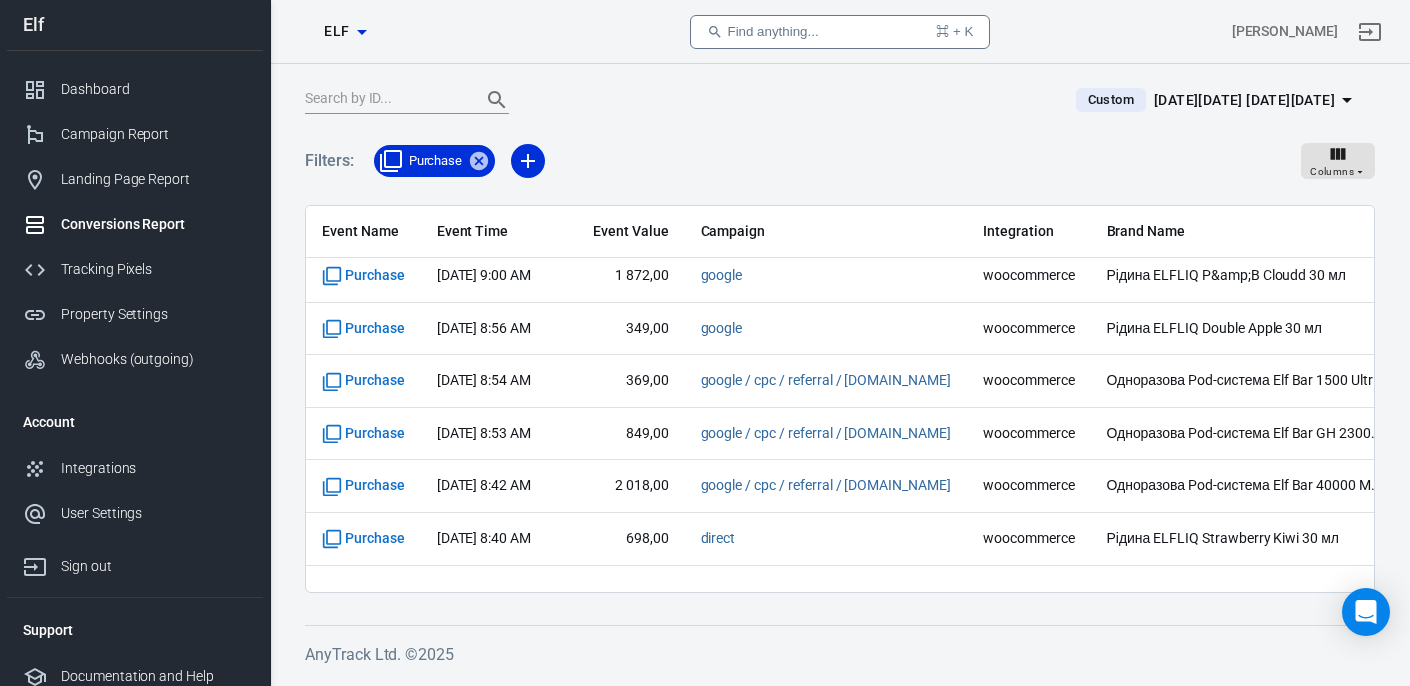 scroll, scrollTop: 12352, scrollLeft: 0, axis: vertical 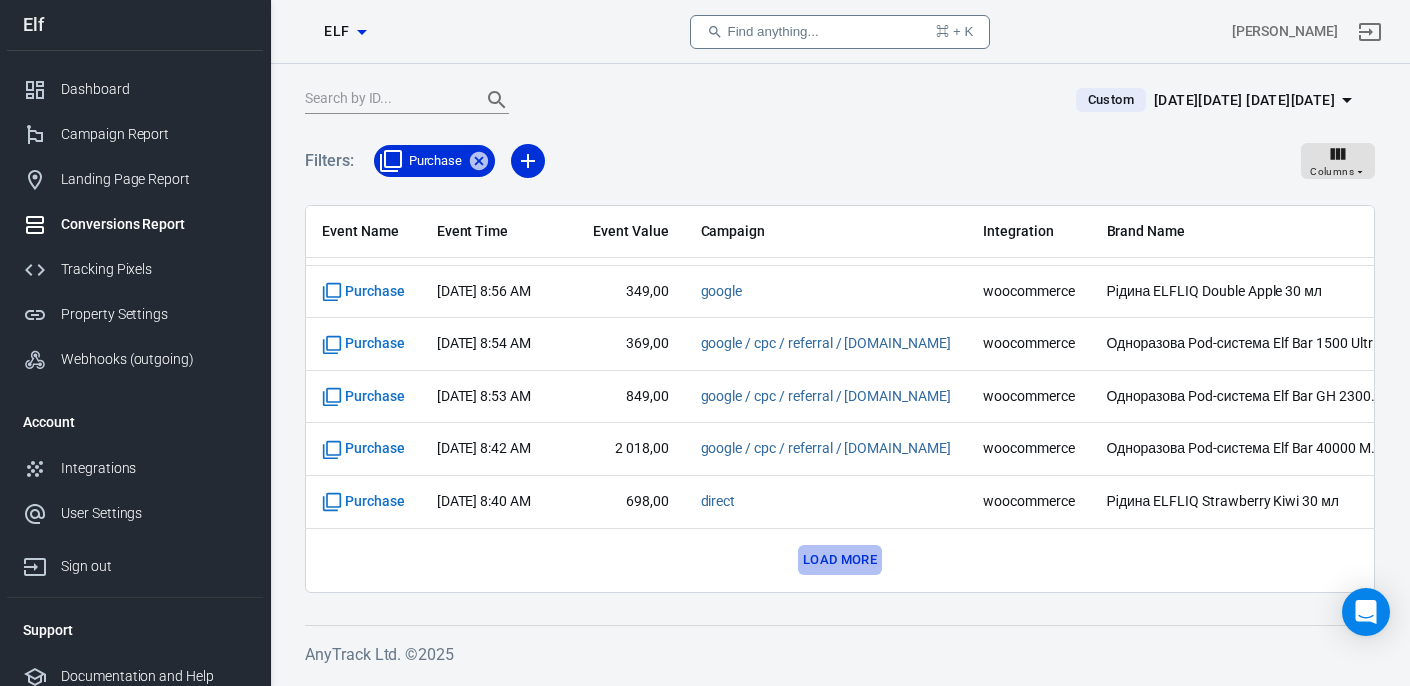 click on "Load more" at bounding box center (840, 560) 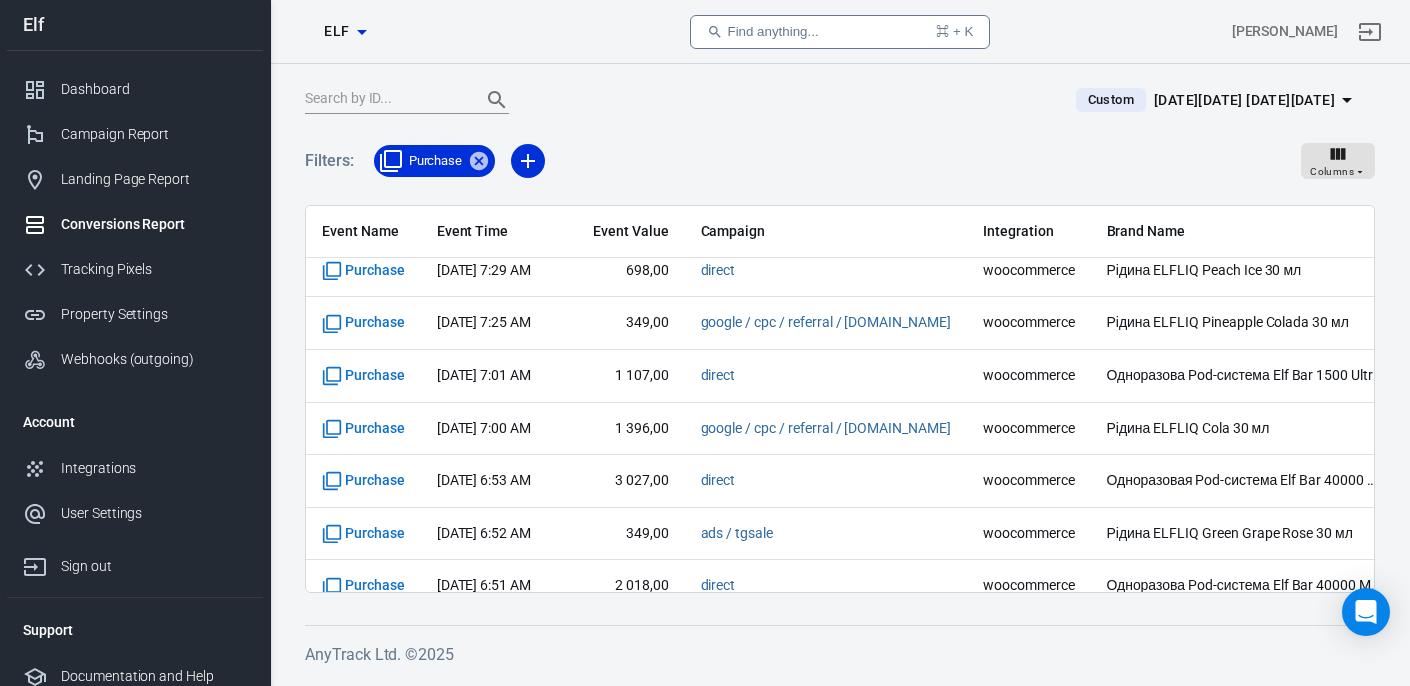 scroll, scrollTop: 13403, scrollLeft: 0, axis: vertical 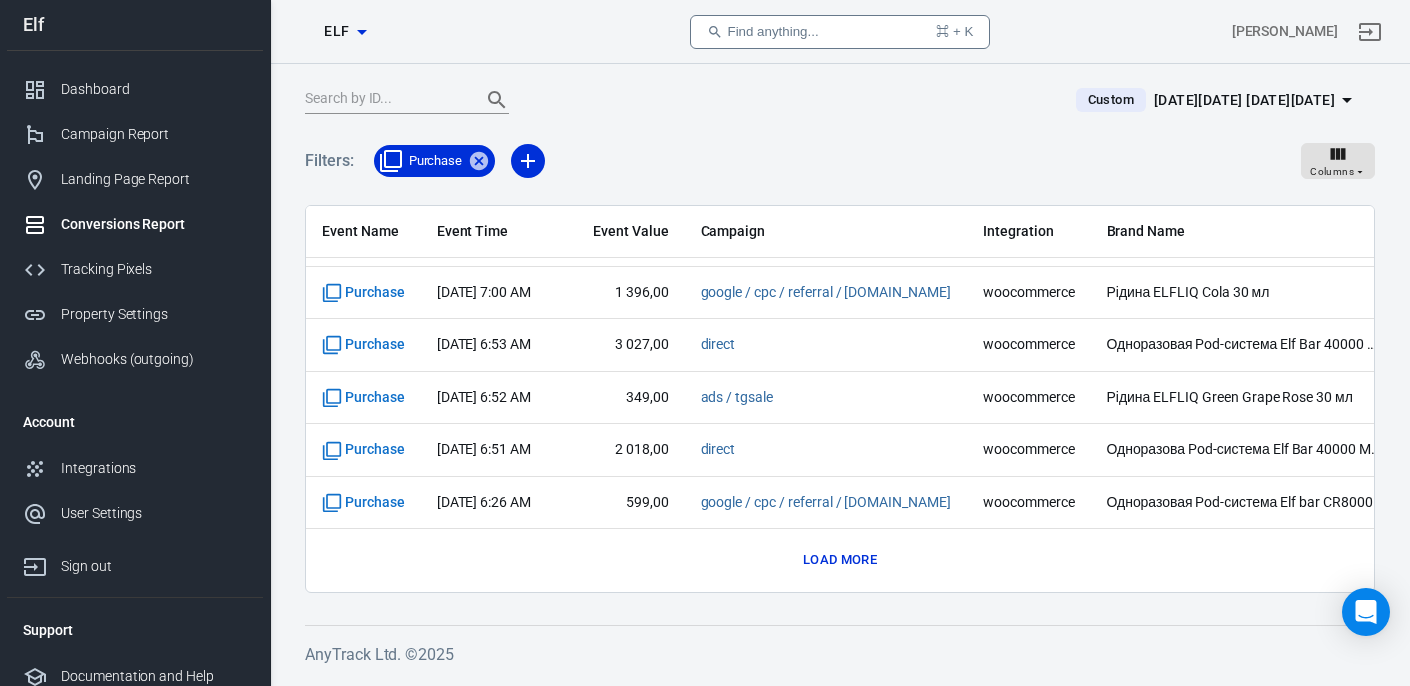 click on "Load more" at bounding box center (840, 560) 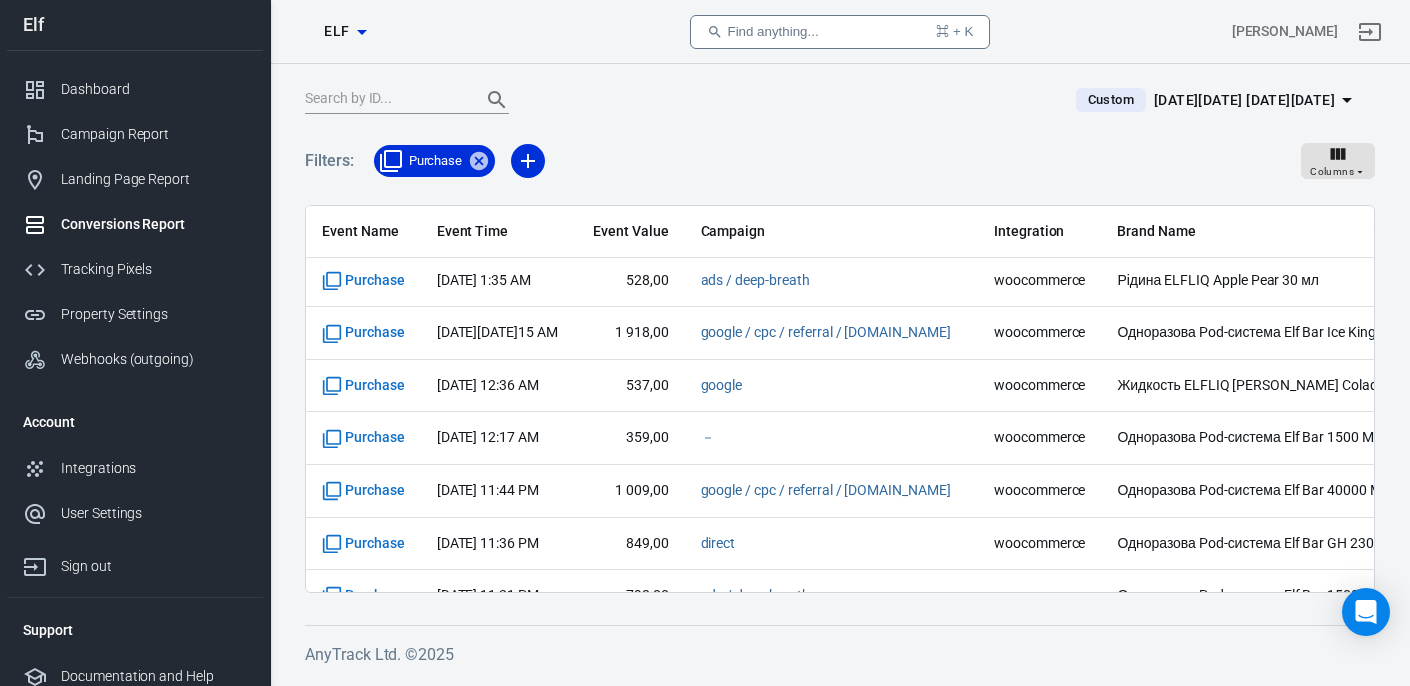 scroll, scrollTop: 14235, scrollLeft: 0, axis: vertical 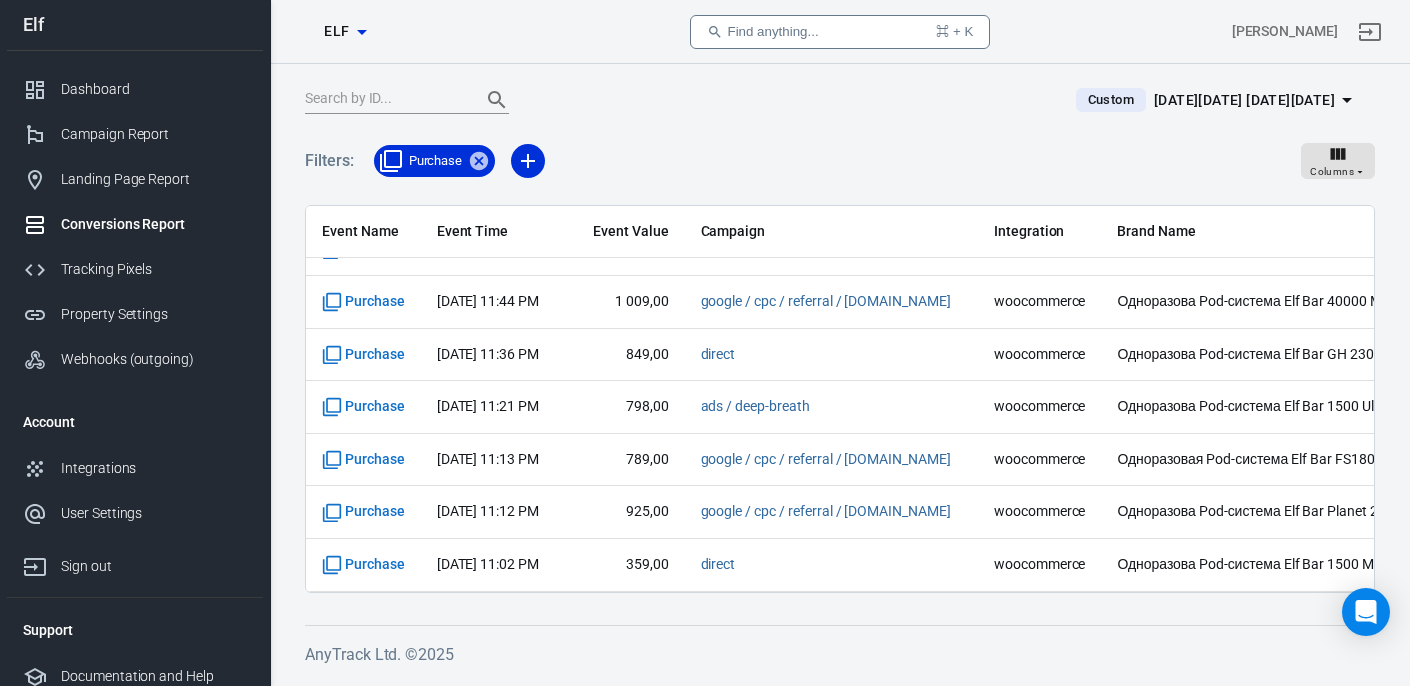 click on "Custom Jul 1 － Jul 1, 2025" at bounding box center (1217, 100) 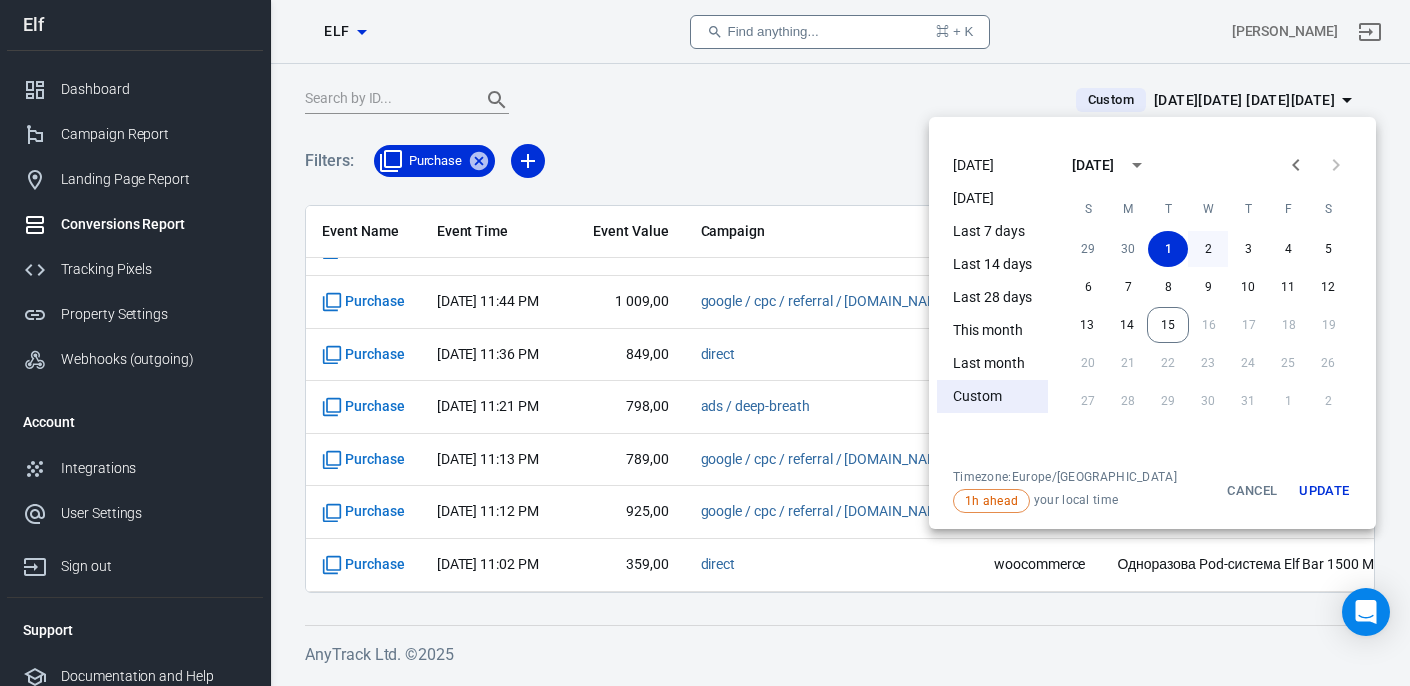 click on "2" at bounding box center [1208, 249] 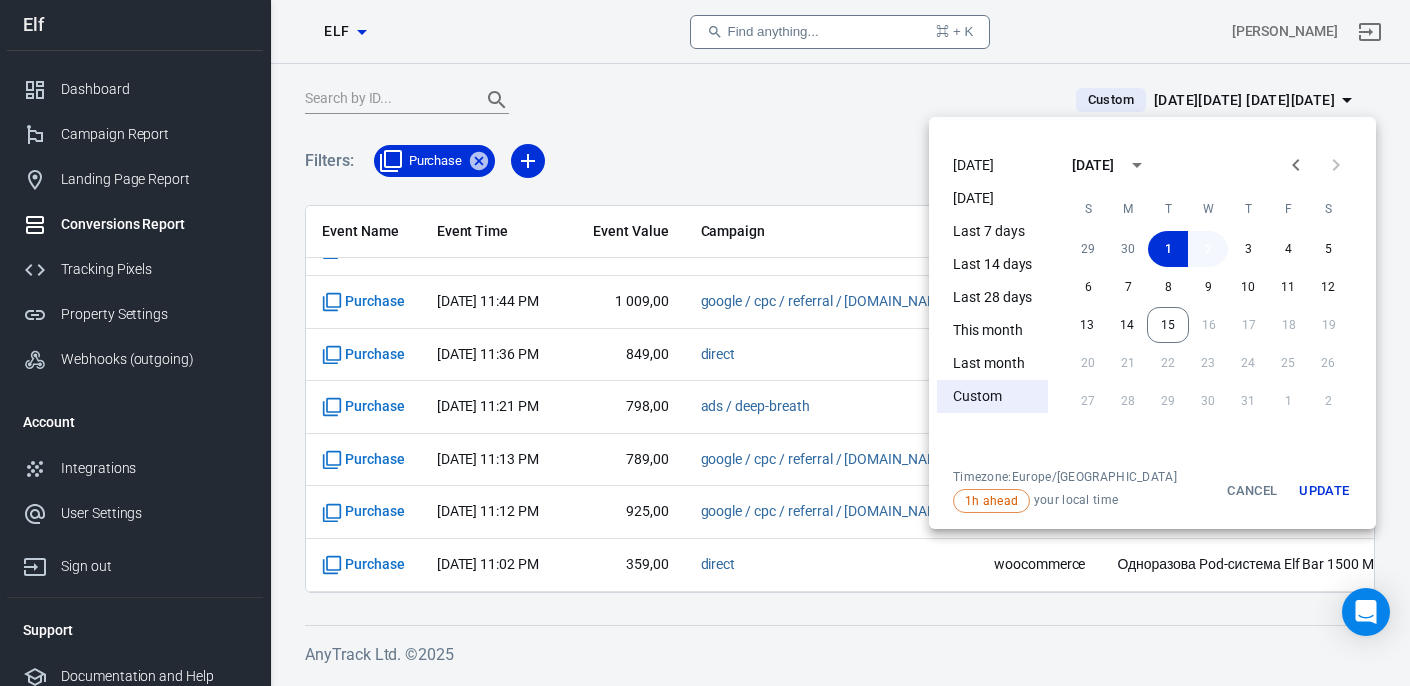 click on "2" at bounding box center (1208, 249) 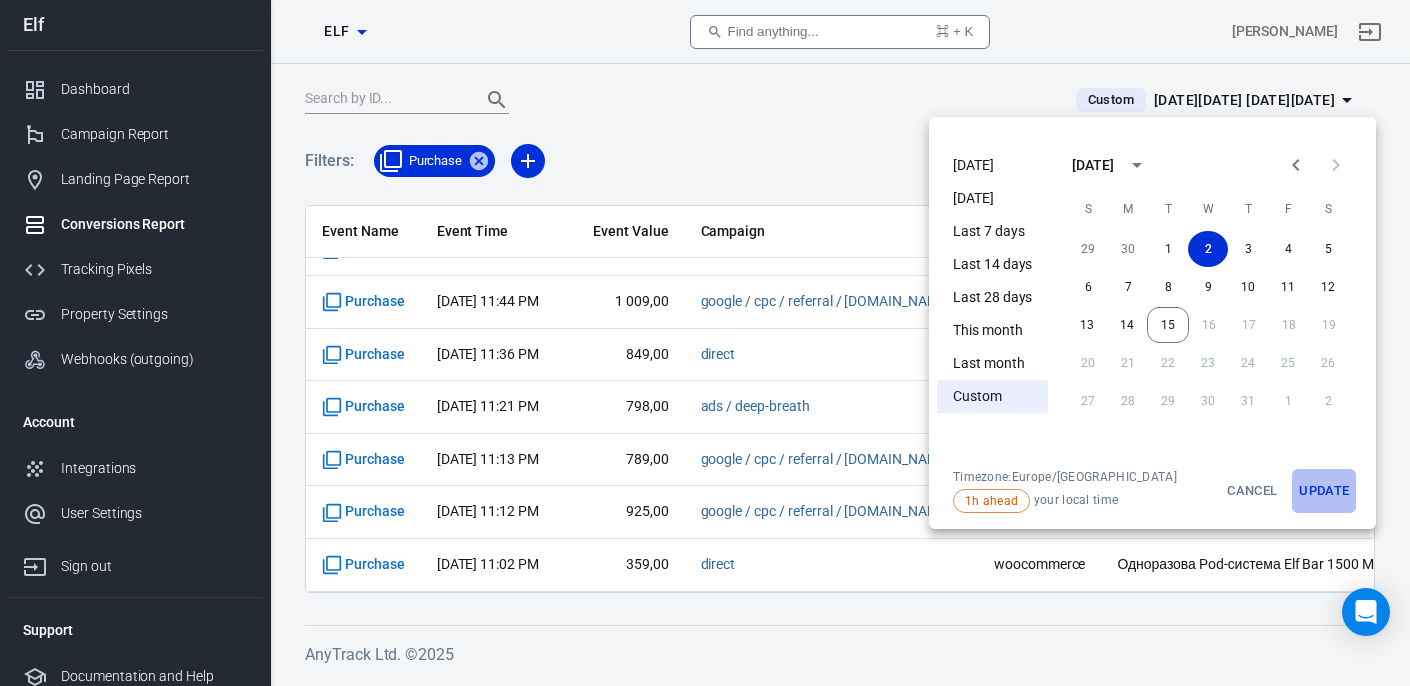 click on "Update" at bounding box center (1324, 491) 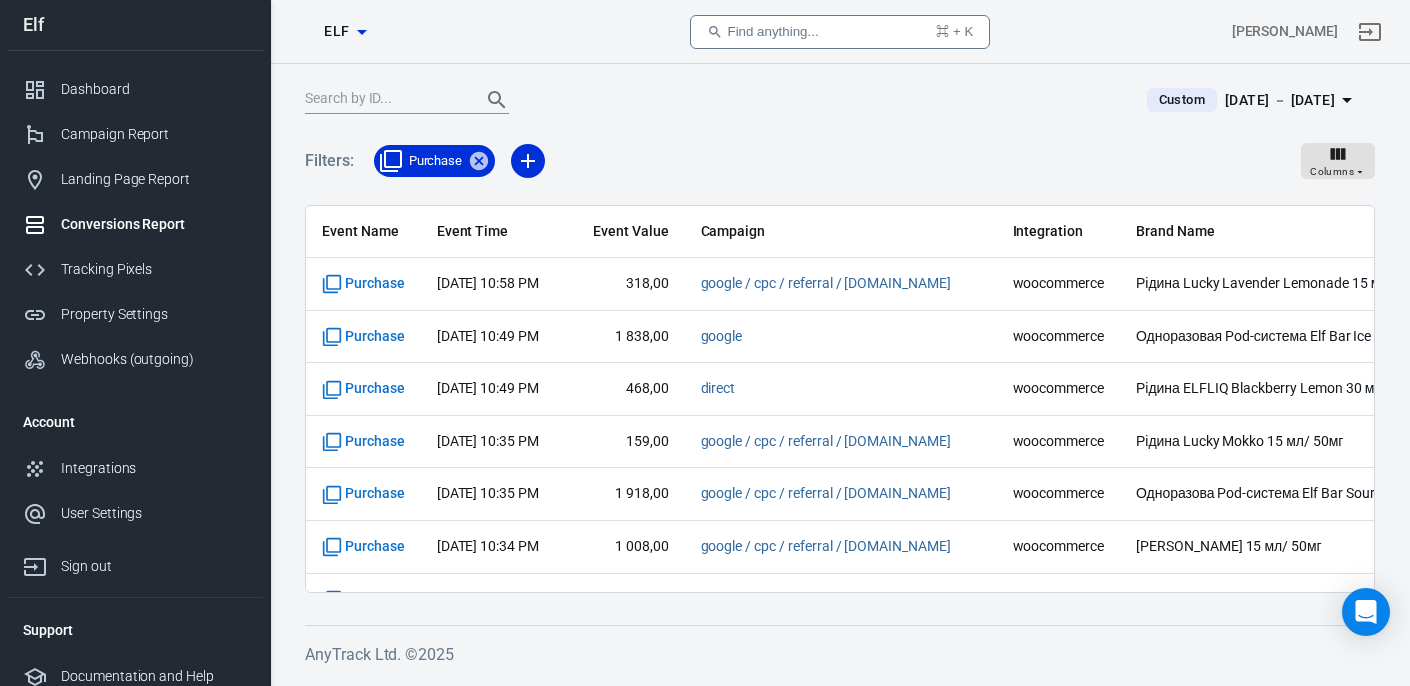 click on "Find anything... ⌘ + K" at bounding box center [840, 32] 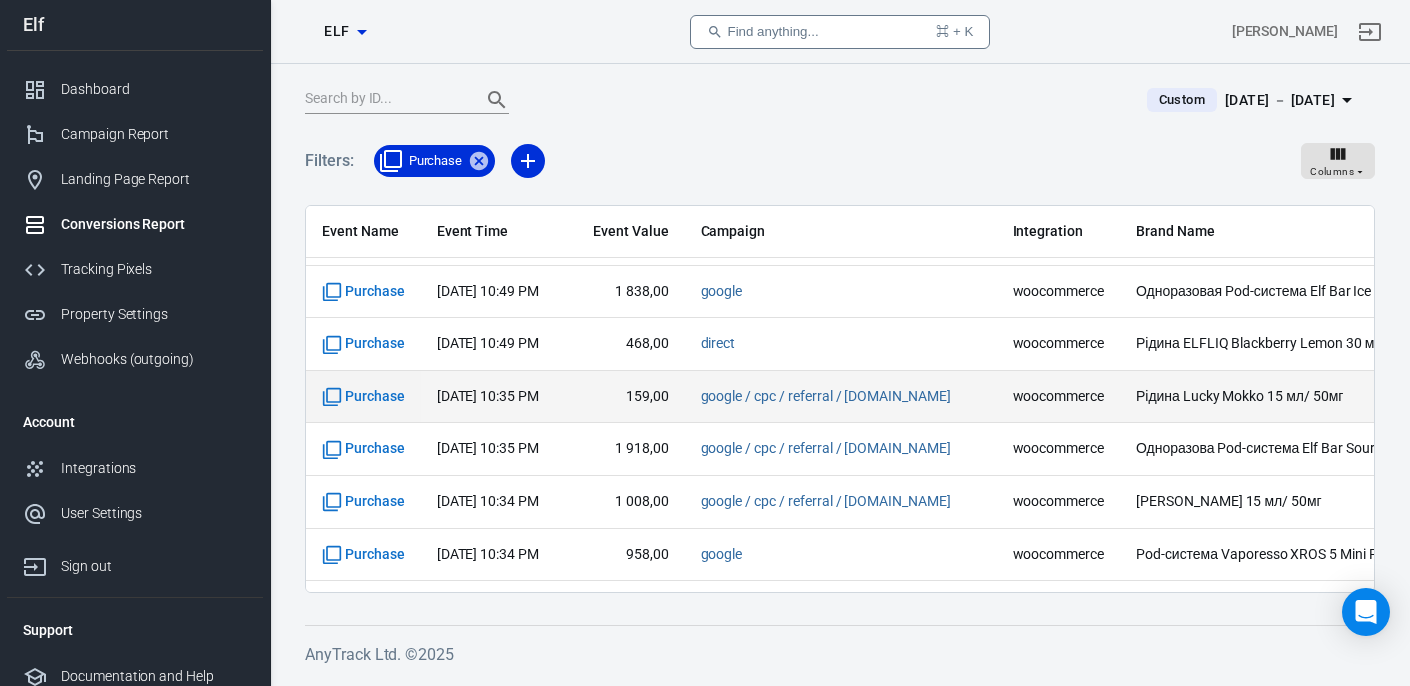 scroll, scrollTop: 0, scrollLeft: 0, axis: both 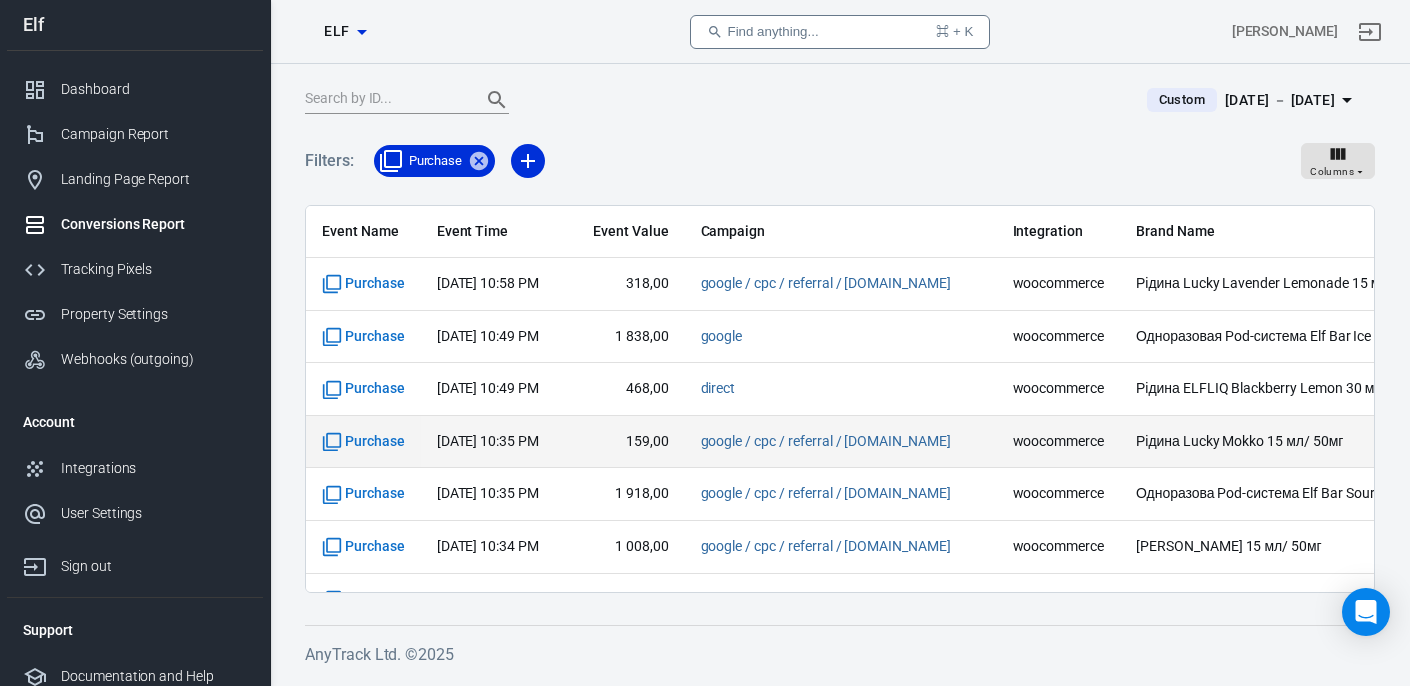 type 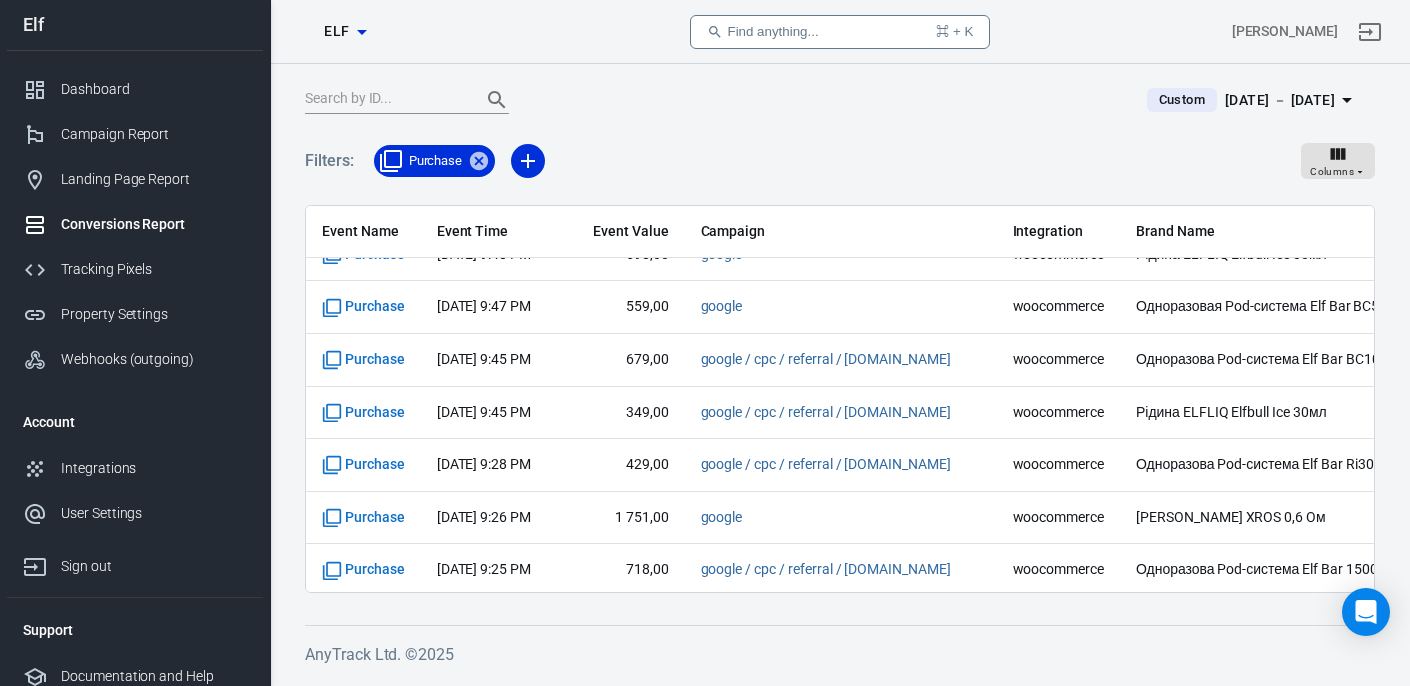 scroll, scrollTop: 781, scrollLeft: 0, axis: vertical 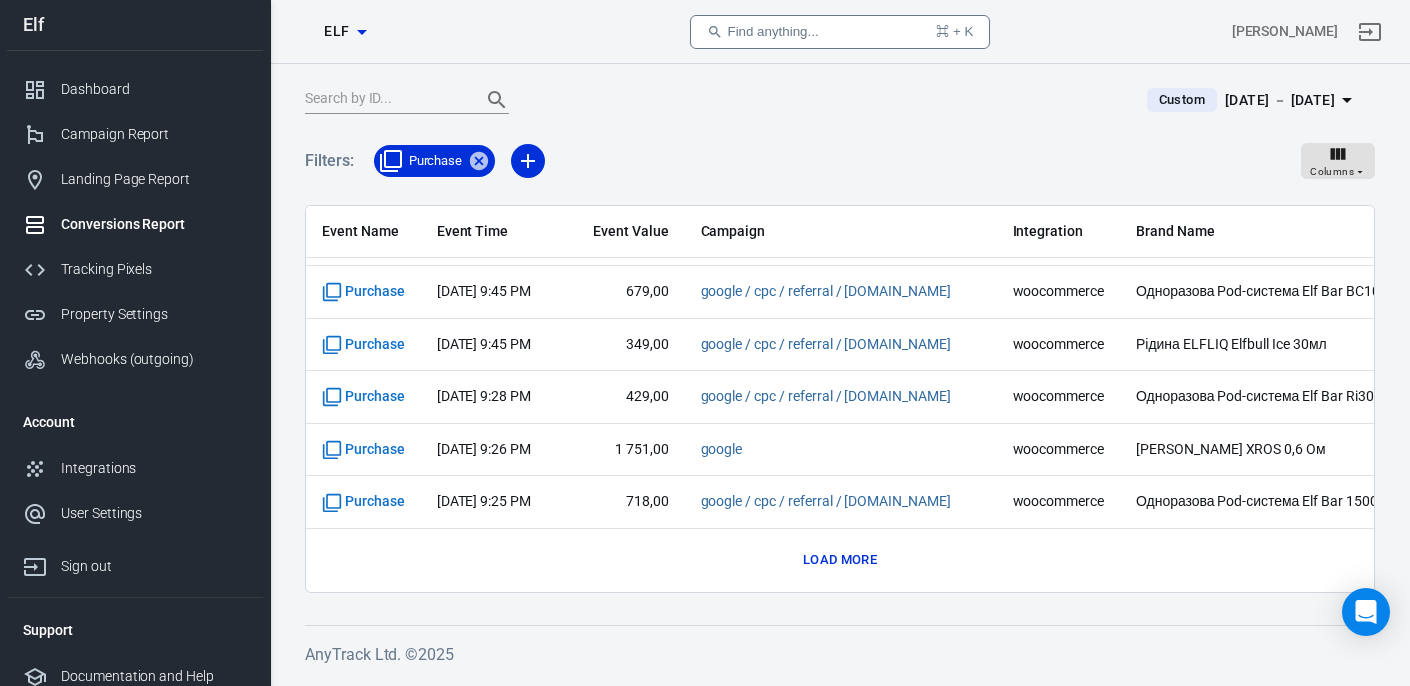 click on "Load more" at bounding box center [840, 560] 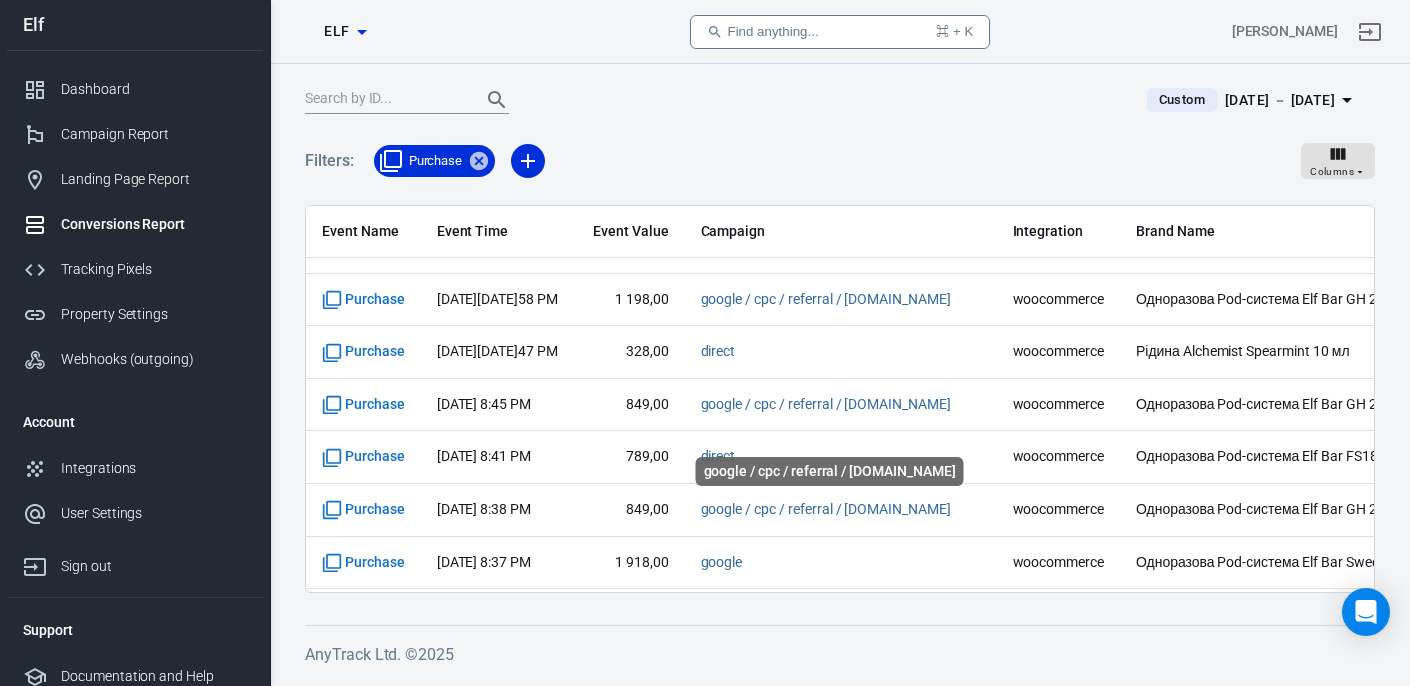 scroll, scrollTop: 1833, scrollLeft: 0, axis: vertical 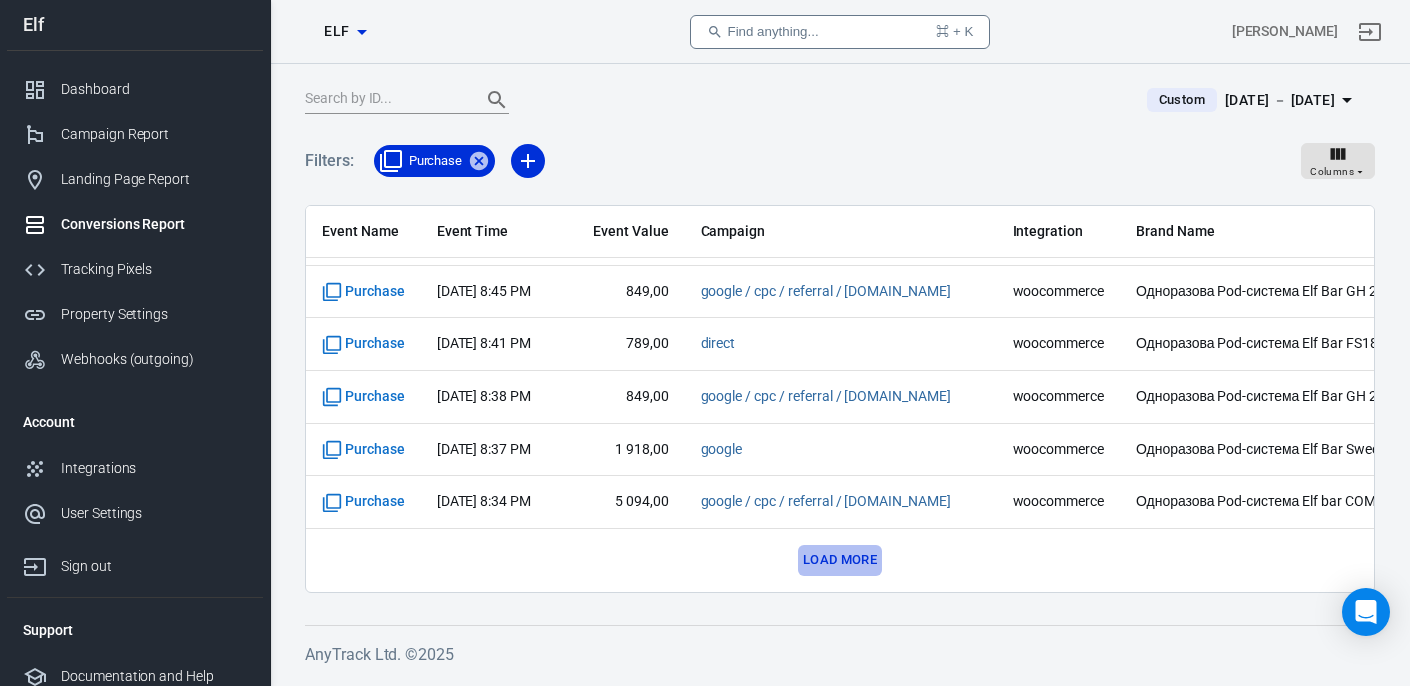 click on "Load more" at bounding box center (840, 560) 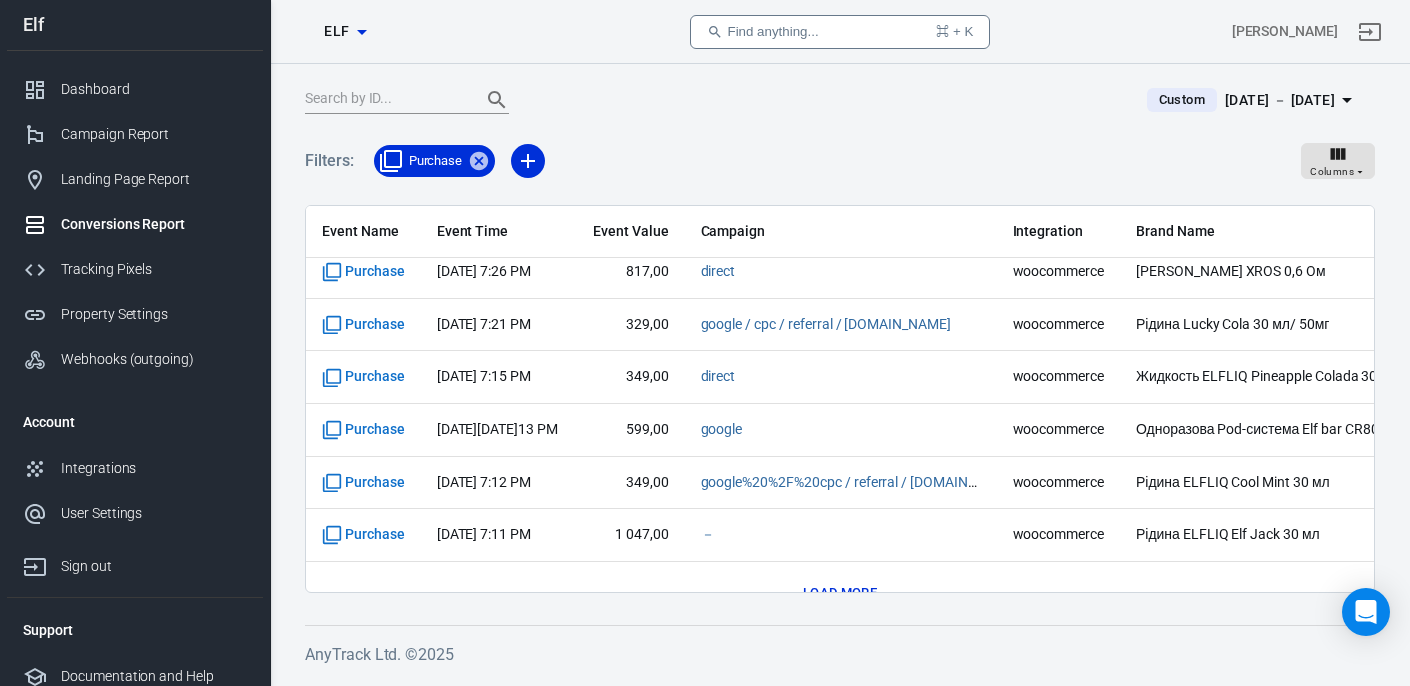 scroll, scrollTop: 2885, scrollLeft: 0, axis: vertical 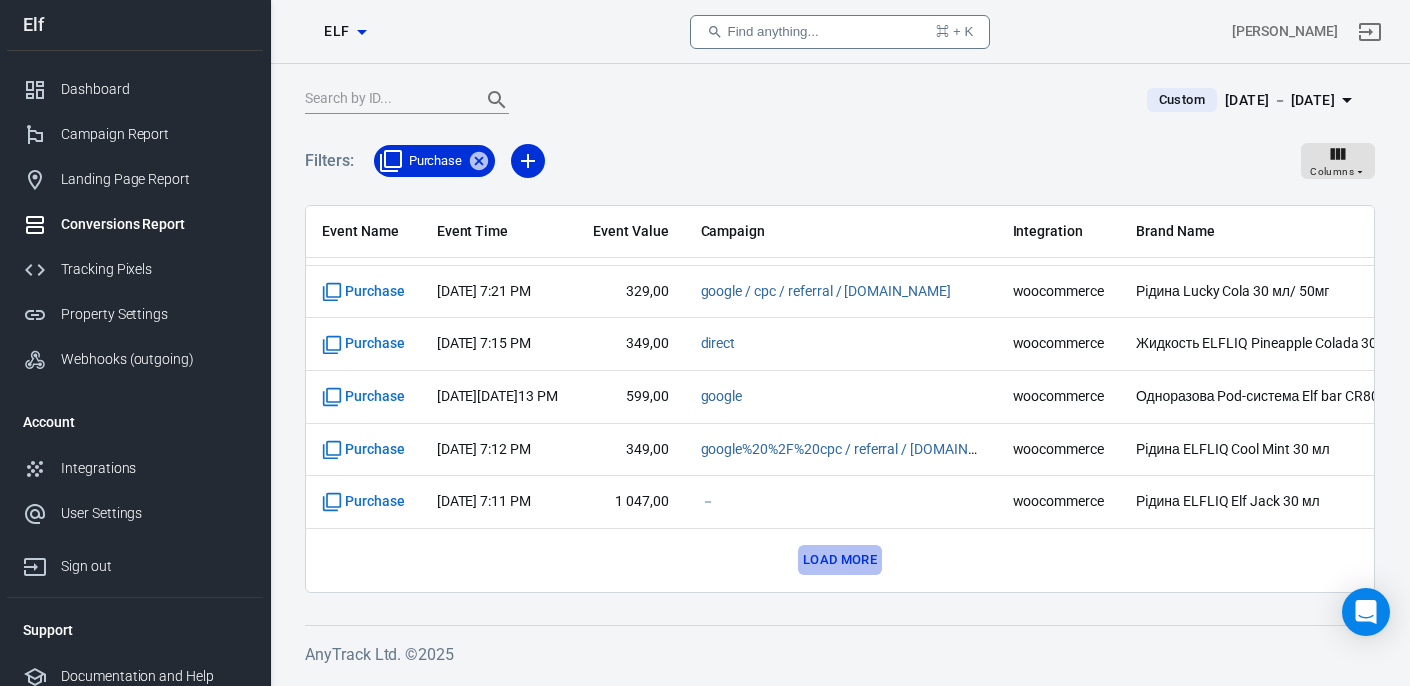 click on "Load more" at bounding box center [840, 560] 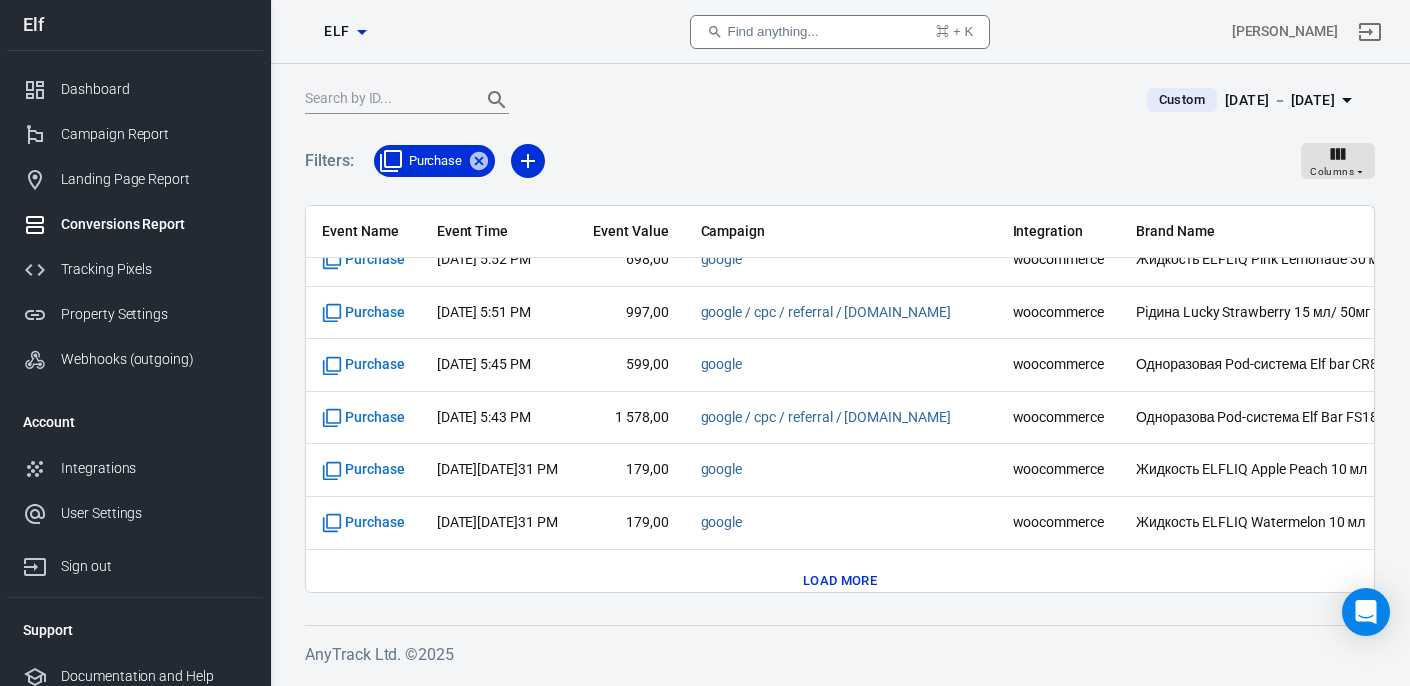 scroll, scrollTop: 3937, scrollLeft: 0, axis: vertical 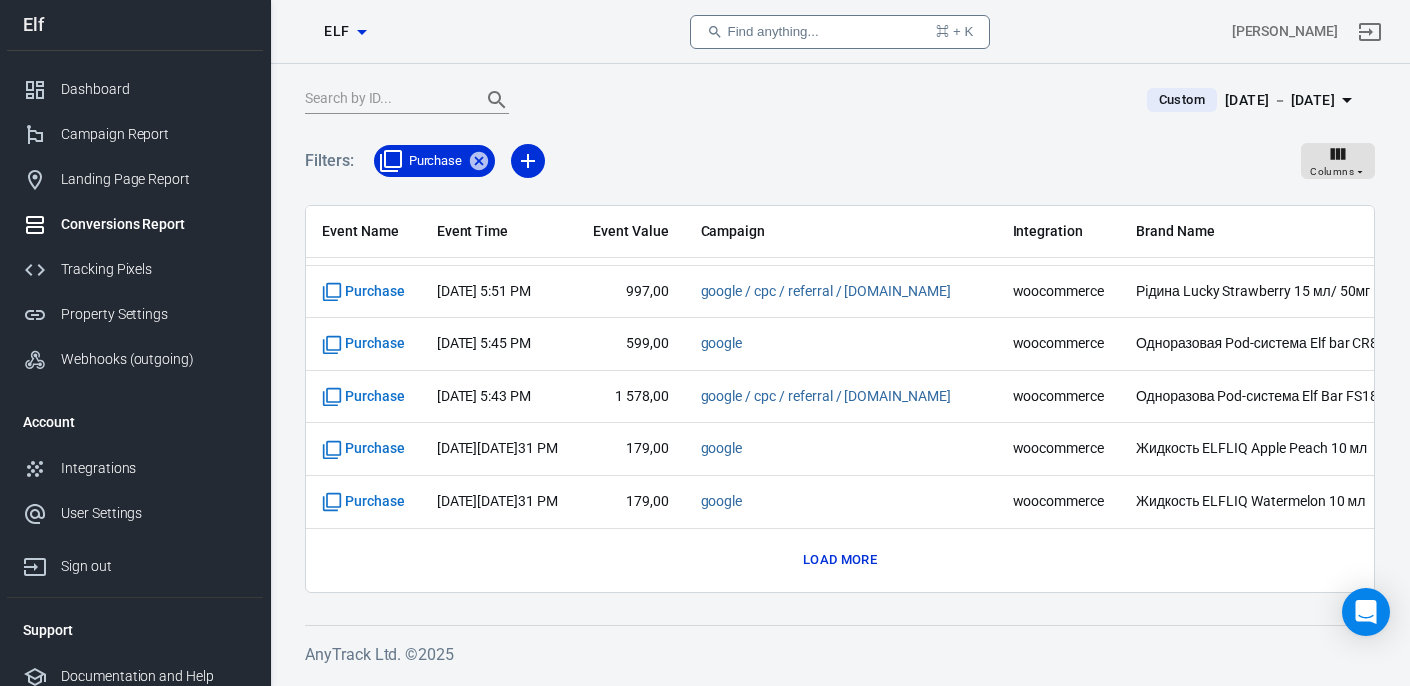 click on "Load more" at bounding box center [840, 560] 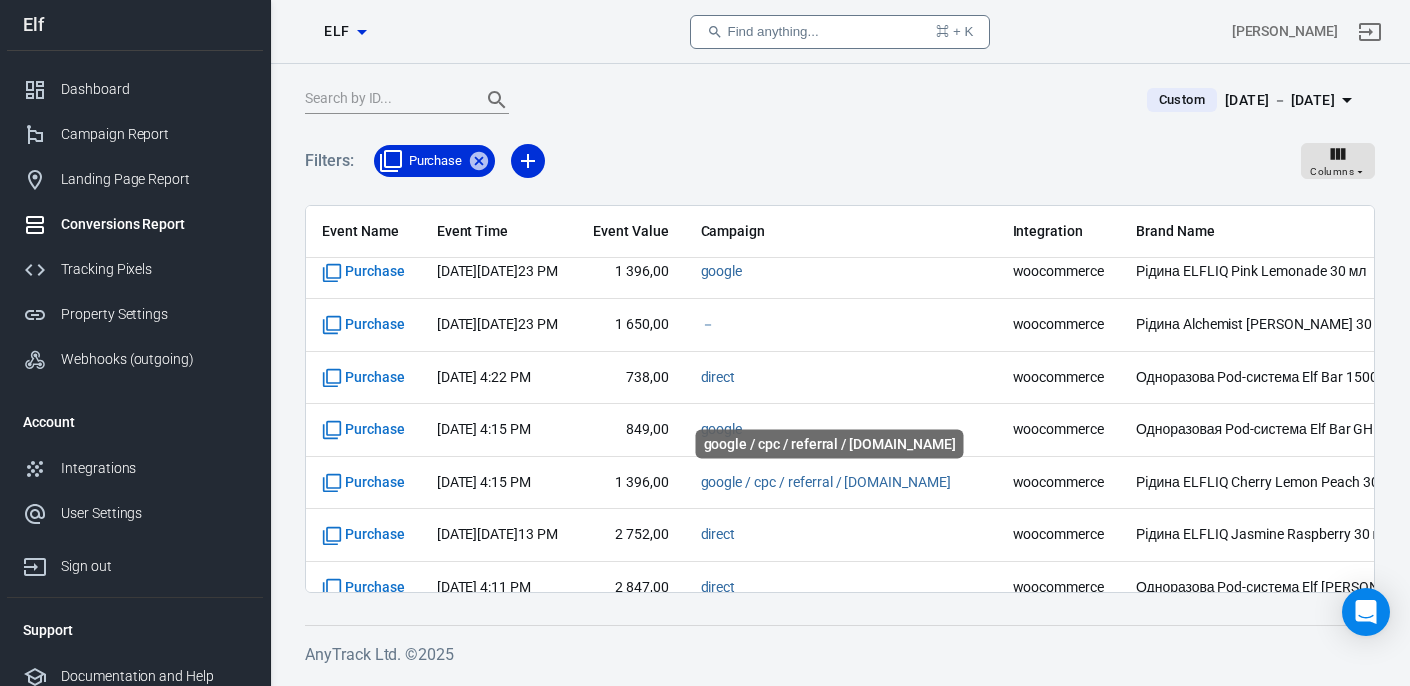 scroll, scrollTop: 4988, scrollLeft: 0, axis: vertical 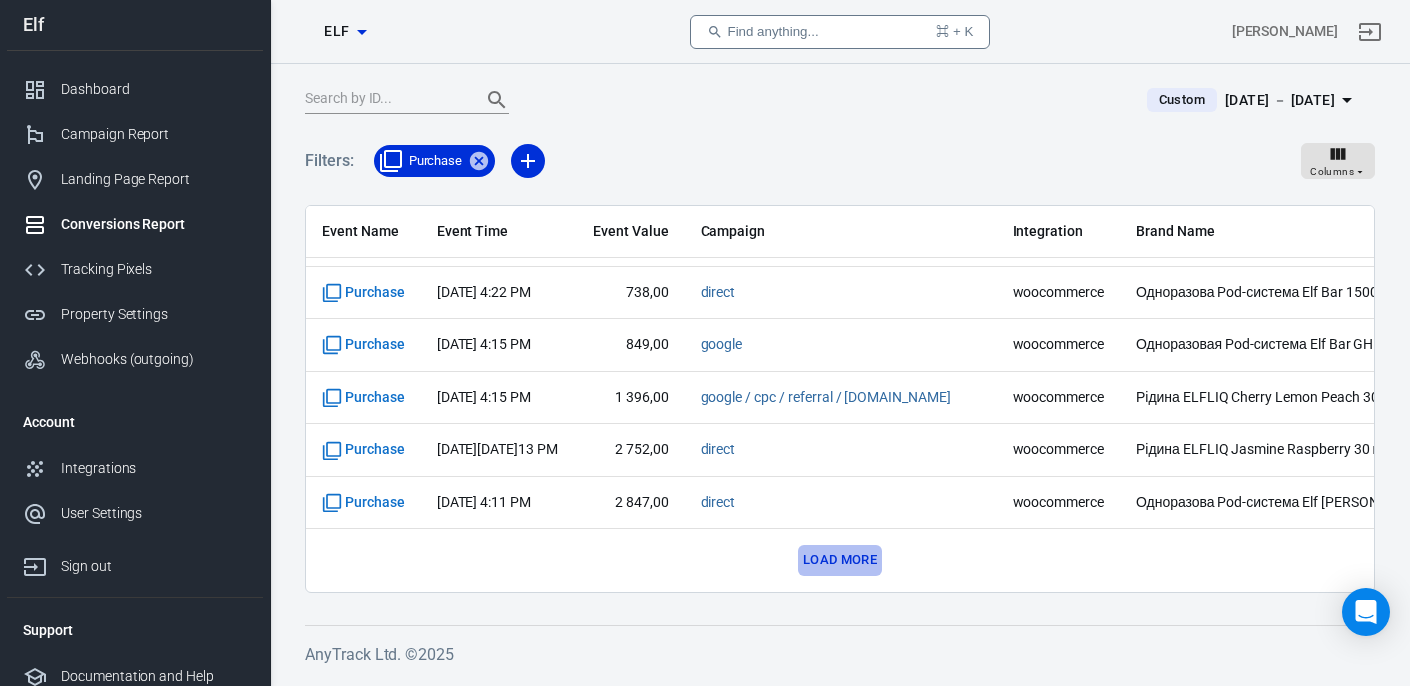 click on "Load more" at bounding box center (840, 560) 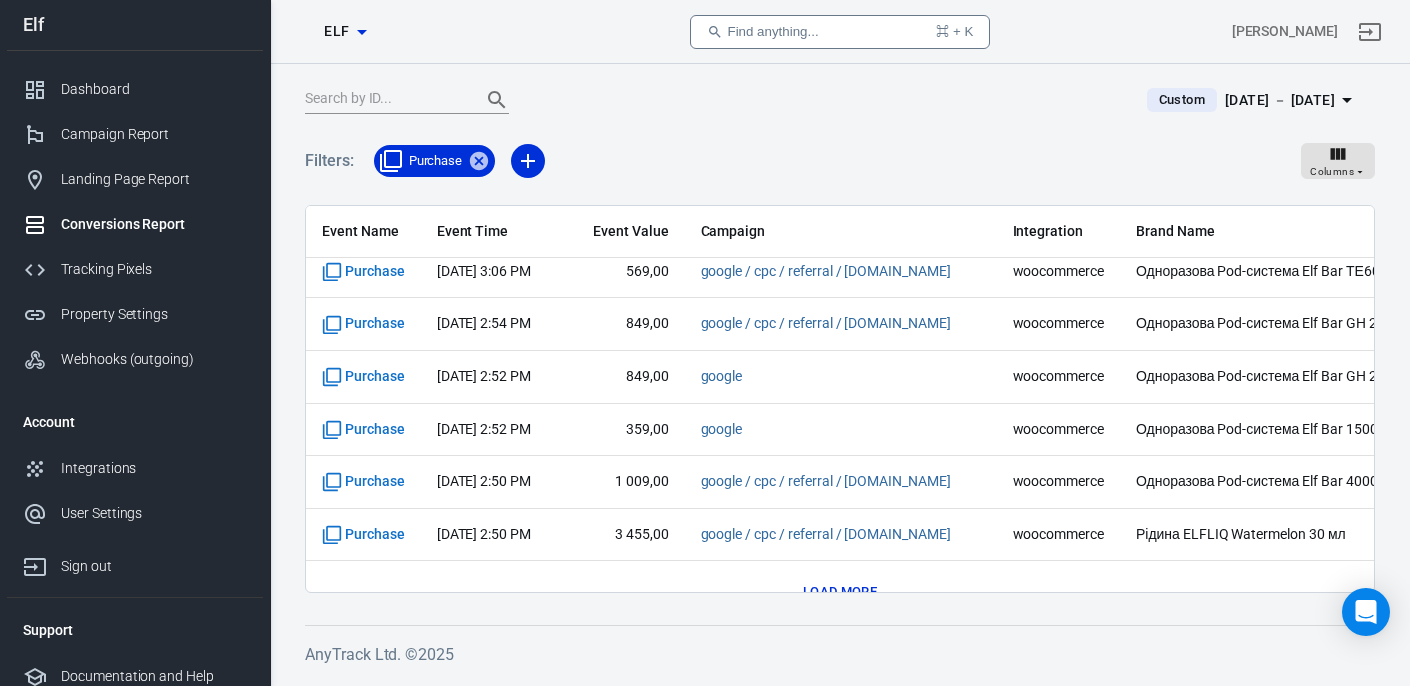scroll, scrollTop: 6040, scrollLeft: 0, axis: vertical 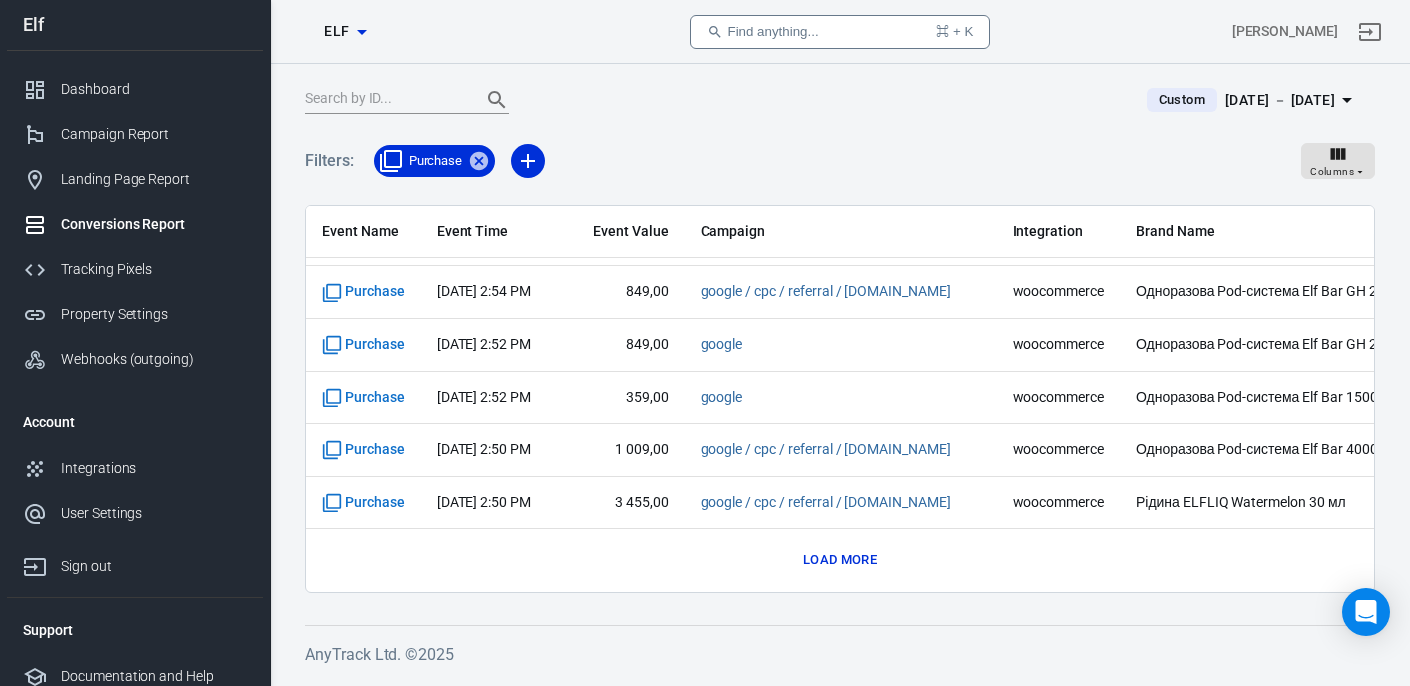 click on "Load more" at bounding box center (840, 560) 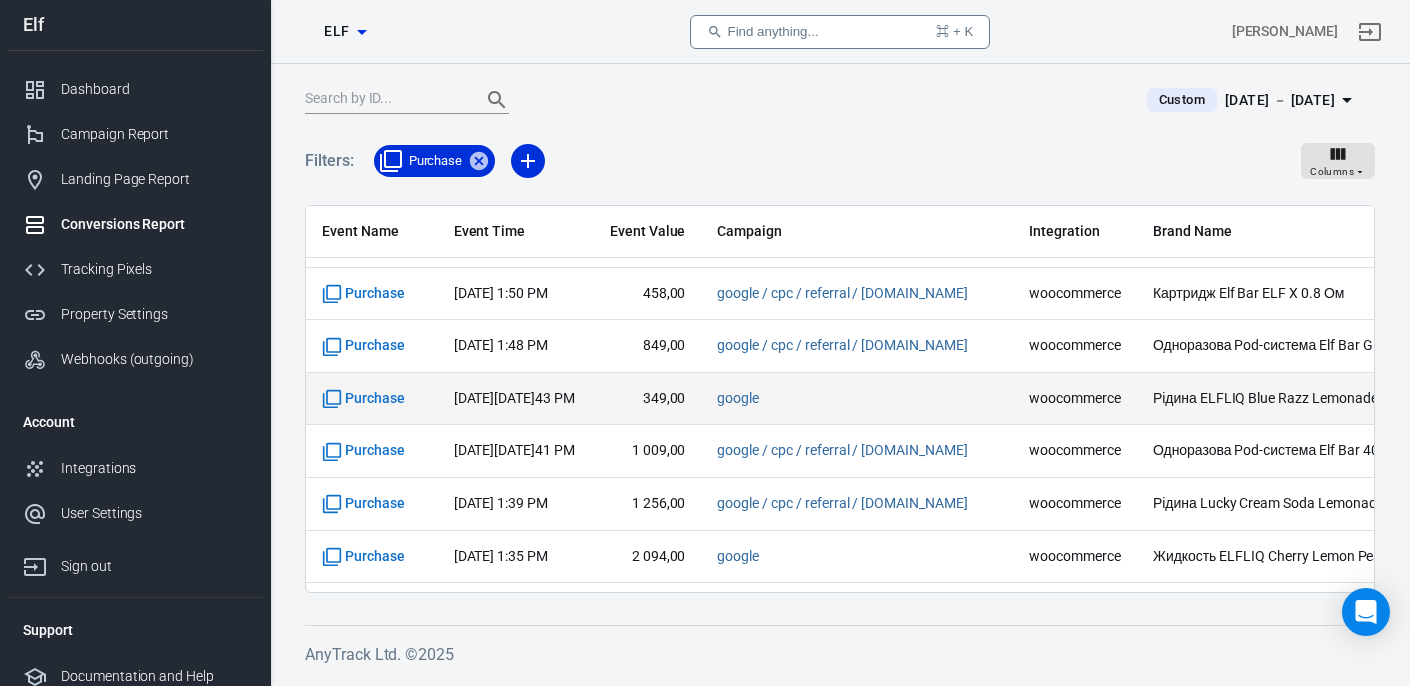 scroll, scrollTop: 7092, scrollLeft: 0, axis: vertical 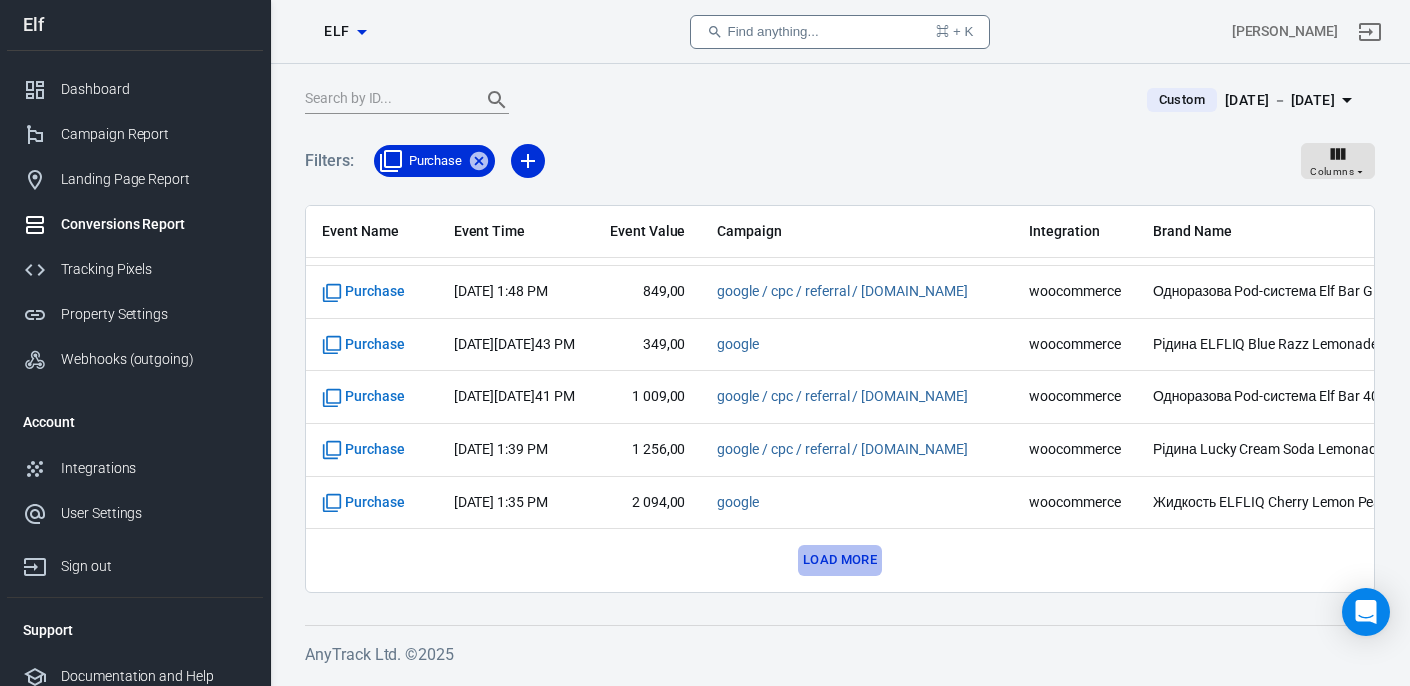 click on "Load more" at bounding box center [840, 560] 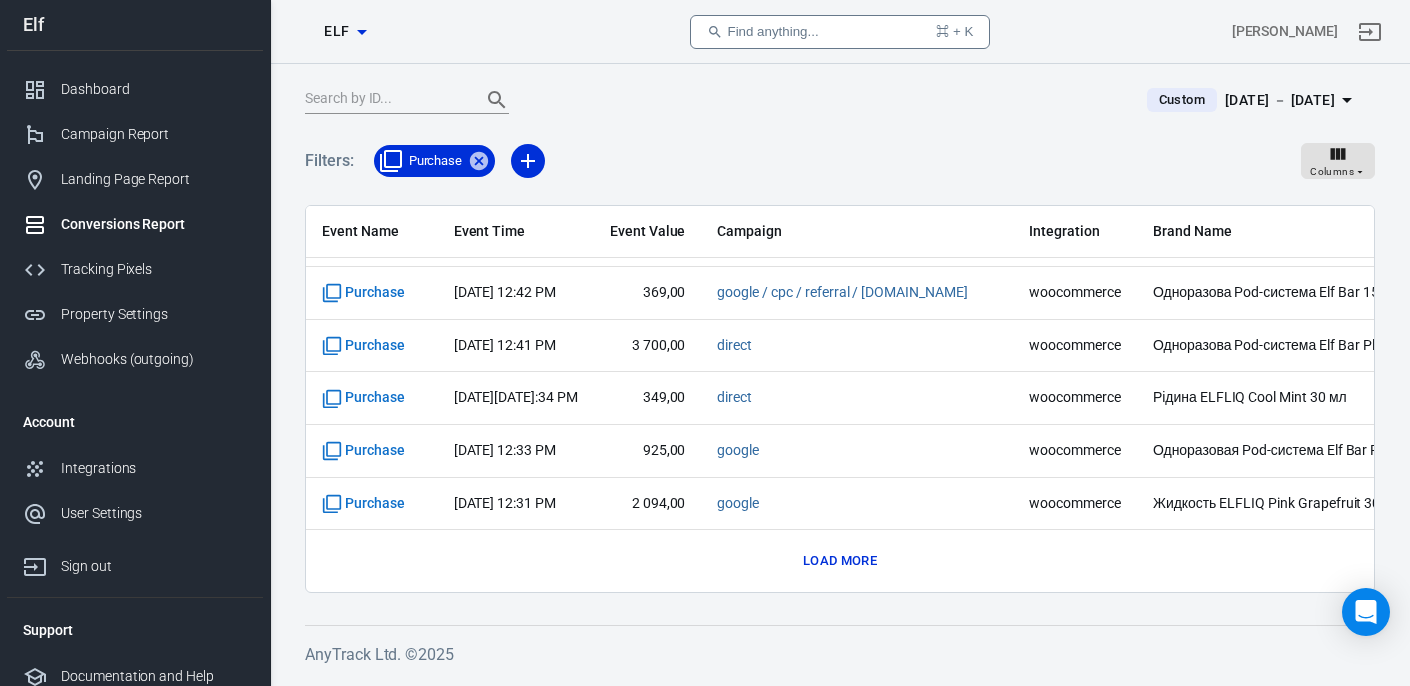 scroll, scrollTop: 8144, scrollLeft: 0, axis: vertical 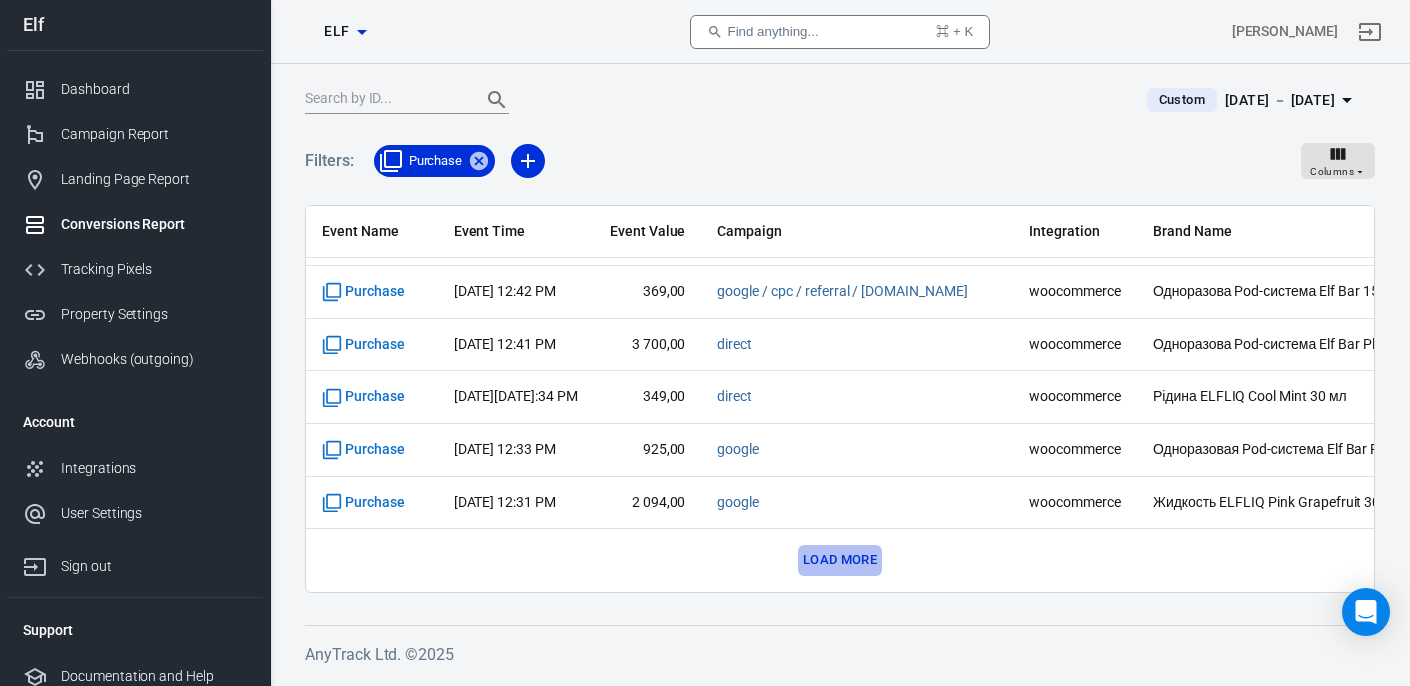 click on "Load more" at bounding box center [840, 560] 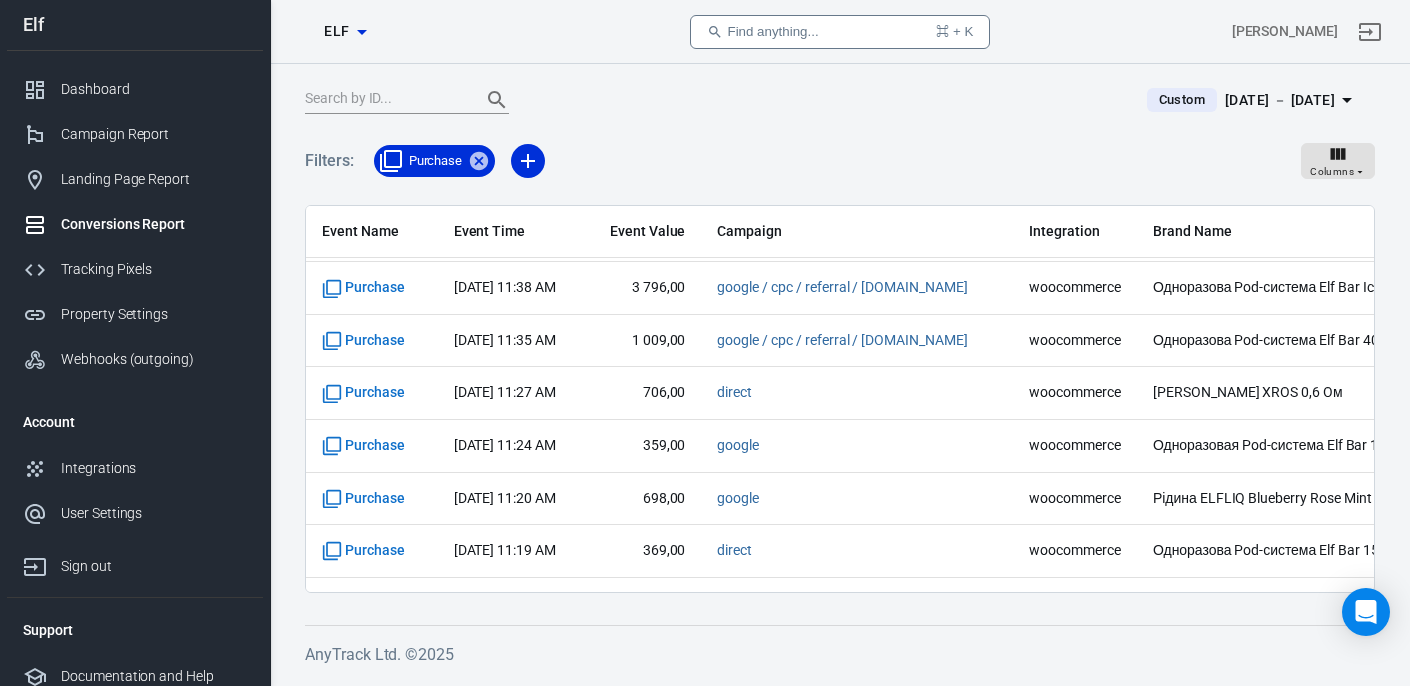 scroll, scrollTop: 9196, scrollLeft: 0, axis: vertical 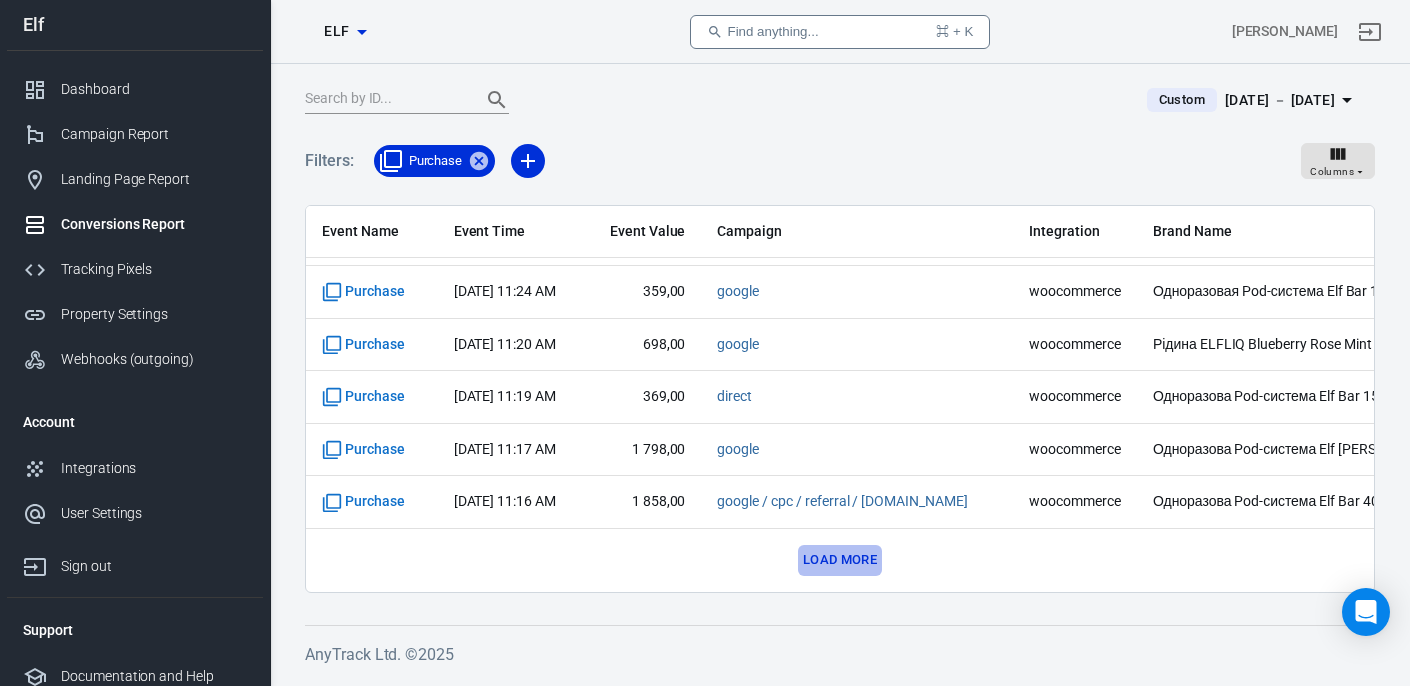 click on "Load more" at bounding box center [840, 560] 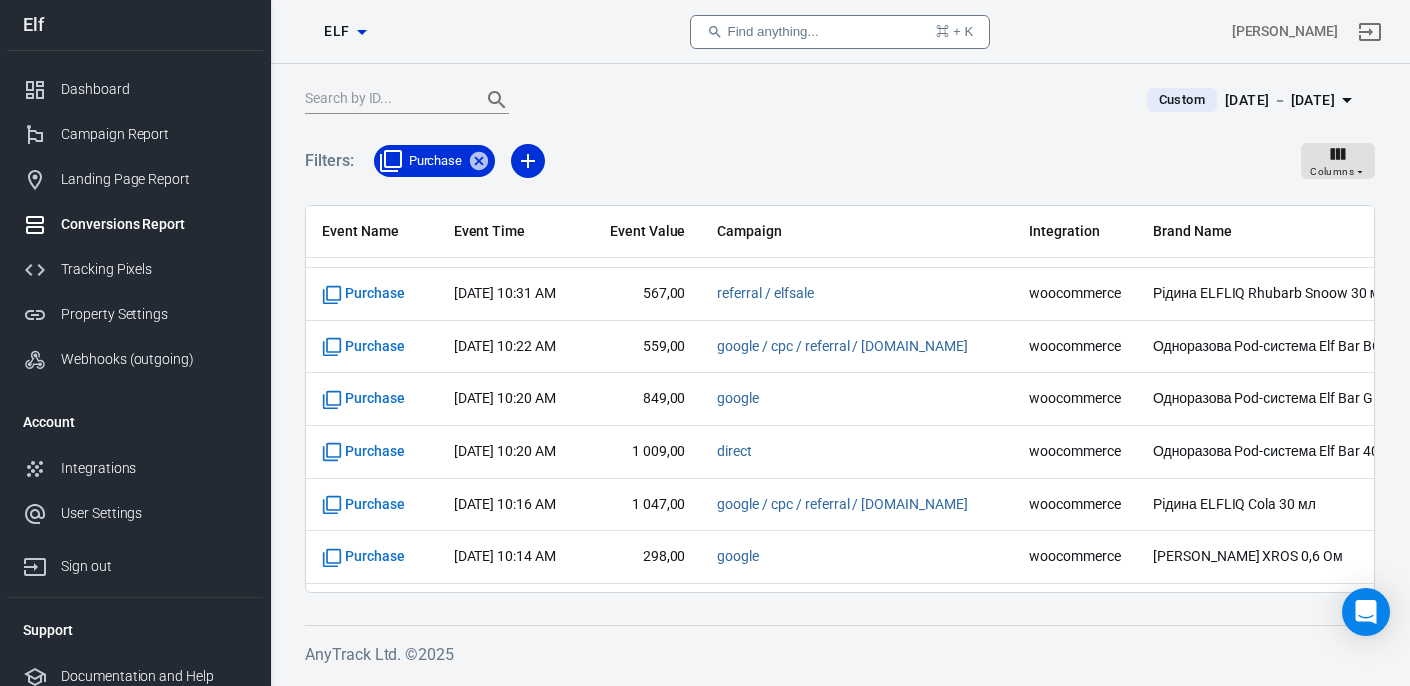 scroll, scrollTop: 10248, scrollLeft: 0, axis: vertical 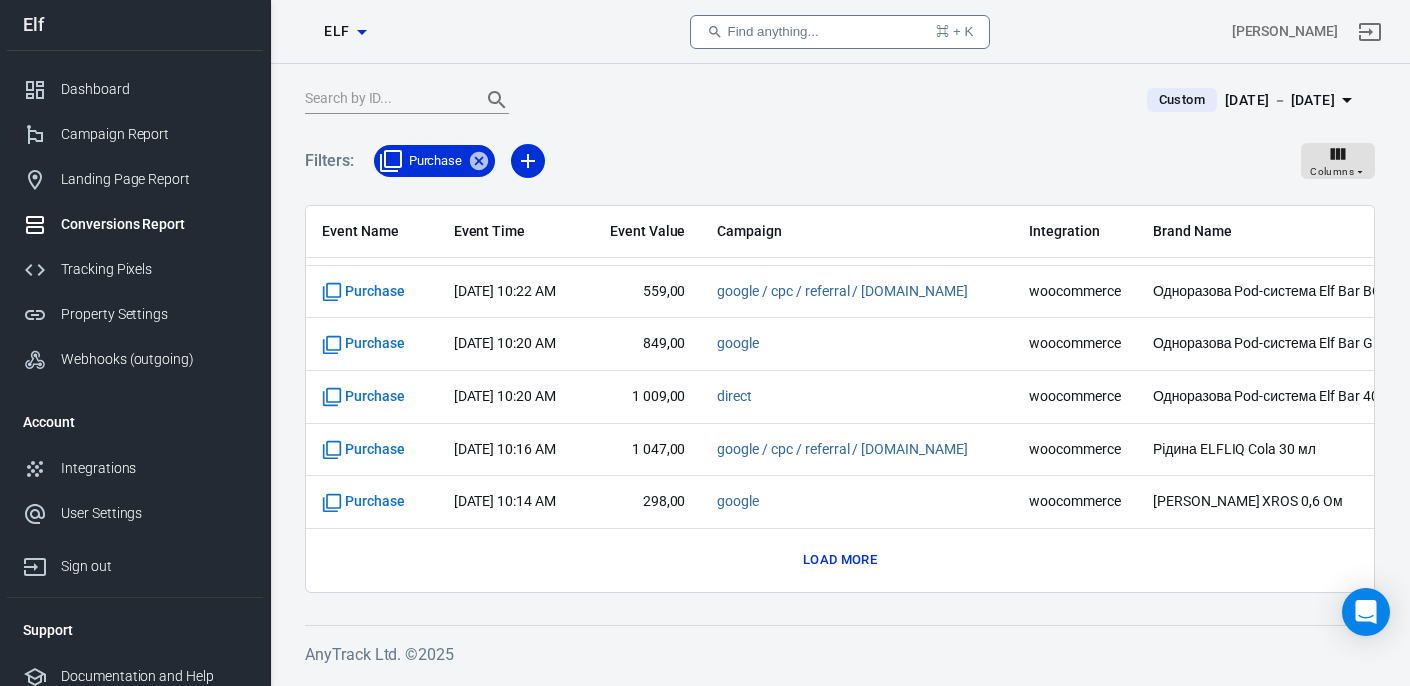 click on "Load more" at bounding box center [840, 560] 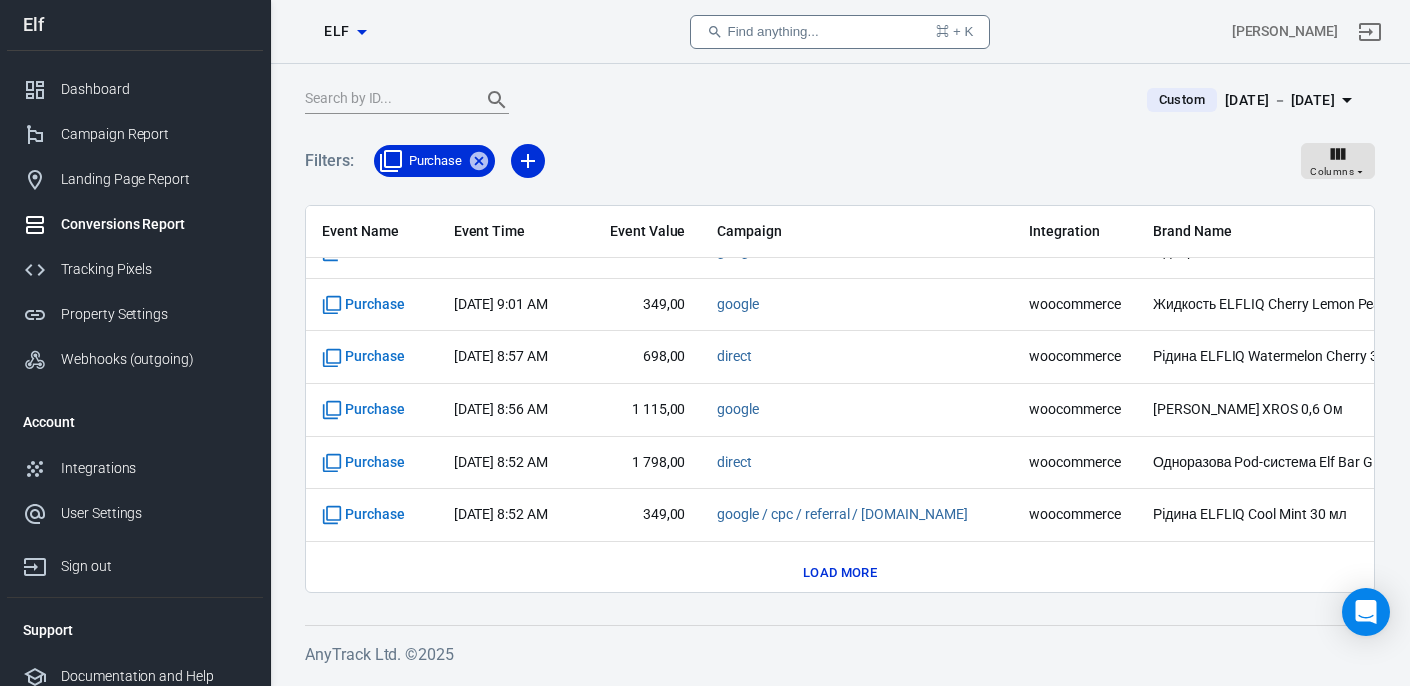 scroll, scrollTop: 11300, scrollLeft: 0, axis: vertical 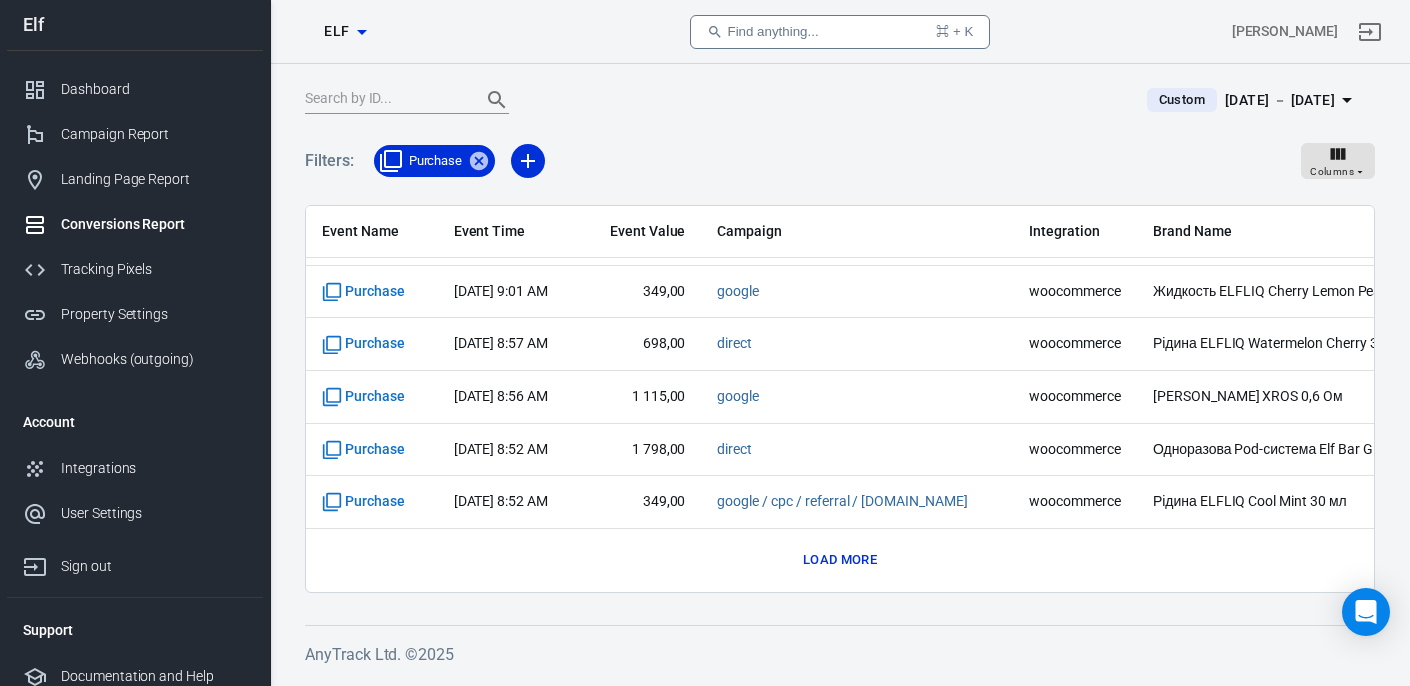 click on "Load more" at bounding box center [840, 560] 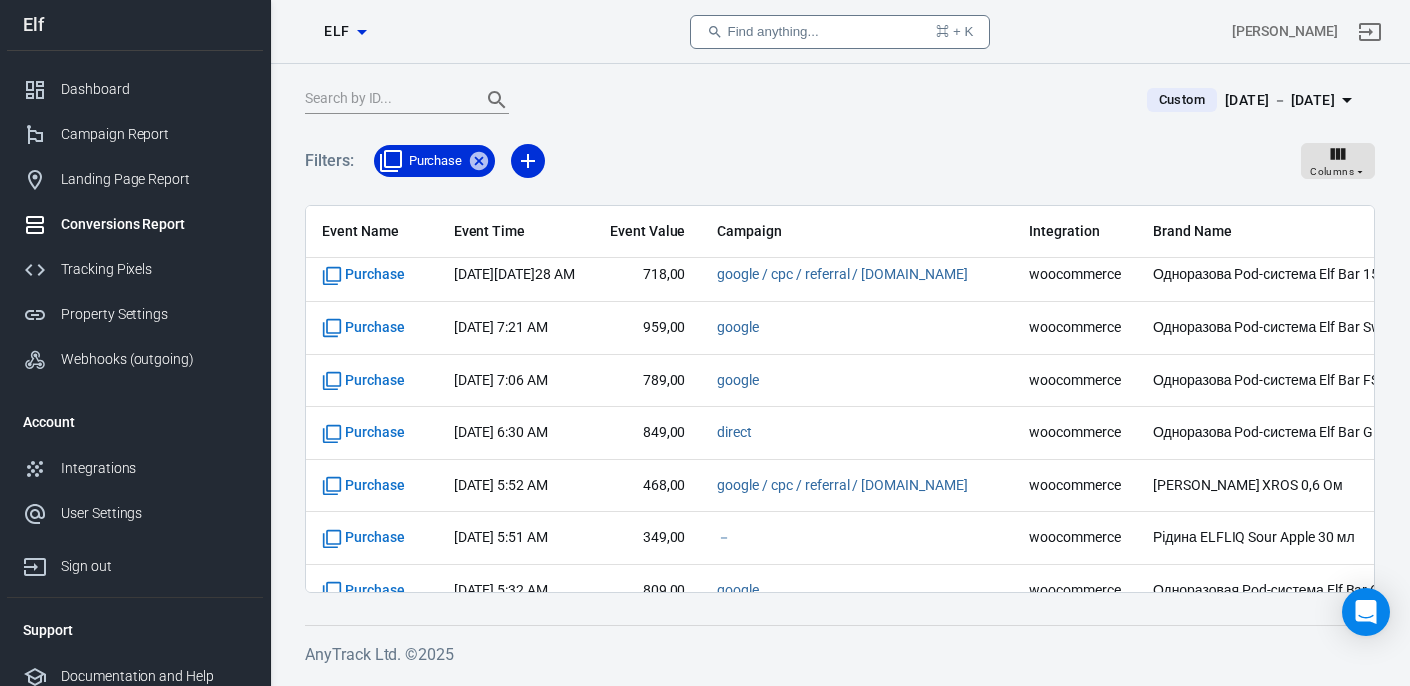 scroll, scrollTop: 12352, scrollLeft: 0, axis: vertical 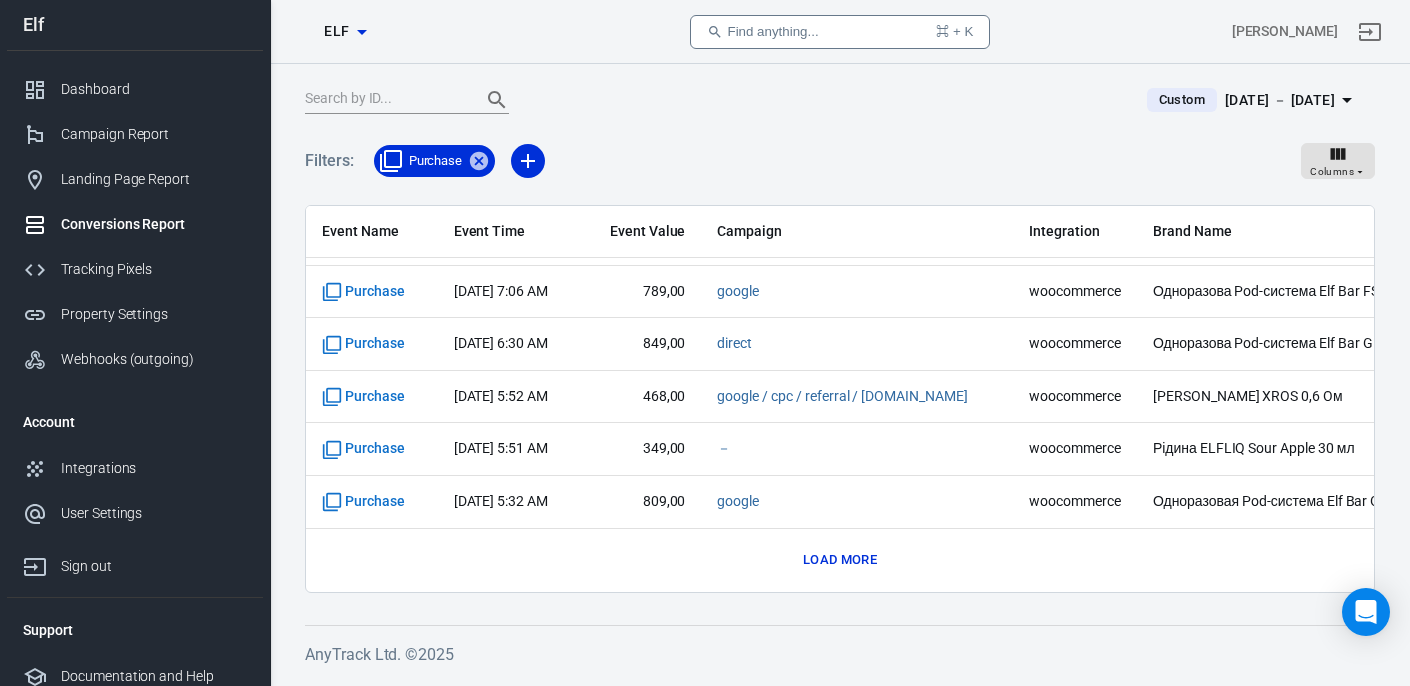 click on "Load more" at bounding box center [840, 560] 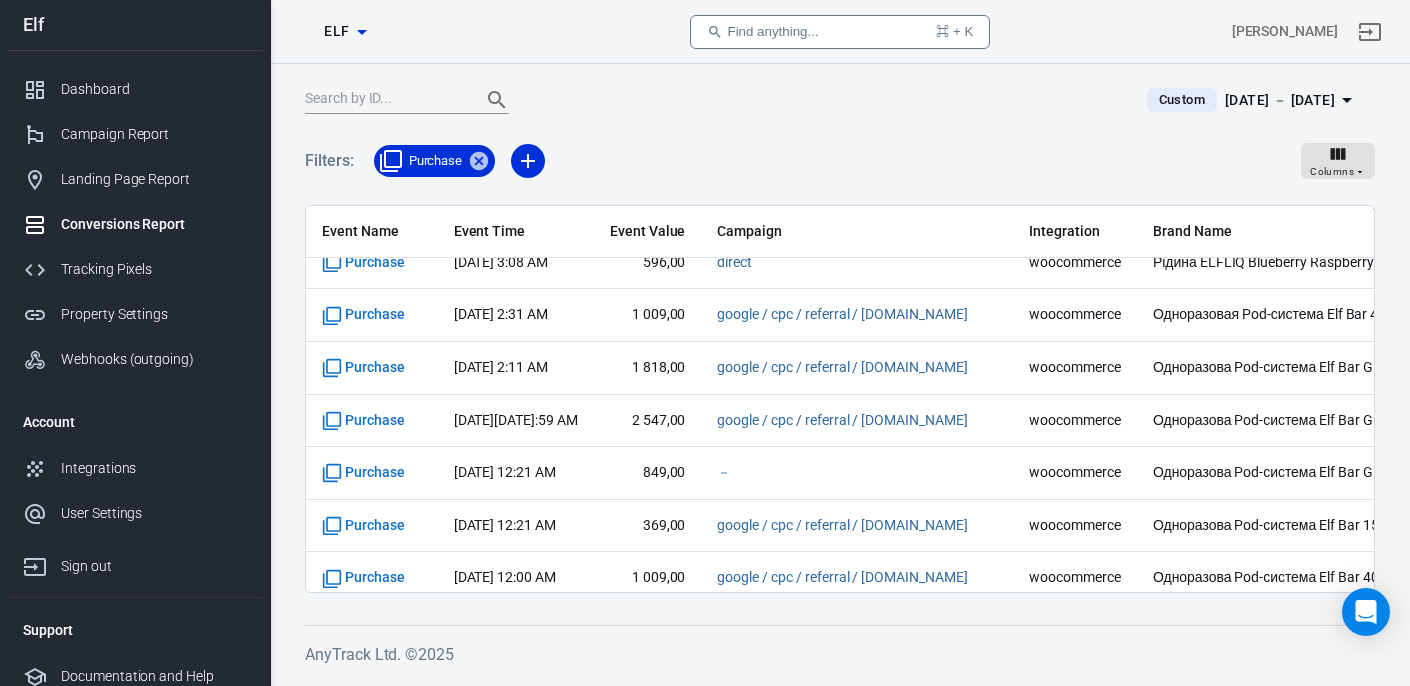 scroll, scrollTop: 12762, scrollLeft: 0, axis: vertical 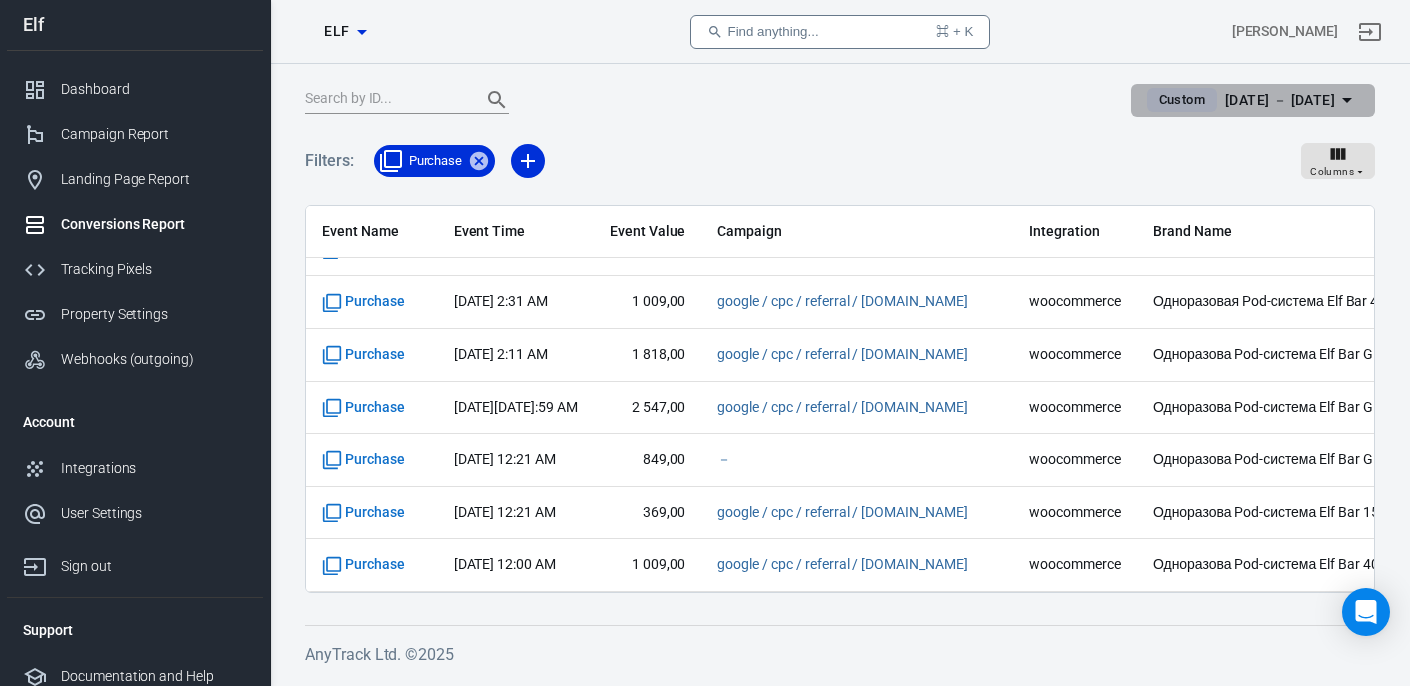 click on "Jul 2 － Jul 2, 2025" at bounding box center [1280, 100] 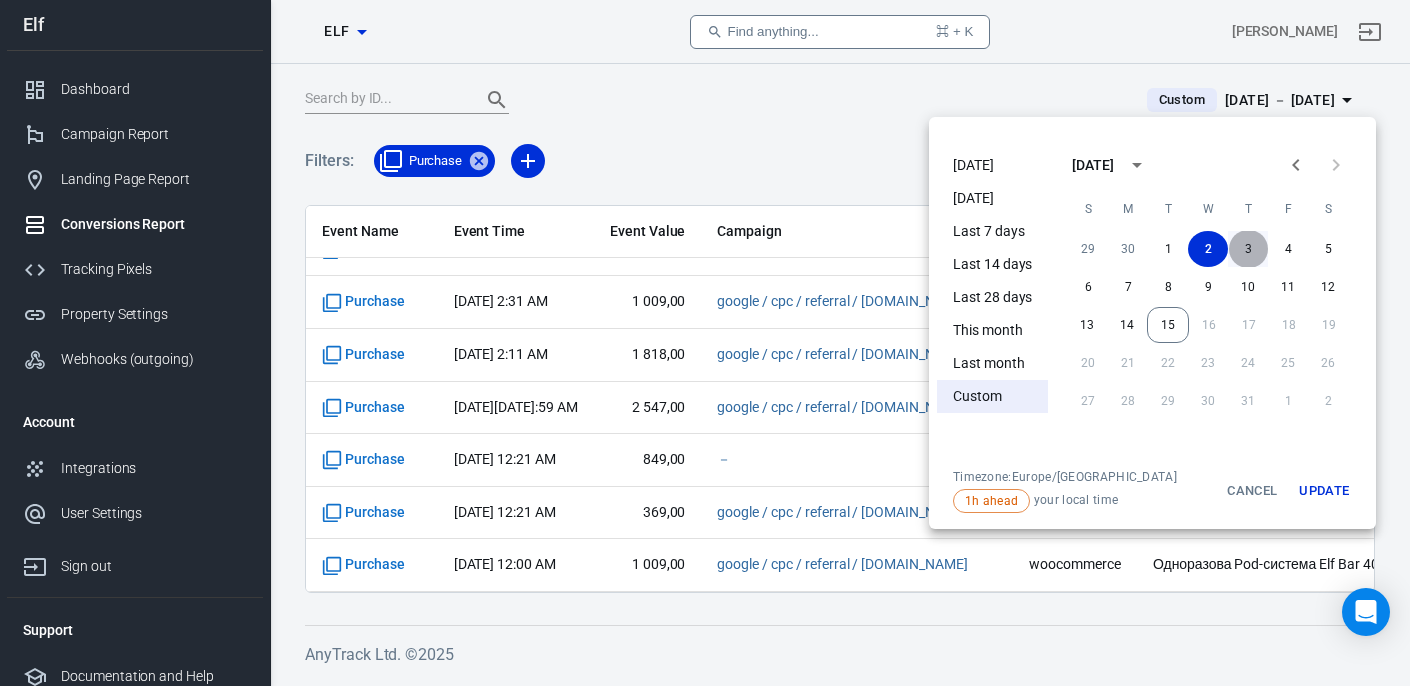 click on "3" at bounding box center (1248, 249) 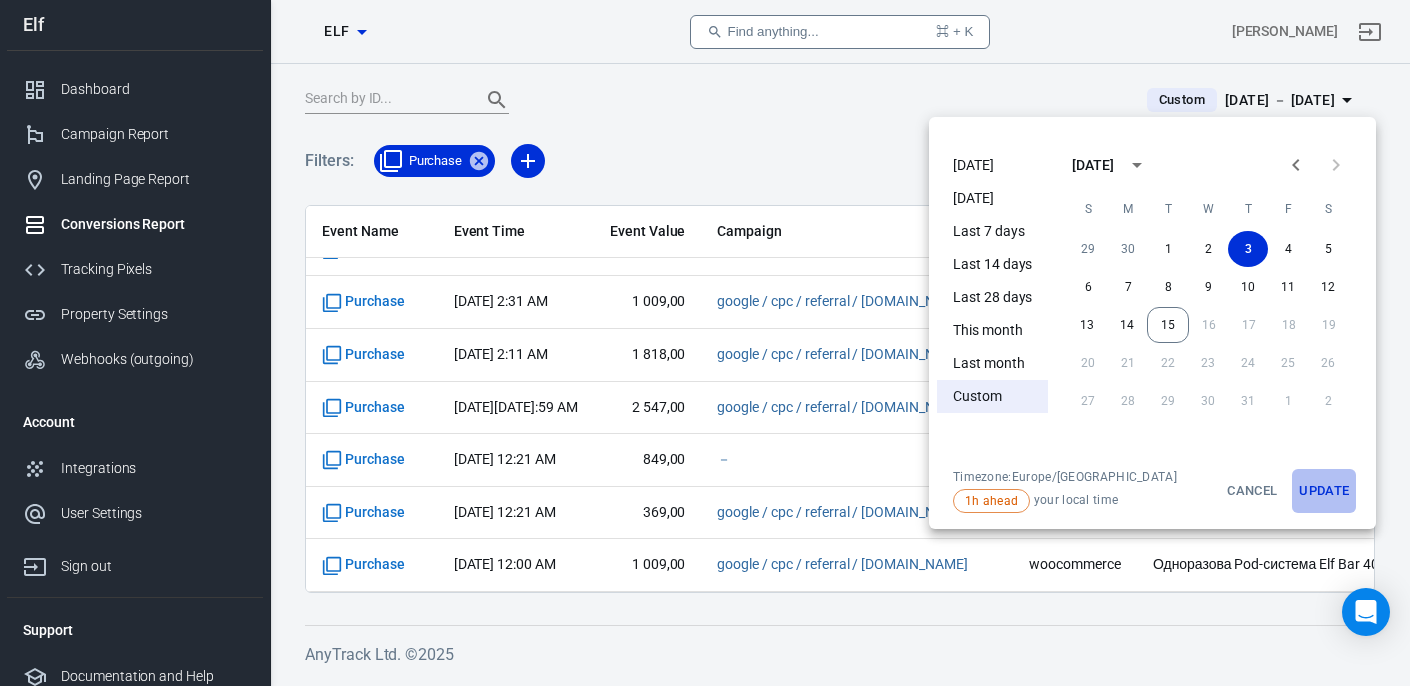 click on "Update" at bounding box center [1324, 491] 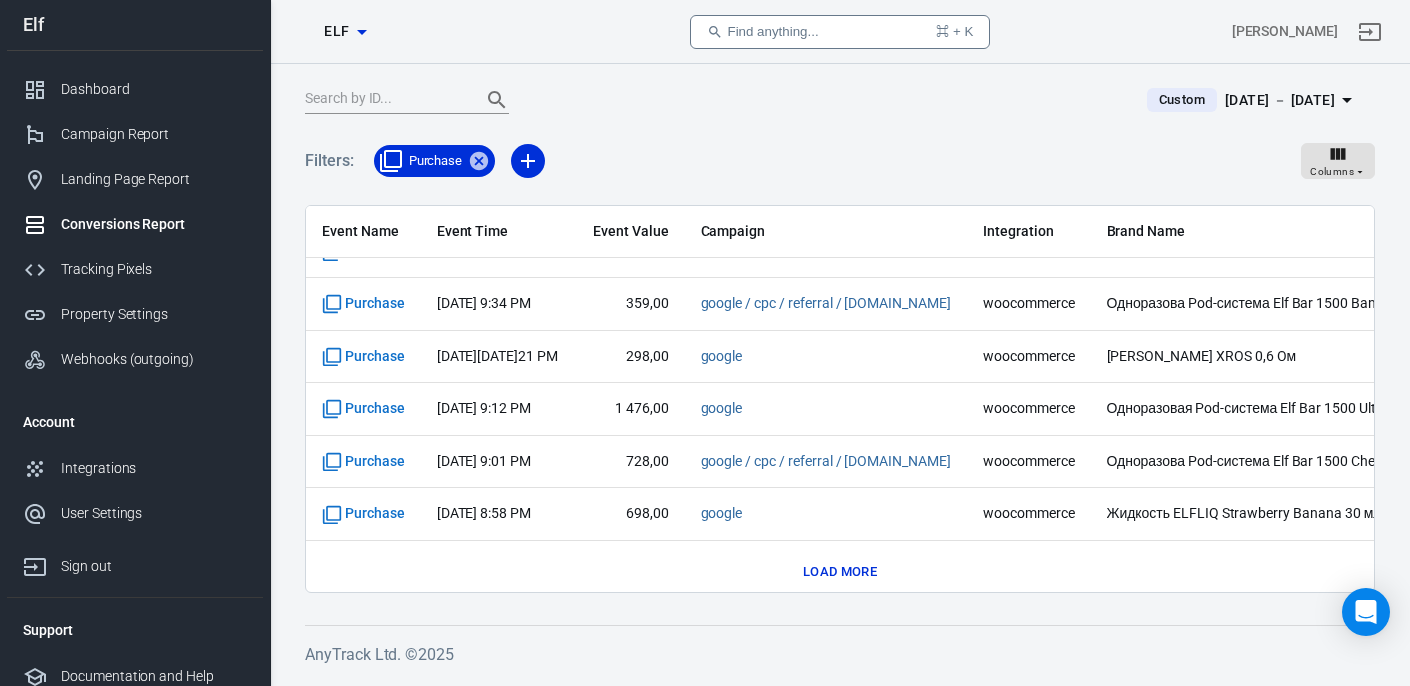 scroll, scrollTop: 781, scrollLeft: 0, axis: vertical 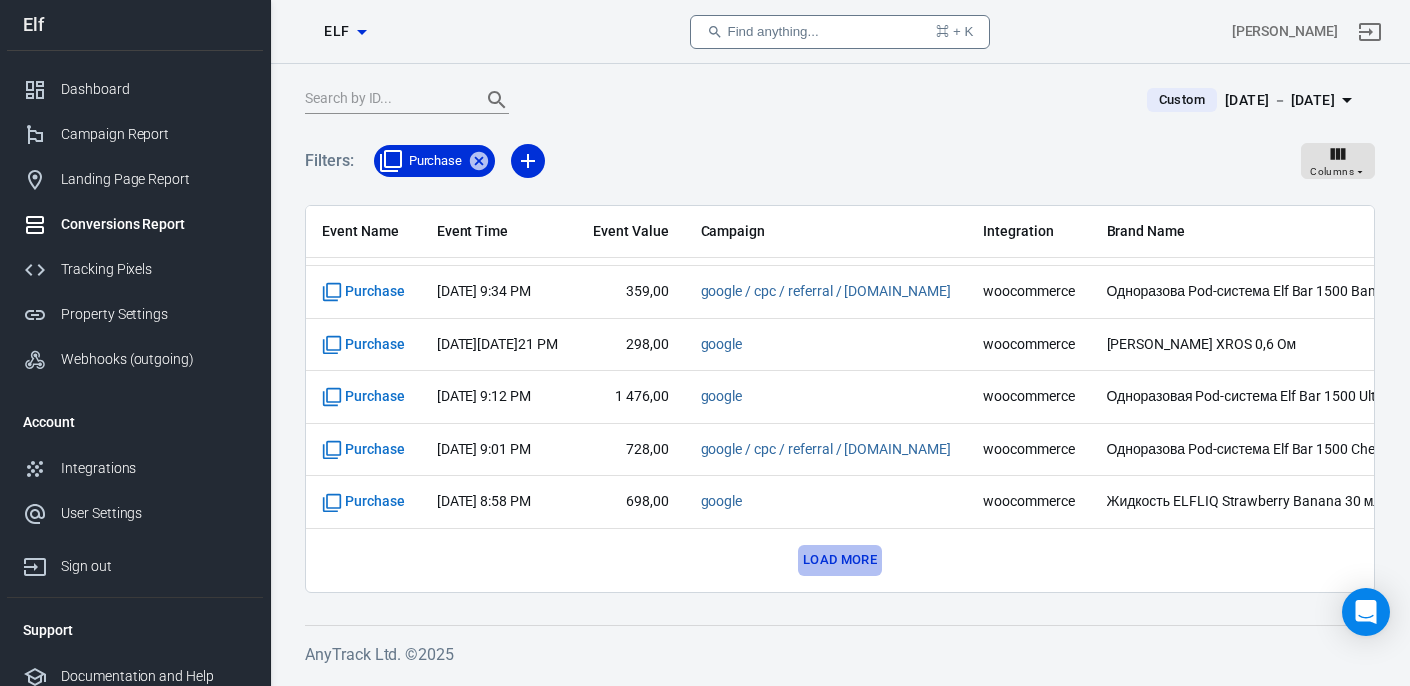 click on "Load more" at bounding box center (840, 560) 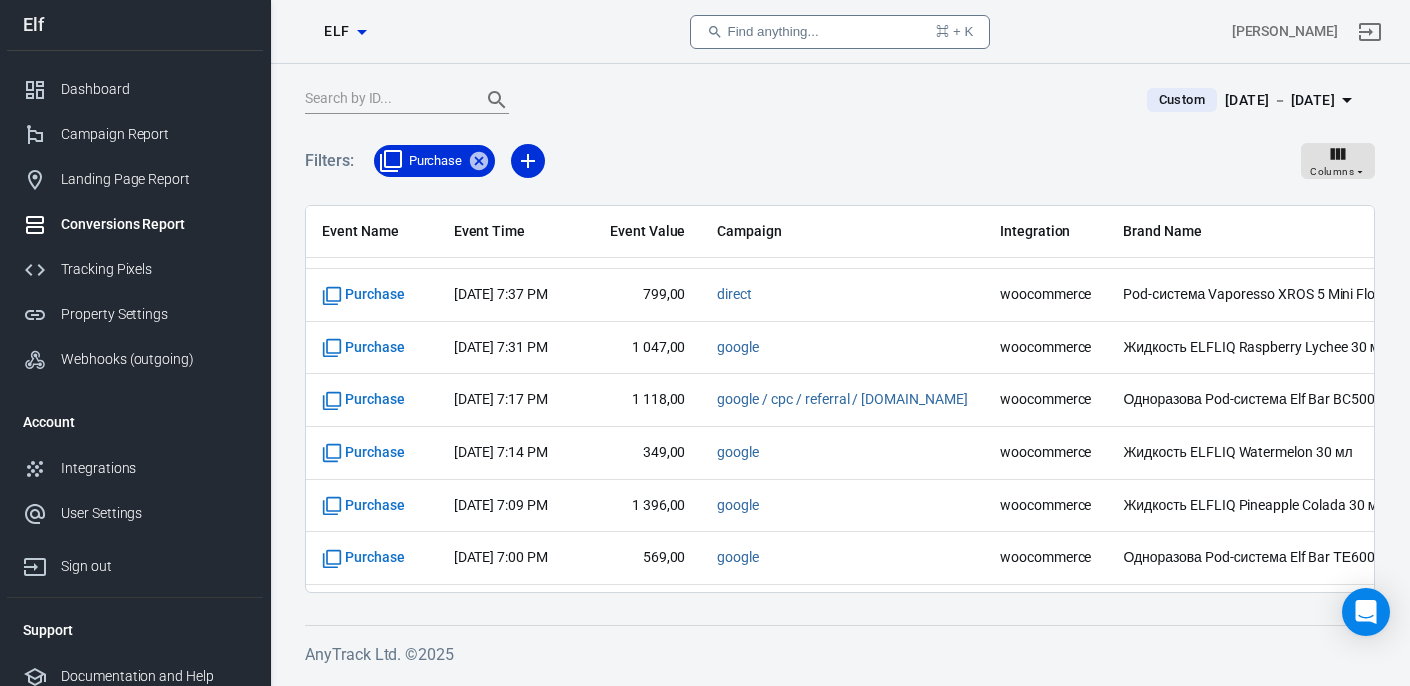 scroll, scrollTop: 1833, scrollLeft: 0, axis: vertical 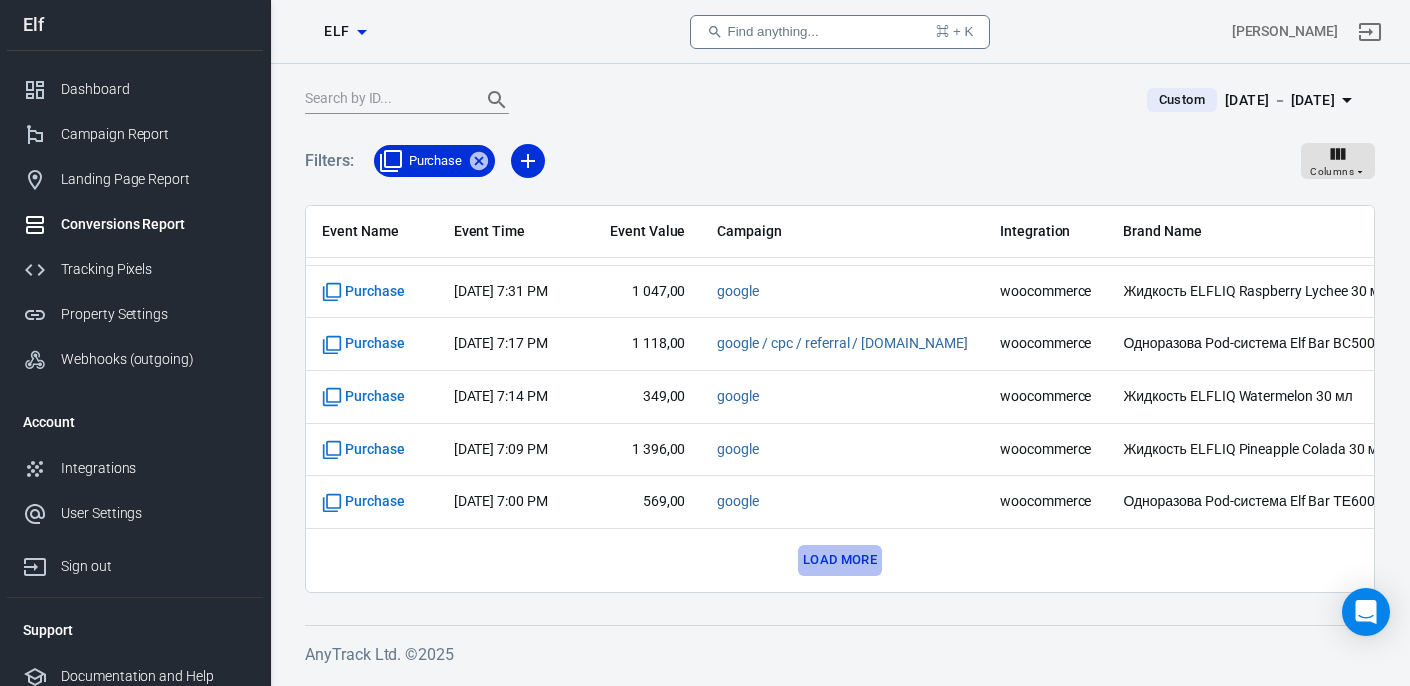click on "Load more" at bounding box center [840, 560] 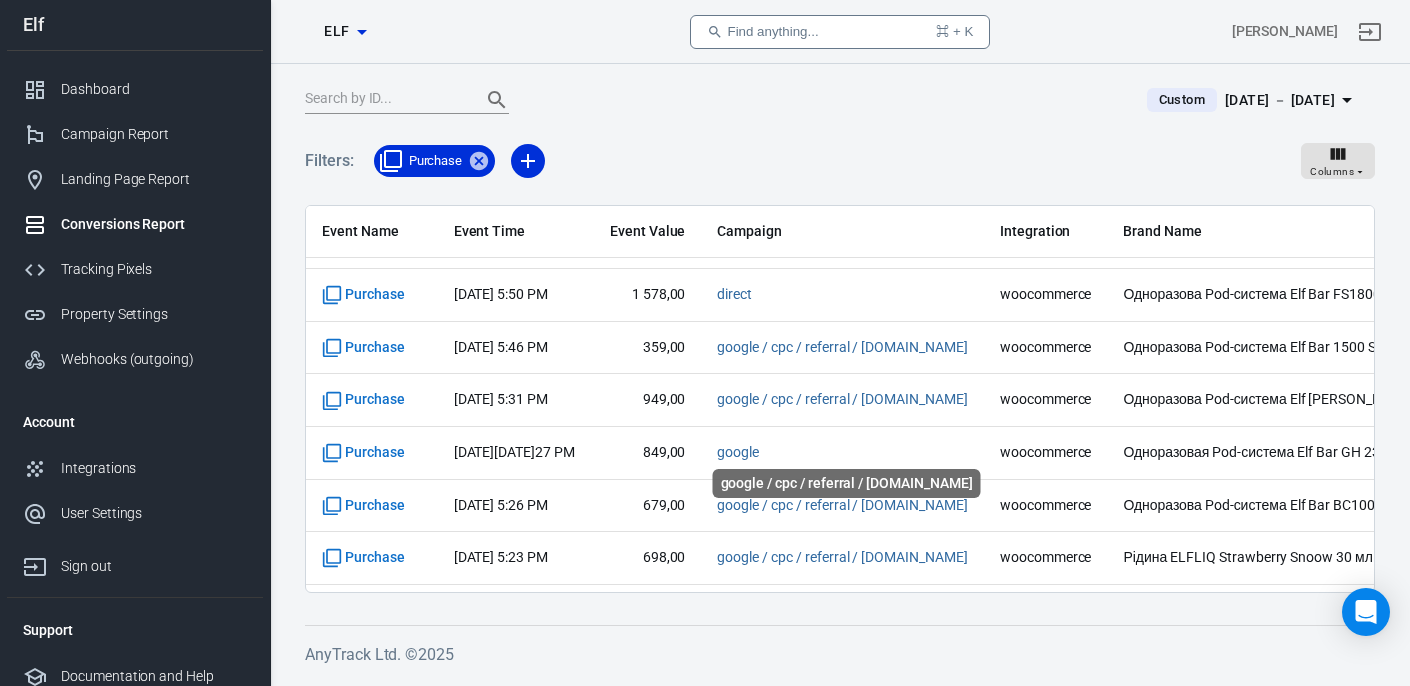 scroll, scrollTop: 2885, scrollLeft: 0, axis: vertical 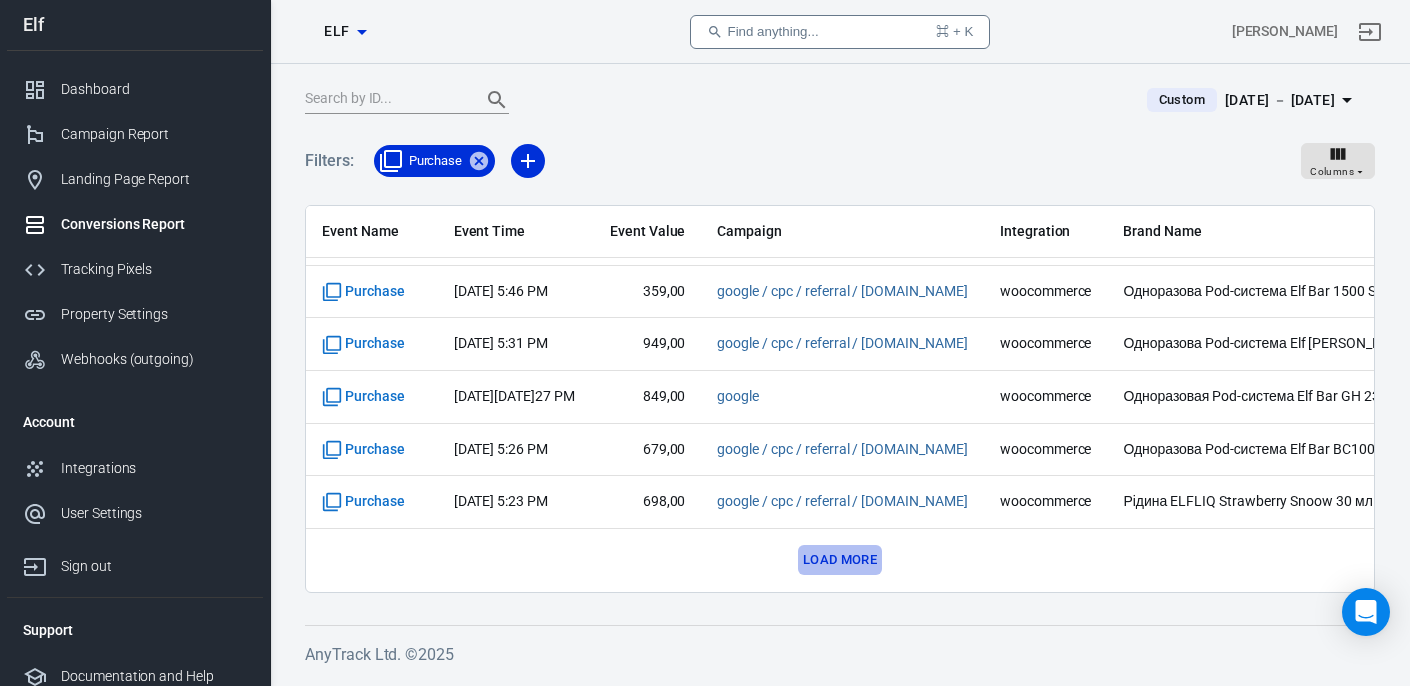 click on "Load more" at bounding box center [840, 560] 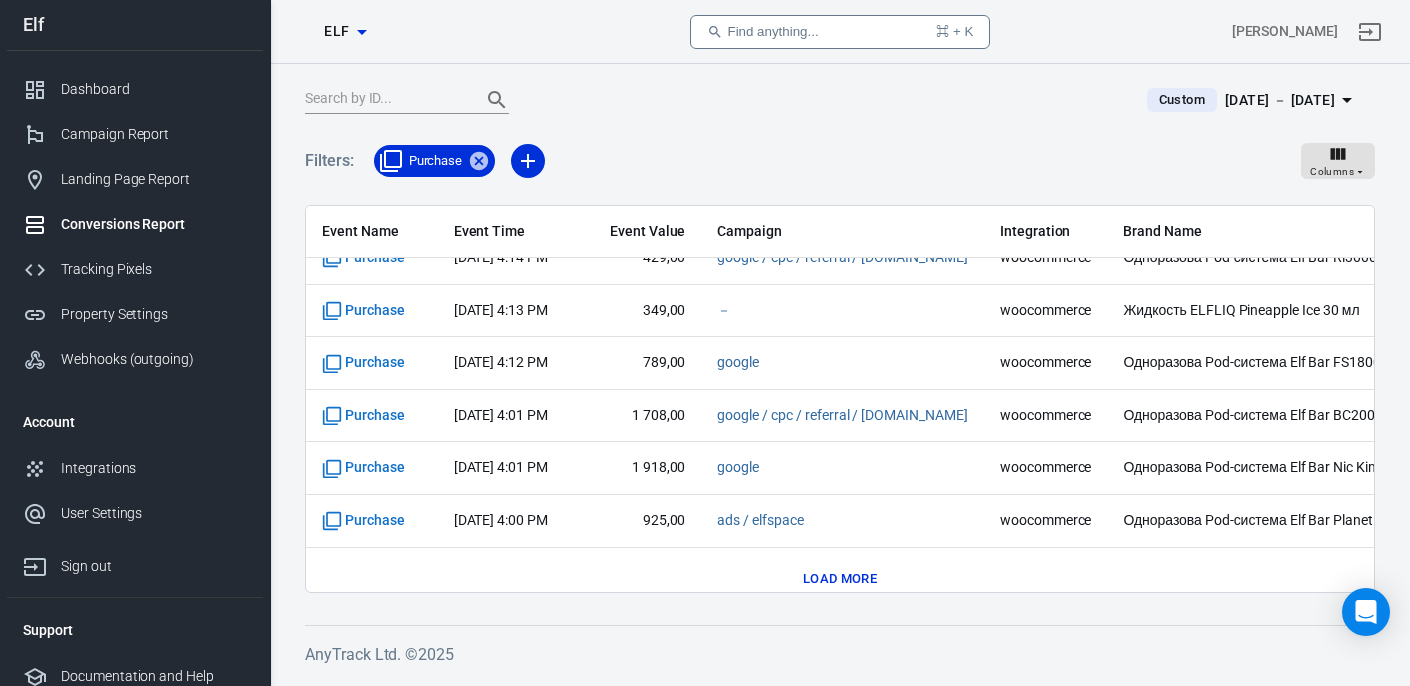 scroll, scrollTop: 3937, scrollLeft: 0, axis: vertical 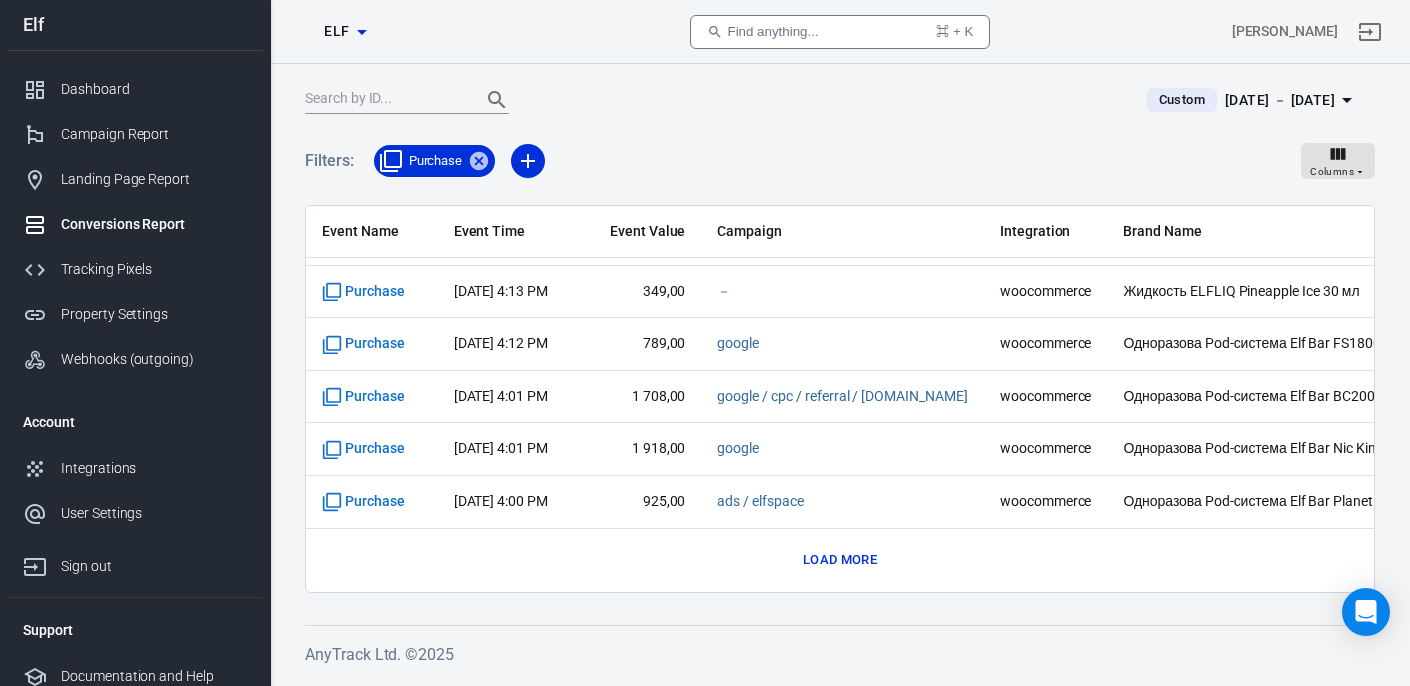 click on "Load more" at bounding box center (840, 560) 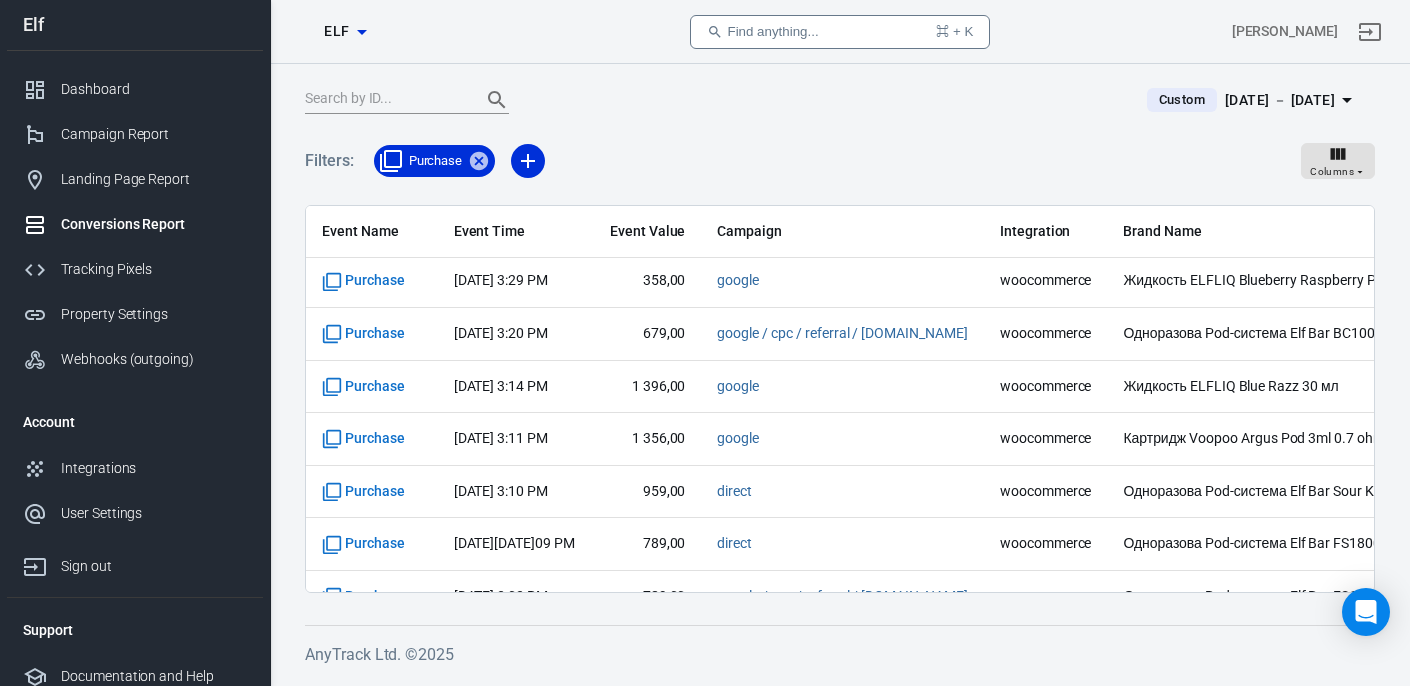 scroll, scrollTop: 4988, scrollLeft: 0, axis: vertical 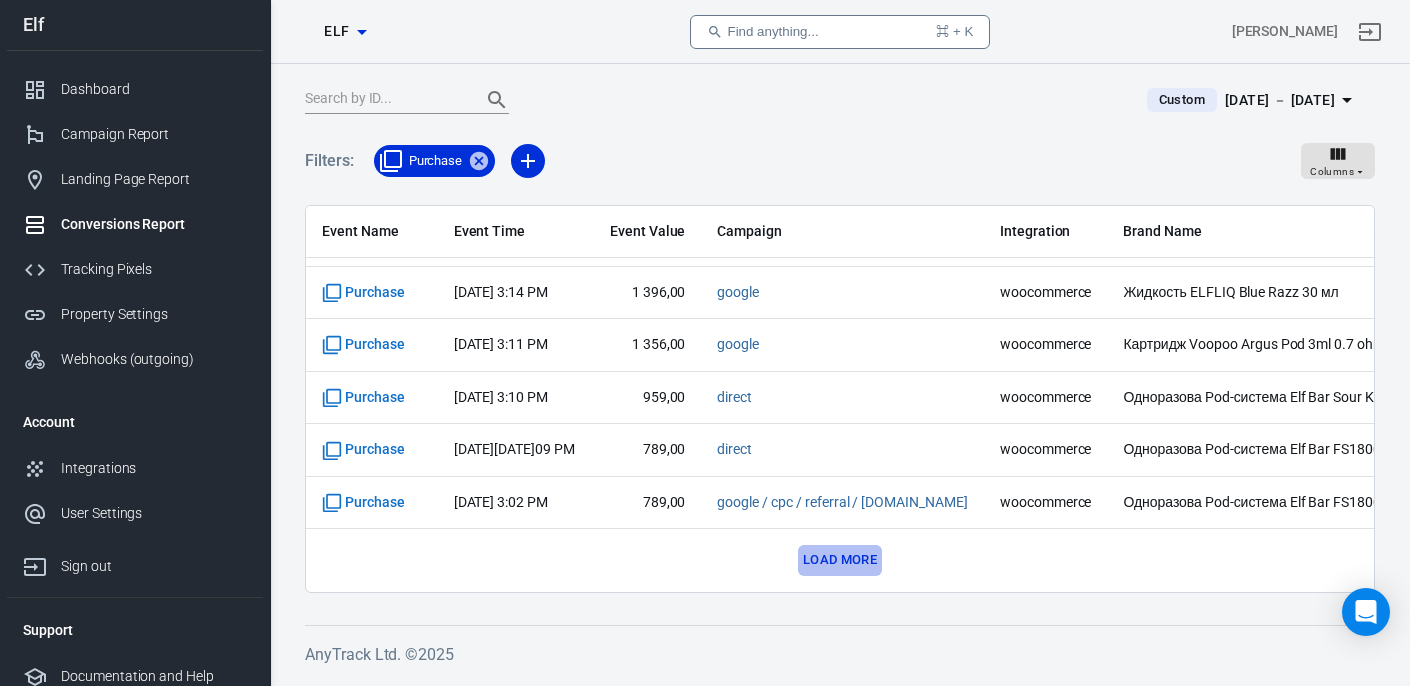 click on "Load more" at bounding box center (840, 560) 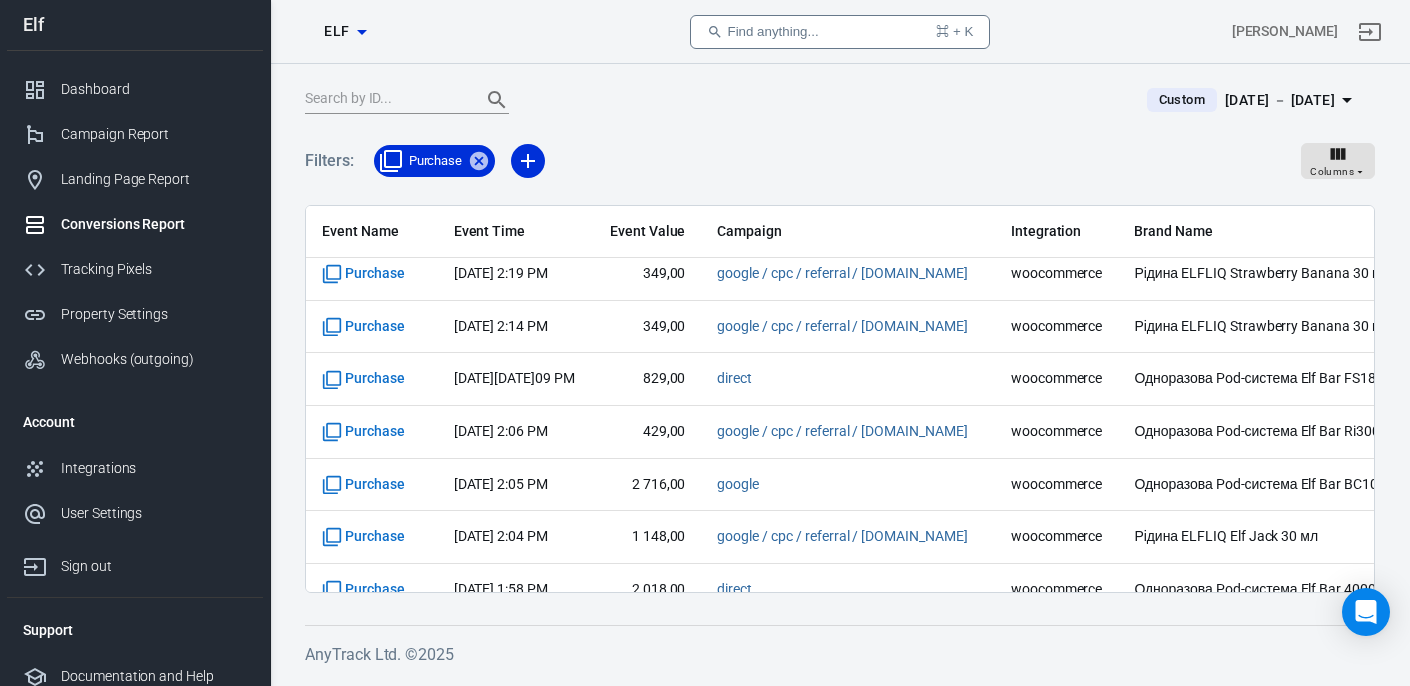 scroll, scrollTop: 6040, scrollLeft: 0, axis: vertical 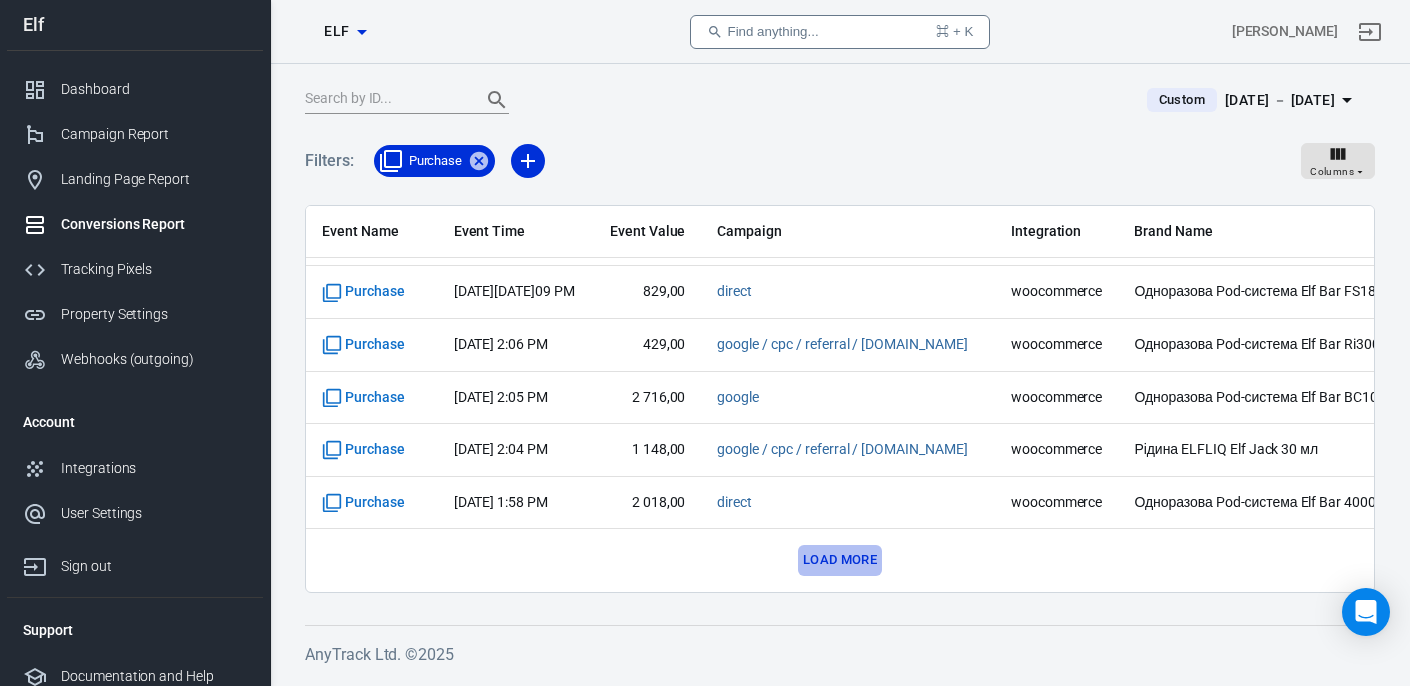 click on "Load more" at bounding box center (840, 560) 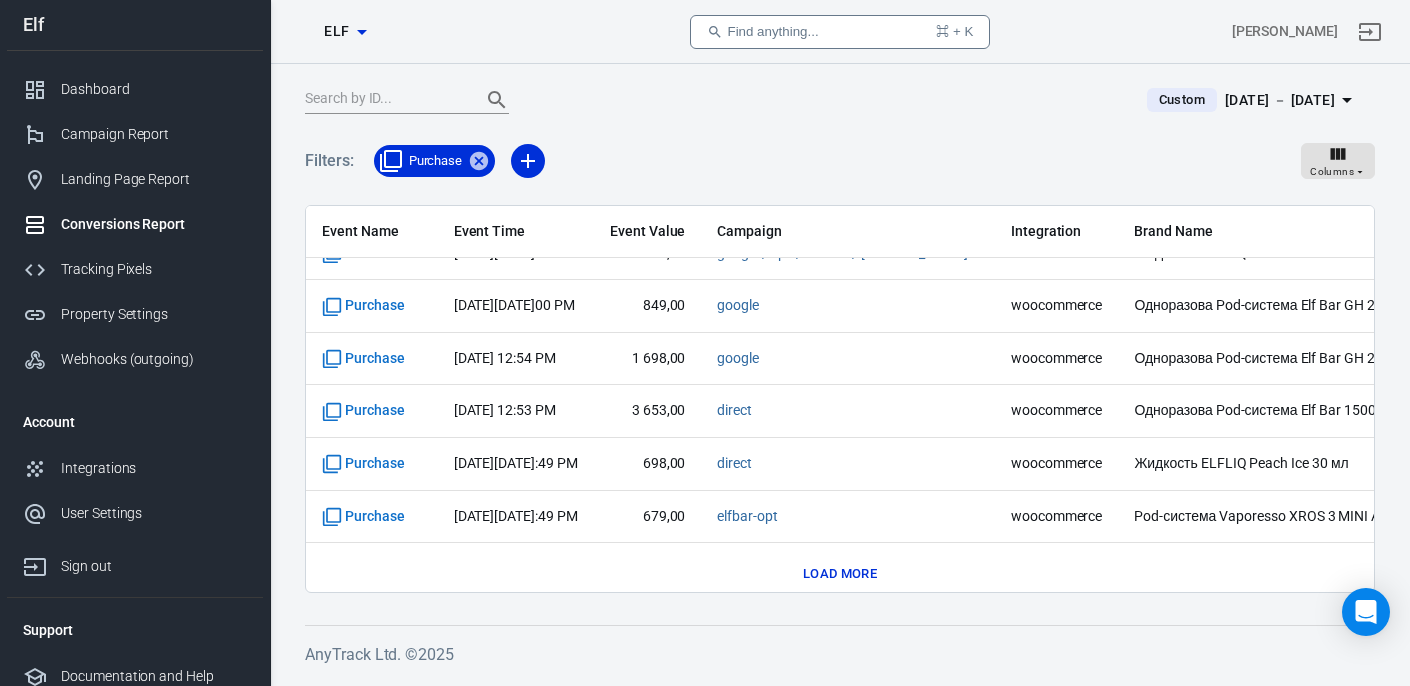 scroll, scrollTop: 7092, scrollLeft: 0, axis: vertical 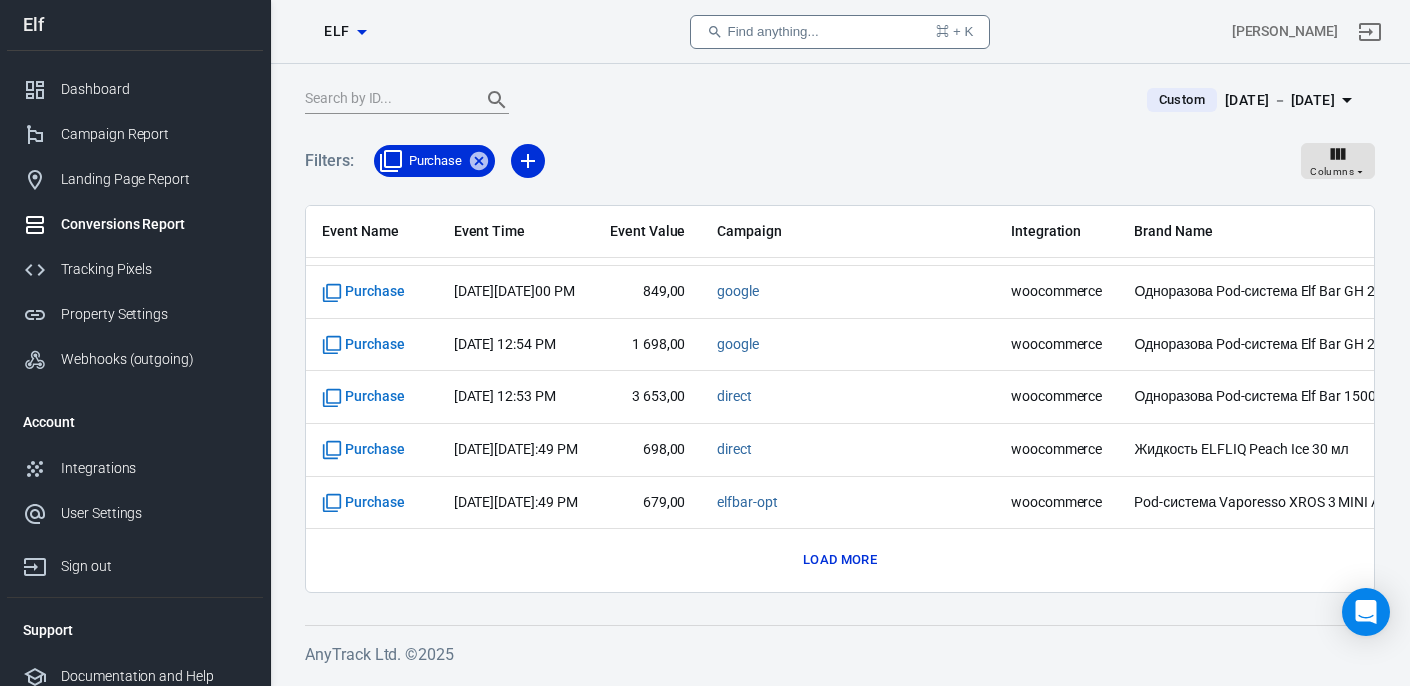 click on "Load more" at bounding box center (840, 560) 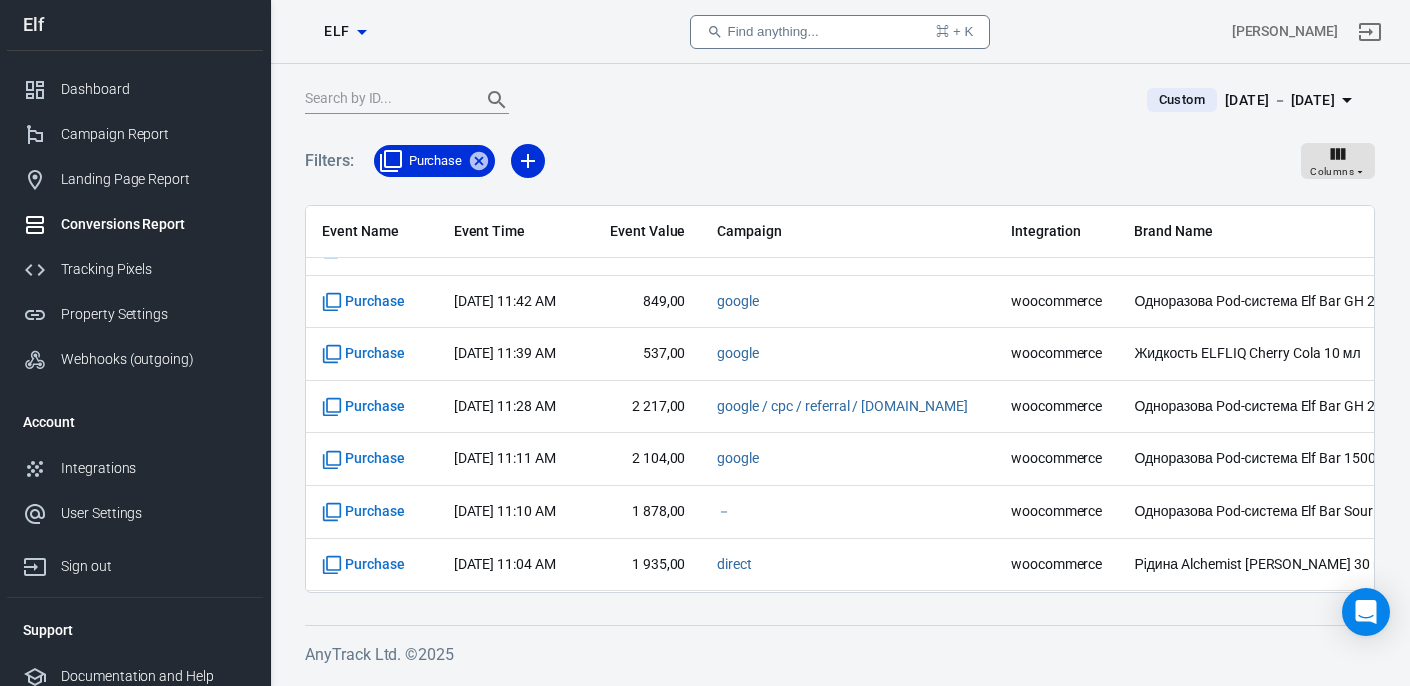scroll, scrollTop: 8144, scrollLeft: 0, axis: vertical 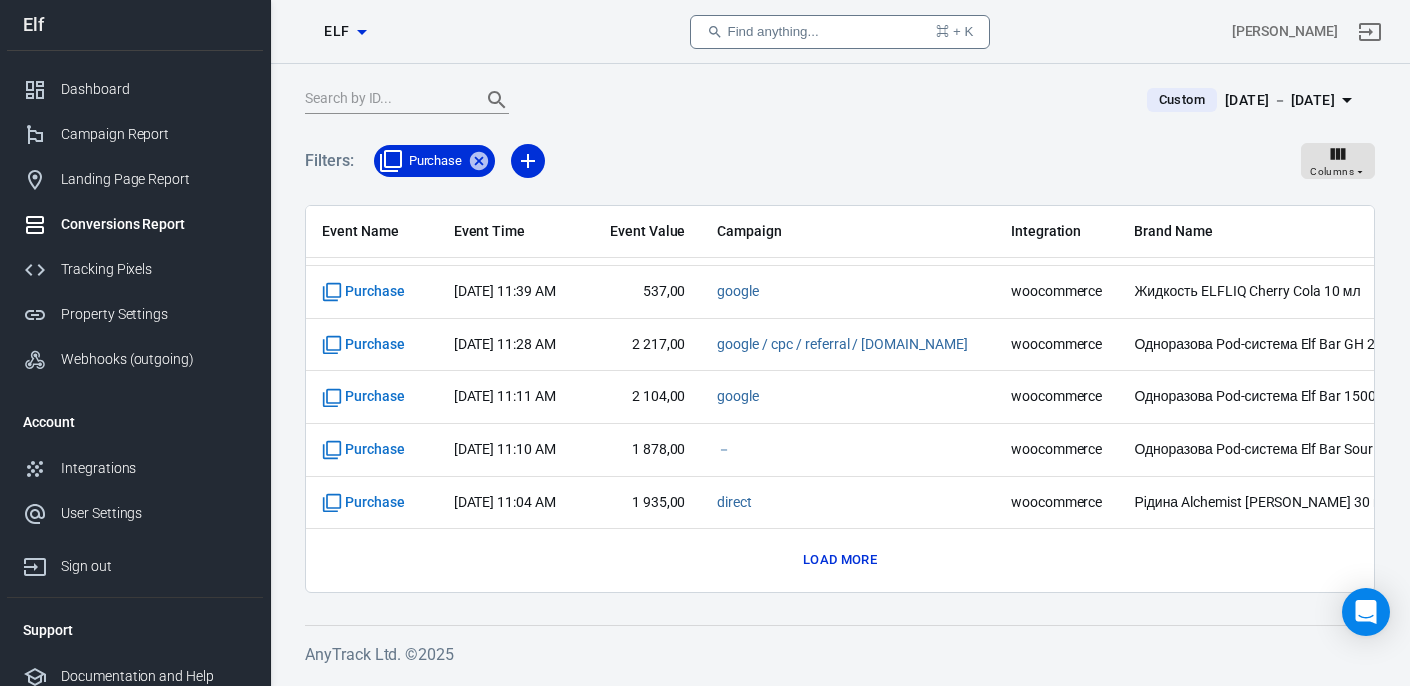 click on "Load more" at bounding box center (840, 560) 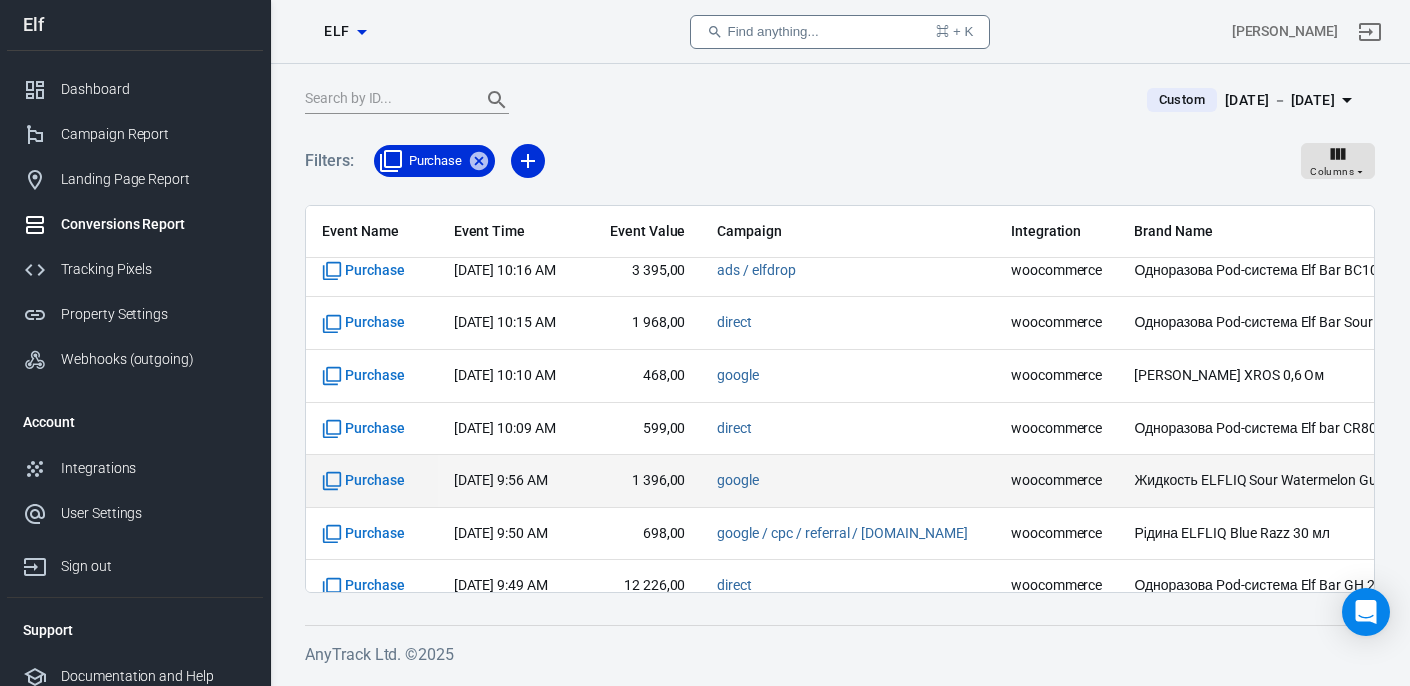 scroll, scrollTop: 9196, scrollLeft: 0, axis: vertical 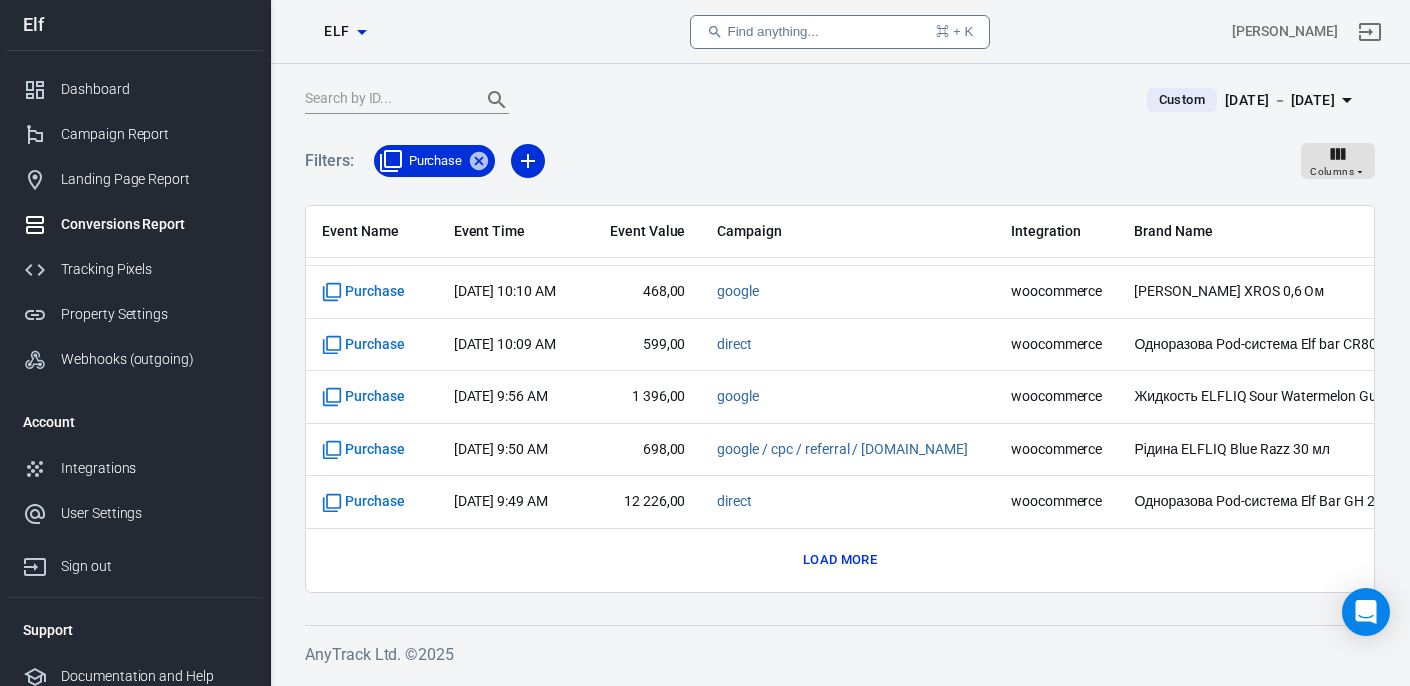 click on "Load more" at bounding box center (840, 560) 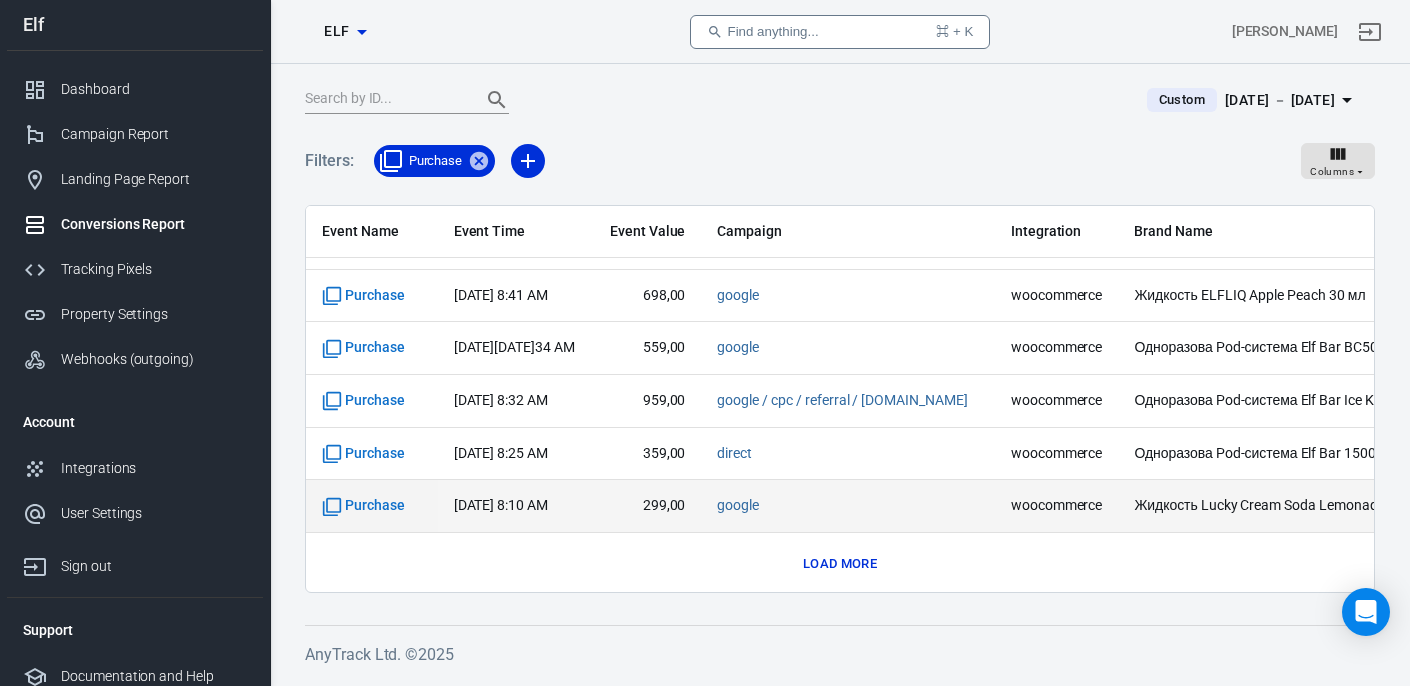 scroll, scrollTop: 10248, scrollLeft: 0, axis: vertical 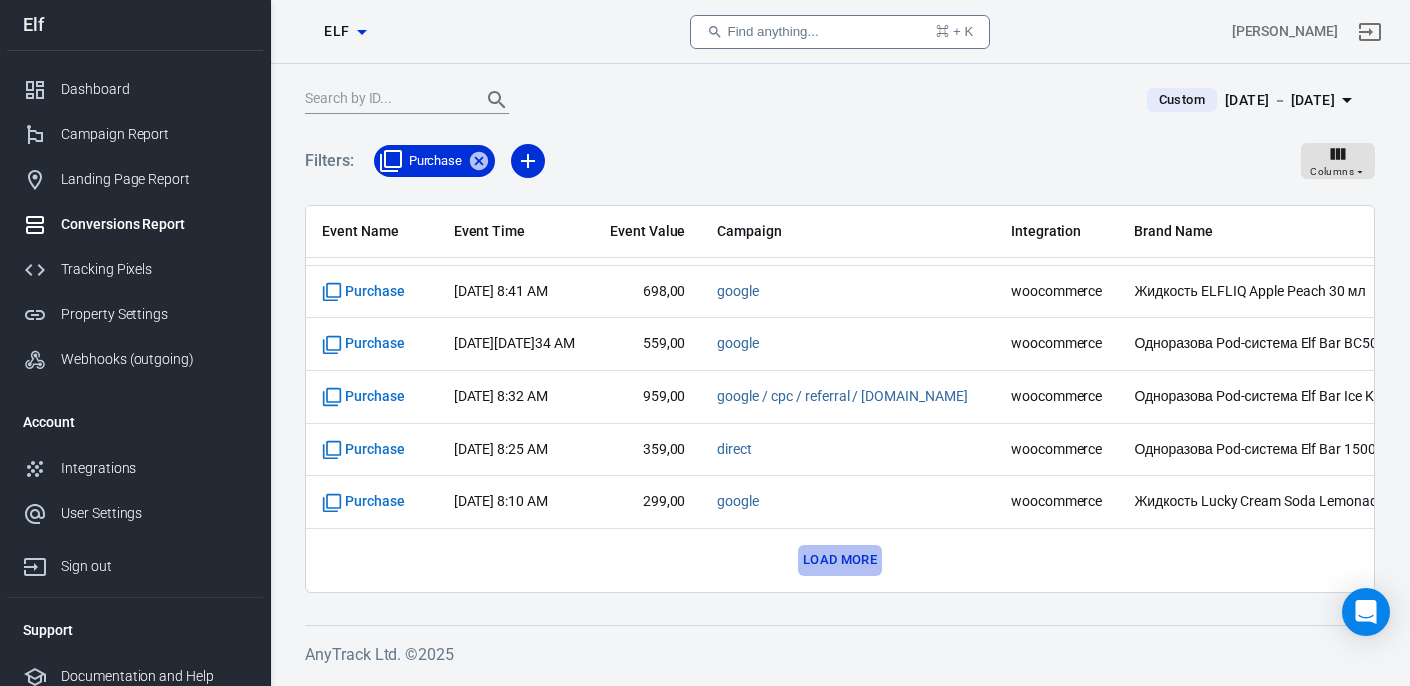 click on "Load more" at bounding box center [840, 560] 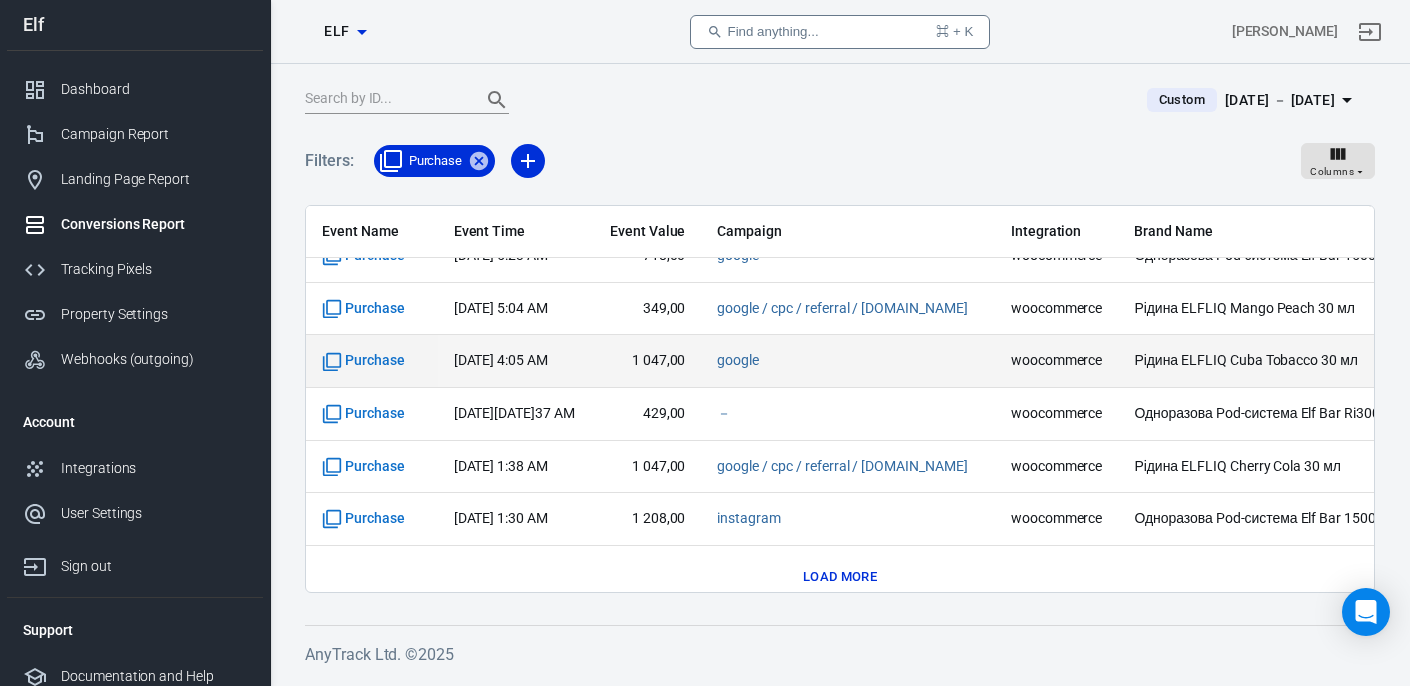 scroll, scrollTop: 11300, scrollLeft: 0, axis: vertical 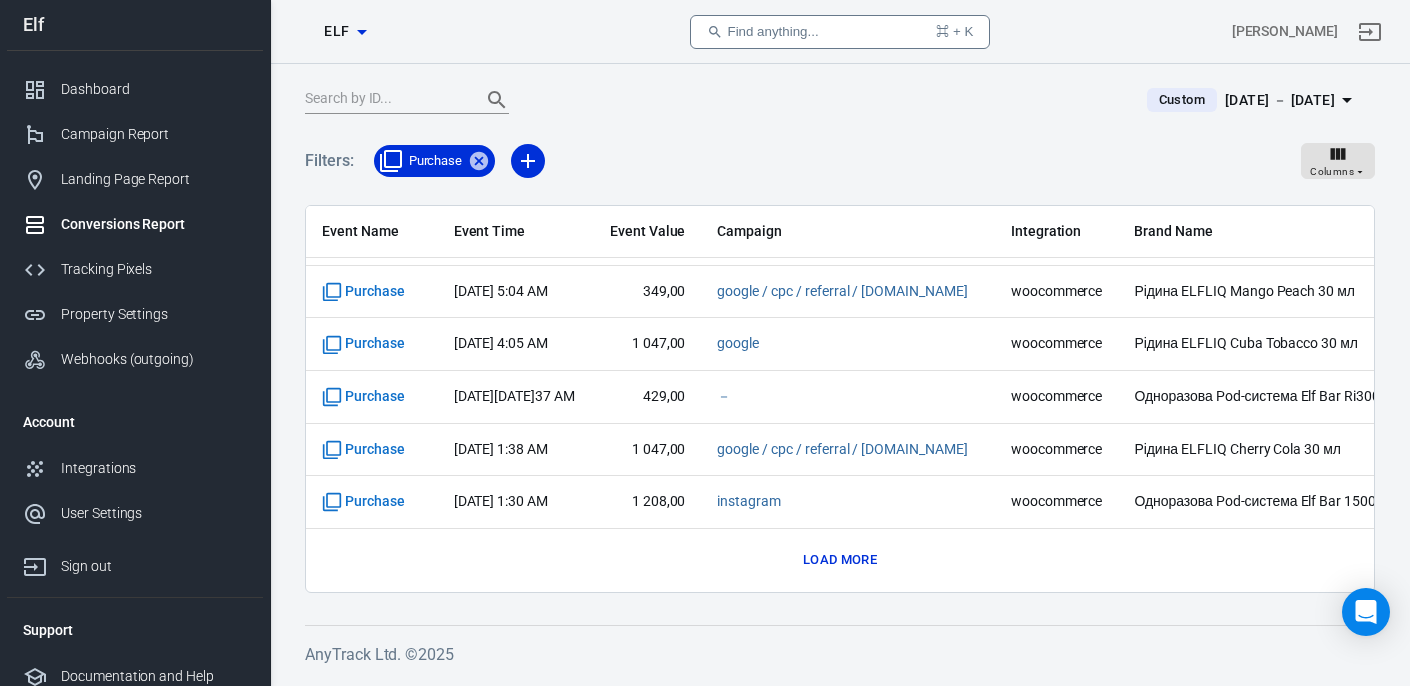 click on "Load more" at bounding box center (840, 560) 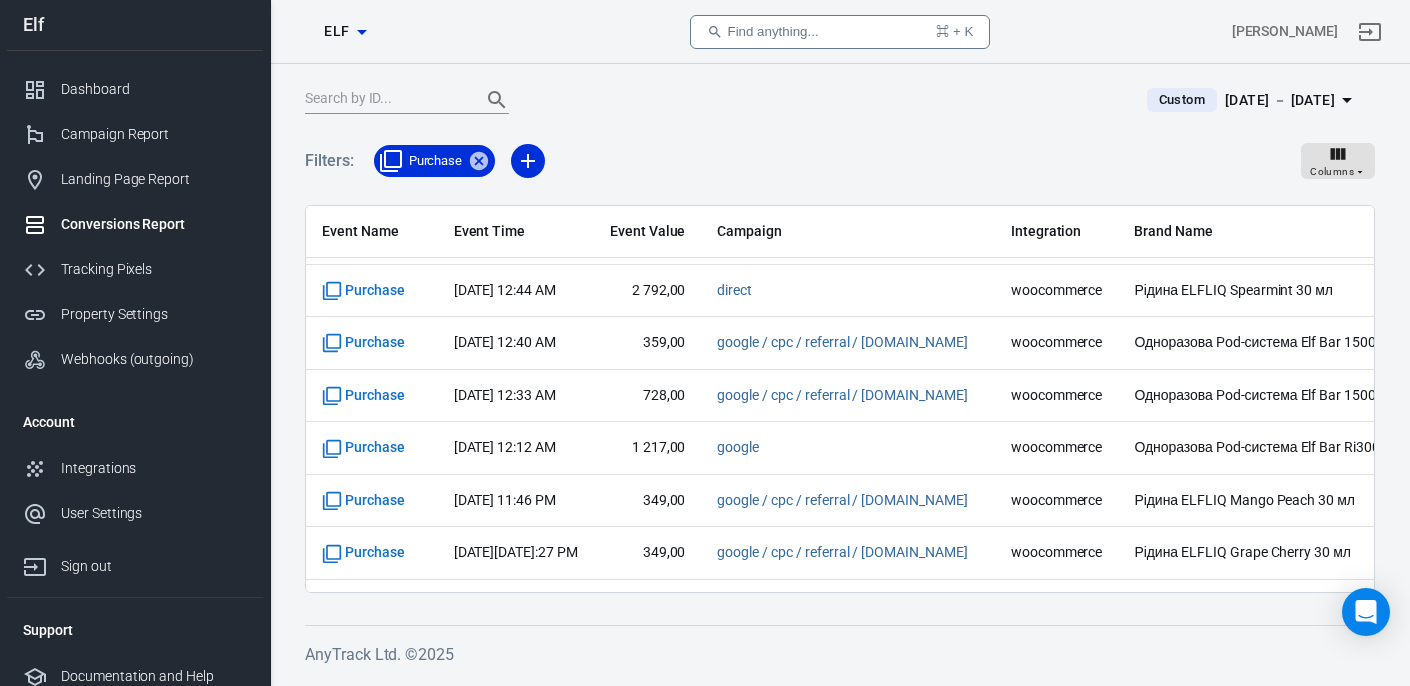 scroll, scrollTop: 11763, scrollLeft: 0, axis: vertical 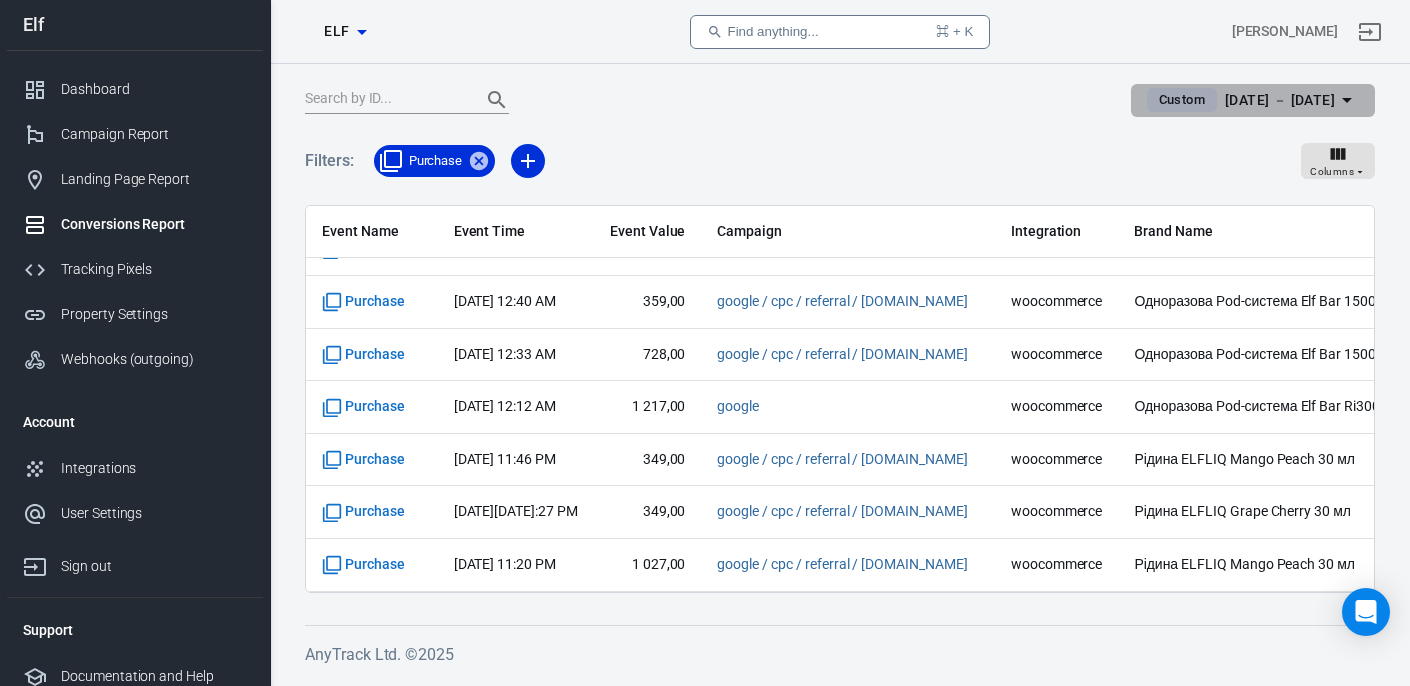 click on "Jul 3 － Jul 3, 2025" at bounding box center (1280, 100) 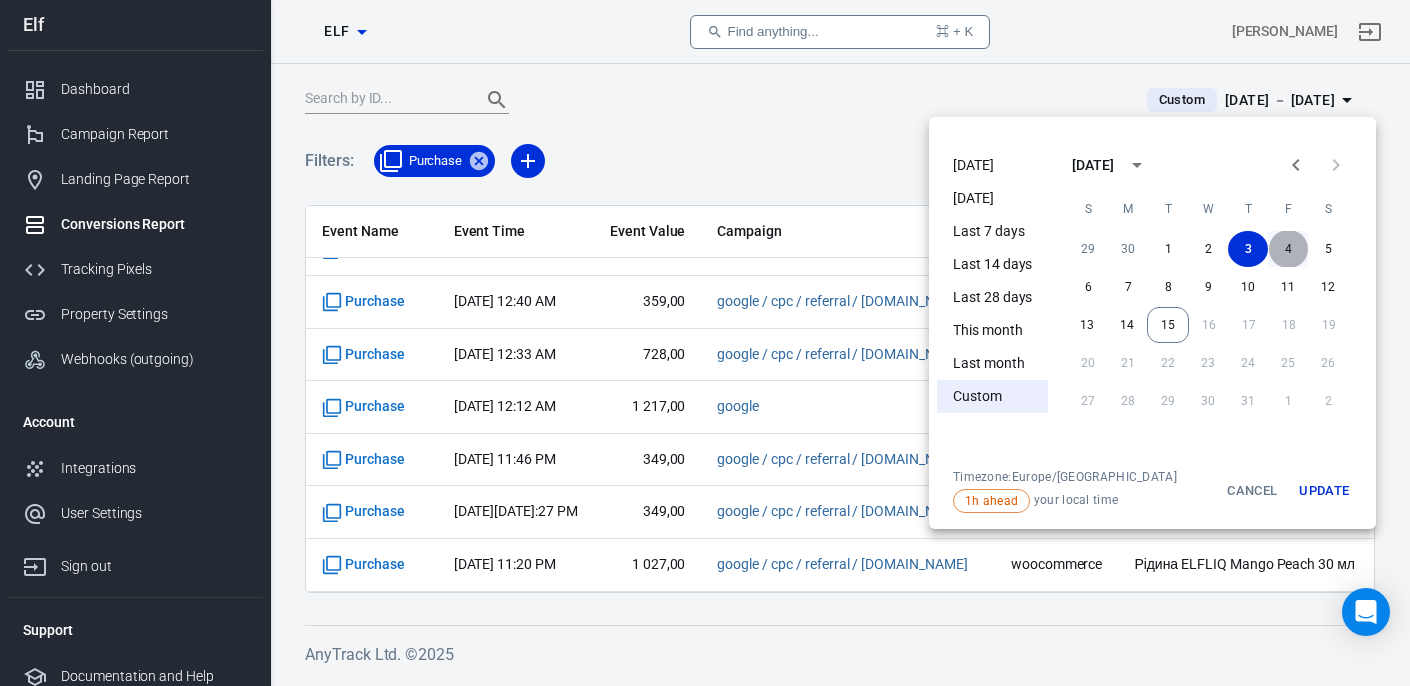 click on "4" at bounding box center (1288, 249) 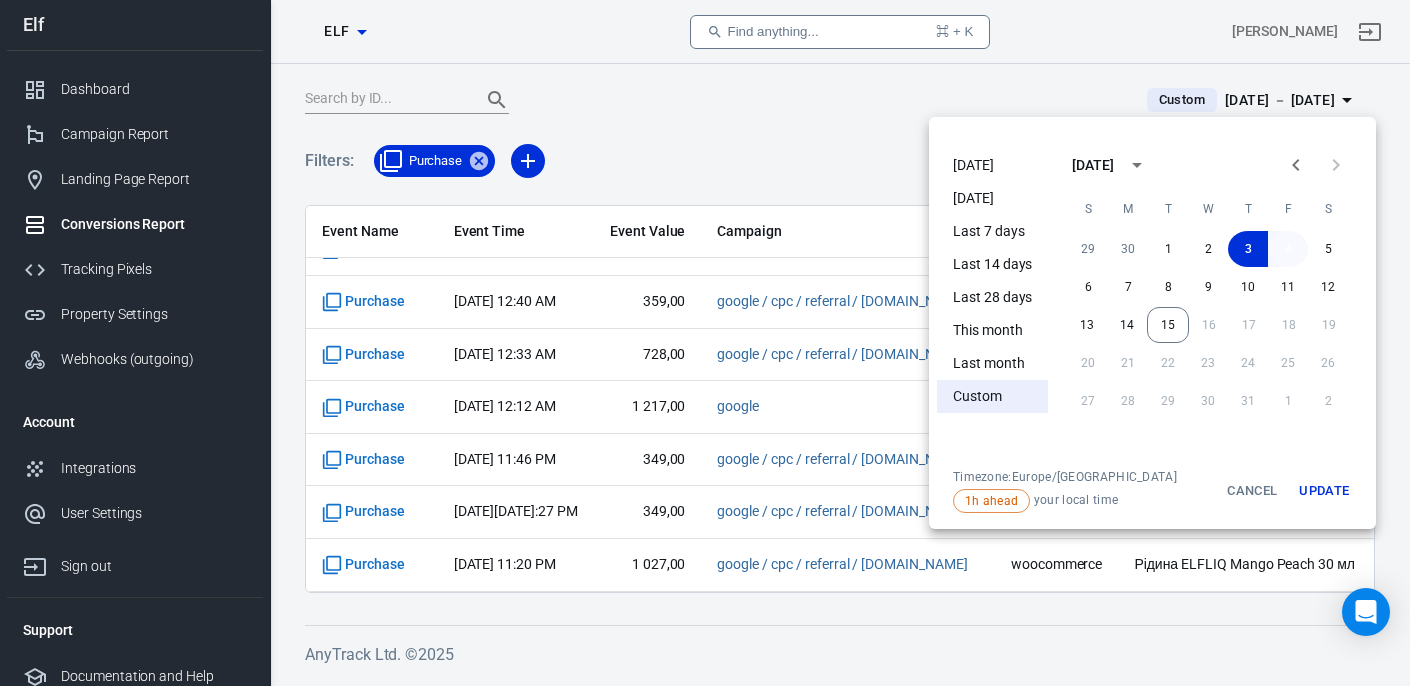 click on "4" at bounding box center [1288, 249] 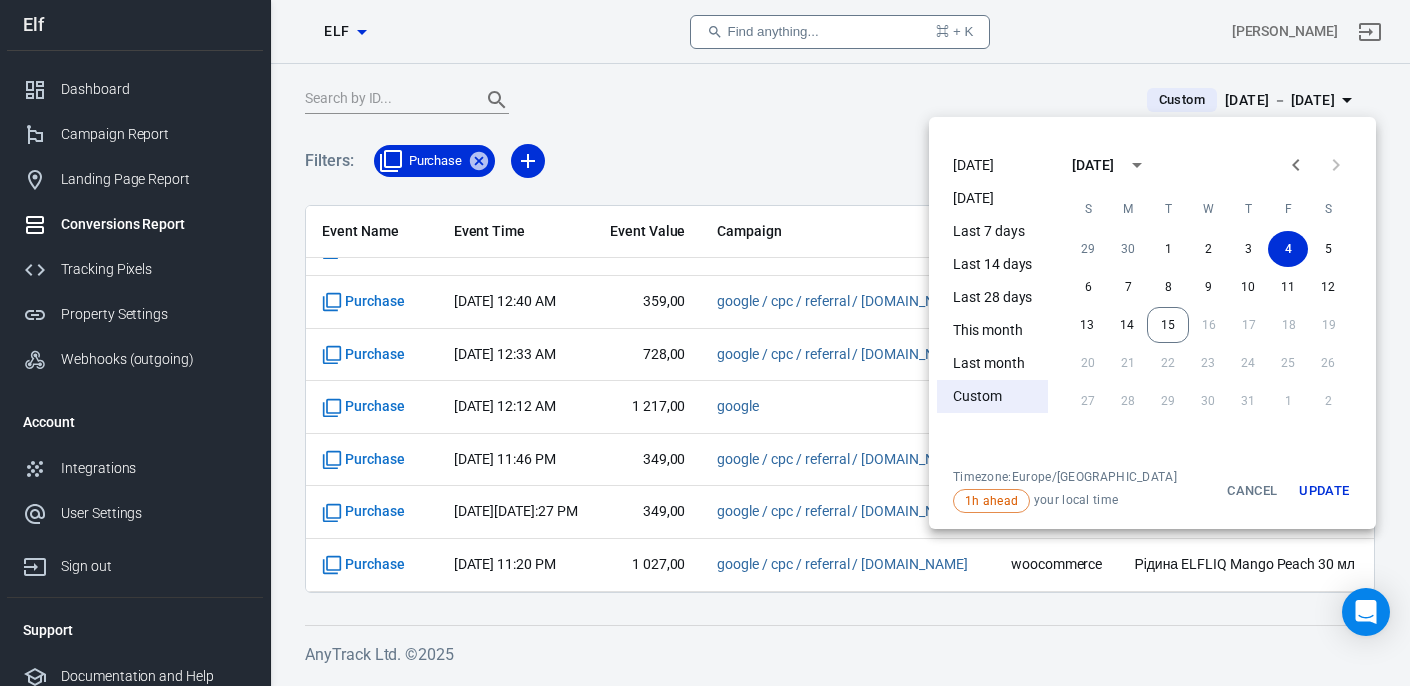 click on "Update" at bounding box center [1324, 491] 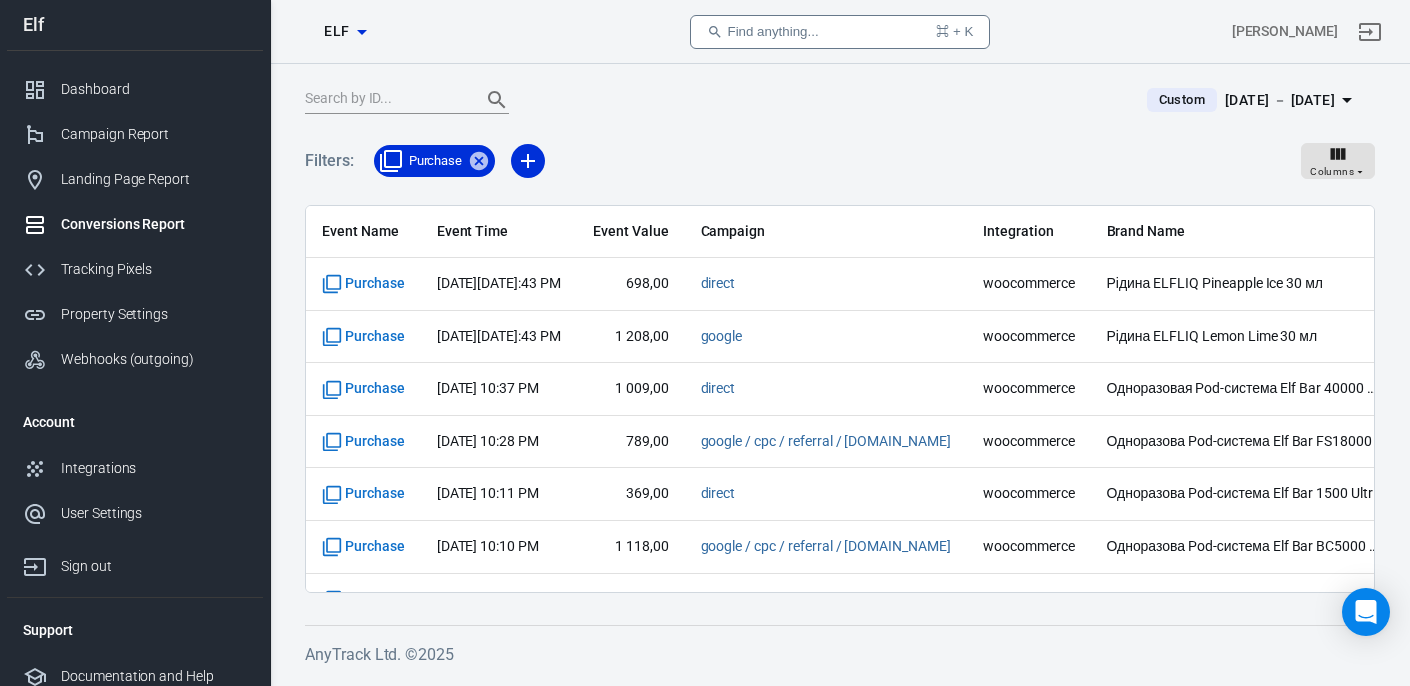 click on "Campaign" at bounding box center (826, 232) 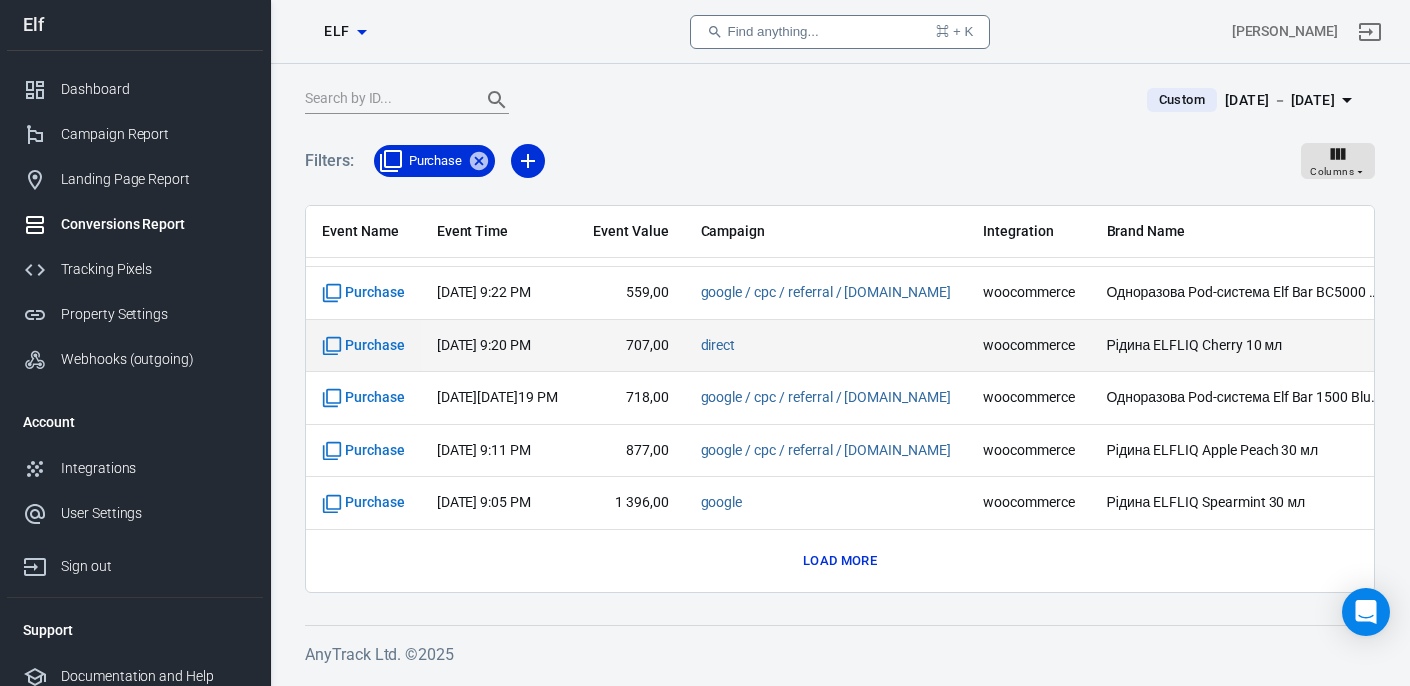 scroll, scrollTop: 781, scrollLeft: 0, axis: vertical 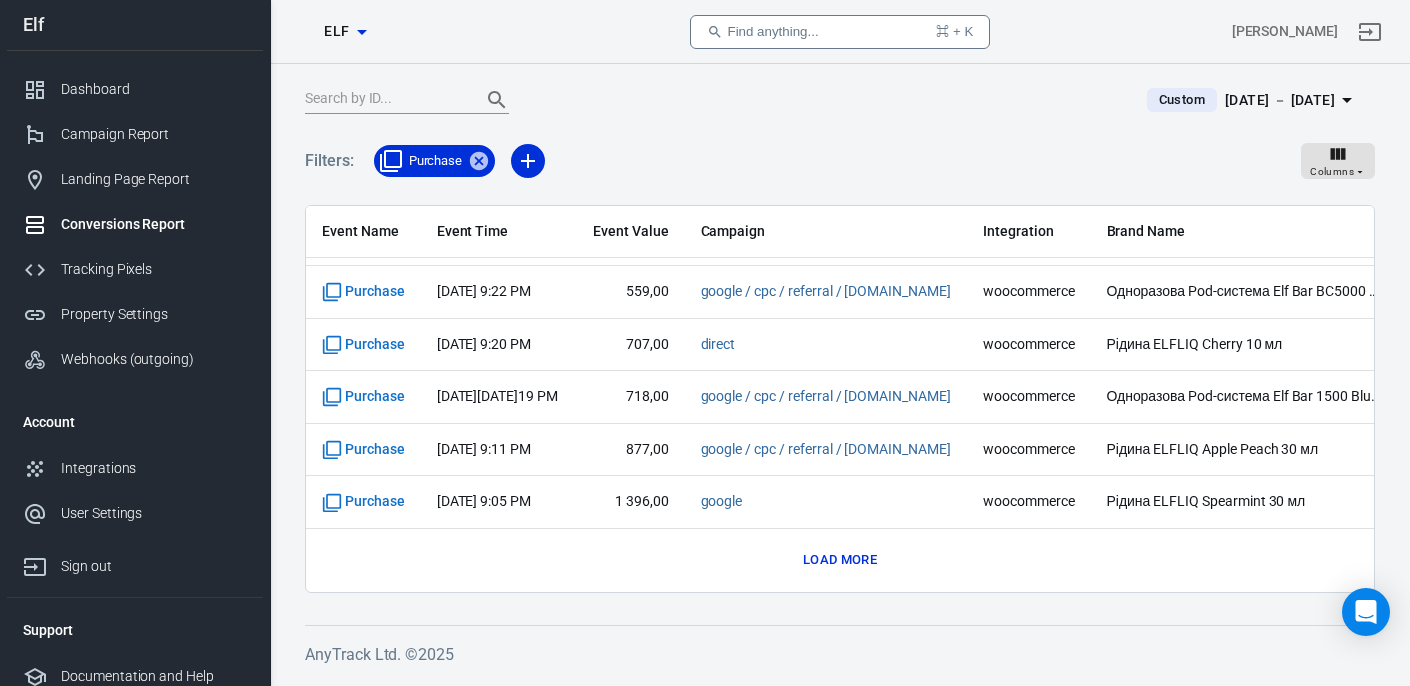 click on "Find anything... ⌘ + K" at bounding box center [840, 32] 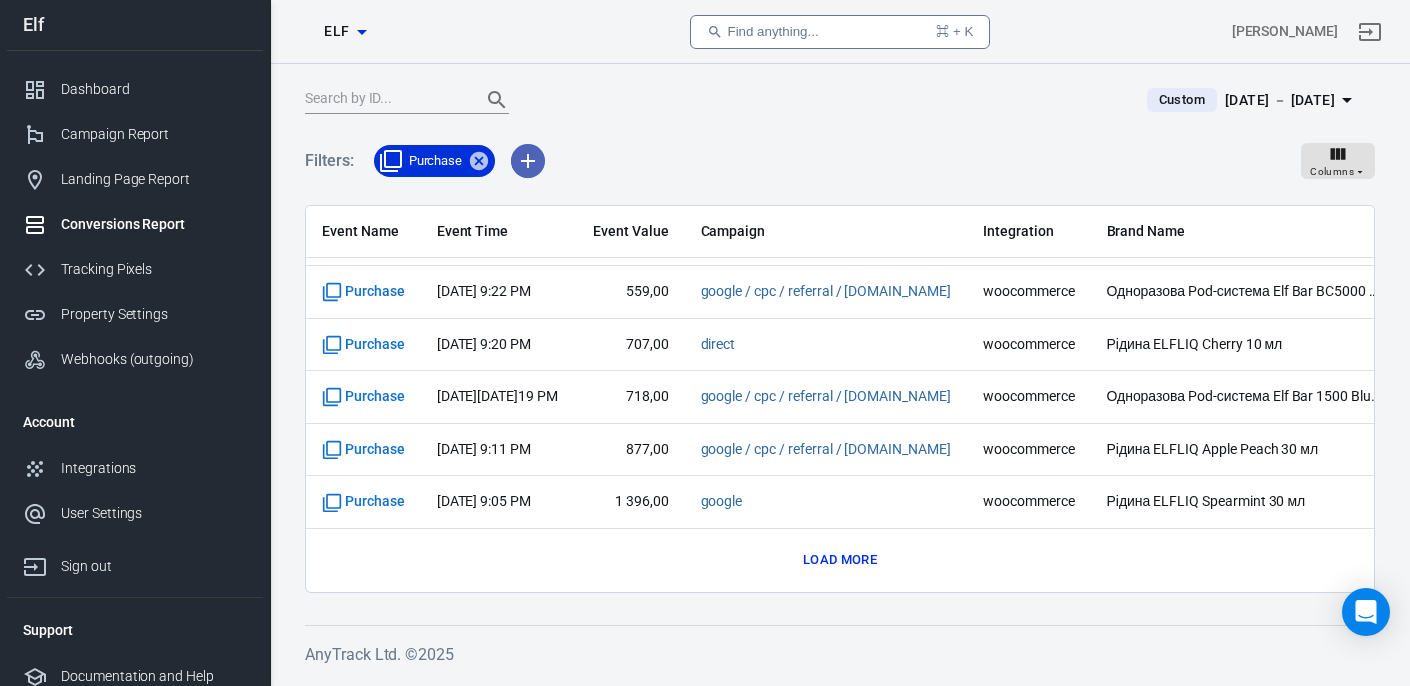 click 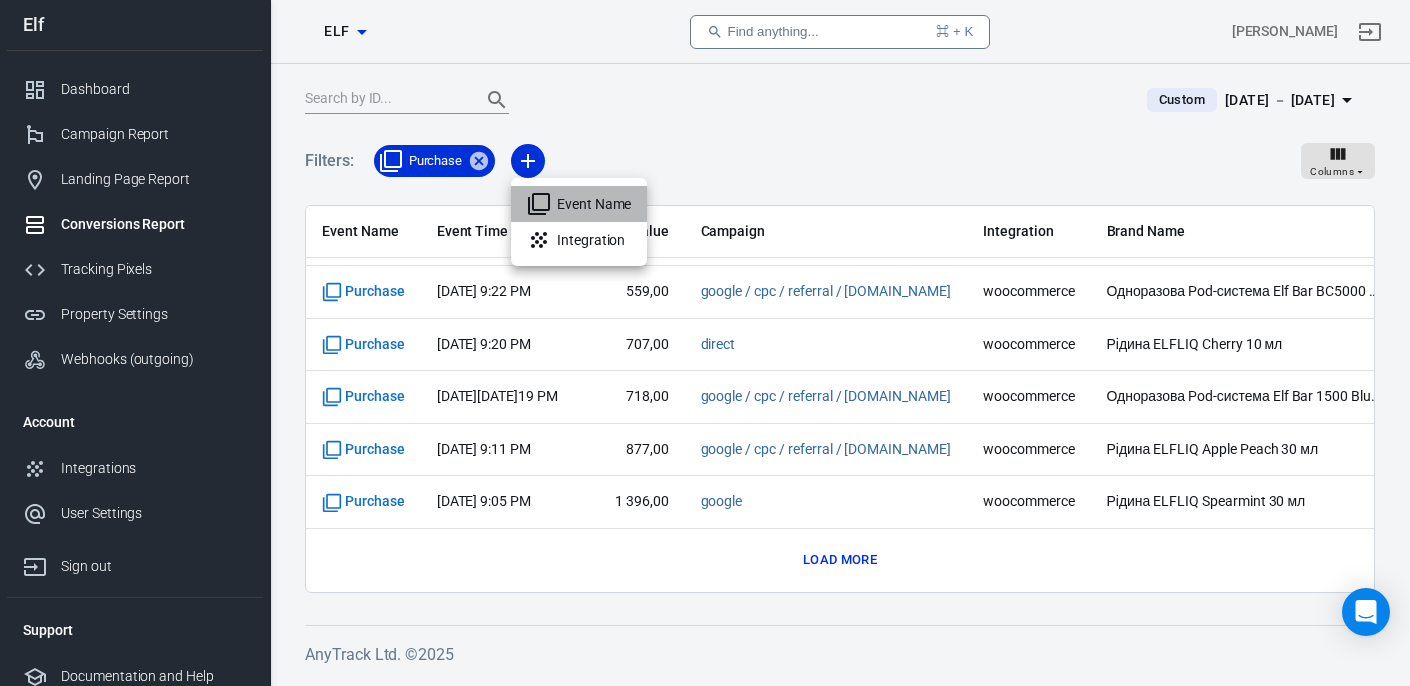 click on "Event Name" at bounding box center [579, 204] 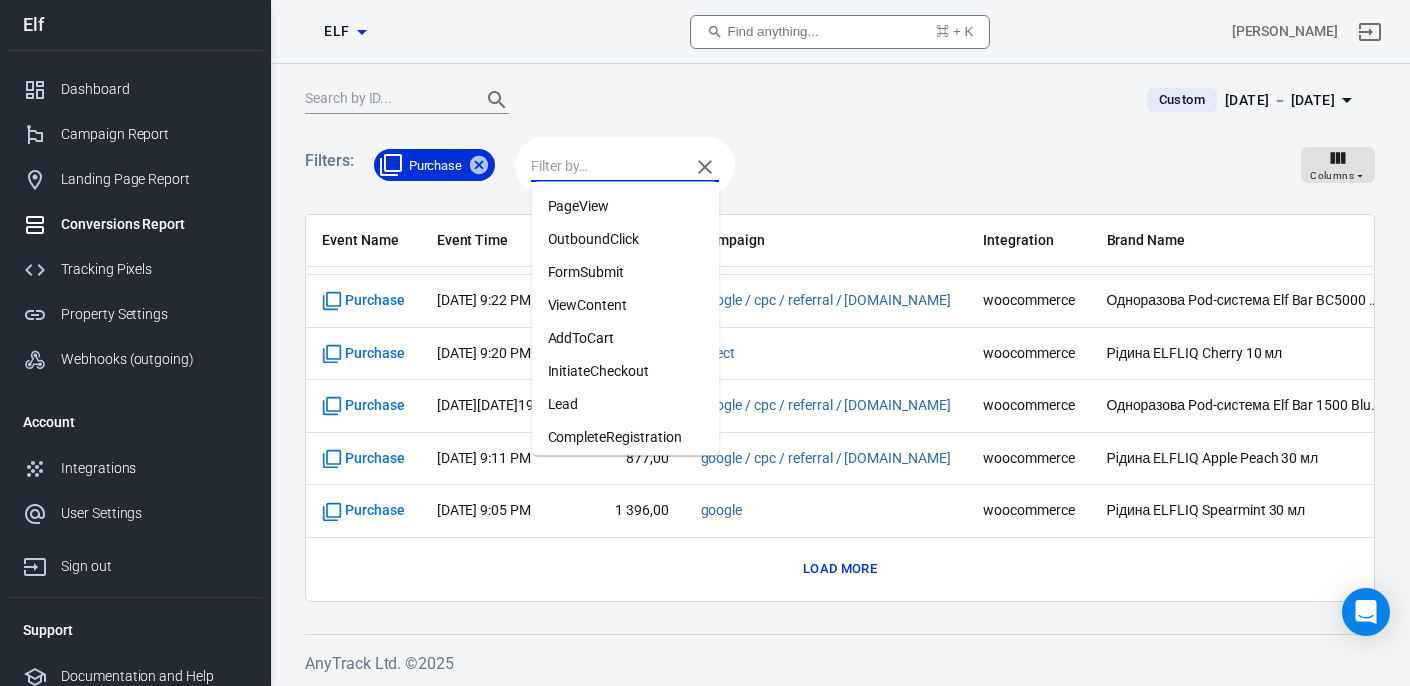 click at bounding box center [605, 166] 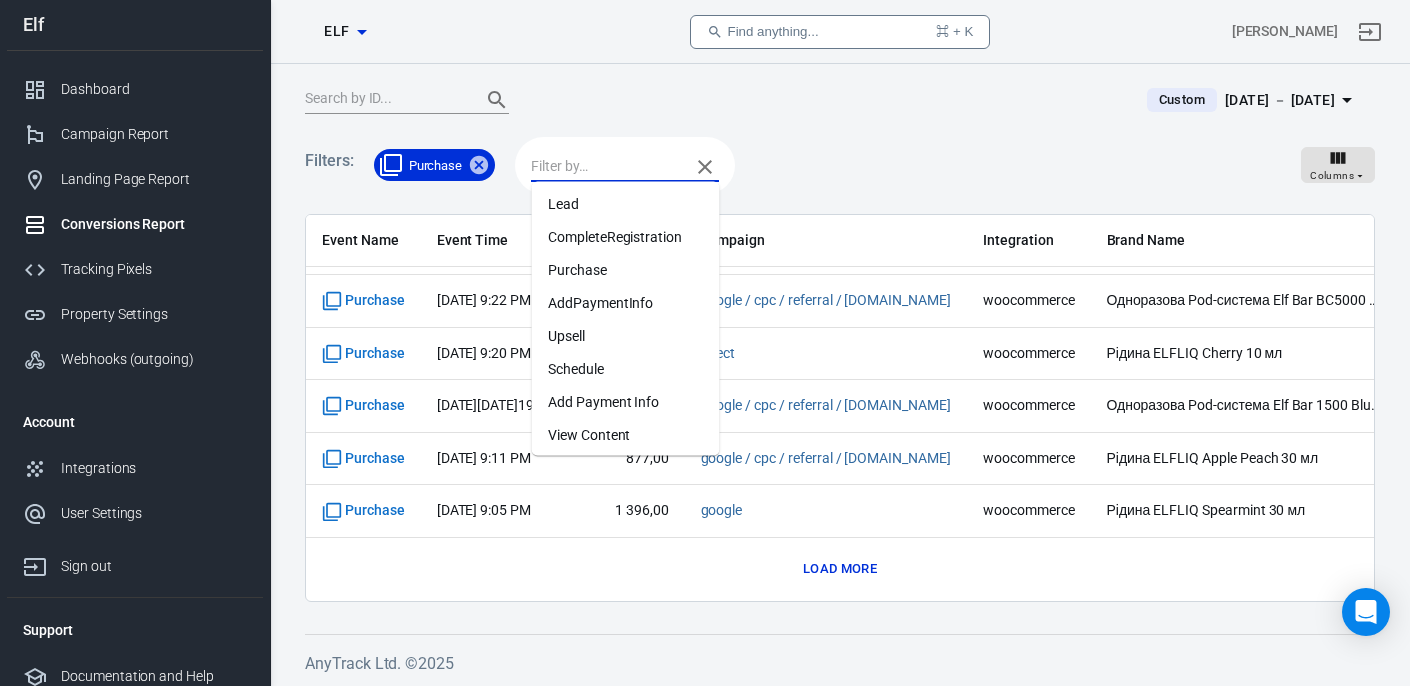 scroll, scrollTop: 203, scrollLeft: 0, axis: vertical 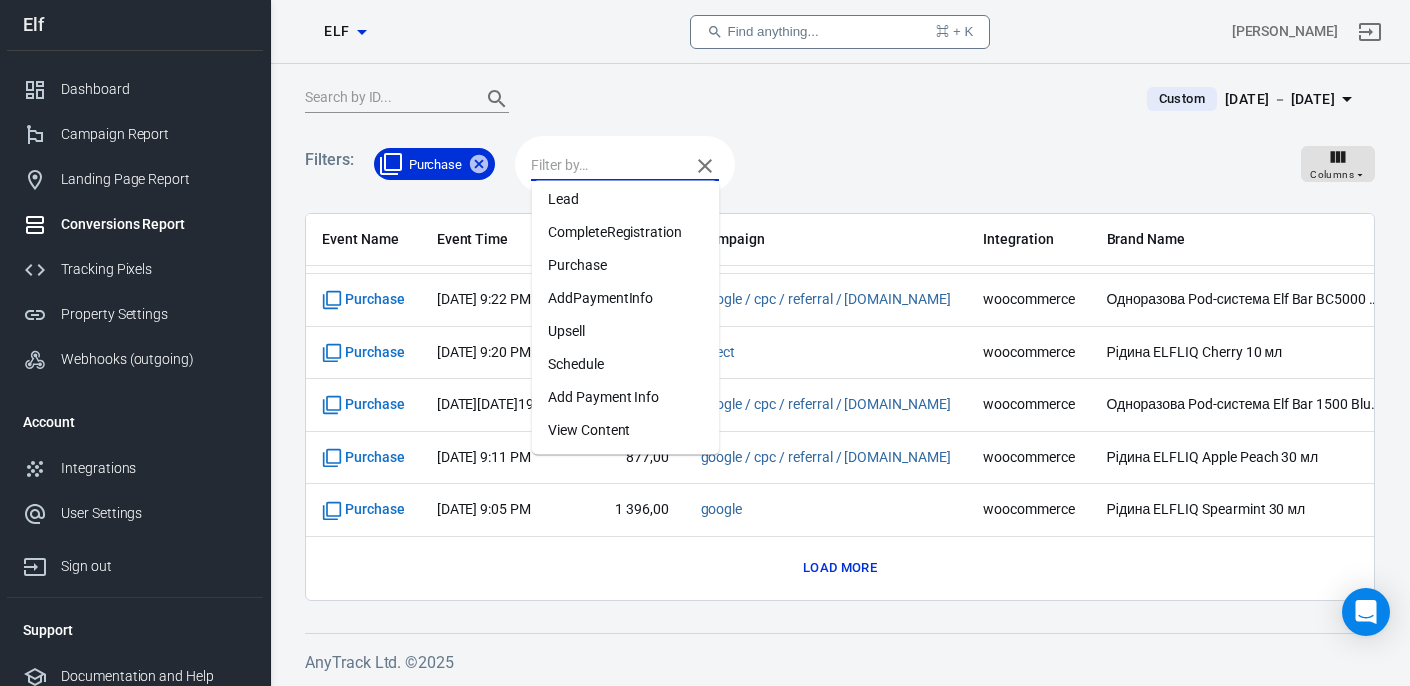 click on "Filters: Purchase Columns" at bounding box center [840, 172] 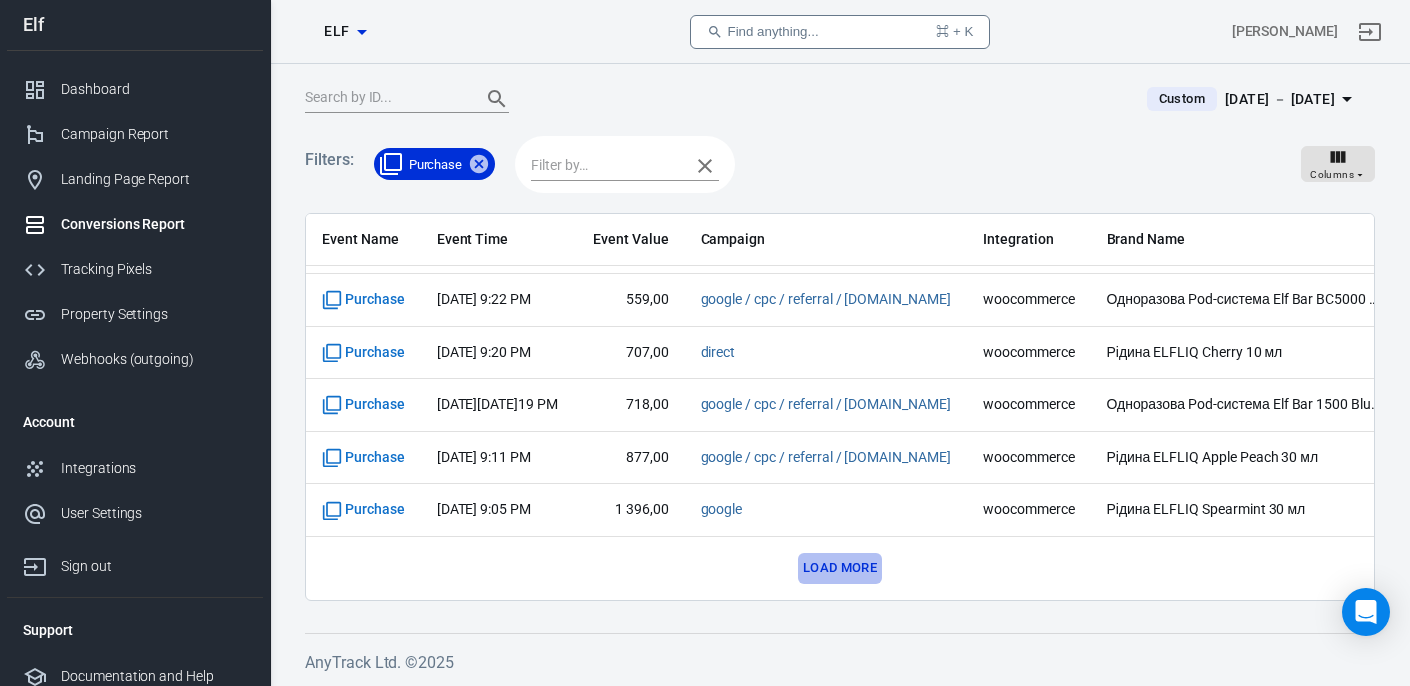 click on "Load more" at bounding box center [840, 568] 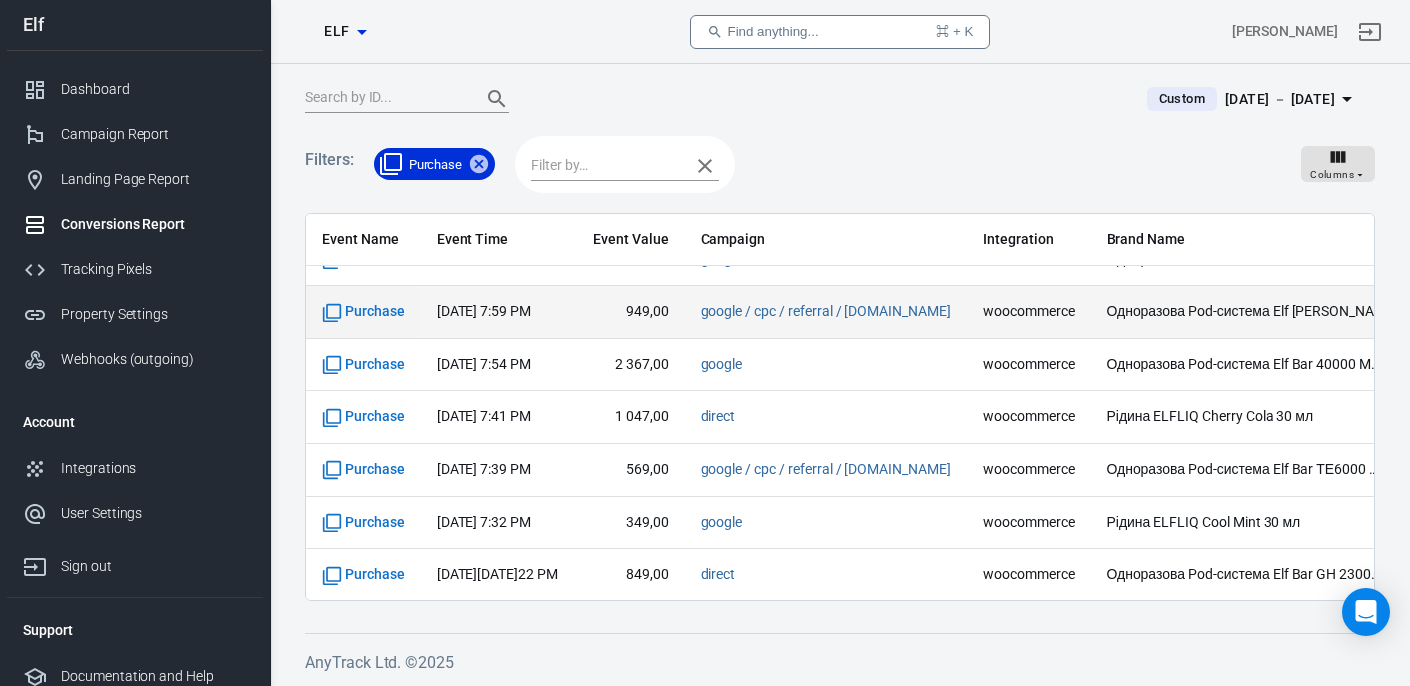scroll, scrollTop: 1833, scrollLeft: 0, axis: vertical 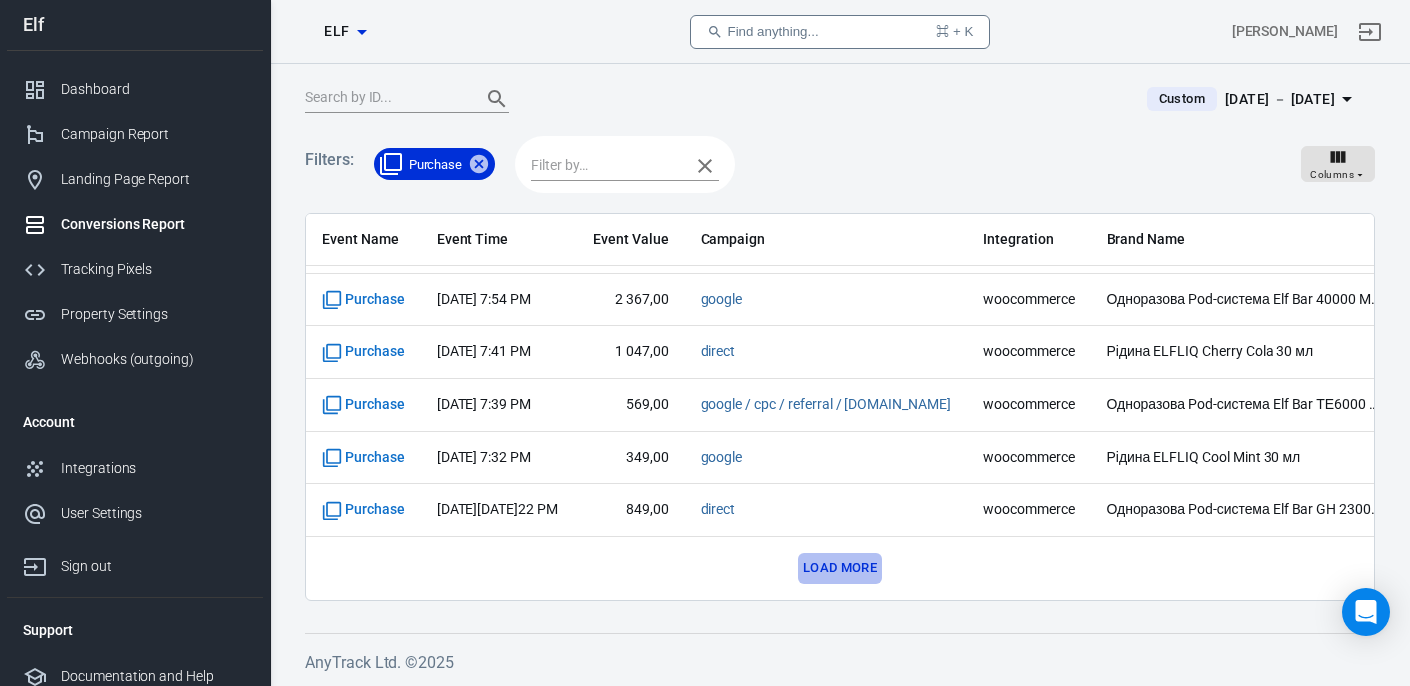 click on "Load more" at bounding box center [840, 568] 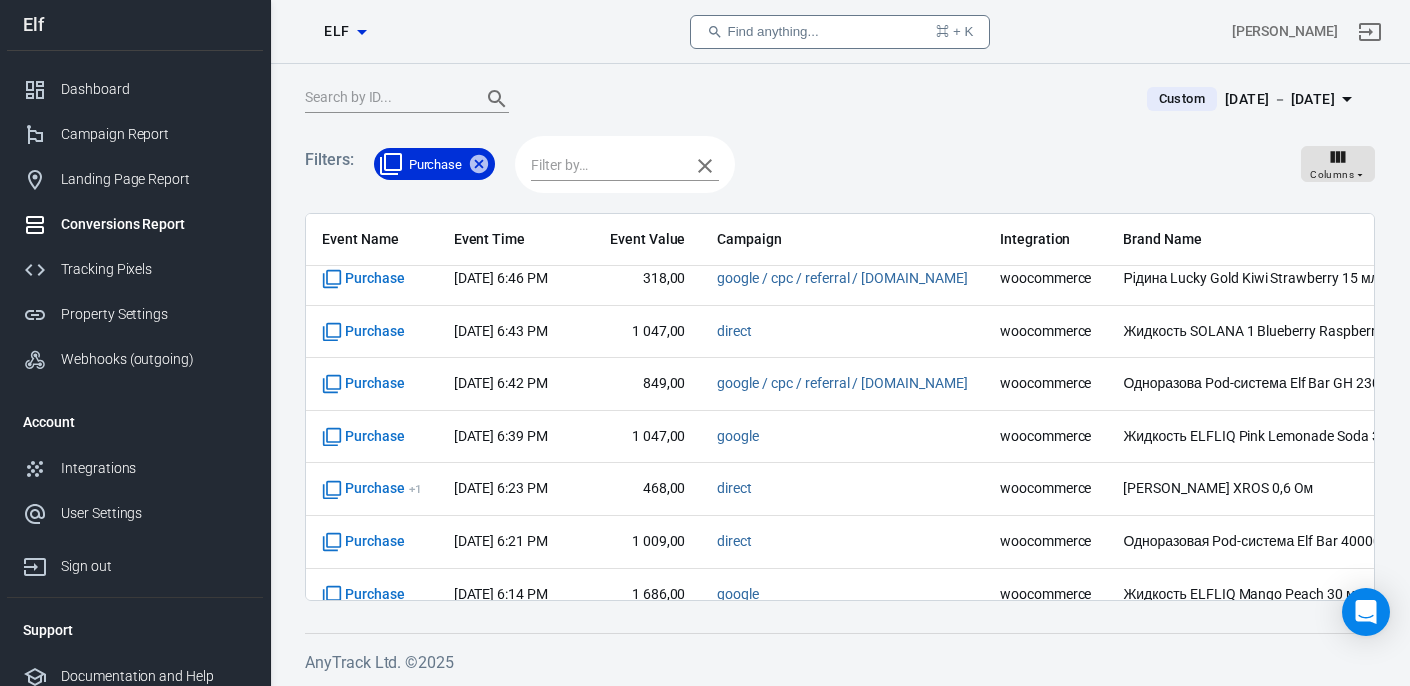 scroll, scrollTop: 2885, scrollLeft: 0, axis: vertical 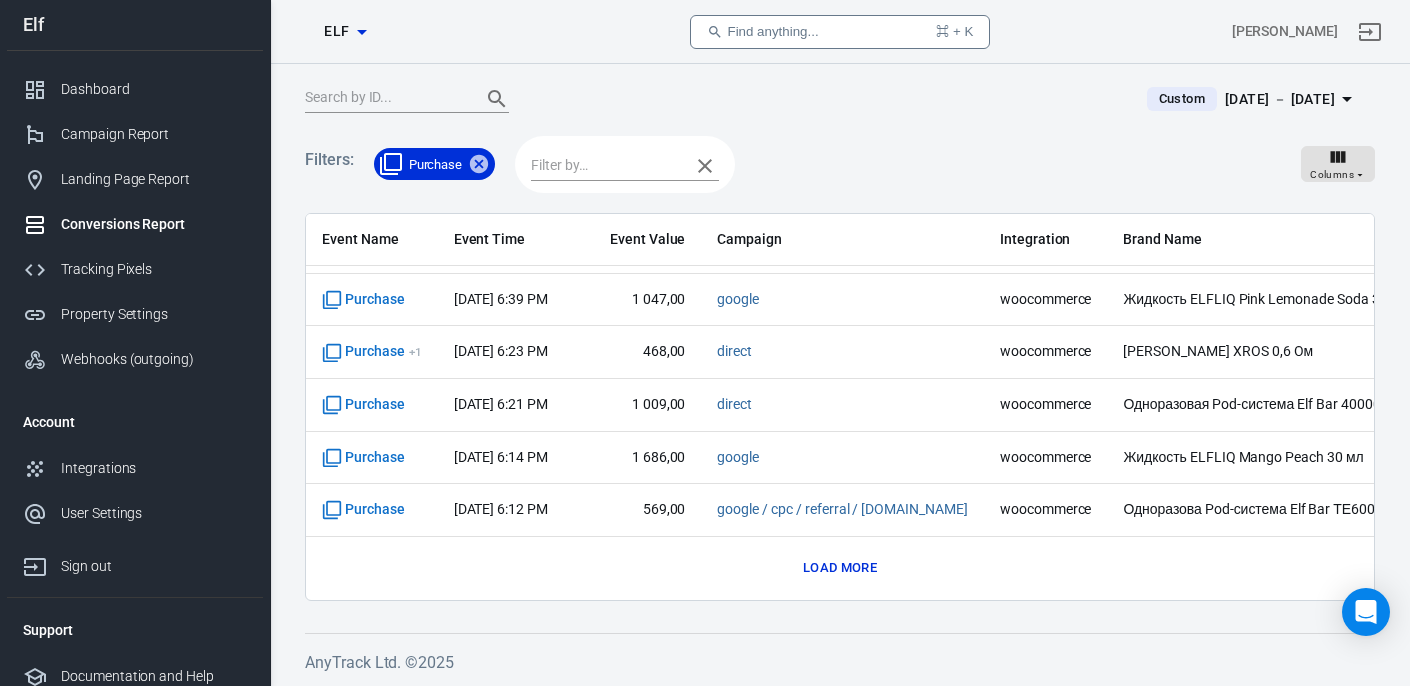 click on "Load more" at bounding box center (840, 568) 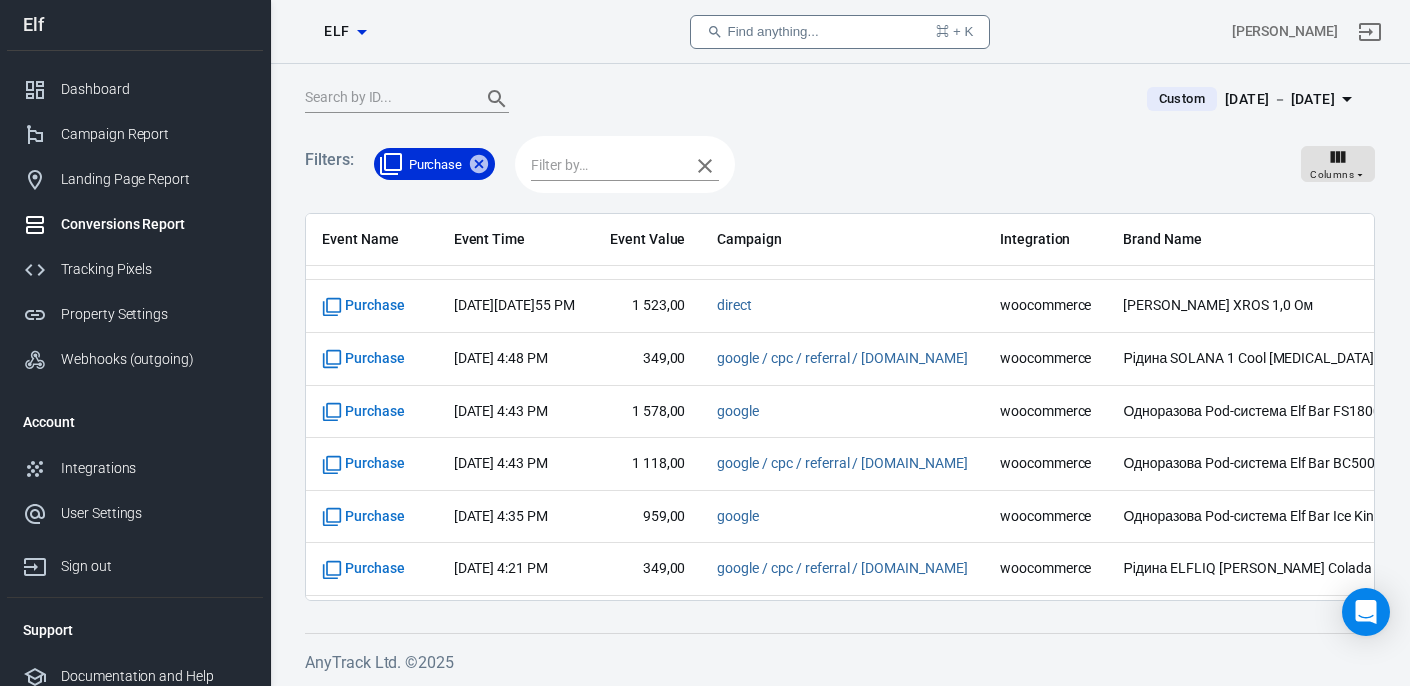 scroll, scrollTop: 3937, scrollLeft: 0, axis: vertical 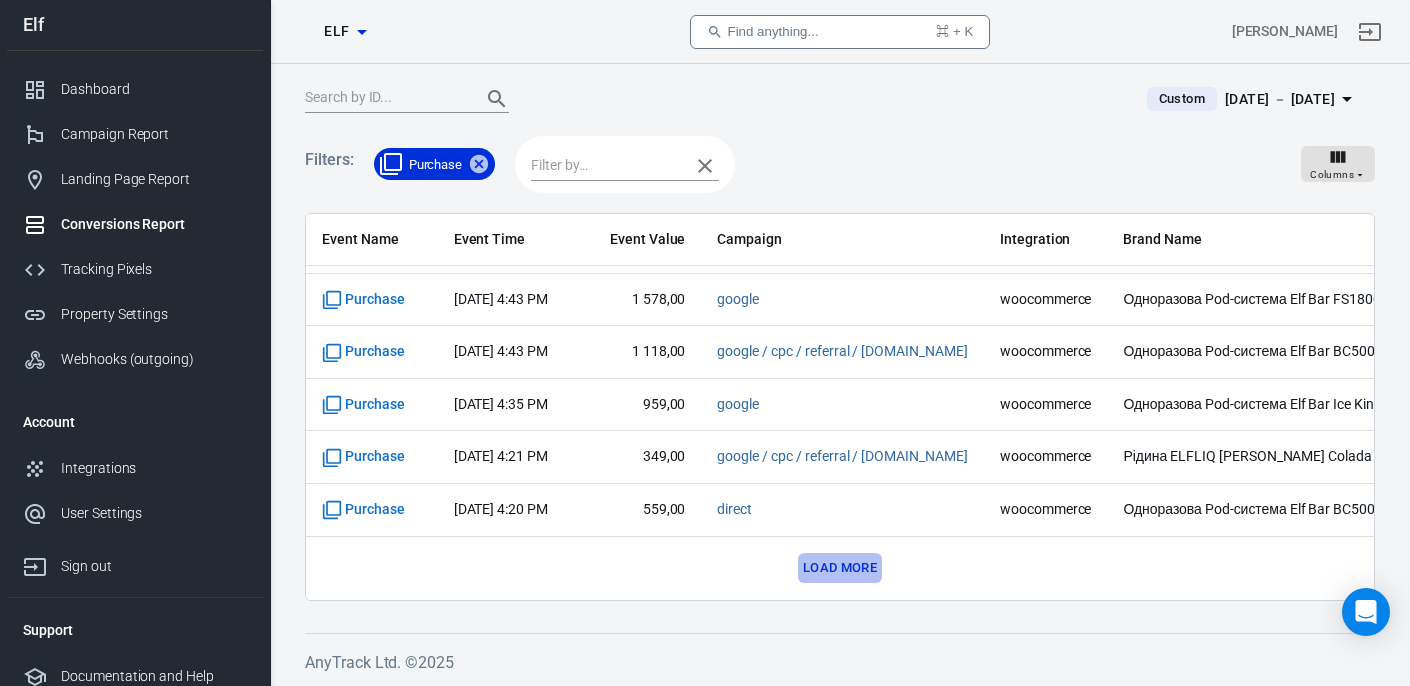 click on "Load more" at bounding box center (840, 568) 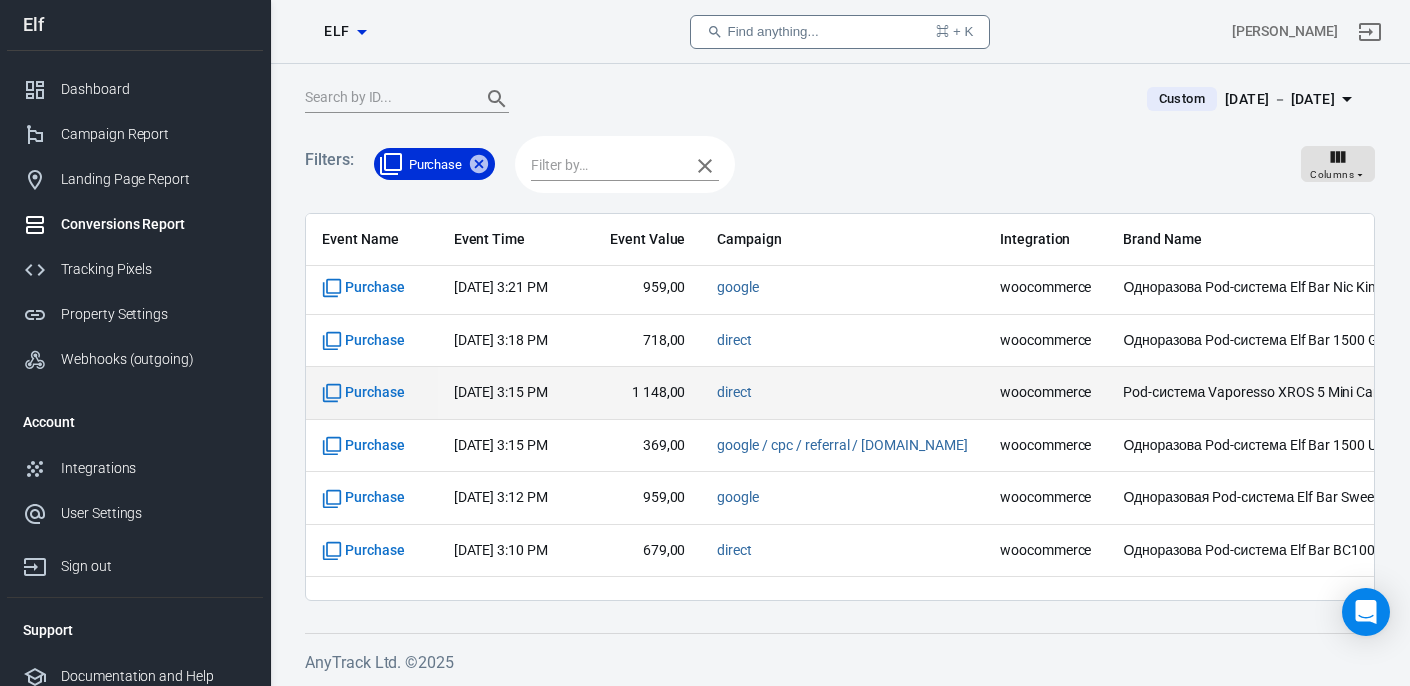 scroll, scrollTop: 4988, scrollLeft: 0, axis: vertical 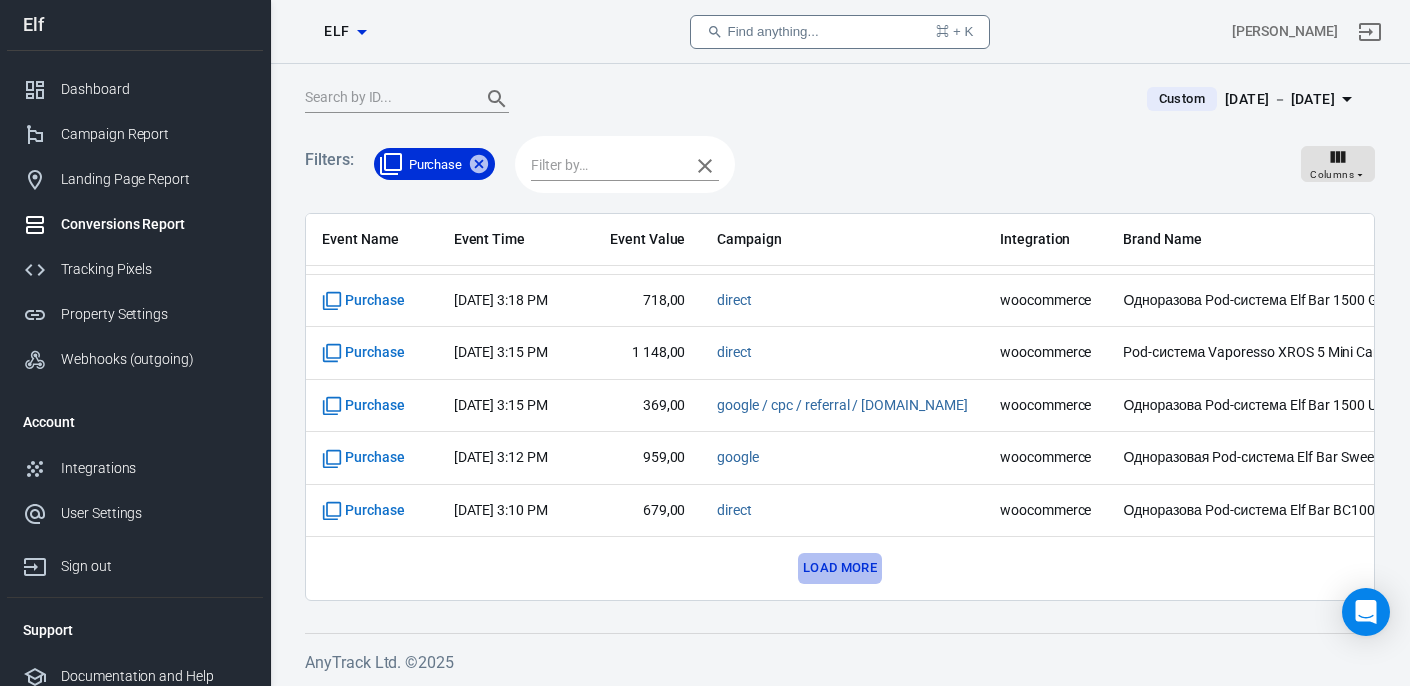 click on "Load more" at bounding box center [840, 568] 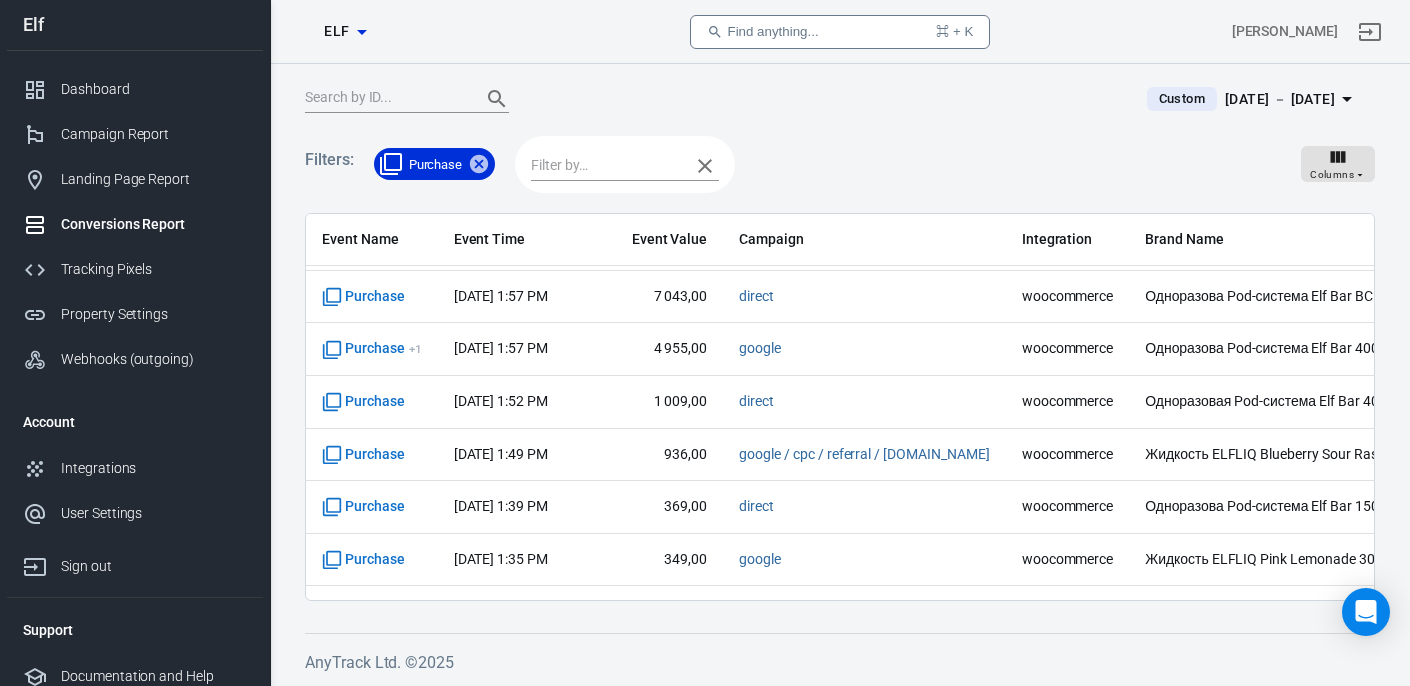 scroll, scrollTop: 6040, scrollLeft: 0, axis: vertical 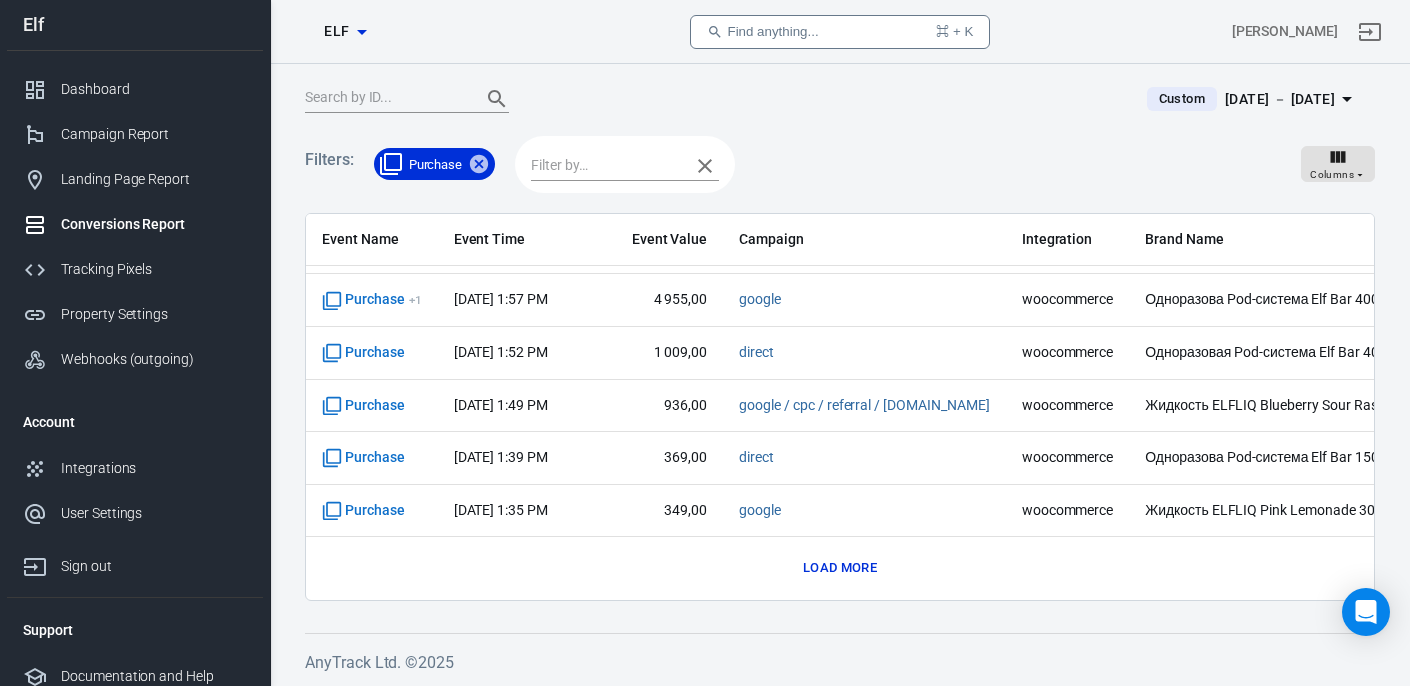 click on "Load more" at bounding box center [840, 568] 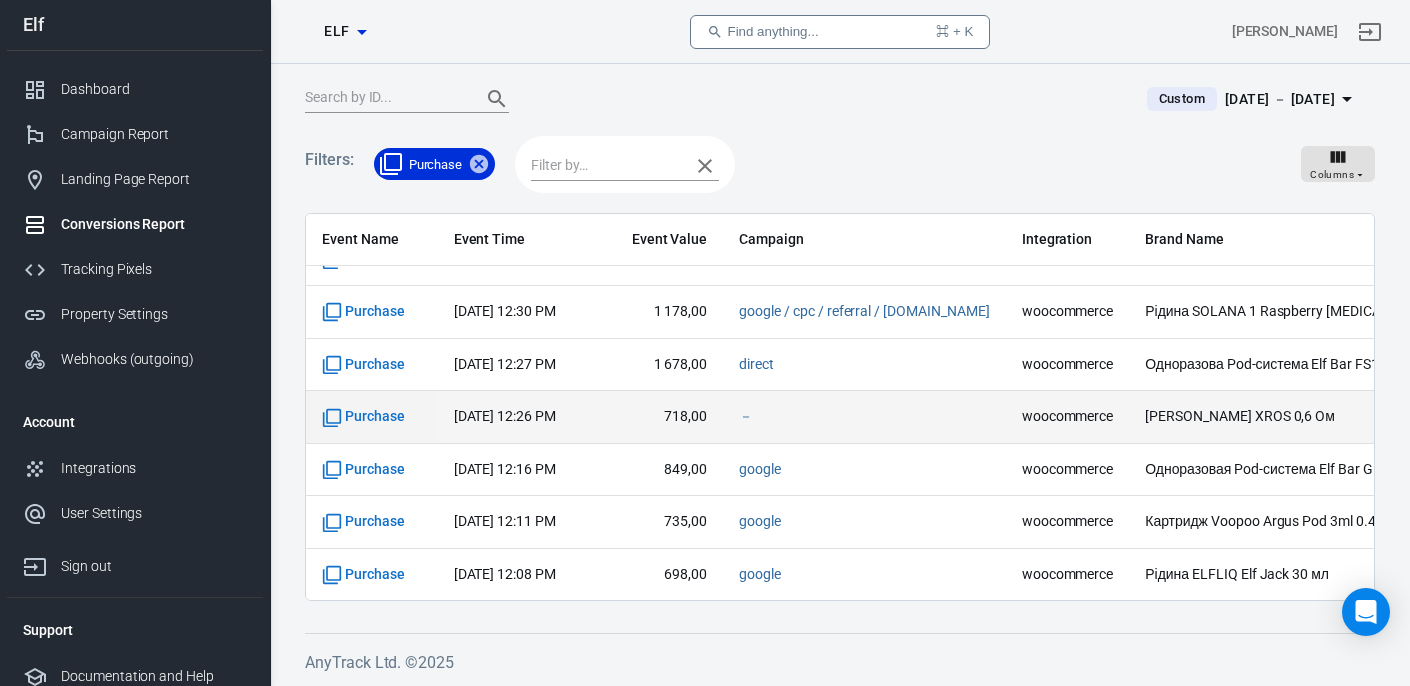 scroll, scrollTop: 7092, scrollLeft: 0, axis: vertical 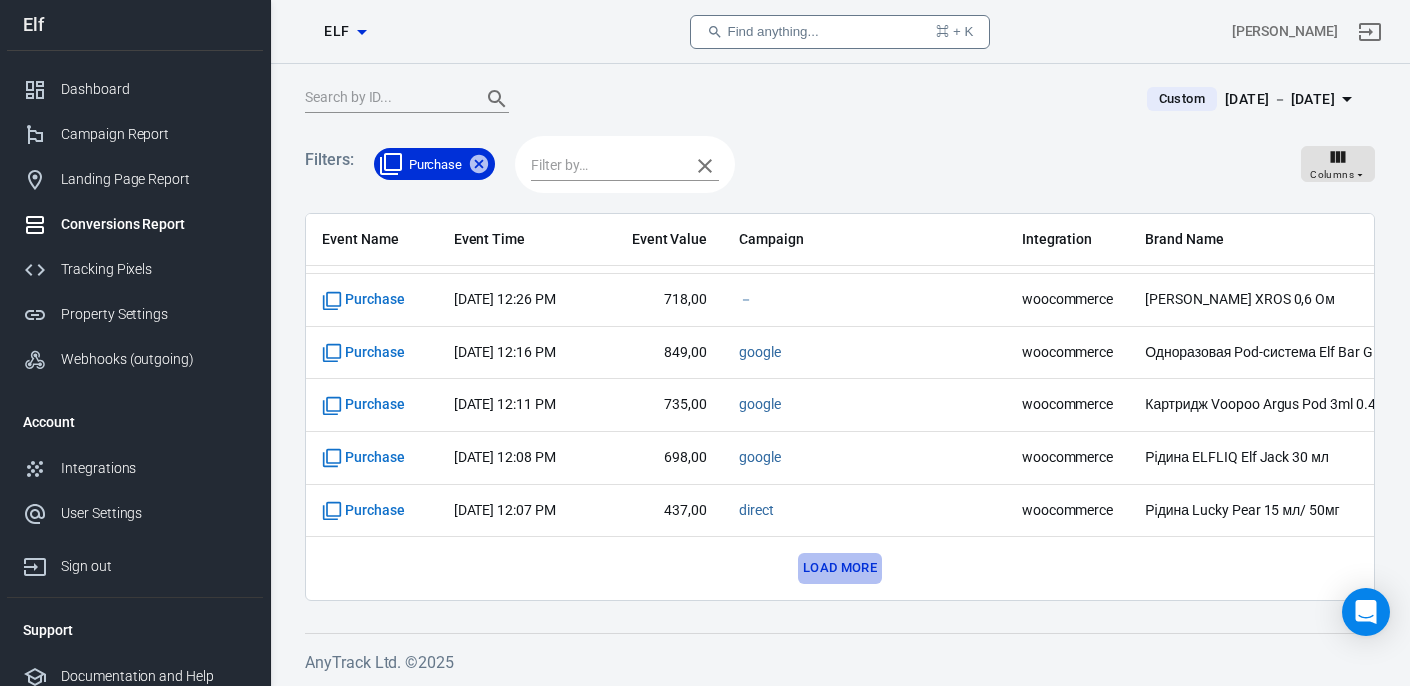 click on "Load more" at bounding box center [840, 568] 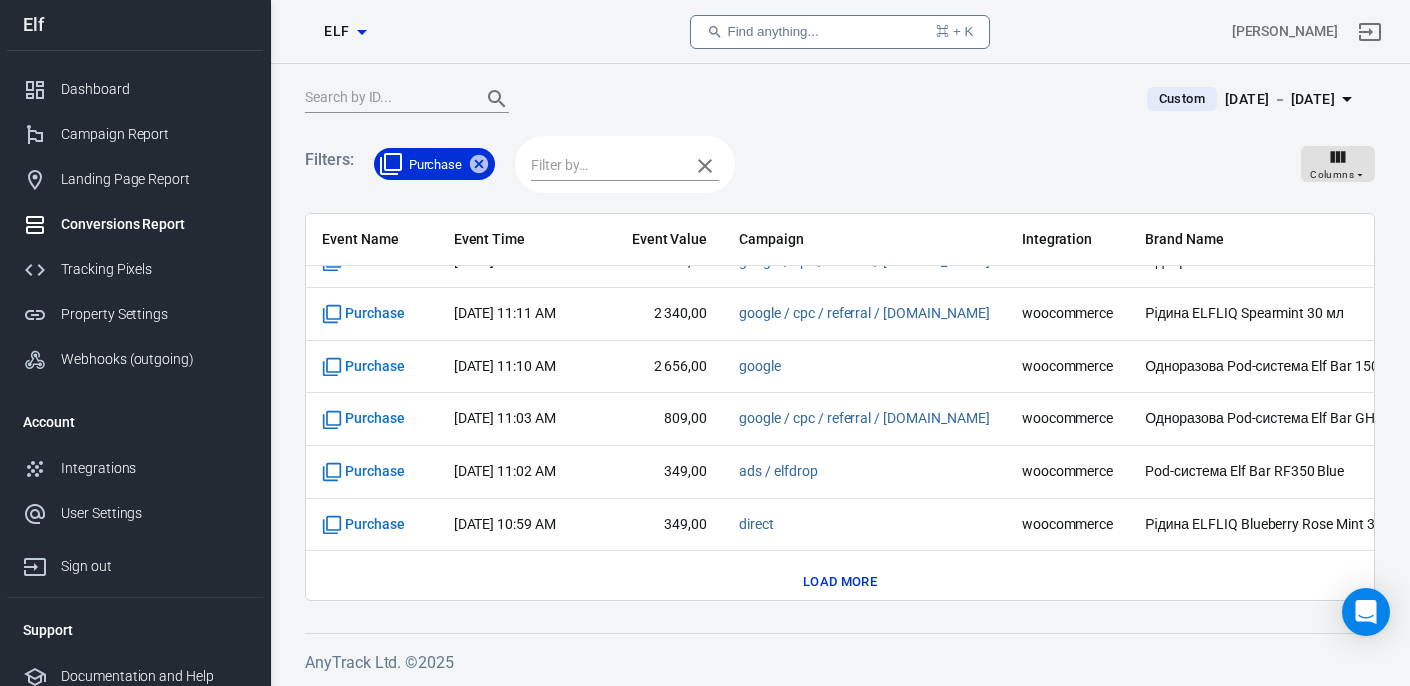 scroll, scrollTop: 8144, scrollLeft: 0, axis: vertical 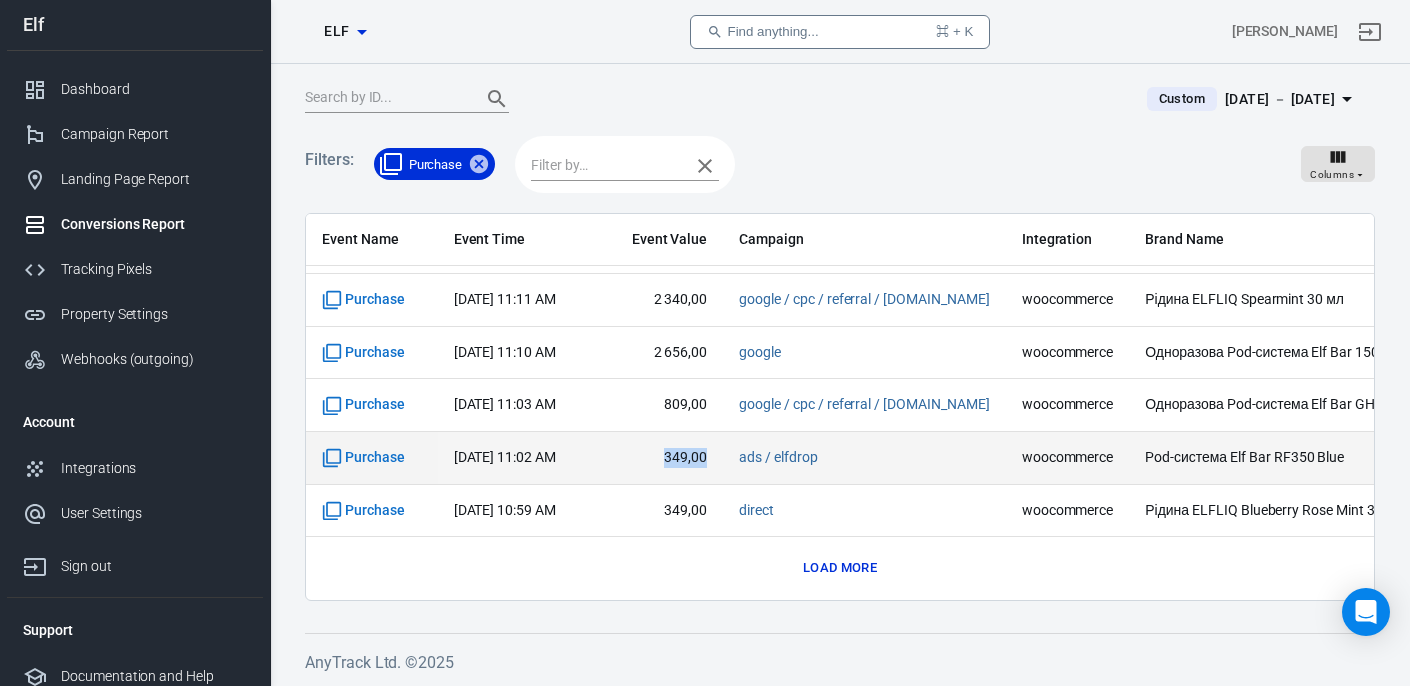 drag, startPoint x: 695, startPoint y: 463, endPoint x: 644, endPoint y: 462, distance: 51.009804 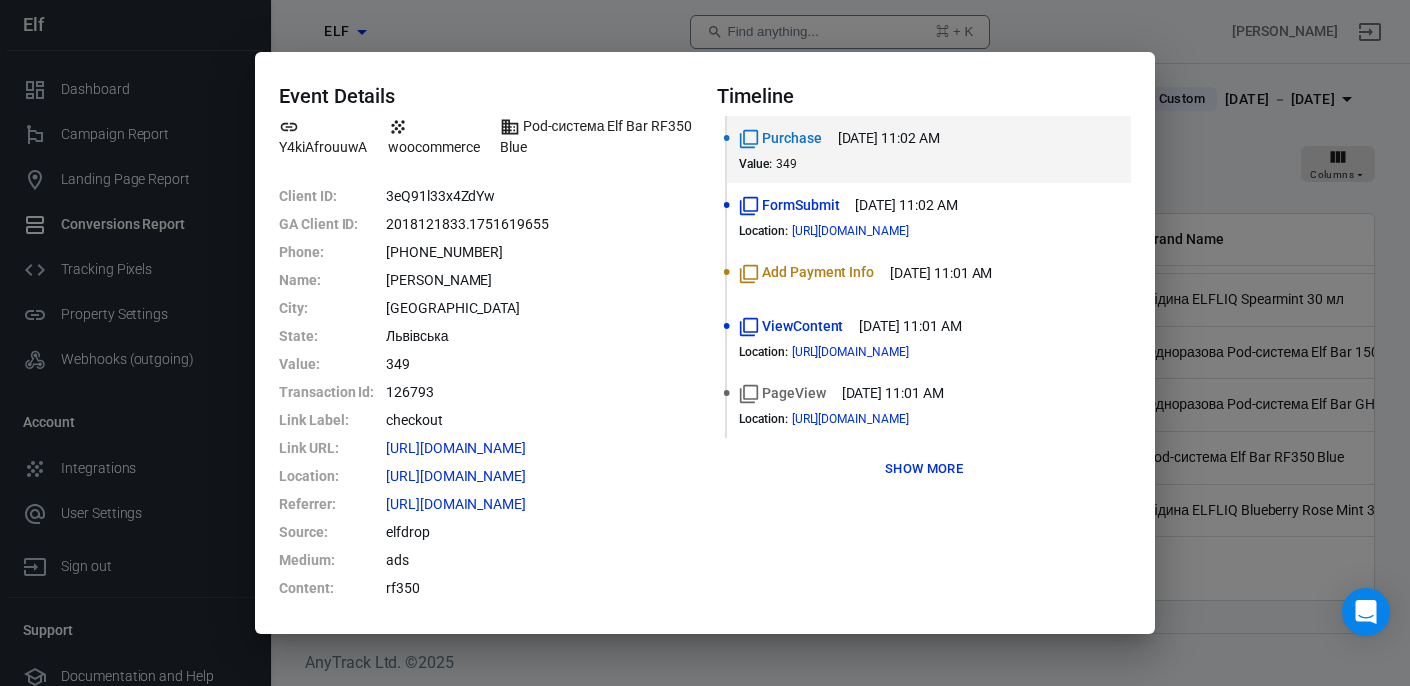 click on "Event Details   Y4kiAfrouuwA   woocommerce   Pod-система Elf Bar RF350 Blue Client ID : 3eQ91l33x4ZdYw GA Client ID : 2018121833.1751619655 Phone : +38 (066) 536-59-12 Name : Вероніка Онисько City : Львів State : Львівська Value : 349 Transaction Id : 126793 Link Label : checkout Link URL : https://elfbarsvape.com.ua/checkout/ Location : https://elfbarsvape.com.ua/checkout/ Referrer : https://www.elfdrop.com.ua/ Source : elfdrop Medium : ads Content : rf350 Timeline   Purchase Jul 4, 2025, 11:02 AM Value : 349   FormSubmit Jul 4, 2025, 11:02 AM Location : https://elfbarsvape.com.ua/checkout/   Add Payment Info Jul 4, 2025, 11:01 AM   ViewContent Jul 4, 2025, 11:01 AM Location : https://elfbarsvape.com.ua/checkout/   PageView Jul 4, 2025, 11:01 AM Location : https://elfbarsvape.com.ua/checkout/ Show more" at bounding box center [705, 343] 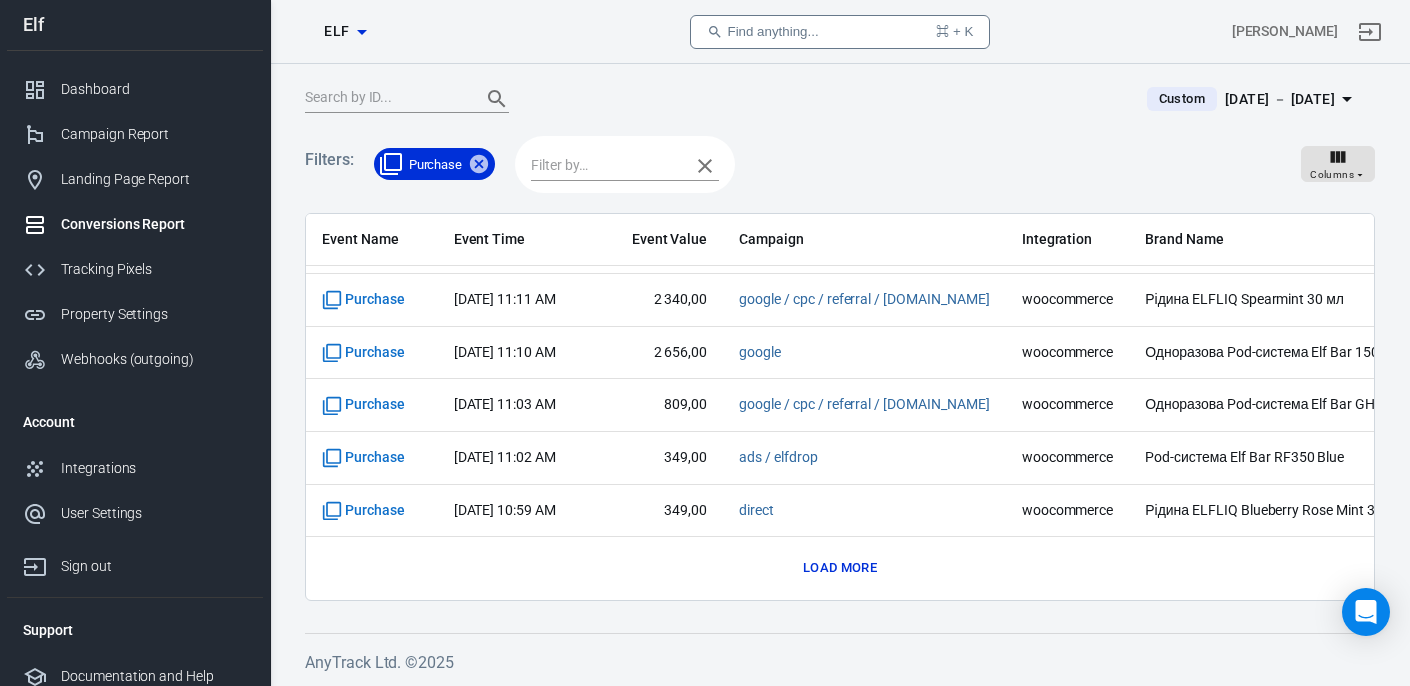 click on "Load more" at bounding box center [840, 568] 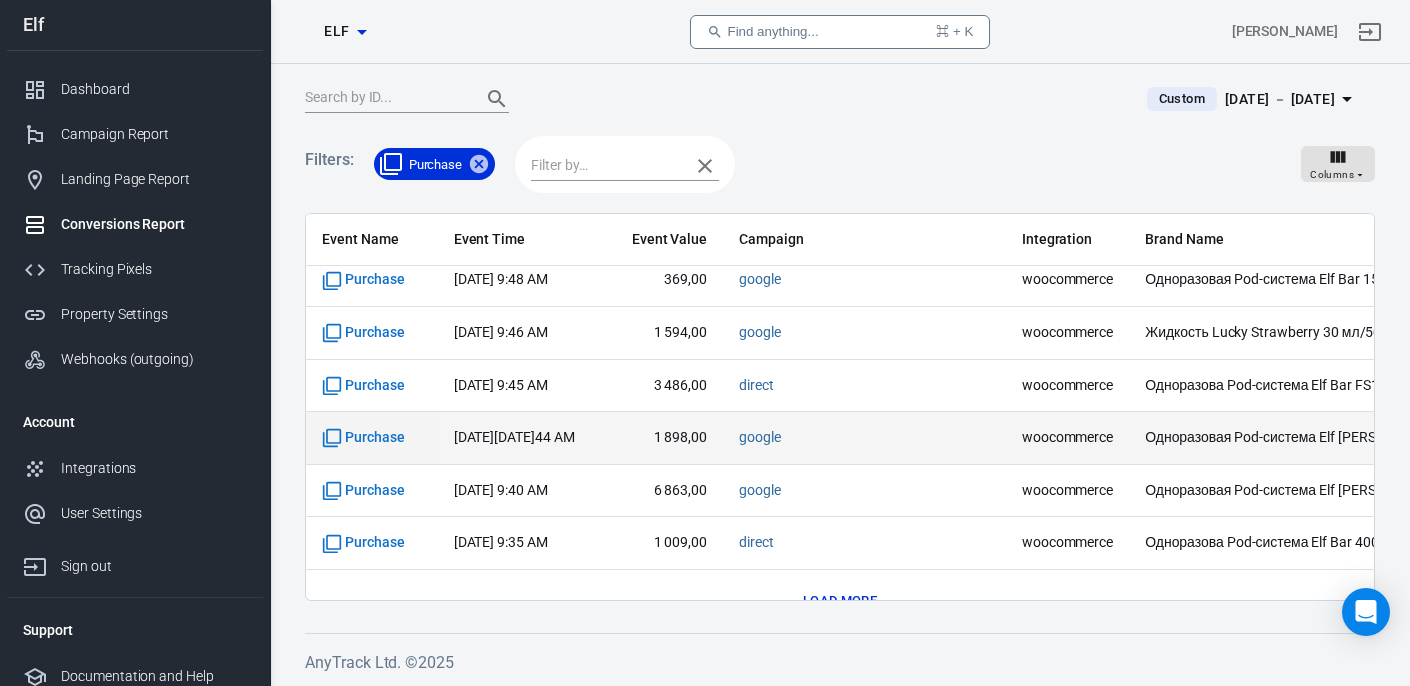 scroll, scrollTop: 9196, scrollLeft: 0, axis: vertical 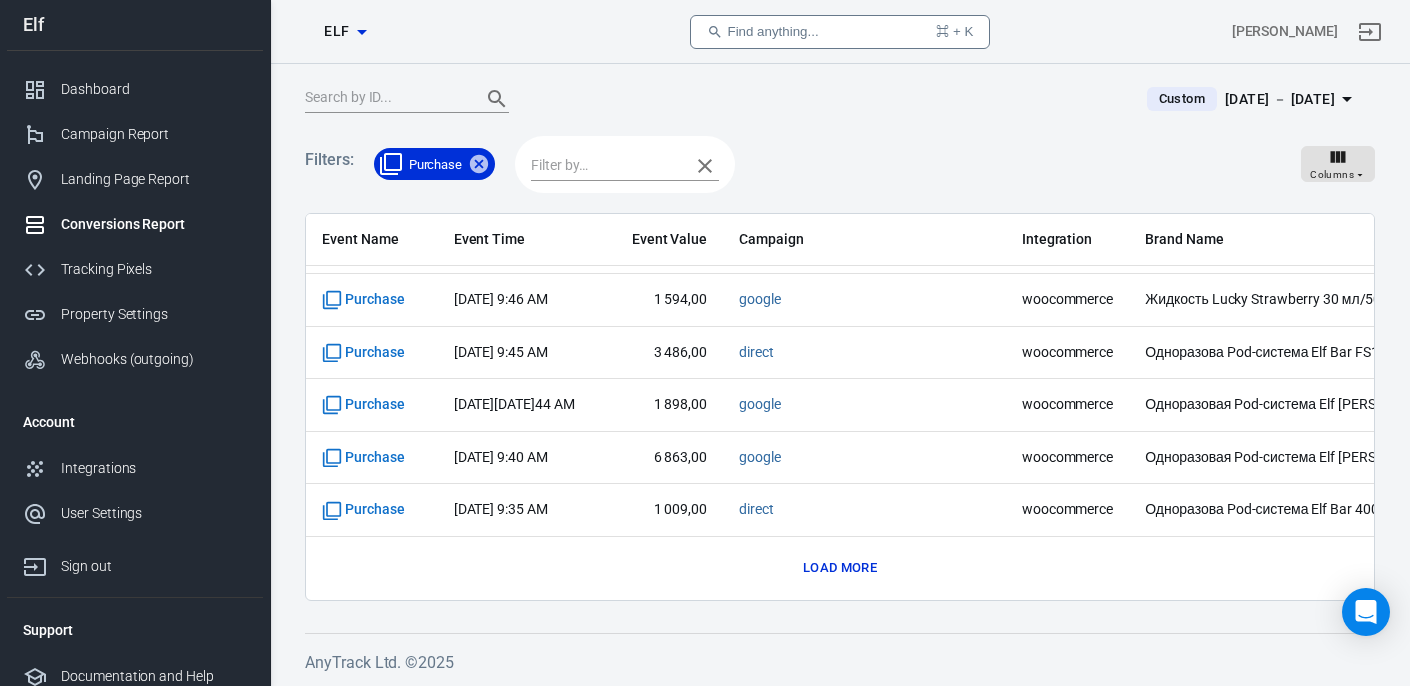 click on "Load more" at bounding box center [840, 568] 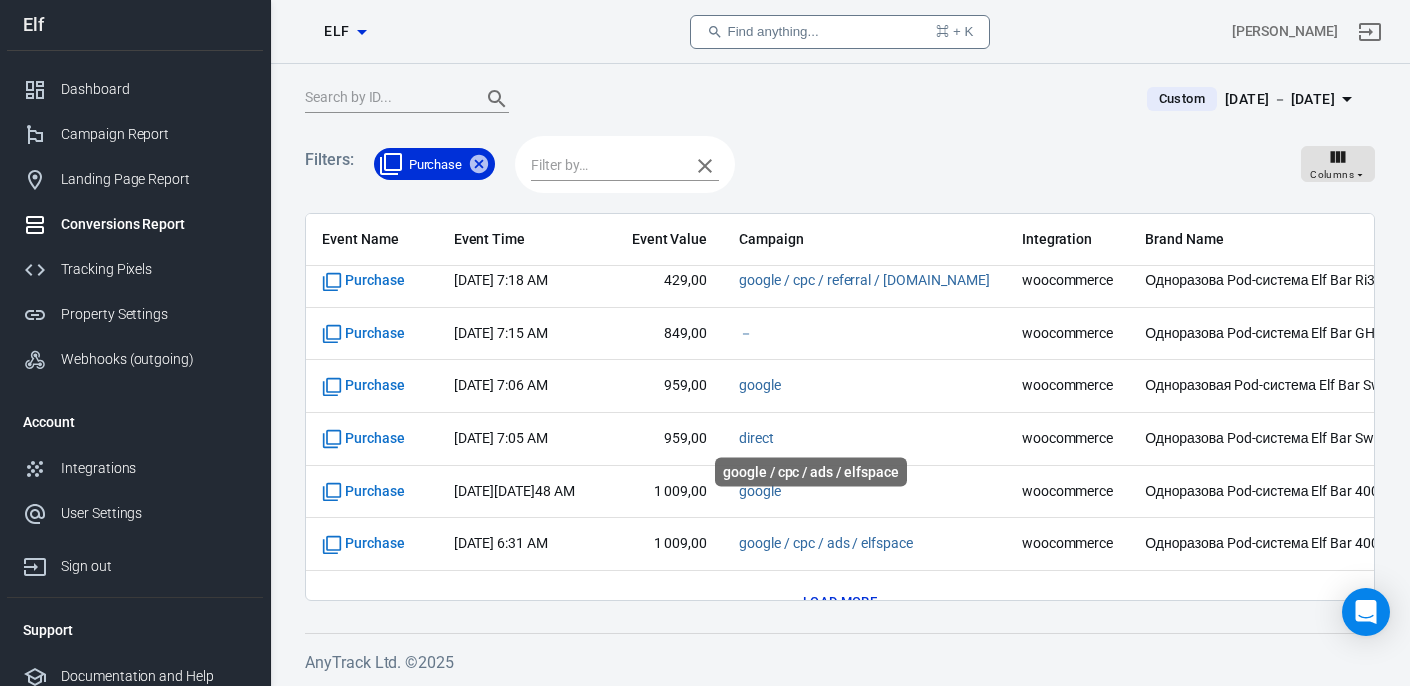scroll, scrollTop: 10248, scrollLeft: 0, axis: vertical 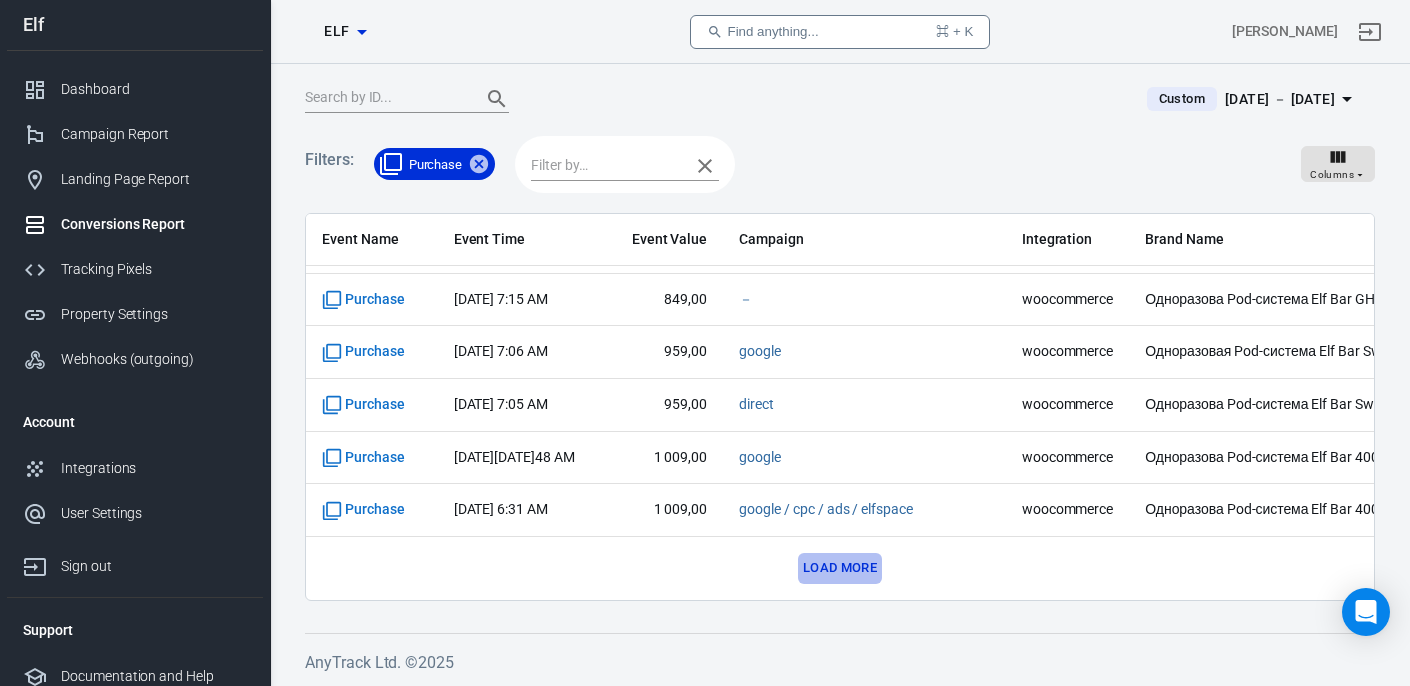 click on "Load more" at bounding box center (840, 568) 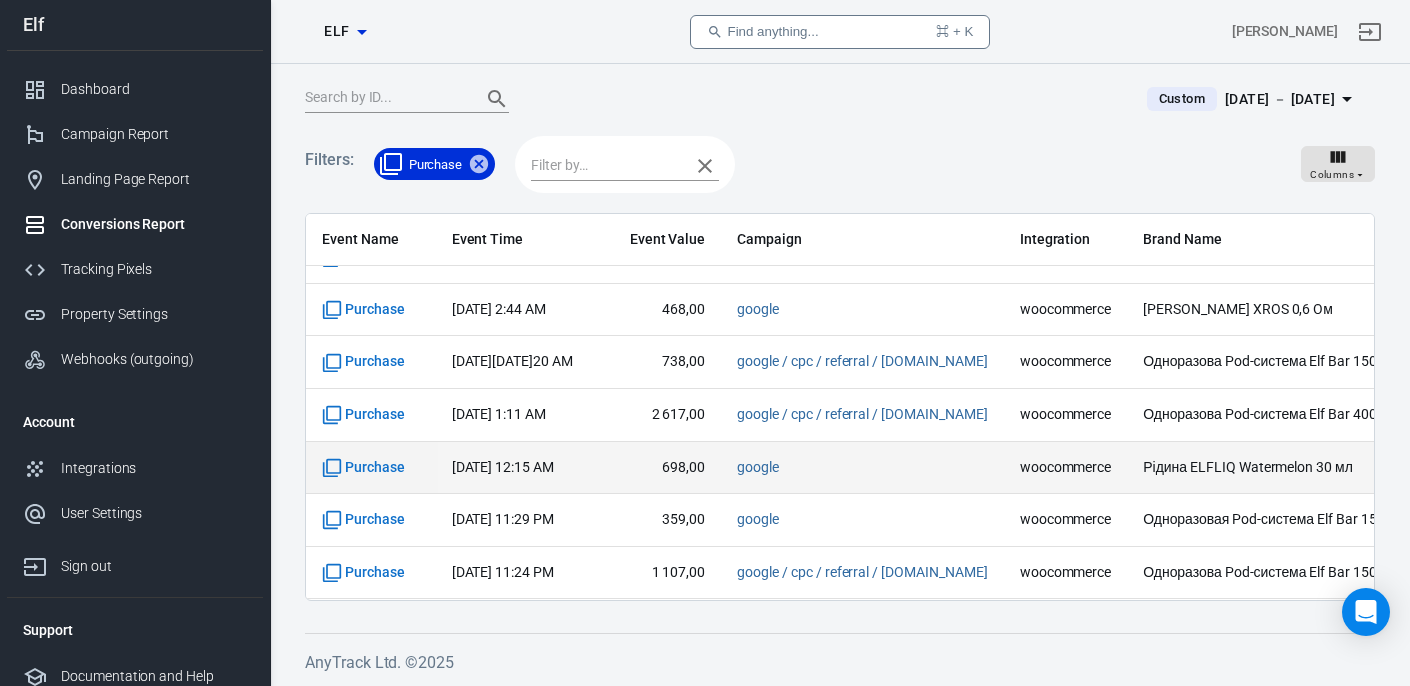 scroll, scrollTop: 10483, scrollLeft: 2, axis: both 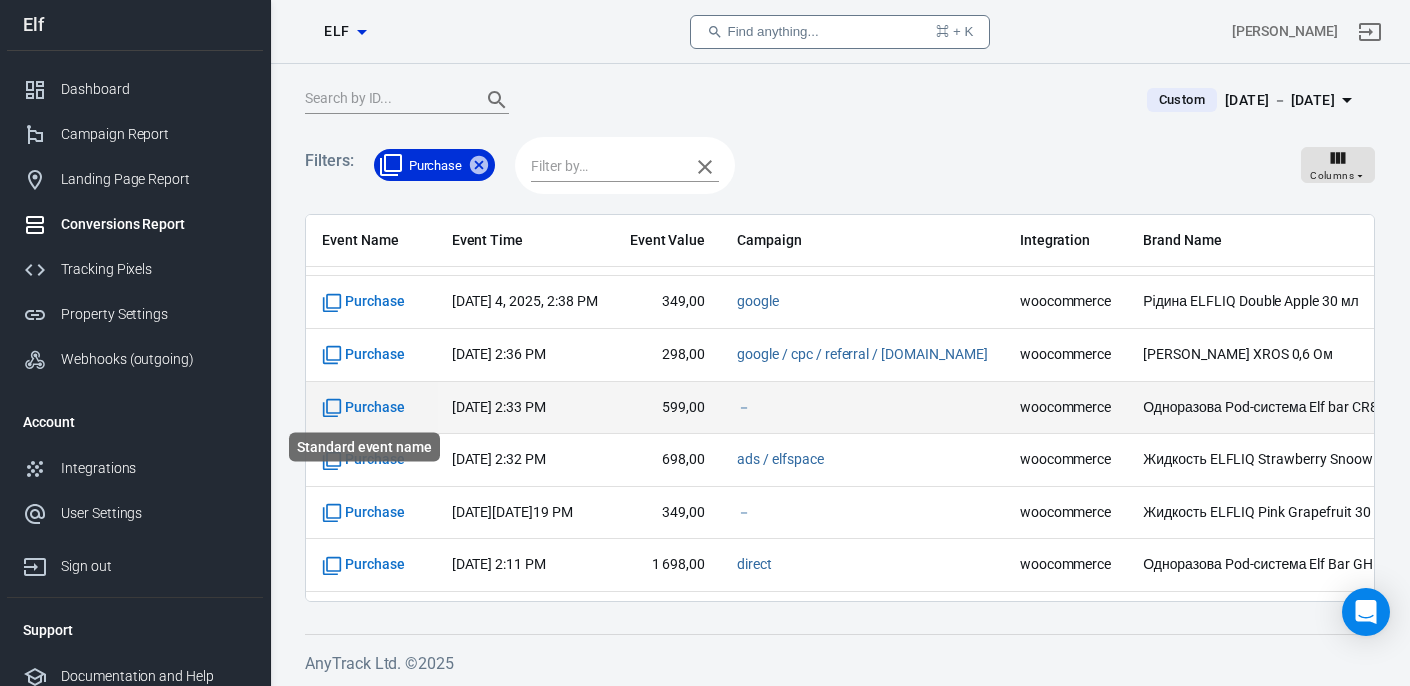 click on "Purchase" at bounding box center [363, 408] 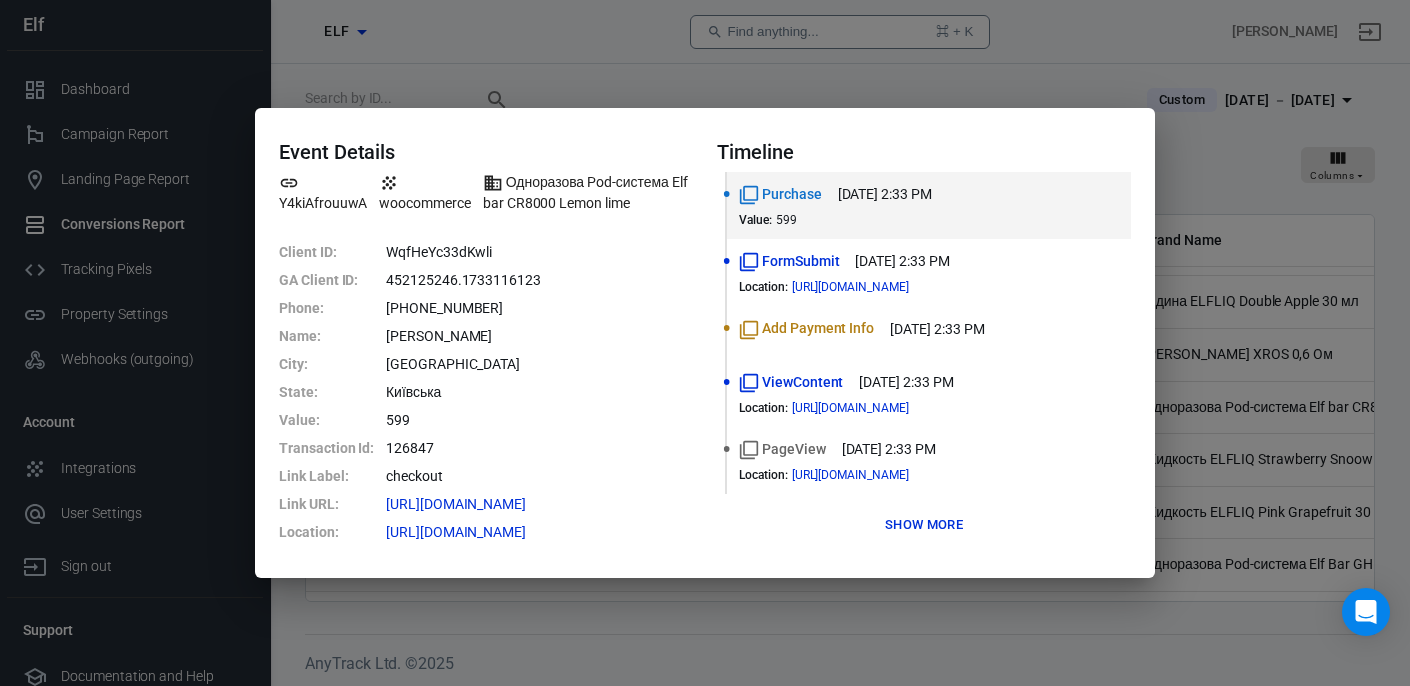 click on "Event Details   Y4kiAfrouuwA   woocommerce   Одноразова Pod-система Elf bar CR8000 Lemon lime Client ID : WqfHeYc33dKwli GA Client ID : 452125246.1733116123 Phone : +38 (063) 862-64-06 Name : Наталія Черненко City : Київ State : Київська Value : 599 Transaction Id : 126847 Link Label : checkout Link URL : https://elfbarsvape.com.ua/checkout/ Location : https://elfbarsvape.com.ua/checkout/ Timeline   Purchase Jul 4, 2025, 2:33 PM Value : 599   FormSubmit Jul 4, 2025, 2:33 PM Location : https://elfbarsvape.com.ua/checkout/   Add Payment Info Jul 4, 2025, 2:33 PM   ViewContent Jul 4, 2025, 2:33 PM Location : https://elfbarsvape.com.ua/checkout/   PageView Jul 4, 2025, 2:33 PM Location : https://elfbarsvape.com.ua/checkout/ Show more" at bounding box center [705, 343] 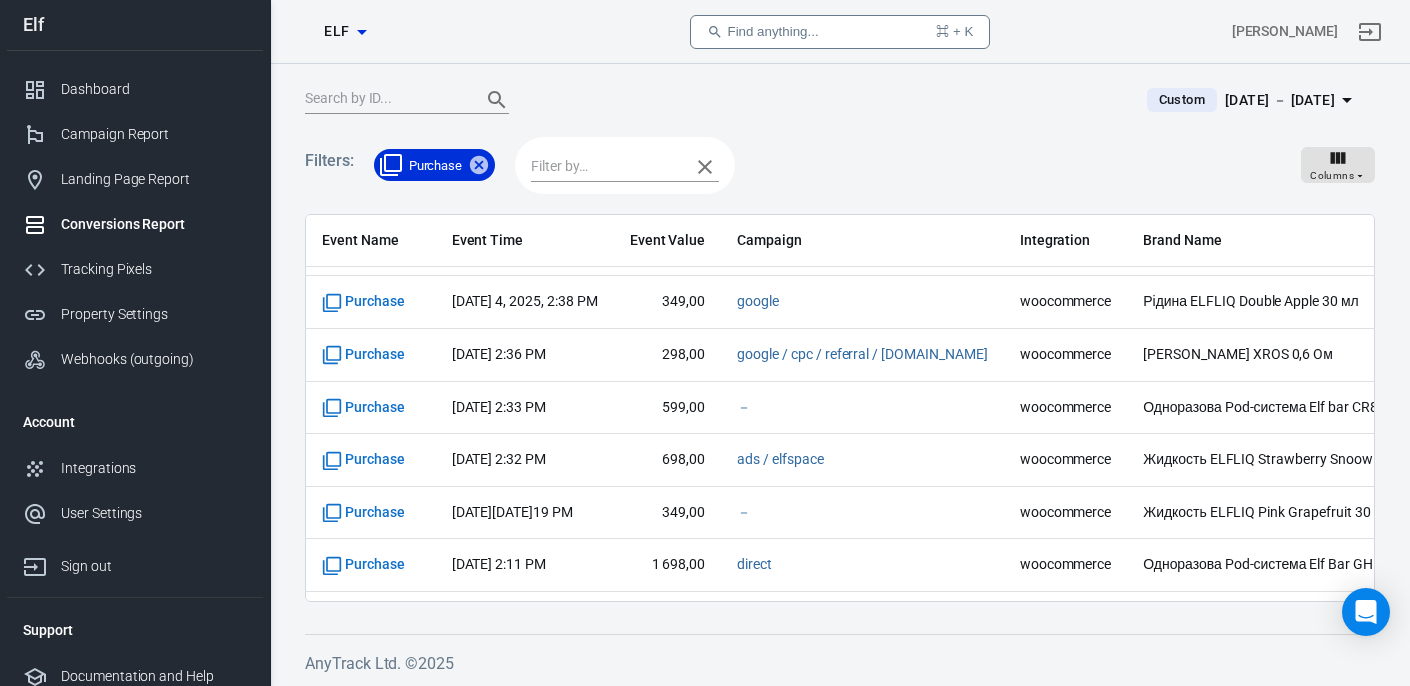 scroll, scrollTop: 1358, scrollLeft: 2, axis: both 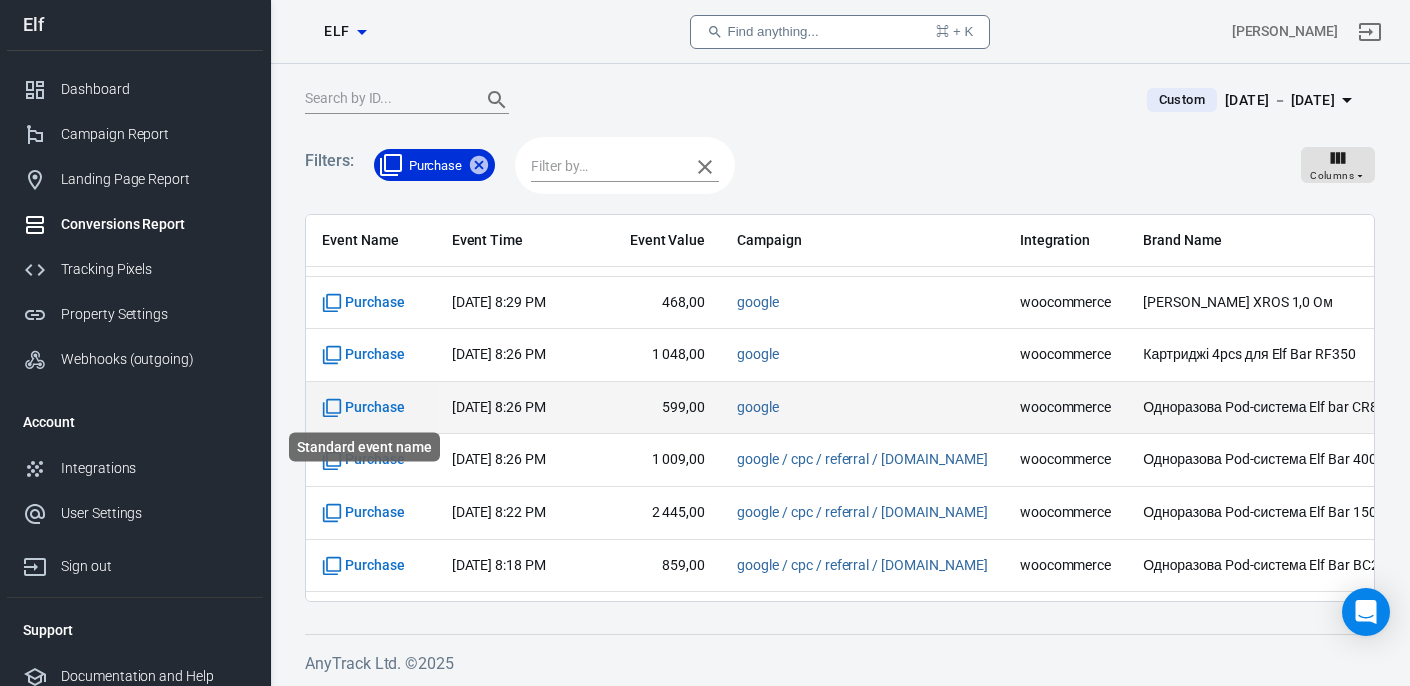 click on "Purchase" at bounding box center [363, 408] 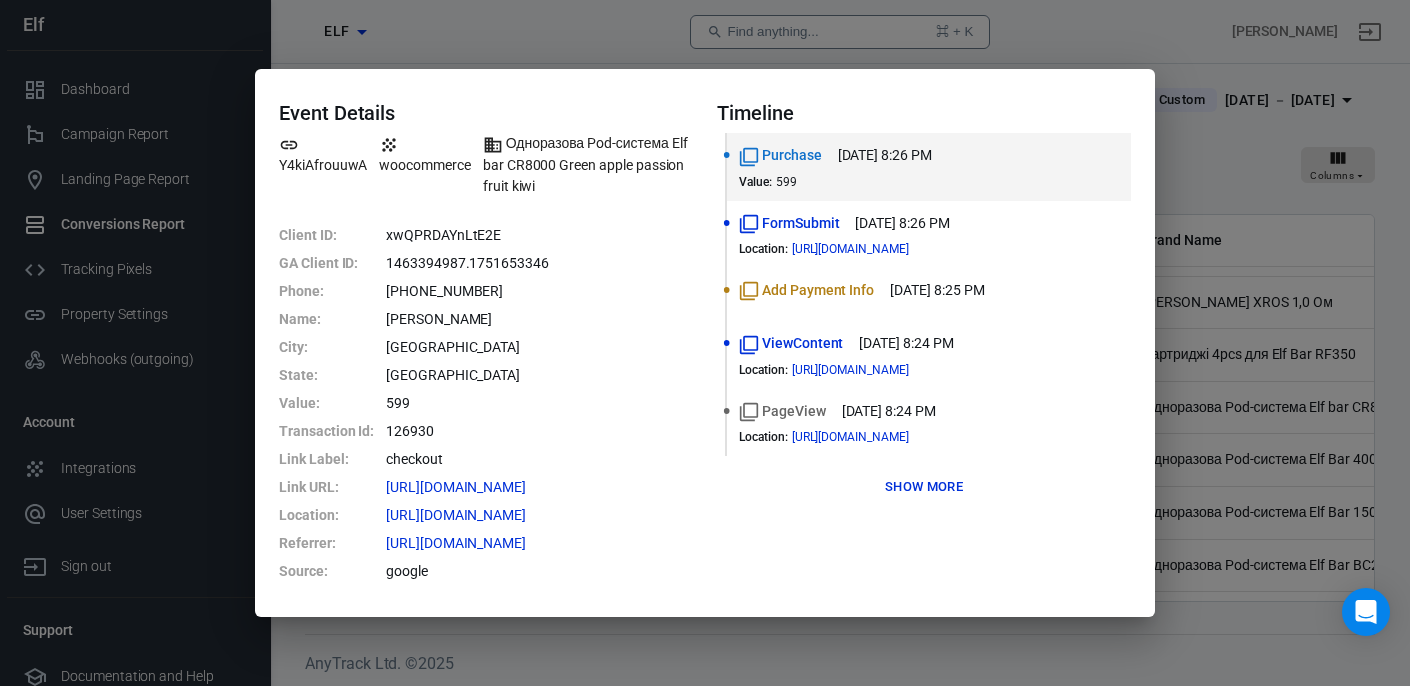click on "Event Details   Y4kiAfrouuwA   woocommerce   Одноразова Pod-система Elf bar CR8000 Green apple passion fruit kiwi Client ID : xwQPRDAYnLtE2E GA Client ID : 1463394987.1751653346 Phone : +38 (096) 779-77-22 Name : Олександр Загалюк City : Тернопіль State : Тернопільська Value : 599 Transaction Id : 126930 Link Label : checkout Link URL : https://elfbarsvape.com.ua/checkout/ Location : https://elfbarsvape.com.ua/checkout/ Referrer : https://www.google.com.ua/ Source : google Timeline   Purchase Jul 4, 2025, 8:26 PM Value : 599   FormSubmit Jul 4, 2025, 8:26 PM Location : https://elfbarsvape.com.ua/checkout/   Add Payment Info Jul 4, 2025, 8:25 PM   ViewContent Jul 4, 2025, 8:24 PM Location : https://elfbarsvape.com.ua/checkout/   PageView Jul 4, 2025, 8:24 PM Location : https://elfbarsvape.com.ua/checkout/ Show more" at bounding box center (705, 343) 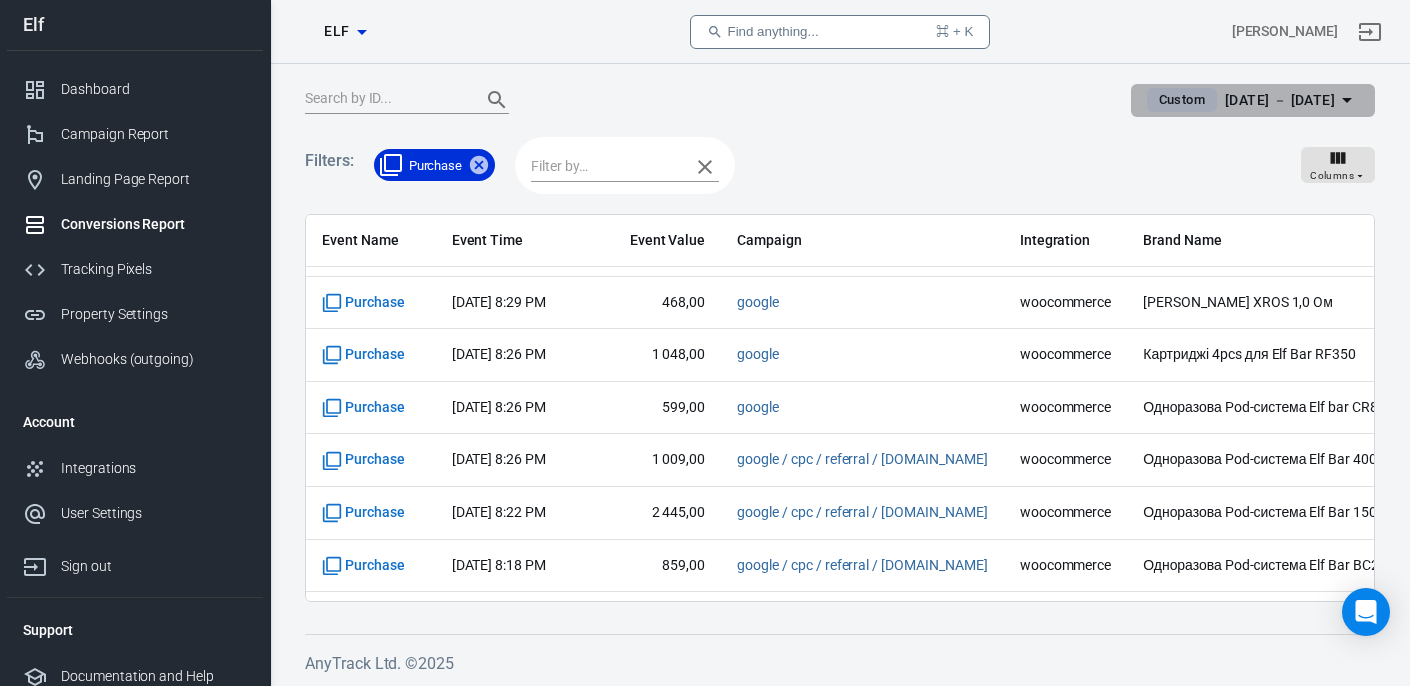 click on "Jul 4 － Jul 4, 2025" at bounding box center [1280, 100] 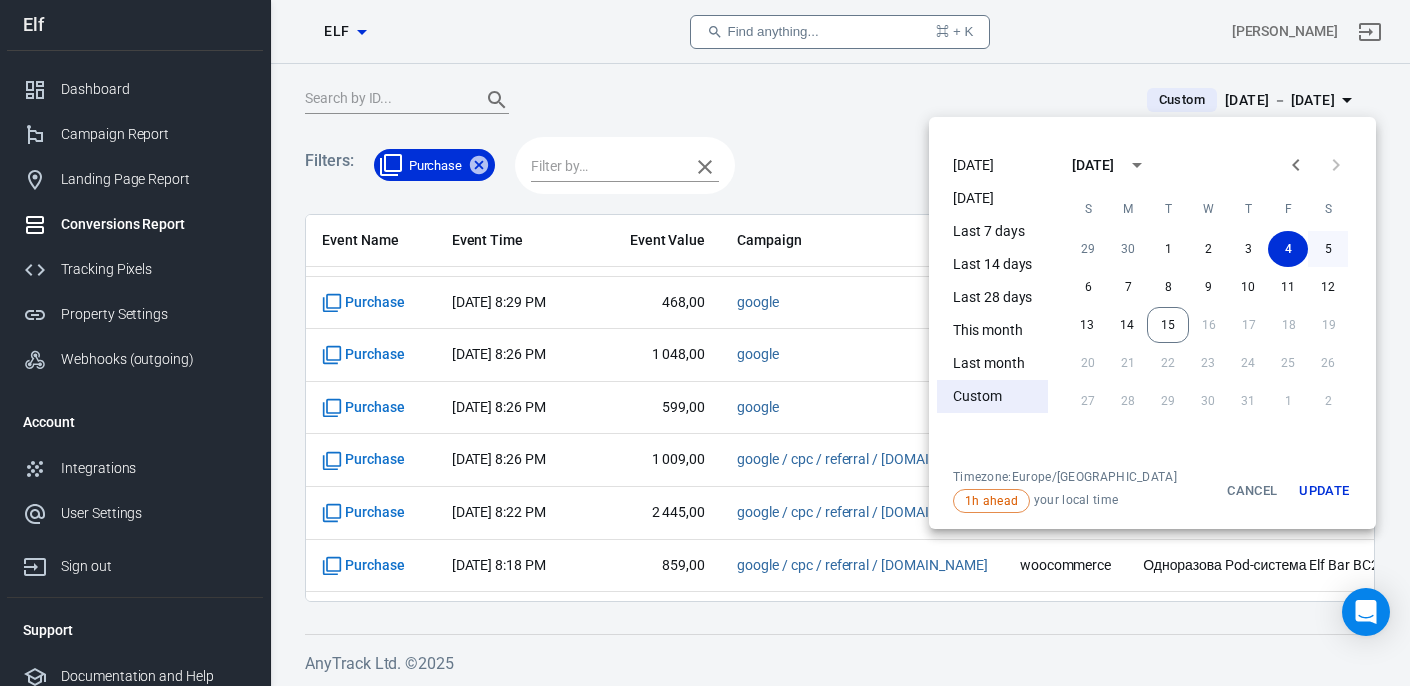 click on "5" at bounding box center (1328, 249) 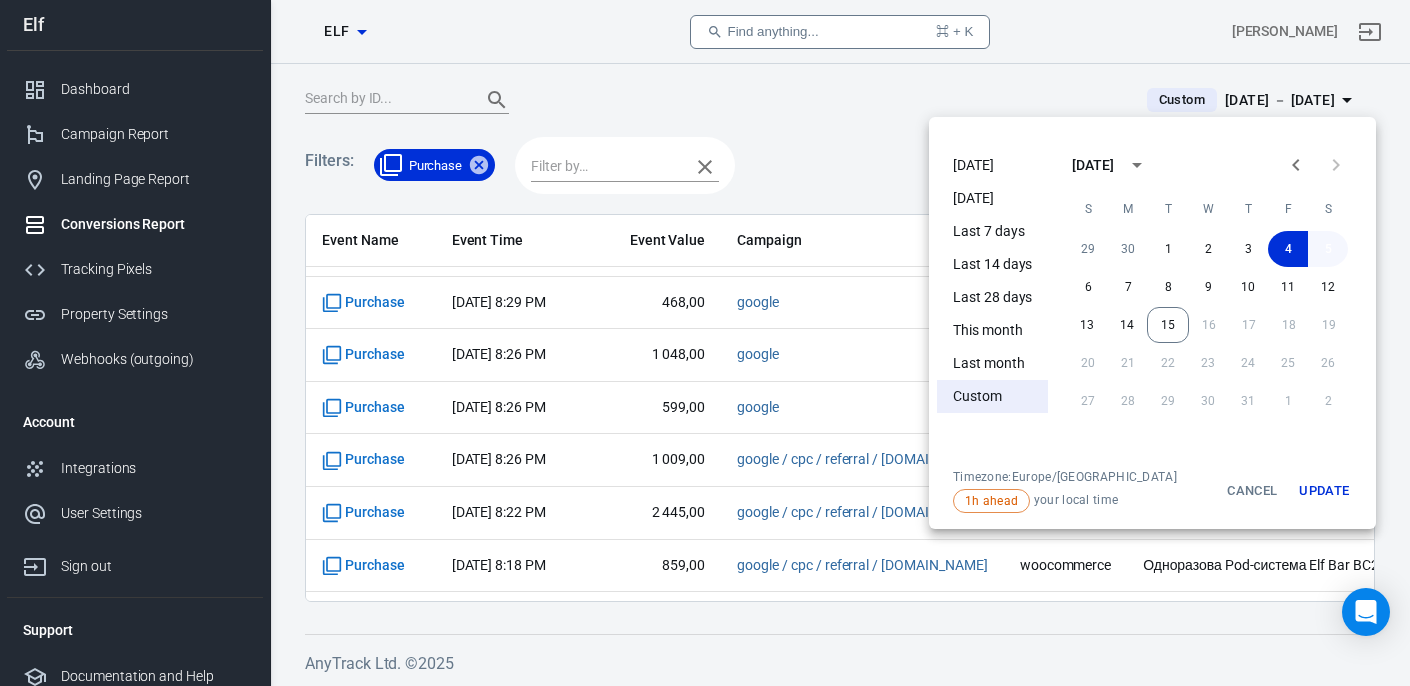 click on "5" at bounding box center (1328, 249) 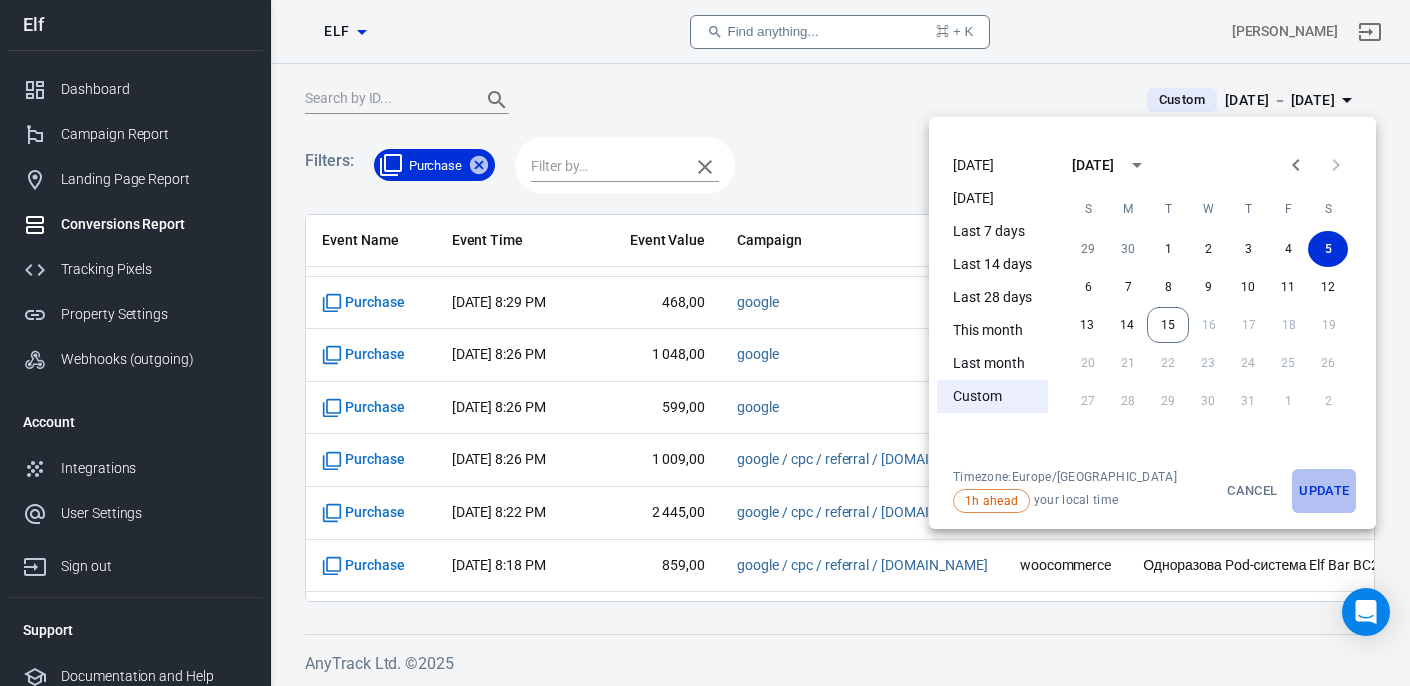 click on "Update" at bounding box center (1324, 491) 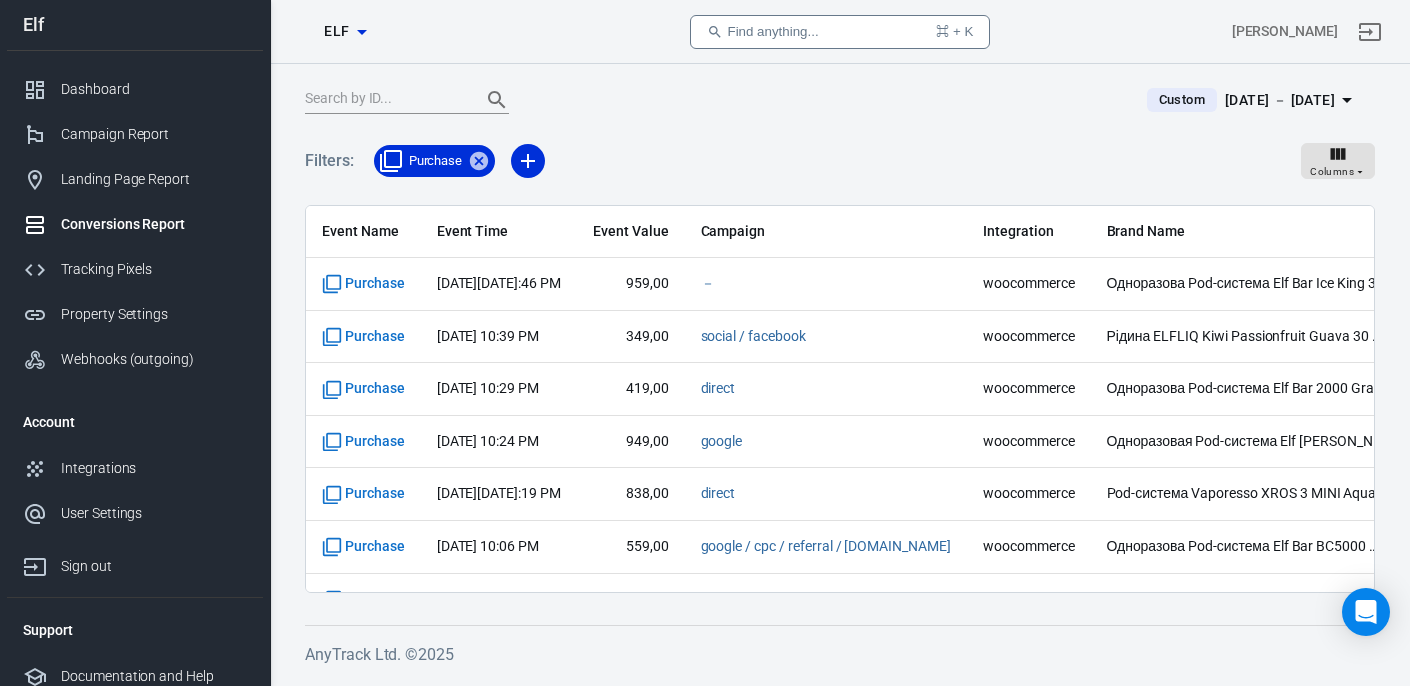 click on "Event Name     Integration" at bounding box center [705, 343] 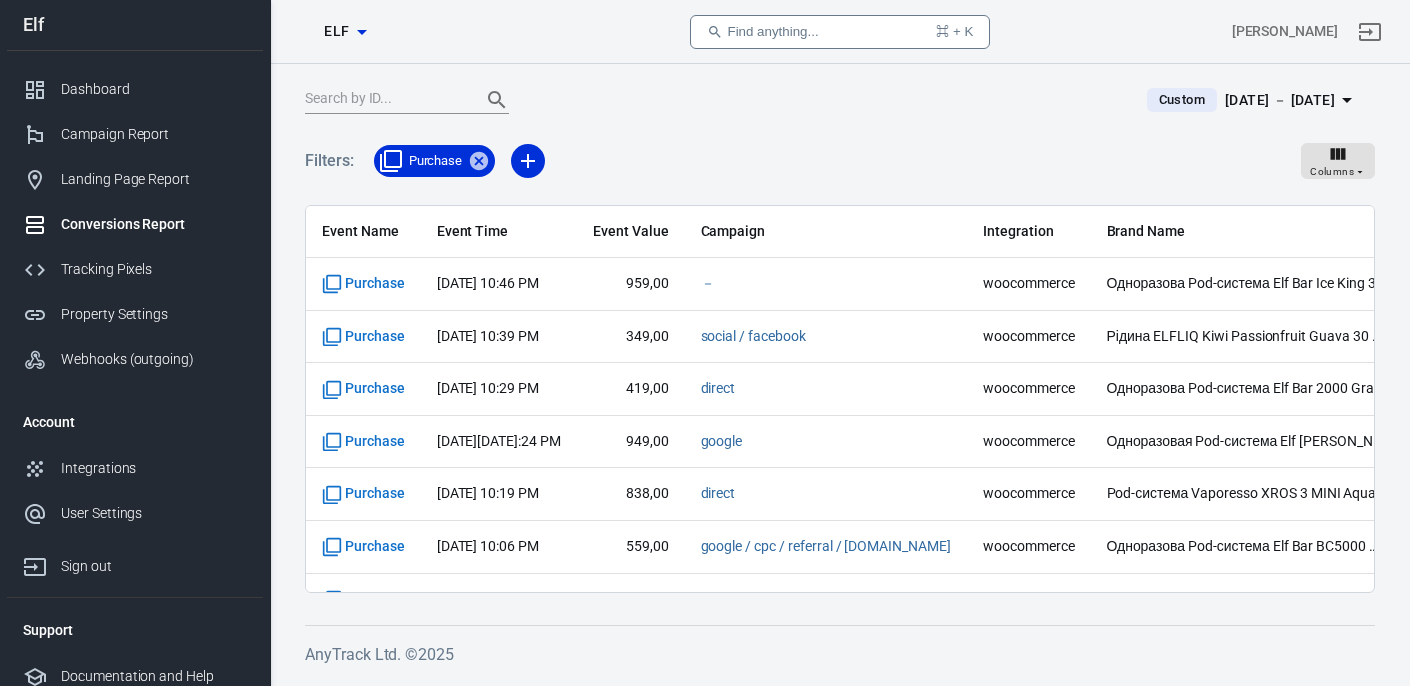 scroll, scrollTop: 0, scrollLeft: 0, axis: both 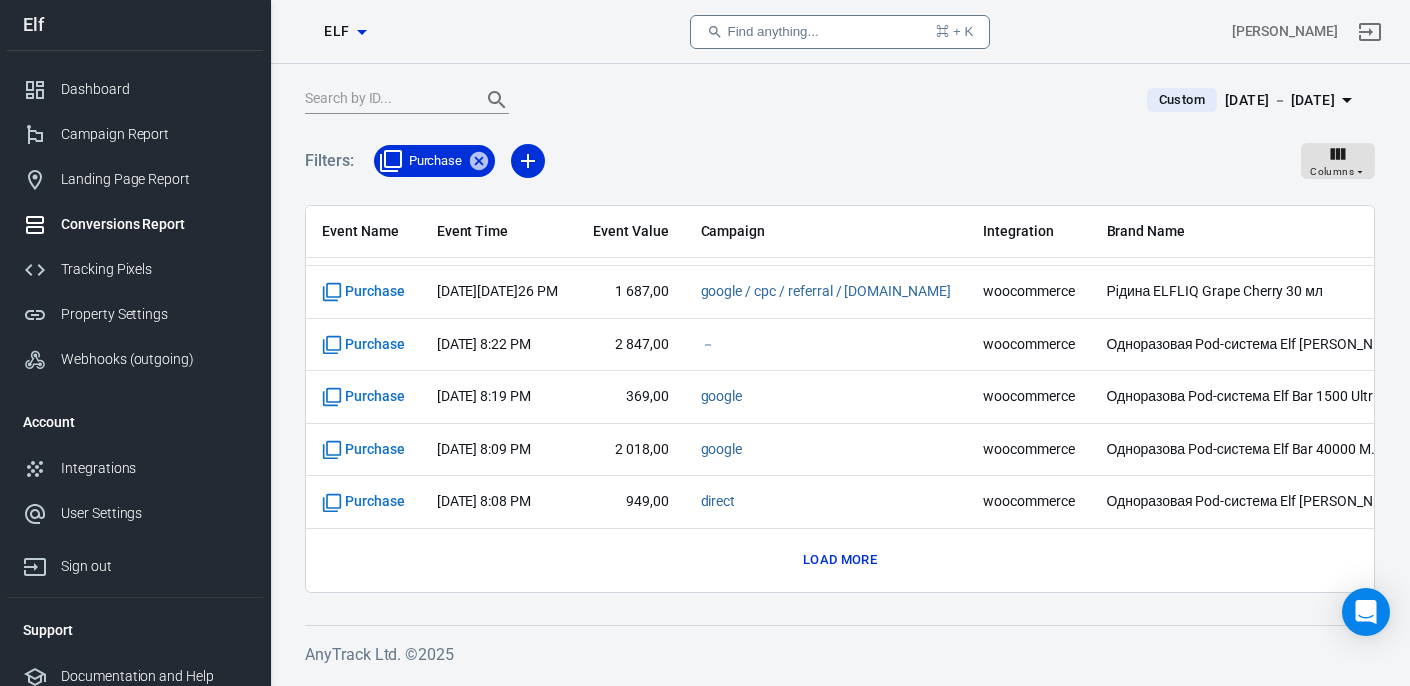click on "Load more" at bounding box center [840, 560] 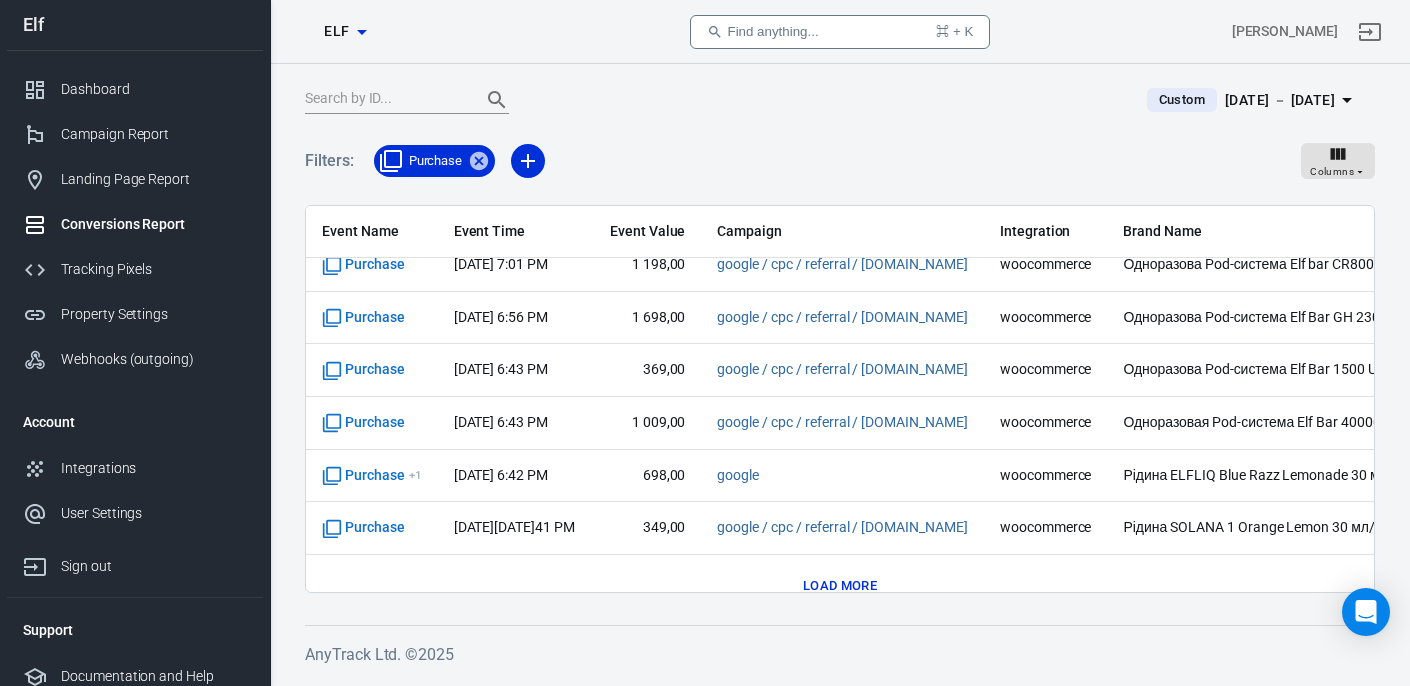 scroll, scrollTop: 1833, scrollLeft: 0, axis: vertical 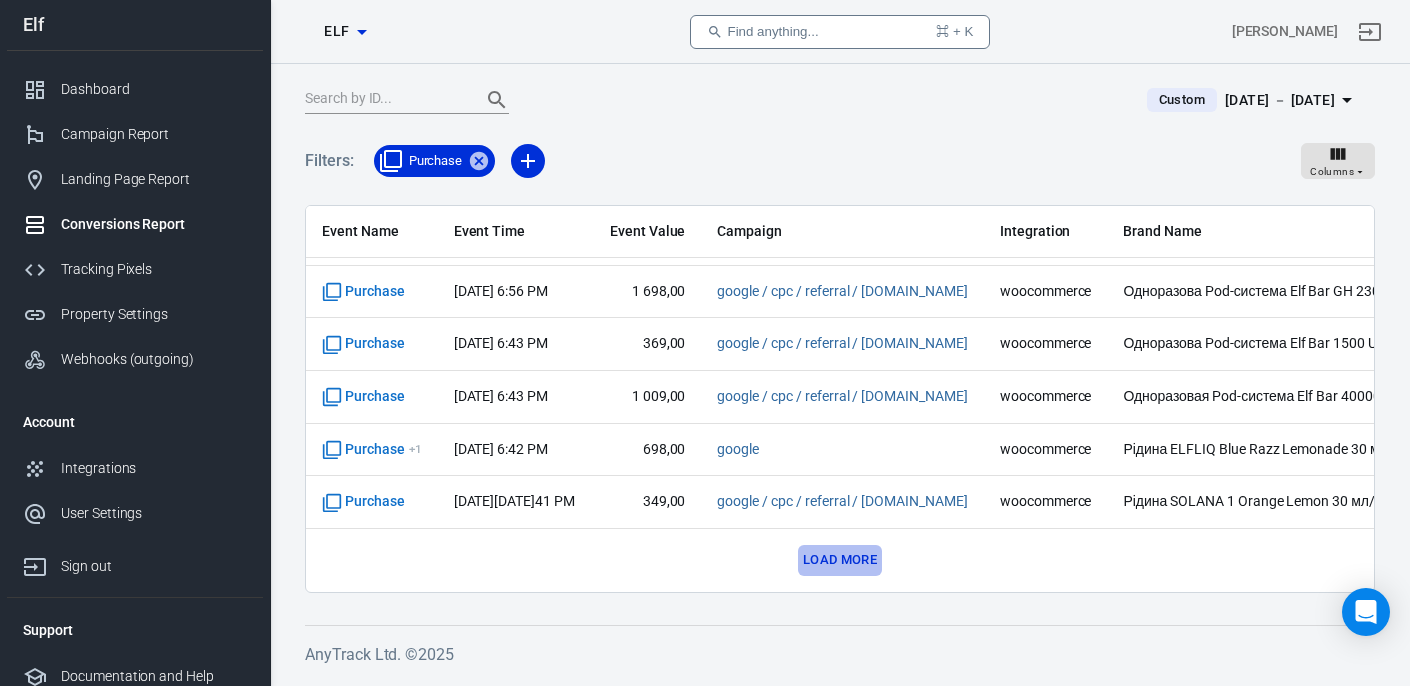 click on "Load more" at bounding box center [840, 560] 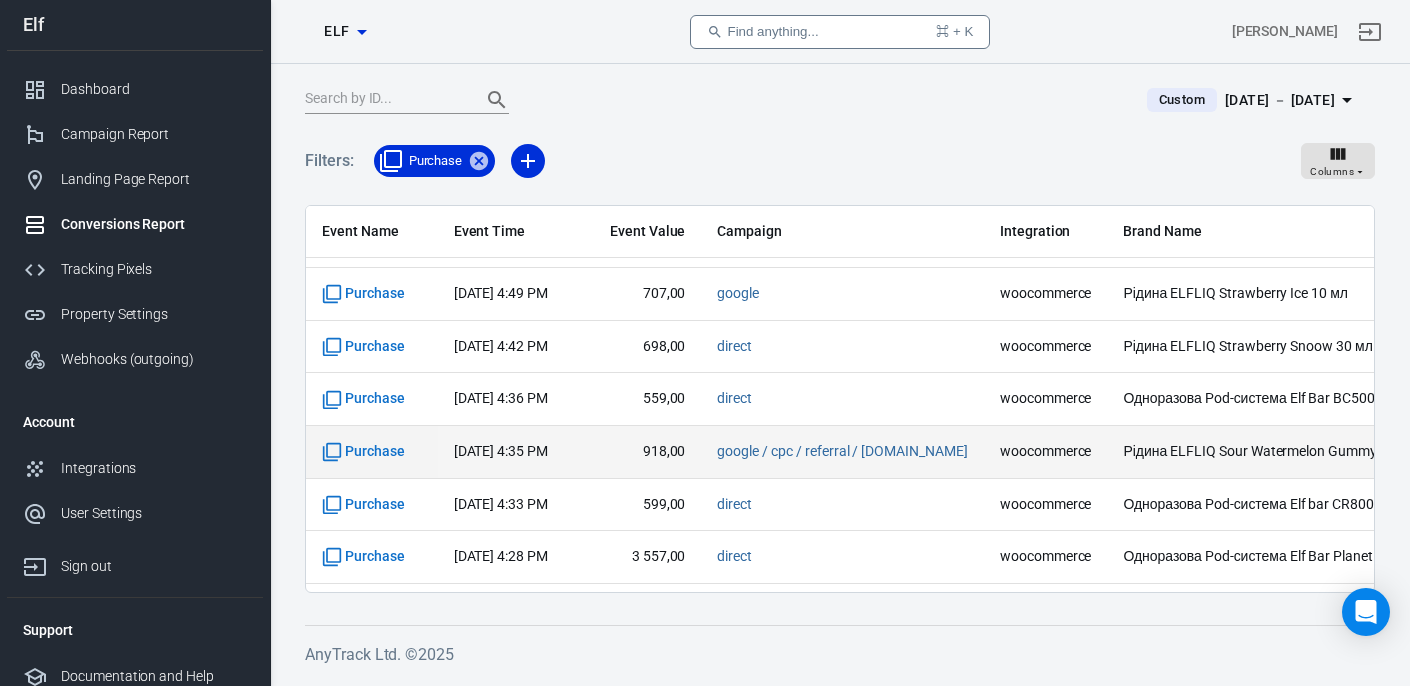 scroll, scrollTop: 2885, scrollLeft: 0, axis: vertical 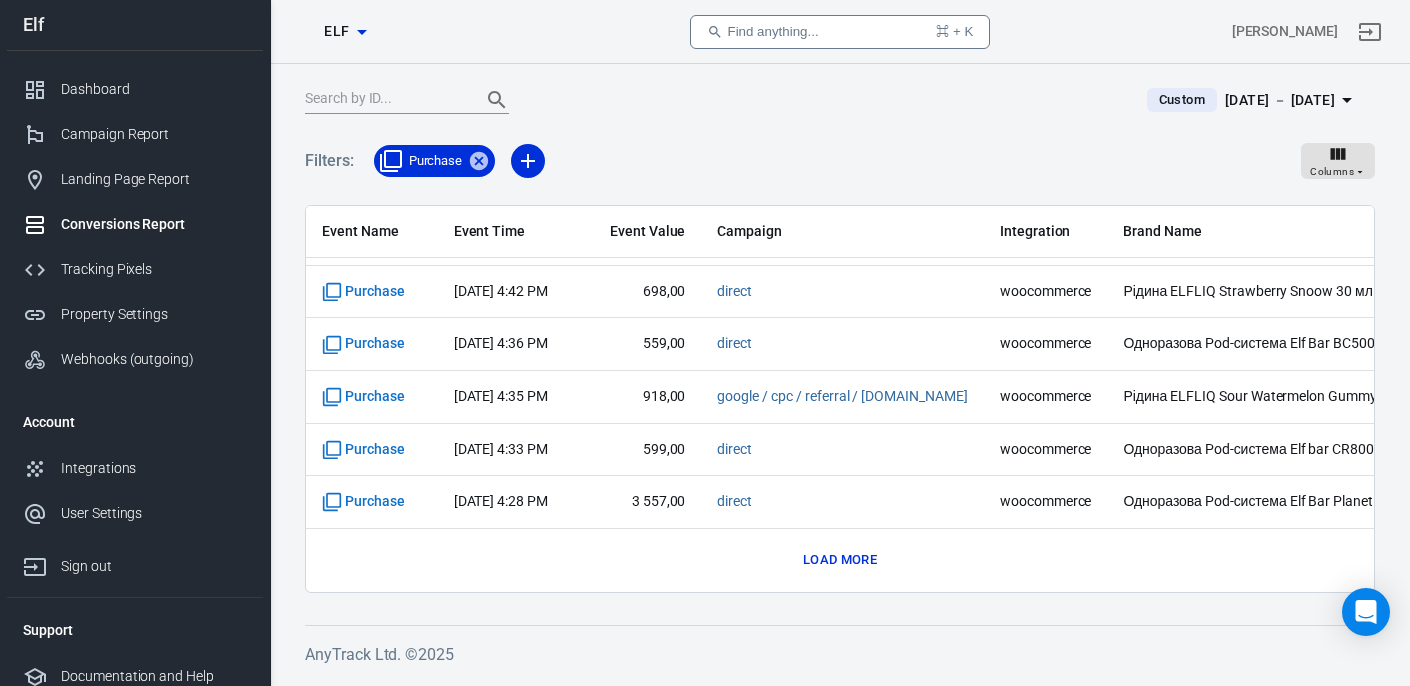 click on "Load more" at bounding box center (840, 560) 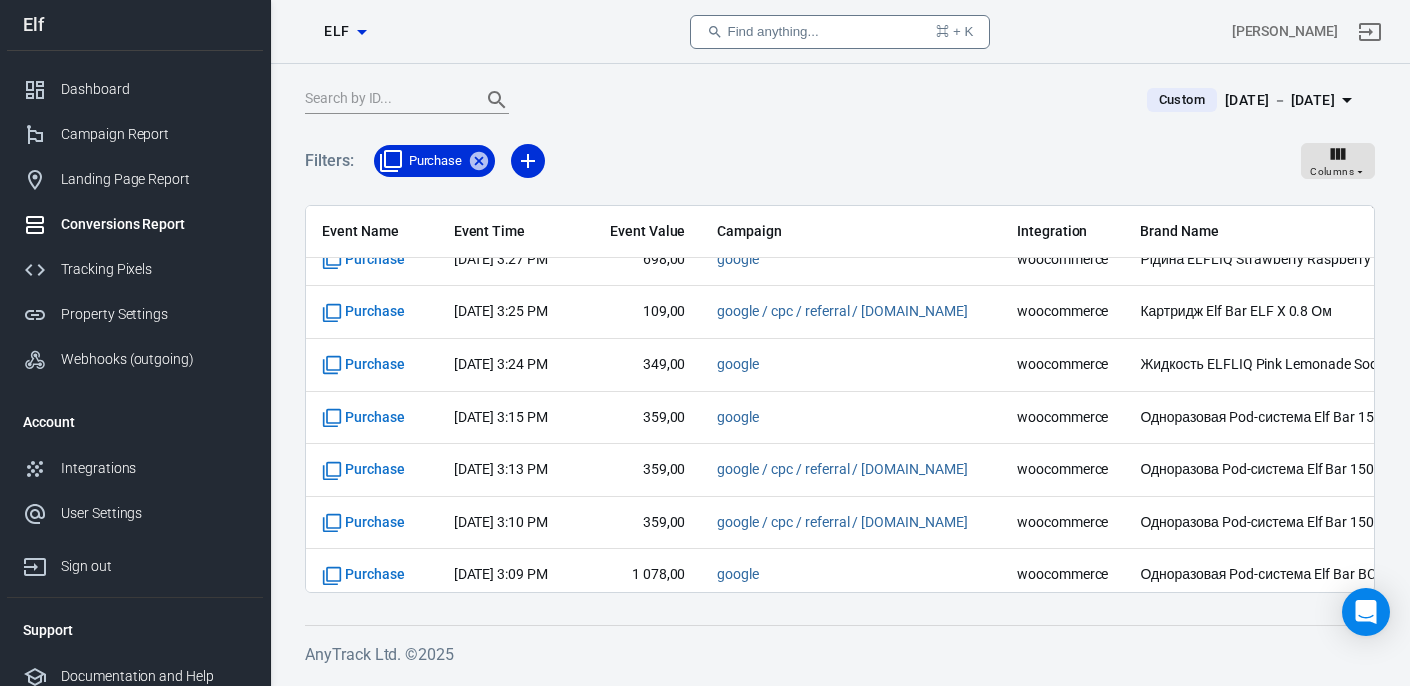 scroll, scrollTop: 3937, scrollLeft: 0, axis: vertical 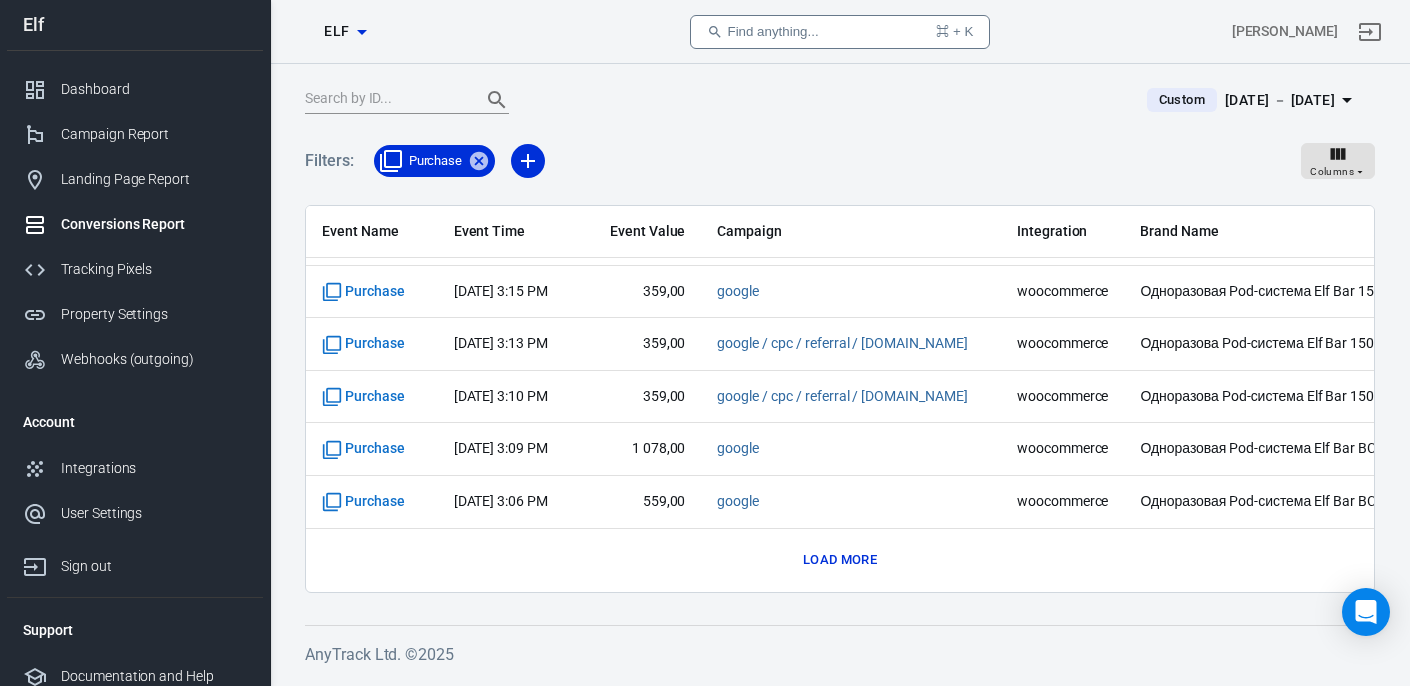 click on "Load more" at bounding box center [840, 560] 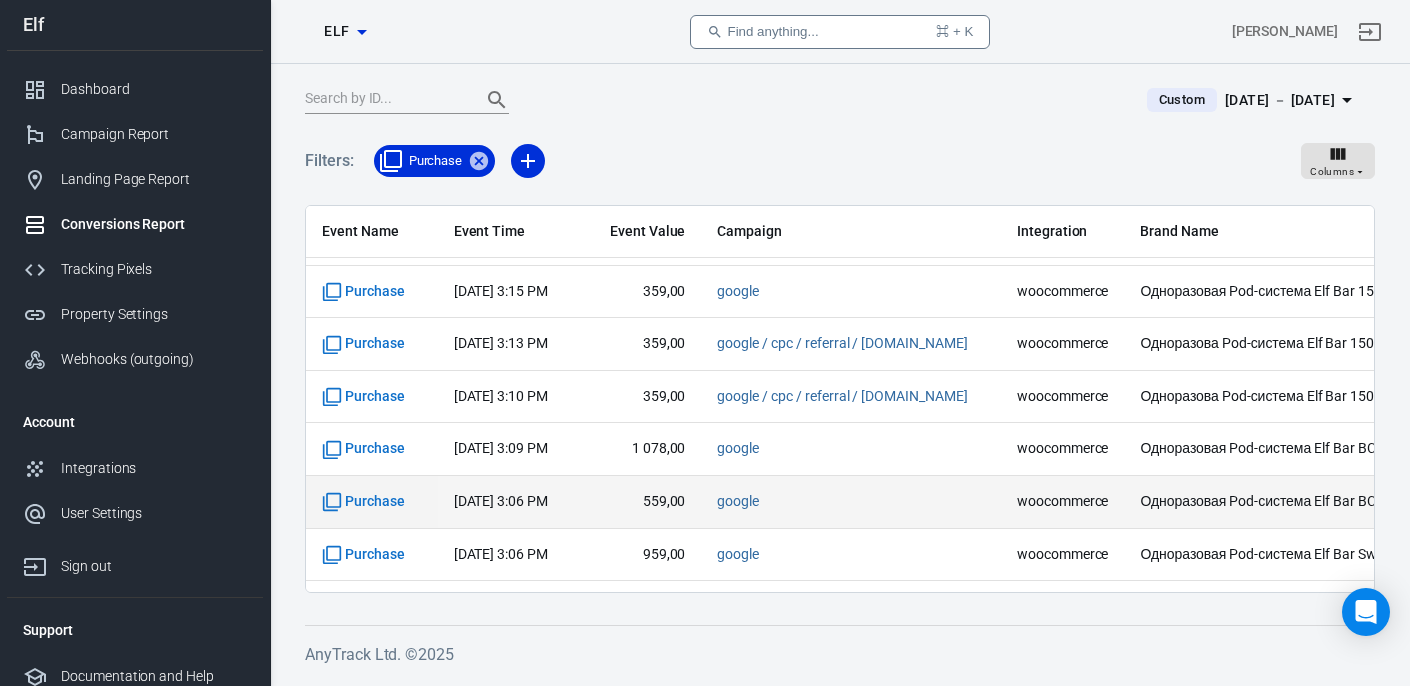 scroll, scrollTop: 4988, scrollLeft: 0, axis: vertical 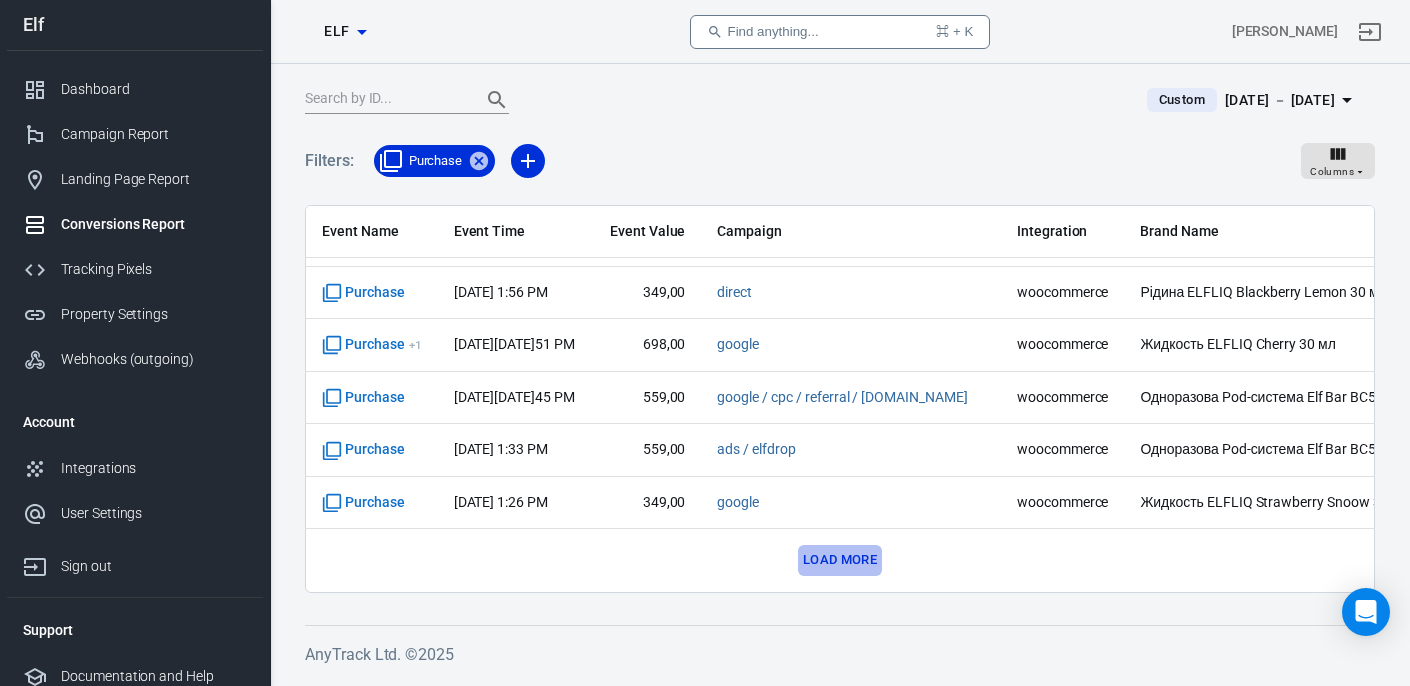 click on "Load more" at bounding box center (840, 560) 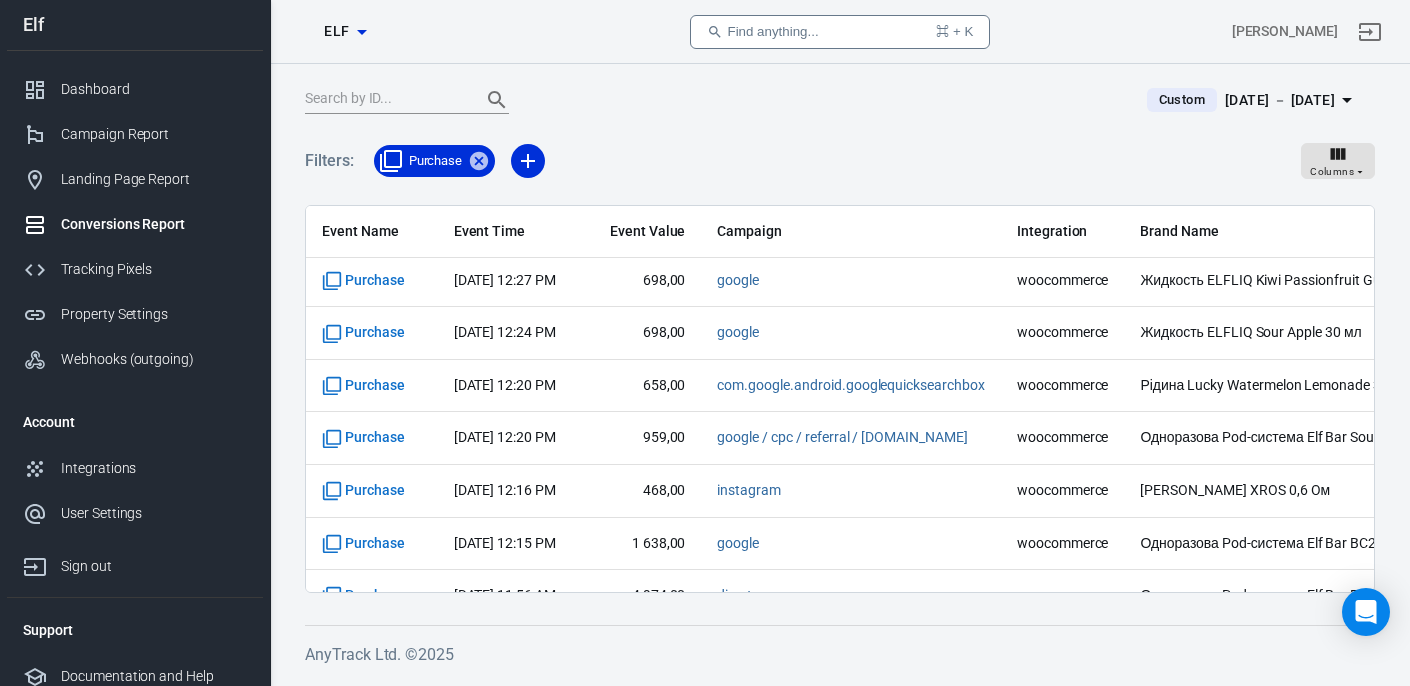scroll, scrollTop: 6040, scrollLeft: 0, axis: vertical 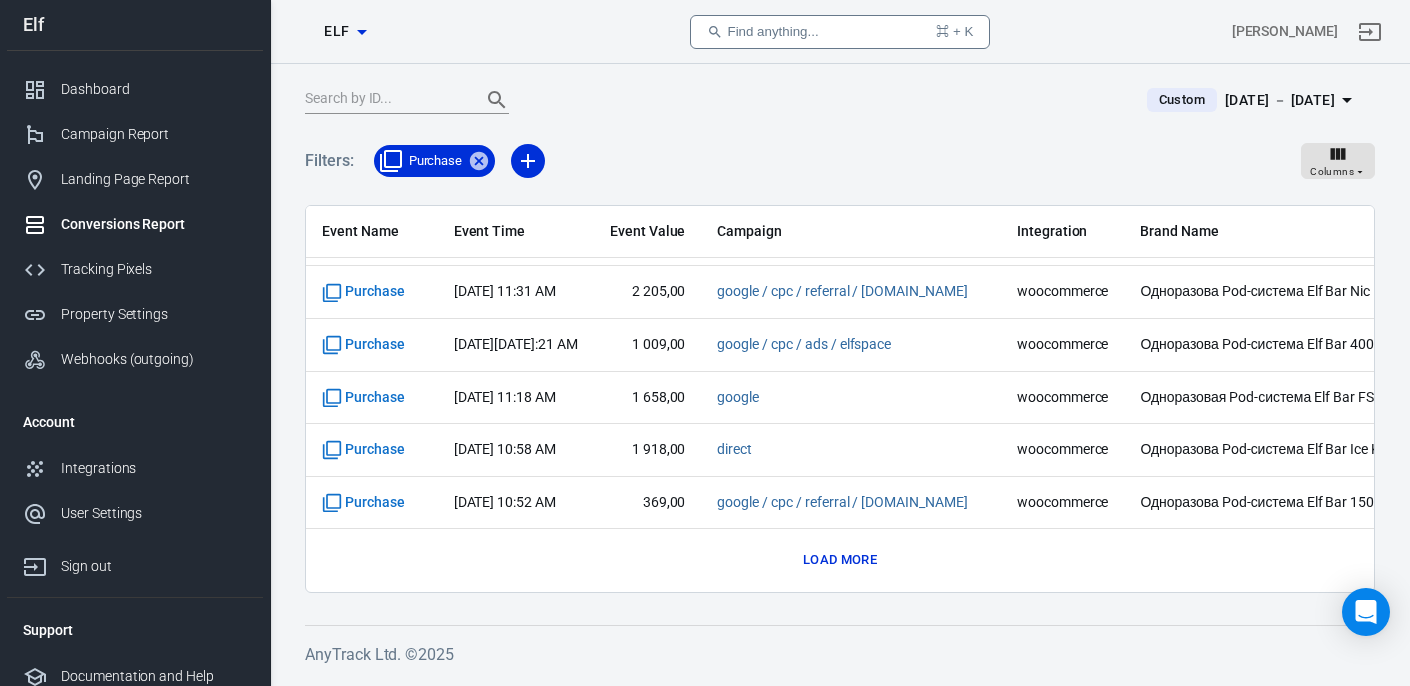 click on "Load more" at bounding box center [840, 560] 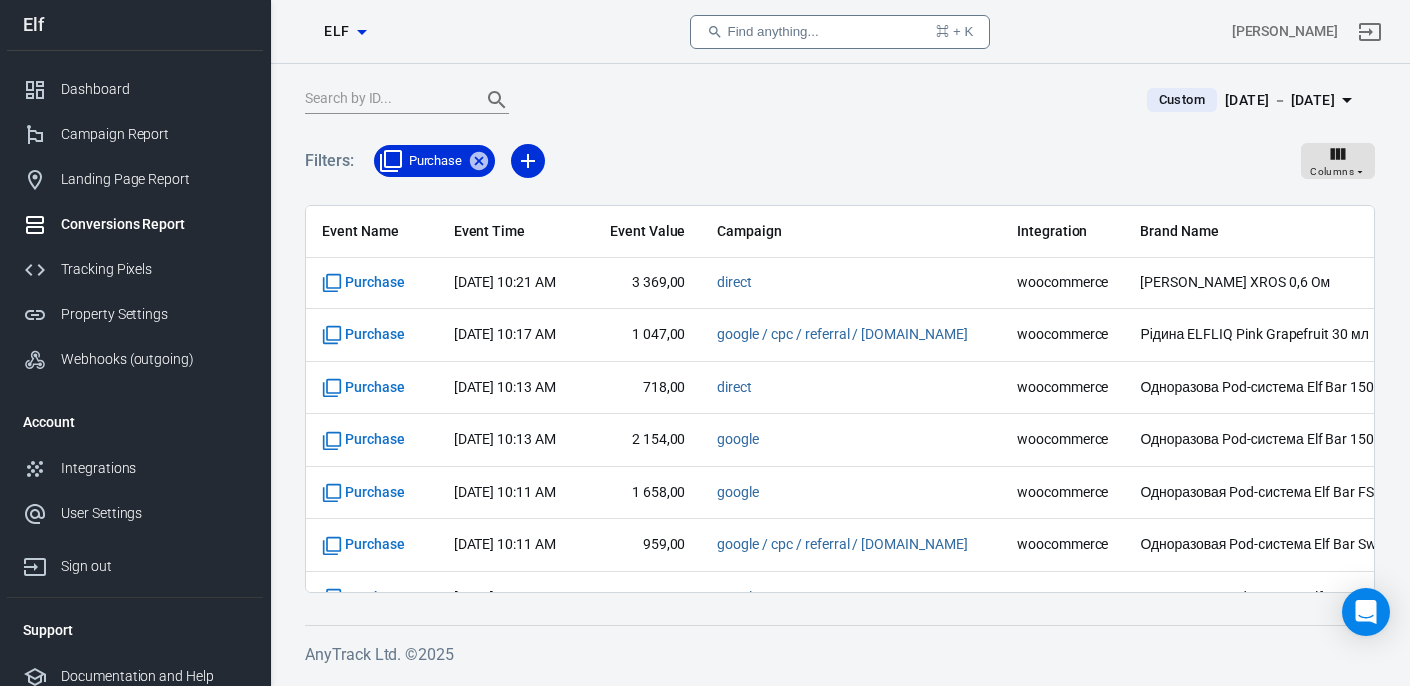 scroll, scrollTop: 7092, scrollLeft: 0, axis: vertical 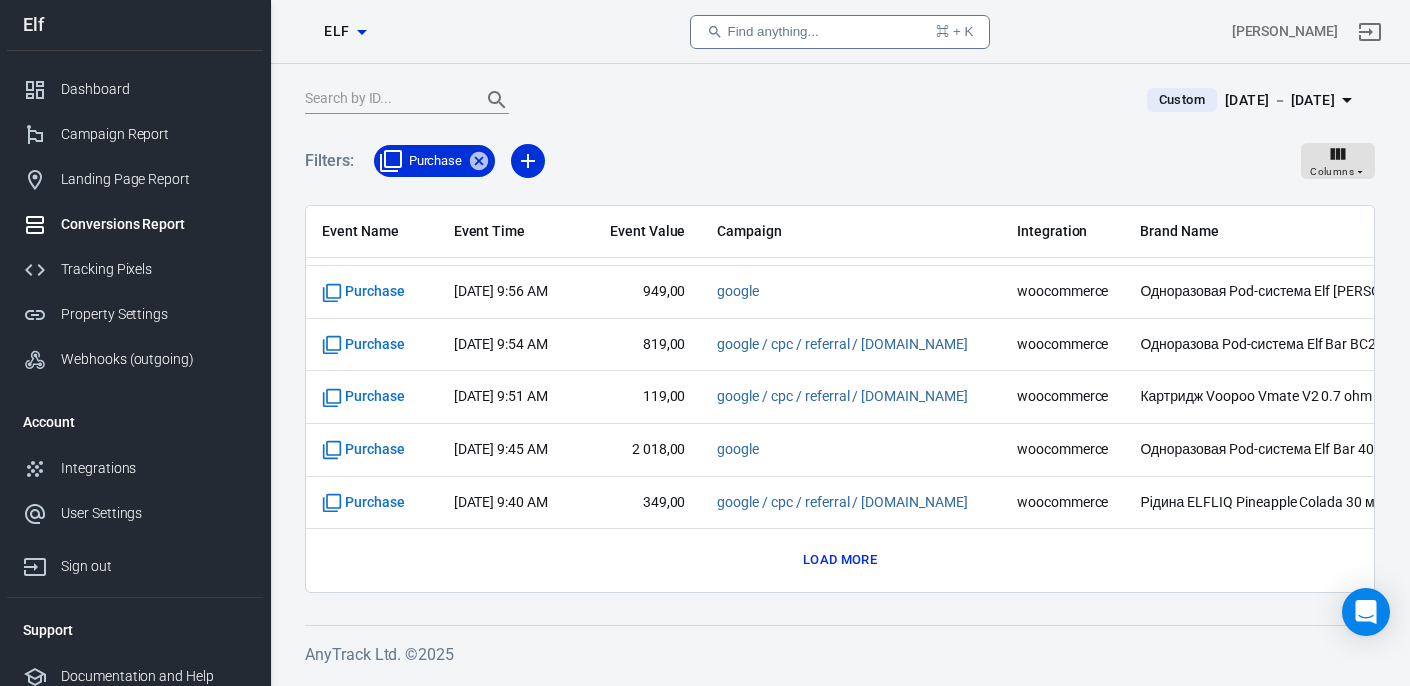 click on "Event Name Event Time Event Value Campaign Integration Brand Name   Purchase Jul 5, 2025, 10:46 PM 959,00 －   woocommerce Одноразова Pod-система Elf Bar Ice King 30000 Pink Lemonade   Purchase Jul 5, 2025, 10:39 PM 349,00 social / facebook   woocommerce Рідина ELFLIQ Kiwi Passionfruit Guava 30 мл   Purchase Jul 5, 2025, 10:29 PM 419,00 direct   woocommerce Одноразова Pod-система Elf Bar 2000 Grape Energy   Purchase Jul 5, 2025, 10:24 PM 949,00 google   woocommerce Одноразовая Pod-система Elf Bar RAYA D3 25000 Aipine Mint   Purchase Jul 5, 2025, 10:19 PM 838,00 direct   woocommerce Pod-система Vaporesso XROS 3 MINI Aqua Green   Purchase Jul 5, 2025, 10:06 PM 559,00 google / cpc / referral / www.elfspace.com.ua   woocommerce Одноразова Pod-система Elf Bar BC5000 Ultra Watermelon Ice   Purchase Jul 5, 2025, 10:00 PM 1 616,00 google / cpc / referral / www.elfsale.com.ua   woocommerce Картридж Vaporesso XROS 0,6 Oм" at bounding box center [840, 399] 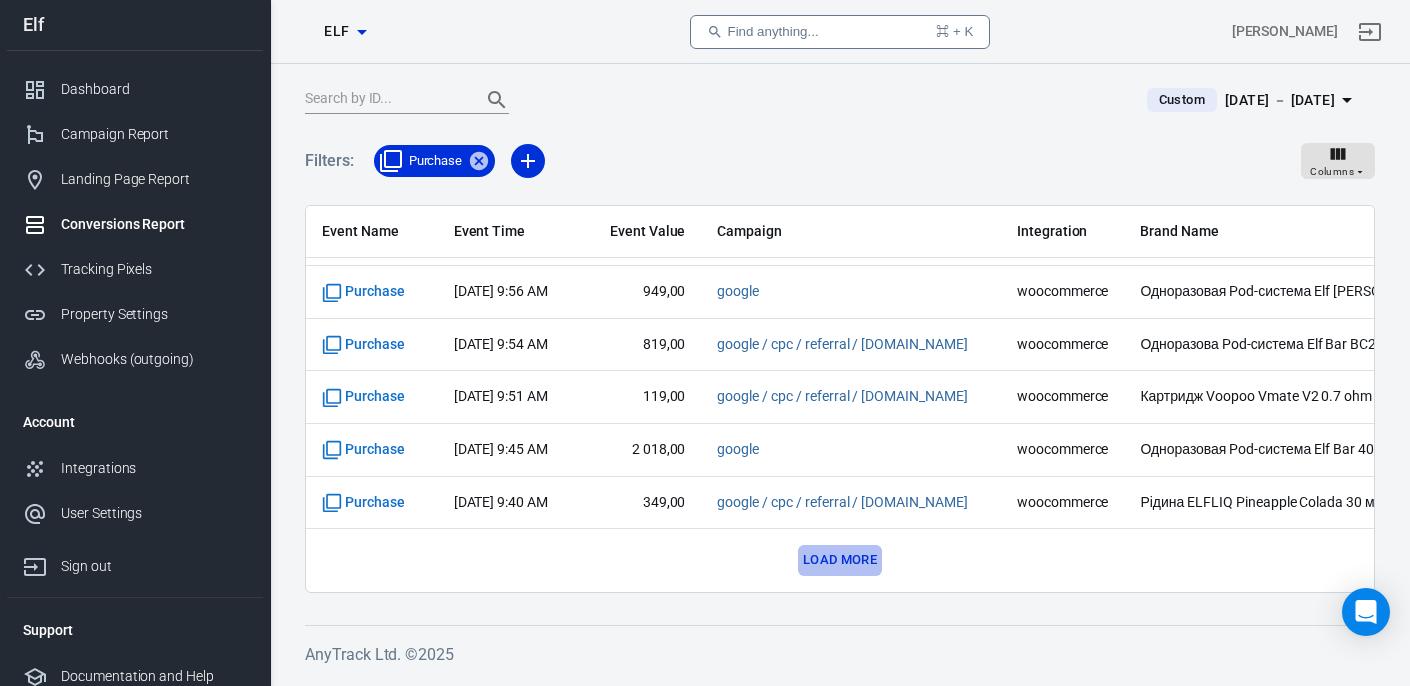 click on "Load more" at bounding box center [840, 560] 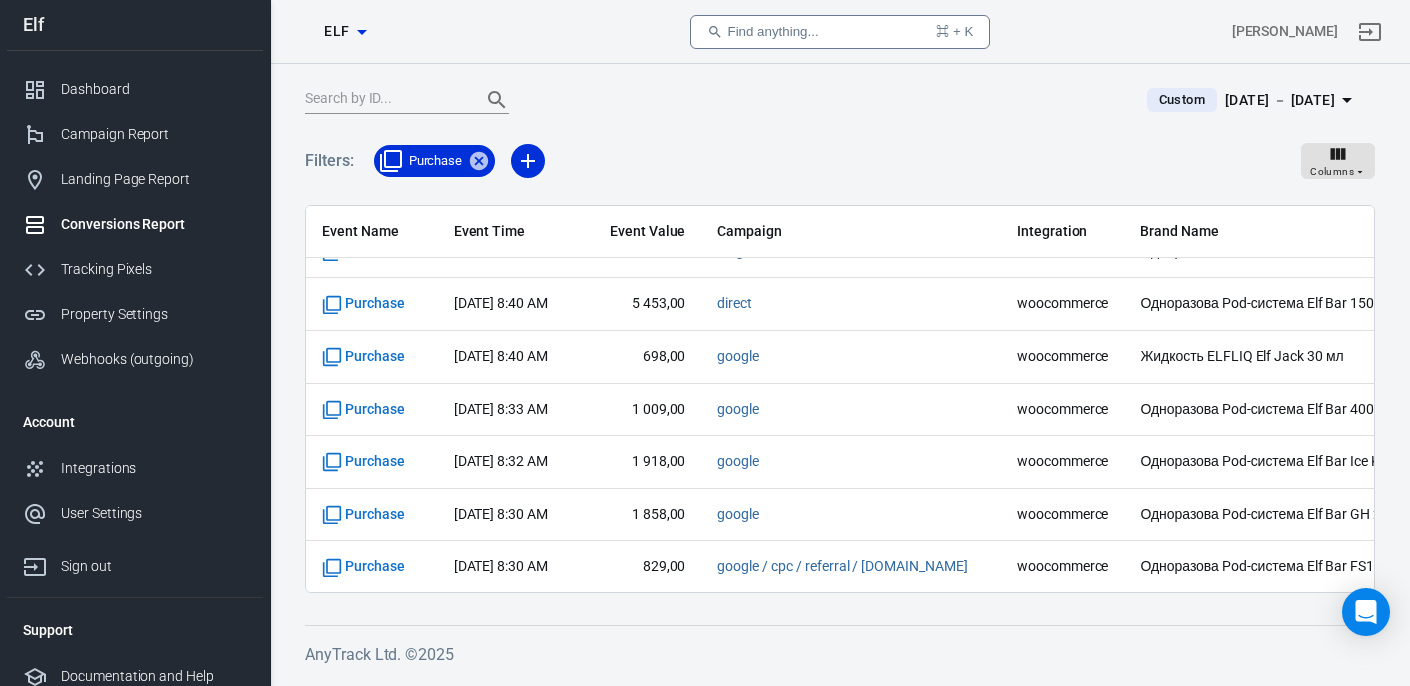 scroll, scrollTop: 8144, scrollLeft: 0, axis: vertical 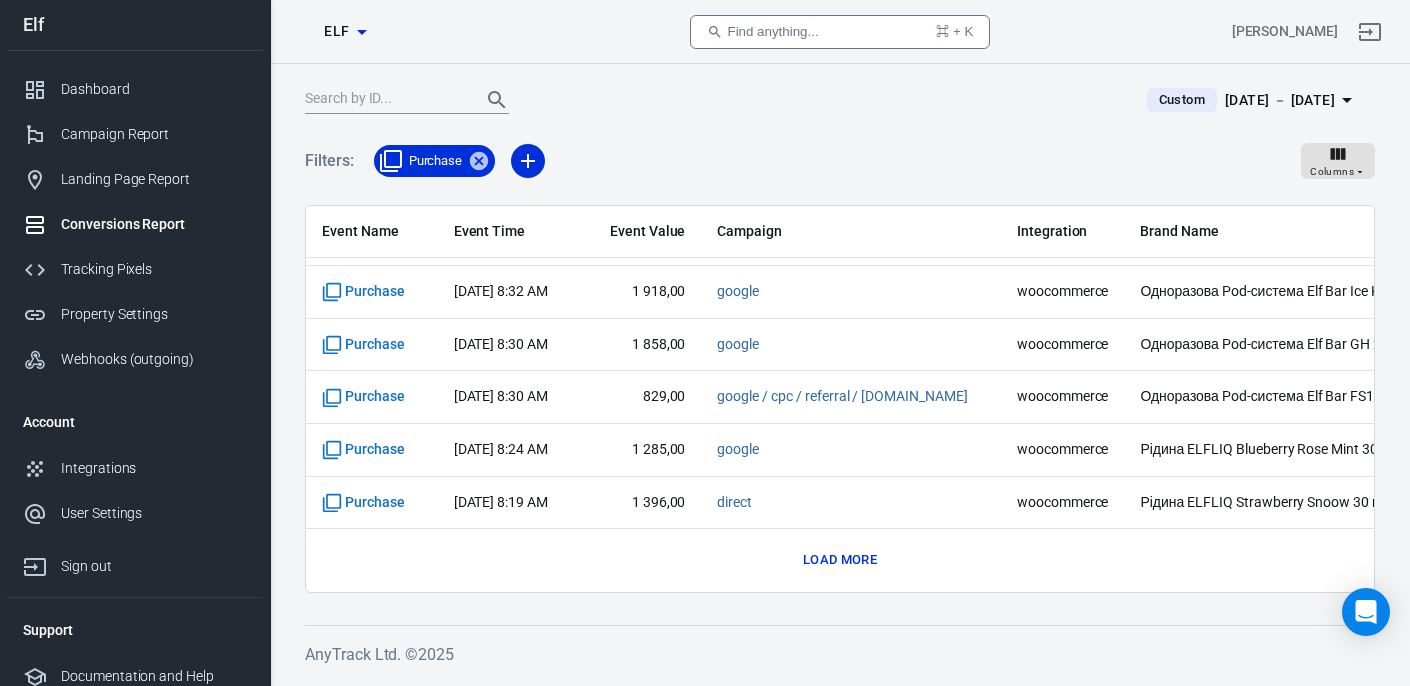 click on "Load more" at bounding box center [840, 560] 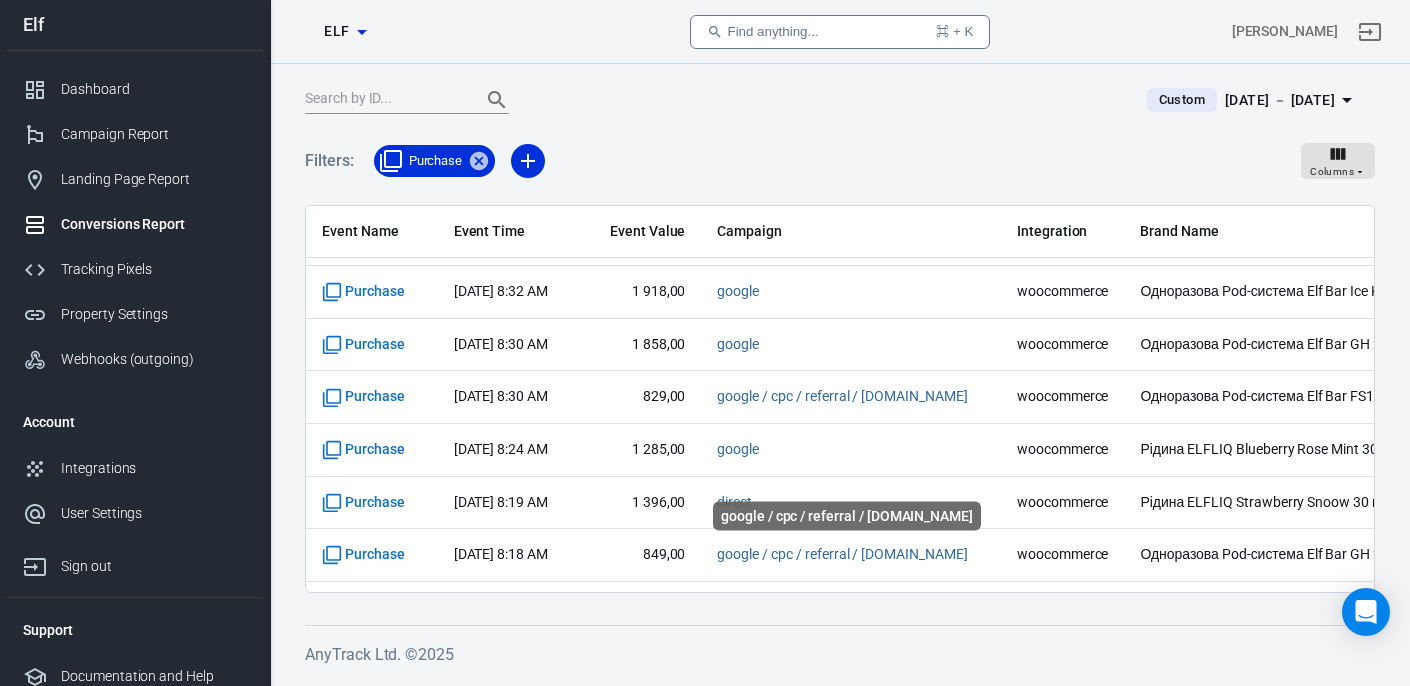 scroll, scrollTop: 9196, scrollLeft: 0, axis: vertical 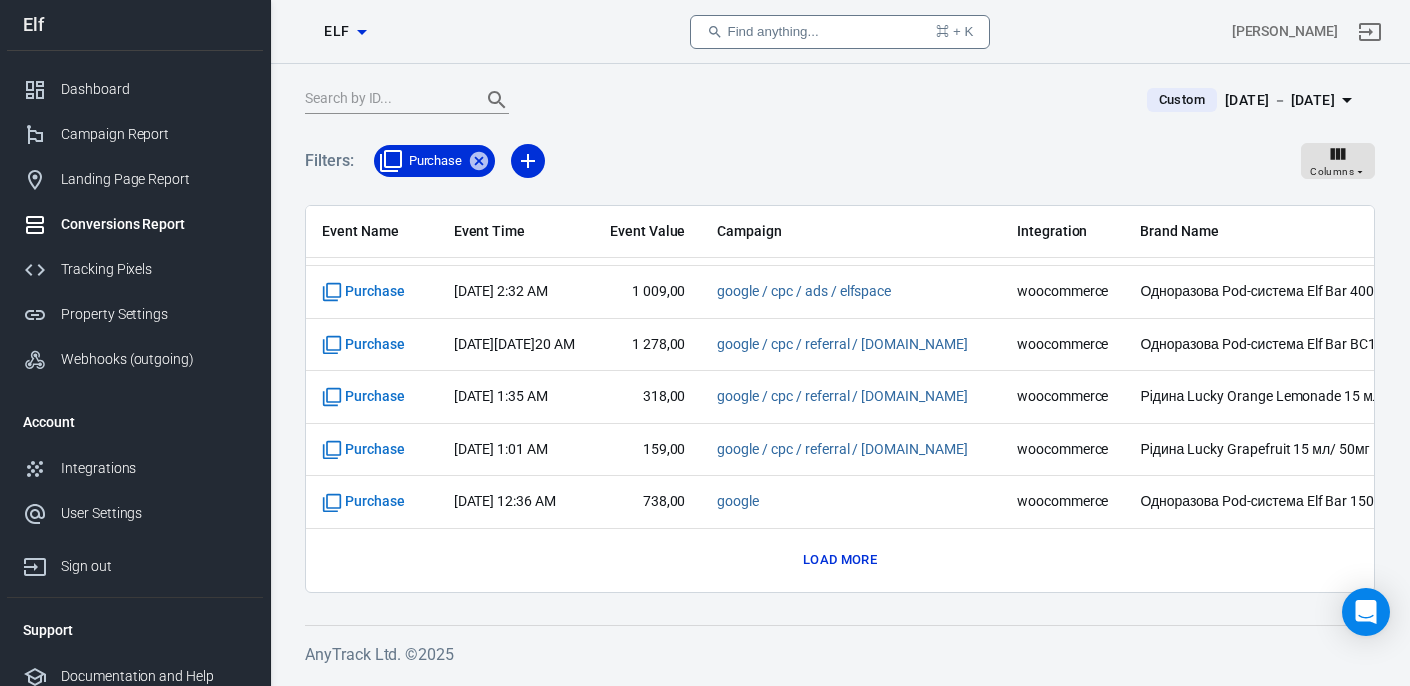 click on "Load more" at bounding box center [840, 560] 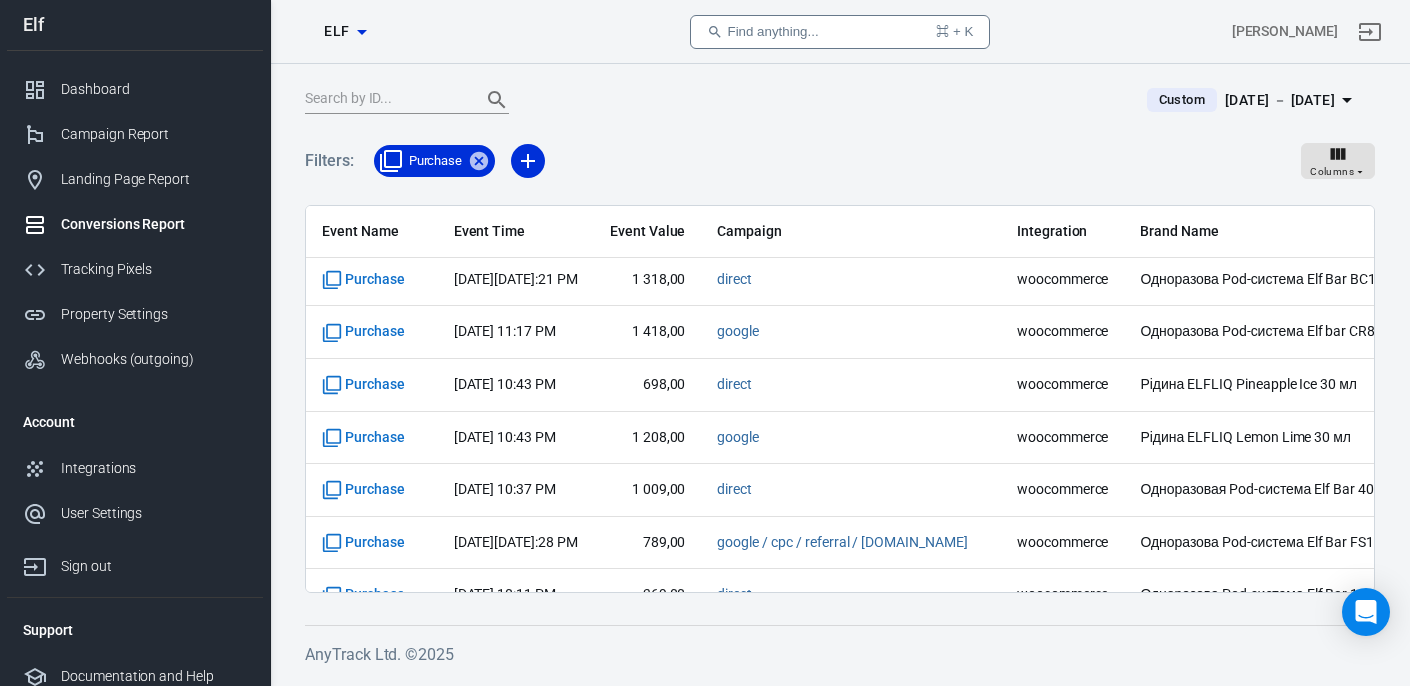 scroll, scrollTop: 10248, scrollLeft: 0, axis: vertical 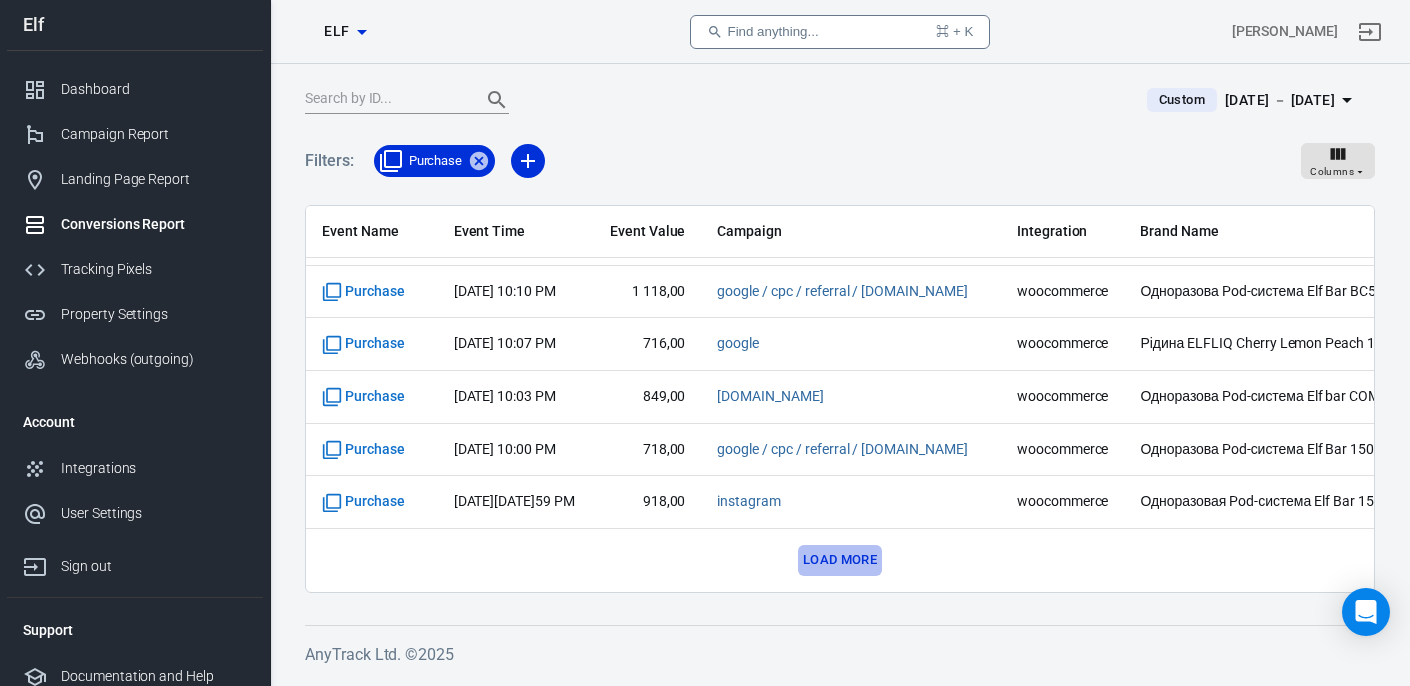 click on "Load more" at bounding box center [840, 560] 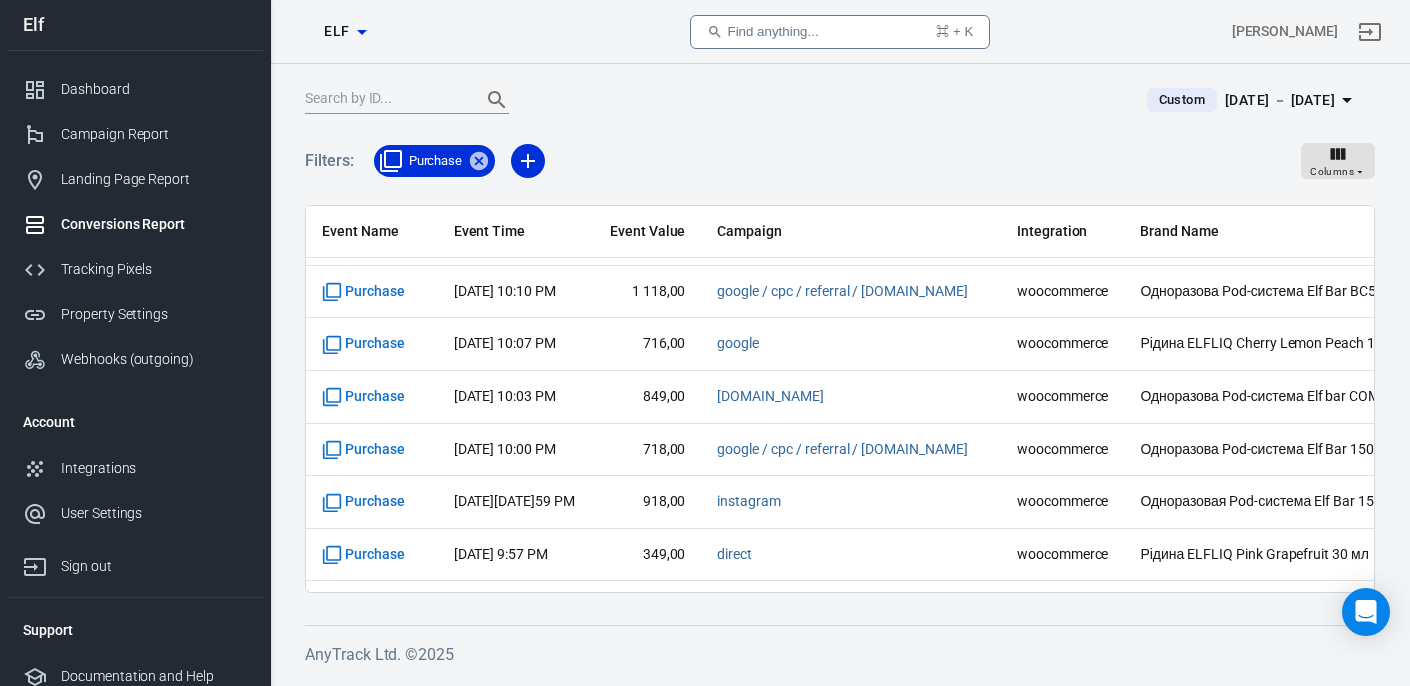 scroll, scrollTop: 11300, scrollLeft: 0, axis: vertical 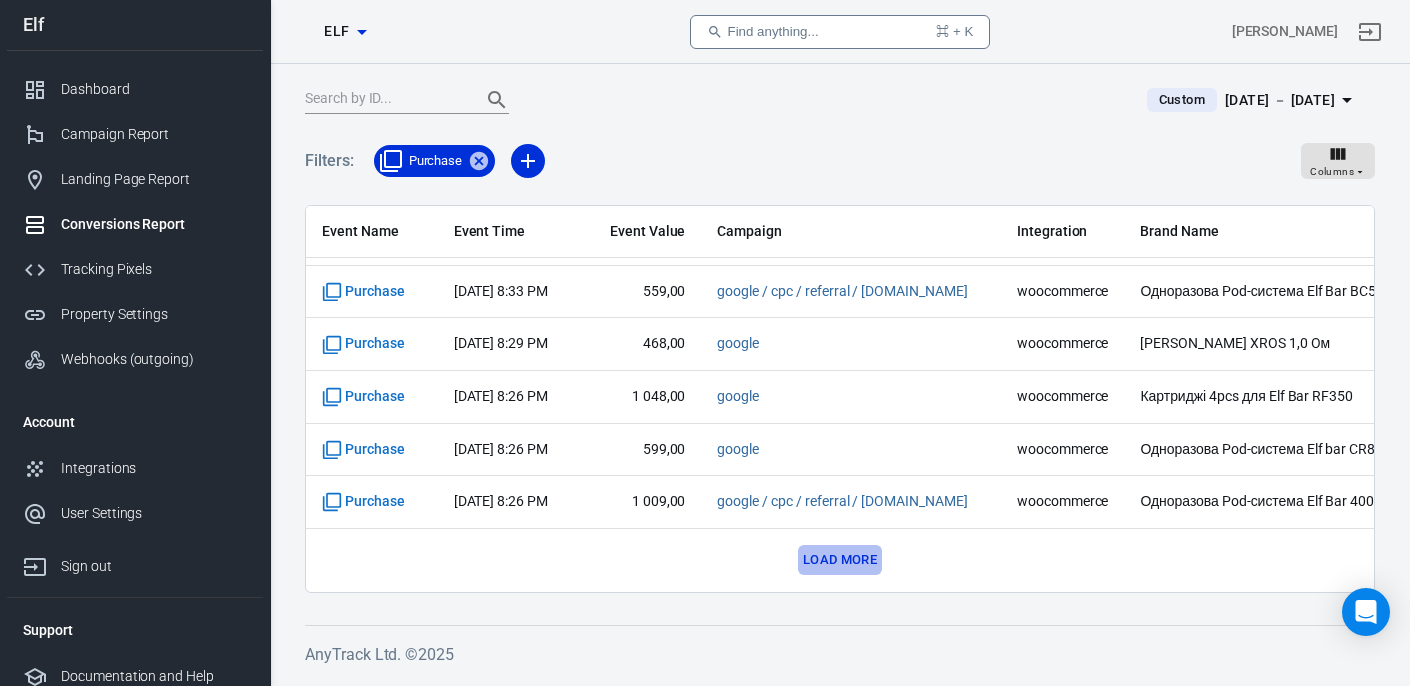 click on "Load more" at bounding box center [840, 560] 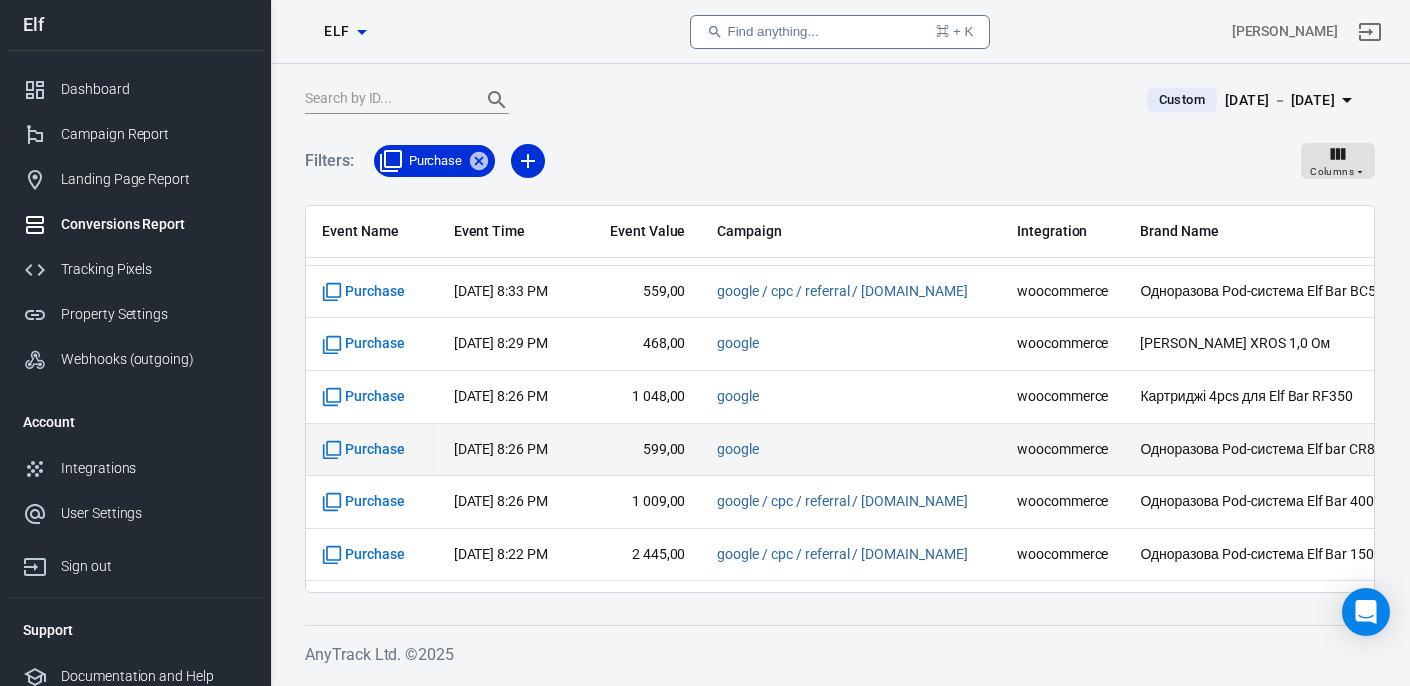 scroll, scrollTop: 12352, scrollLeft: 0, axis: vertical 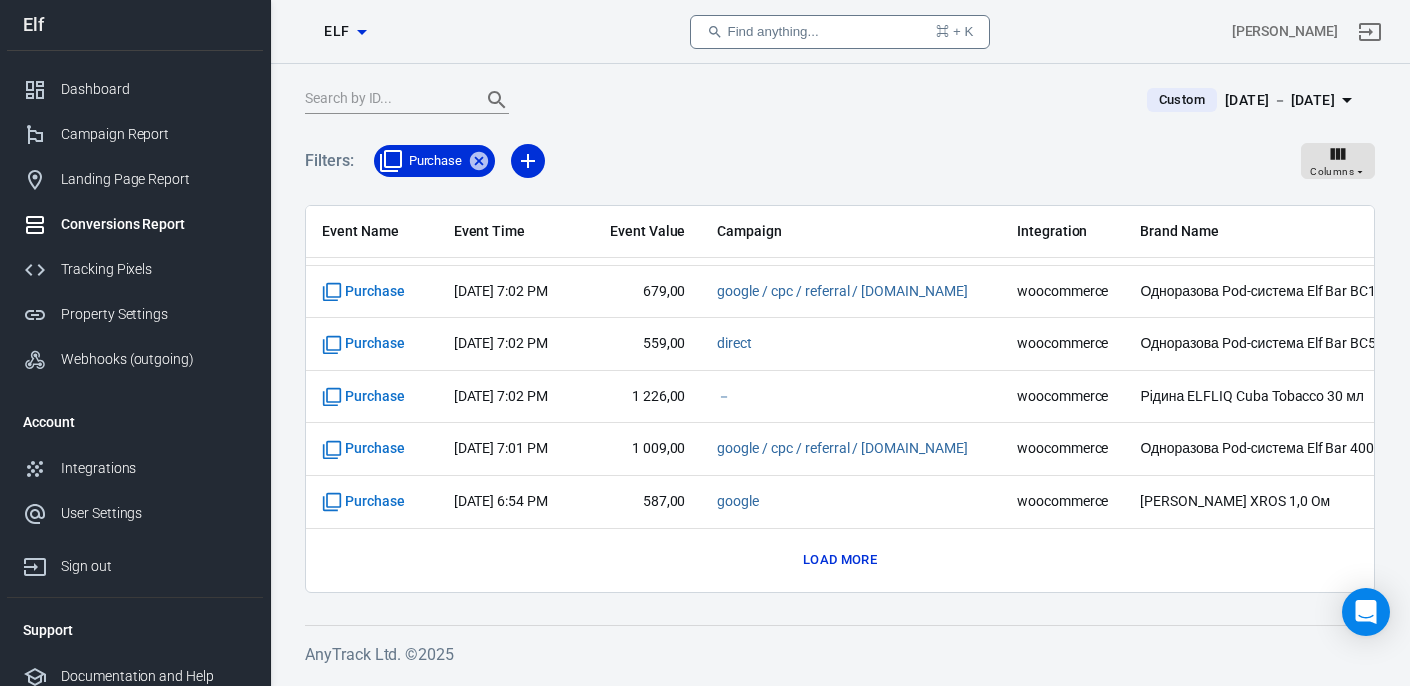 click on "Load more" at bounding box center (840, 560) 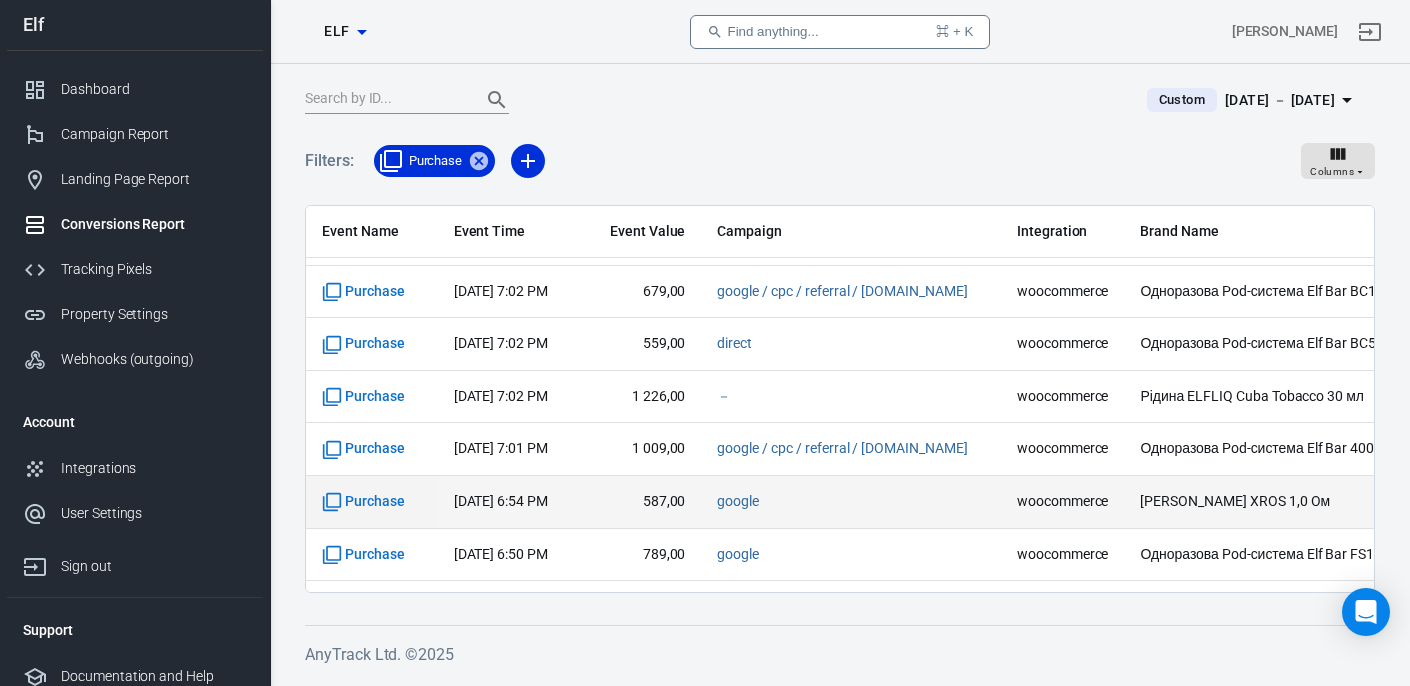 scroll, scrollTop: 13403, scrollLeft: 0, axis: vertical 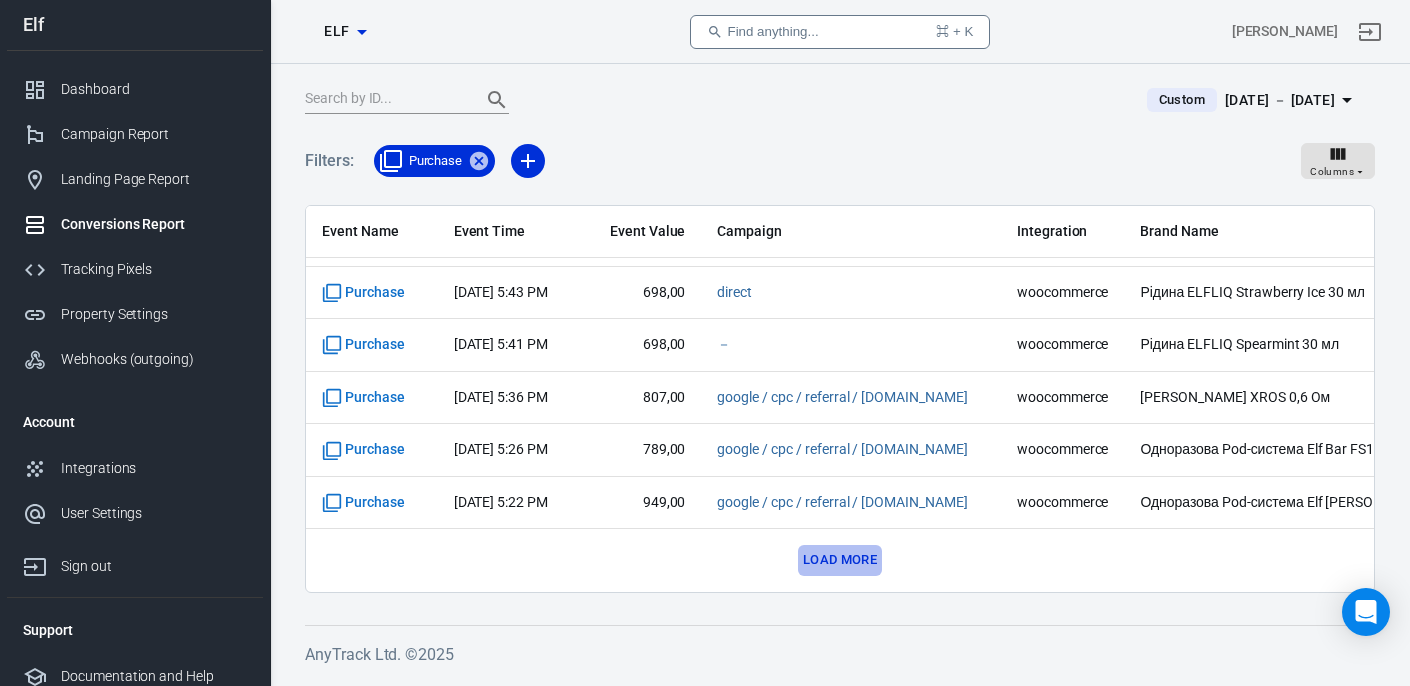 click on "Load more" at bounding box center (840, 560) 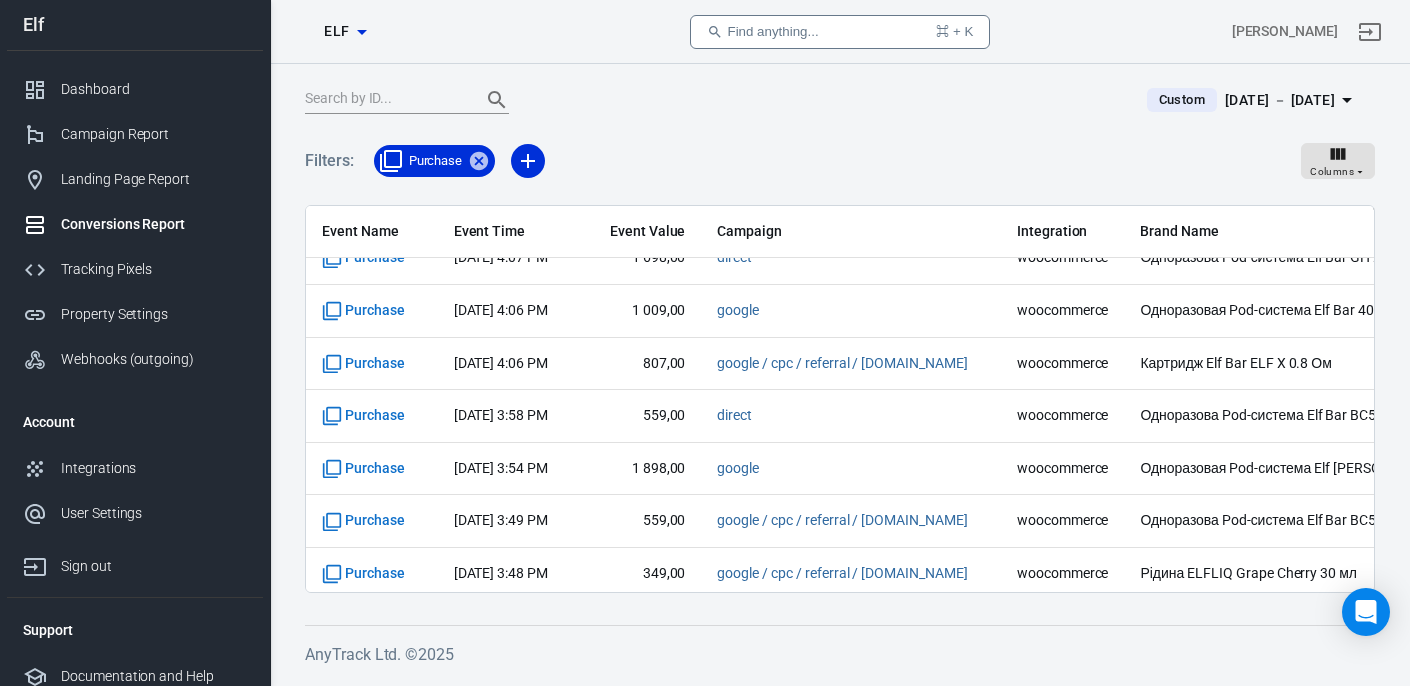 scroll, scrollTop: 14455, scrollLeft: 0, axis: vertical 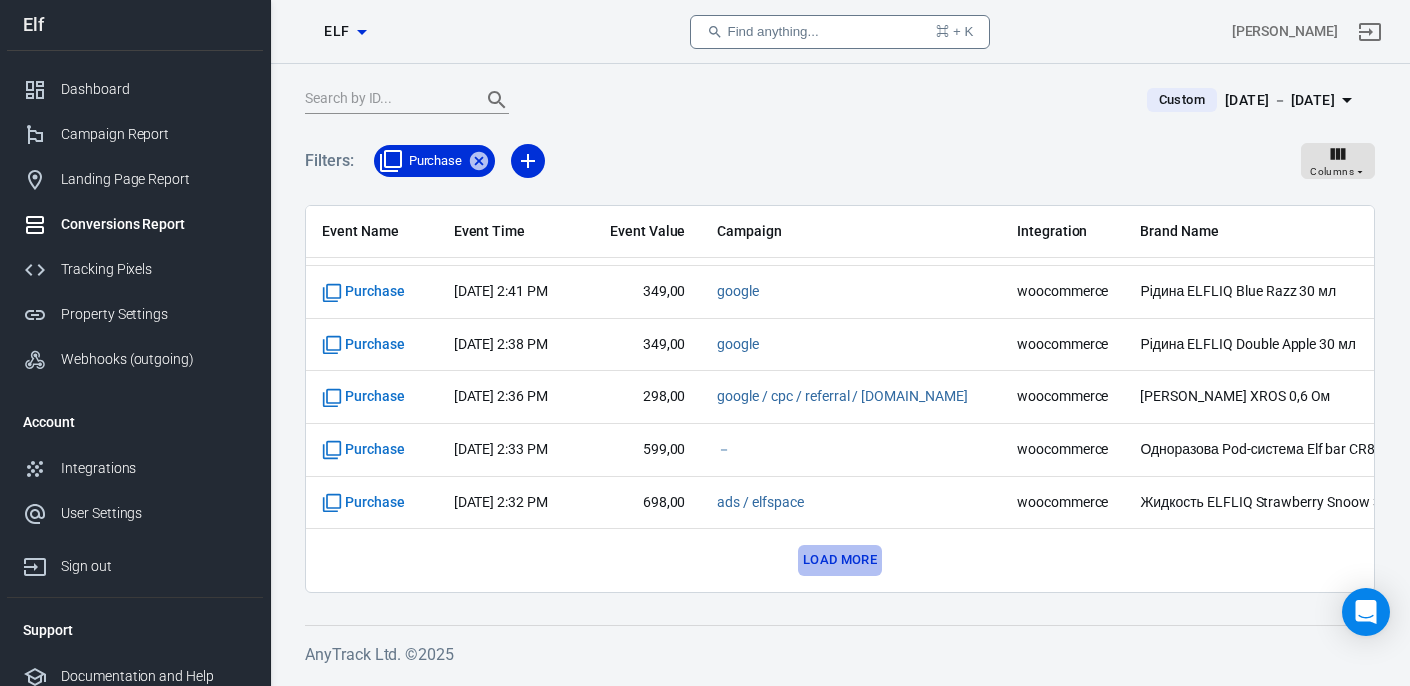 click on "Load more" at bounding box center (840, 560) 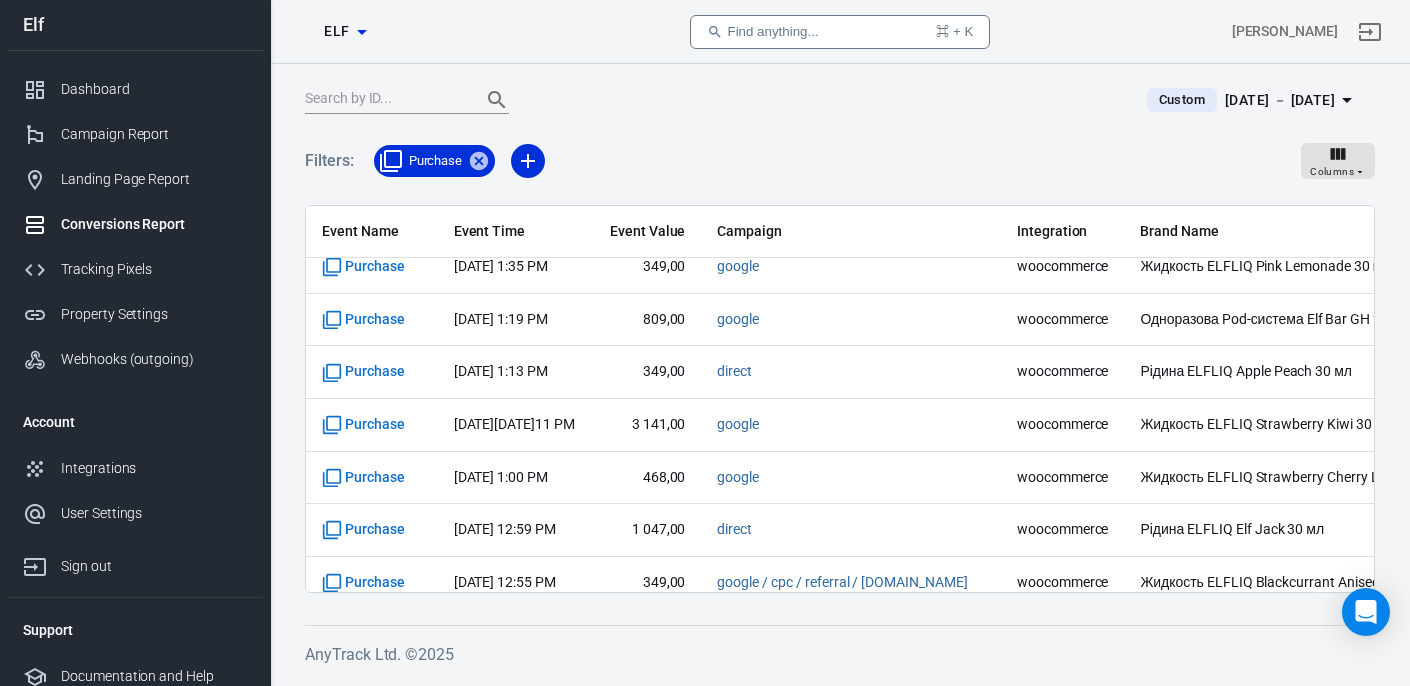 scroll, scrollTop: 16559, scrollLeft: 0, axis: vertical 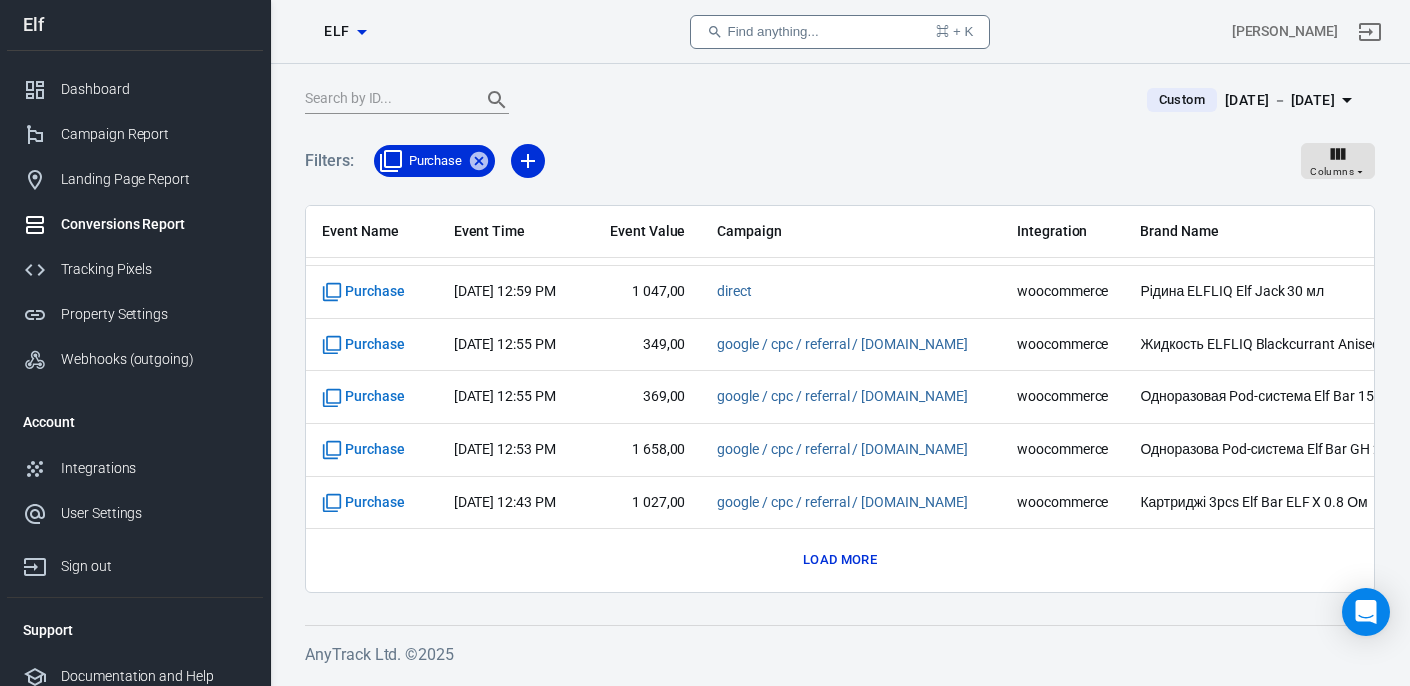 click on "Load more" at bounding box center [840, 560] 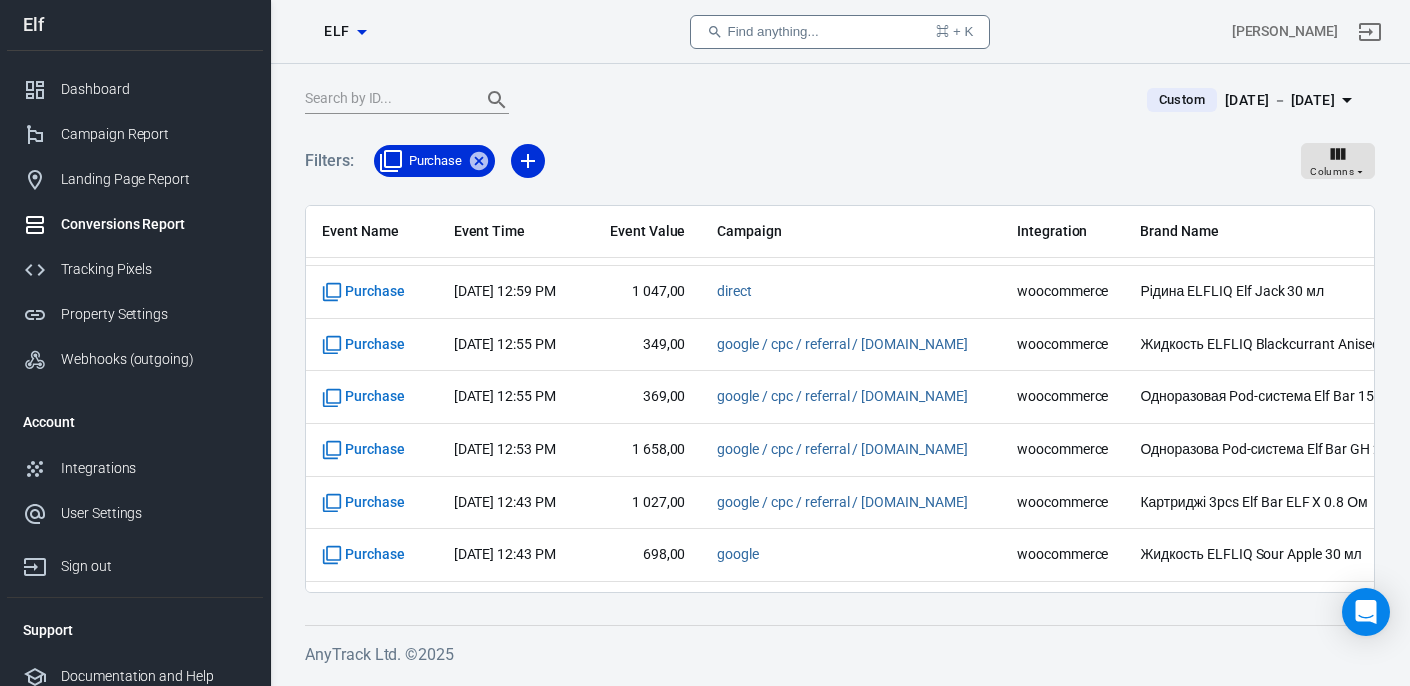 scroll, scrollTop: 17611, scrollLeft: 0, axis: vertical 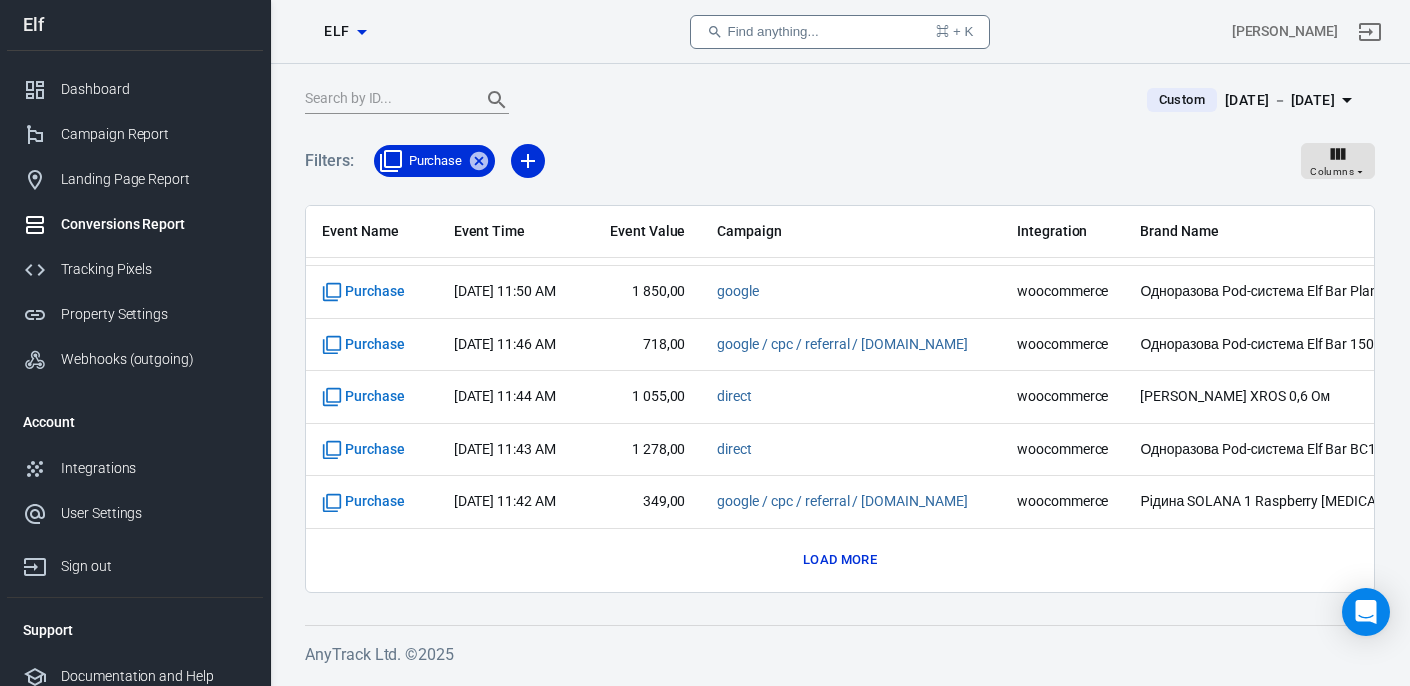 click on "Load more" at bounding box center [840, 560] 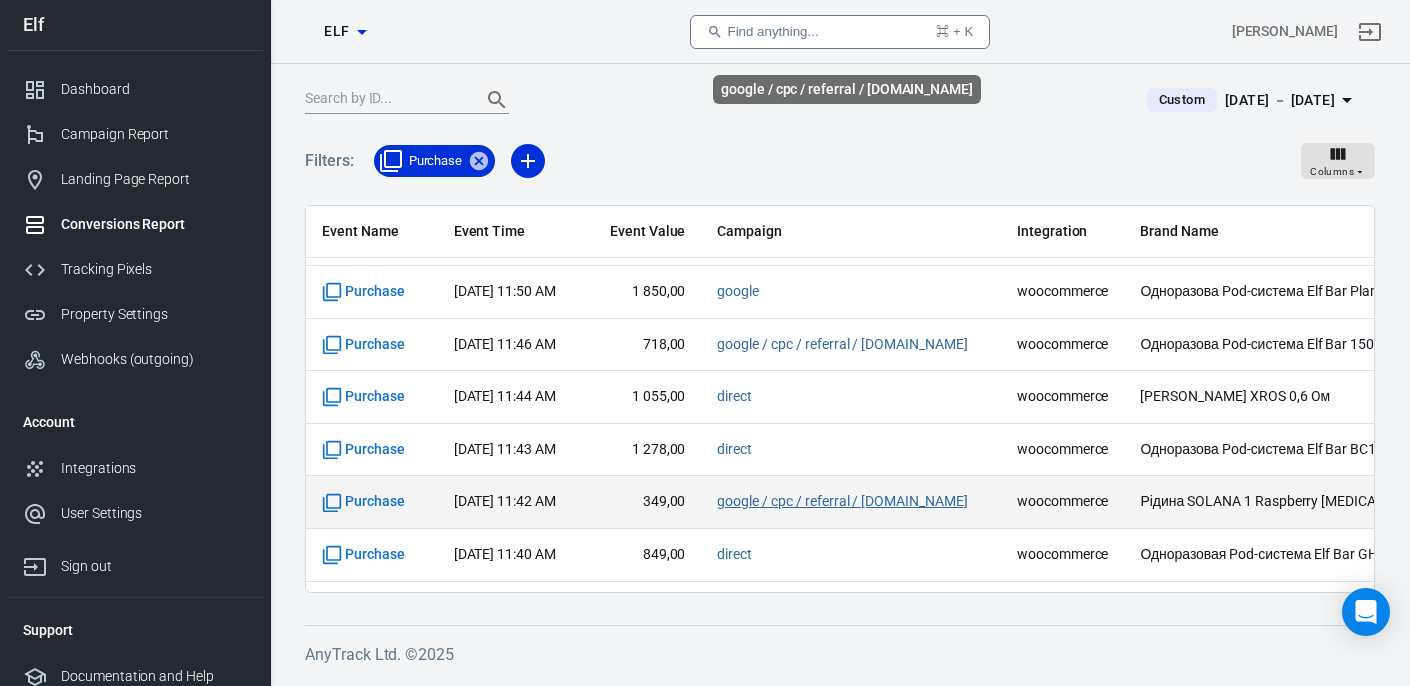 scroll, scrollTop: 18663, scrollLeft: 0, axis: vertical 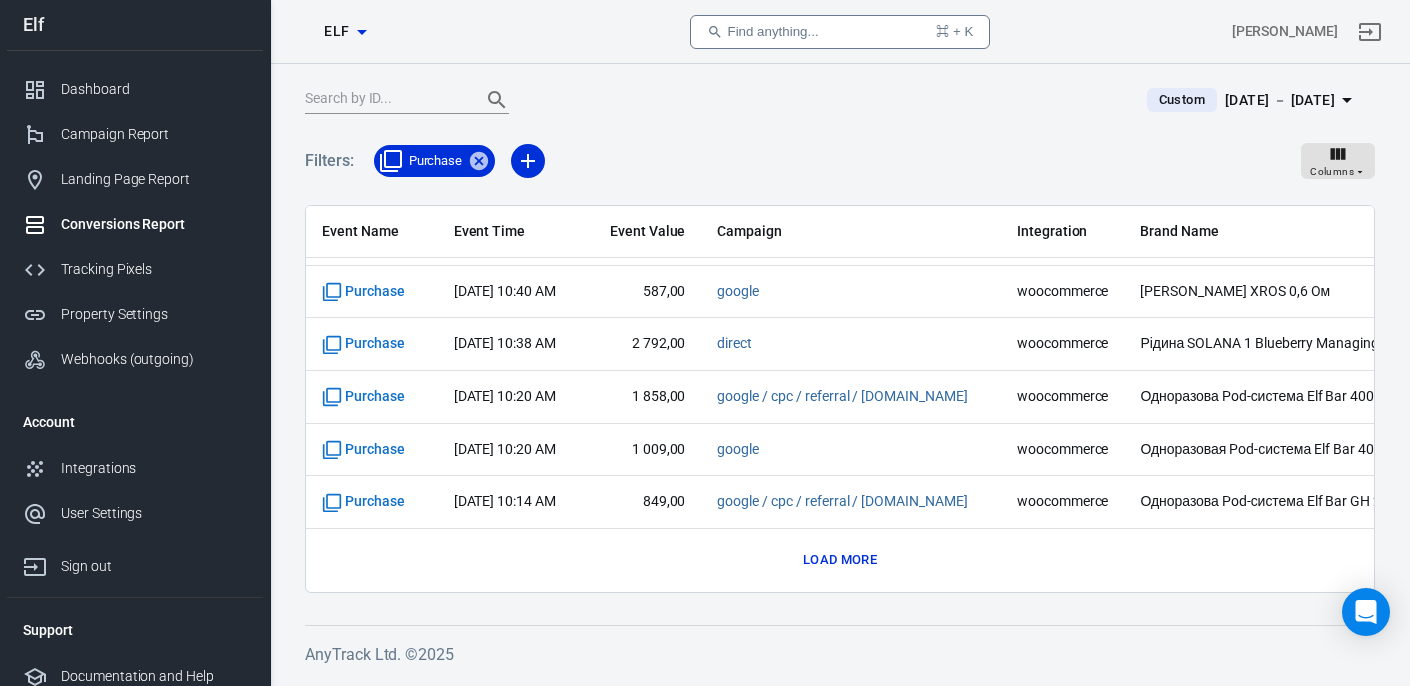 click on "Load more" at bounding box center (840, 560) 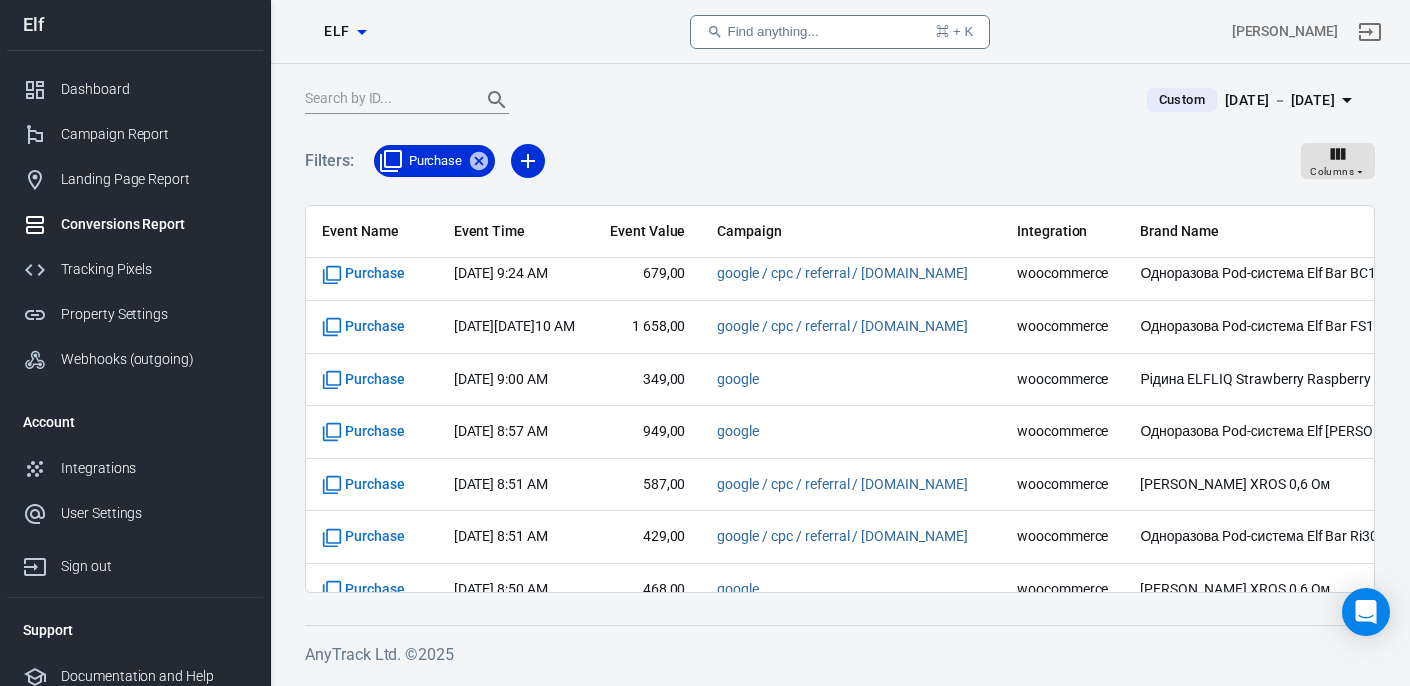 scroll, scrollTop: 19715, scrollLeft: 0, axis: vertical 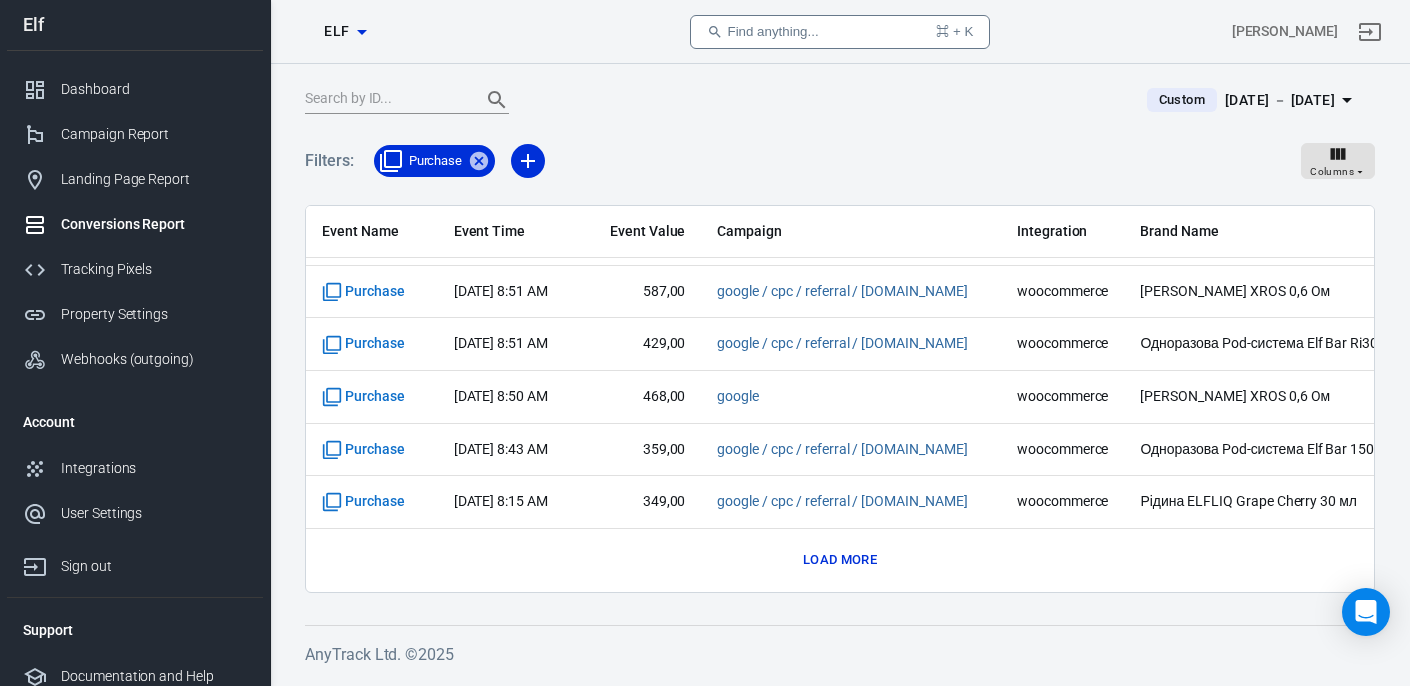 click on "Load more" at bounding box center [840, 560] 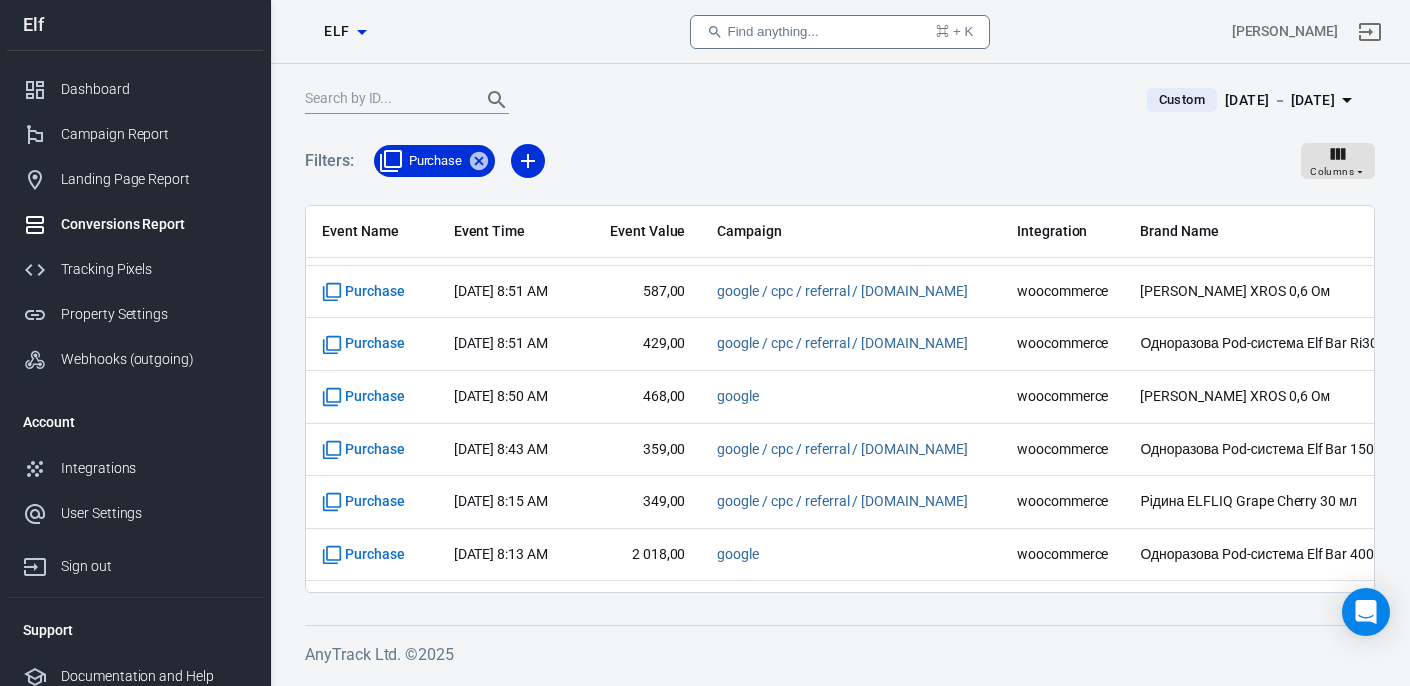 scroll, scrollTop: 20767, scrollLeft: 0, axis: vertical 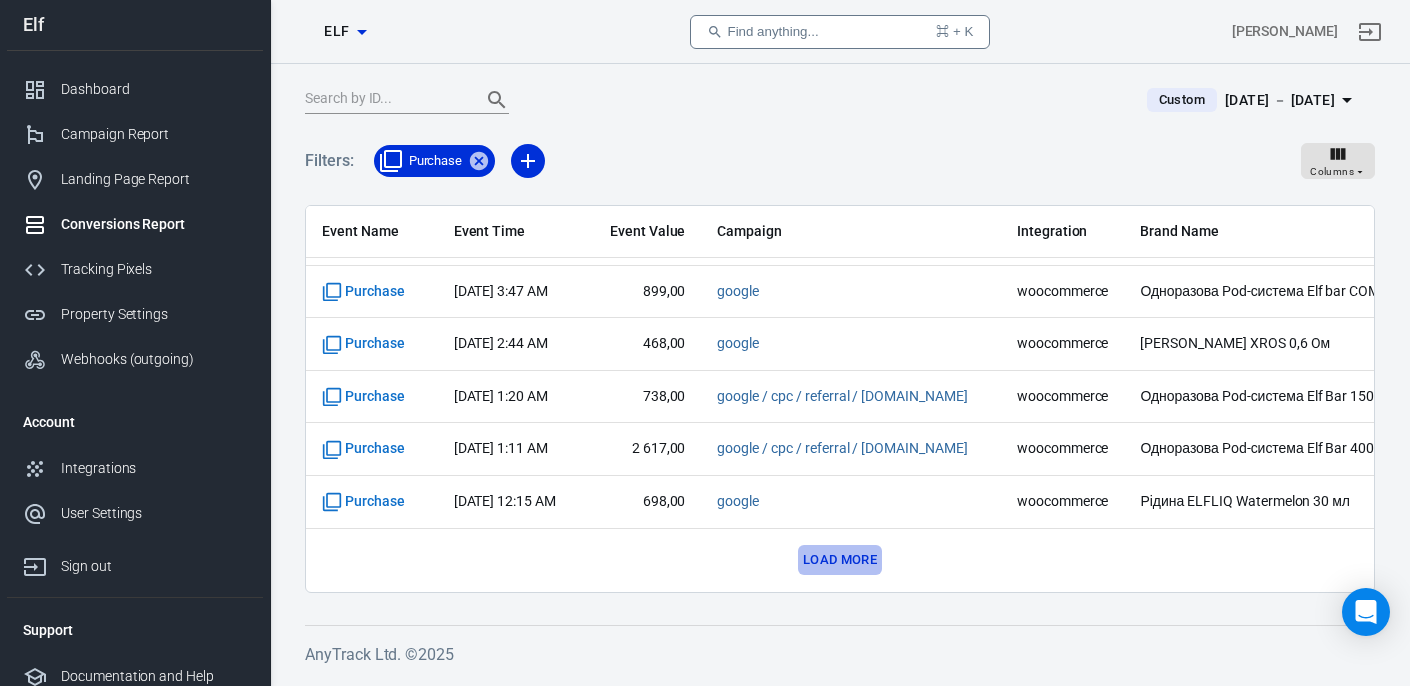 click on "Load more" at bounding box center (840, 560) 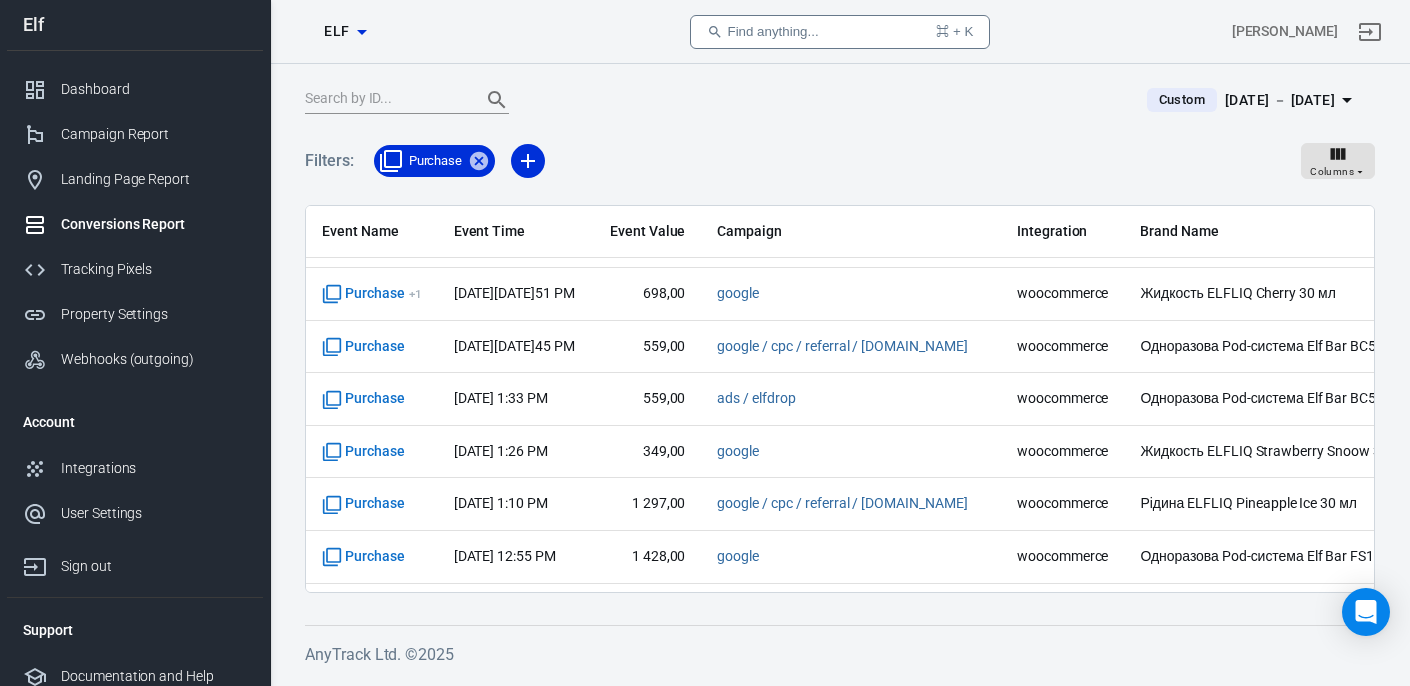 scroll, scrollTop: 18240, scrollLeft: 0, axis: vertical 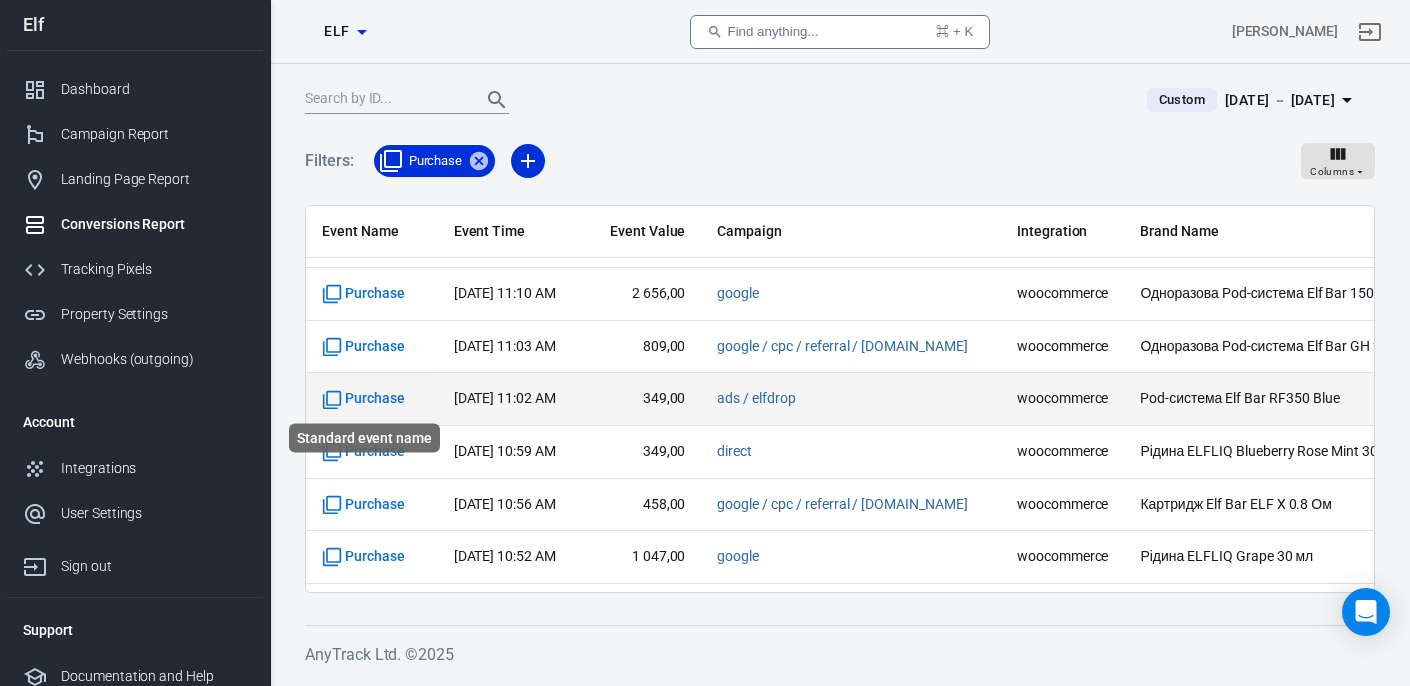 click on "Purchase" at bounding box center [363, 399] 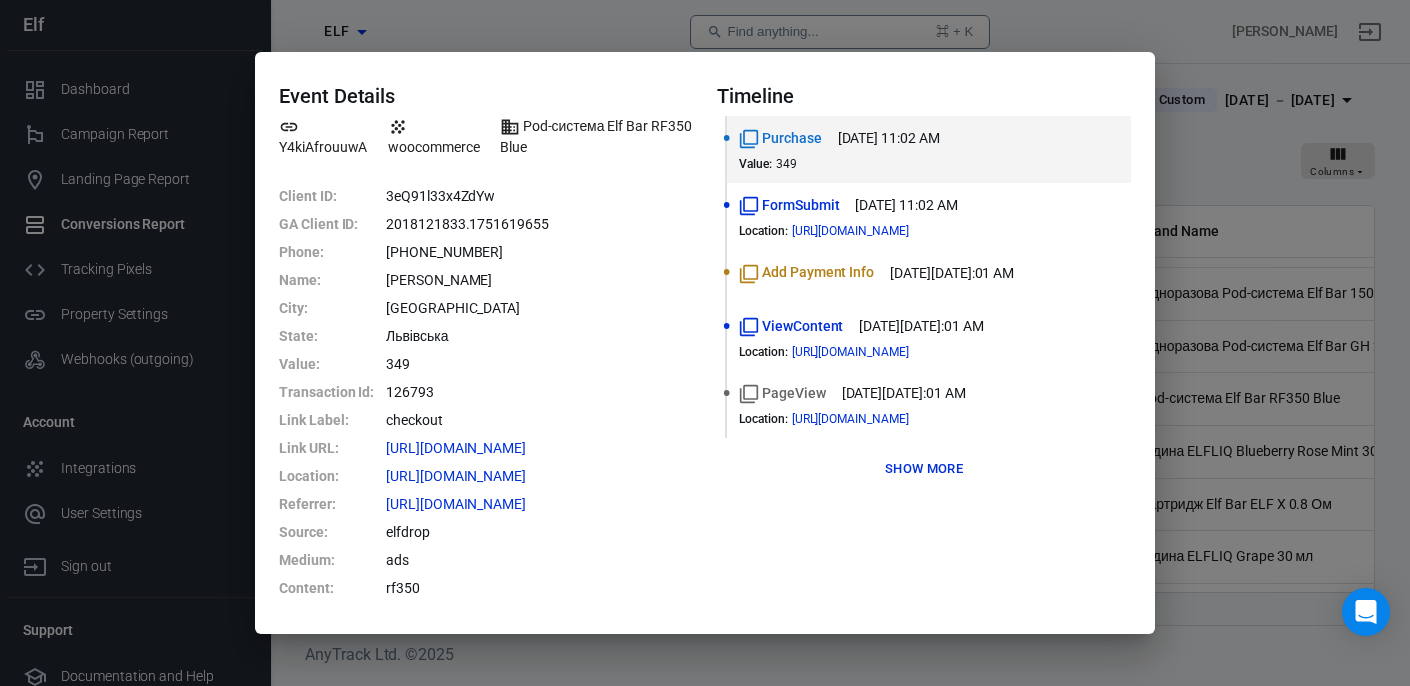 click on "Event Details   Y4kiAfrouuwA   woocommerce   Pod-система Elf Bar RF350 Blue Client ID : 3eQ91l33x4ZdYw GA Client ID : 2018121833.1751619655 Phone : +38 (066) 536-59-12 Name : Вероніка Онисько City : Львів State : Львівська Value : 349 Transaction Id : 126793 Link Label : checkout Link URL : https://elfbarsvape.com.ua/checkout/ Location : https://elfbarsvape.com.ua/checkout/ Referrer : https://www.elfdrop.com.ua/ Source : elfdrop Medium : ads Content : rf350 Timeline   Purchase Jul 4, 2025, 11:02 AM Value : 349   FormSubmit Jul 4, 2025, 11:02 AM Location : https://elfbarsvape.com.ua/checkout/   Add Payment Info Jul 4, 2025, 11:01 AM   ViewContent Jul 4, 2025, 11:01 AM Location : https://elfbarsvape.com.ua/checkout/   PageView Jul 4, 2025, 11:01 AM Location : https://elfbarsvape.com.ua/checkout/ Show more" at bounding box center (705, 343) 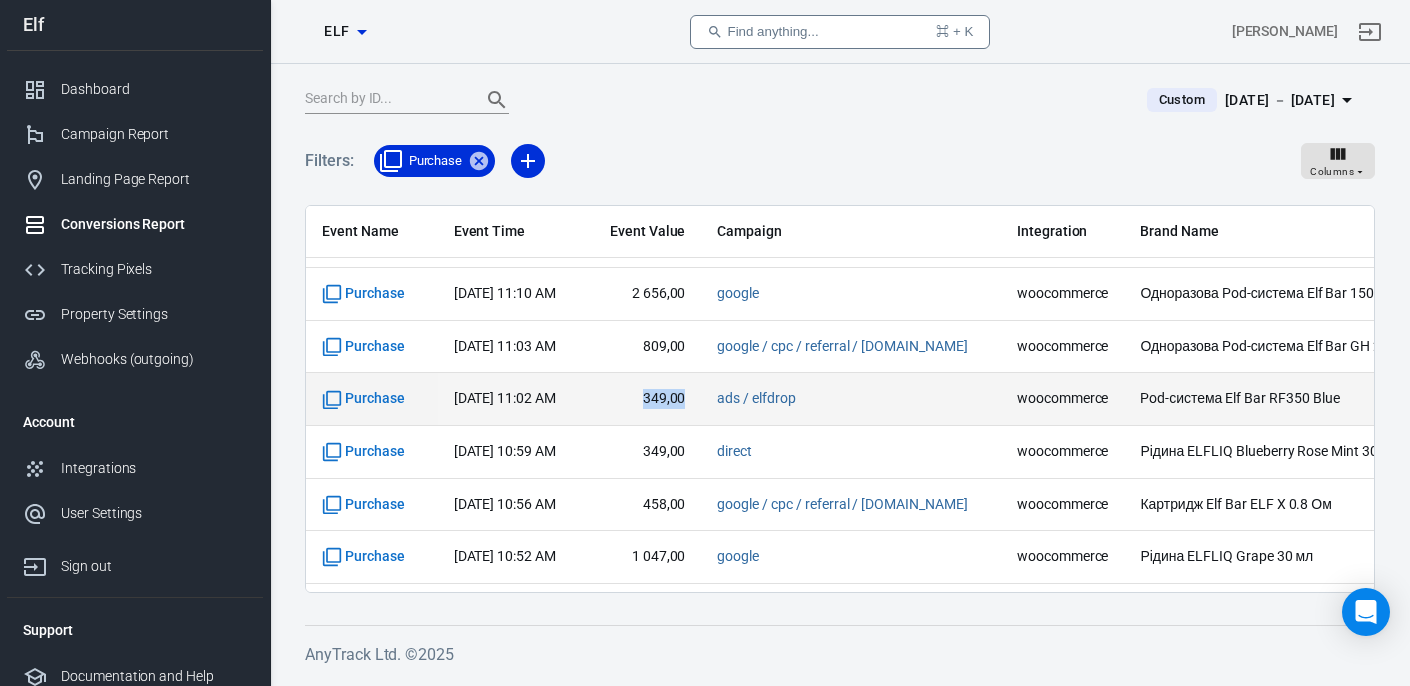 drag, startPoint x: 647, startPoint y: 397, endPoint x: 690, endPoint y: 398, distance: 43.011627 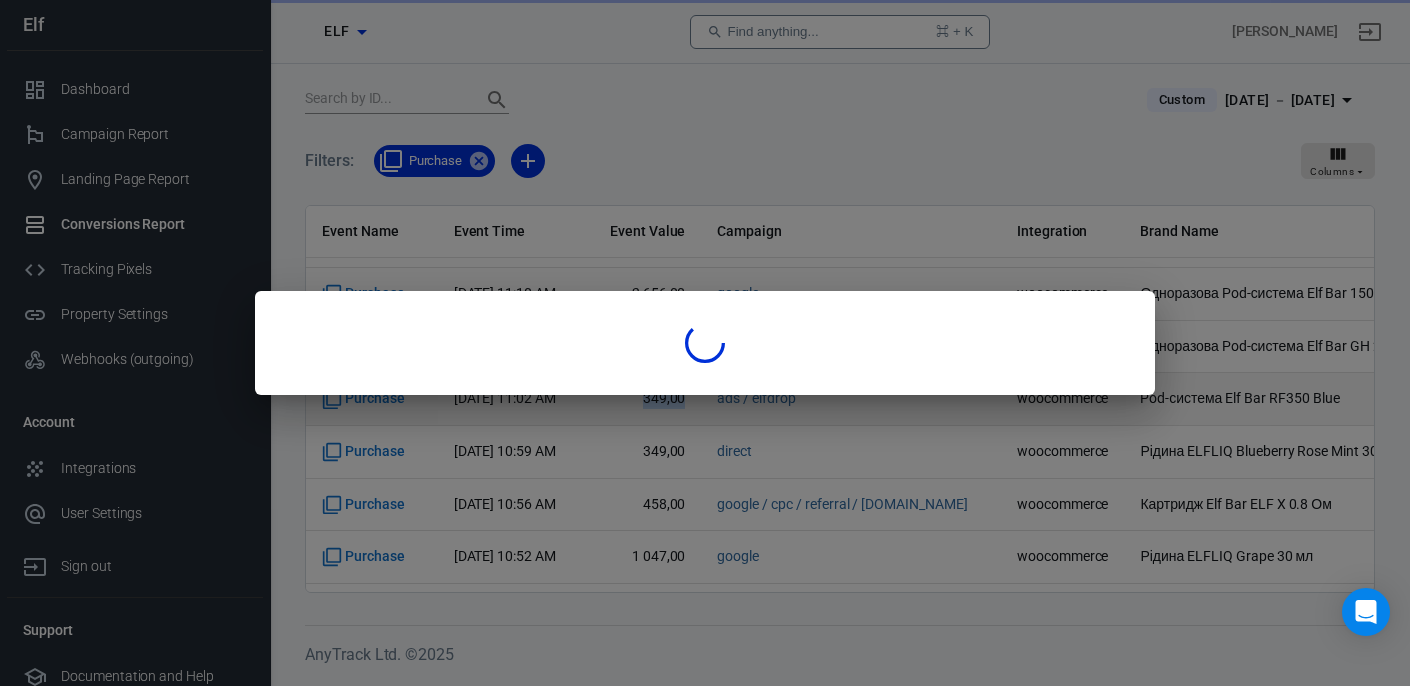 copy on "349,00" 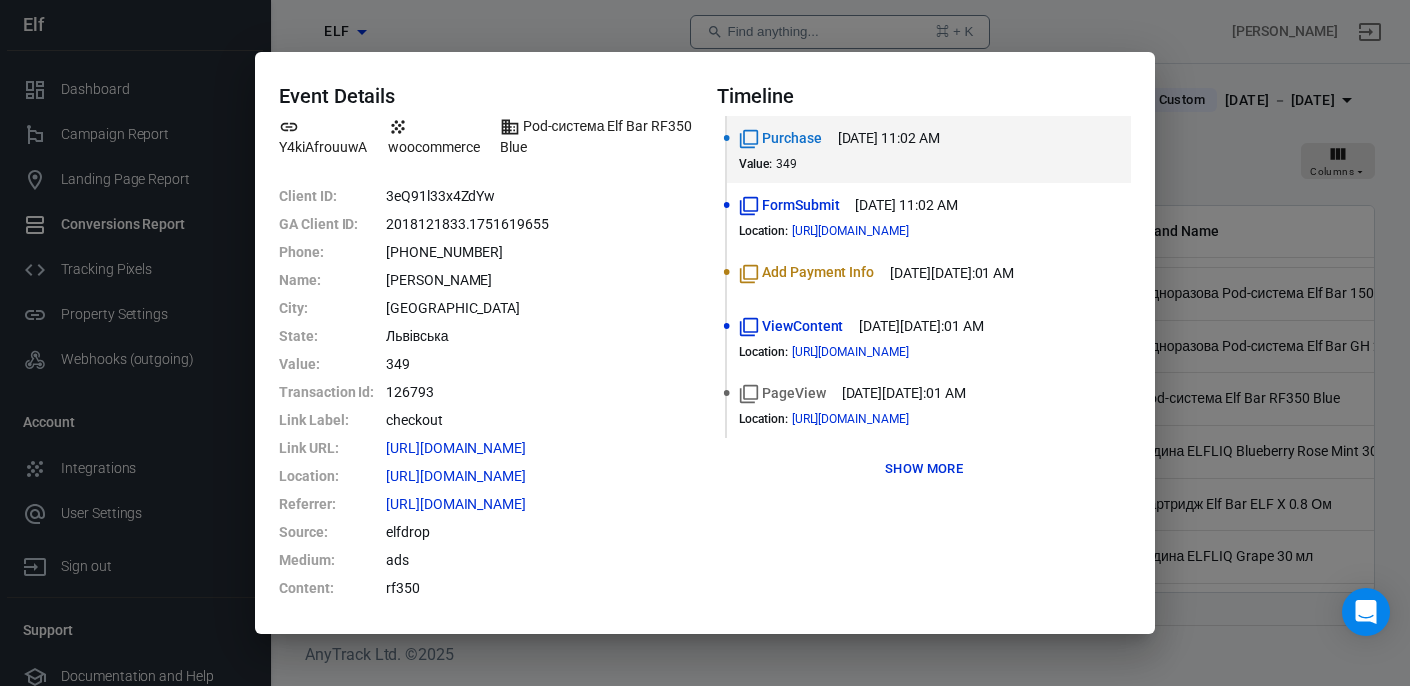 click on "Event Details   Y4kiAfrouuwA   woocommerce   Pod-система Elf Bar RF350 Blue Client ID : 3eQ91l33x4ZdYw GA Client ID : 2018121833.1751619655 Phone : +38 (066) 536-59-12 Name : Вероніка Онисько City : Львів State : Львівська Value : 349 Transaction Id : 126793 Link Label : checkout Link URL : https://elfbarsvape.com.ua/checkout/ Location : https://elfbarsvape.com.ua/checkout/ Referrer : https://www.elfdrop.com.ua/ Source : elfdrop Medium : ads Content : rf350 Timeline   Purchase Jul 4, 2025, 11:02 AM Value : 349   FormSubmit Jul 4, 2025, 11:02 AM Location : https://elfbarsvape.com.ua/checkout/   Add Payment Info Jul 4, 2025, 11:01 AM   ViewContent Jul 4, 2025, 11:01 AM Location : https://elfbarsvape.com.ua/checkout/   PageView Jul 4, 2025, 11:01 AM Location : https://elfbarsvape.com.ua/checkout/ Show more" at bounding box center [705, 343] 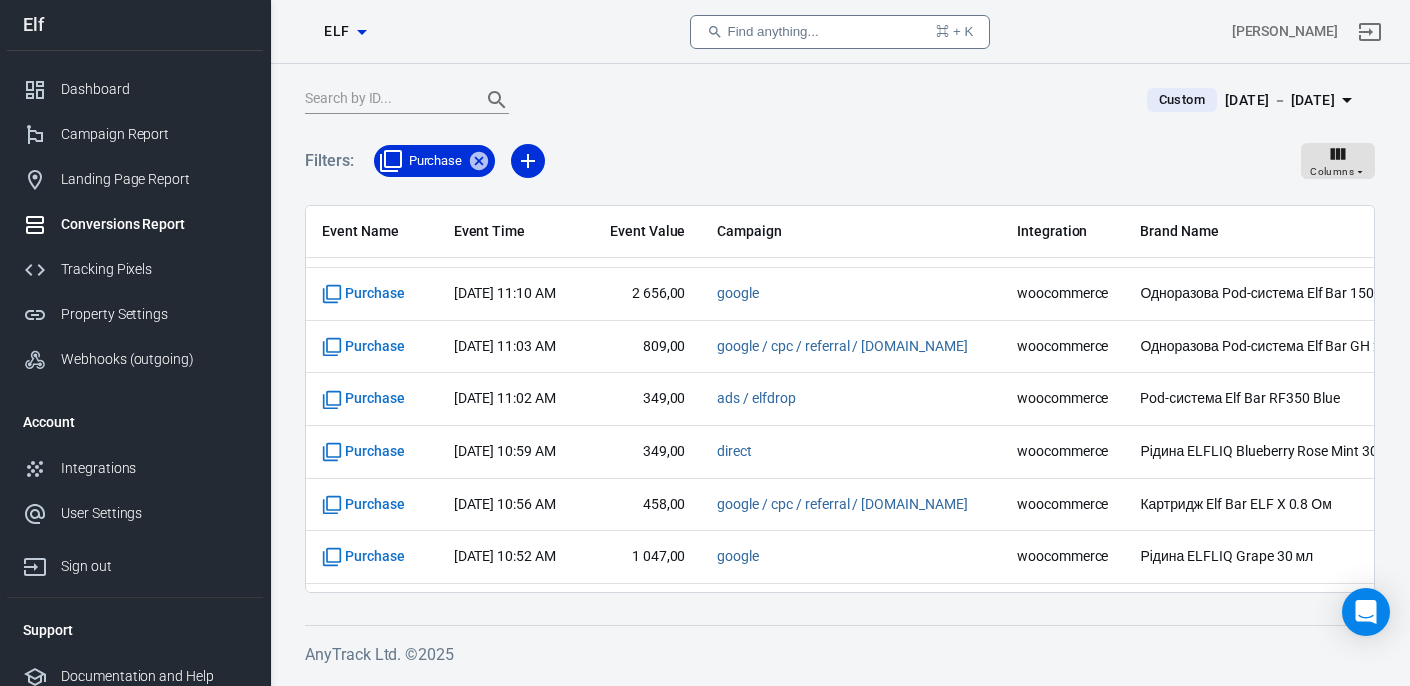 scroll, scrollTop: 5039, scrollLeft: 0, axis: vertical 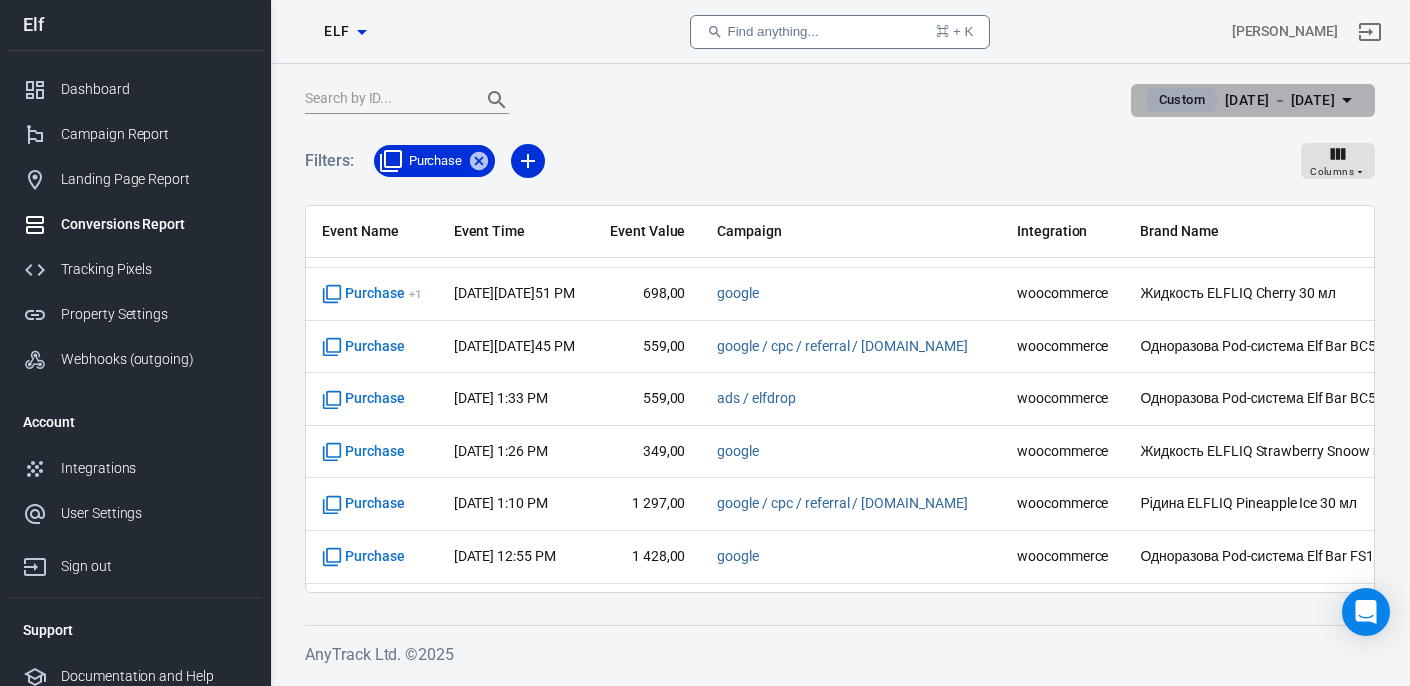 click on "Jul 4 － Jul 5, 2025" at bounding box center [1280, 100] 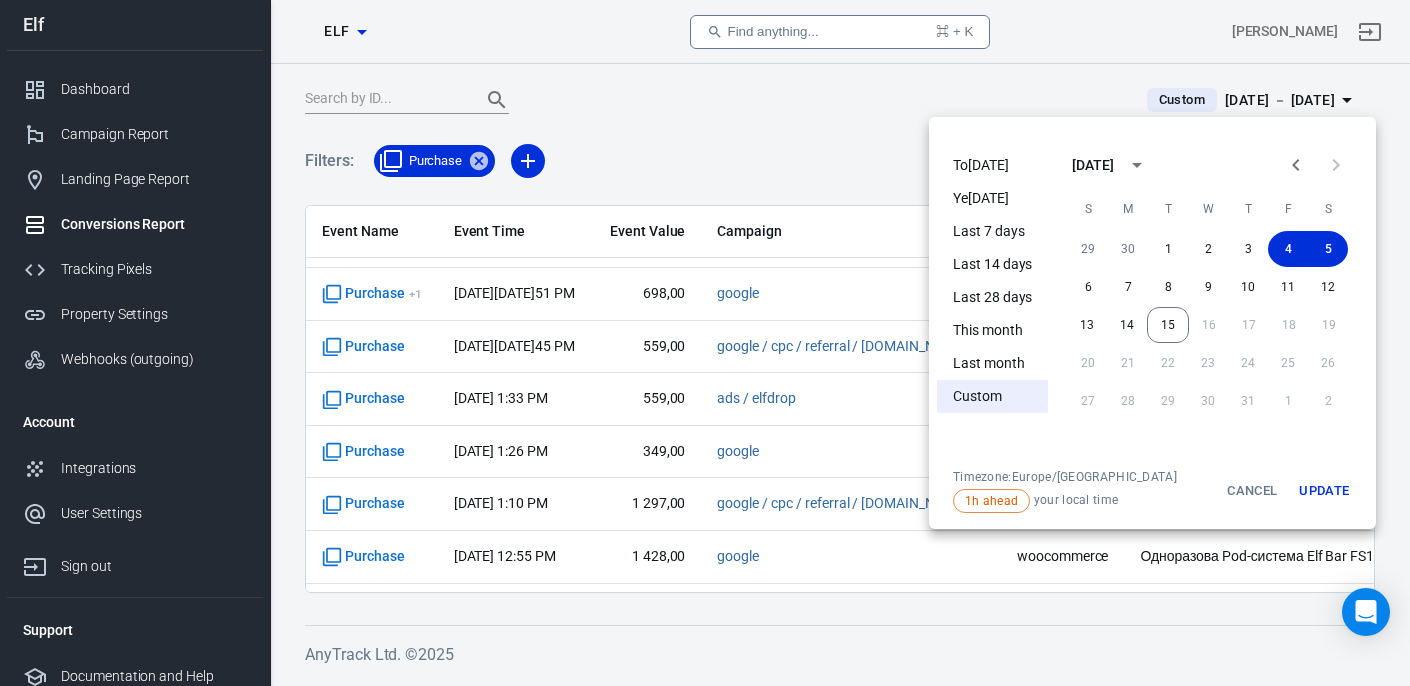 click at bounding box center (705, 343) 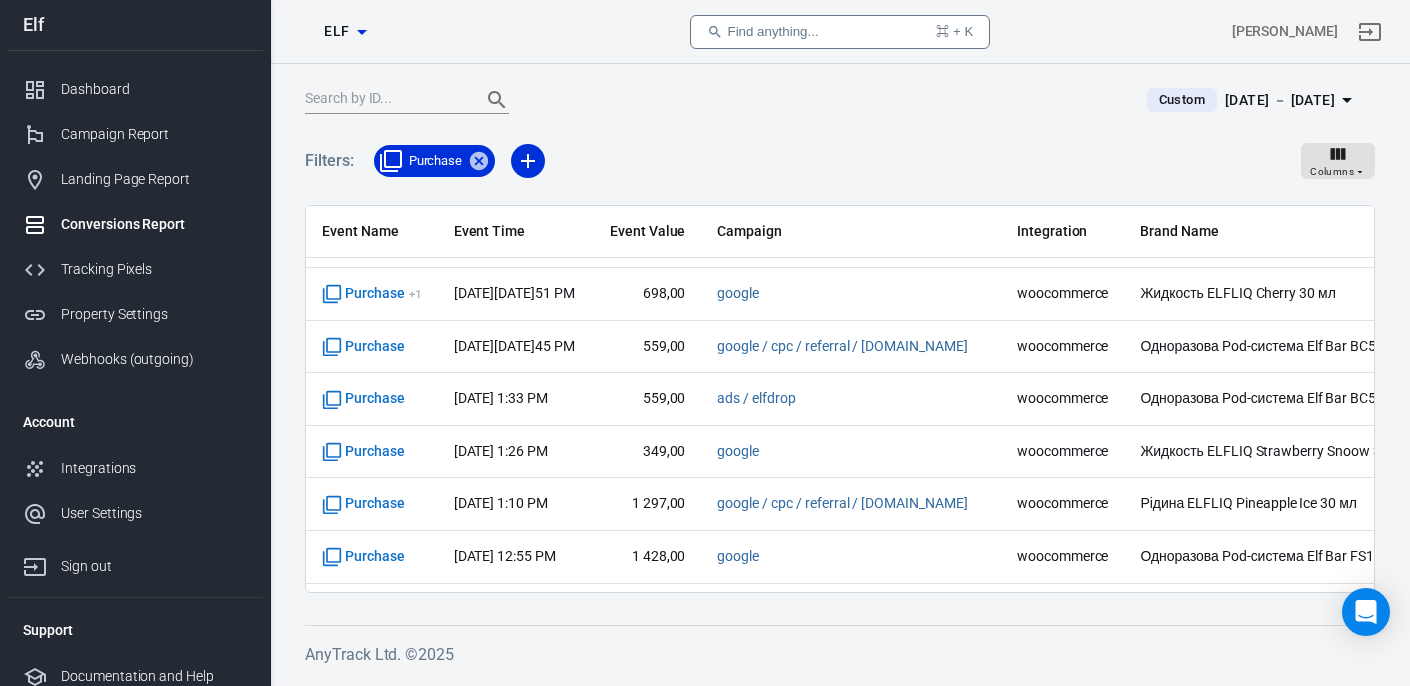 scroll, scrollTop: 18240, scrollLeft: 0, axis: vertical 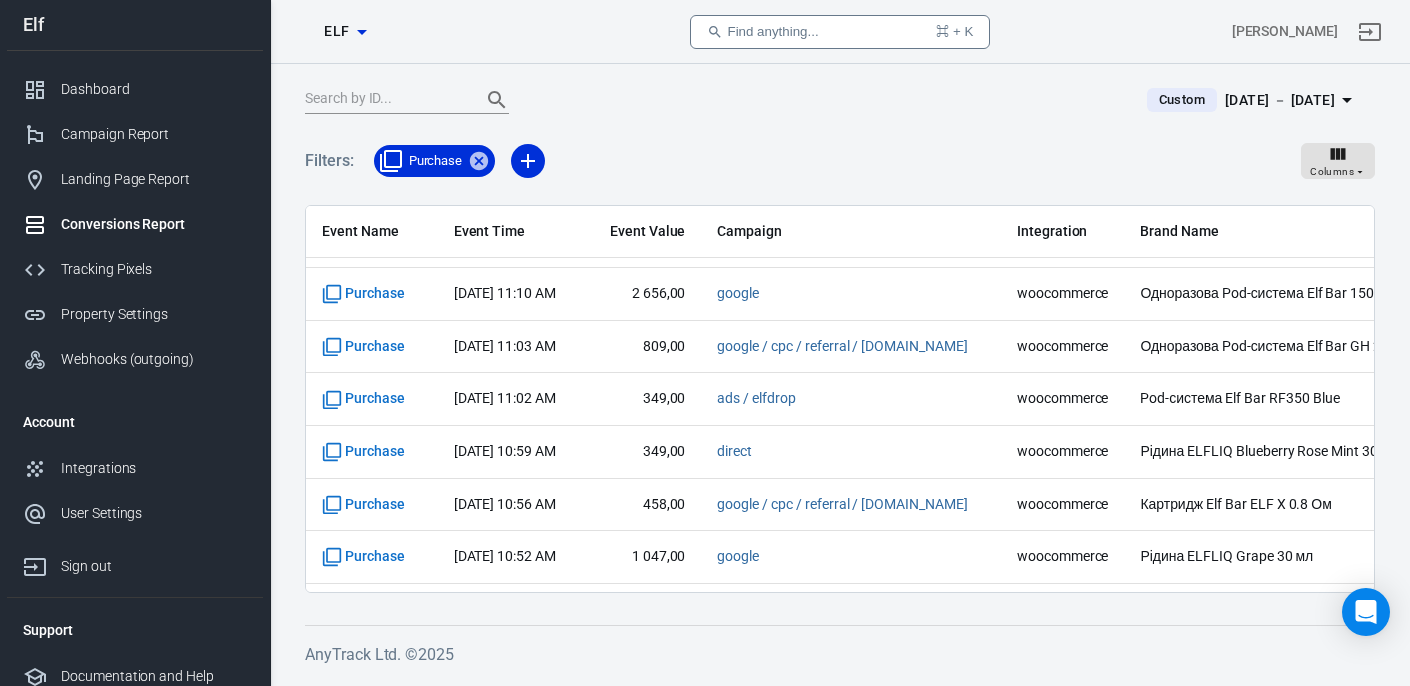 click on "Jul 4 － Jul 5, 2025" at bounding box center (1280, 100) 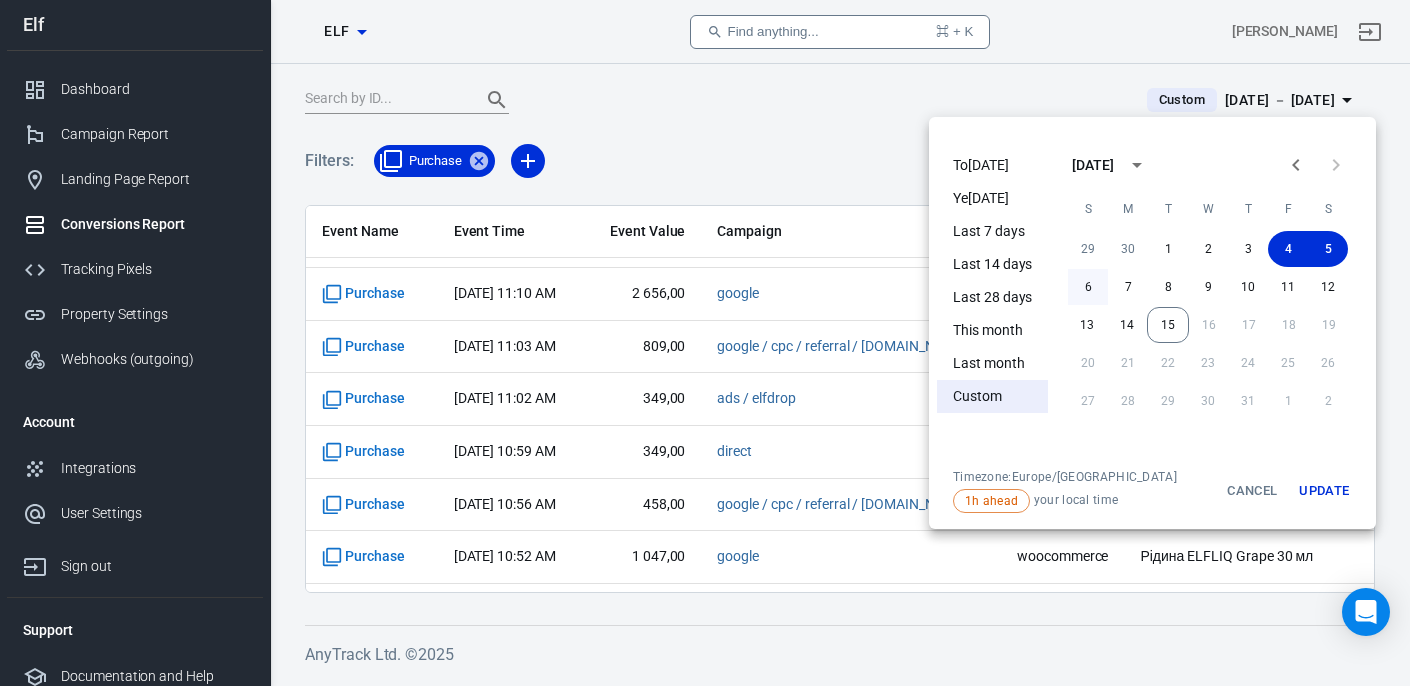 click on "6" at bounding box center (1088, 287) 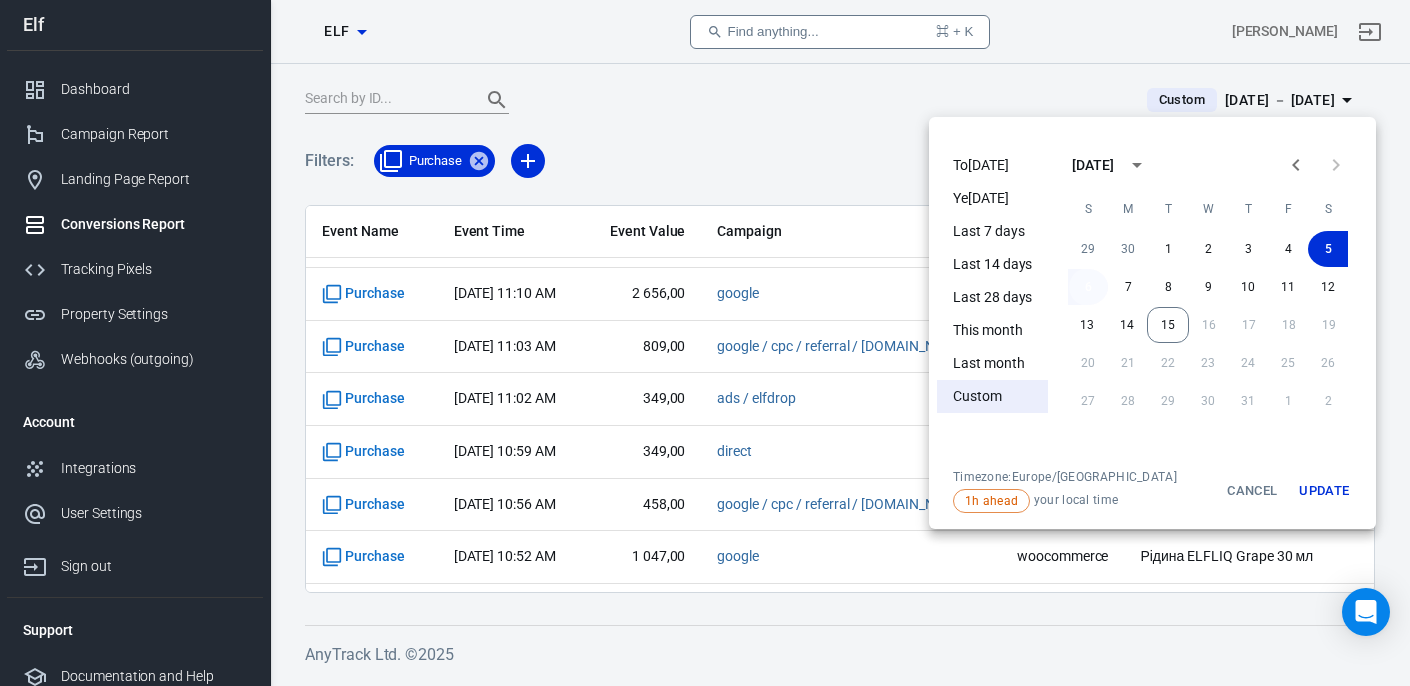 click on "6" at bounding box center [1088, 287] 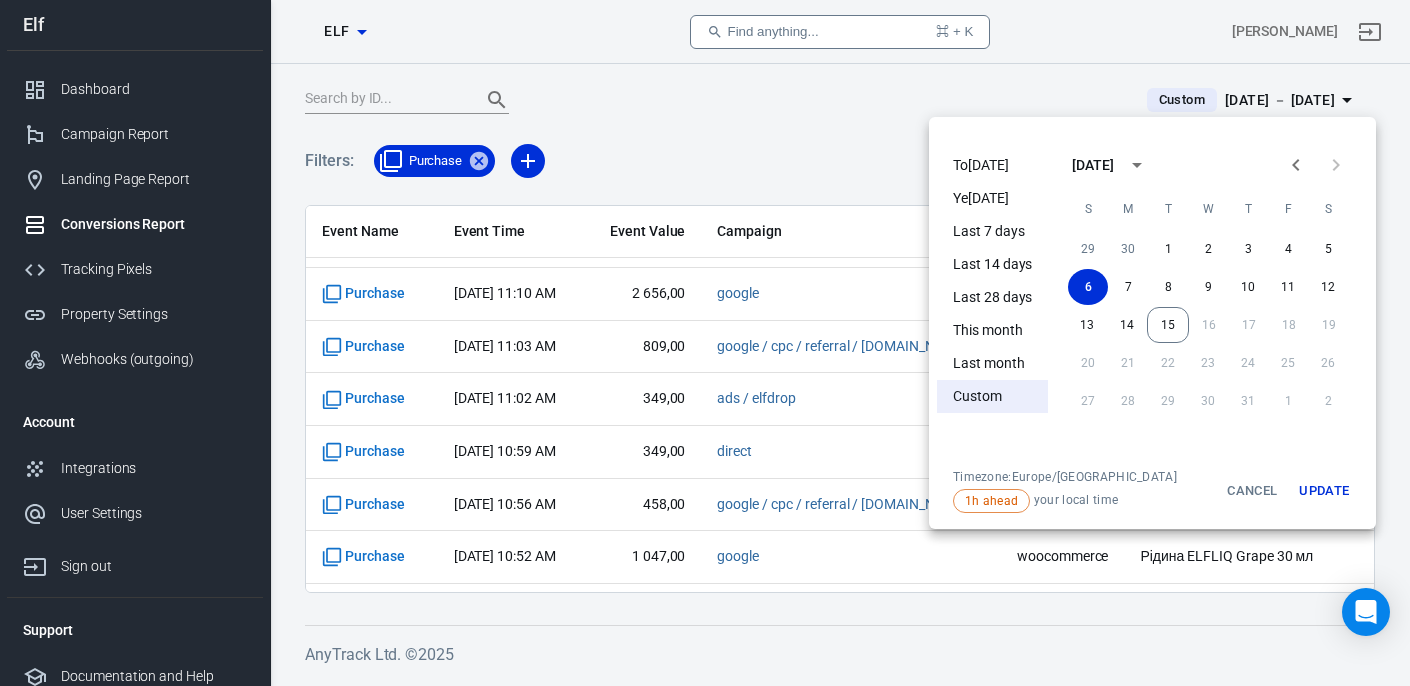click on "Update" at bounding box center [1324, 491] 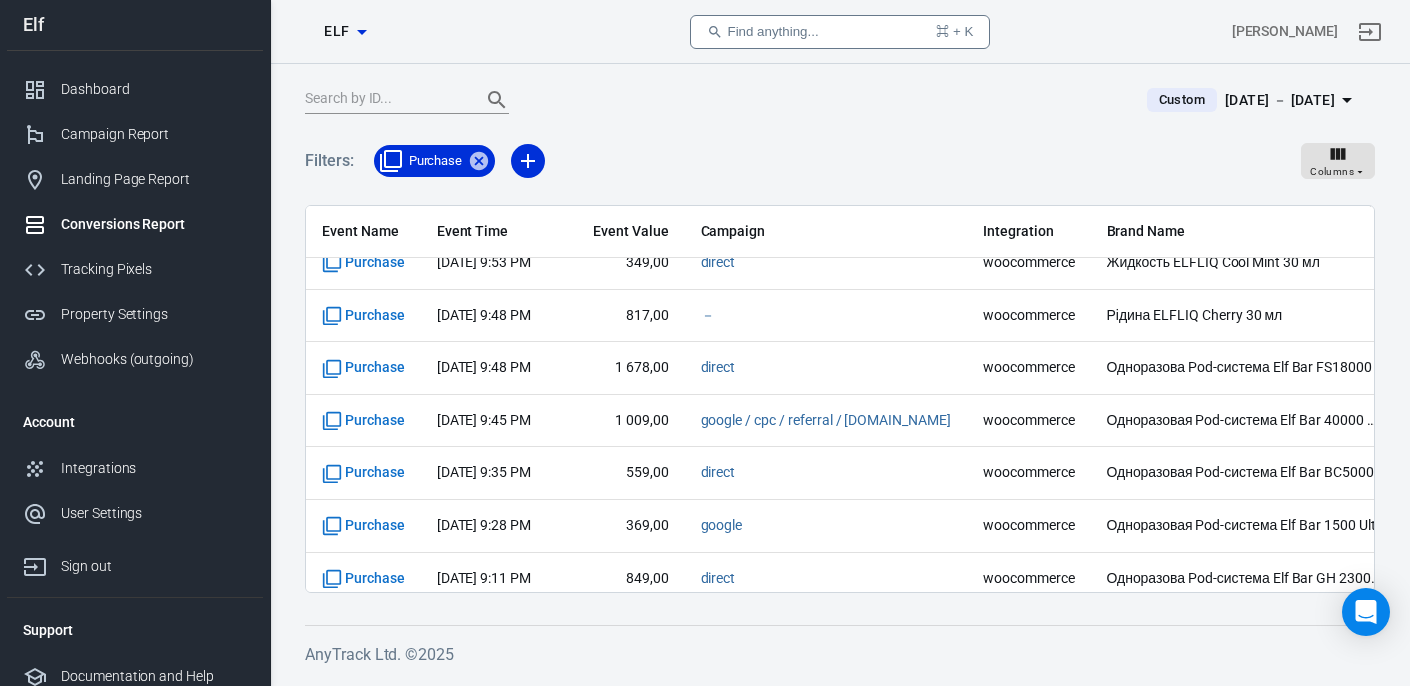 scroll, scrollTop: 781, scrollLeft: 0, axis: vertical 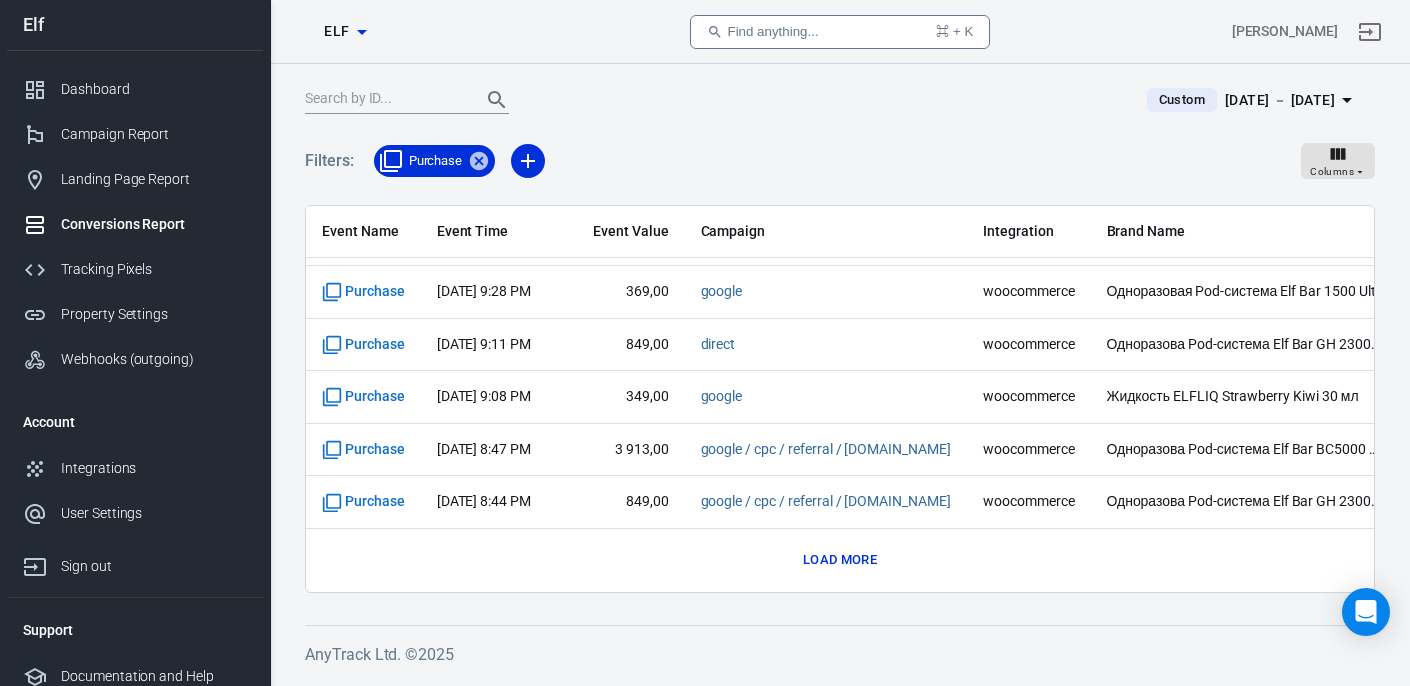 click on "Load more" at bounding box center (840, 560) 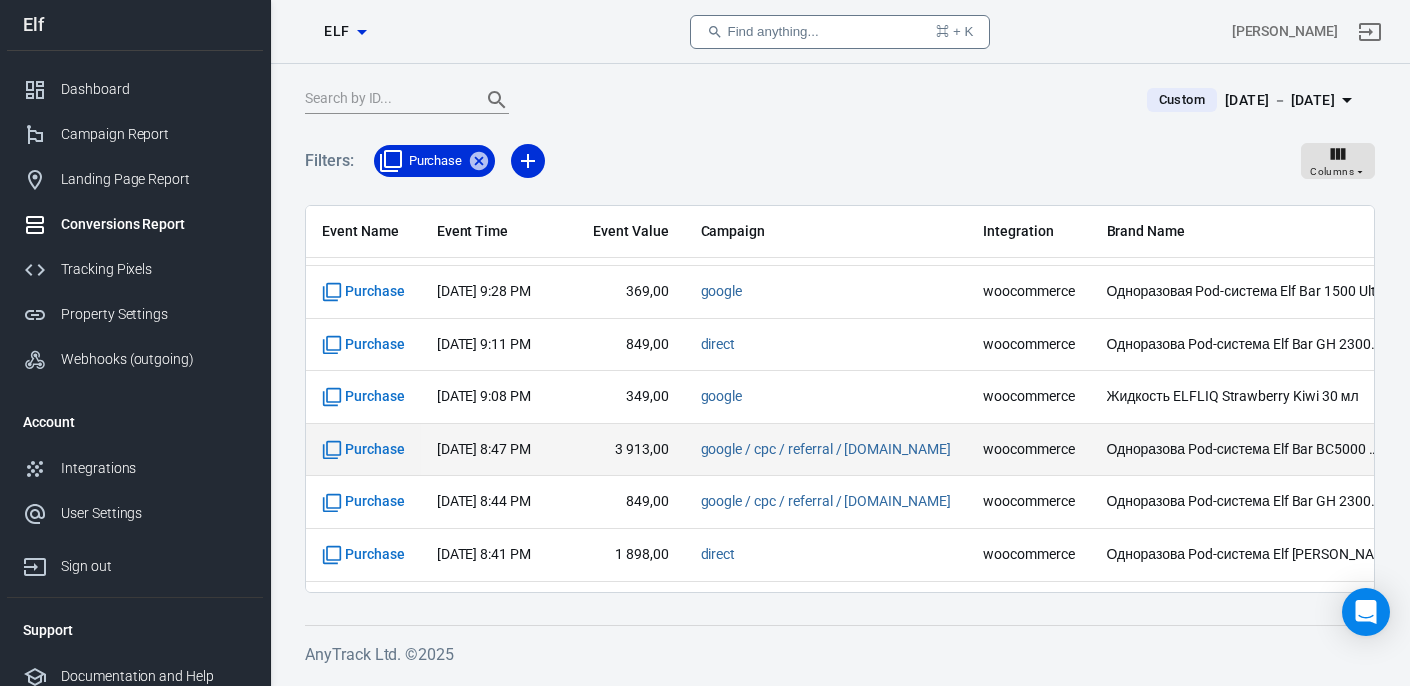 scroll, scrollTop: 1833, scrollLeft: 0, axis: vertical 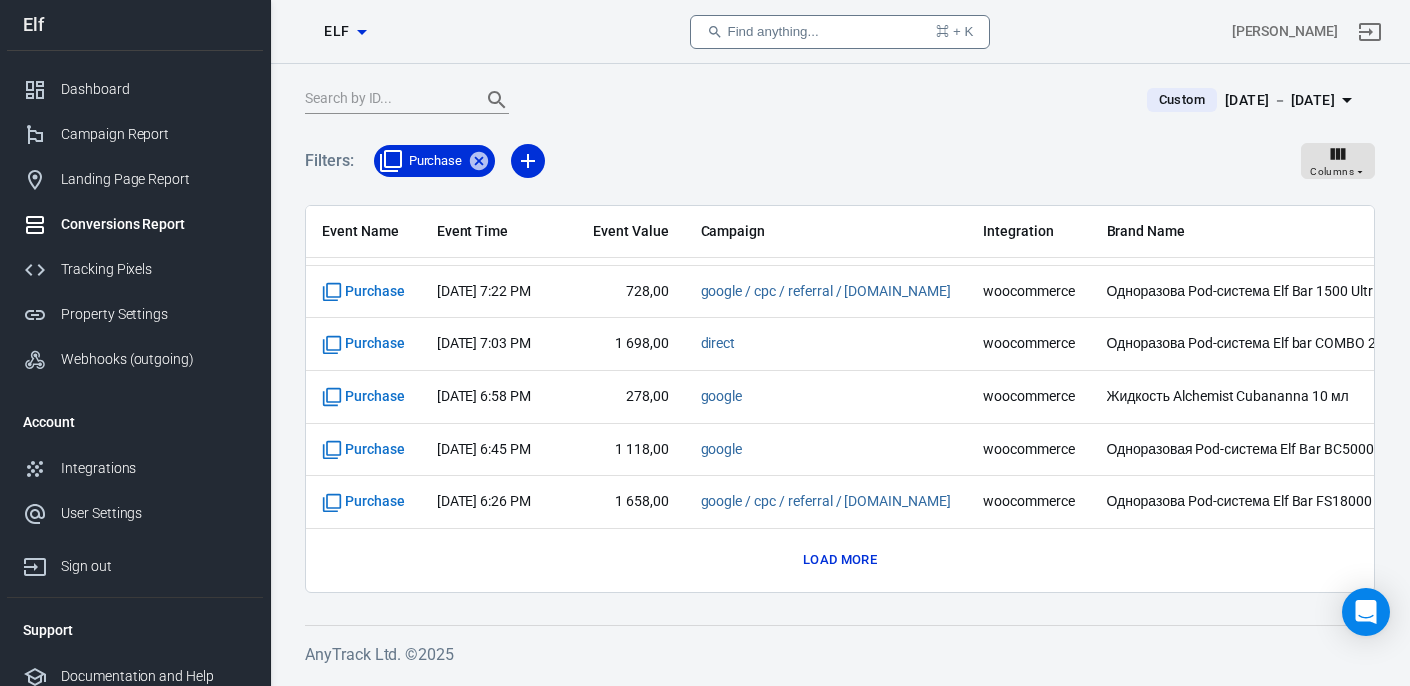 click on "Load more" at bounding box center [840, 560] 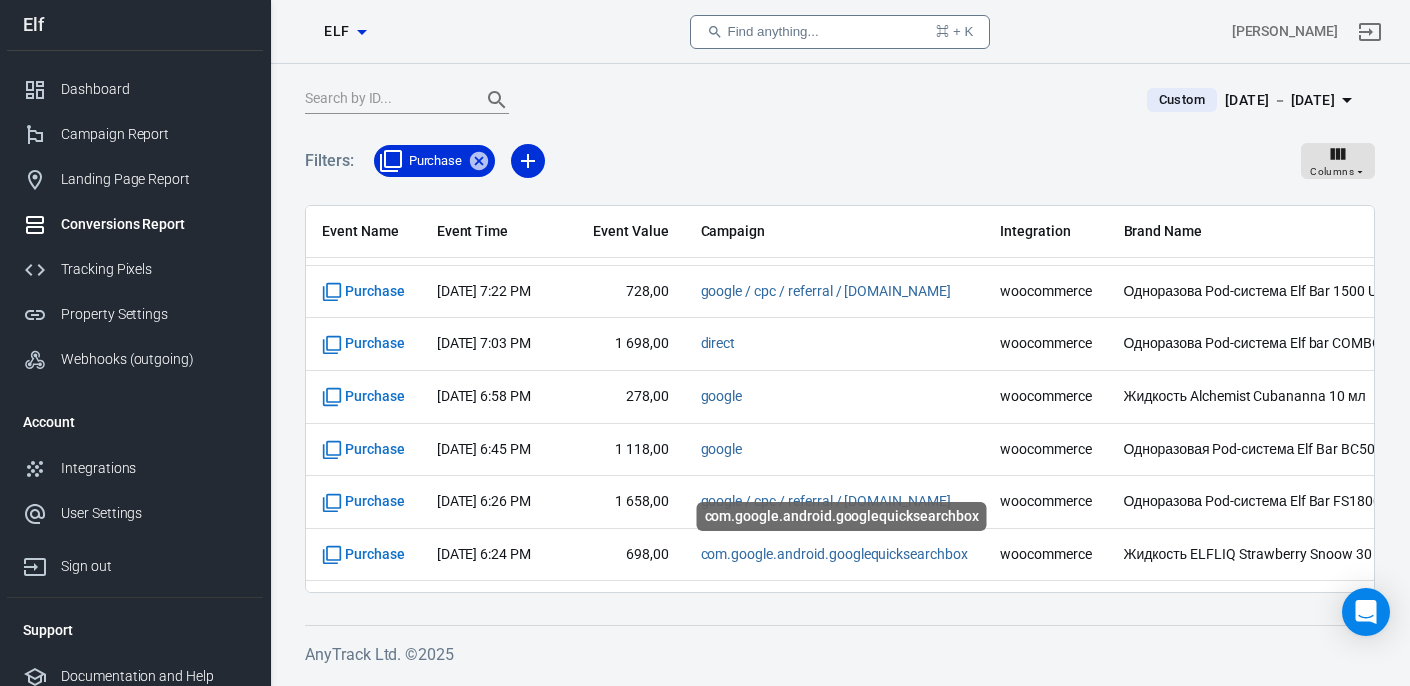 scroll, scrollTop: 2885, scrollLeft: 0, axis: vertical 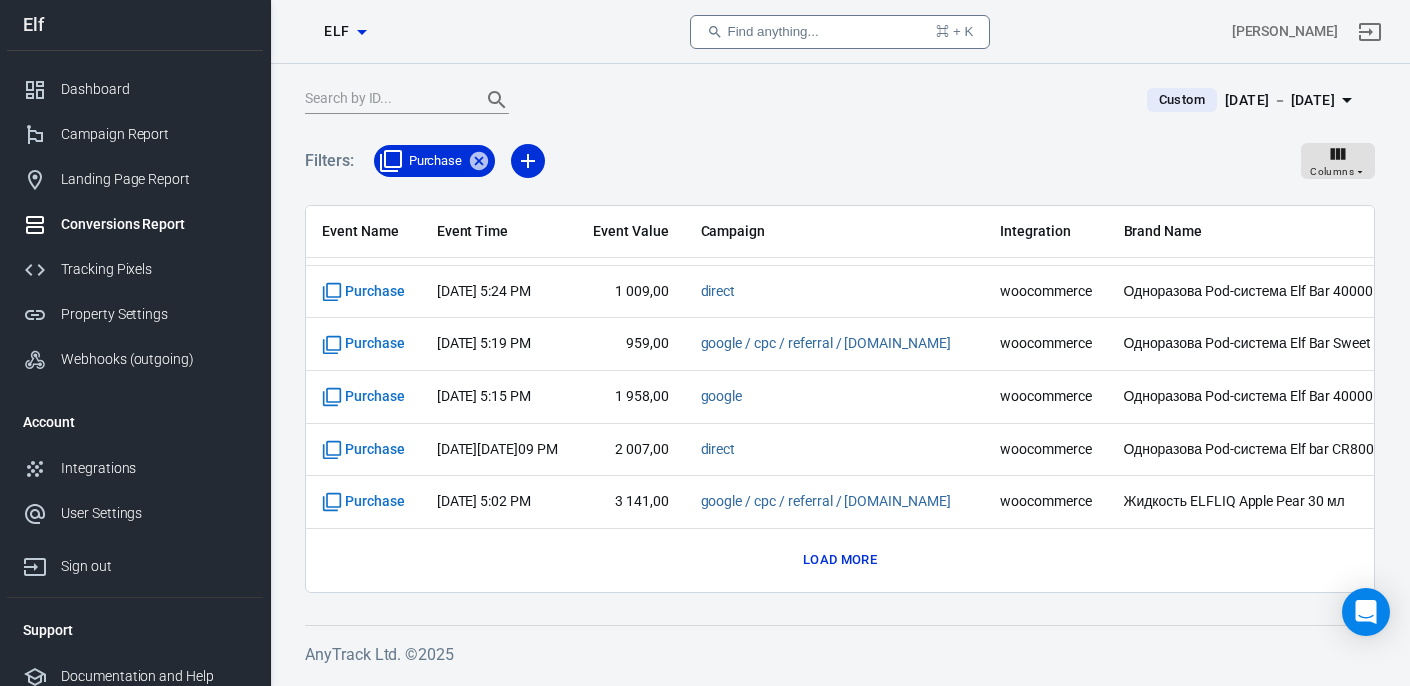 click on "Load more" at bounding box center (840, 560) 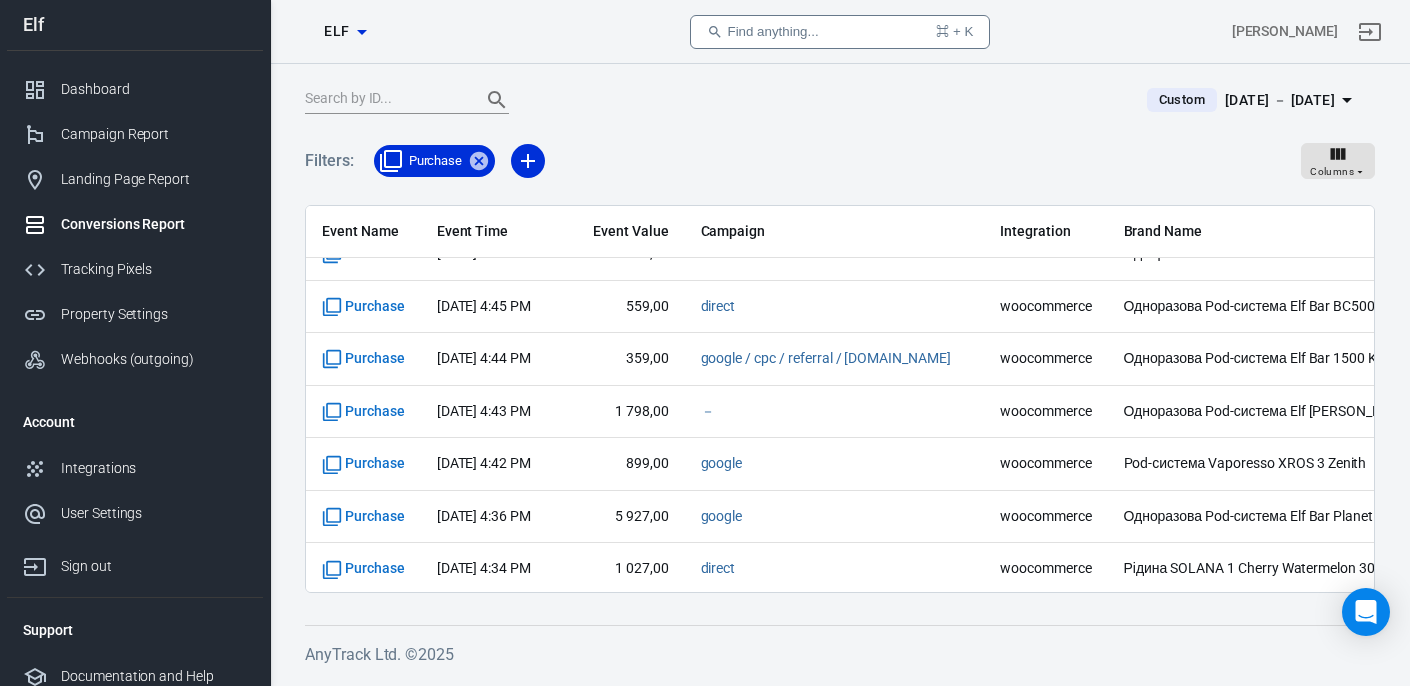 scroll, scrollTop: 3937, scrollLeft: 0, axis: vertical 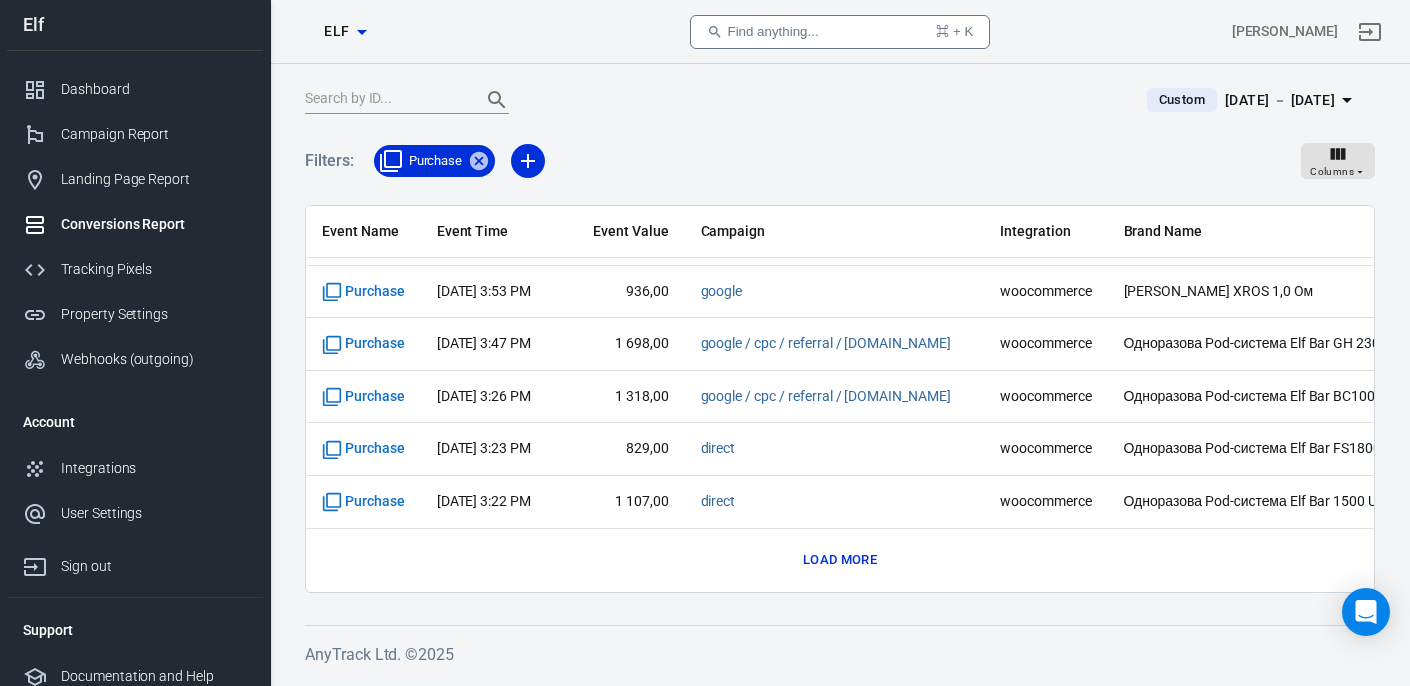 click on "Event Name Event Time Event Value Campaign Integration Brand Name   Purchase Jul 6, 2025, 10:33 PM 2 018,00 google   woocommerce Одноразовая Pod-система Elf Bar 40000 Moon Night Watermelon Ice   Purchase Jul 6, 2025, 10:31 PM 468,00 google / cpc / referral / www.elfspace.com.ua   woocommerce Картридж Vaporesso XROS 0,6 Oм   Purchase Jul 6, 2025, 10:28 PM 718,00 google / cpc / referral / www.elfspace.com.ua   woocommerce Одноразова Pod-система Elf Bar 1500 Neon Rain   Purchase Jul 6, 2025, 10:20 PM 488,00 ads / tgsale   woocommerce Рідина Lucky Watermelon Lemonade 15 мл/ 50мг   Purchase Jul 6, 2025, 10:20 PM 698,00 google   woocommerce Рідина ELFLIQ Sour Watermelon Gummy 30 мл   Purchase Jul 6, 2025, 10:09 PM 1 009,00 direct   woocommerce Одноразова Pod-система Elf Bar 40000 Moon Night Watermelon Ice   Purchase Jul 6, 2025, 10:09 PM 320,00 google / cpc / referral / www.elfspace.com.ua   woocommerce   Purchase Jul 6, 2025, 10:01 PM" at bounding box center (840, 399) 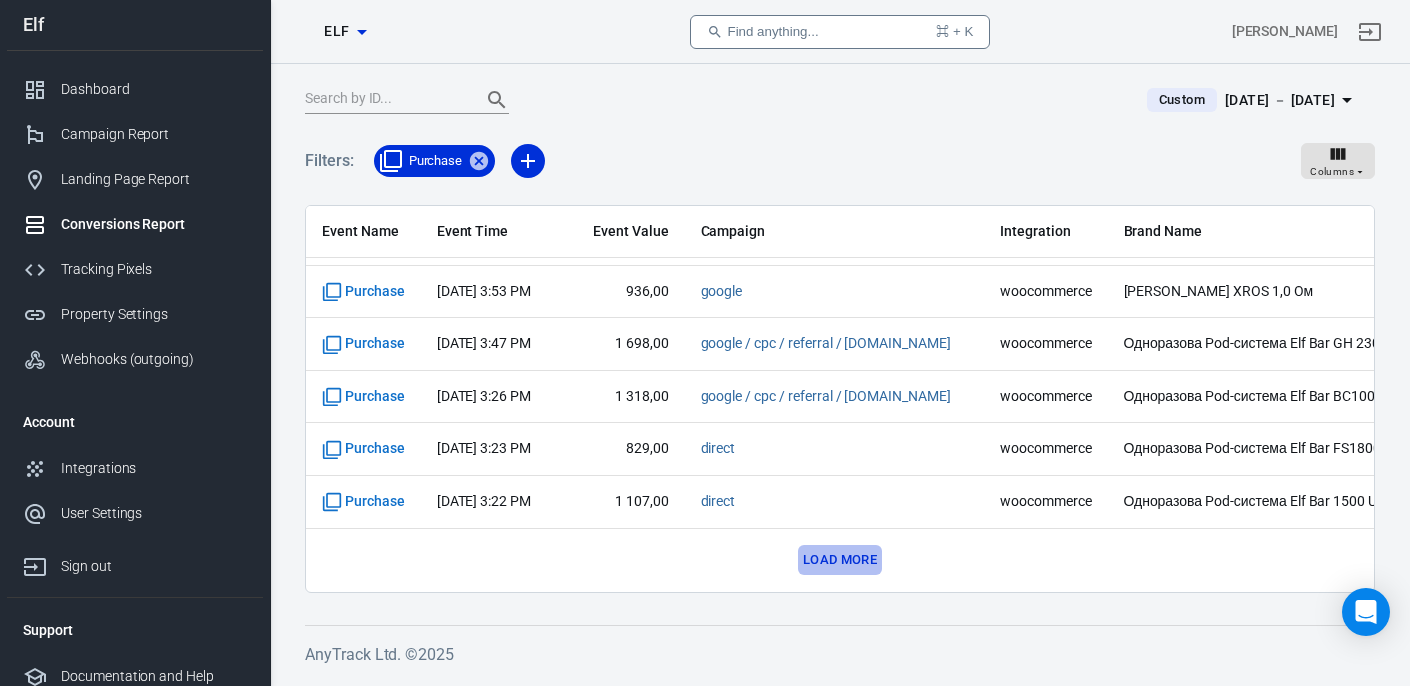 click on "Load more" at bounding box center [840, 560] 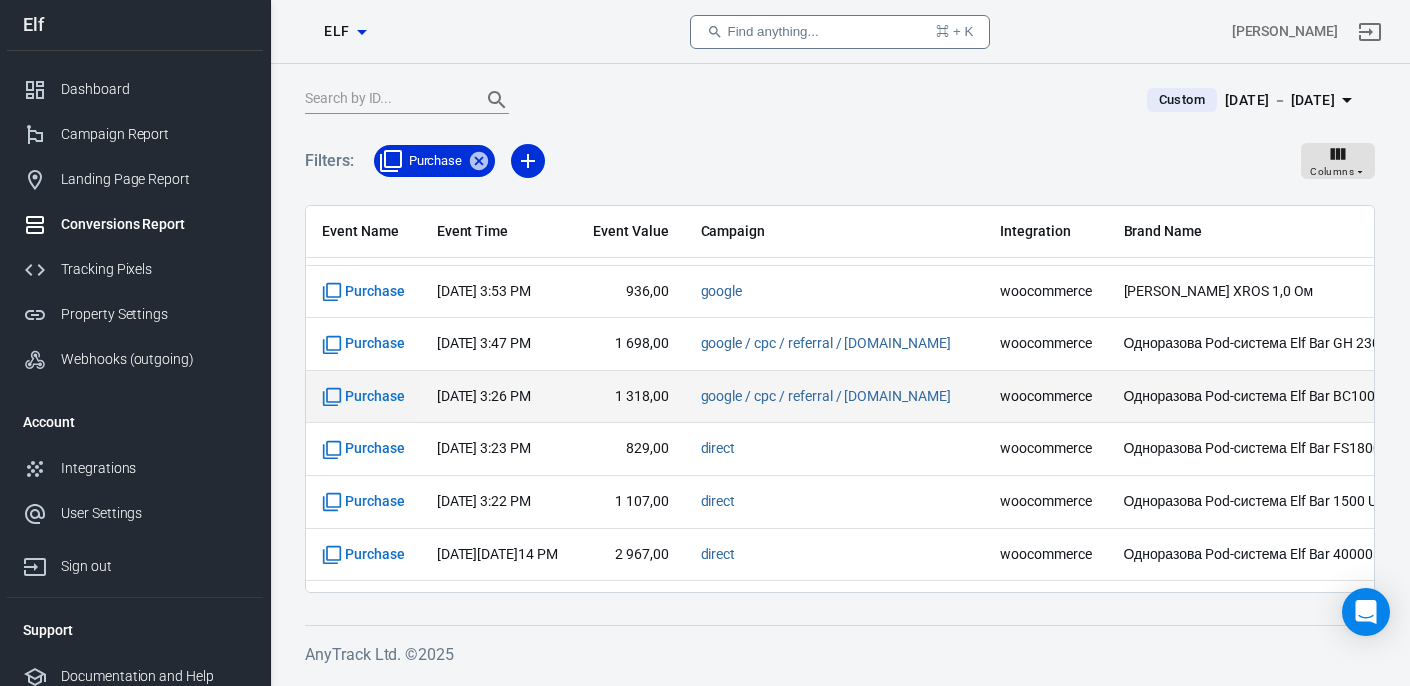 scroll, scrollTop: 4988, scrollLeft: 0, axis: vertical 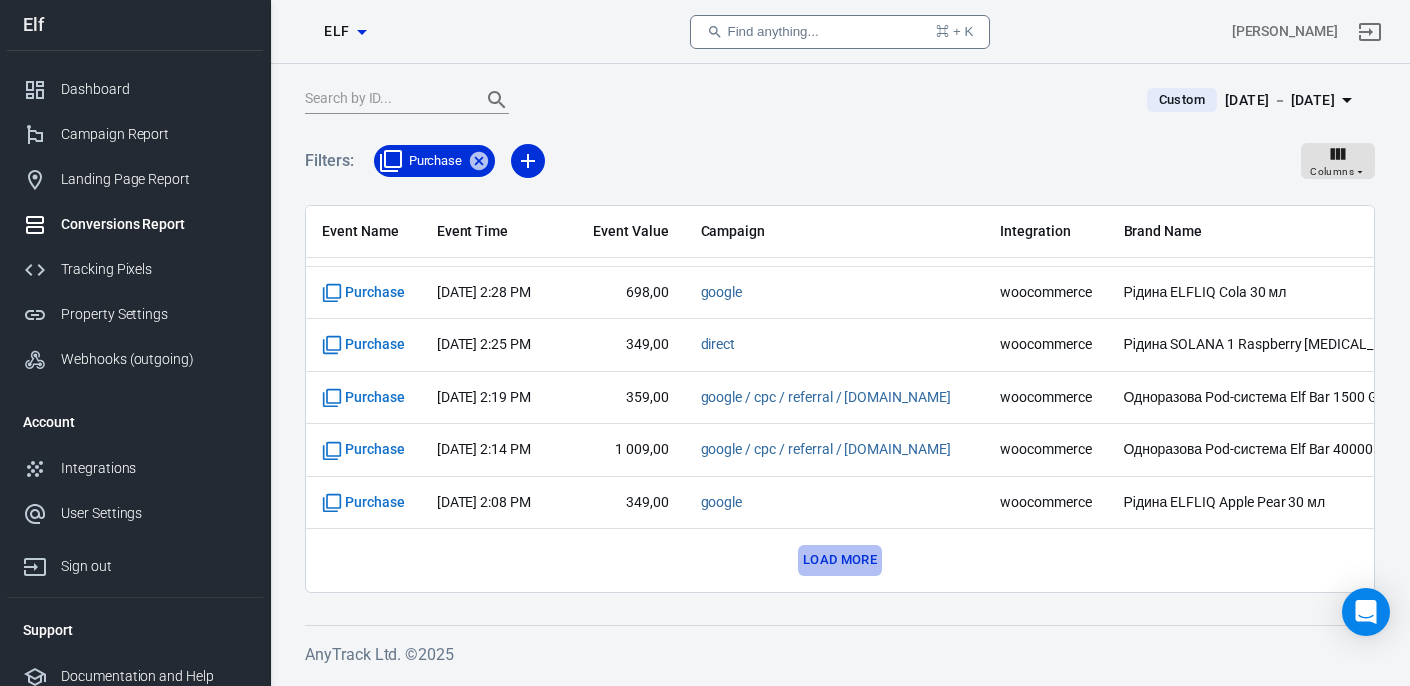click on "Load more" at bounding box center (840, 560) 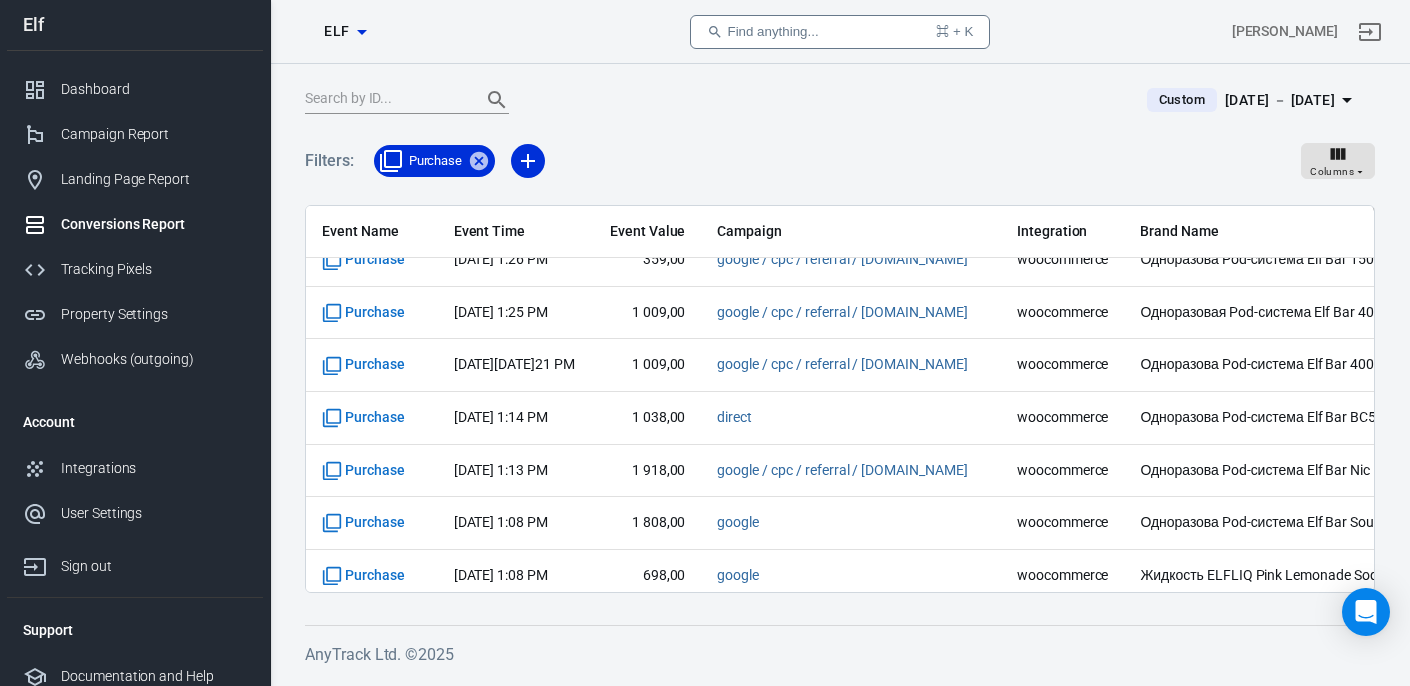 scroll, scrollTop: 6040, scrollLeft: 0, axis: vertical 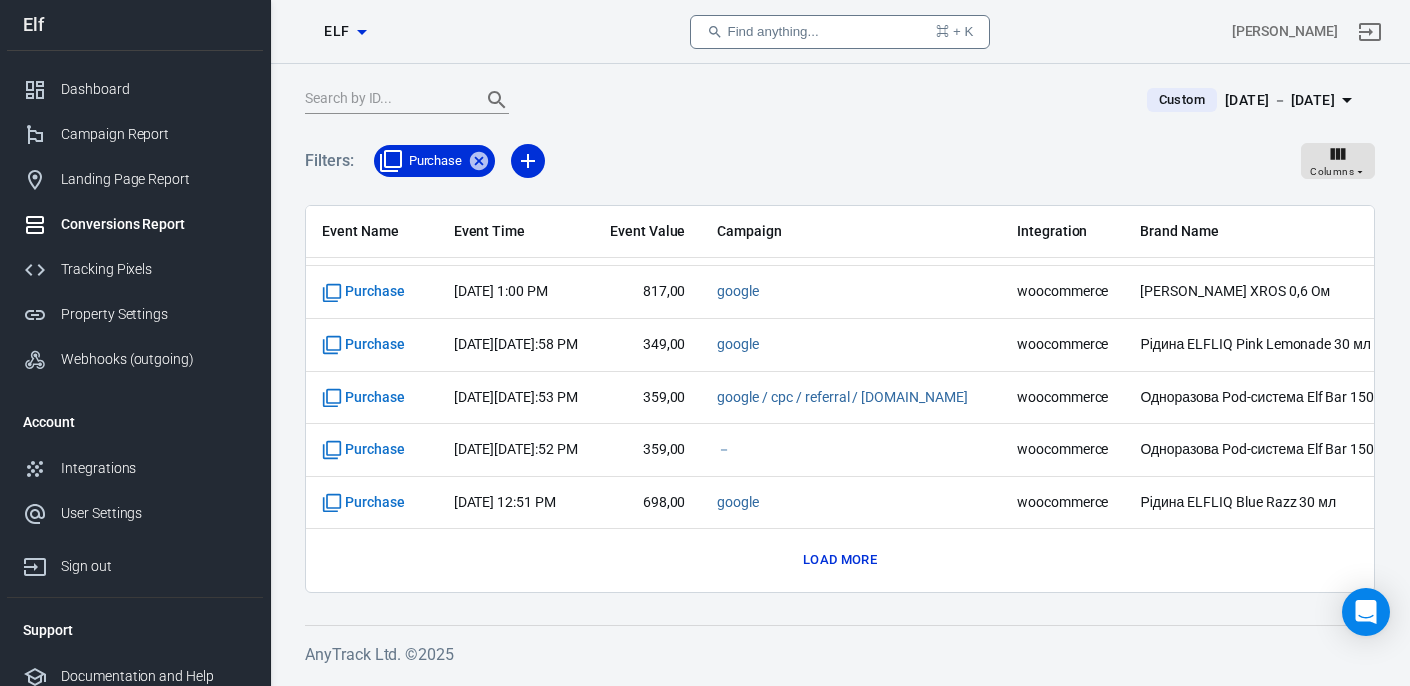 click on "Load more" at bounding box center (840, 560) 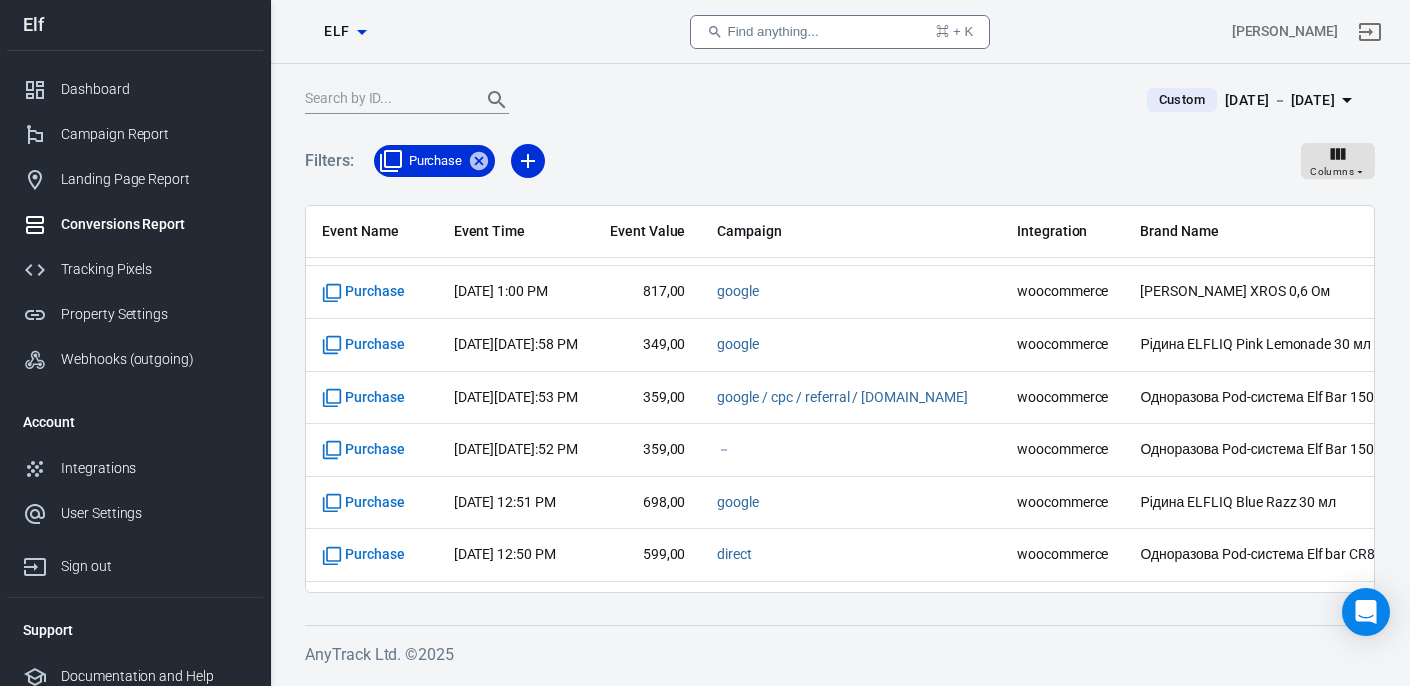 scroll, scrollTop: 7092, scrollLeft: 0, axis: vertical 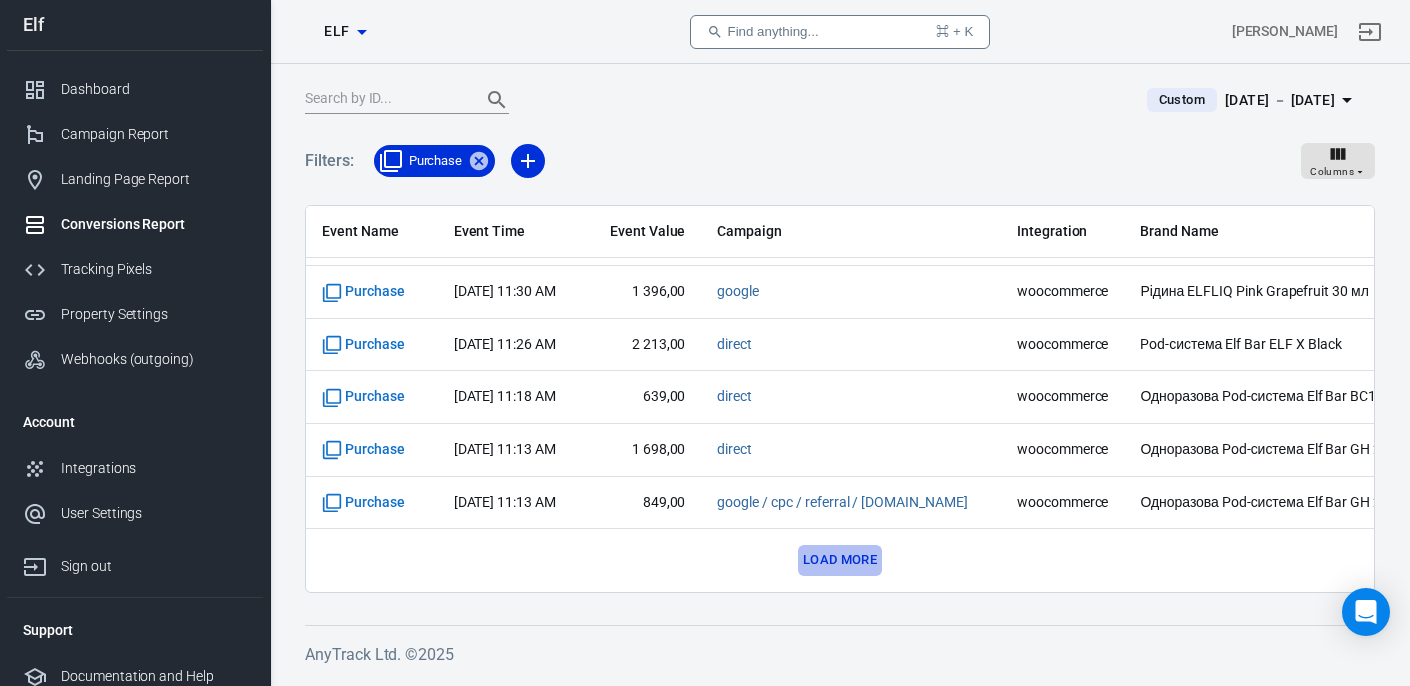 click on "Load more" at bounding box center [840, 560] 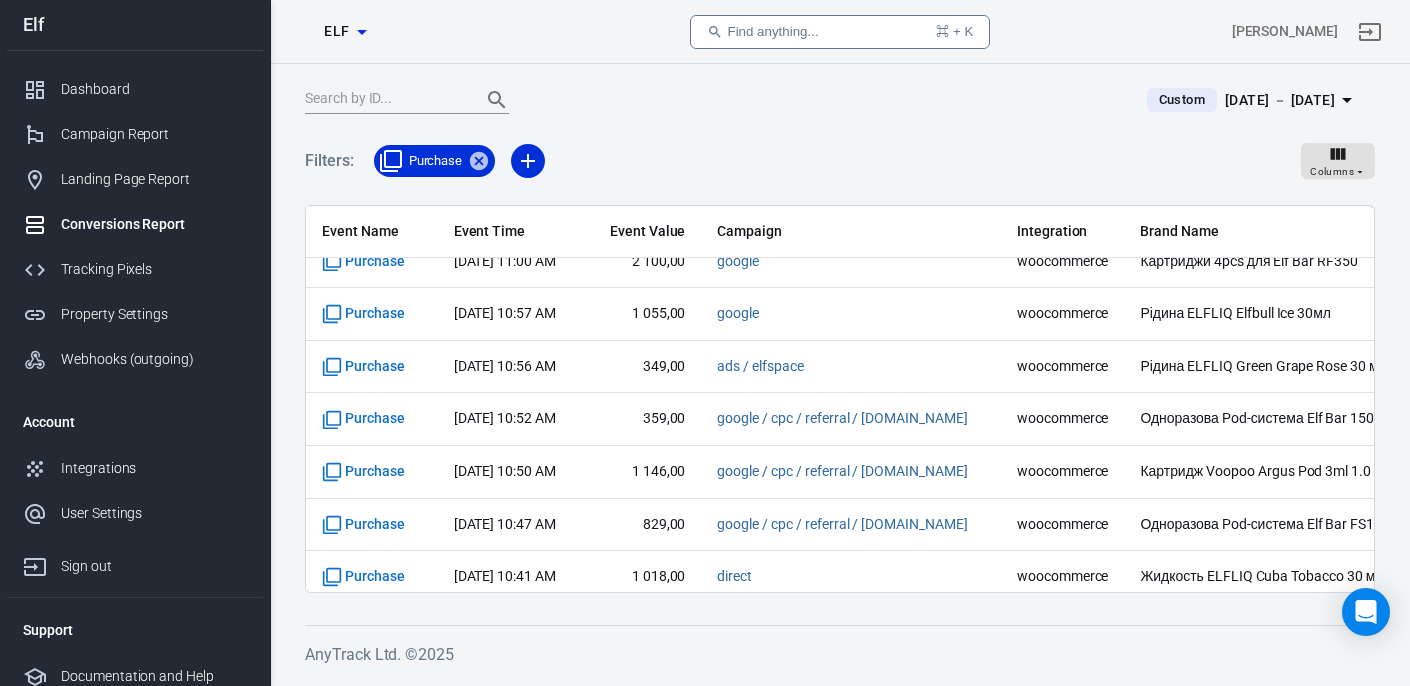 scroll, scrollTop: 8144, scrollLeft: 0, axis: vertical 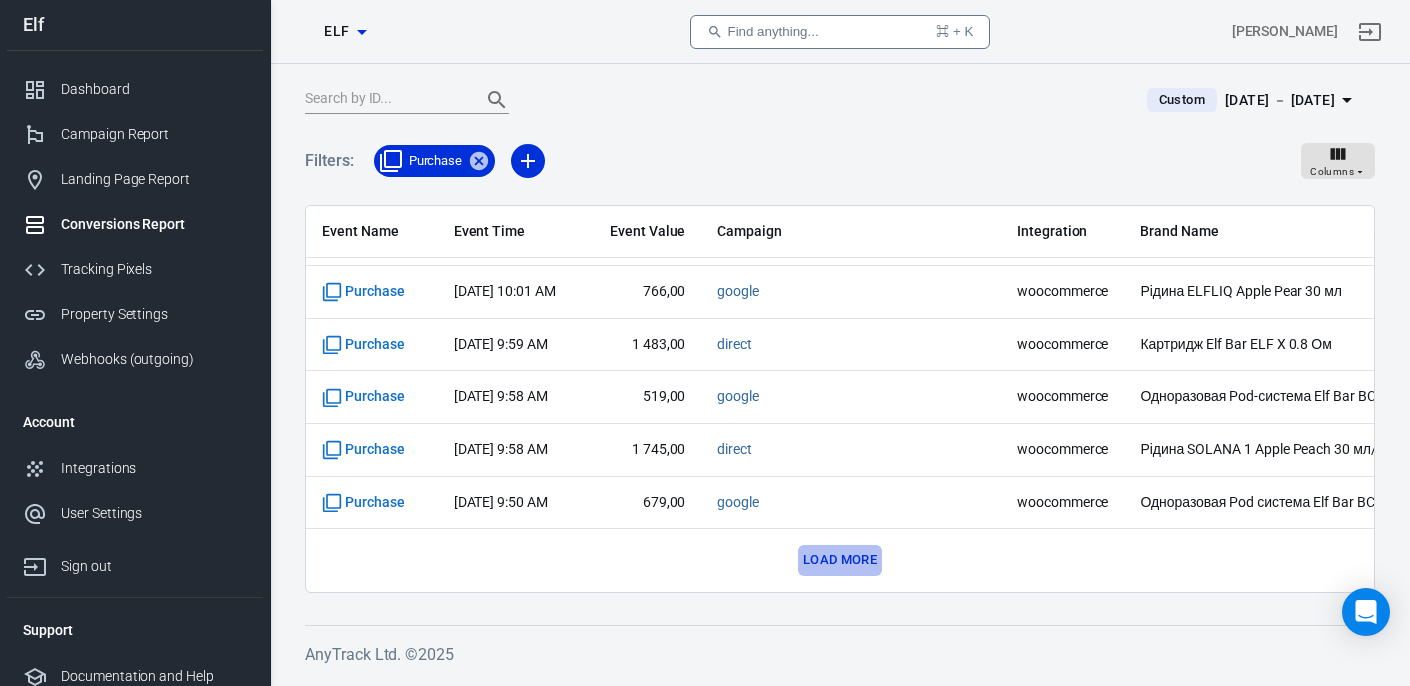 click on "Load more" at bounding box center [840, 560] 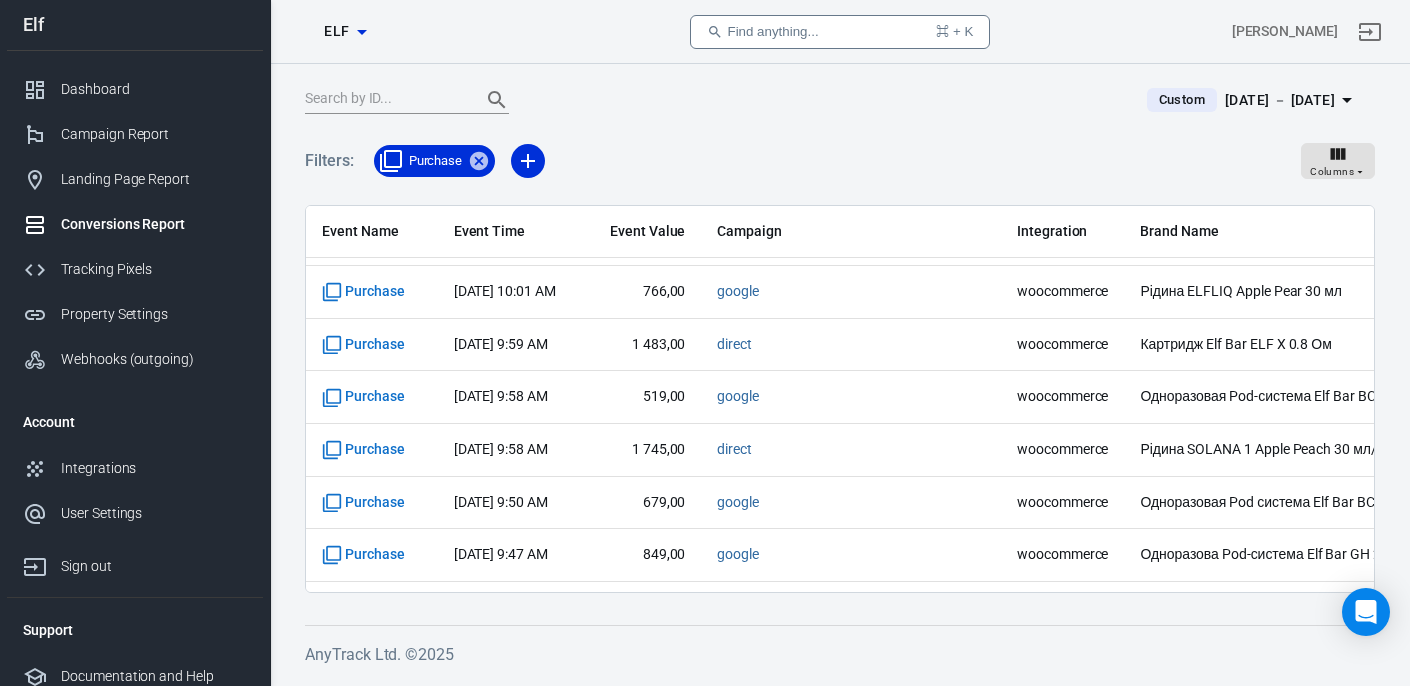 scroll, scrollTop: 9196, scrollLeft: 0, axis: vertical 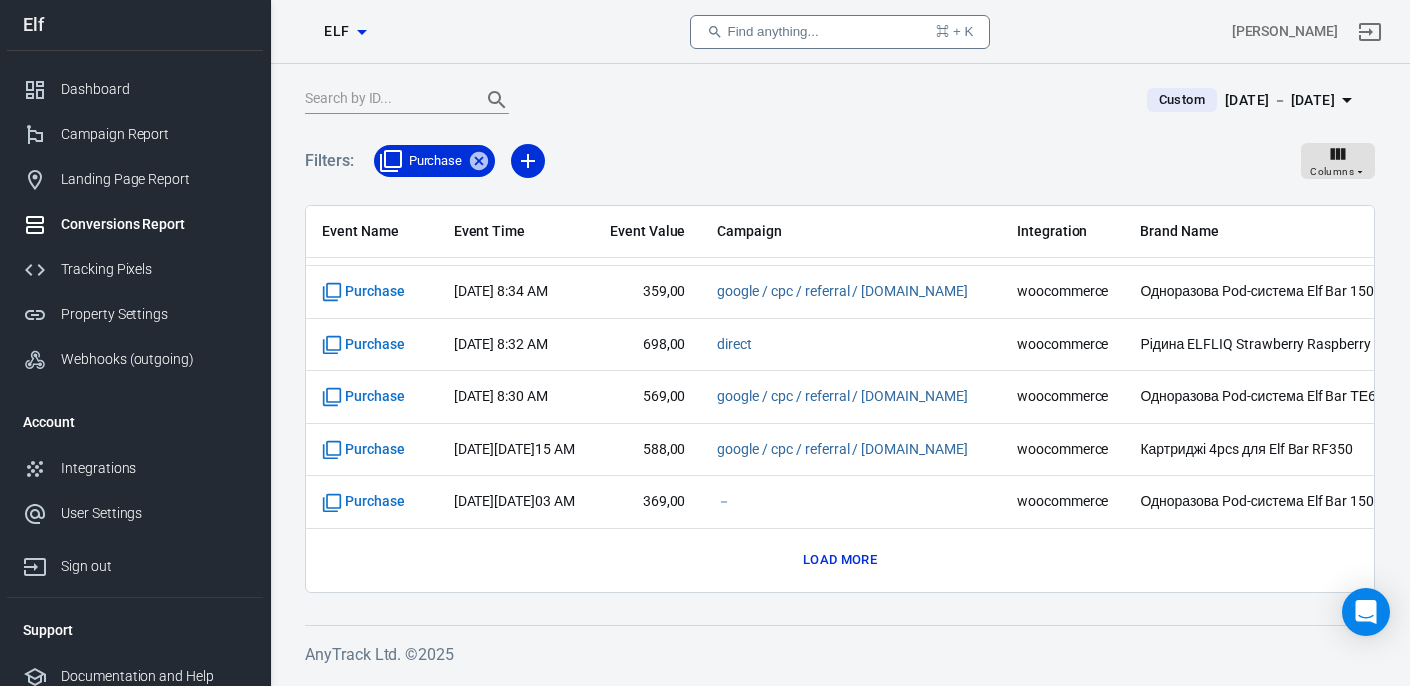 click on "Load more" at bounding box center [840, 560] 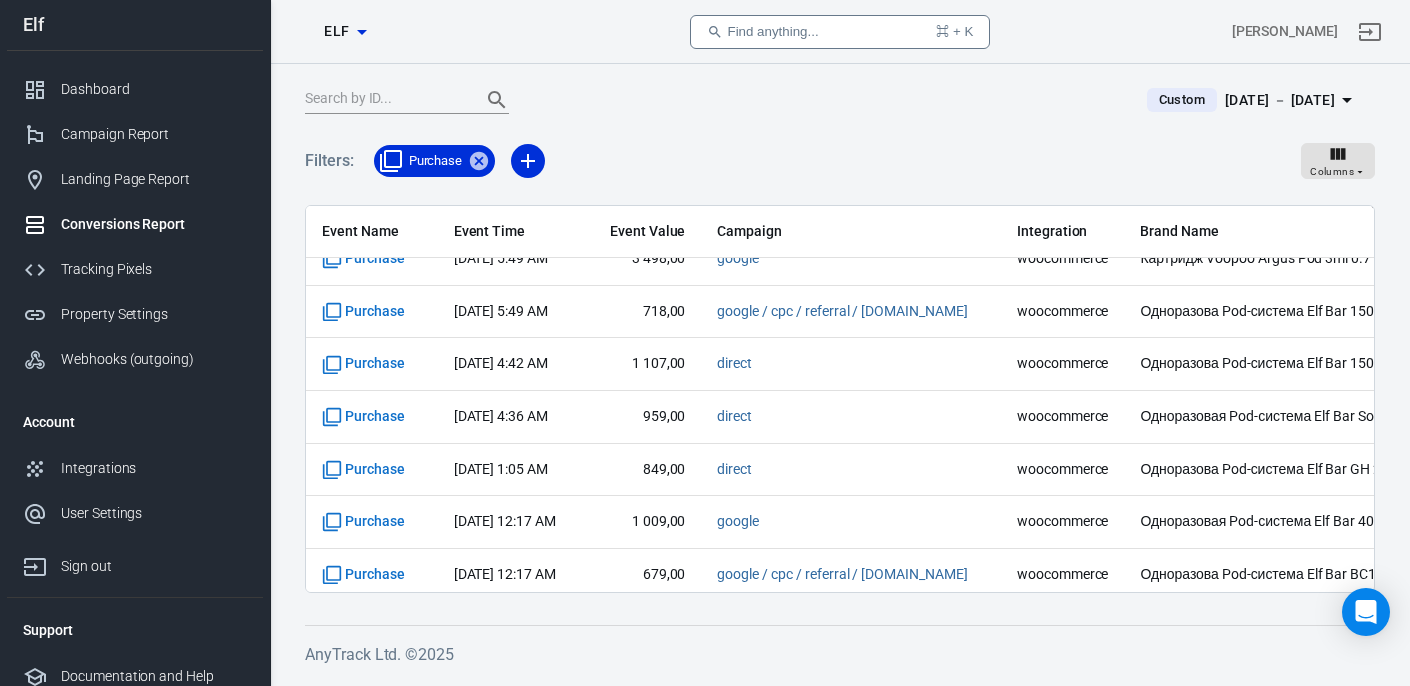 scroll, scrollTop: 10248, scrollLeft: 0, axis: vertical 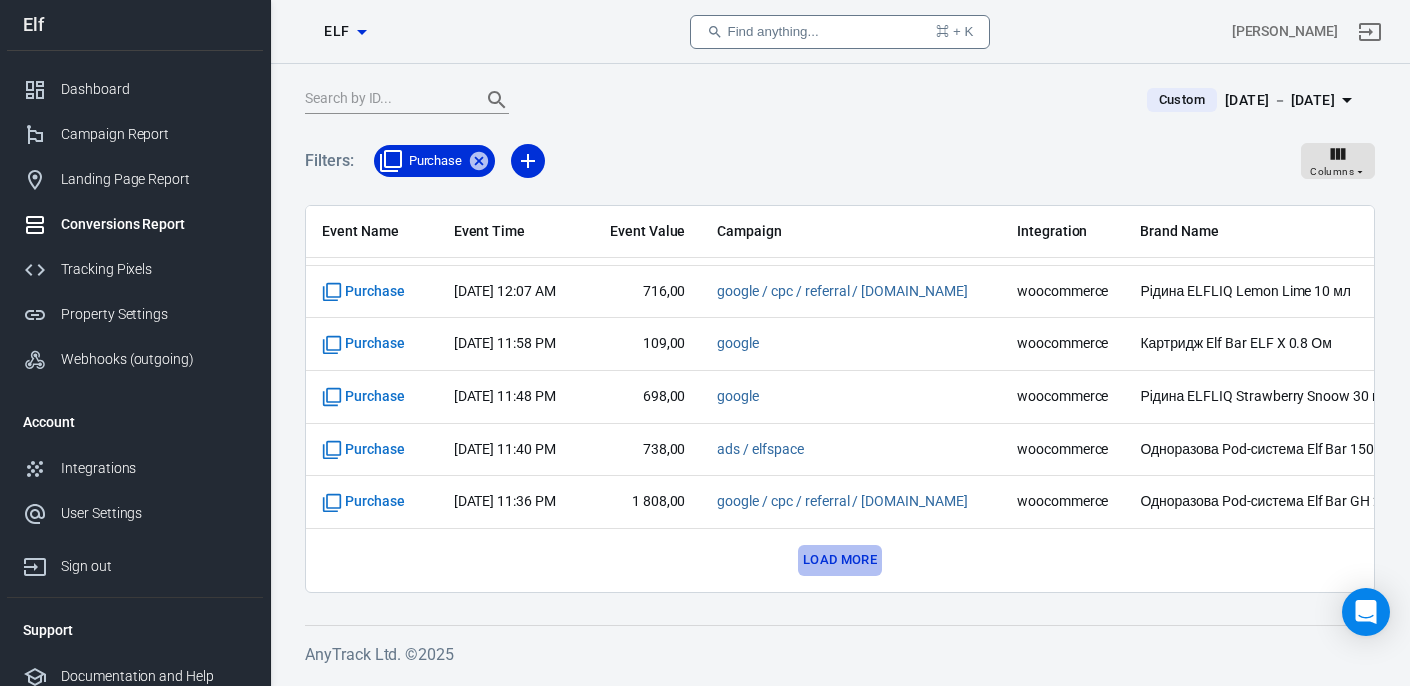 click on "Load more" at bounding box center (840, 560) 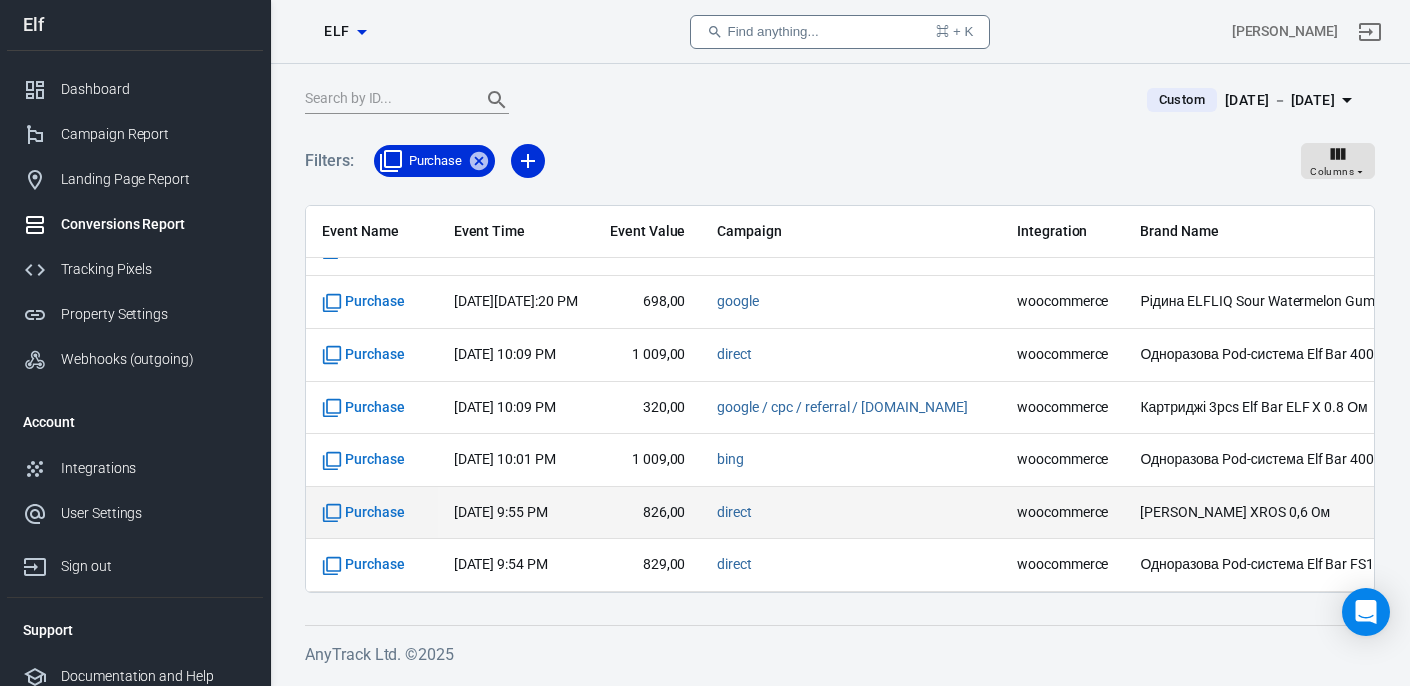 scroll, scrollTop: 0, scrollLeft: 0, axis: both 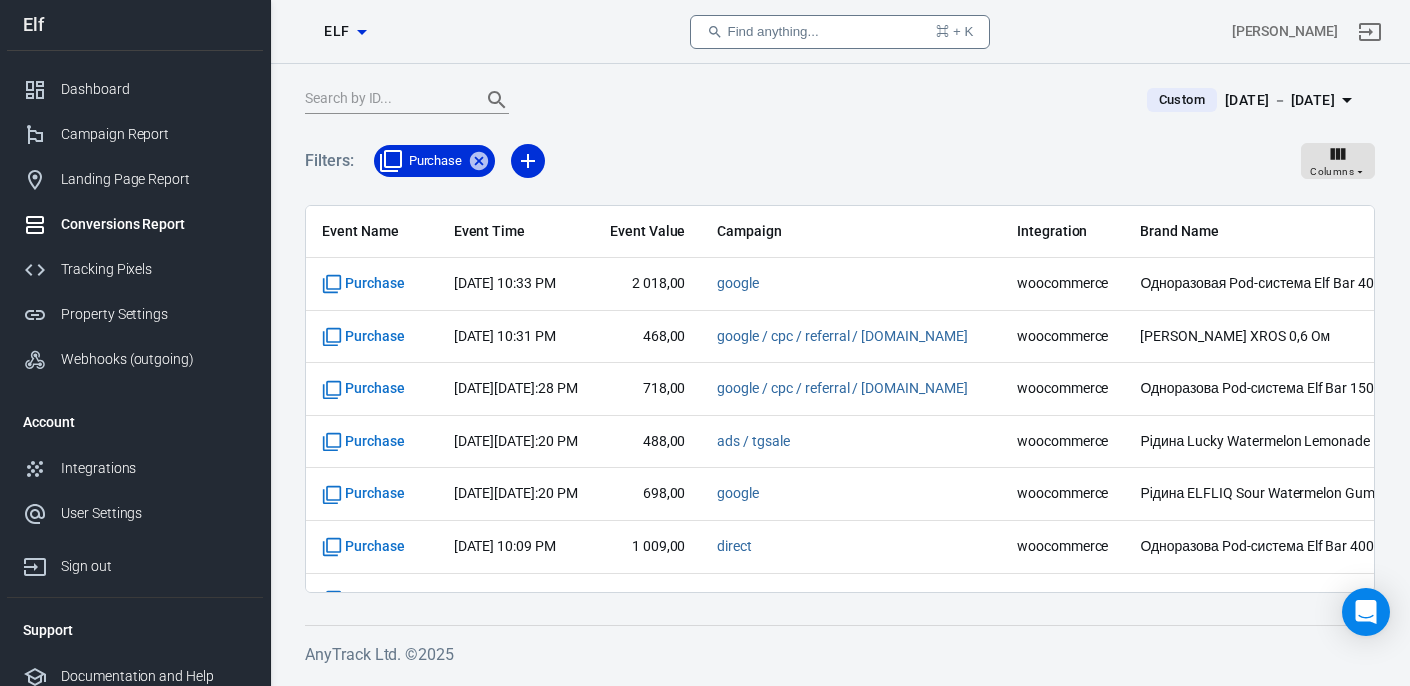 click on "Jul 6 － Jul 6, 2025" at bounding box center (1280, 100) 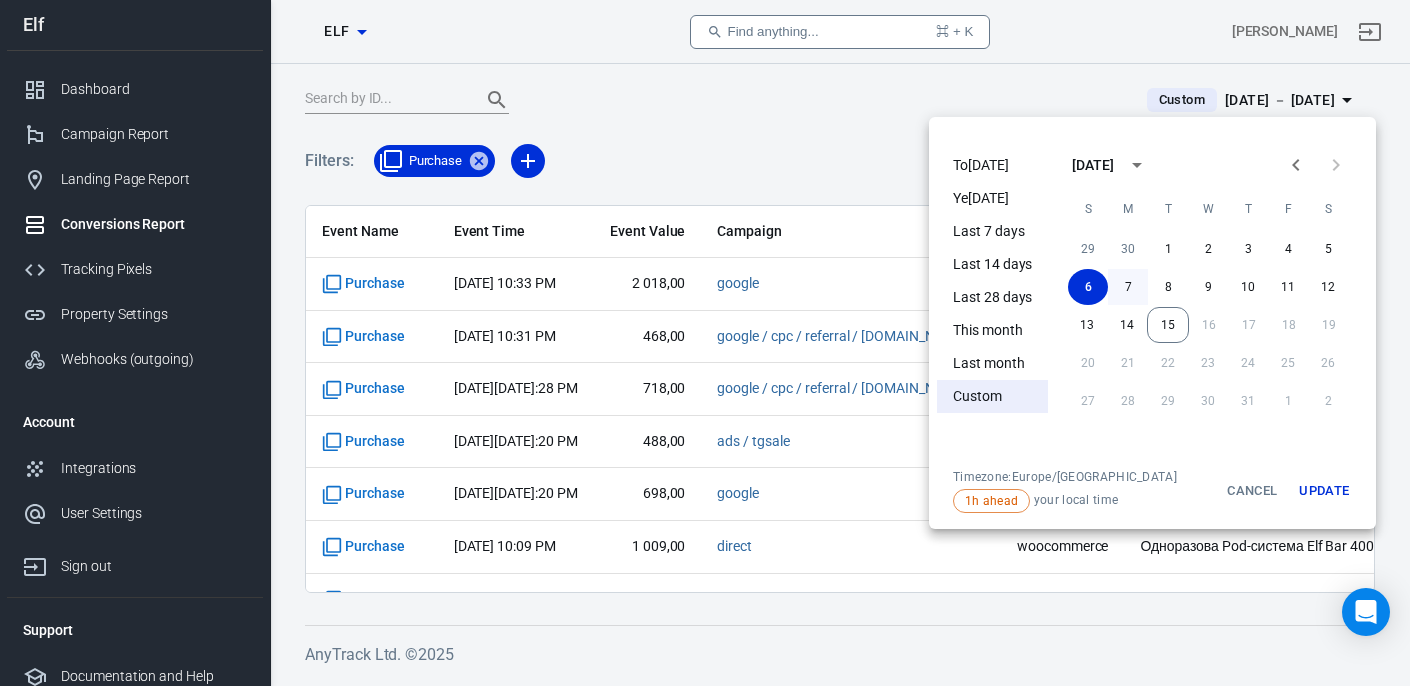 click on "7" at bounding box center [1128, 287] 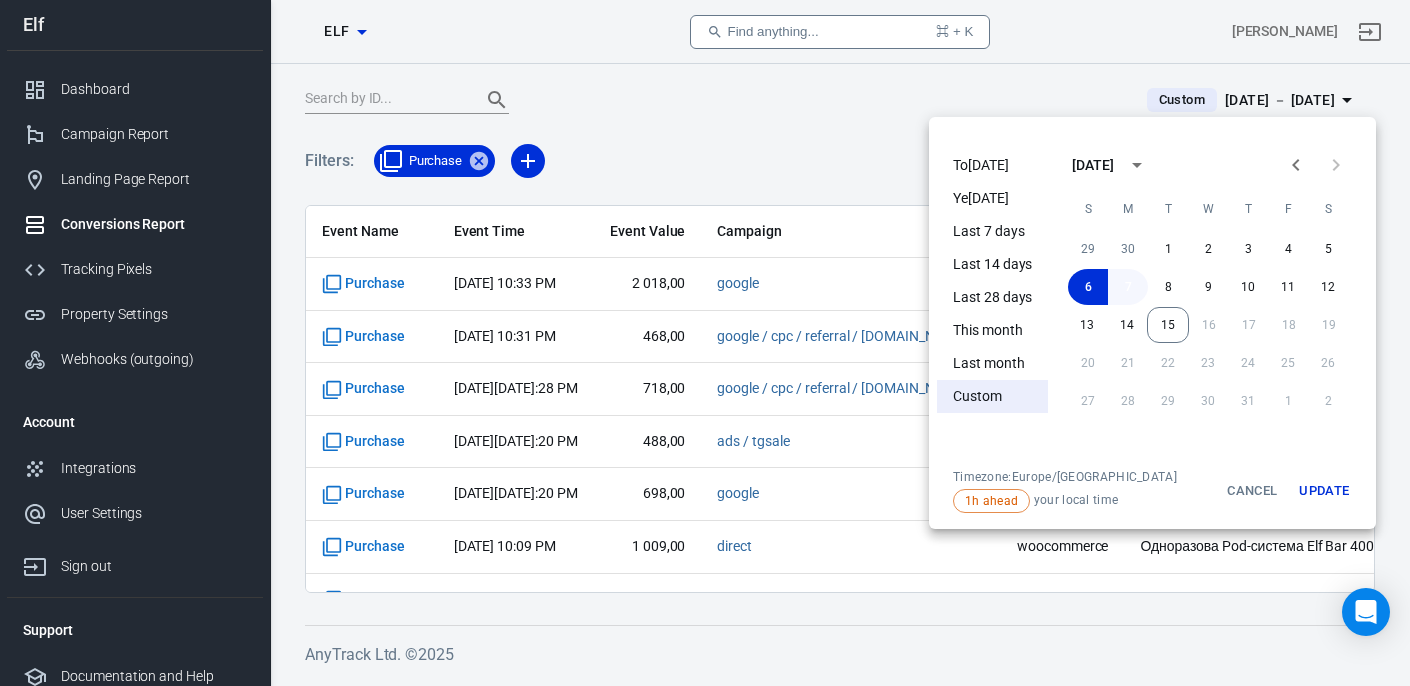 click on "7" at bounding box center [1128, 287] 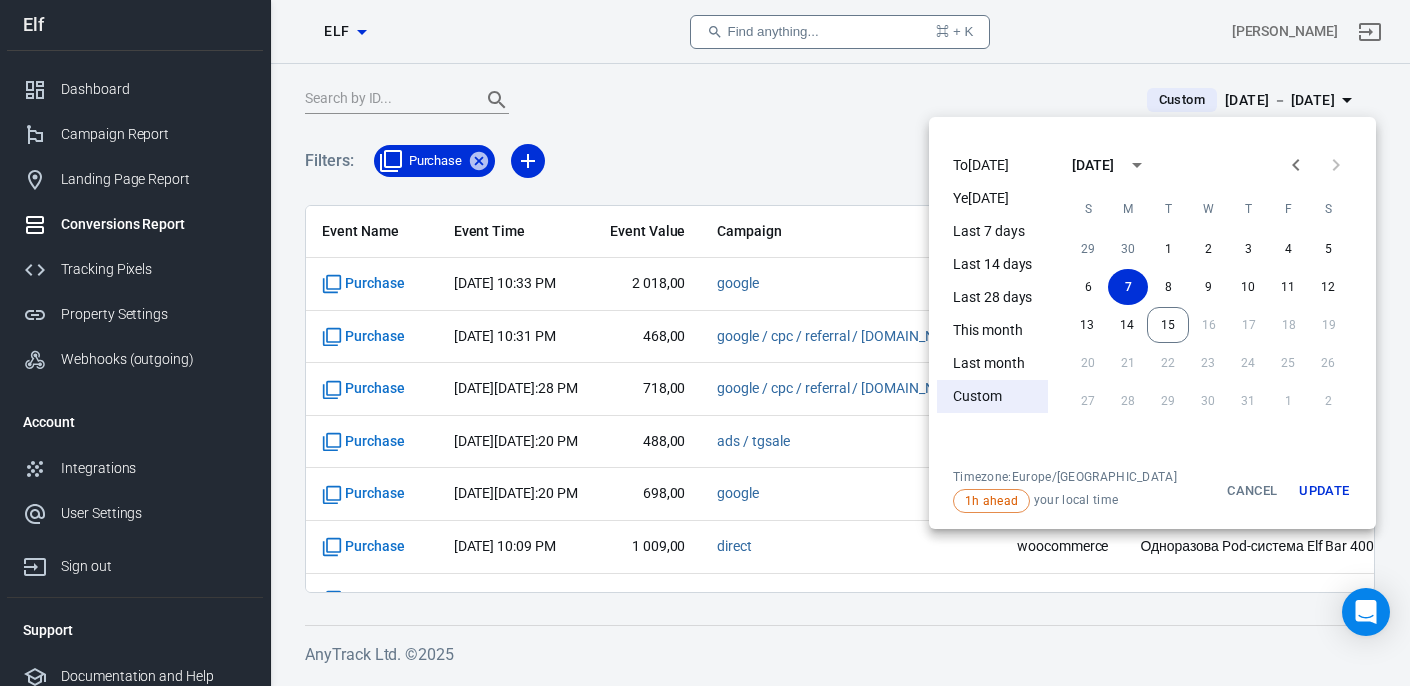 click on "Update" at bounding box center (1324, 491) 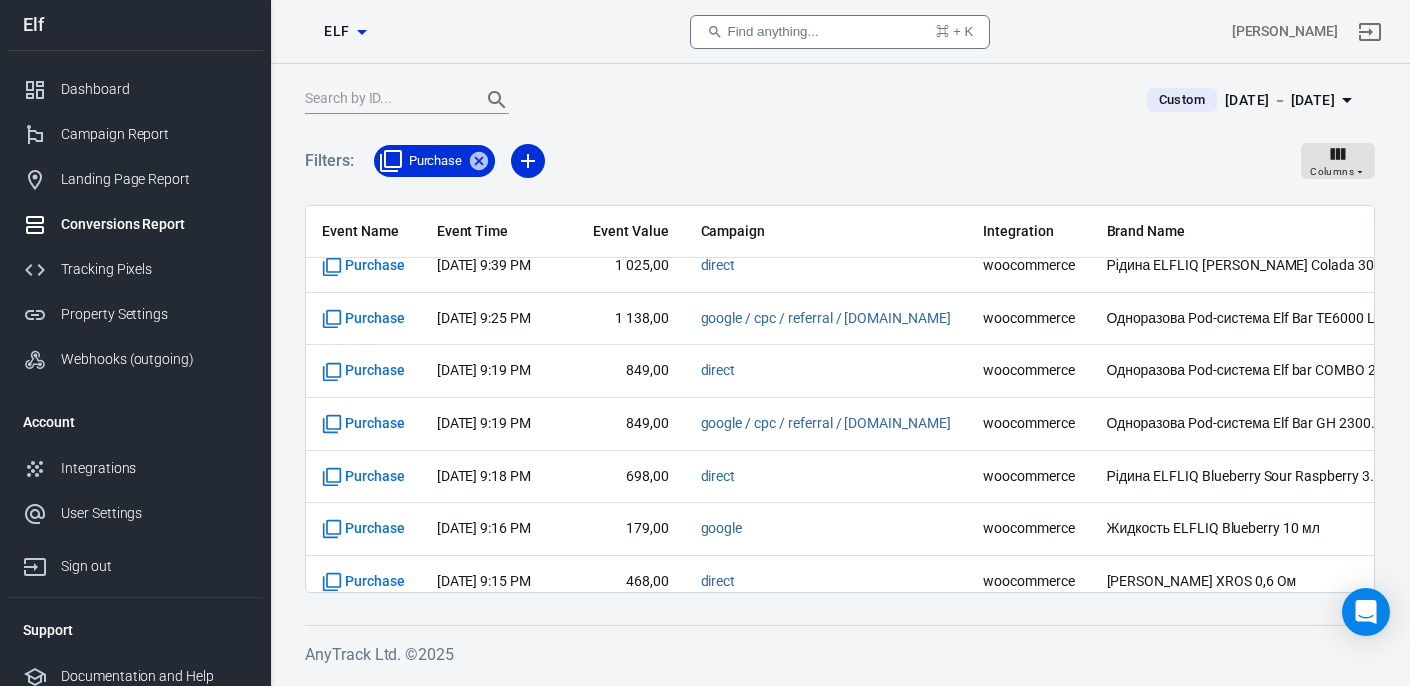 scroll, scrollTop: 781, scrollLeft: 0, axis: vertical 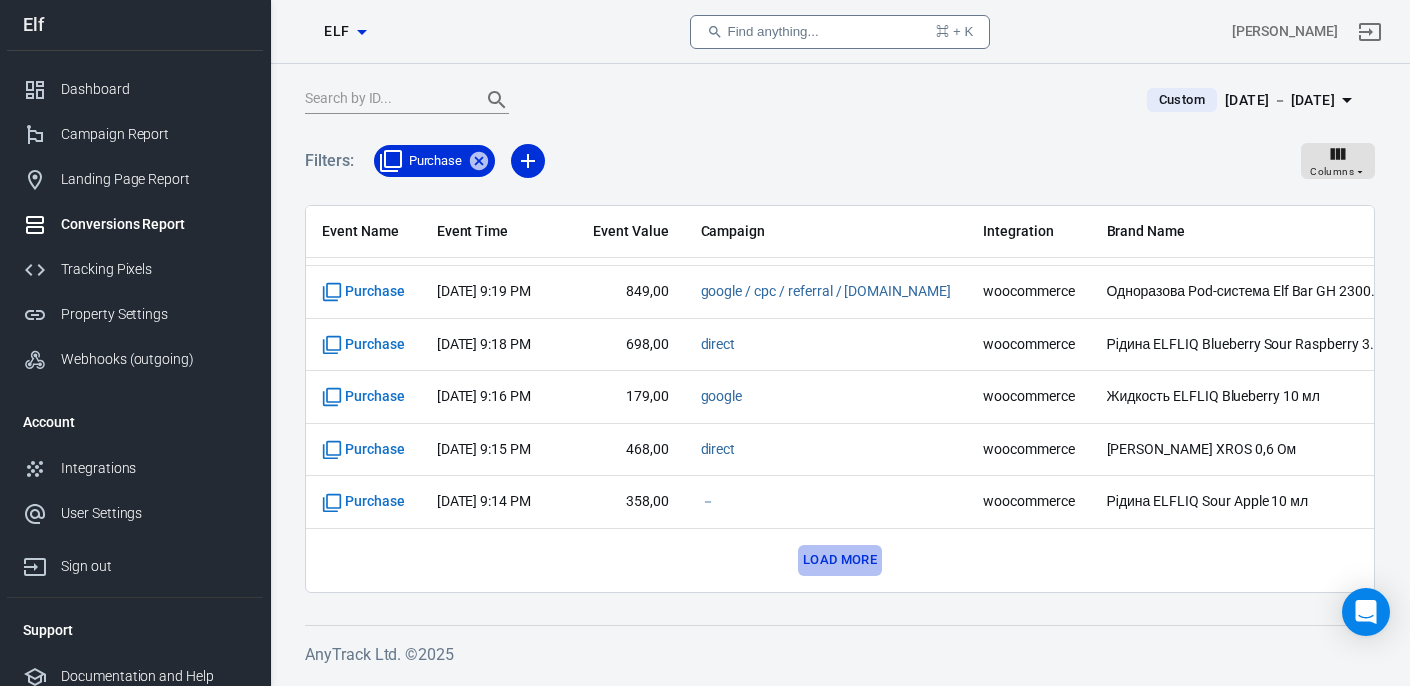 click on "Load more" at bounding box center [840, 560] 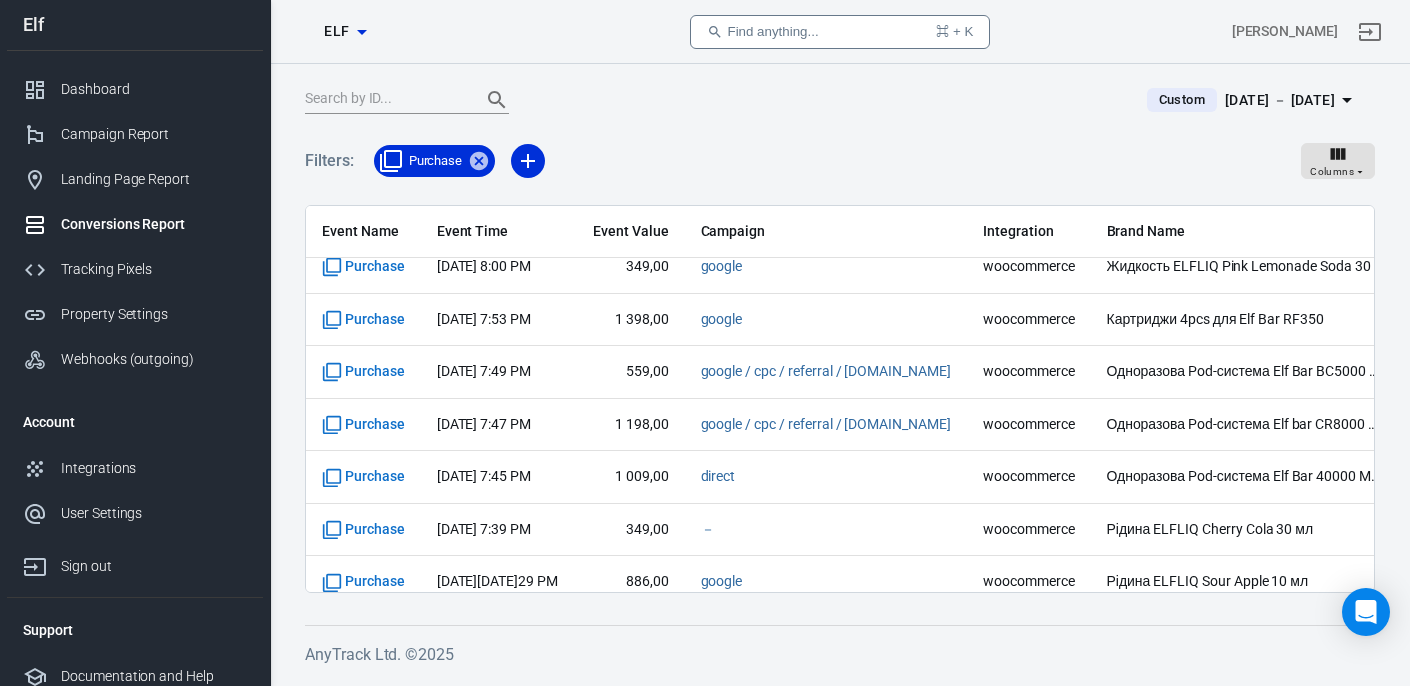 scroll, scrollTop: 1833, scrollLeft: 0, axis: vertical 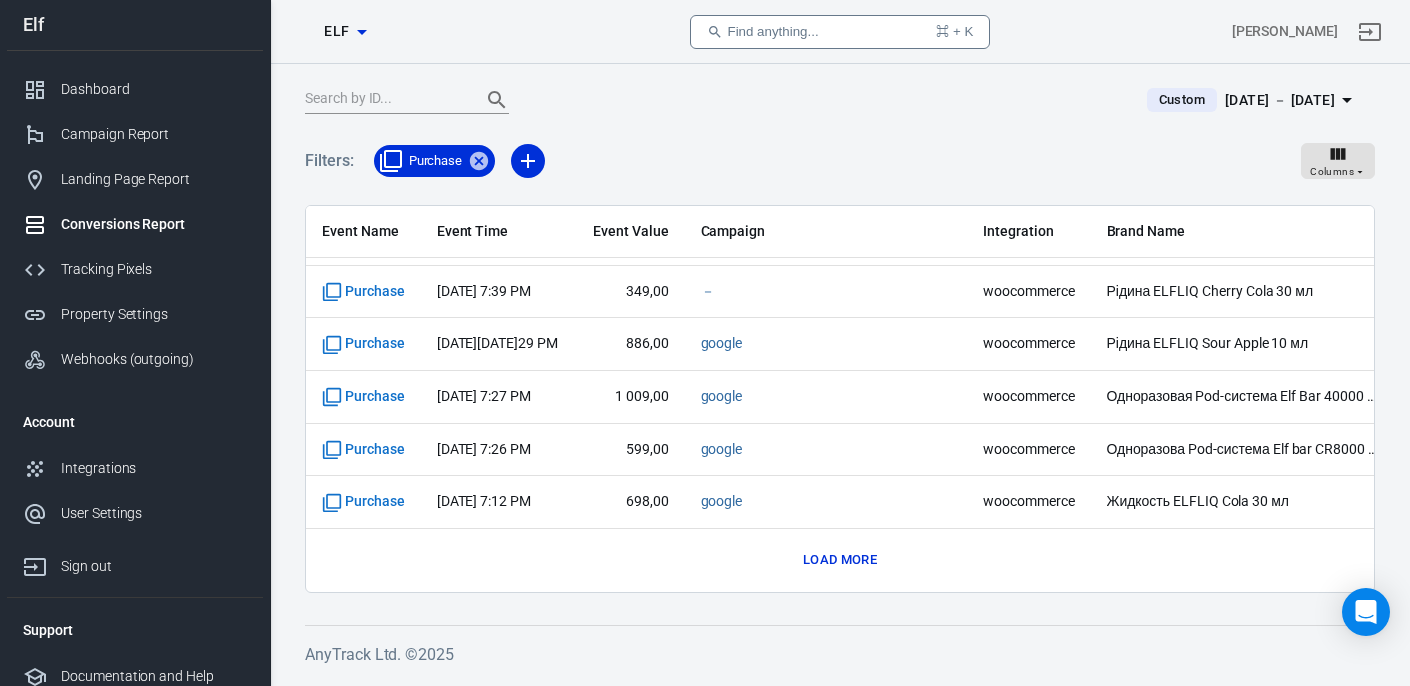 click on "Load more" at bounding box center (840, 560) 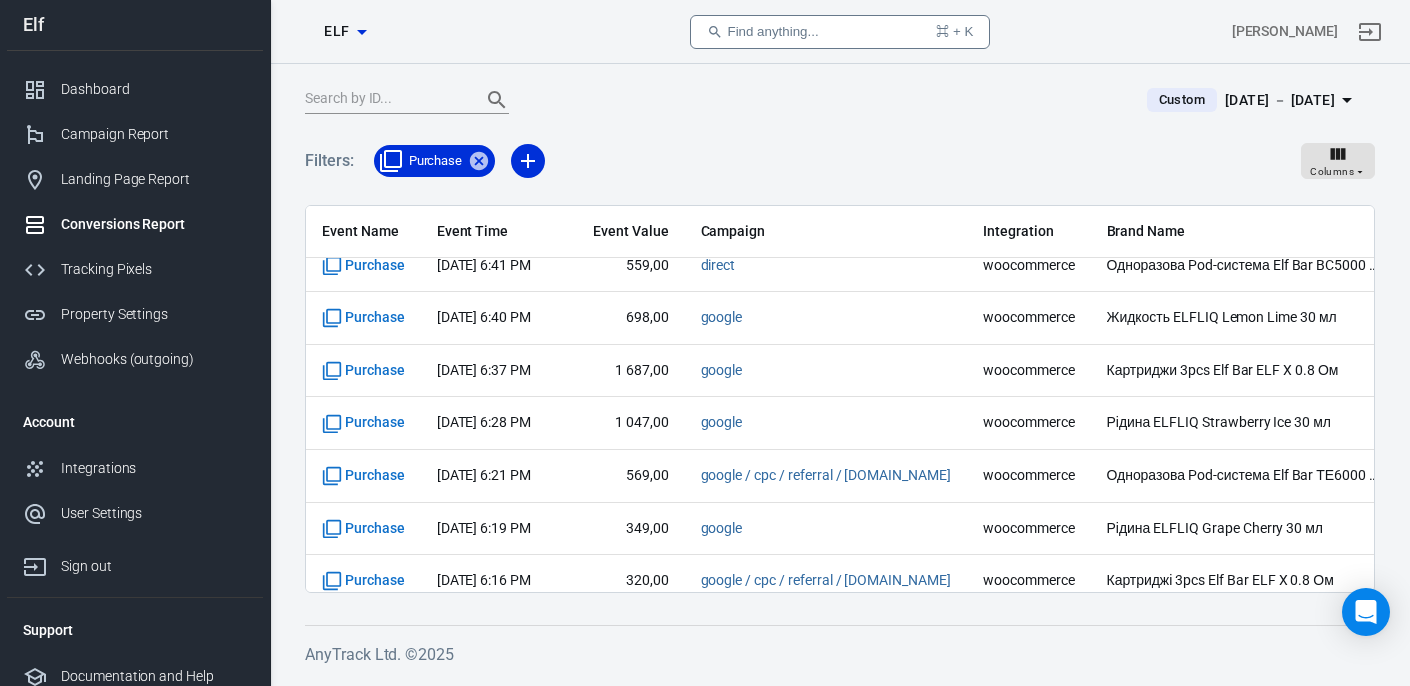 scroll, scrollTop: 2885, scrollLeft: 0, axis: vertical 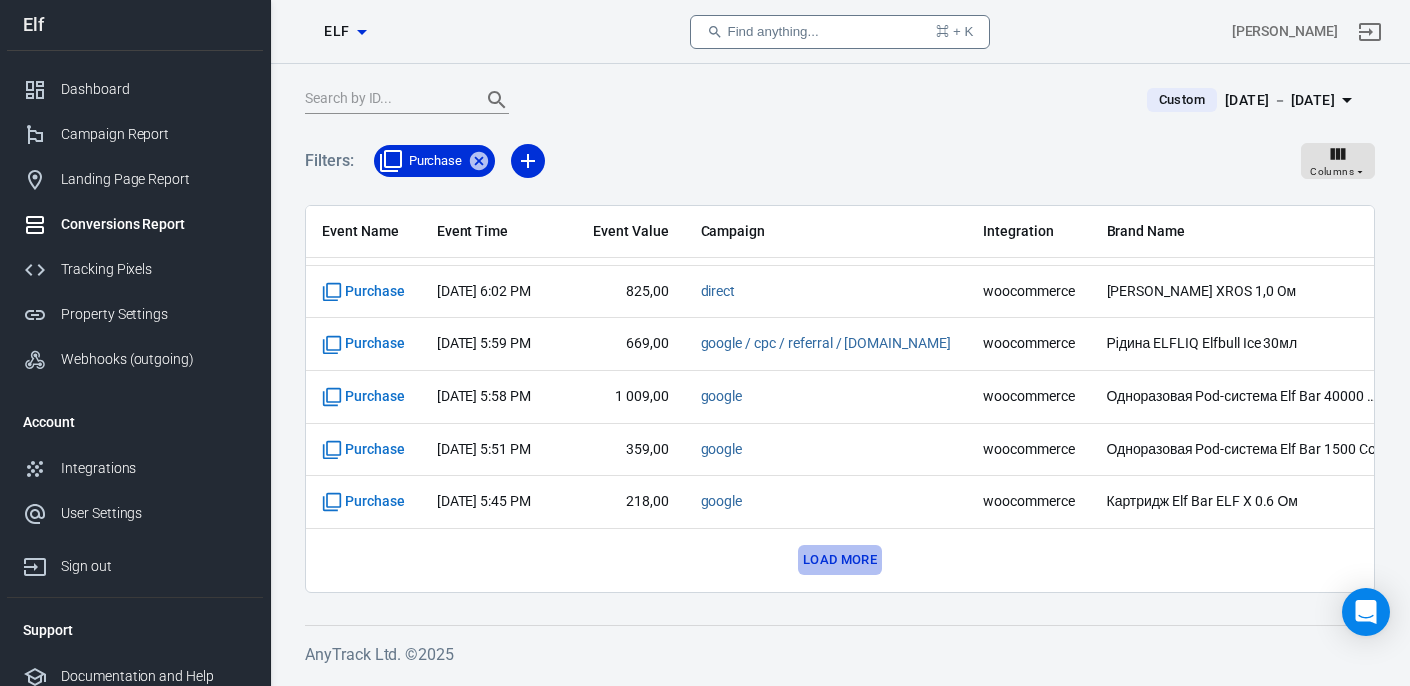click on "Load more" at bounding box center (840, 560) 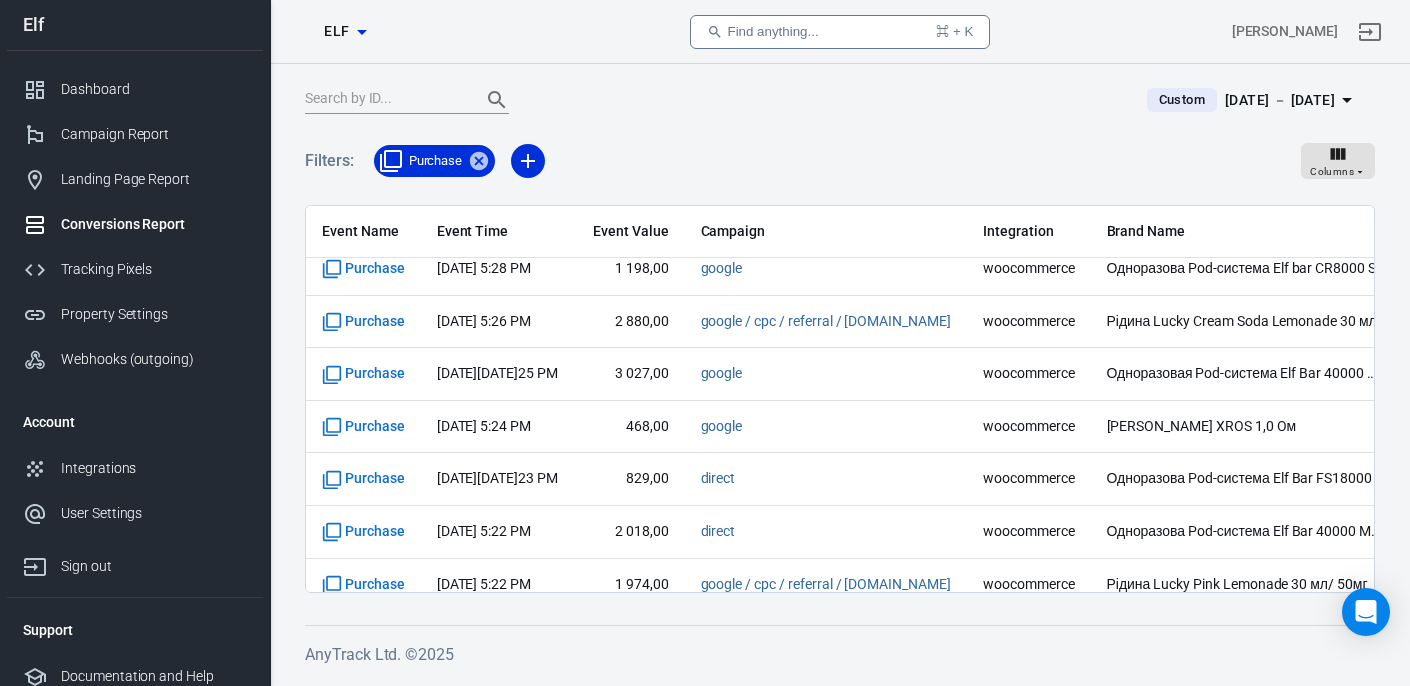 scroll, scrollTop: 3937, scrollLeft: 0, axis: vertical 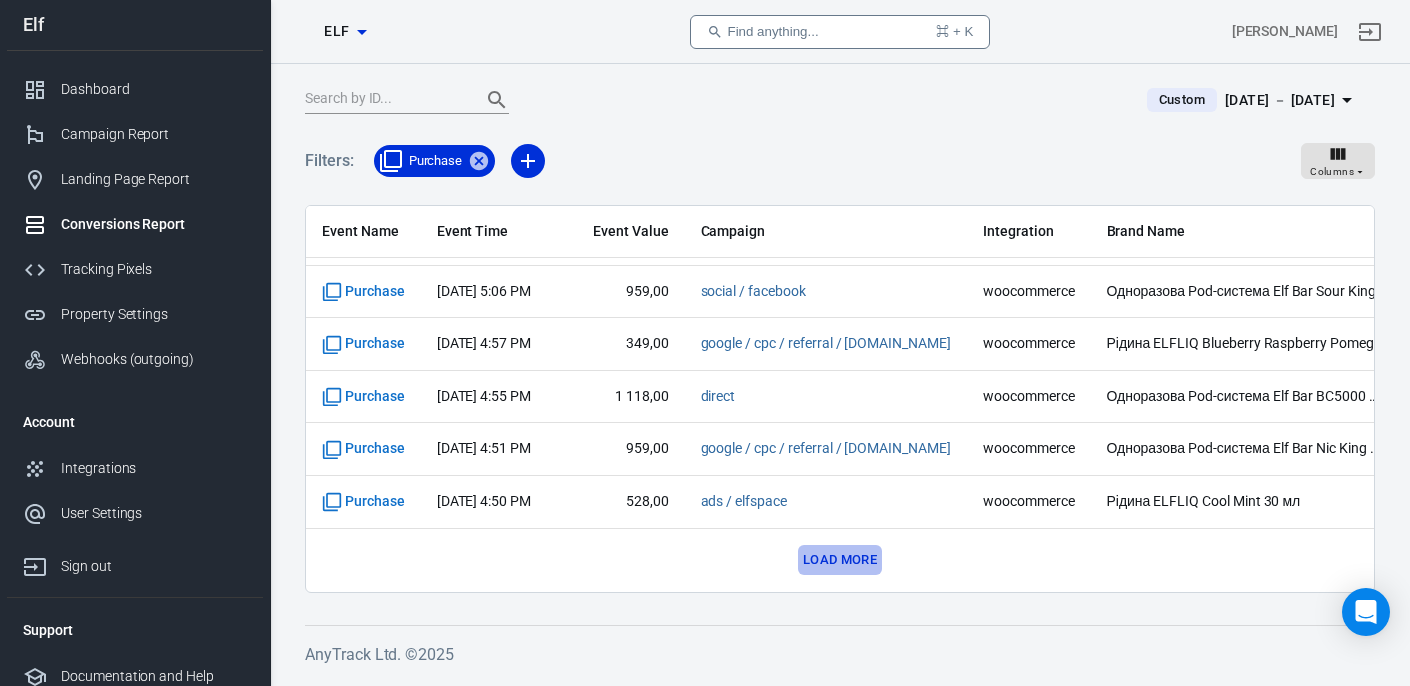 click on "Load more" at bounding box center (840, 560) 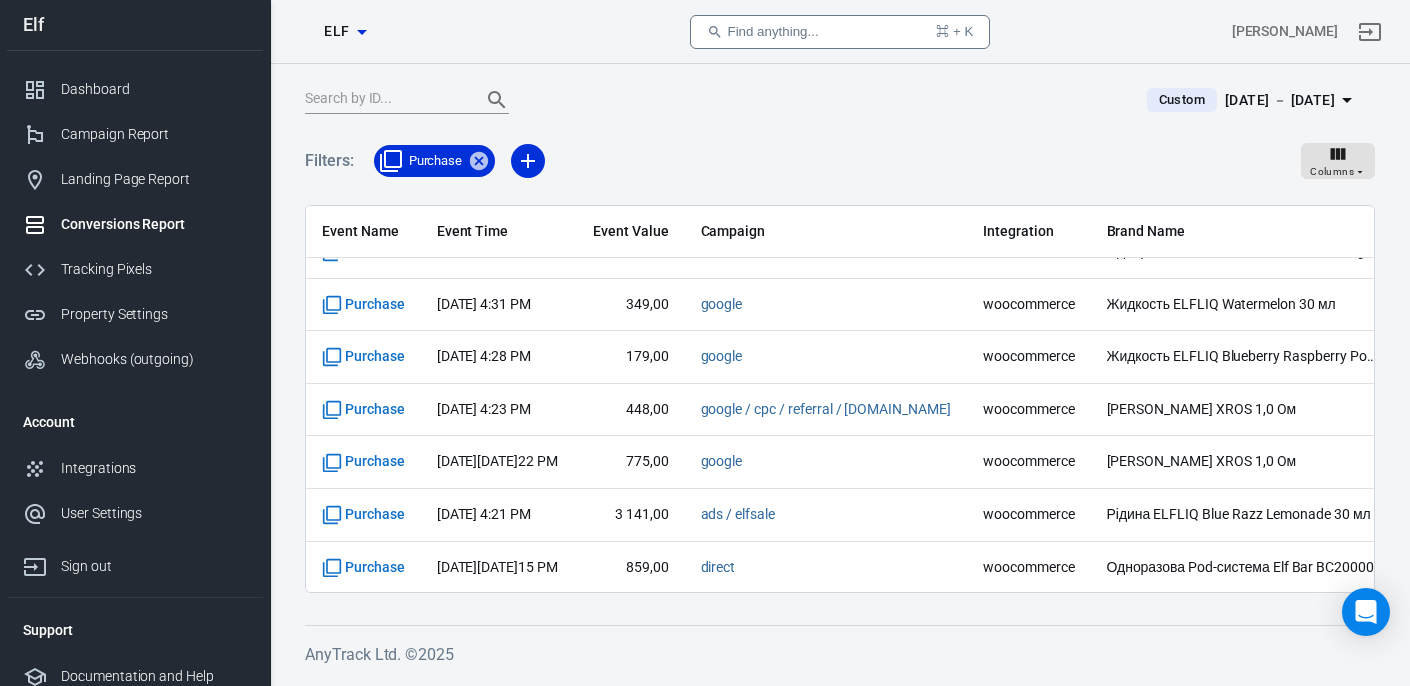 scroll, scrollTop: 4988, scrollLeft: 0, axis: vertical 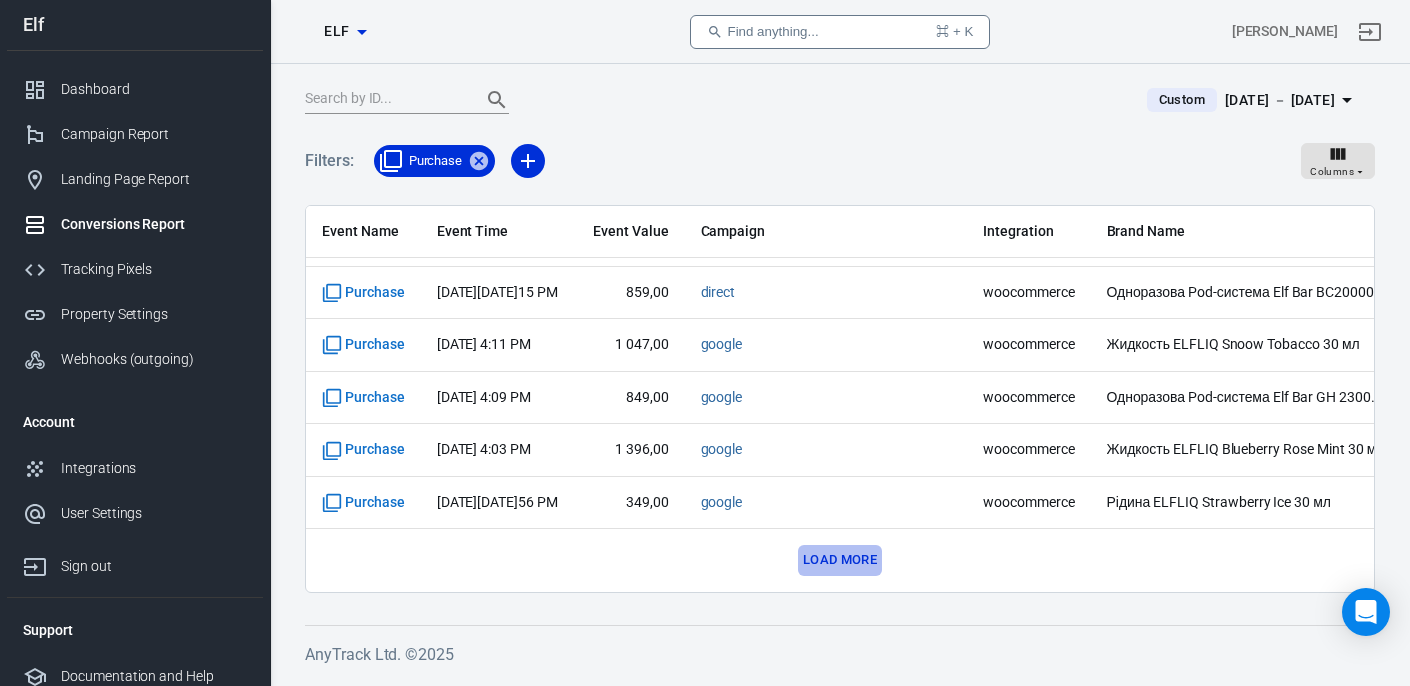 click on "Load more" at bounding box center [840, 560] 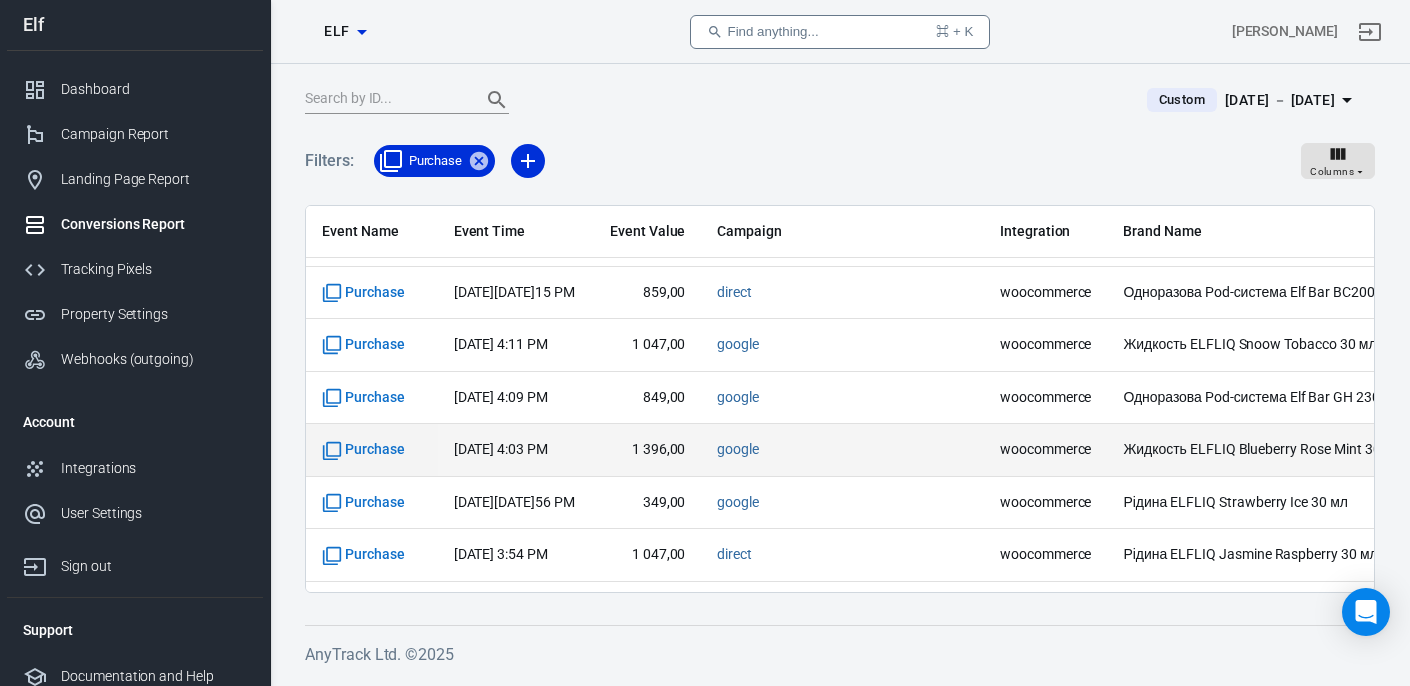 scroll, scrollTop: 6040, scrollLeft: 0, axis: vertical 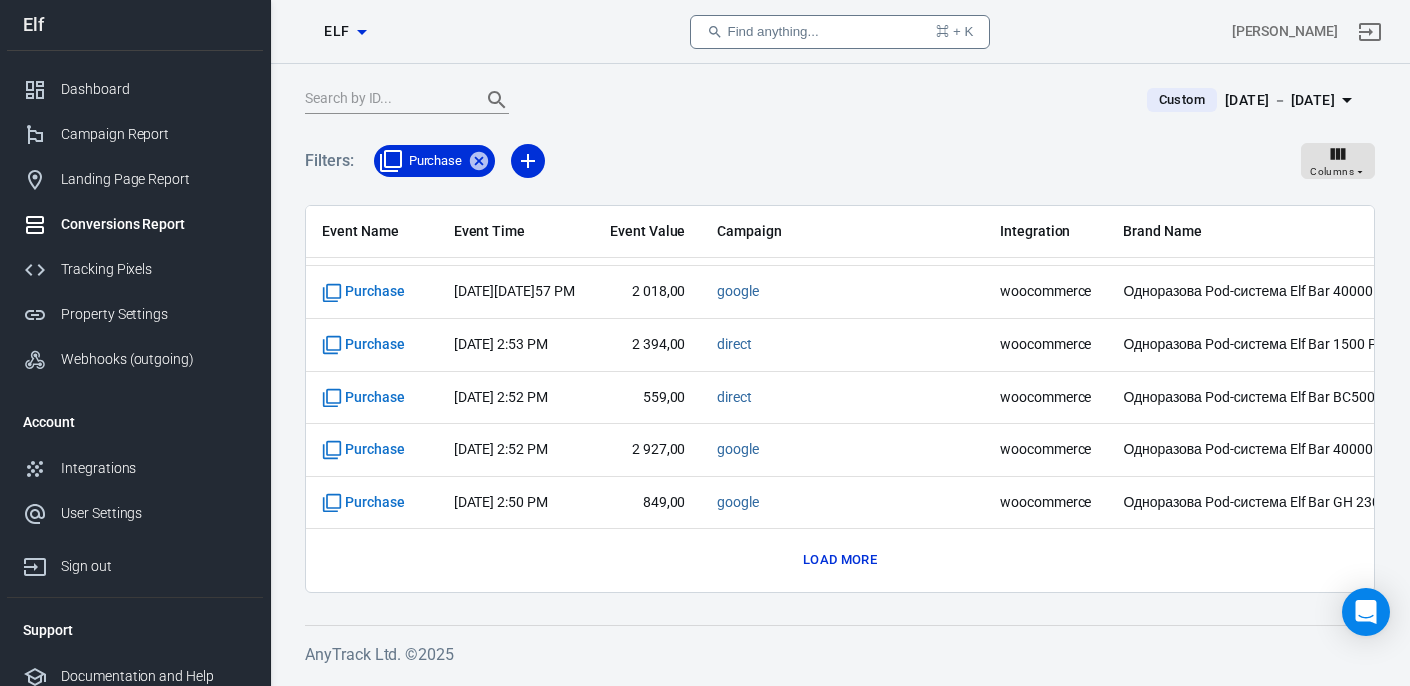 click on "Load more" at bounding box center [840, 560] 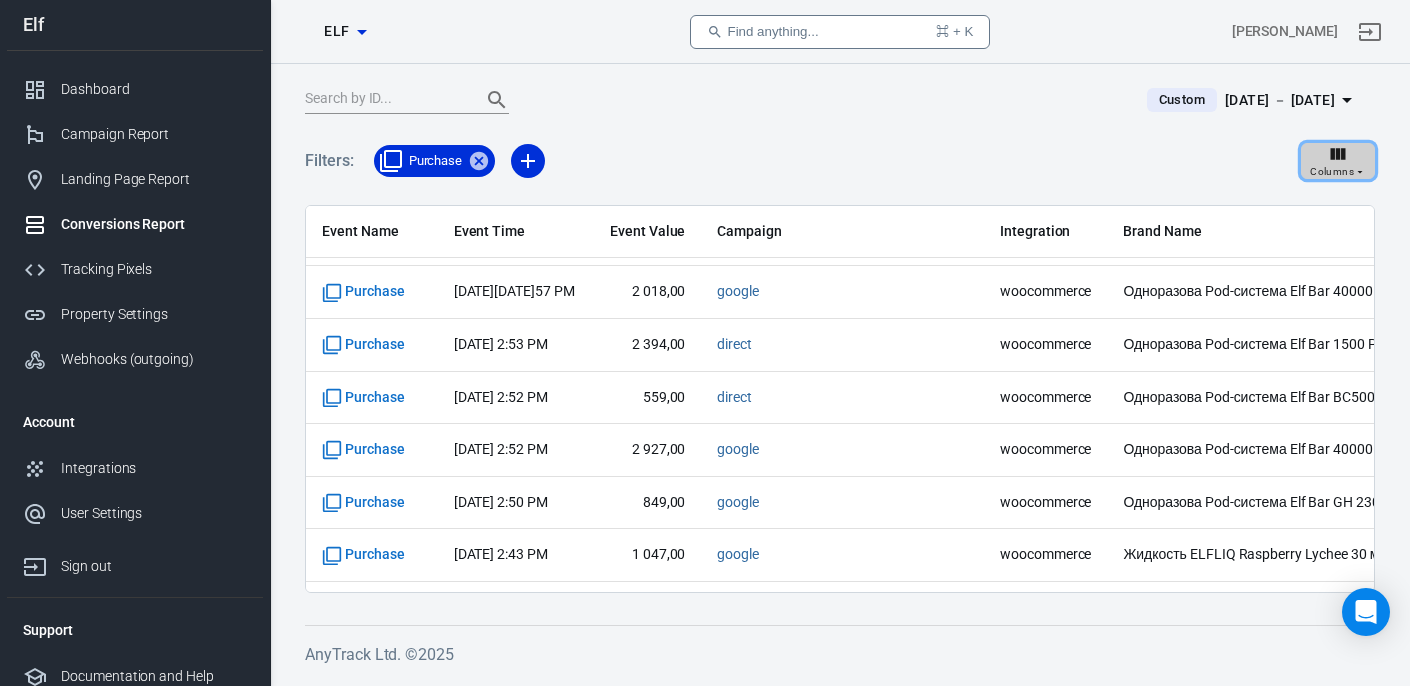 click on "Columns" at bounding box center (1338, 161) 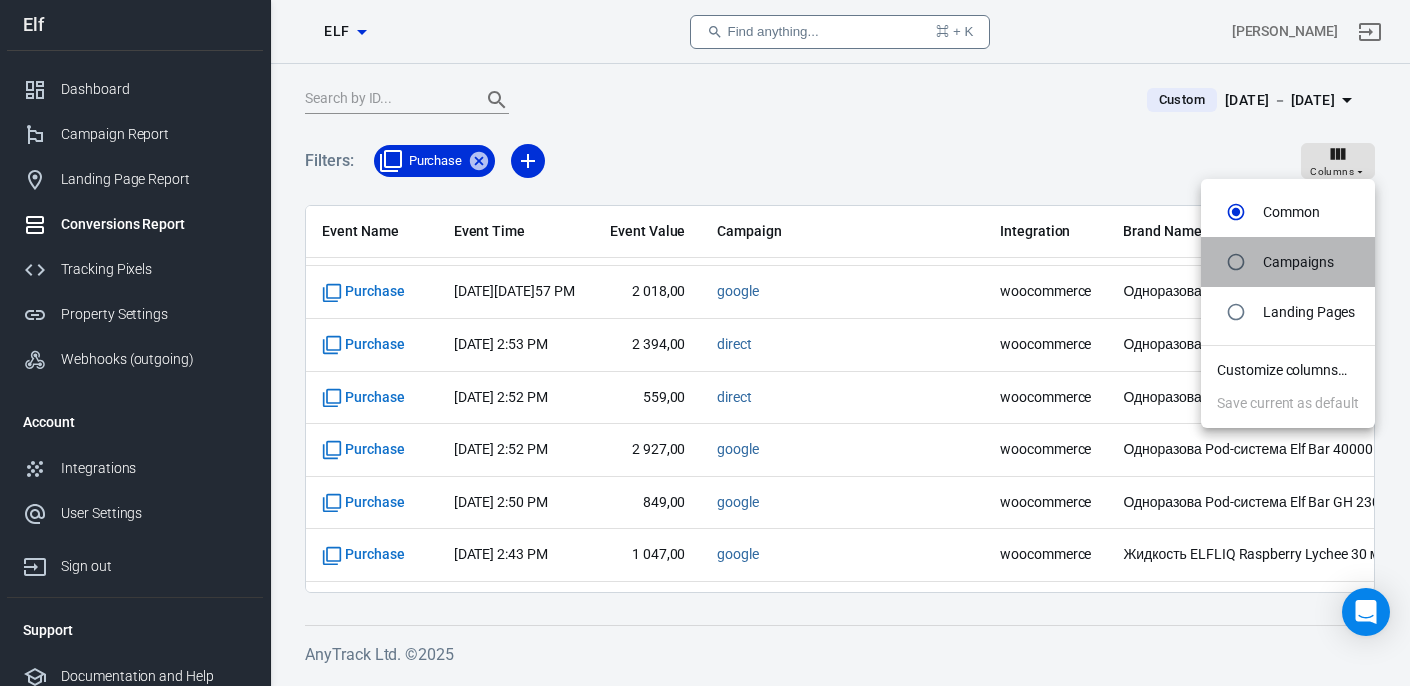 click on "Campaigns" at bounding box center (1288, 262) 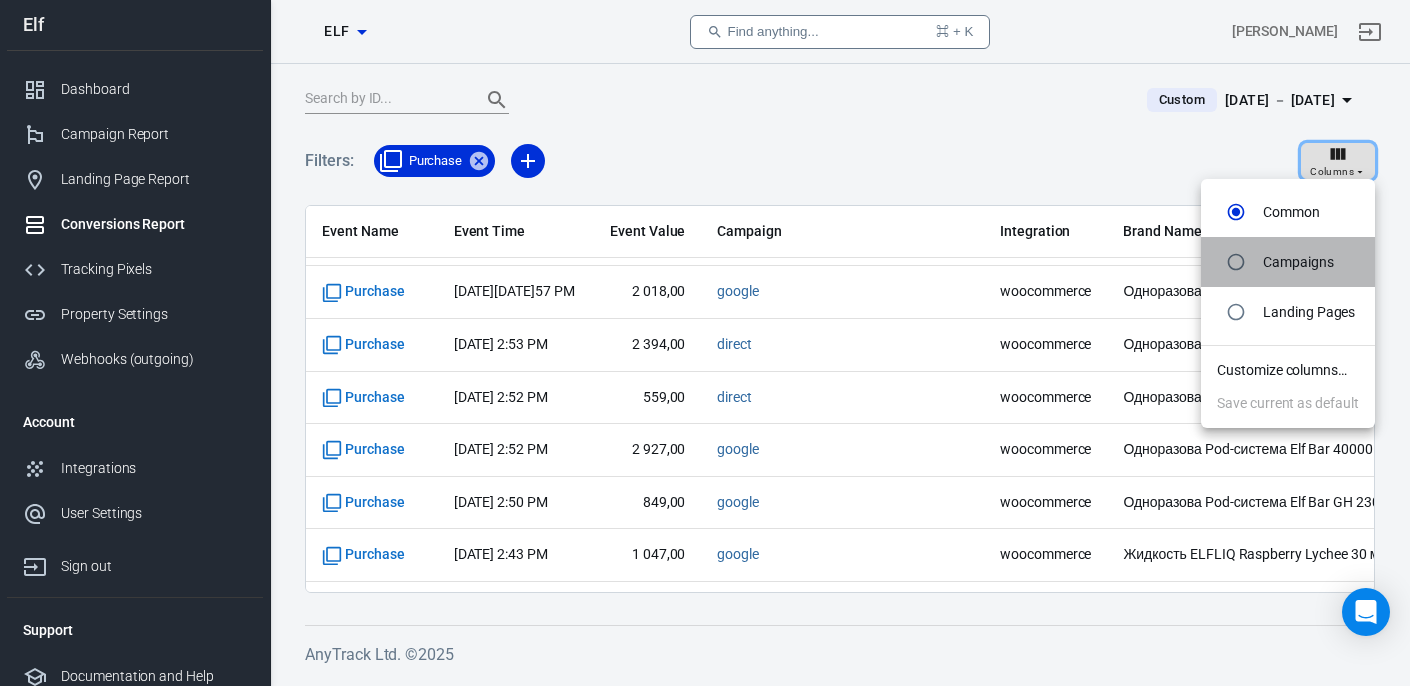 radio on "false" 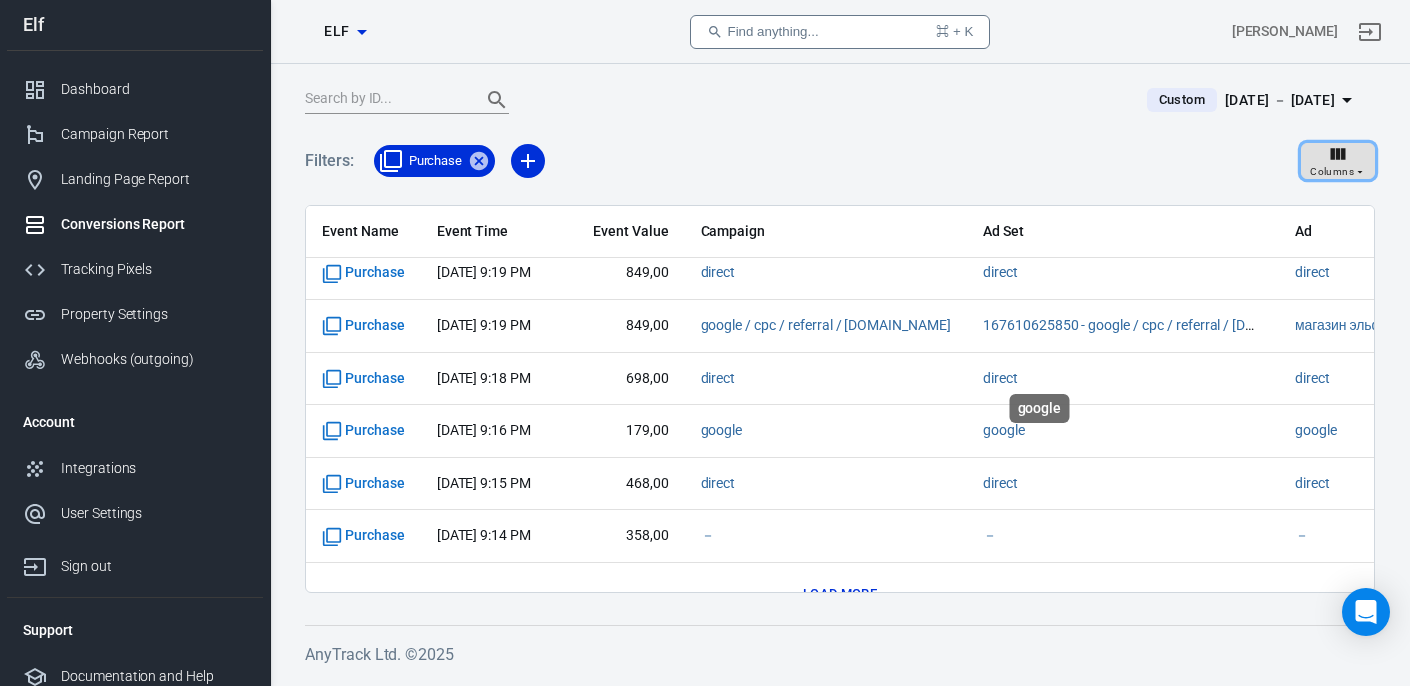 scroll, scrollTop: 727, scrollLeft: 0, axis: vertical 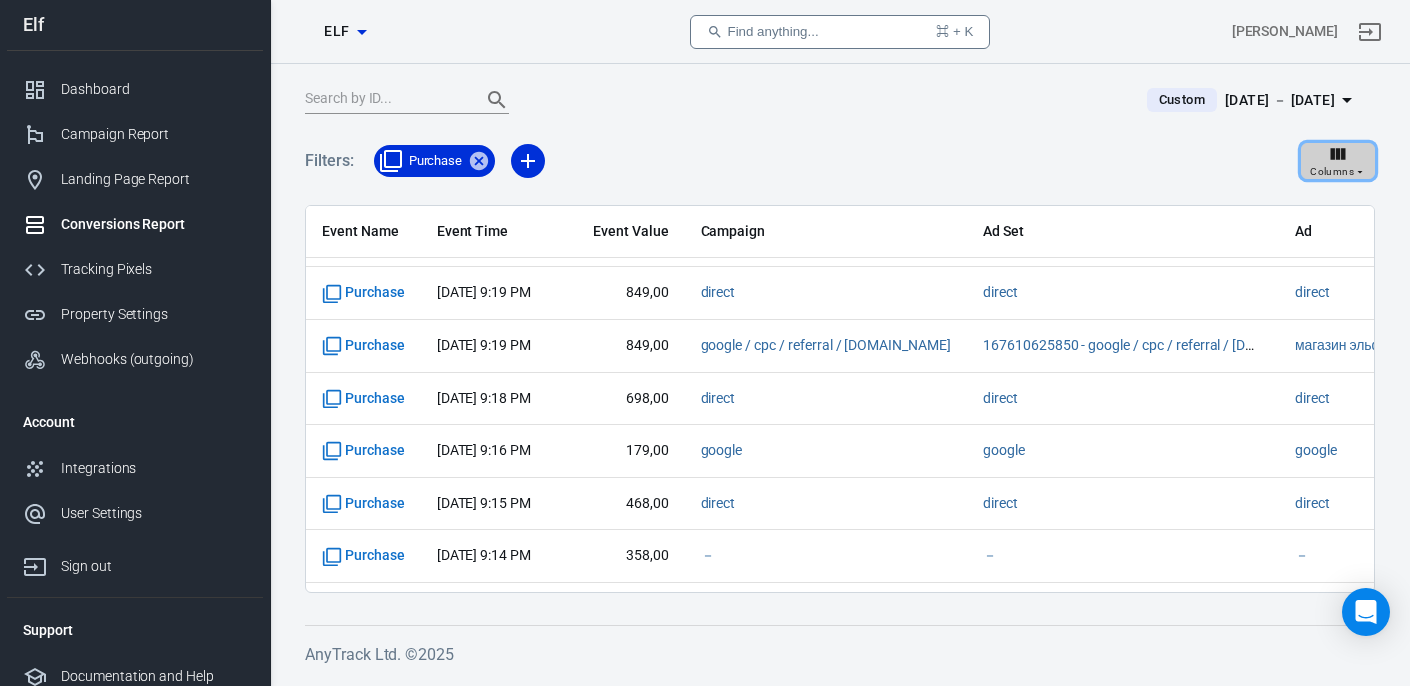 click on "Columns" at bounding box center [1338, 161] 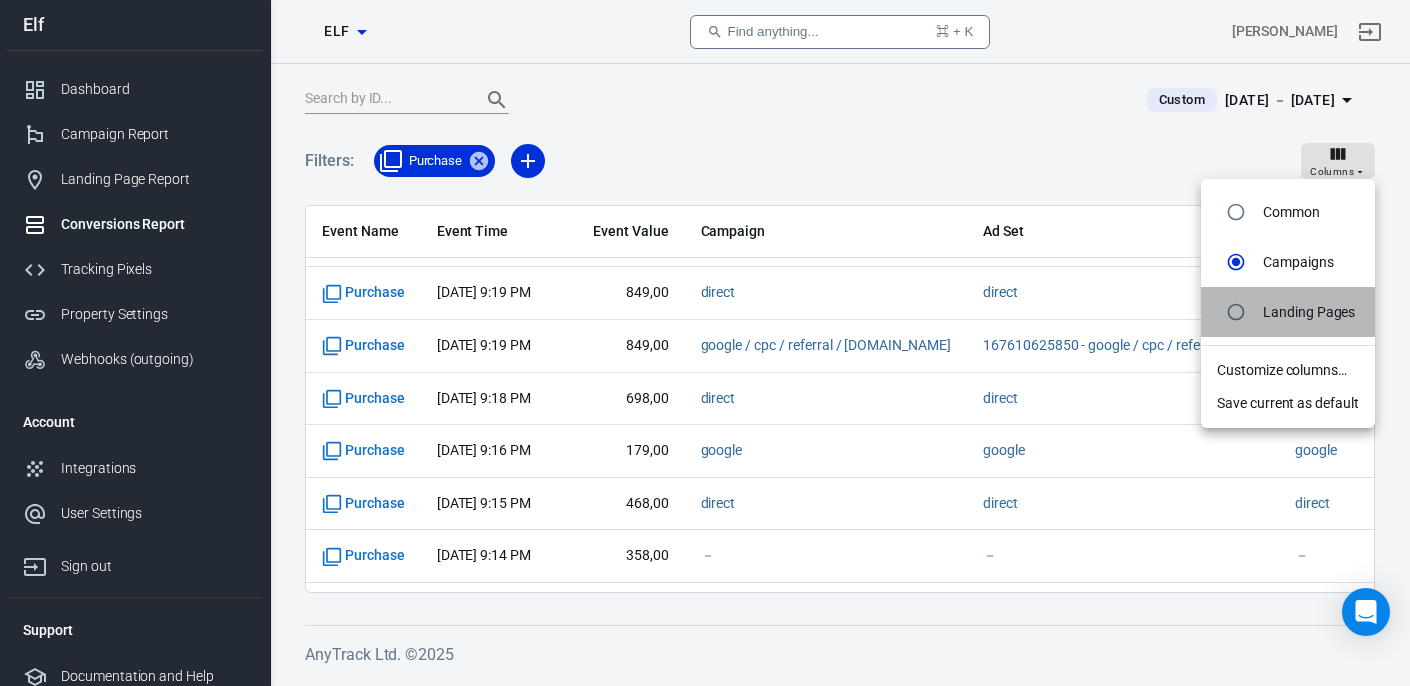 click on "Landing Pages" at bounding box center (1309, 312) 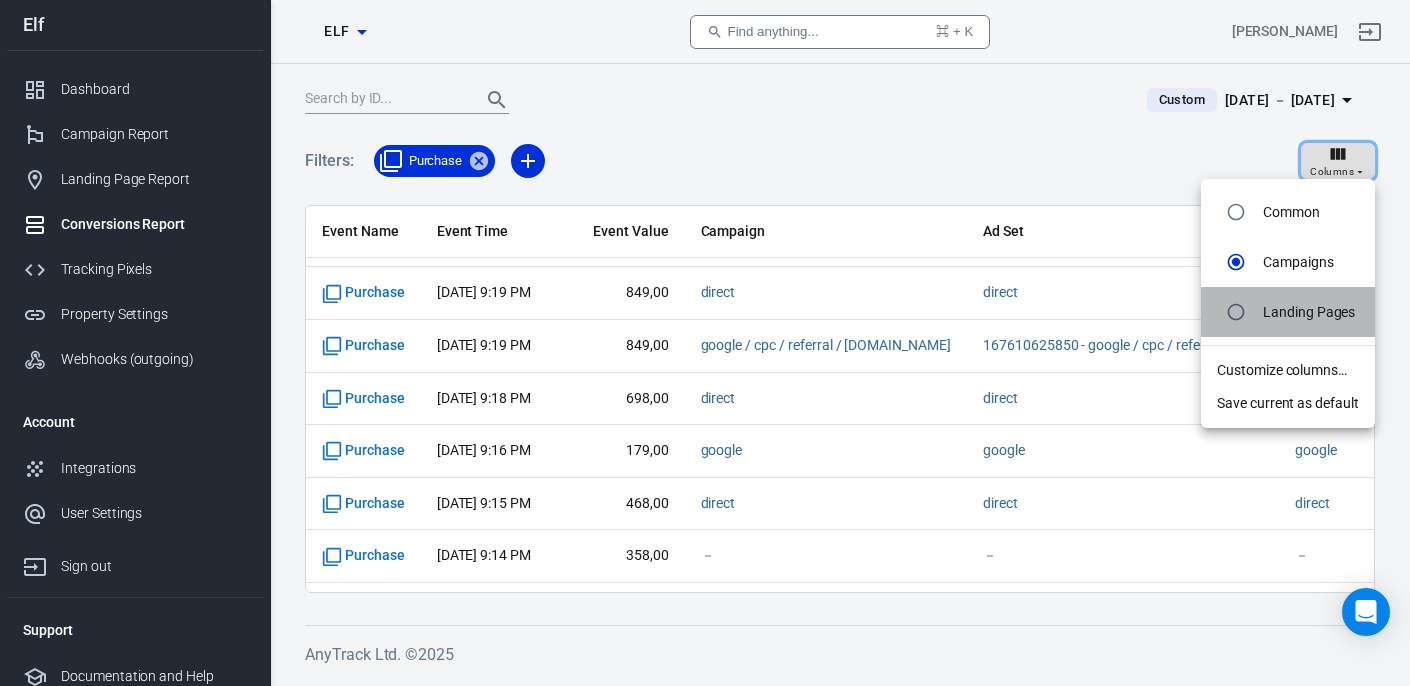 radio on "false" 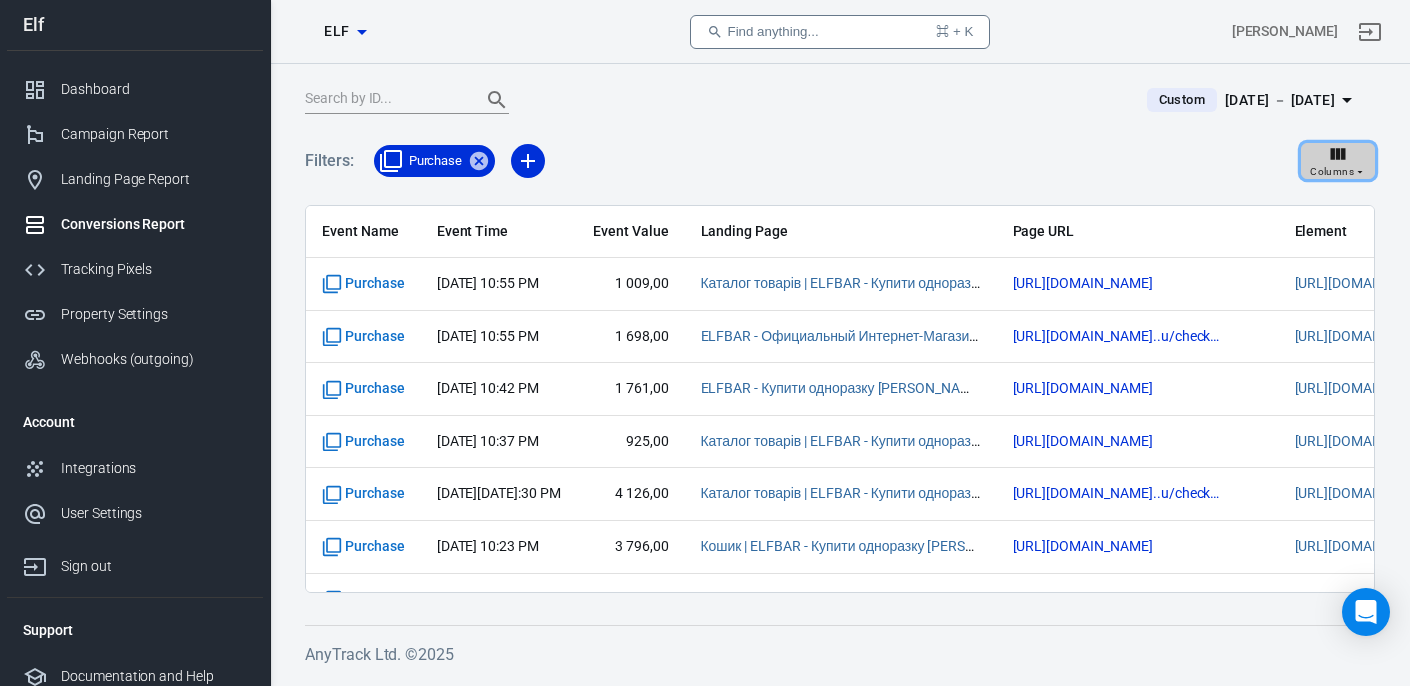 type 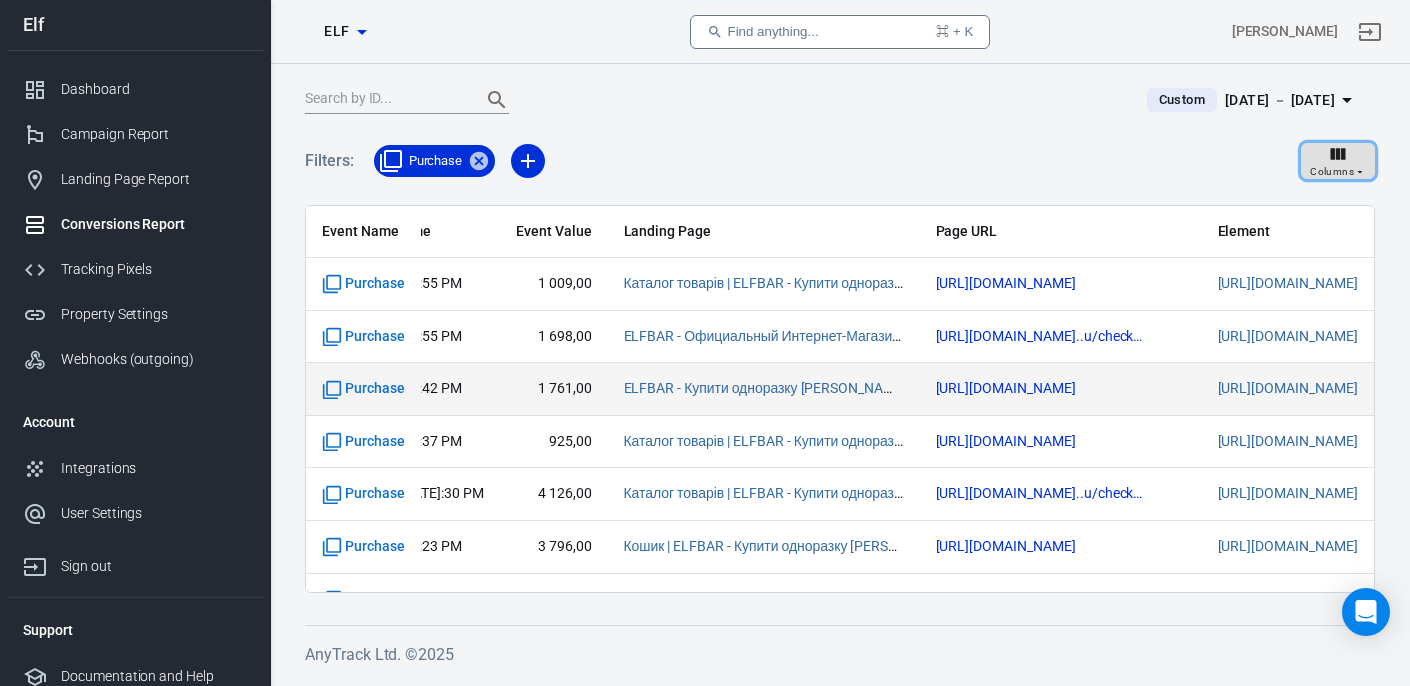 scroll, scrollTop: 0, scrollLeft: 0, axis: both 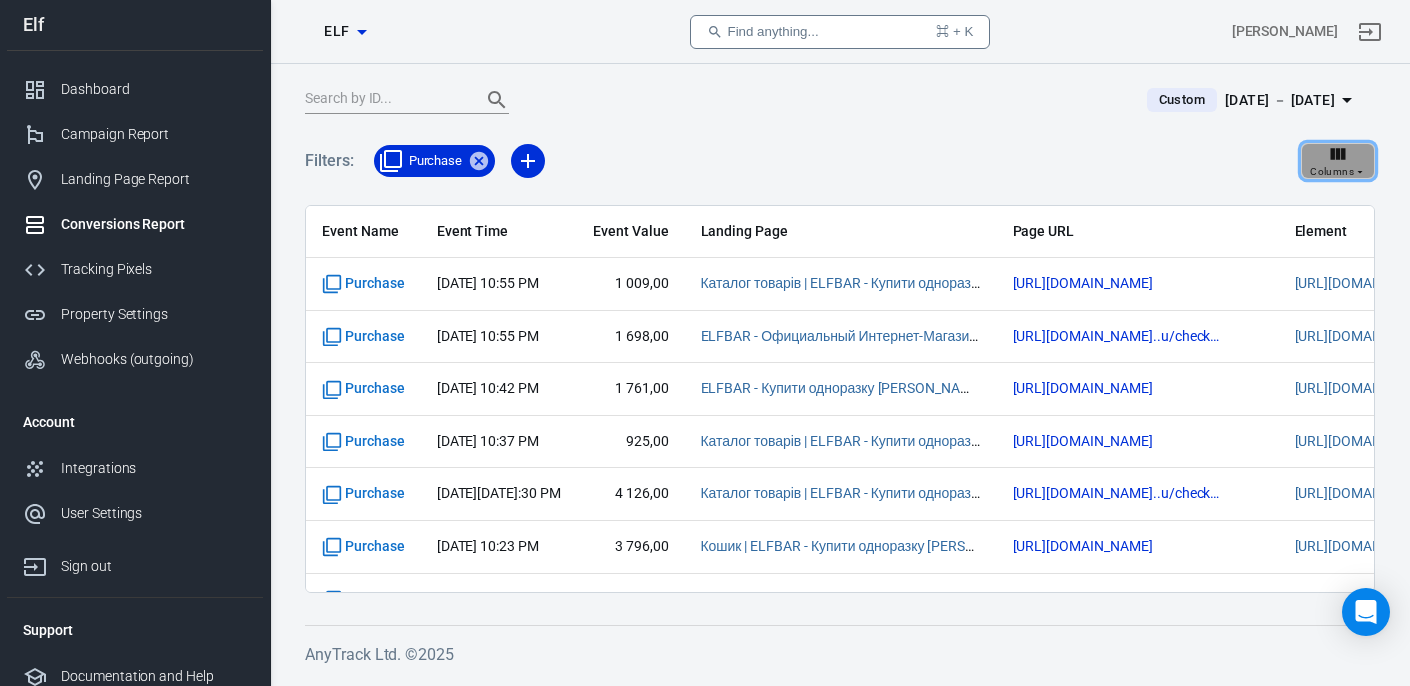 click on "Columns" at bounding box center [1332, 172] 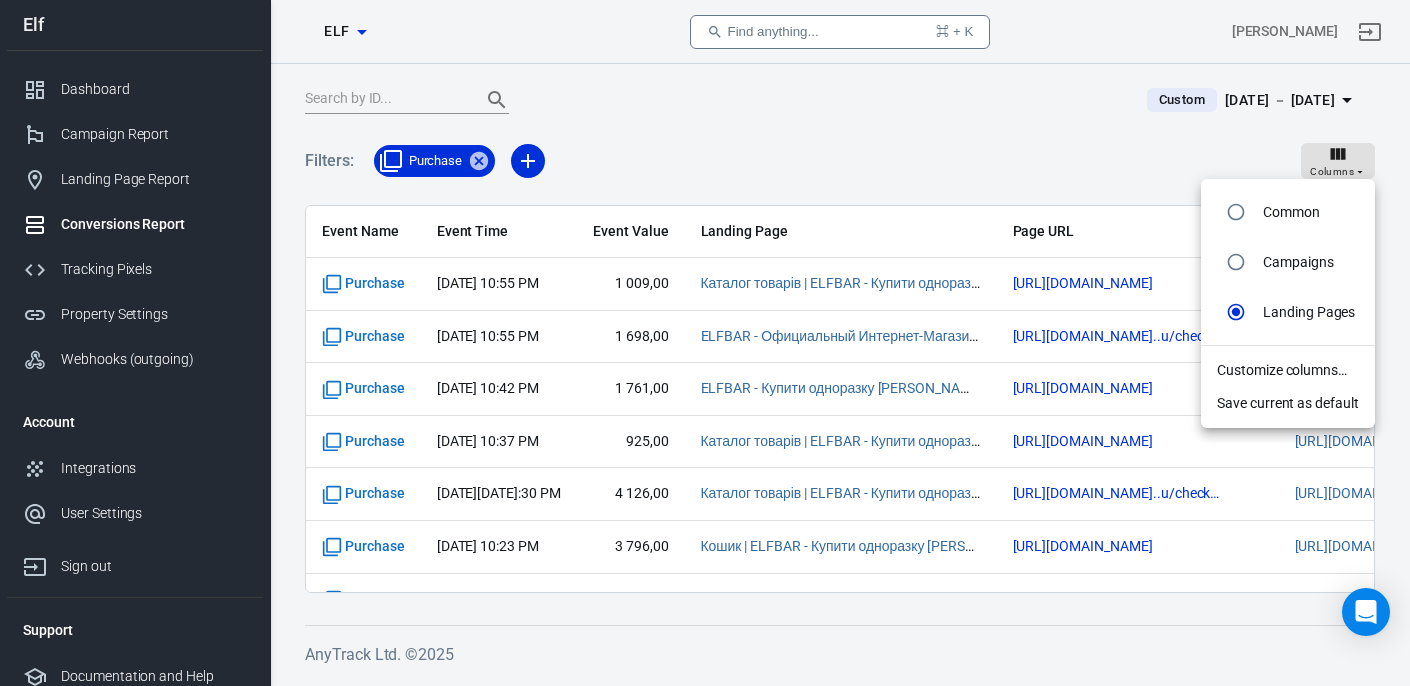 click on "Common" at bounding box center [1291, 212] 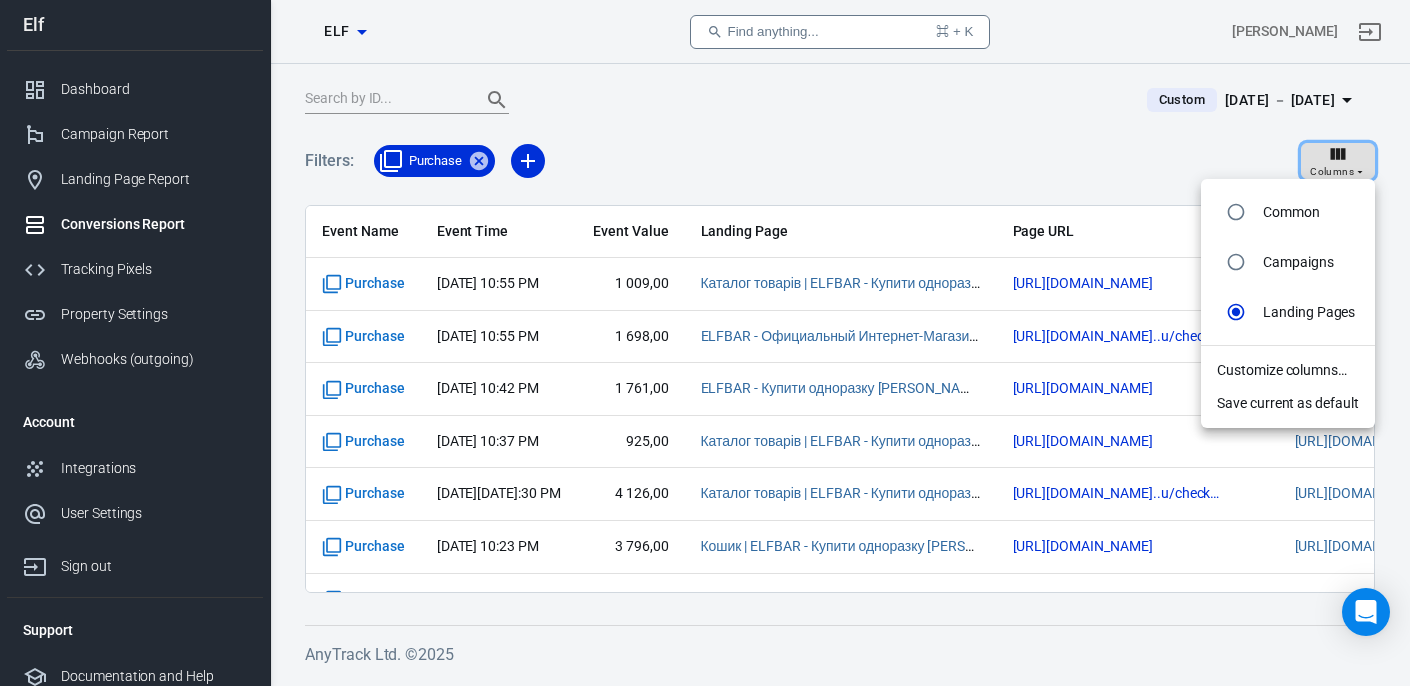 radio on "true" 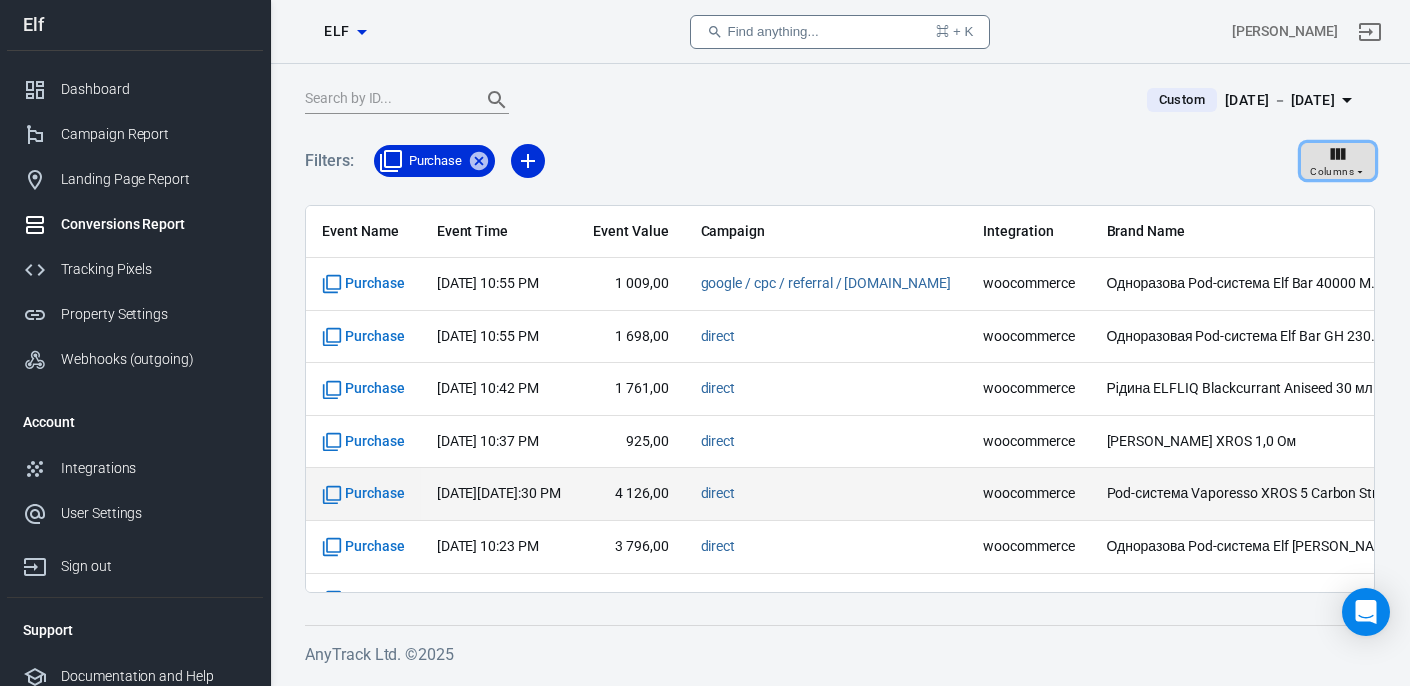 scroll, scrollTop: 781, scrollLeft: 0, axis: vertical 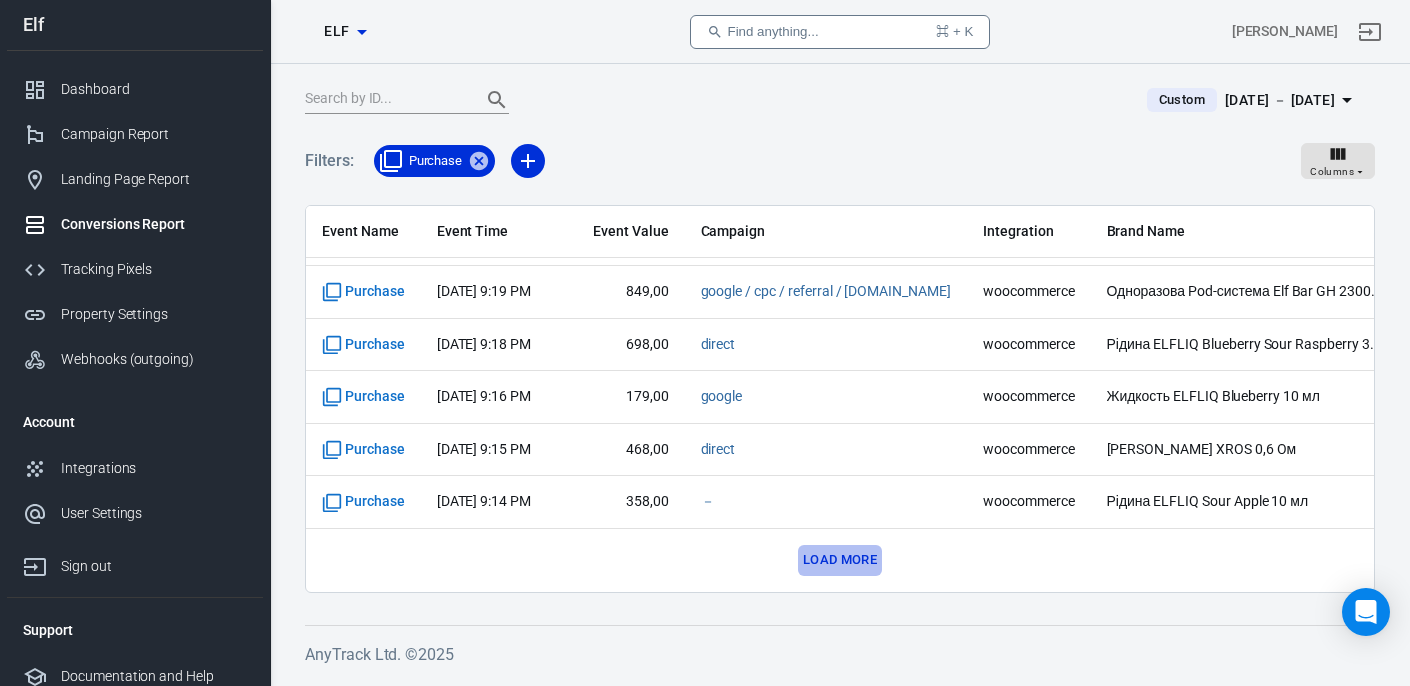 click on "Load more" at bounding box center [840, 560] 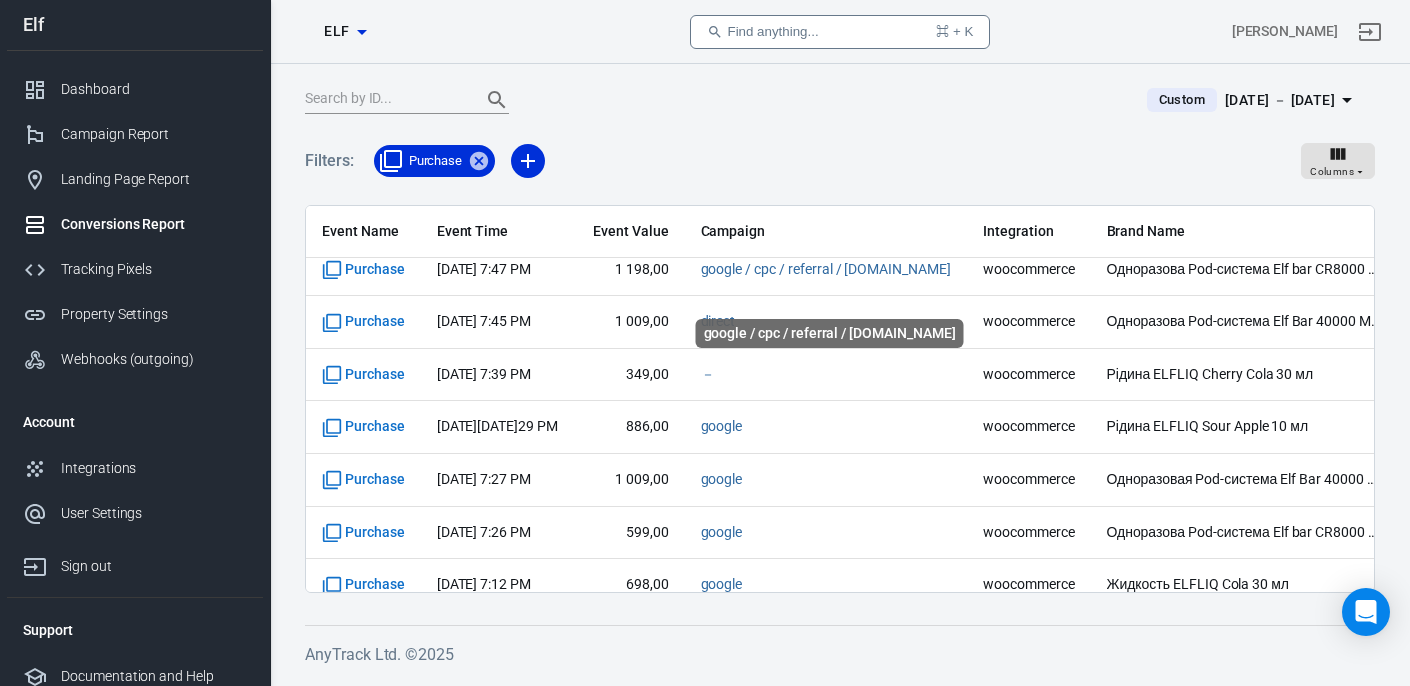 scroll, scrollTop: 1833, scrollLeft: 0, axis: vertical 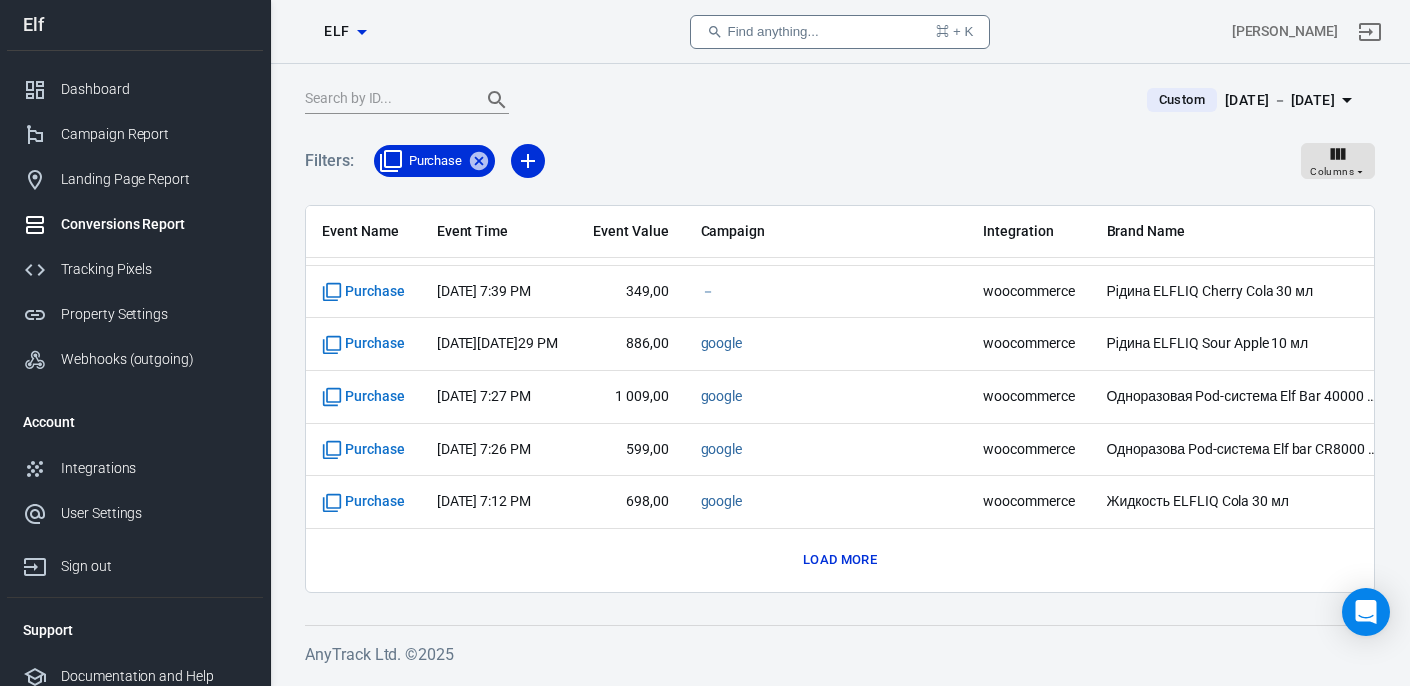 click on "Load more" at bounding box center (840, 560) 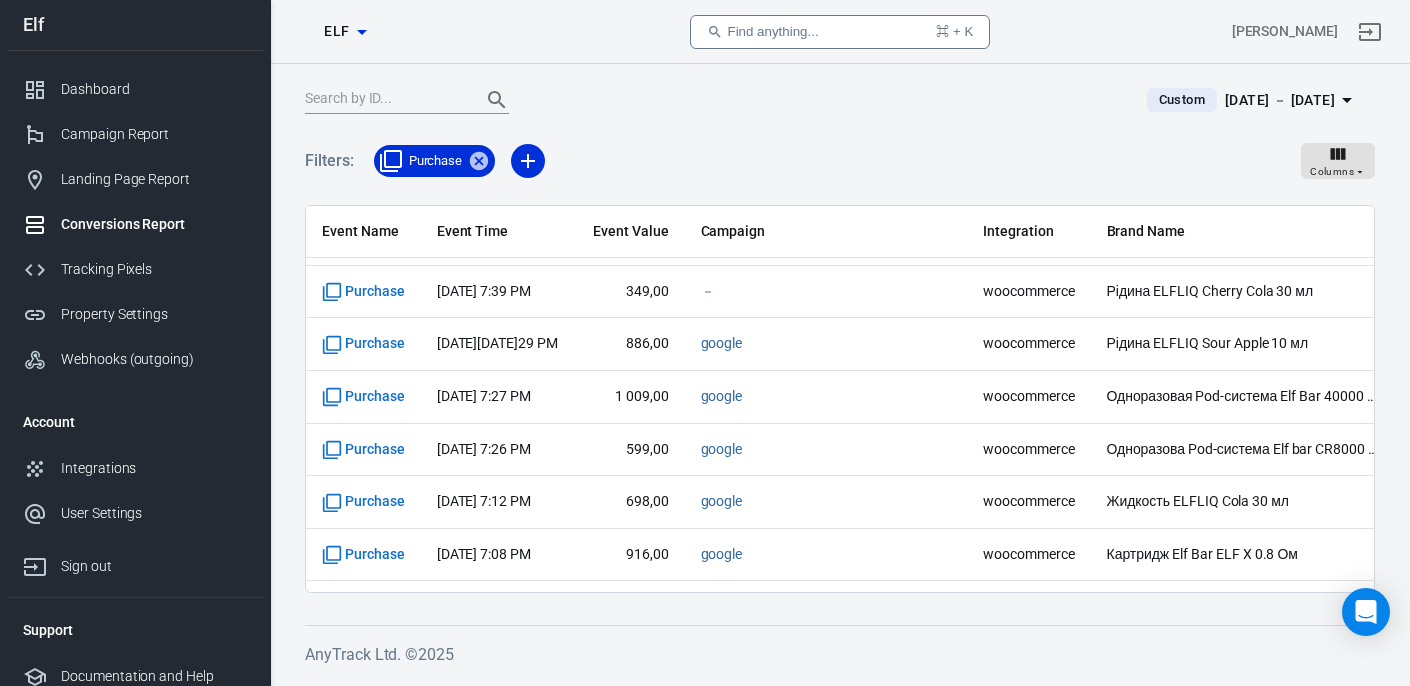 scroll, scrollTop: 2885, scrollLeft: 0, axis: vertical 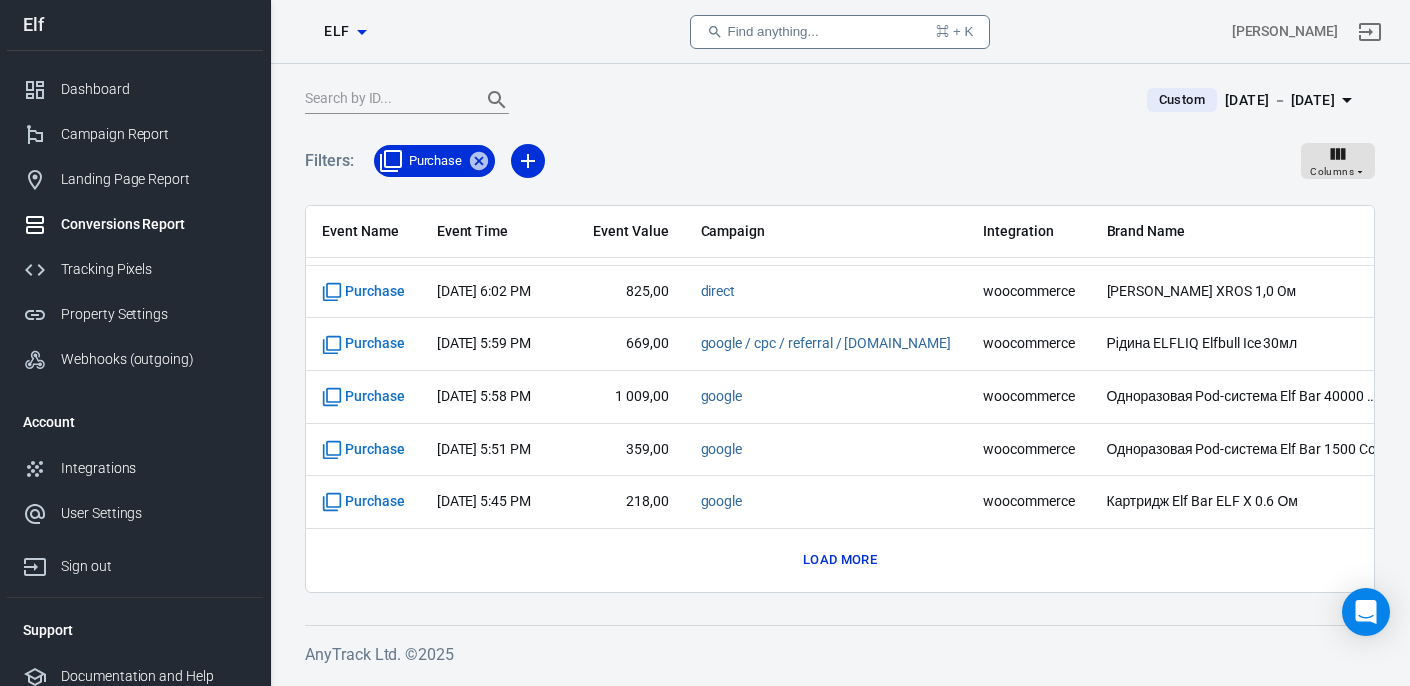 click on "Load more" at bounding box center (840, 560) 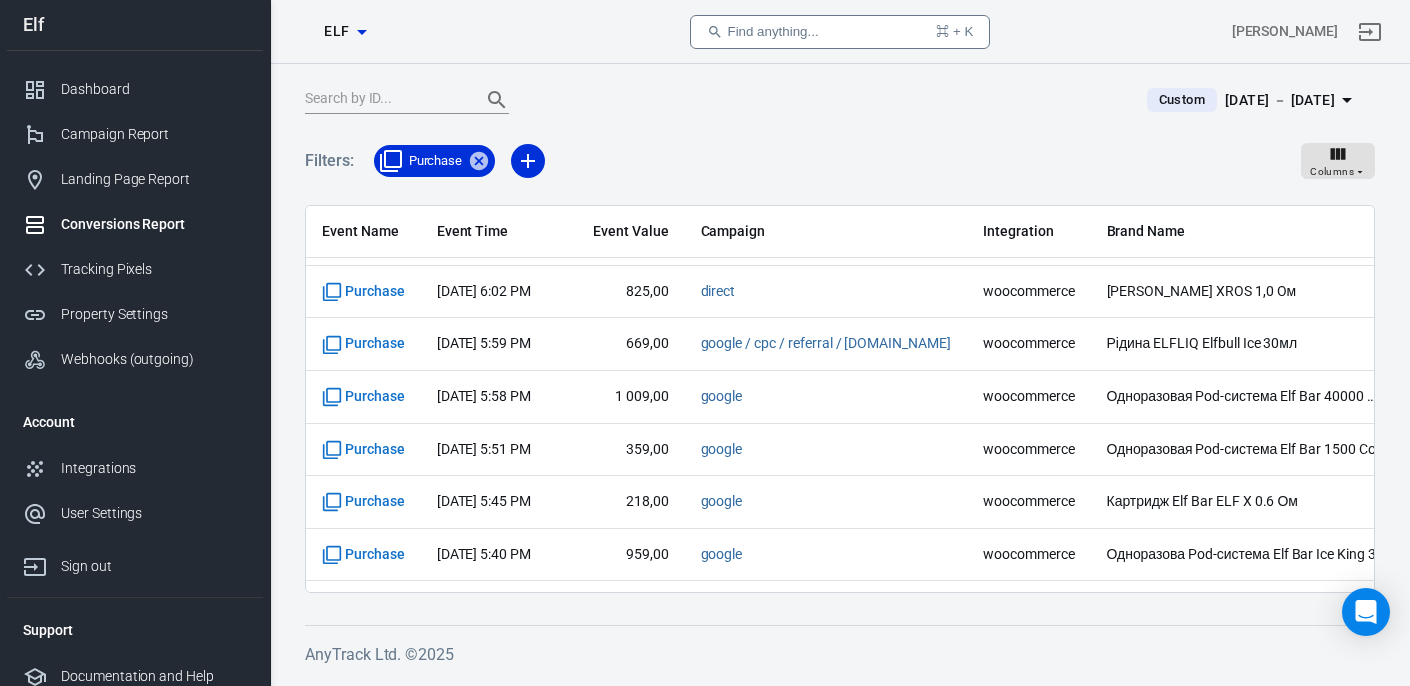 scroll, scrollTop: 3937, scrollLeft: 0, axis: vertical 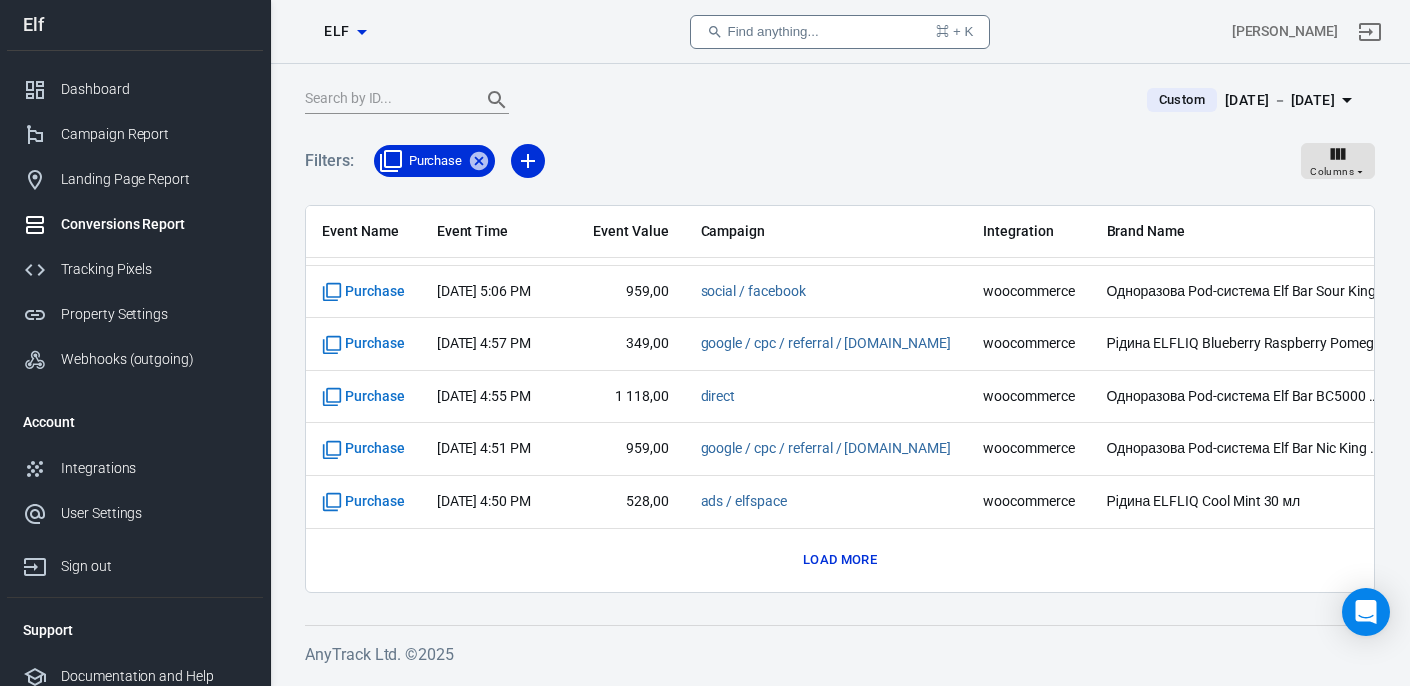 click on "Load more" at bounding box center [840, 560] 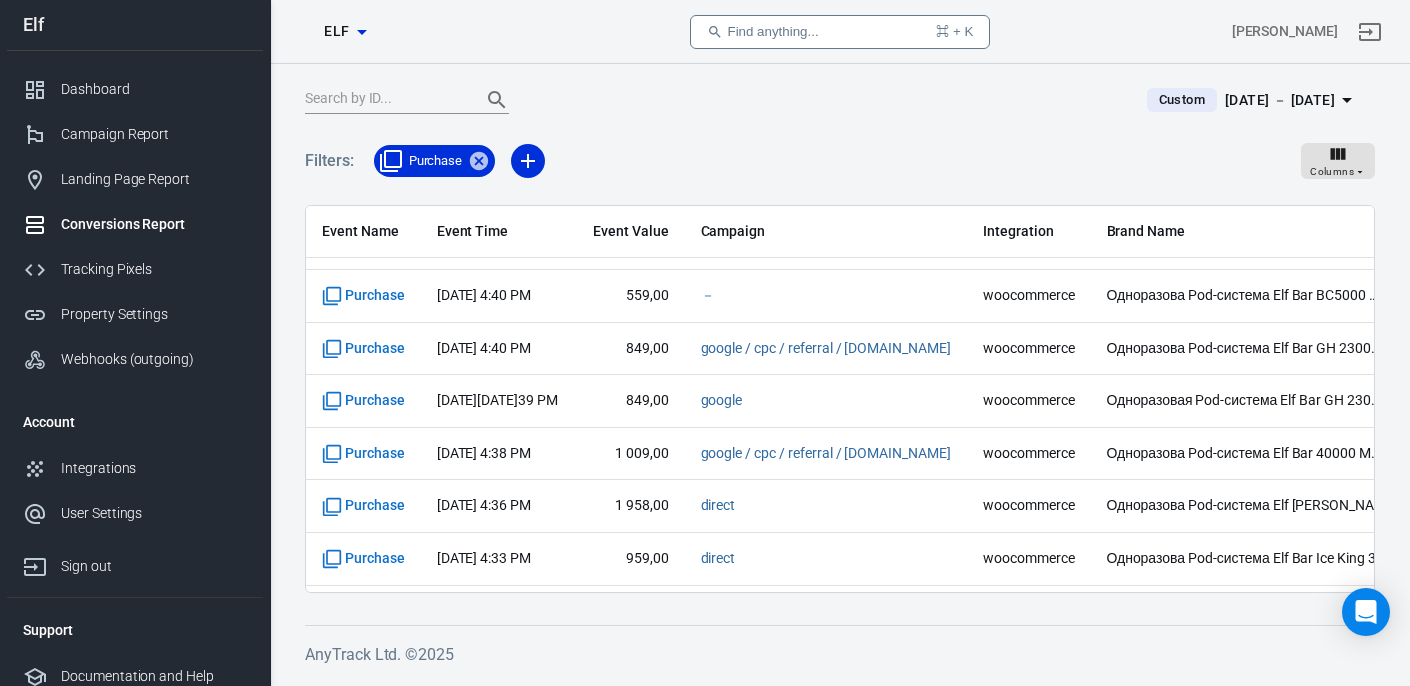 scroll, scrollTop: 4988, scrollLeft: 0, axis: vertical 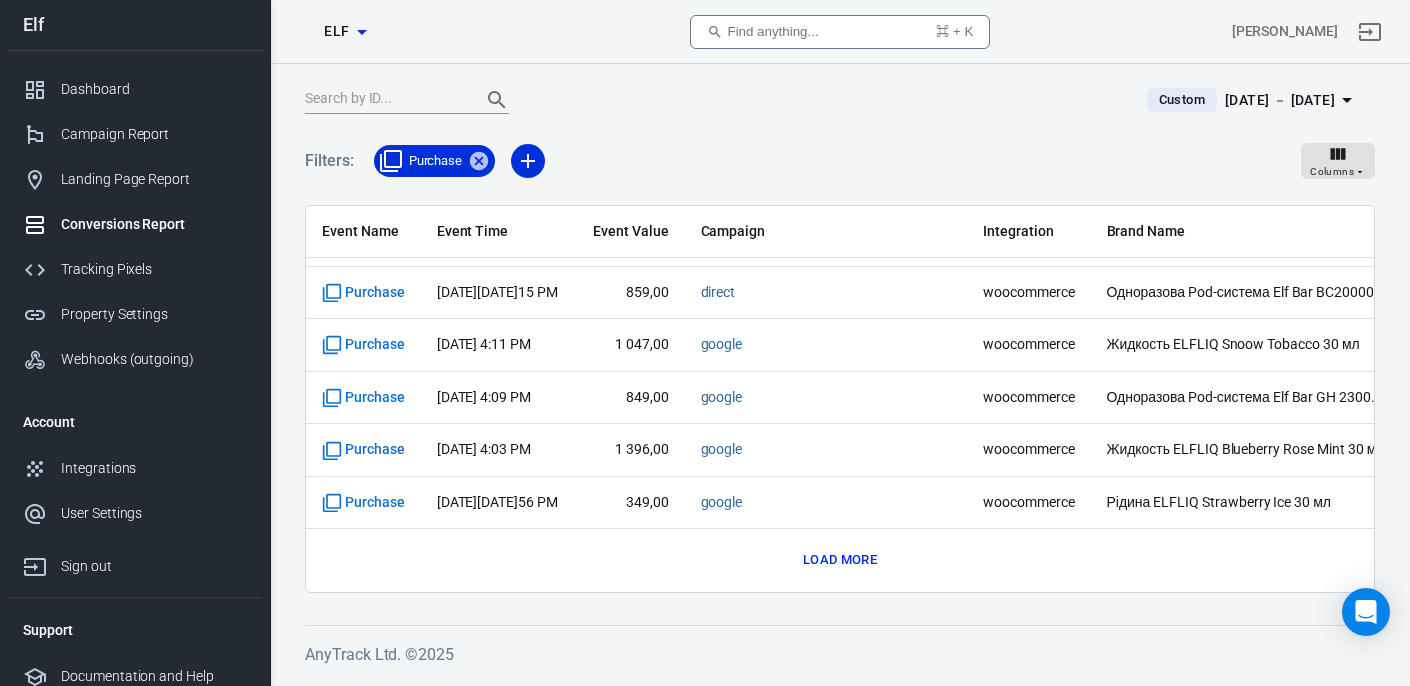 click on "Load more" at bounding box center (840, 560) 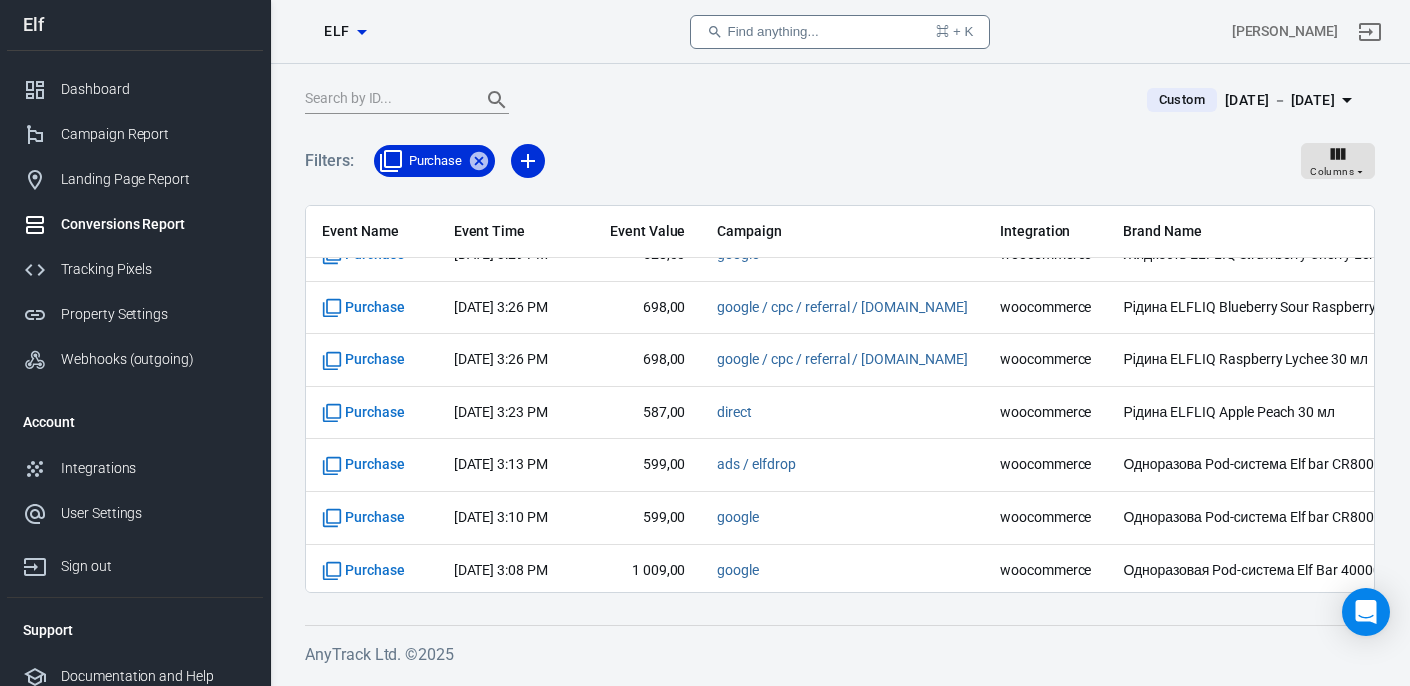 scroll, scrollTop: 6040, scrollLeft: 0, axis: vertical 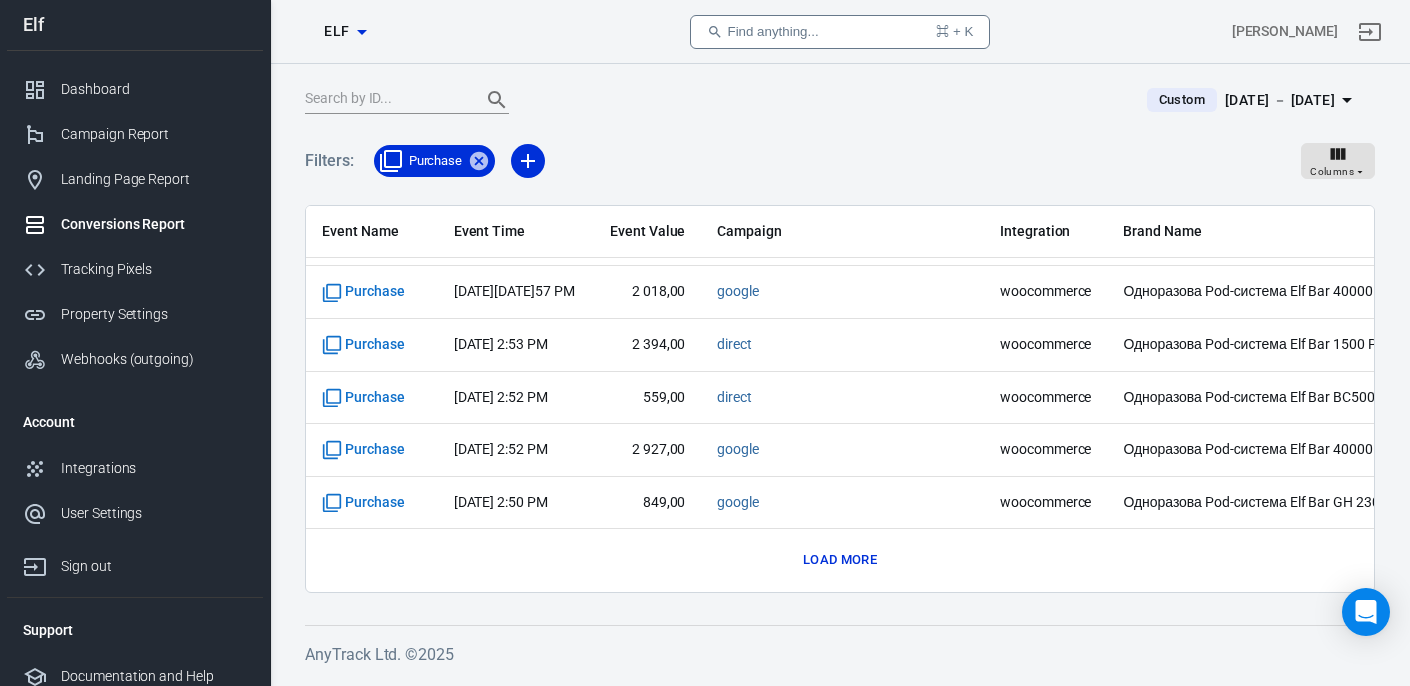 click on "Load more" at bounding box center (840, 560) 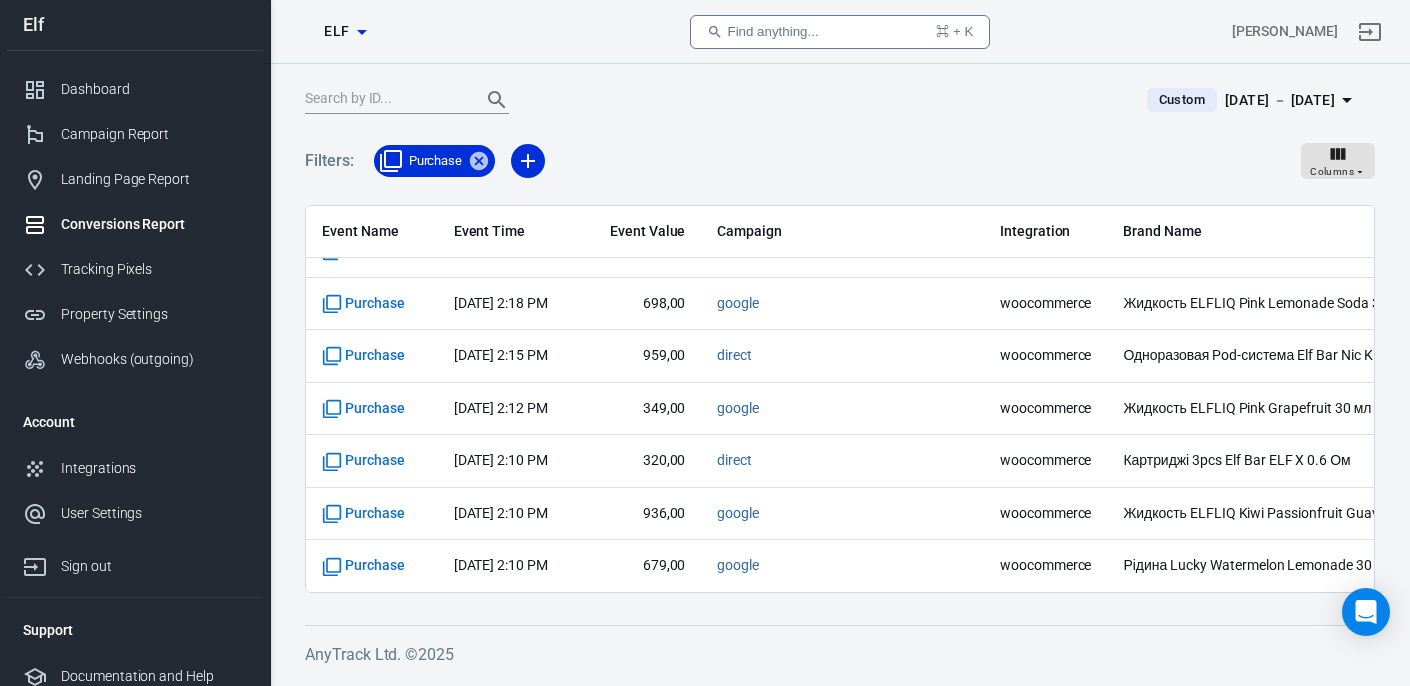 scroll, scrollTop: 7092, scrollLeft: 0, axis: vertical 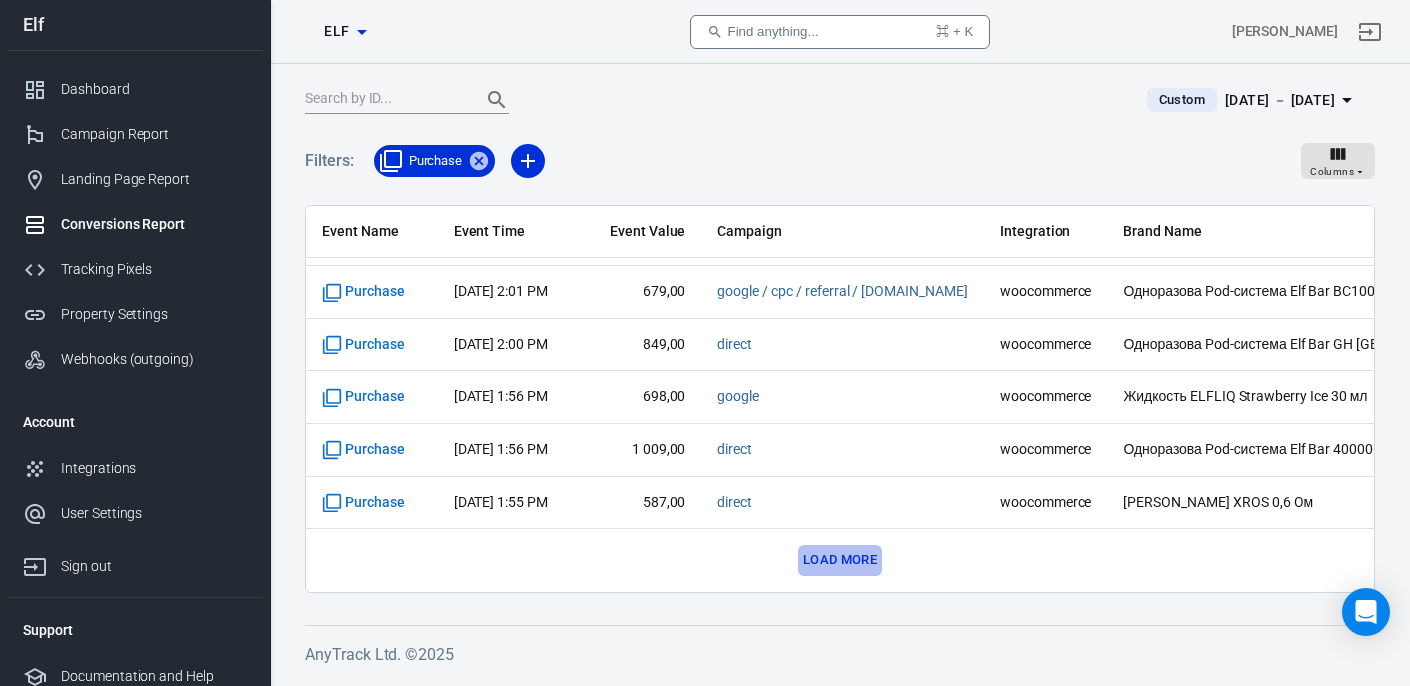 click on "Load more" at bounding box center (840, 560) 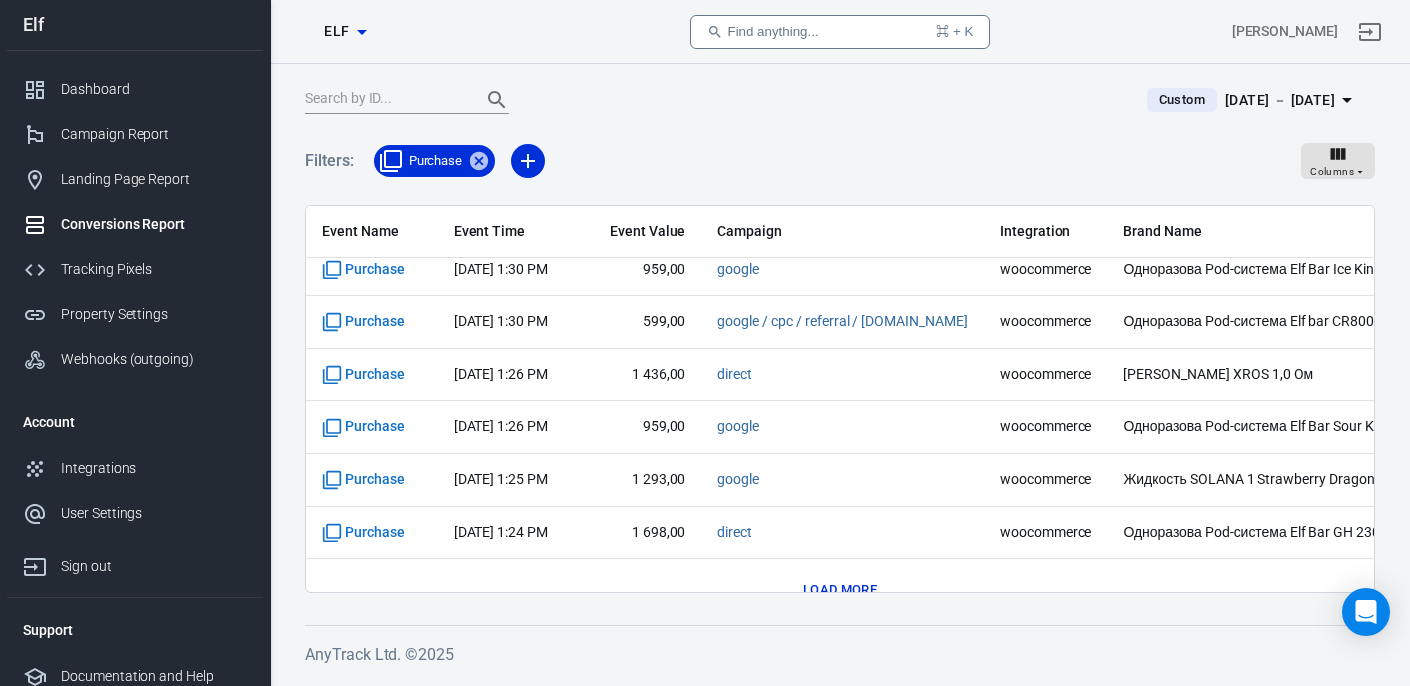 scroll, scrollTop: 8144, scrollLeft: 0, axis: vertical 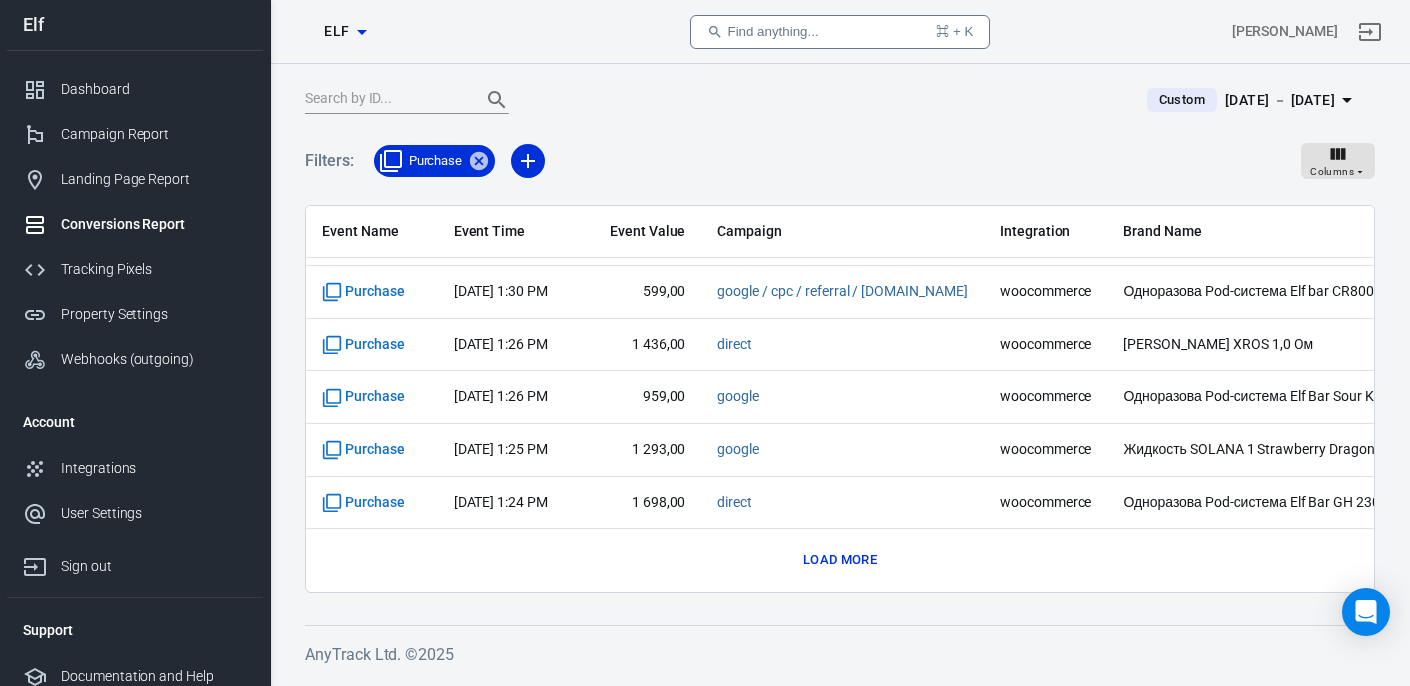click on "Load more" at bounding box center [840, 560] 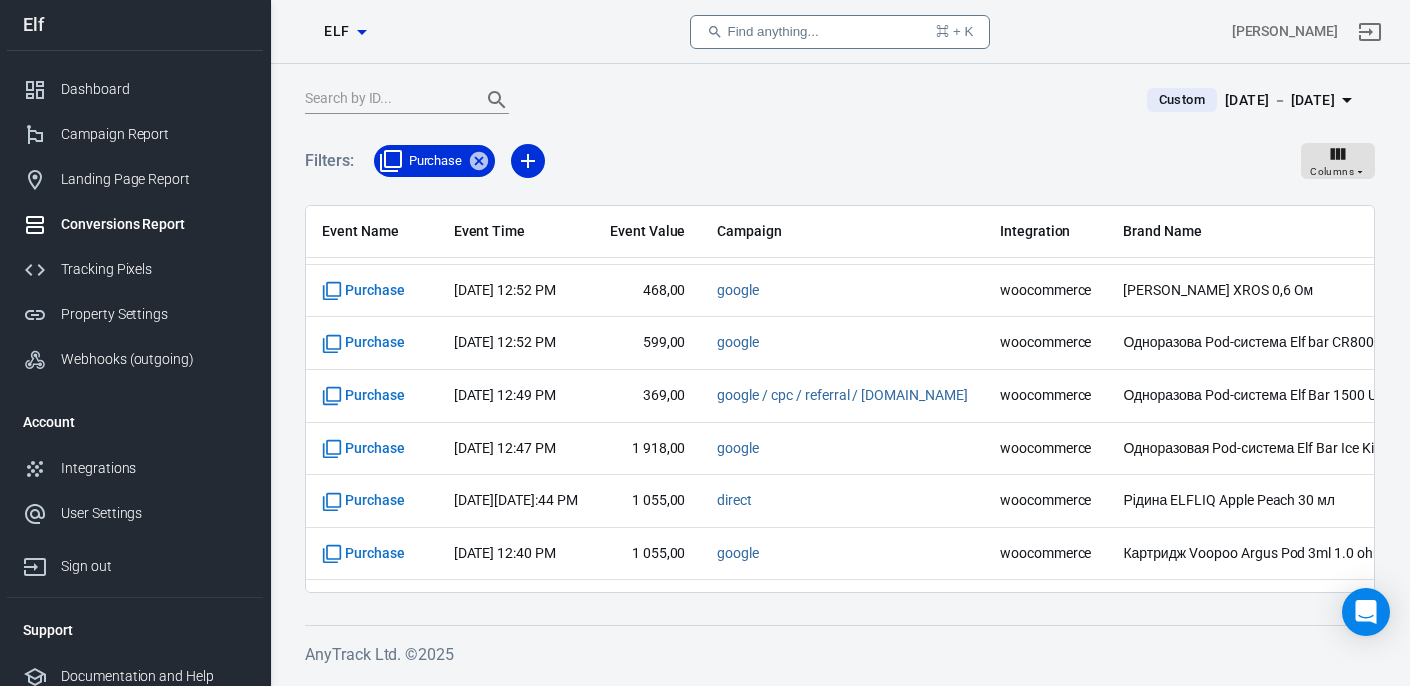 scroll, scrollTop: 9196, scrollLeft: 0, axis: vertical 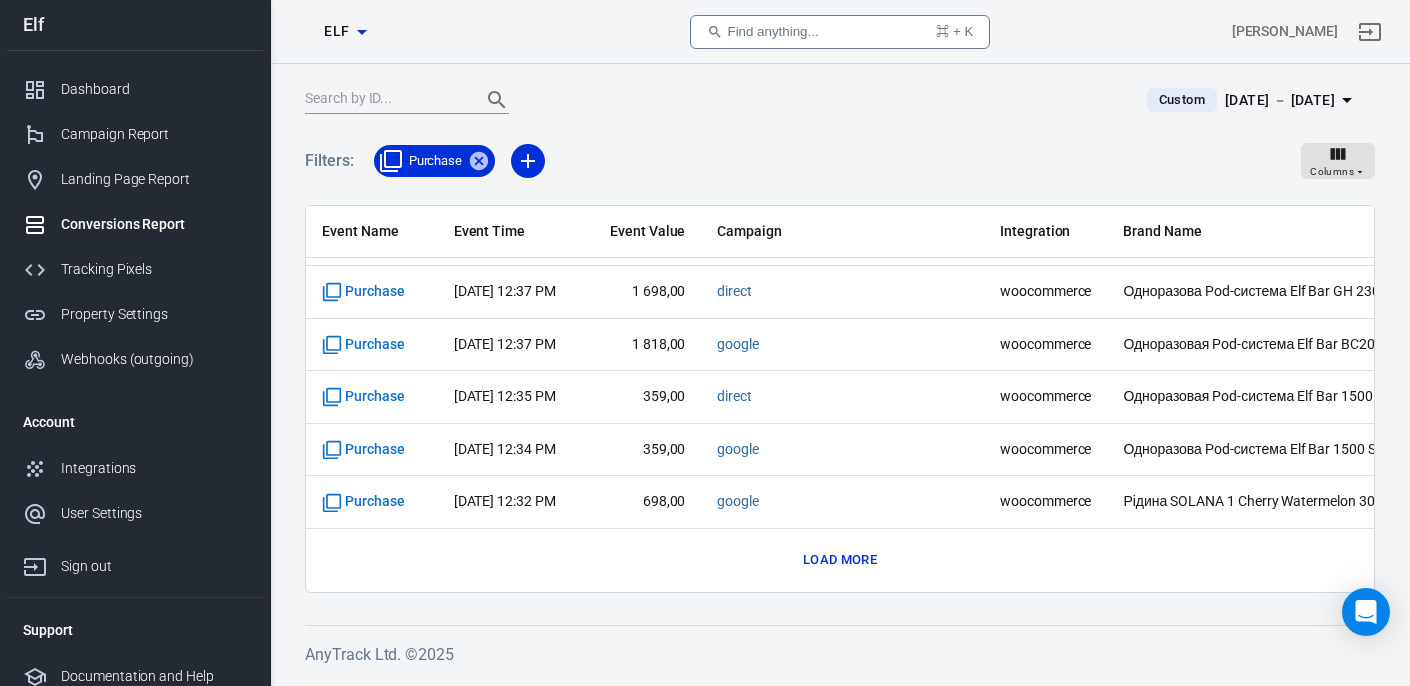 click on "Load more" at bounding box center (840, 560) 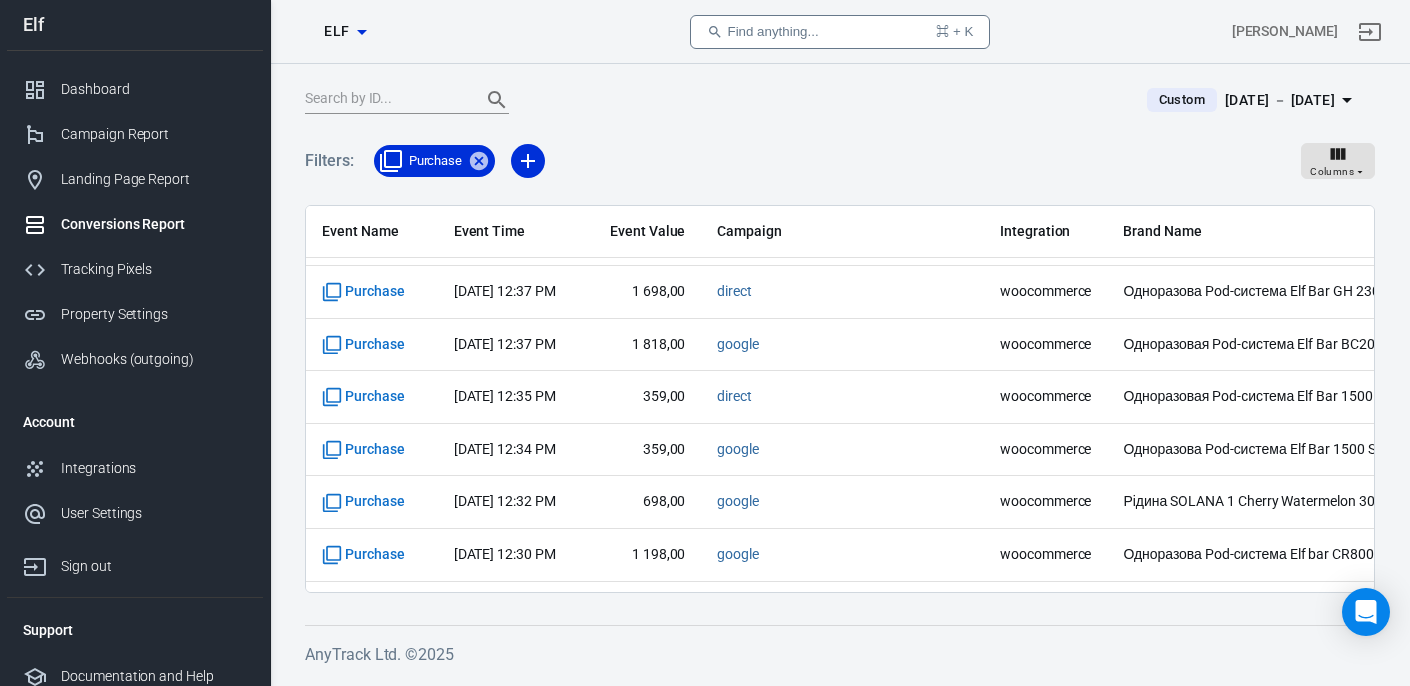 scroll, scrollTop: 10248, scrollLeft: 0, axis: vertical 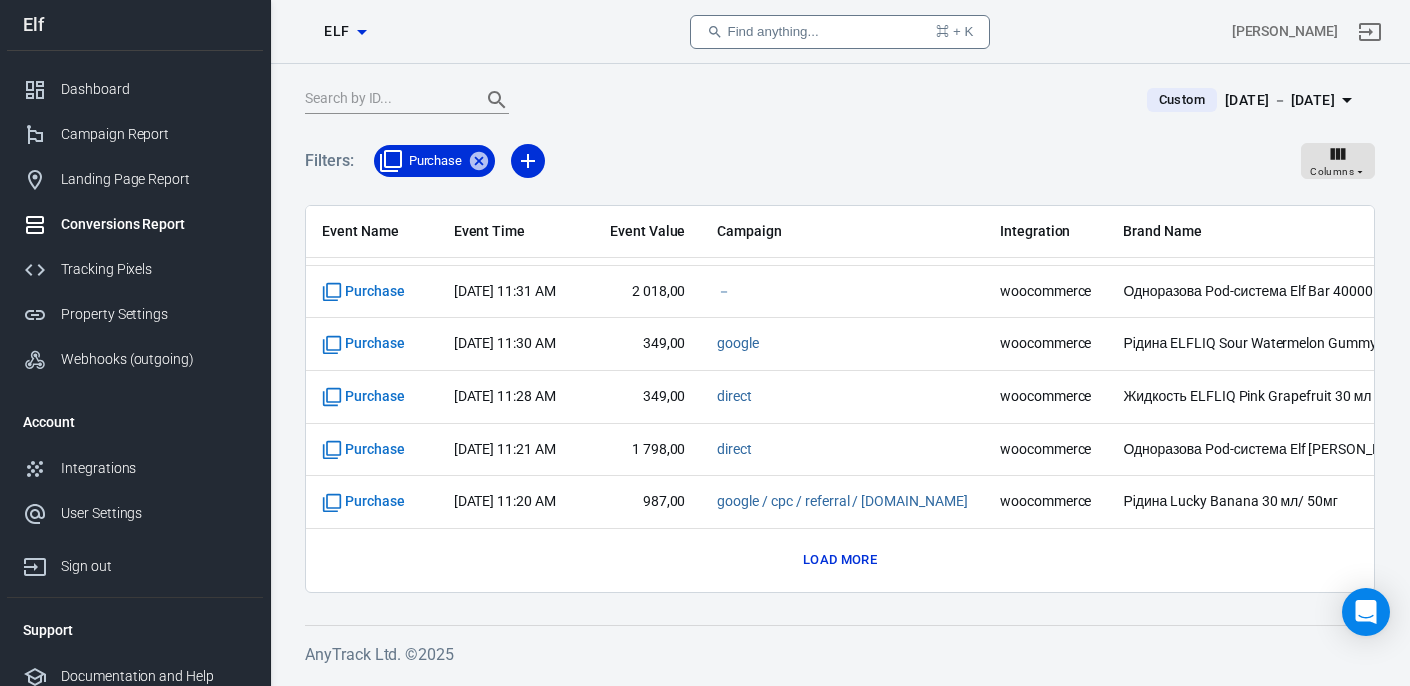 click on "Load more" at bounding box center (840, 560) 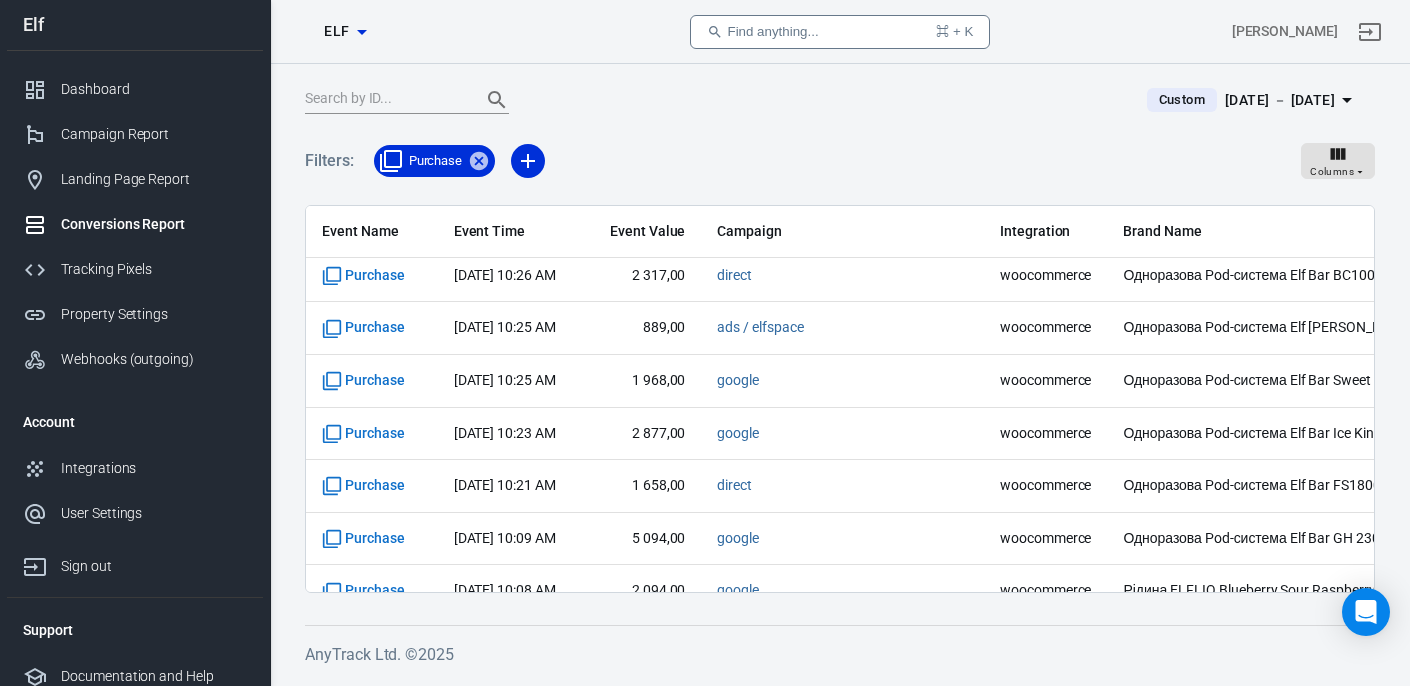 scroll, scrollTop: 11300, scrollLeft: 0, axis: vertical 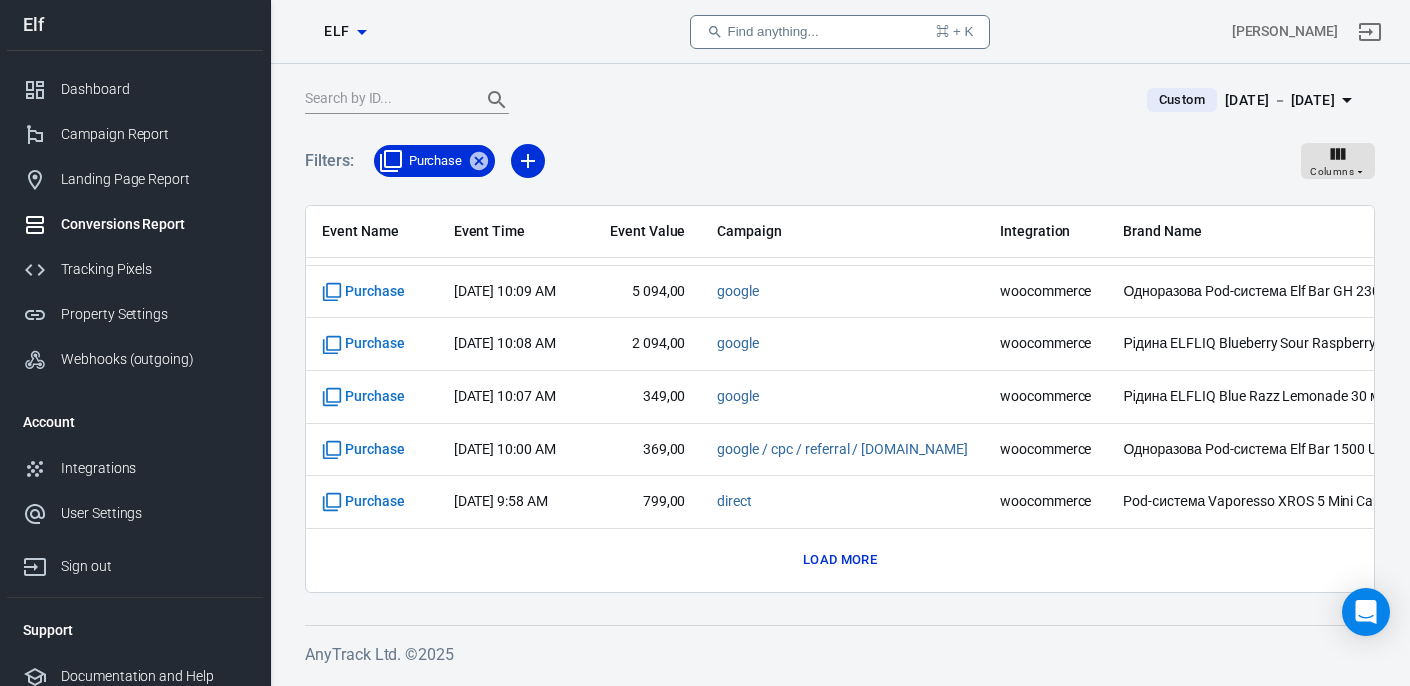 click on "Load more" at bounding box center [840, 560] 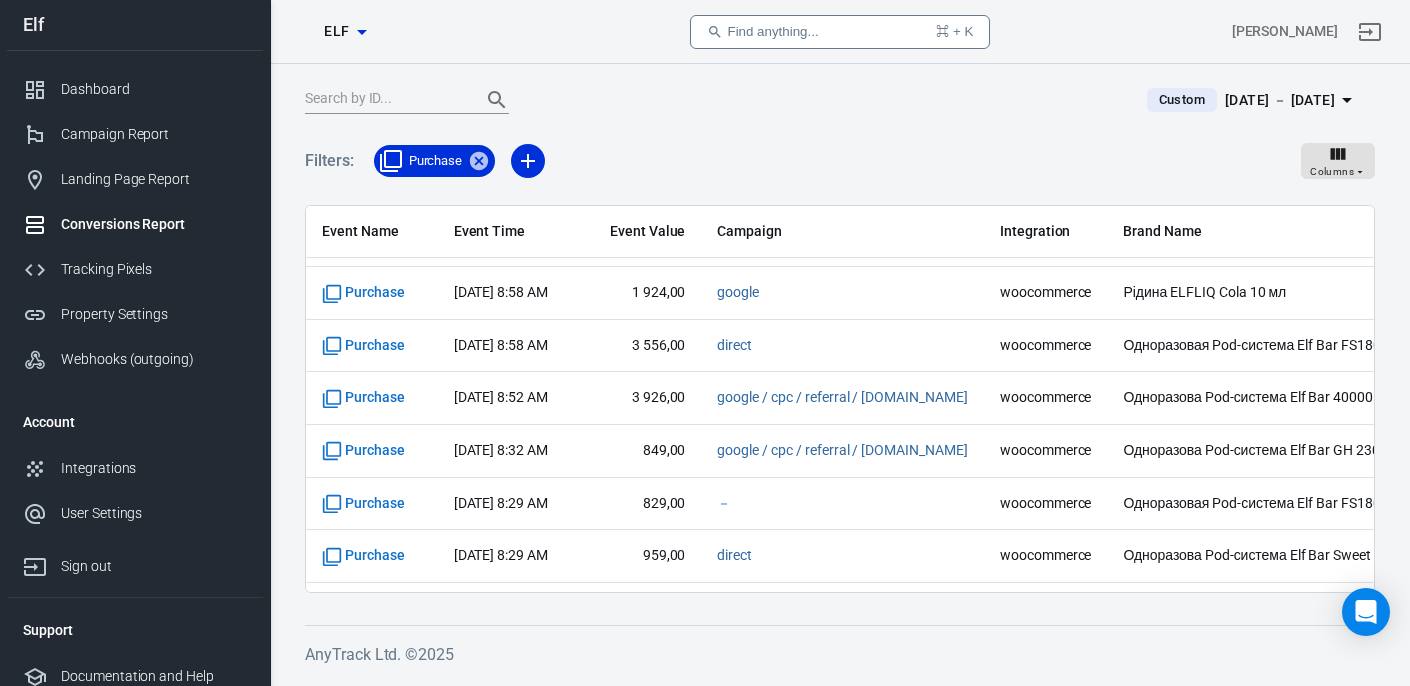 scroll, scrollTop: 12352, scrollLeft: 0, axis: vertical 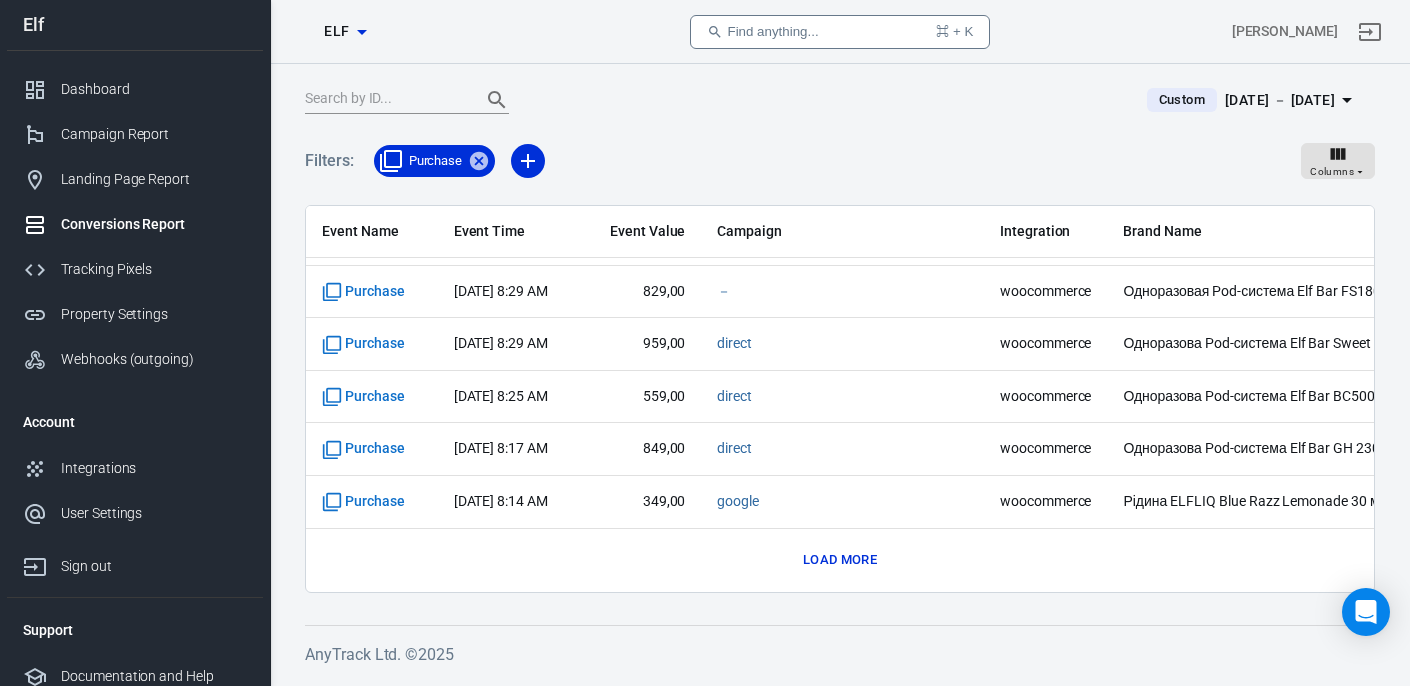click on "Load more" at bounding box center [840, 560] 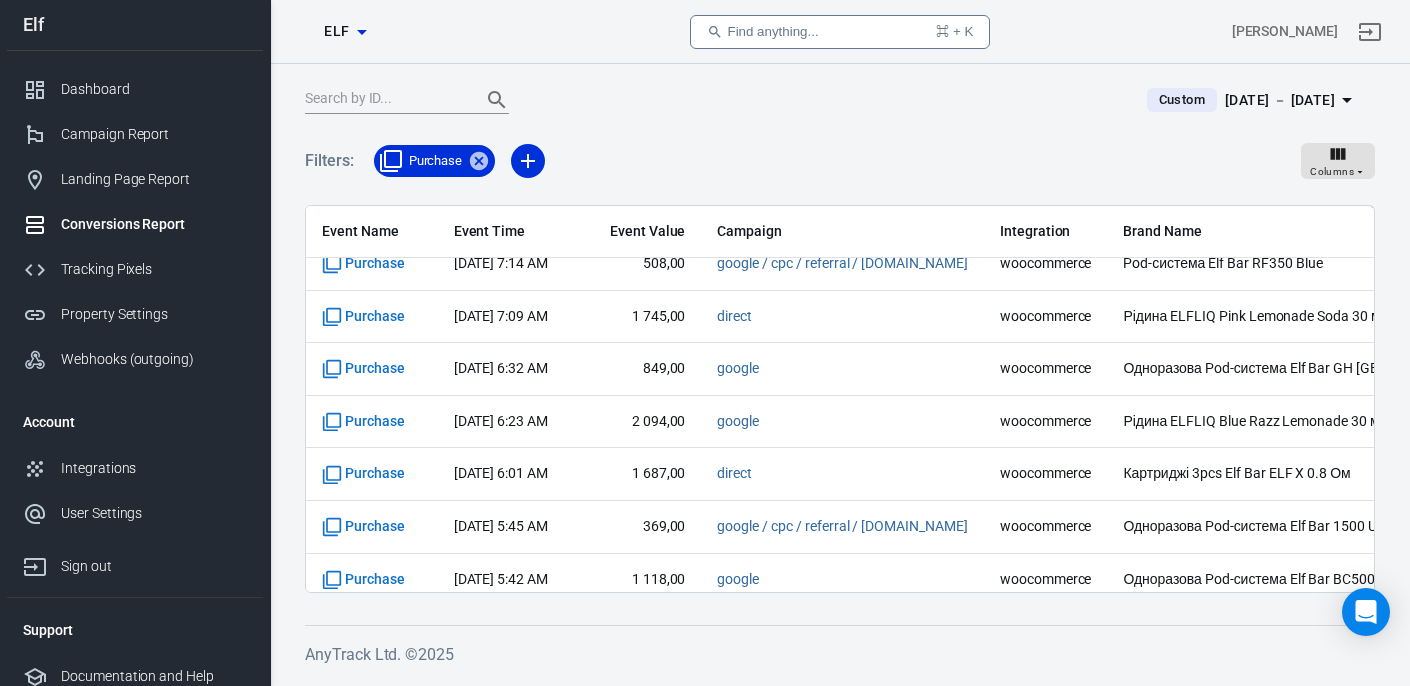 scroll, scrollTop: 13403, scrollLeft: 0, axis: vertical 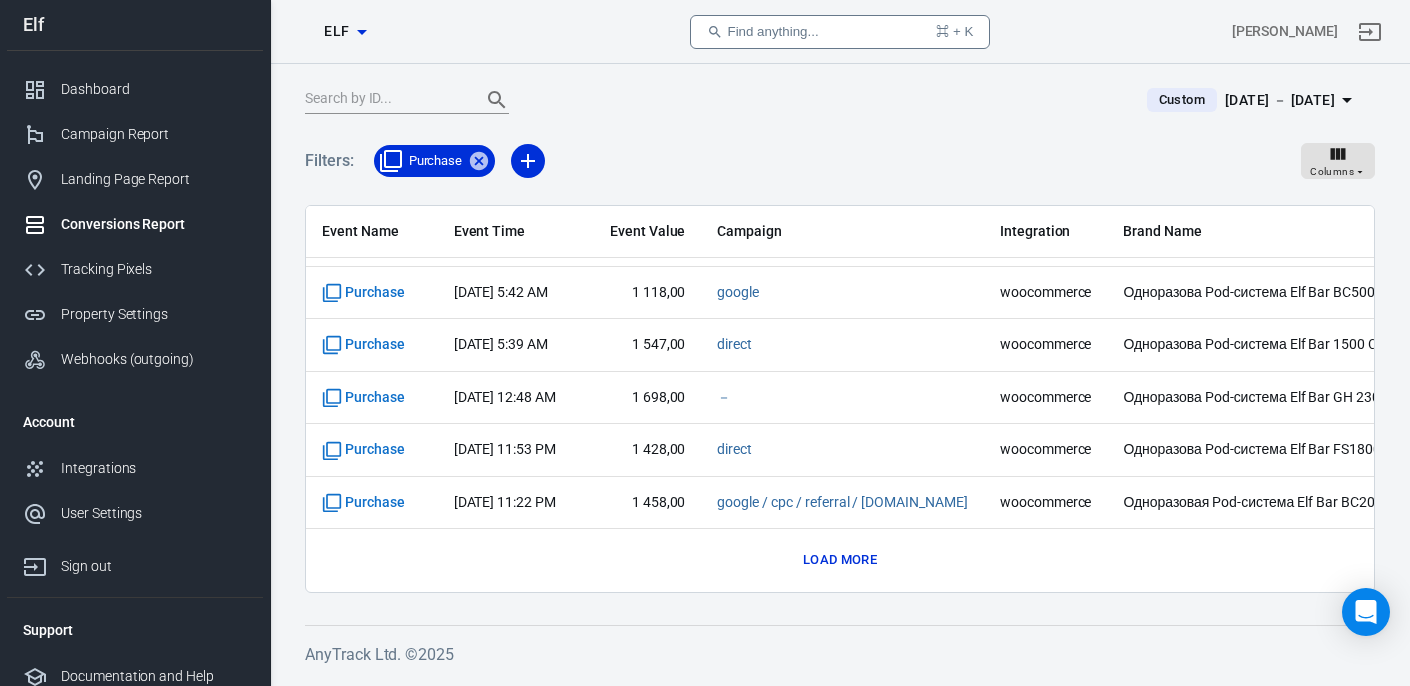 click on "Load more" at bounding box center [840, 560] 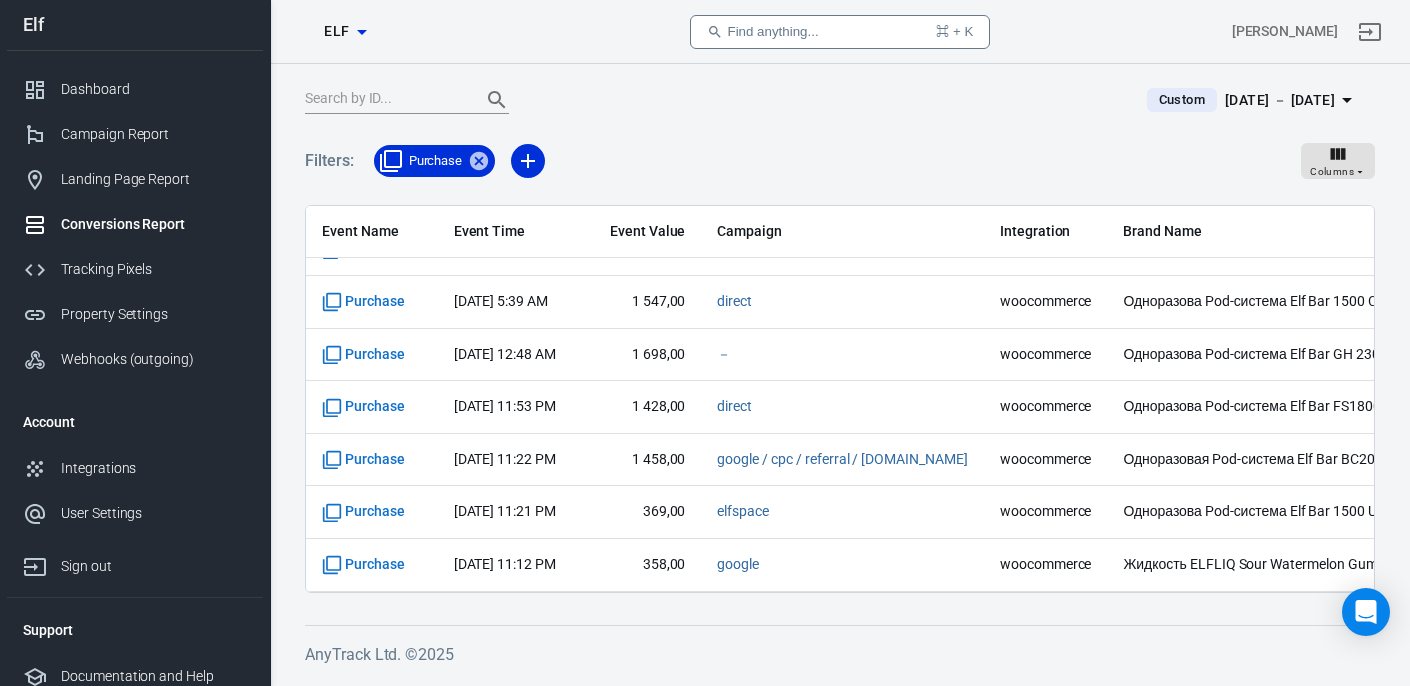 scroll, scrollTop: 5670, scrollLeft: 0, axis: vertical 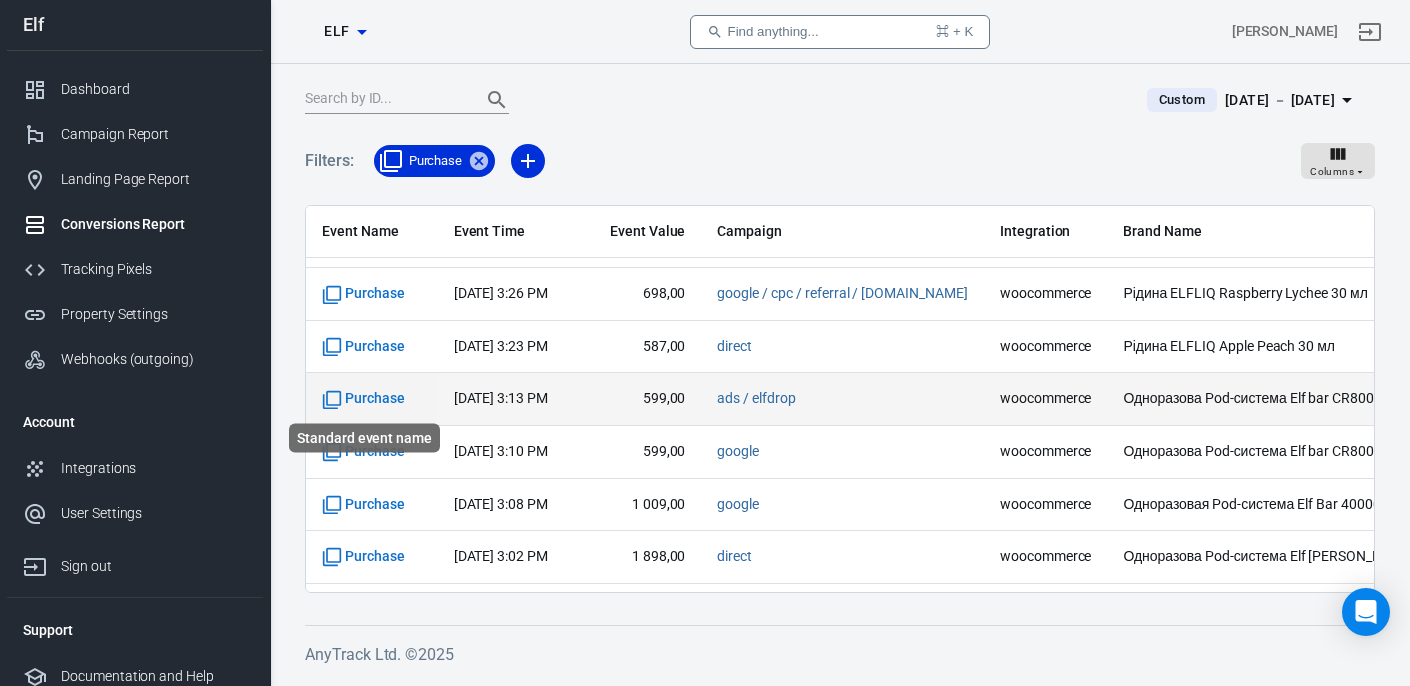 click on "Purchase" at bounding box center [363, 399] 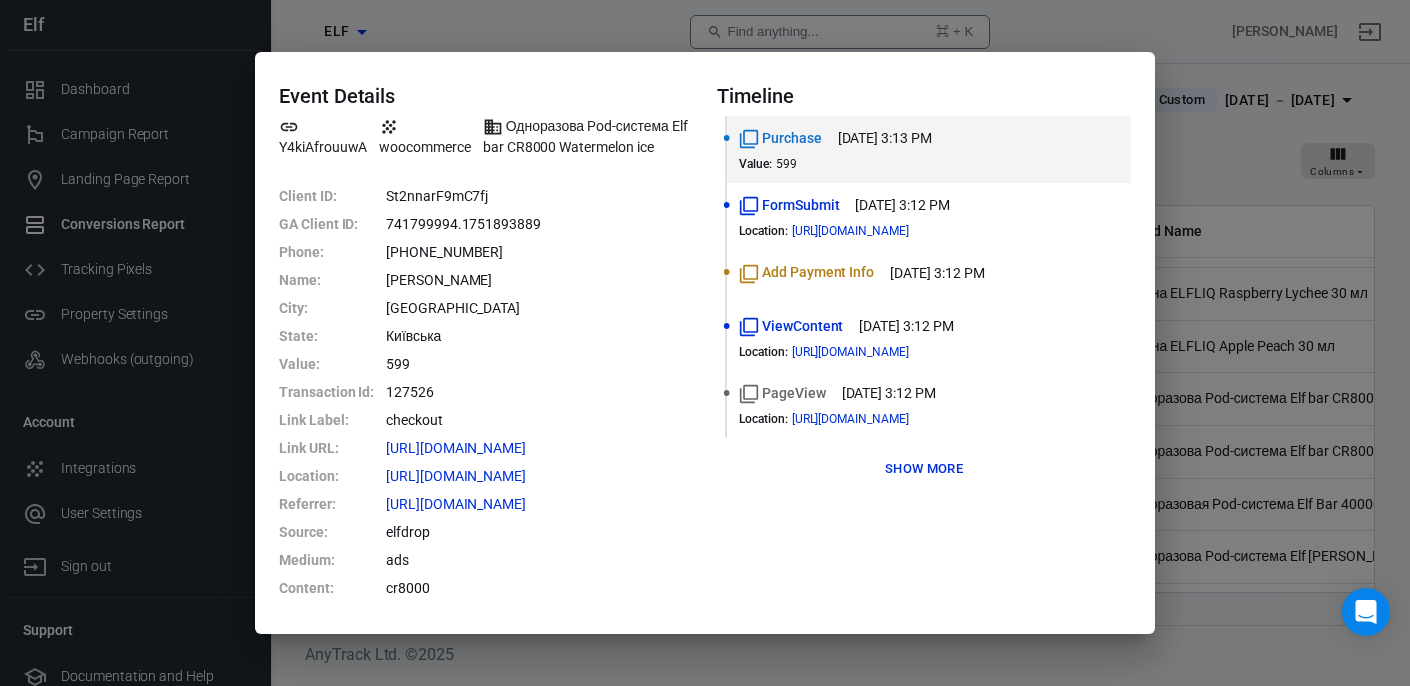 click on "Event Details   Y4kiAfrouuwA   woocommerce   Одноразова Pod-система Elf bar CR8000 Watermelon ice Client ID : St2nnarF9mC7fj GA Client ID : 741799994.1751893889 Phone : +38 (093) 775-10-42 Name : Леся Тищенко City : Київ State : Київська Value : 599 Transaction Id : 127526 Link Label : checkout Link URL : https://elfbarsvape.com.ua/checkout/ Location : https://elfbarsvape.com.ua/checkout/ Referrer : https://www.elfdrop.com.ua/ Source : elfdrop Medium : ads Content : cr8000 Timeline   Purchase Jul 7, 2025, 3:13 PM Value : 599   FormSubmit Jul 7, 2025, 3:12 PM Location : https://elfbarsvape.com.ua/checkout/   Add Payment Info Jul 7, 2025, 3:12 PM   ViewContent Jul 7, 2025, 3:12 PM Location : https://elfbarsvape.com.ua/checkout/   PageView Jul 7, 2025, 3:12 PM Location : https://elfbarsvape.com.ua/checkout/ Show more" at bounding box center [705, 343] 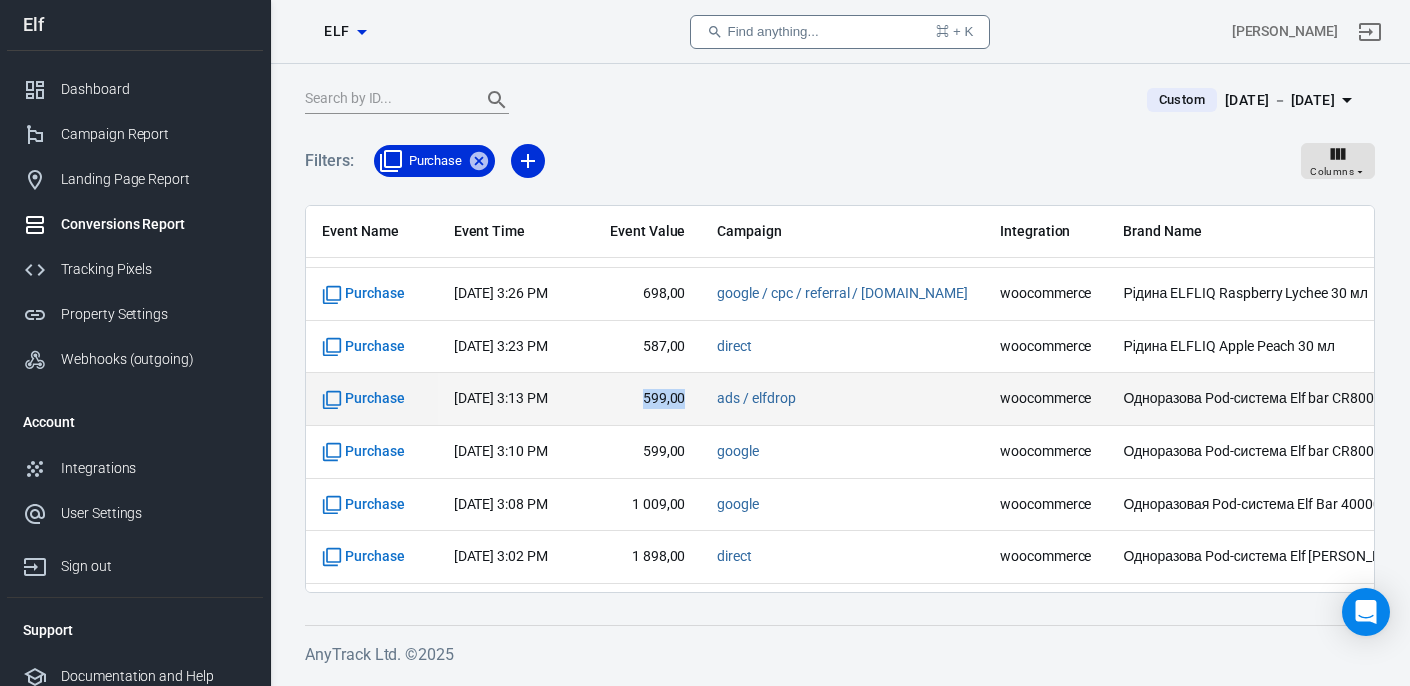 drag, startPoint x: 649, startPoint y: 398, endPoint x: 691, endPoint y: 398, distance: 42 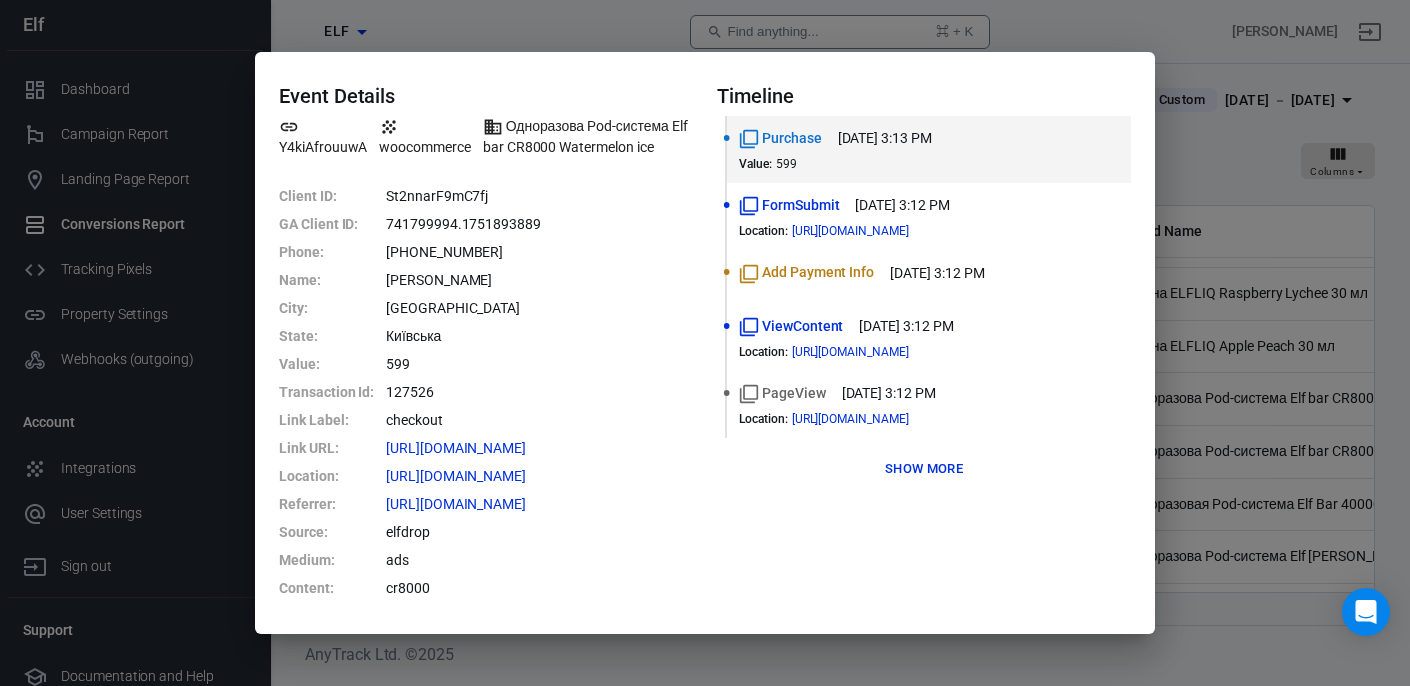 click on "599" at bounding box center (539, 364) 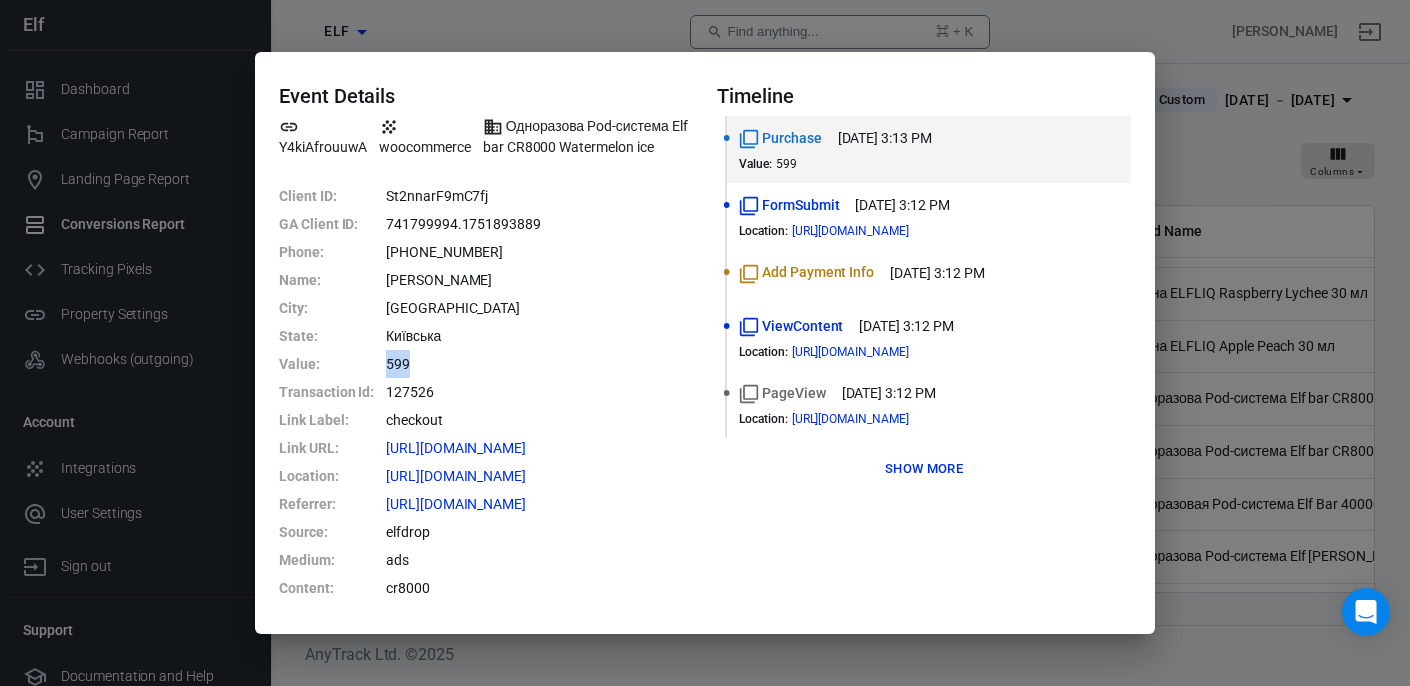 click on "599" at bounding box center [539, 364] 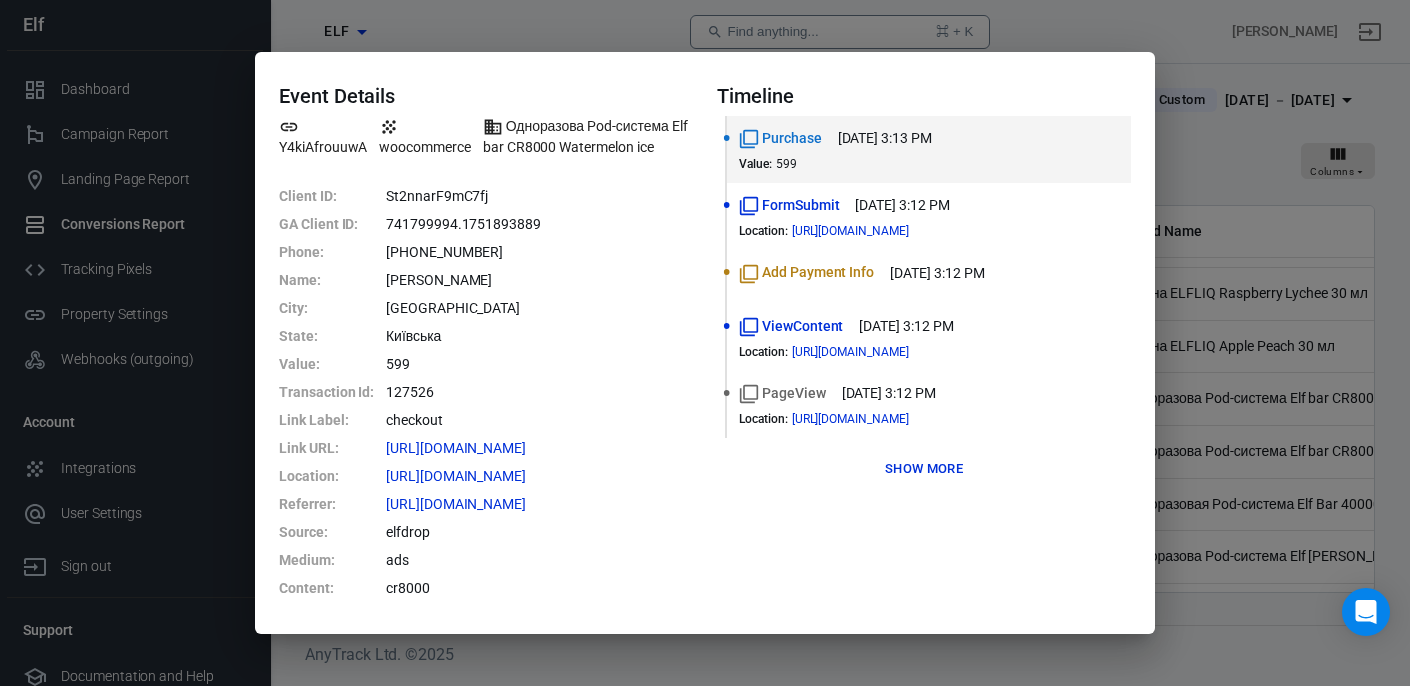 click on "Event Details   Y4kiAfrouuwA   woocommerce   Одноразова Pod-система Elf bar CR8000 Watermelon ice Client ID : St2nnarF9mC7fj GA Client ID : 741799994.1751893889 Phone : +38 (093) 775-10-42 Name : Леся Тищенко City : Київ State : Київська Value : 599 Transaction Id : 127526 Link Label : checkout Link URL : https://elfbarsvape.com.ua/checkout/ Location : https://elfbarsvape.com.ua/checkout/ Referrer : https://www.elfdrop.com.ua/ Source : elfdrop Medium : ads Content : cr8000 Timeline   Purchase Jul 7, 2025, 3:13 PM Value : 599   FormSubmit Jul 7, 2025, 3:12 PM Location : https://elfbarsvape.com.ua/checkout/   Add Payment Info Jul 7, 2025, 3:12 PM   ViewContent Jul 7, 2025, 3:12 PM Location : https://elfbarsvape.com.ua/checkout/   PageView Jul 7, 2025, 3:12 PM Location : https://elfbarsvape.com.ua/checkout/ Show more" at bounding box center [705, 343] 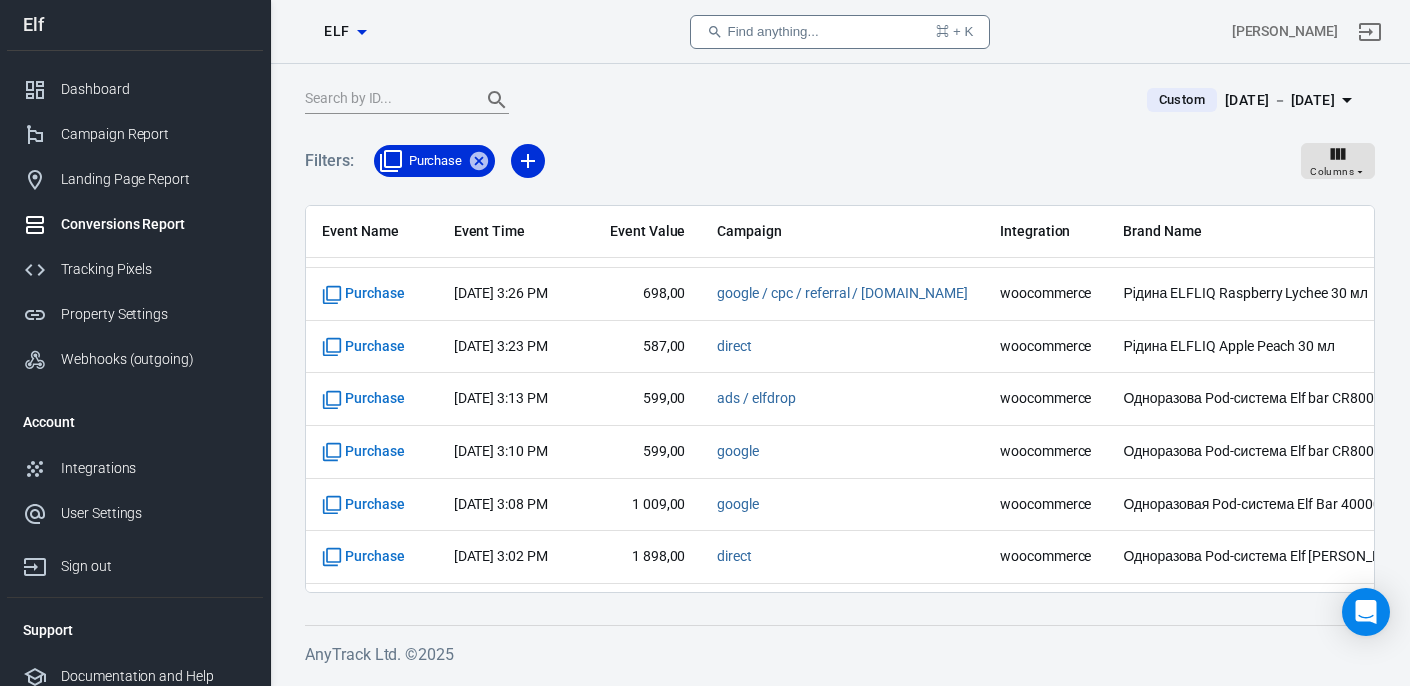 scroll, scrollTop: 9931, scrollLeft: 81, axis: both 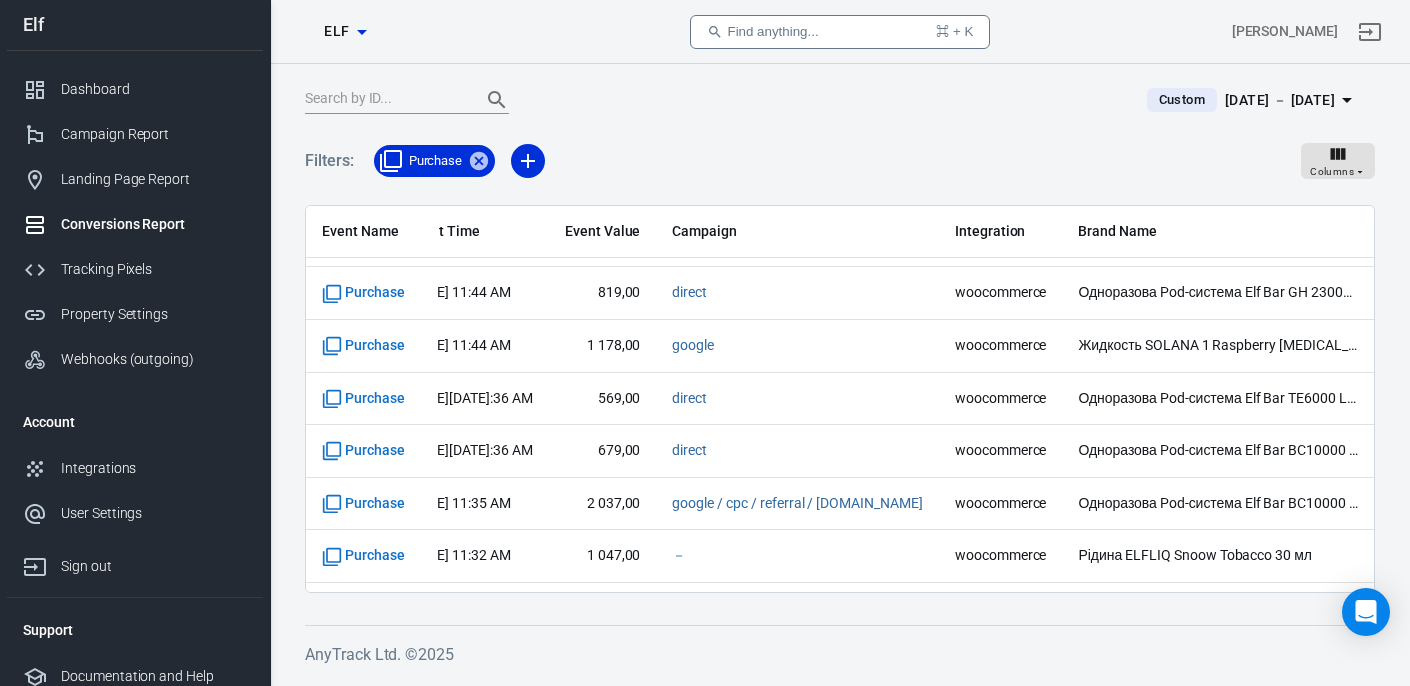 click on "Jul 7 － Jul 7, 2025" at bounding box center [1280, 100] 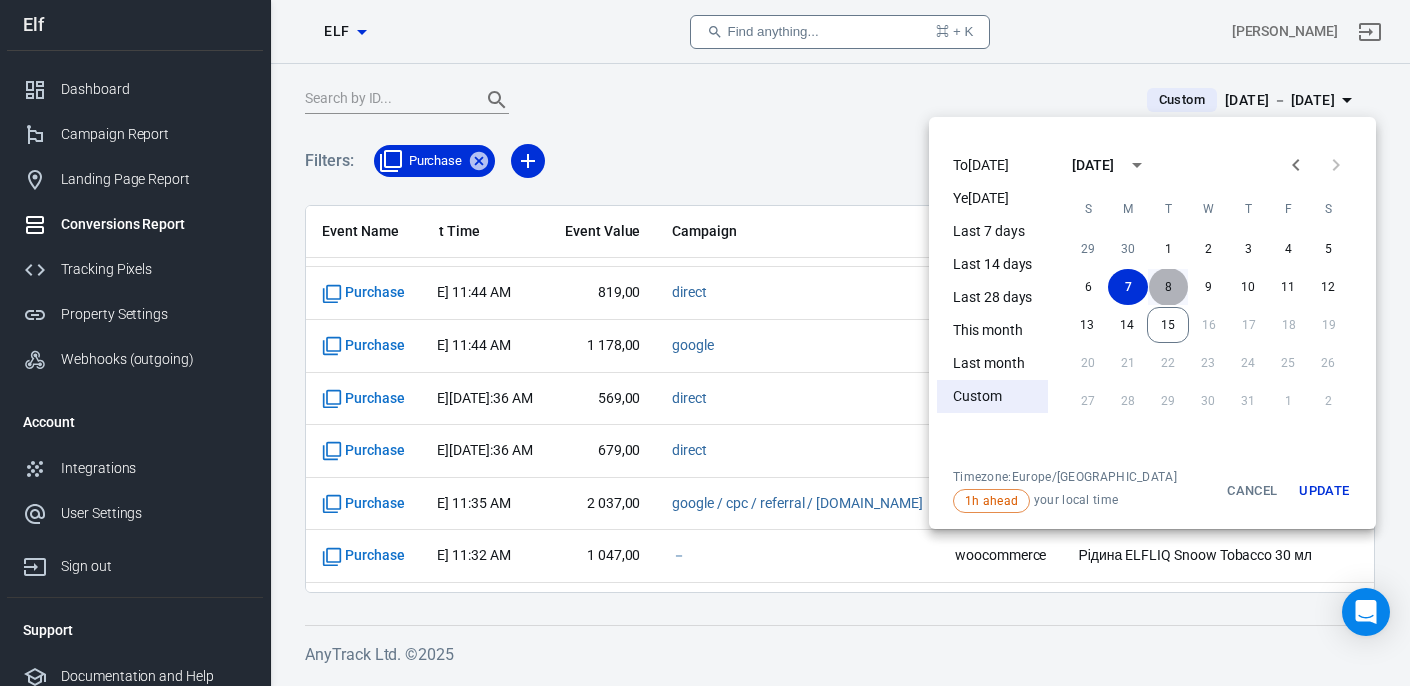 click on "8" at bounding box center [1168, 287] 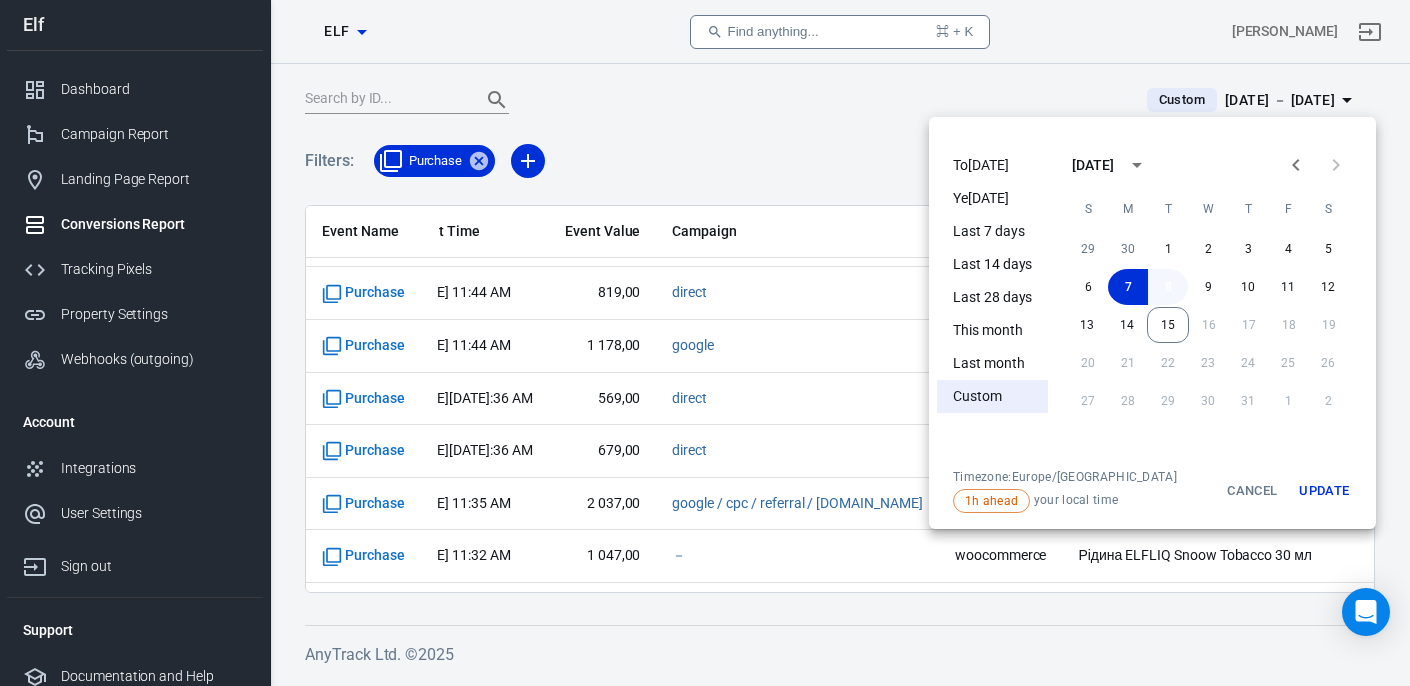 click on "8" at bounding box center [1168, 287] 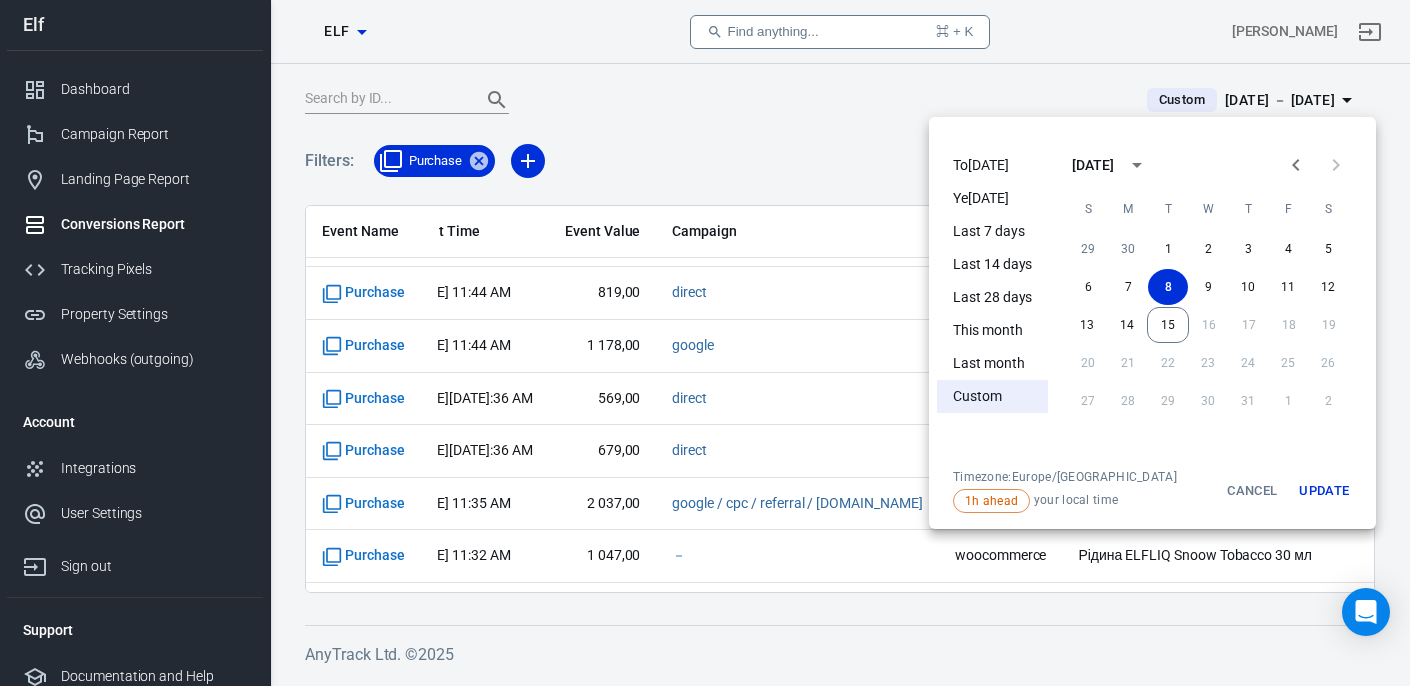 click on "Update" at bounding box center [1324, 491] 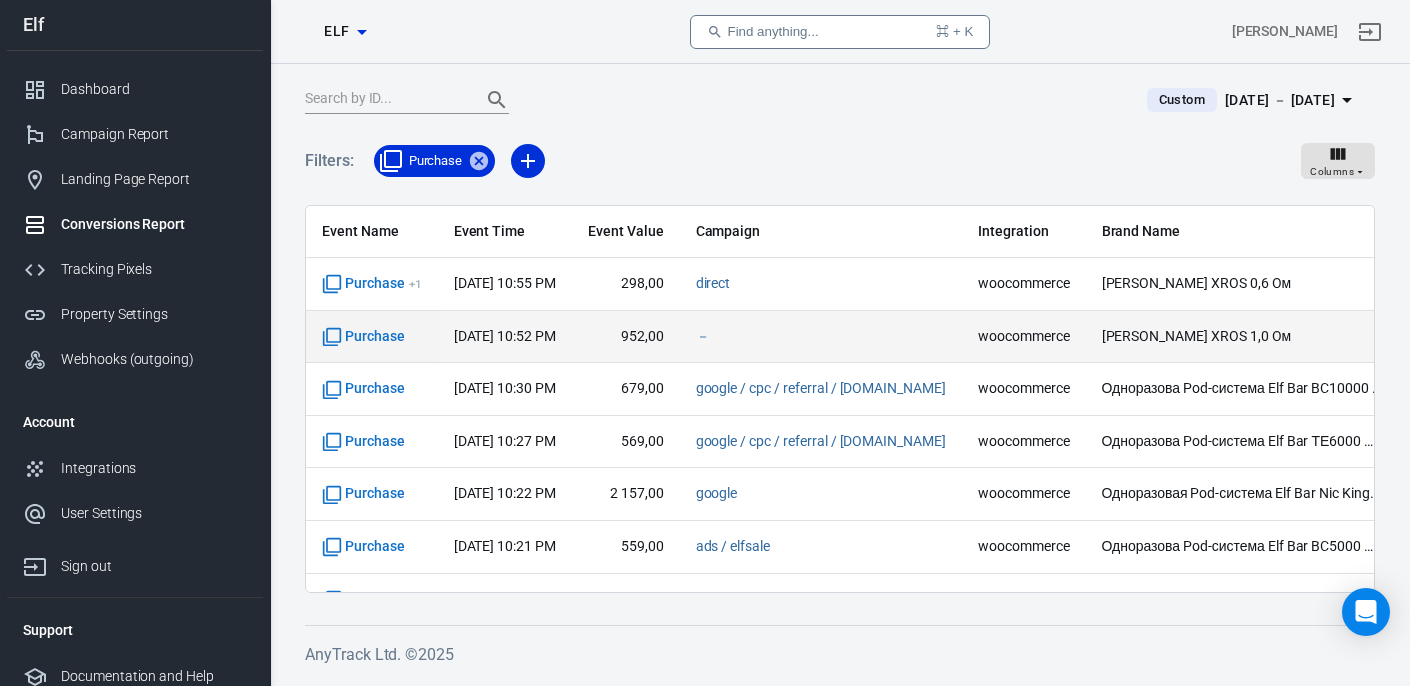 type 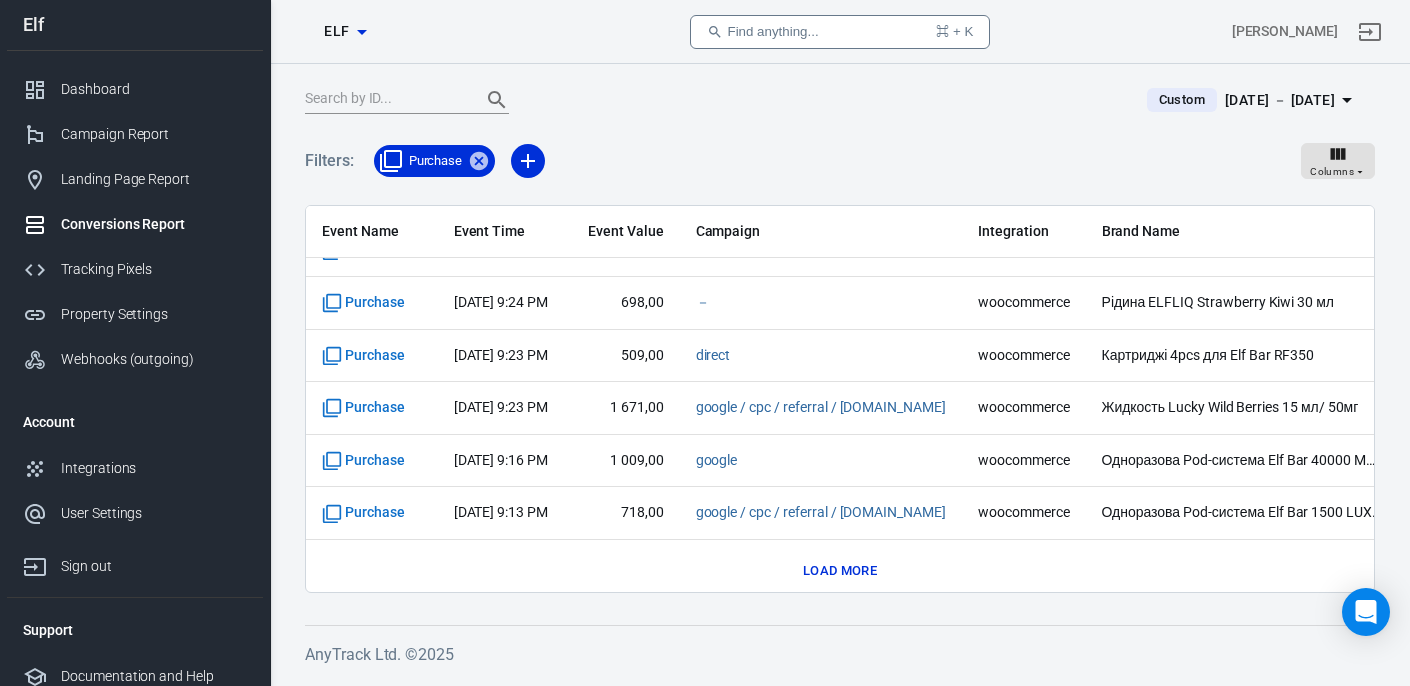 scroll, scrollTop: 781, scrollLeft: 0, axis: vertical 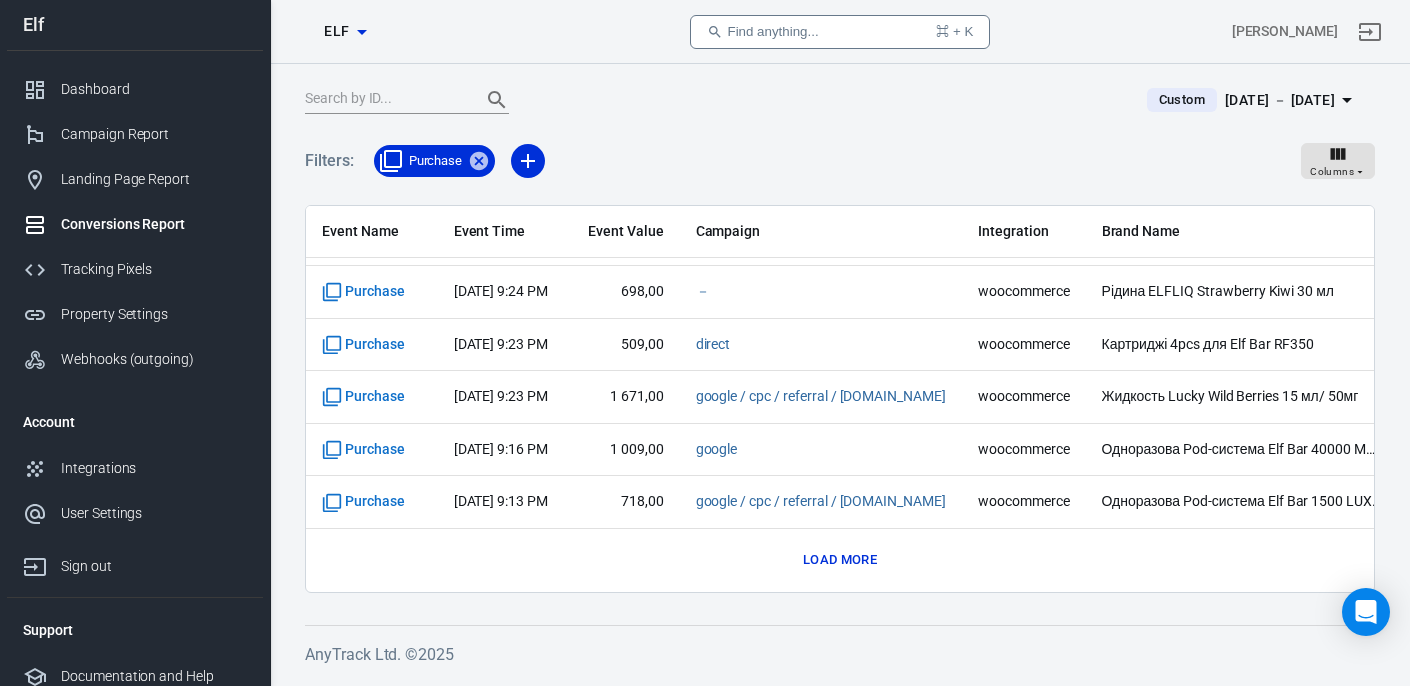 click on "Load more" at bounding box center [840, 560] 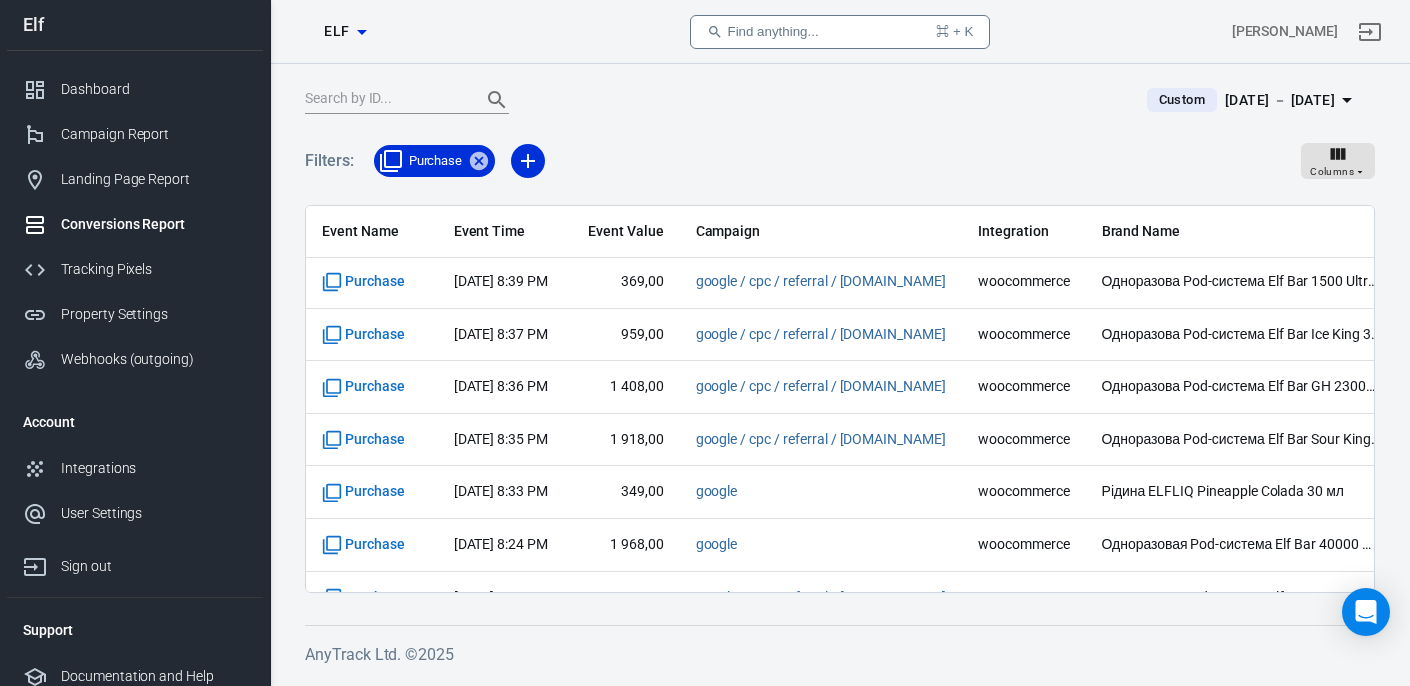 scroll, scrollTop: 1833, scrollLeft: 0, axis: vertical 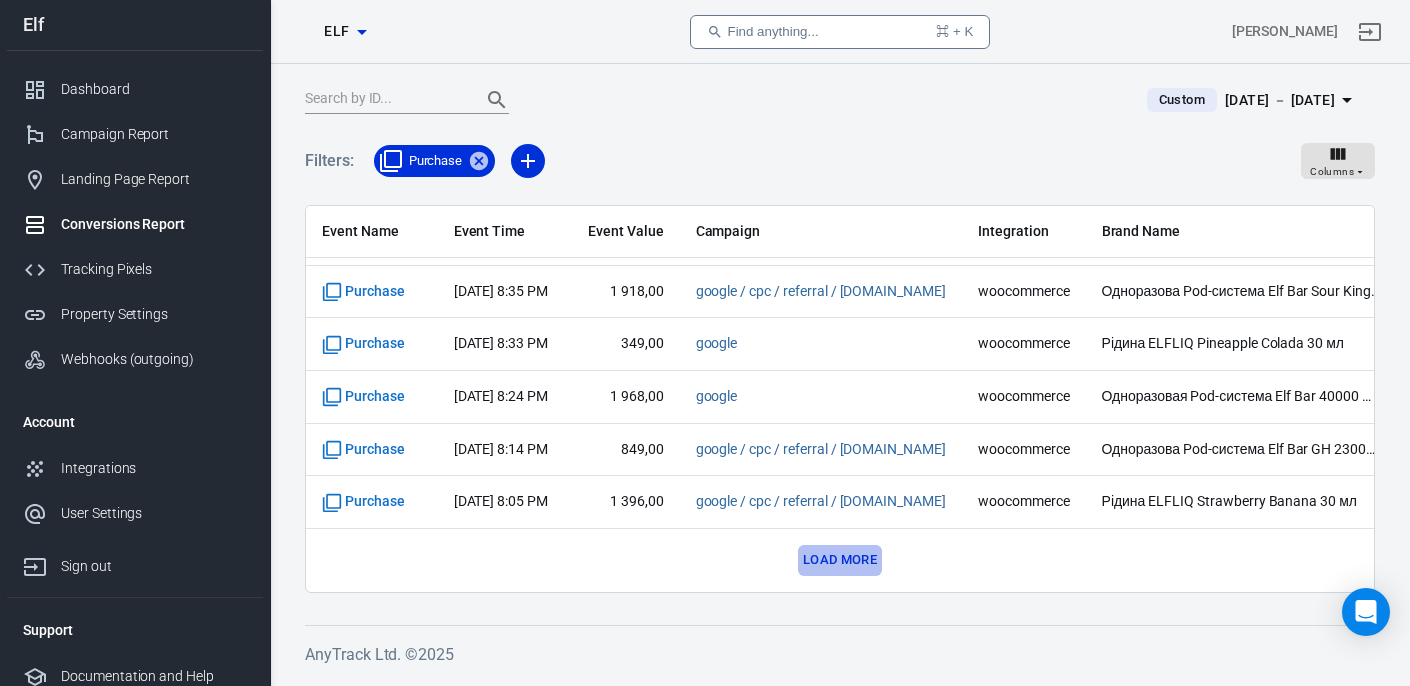 click on "Load more" at bounding box center [840, 560] 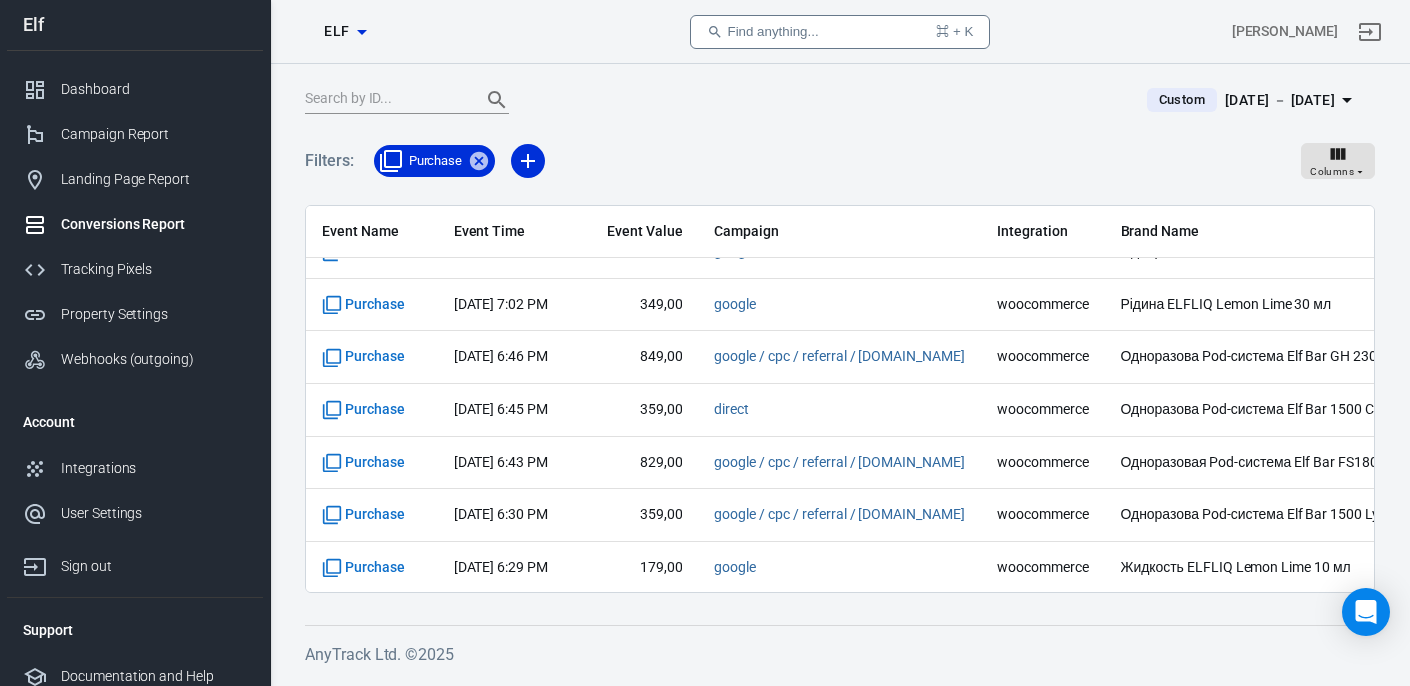 scroll, scrollTop: 2885, scrollLeft: 0, axis: vertical 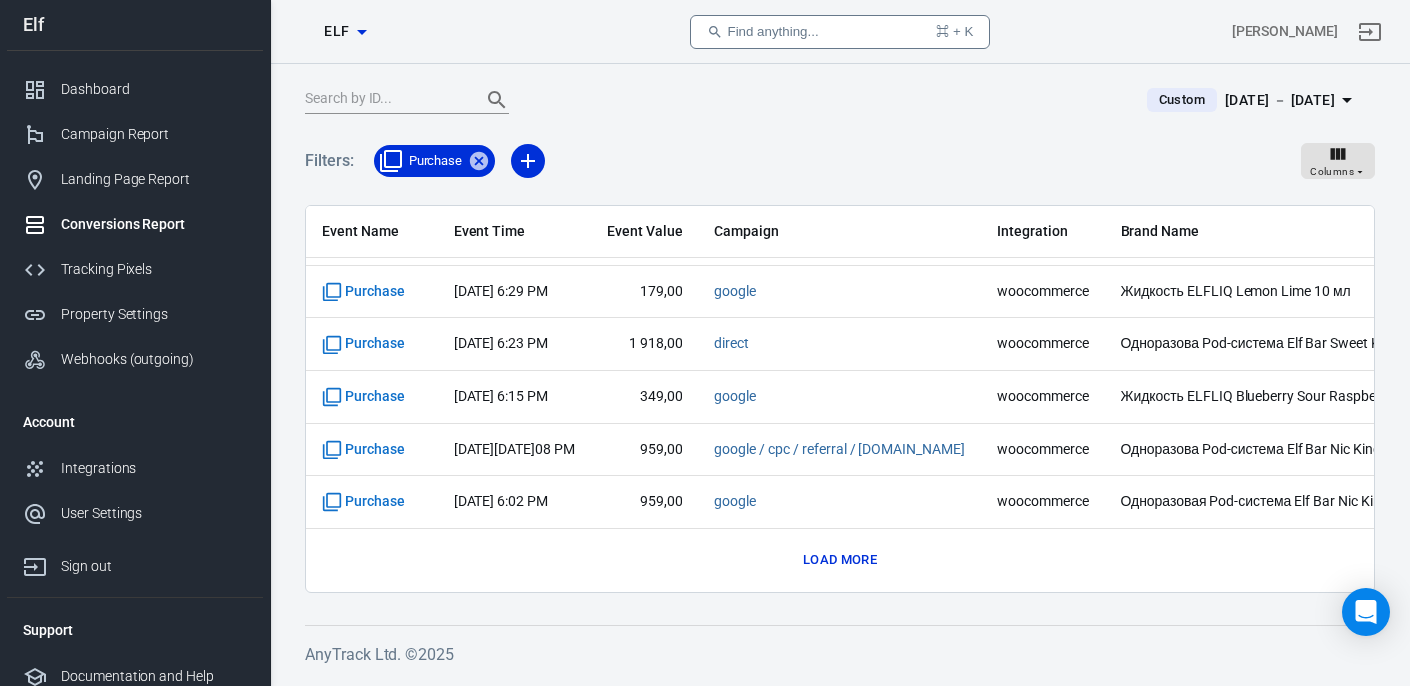 click on "Load more" at bounding box center (840, 560) 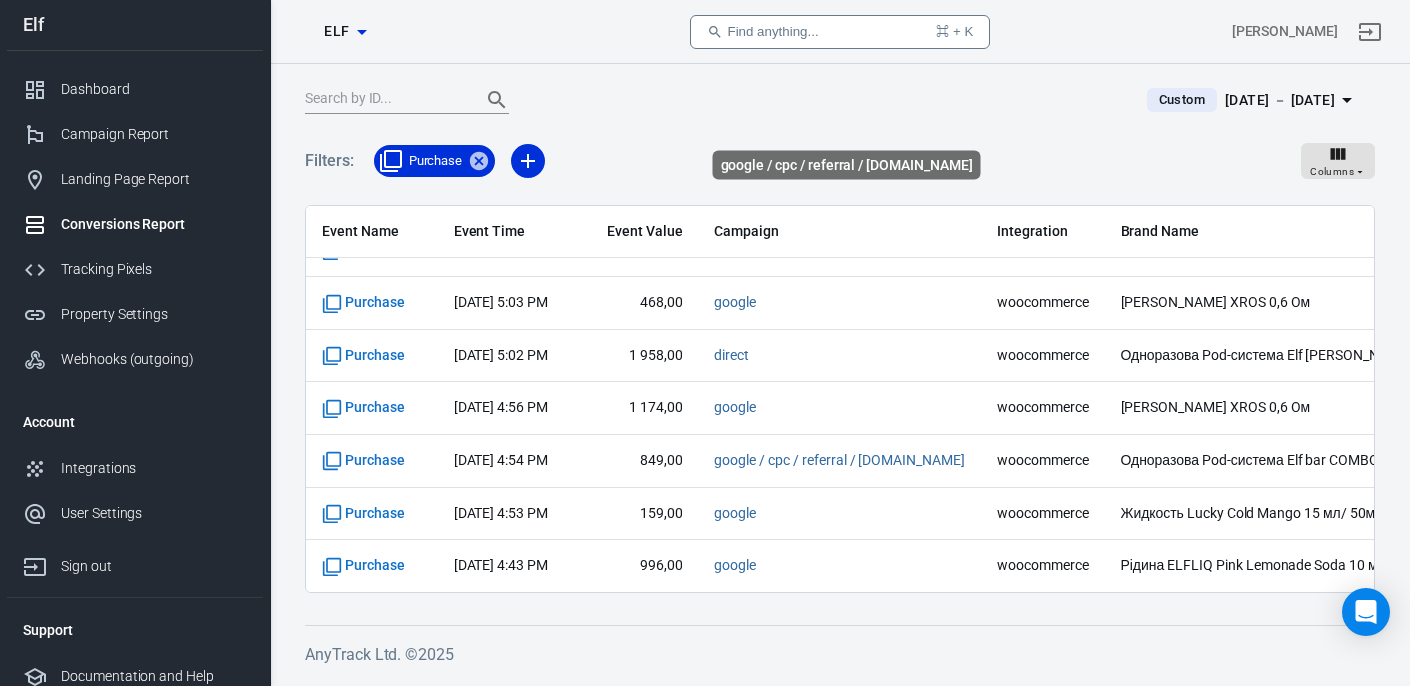 scroll, scrollTop: 3937, scrollLeft: 0, axis: vertical 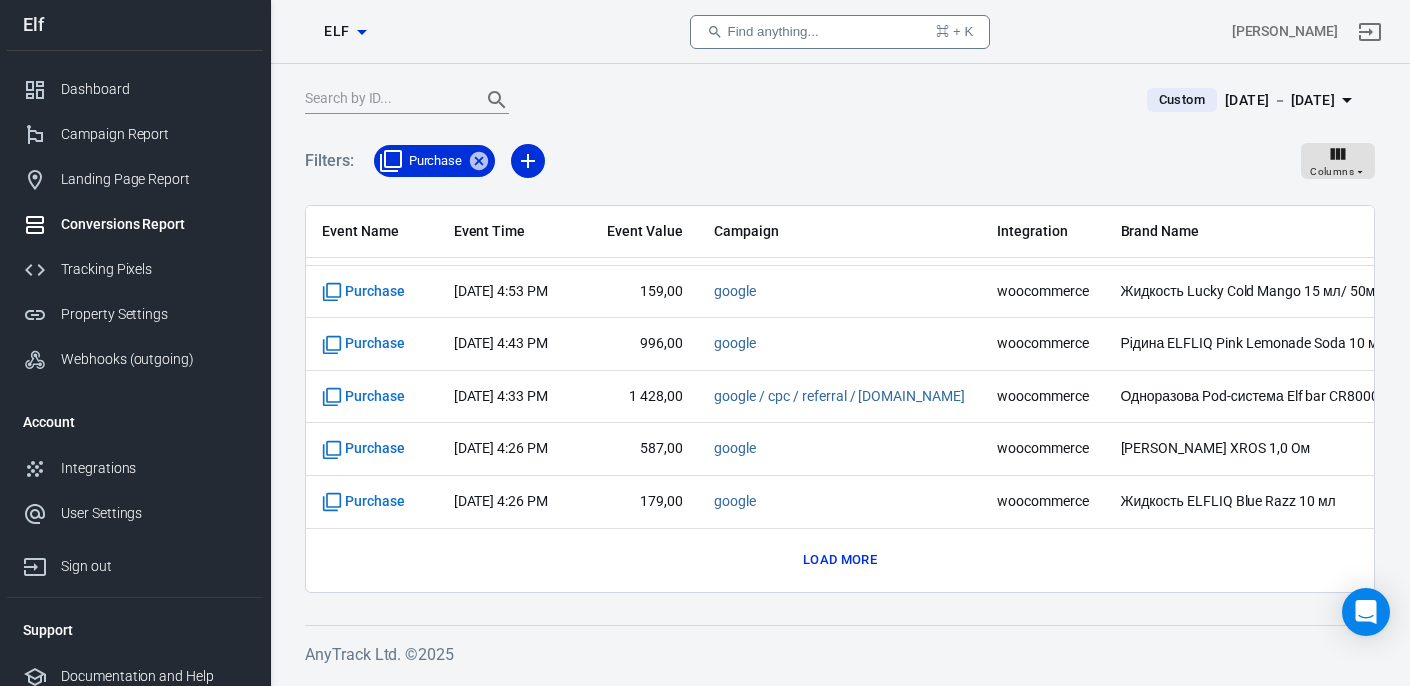 click on "Load more" at bounding box center (840, 560) 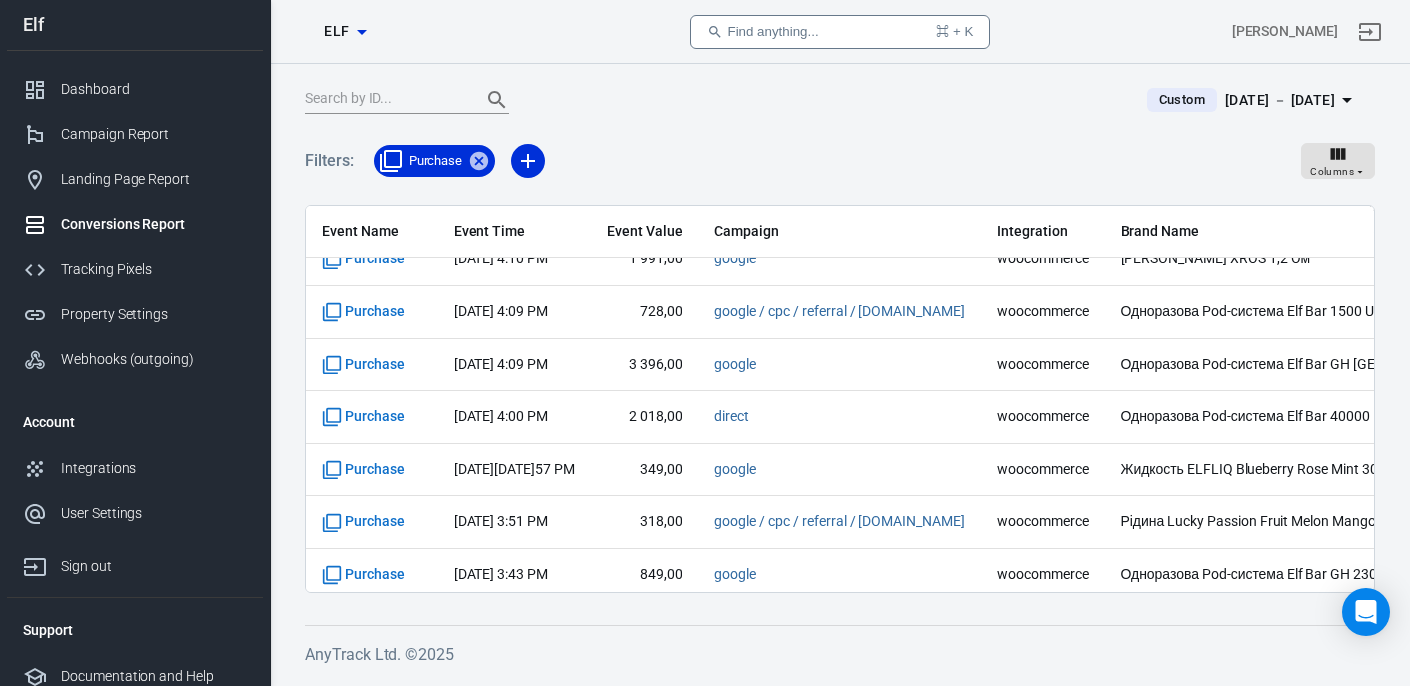 scroll, scrollTop: 4988, scrollLeft: 0, axis: vertical 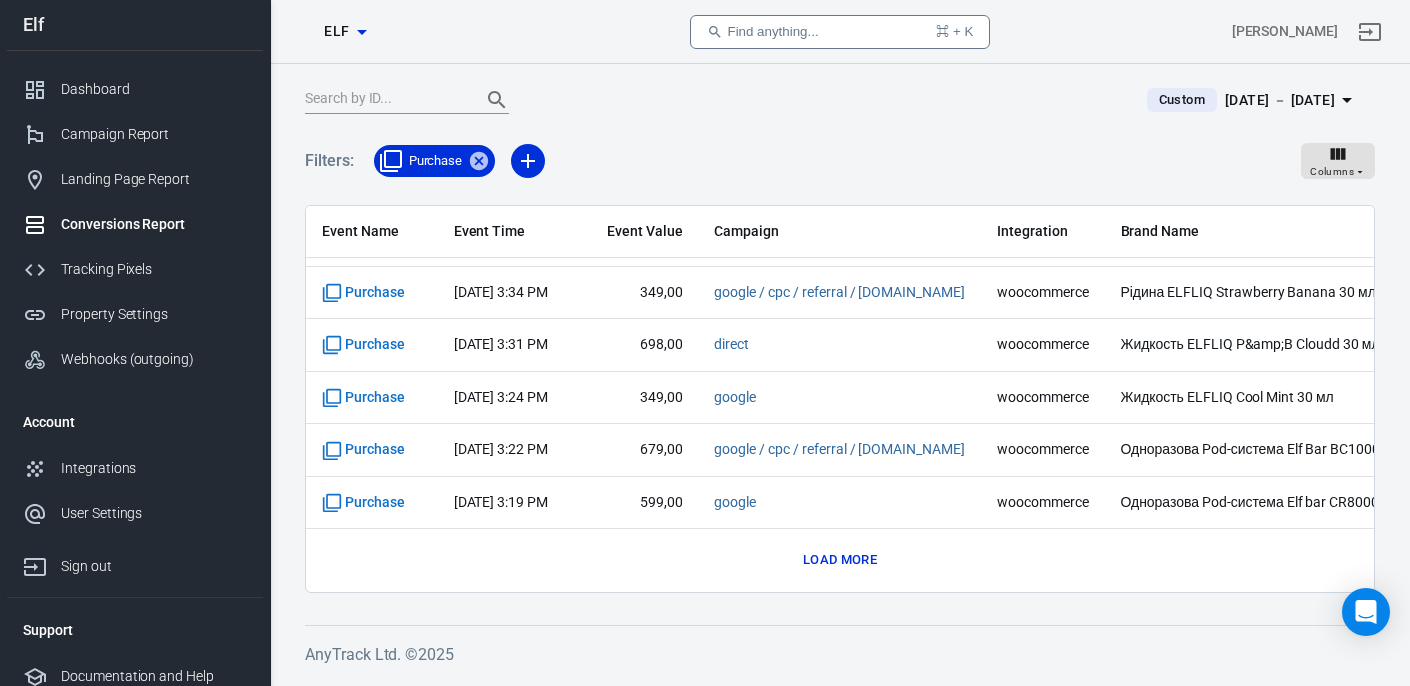 click on "Load more" at bounding box center [840, 560] 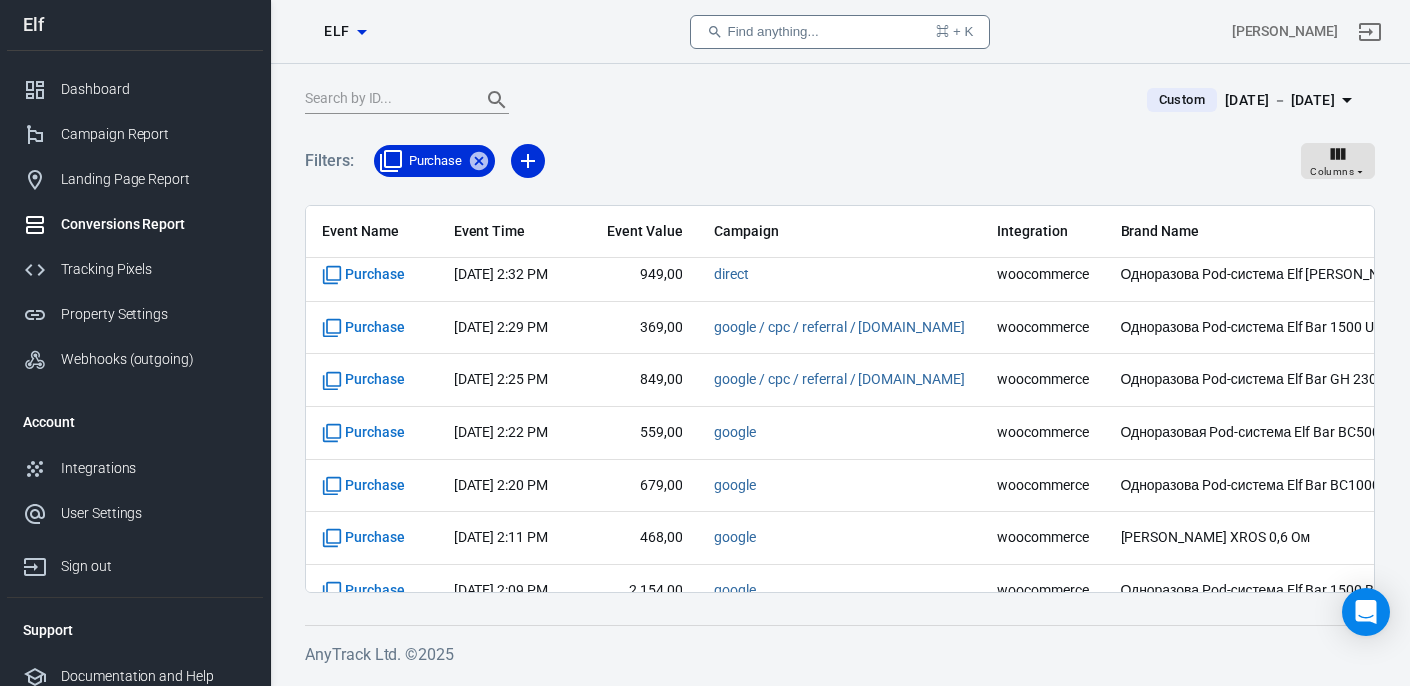 scroll, scrollTop: 6040, scrollLeft: 0, axis: vertical 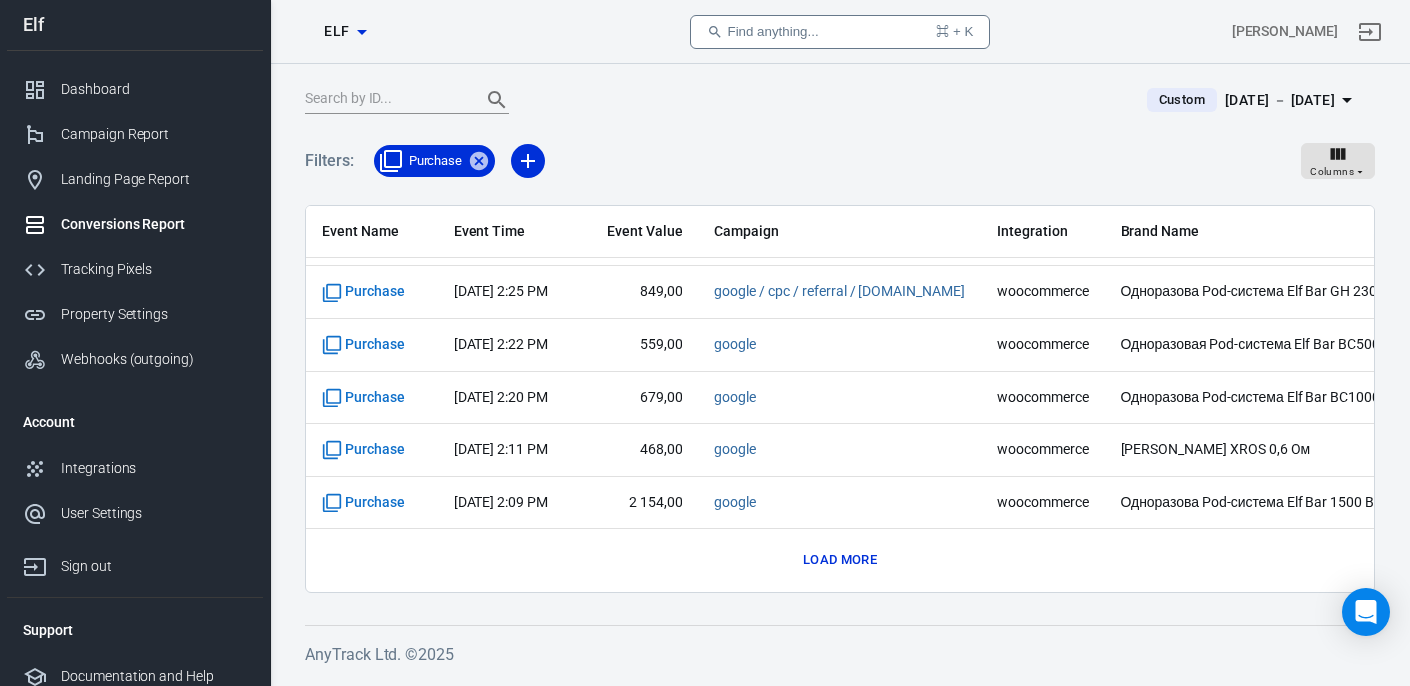 click on "Load more" at bounding box center (840, 560) 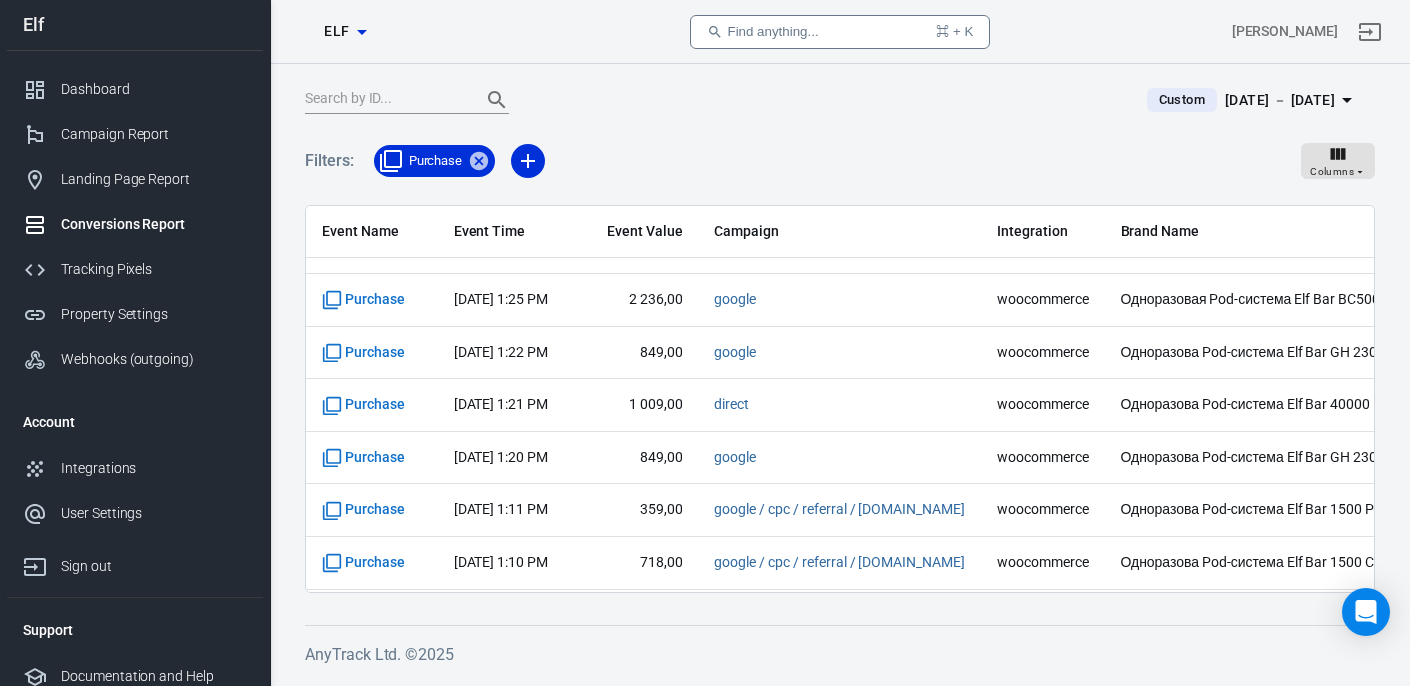 scroll, scrollTop: 7092, scrollLeft: 0, axis: vertical 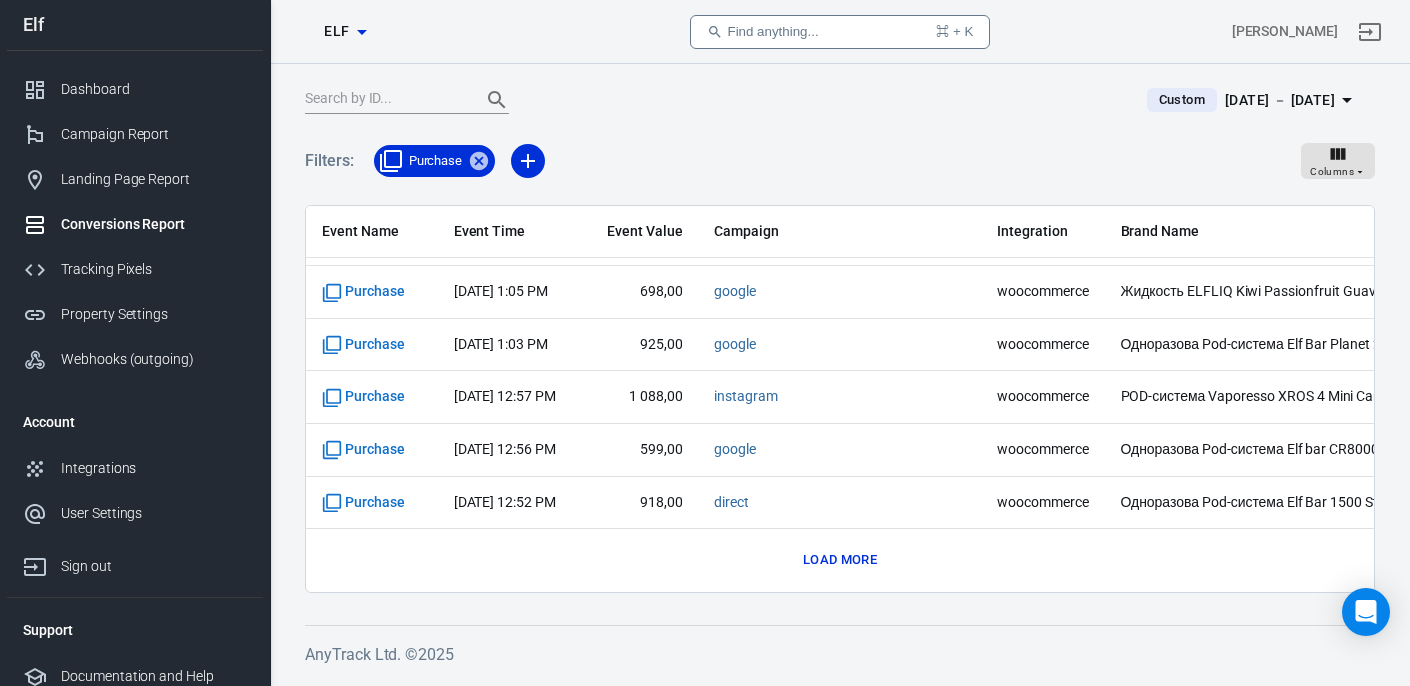 click on "Load more" at bounding box center [840, 560] 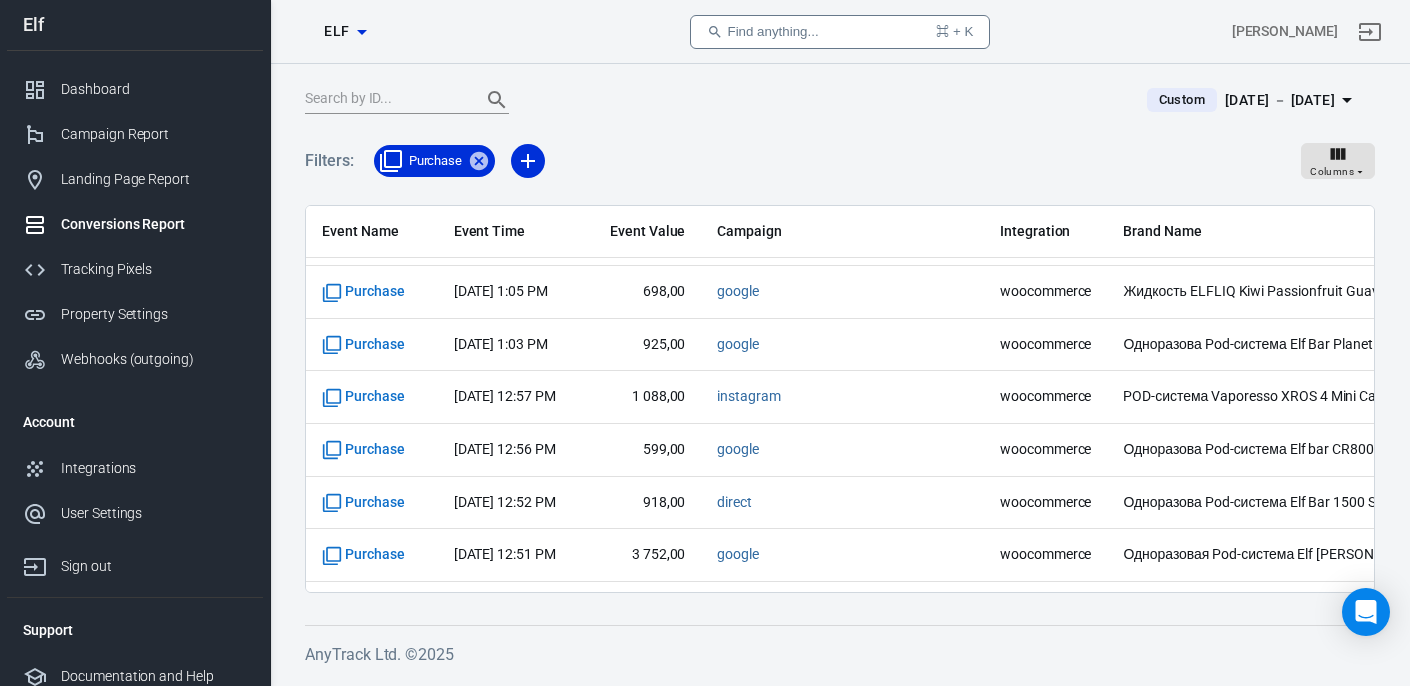 scroll, scrollTop: 8144, scrollLeft: 0, axis: vertical 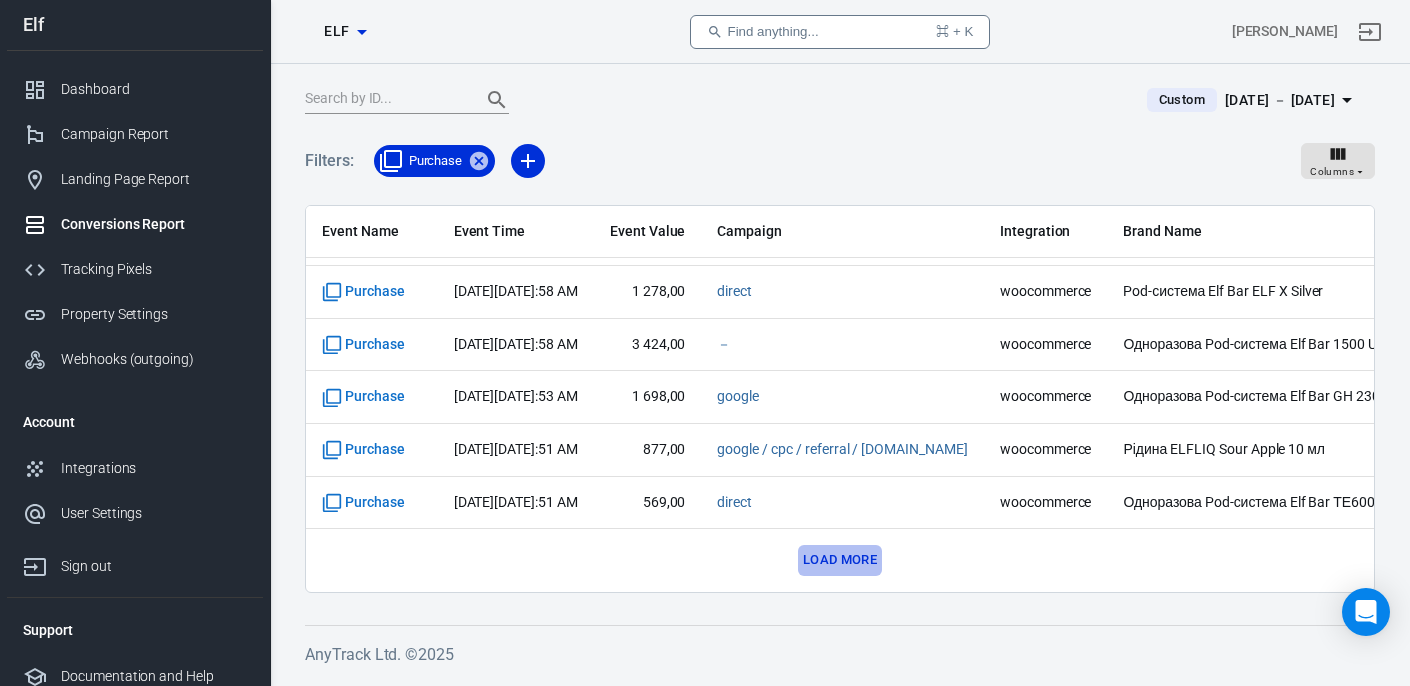 click on "Load more" at bounding box center [840, 560] 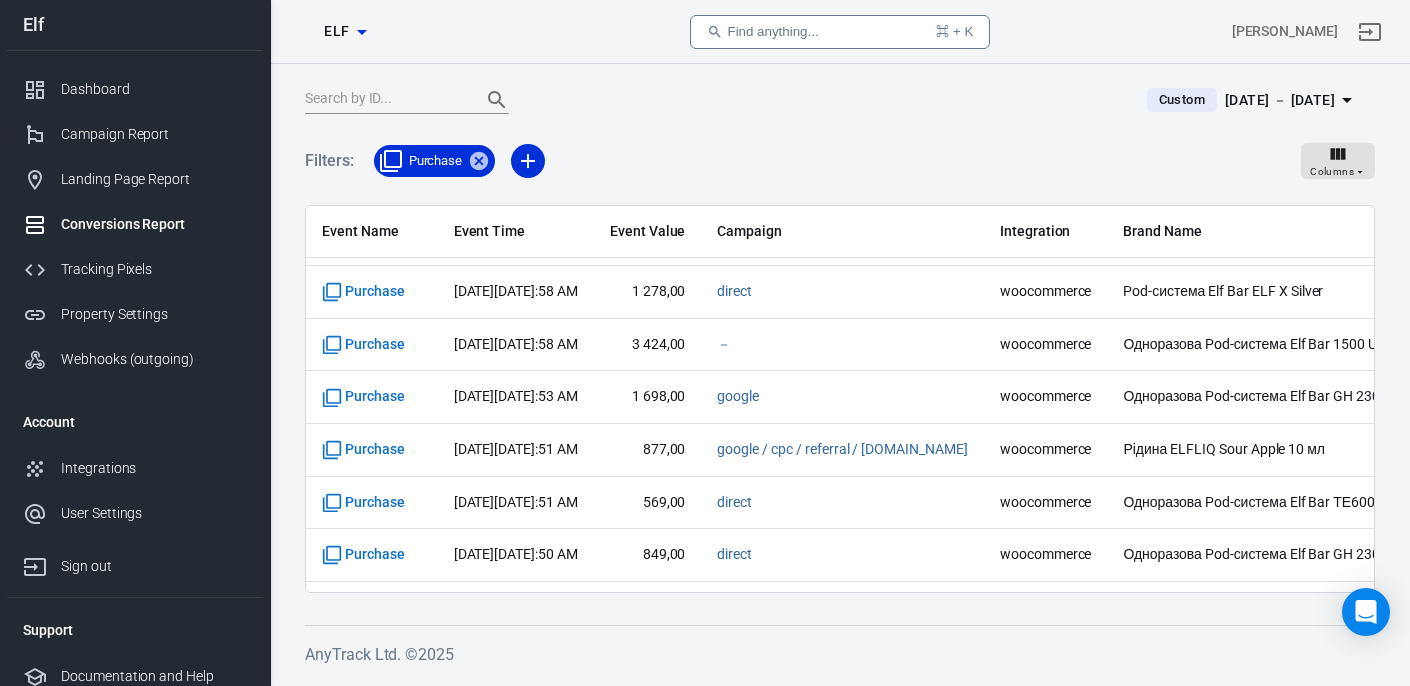 scroll, scrollTop: 9196, scrollLeft: 0, axis: vertical 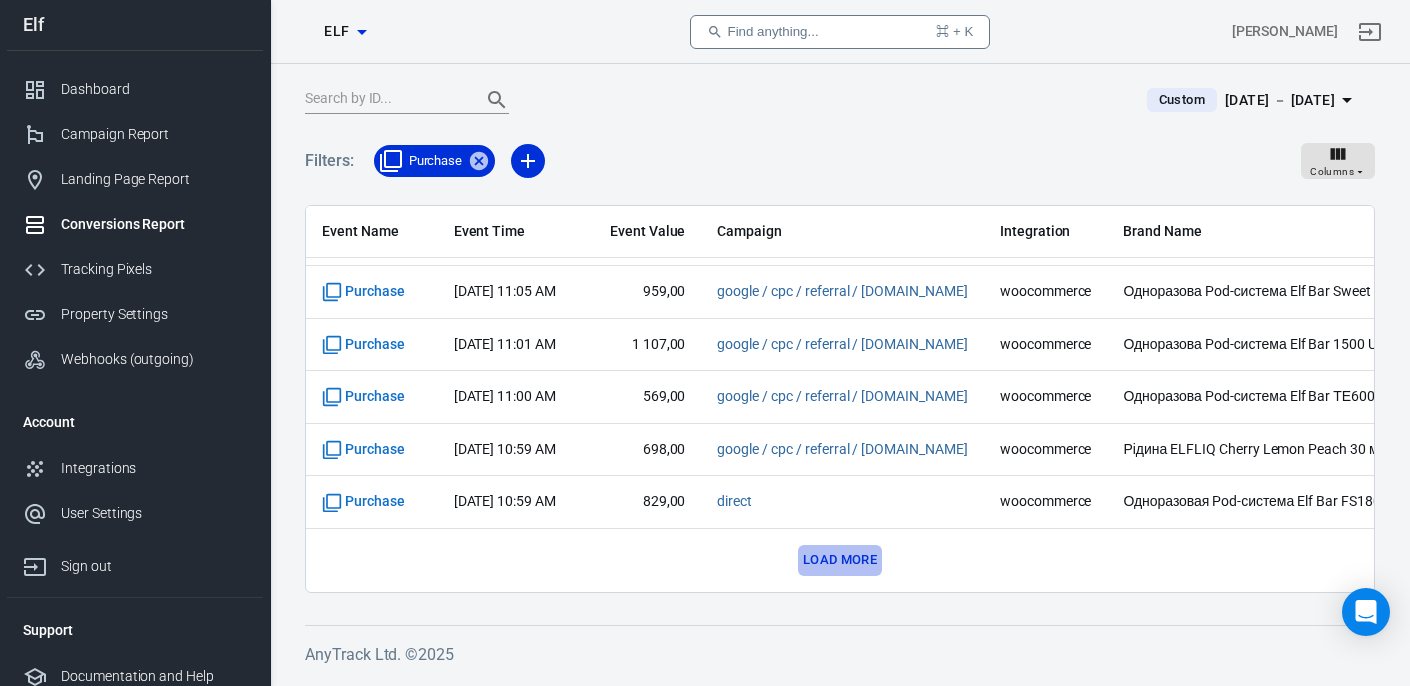 click on "Load more" at bounding box center (840, 560) 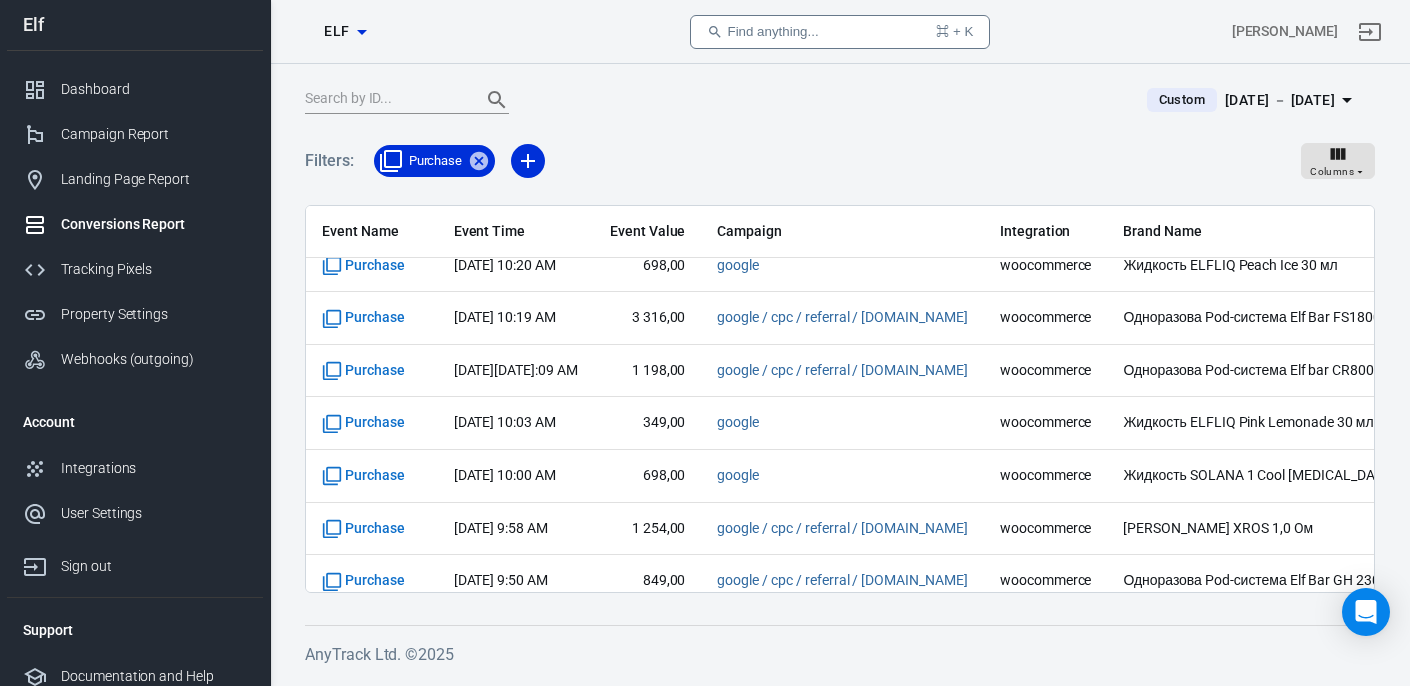 scroll, scrollTop: 10248, scrollLeft: 0, axis: vertical 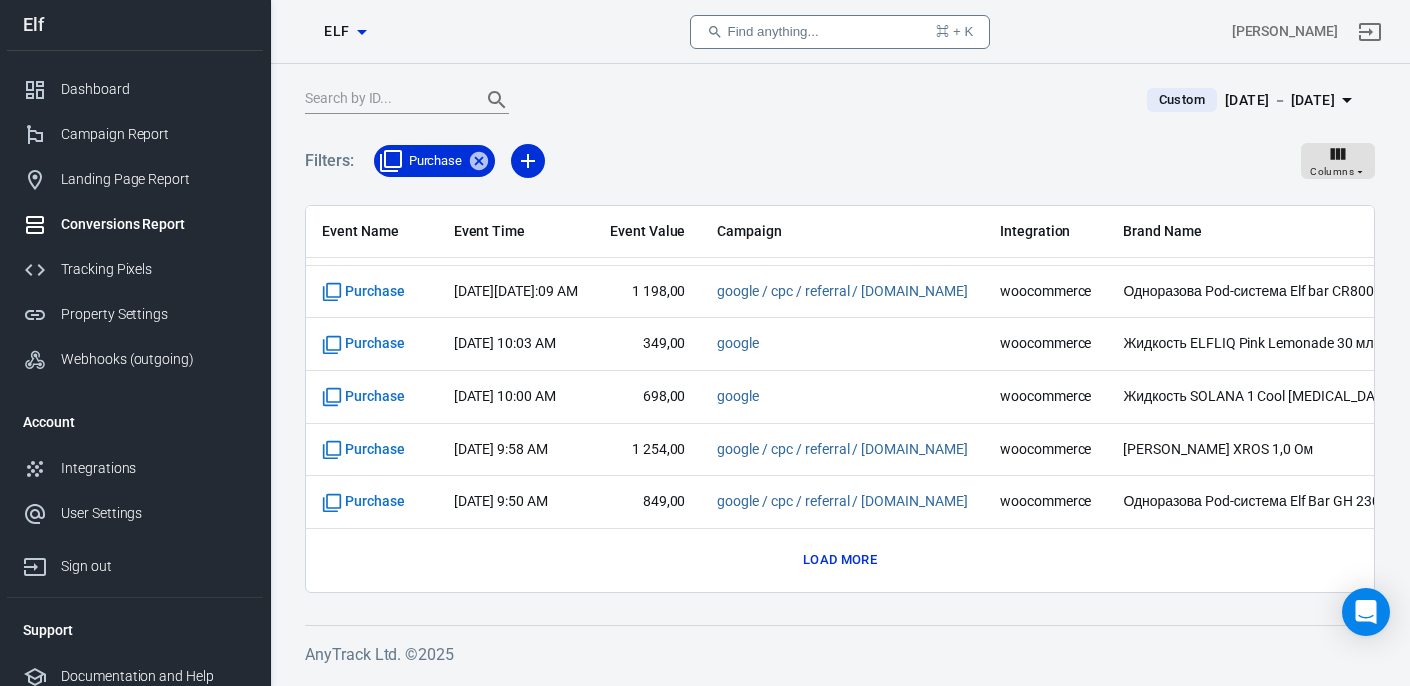click on "Load more" at bounding box center (840, 560) 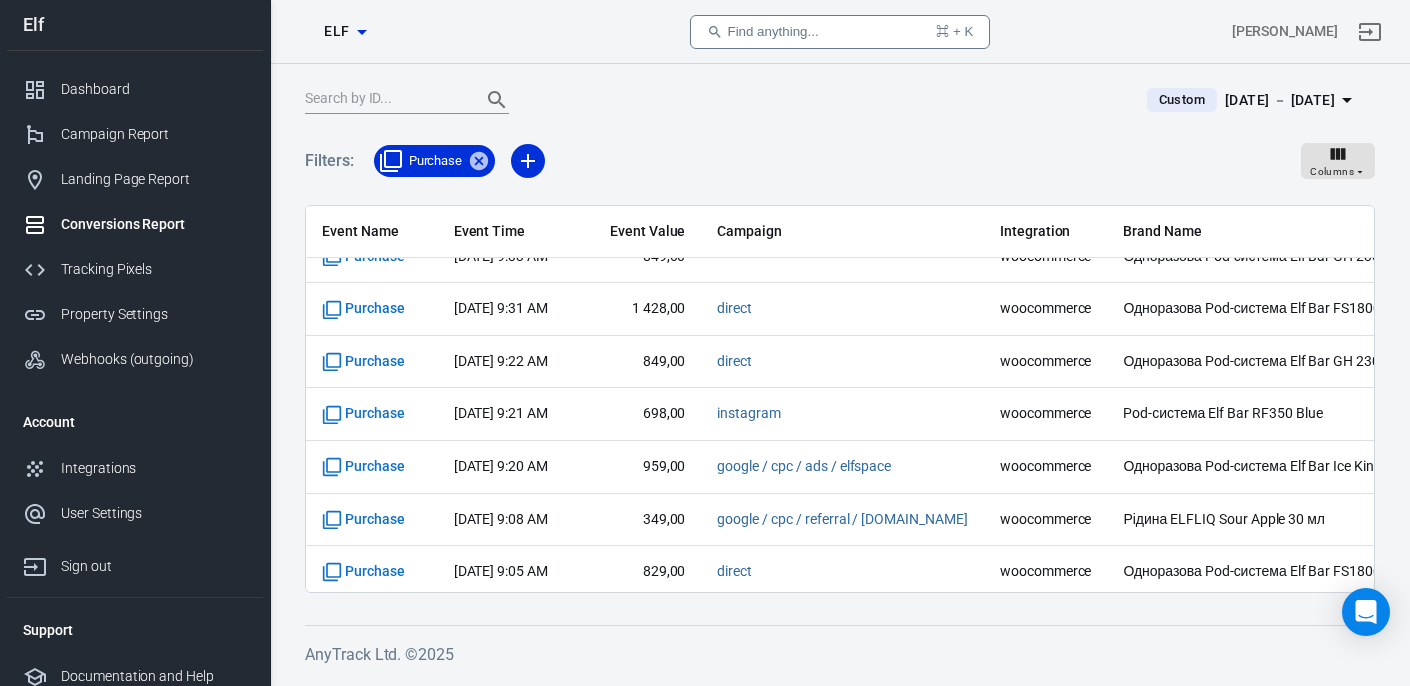scroll, scrollTop: 11300, scrollLeft: 0, axis: vertical 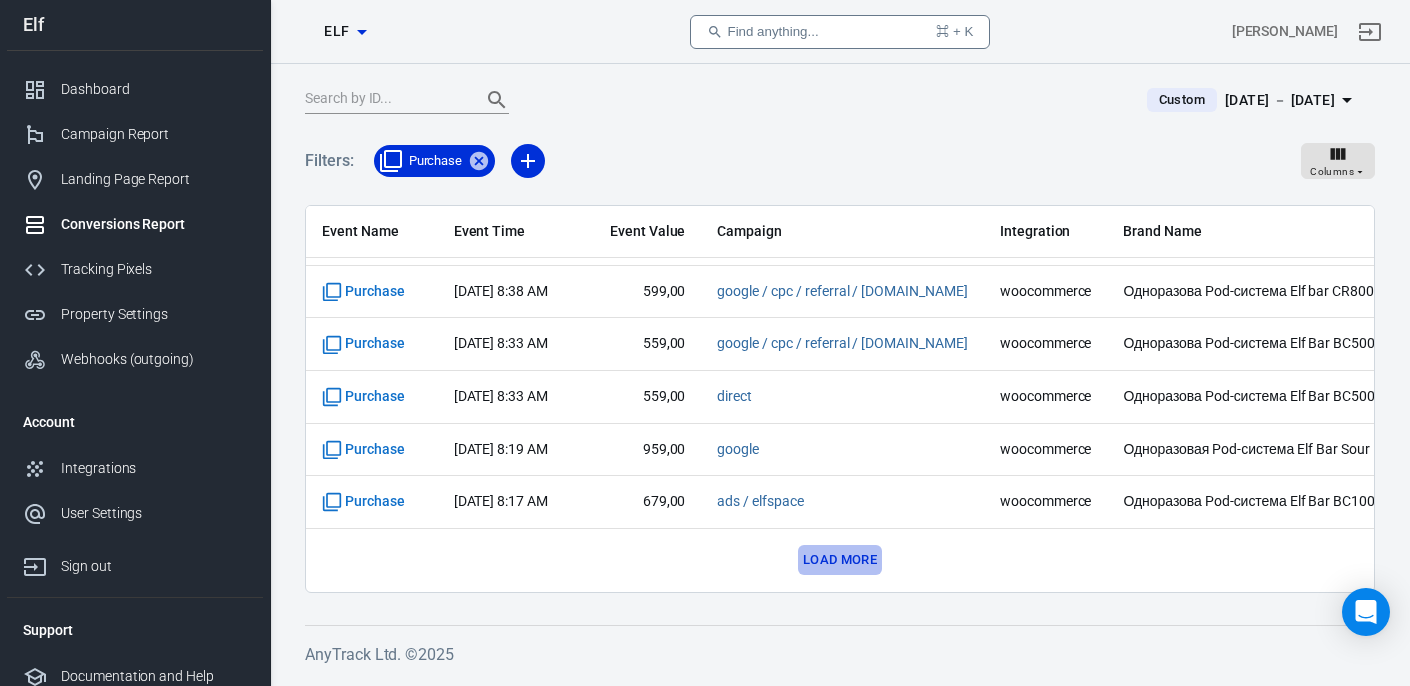 click on "Load more" at bounding box center [840, 560] 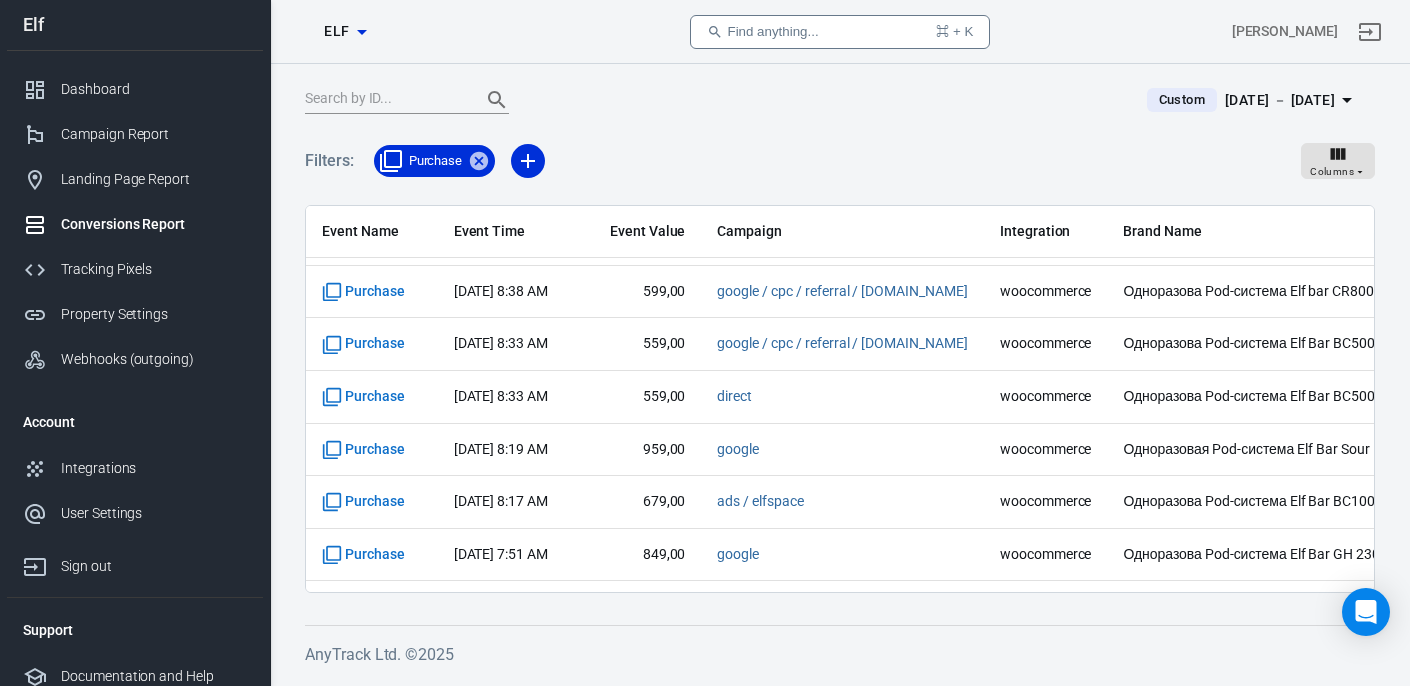 scroll, scrollTop: 12352, scrollLeft: 0, axis: vertical 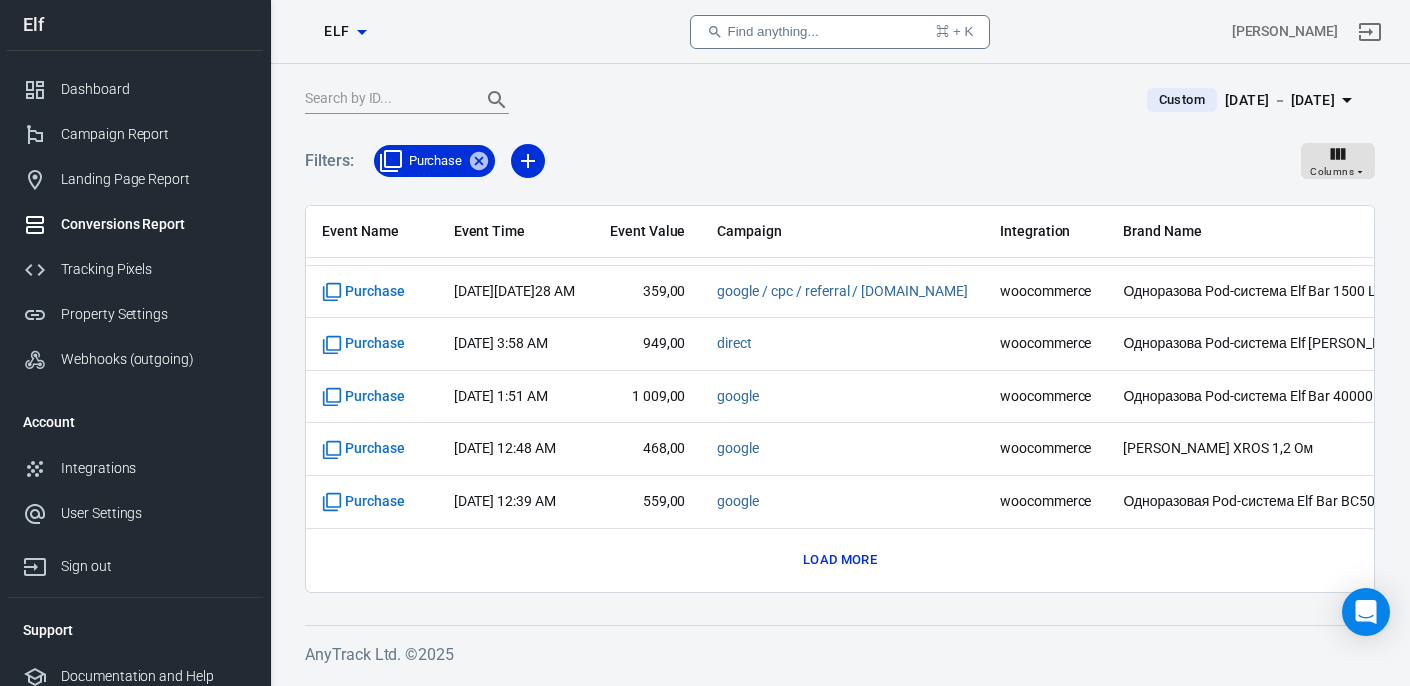 click on "Load more" at bounding box center (840, 560) 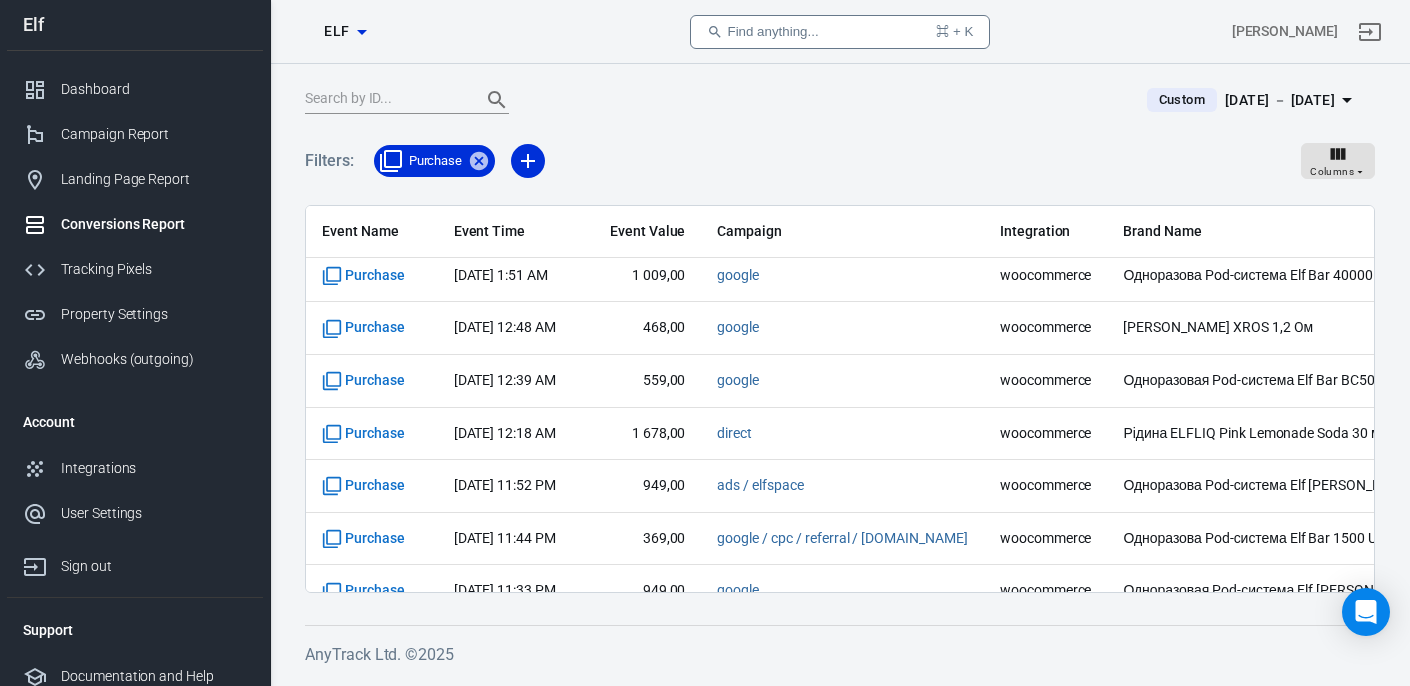 scroll, scrollTop: 12552, scrollLeft: 0, axis: vertical 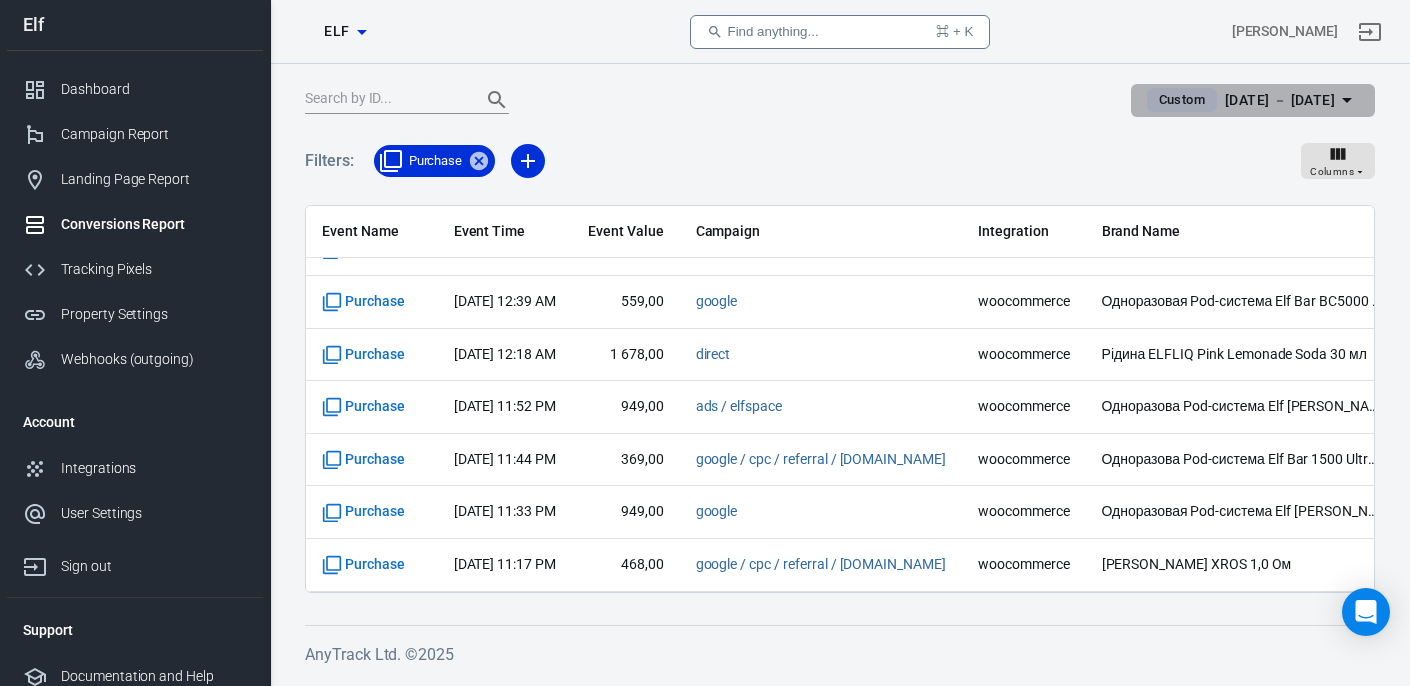 click on "[DATE] － [DATE]" at bounding box center (1280, 100) 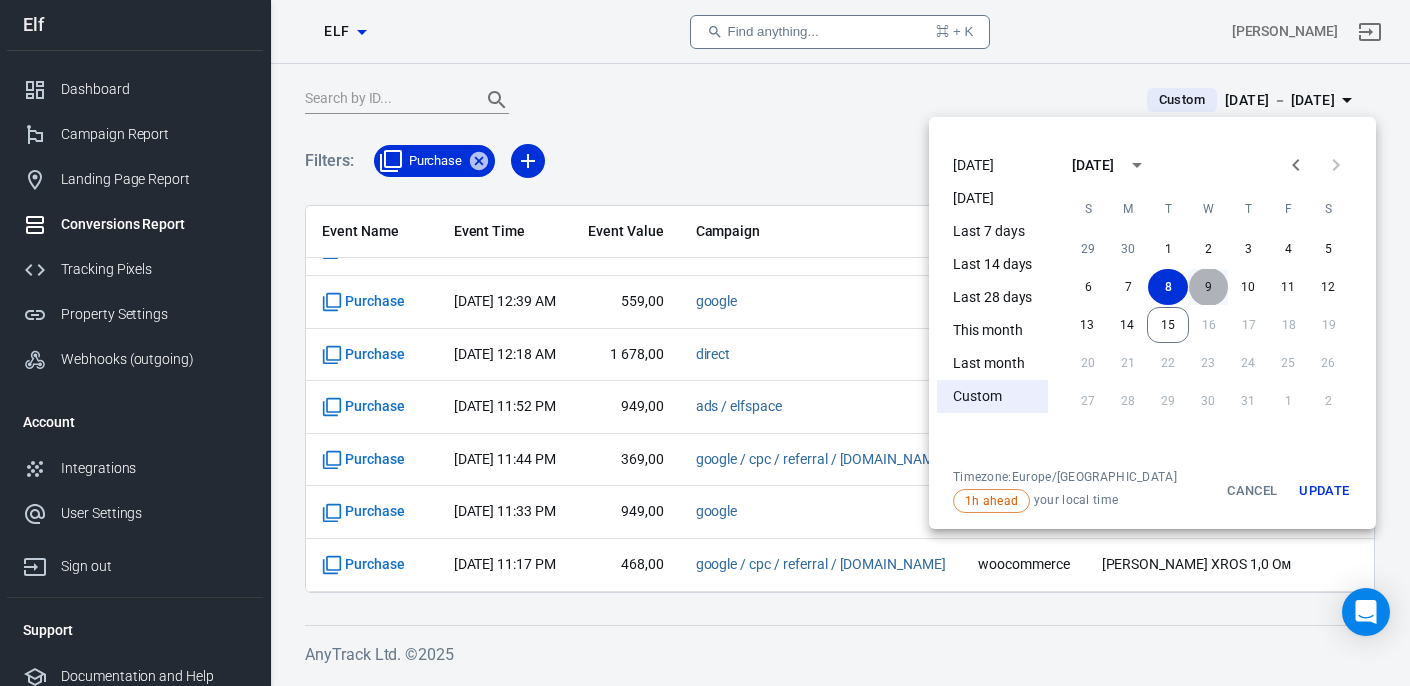 click on "9" at bounding box center [1208, 287] 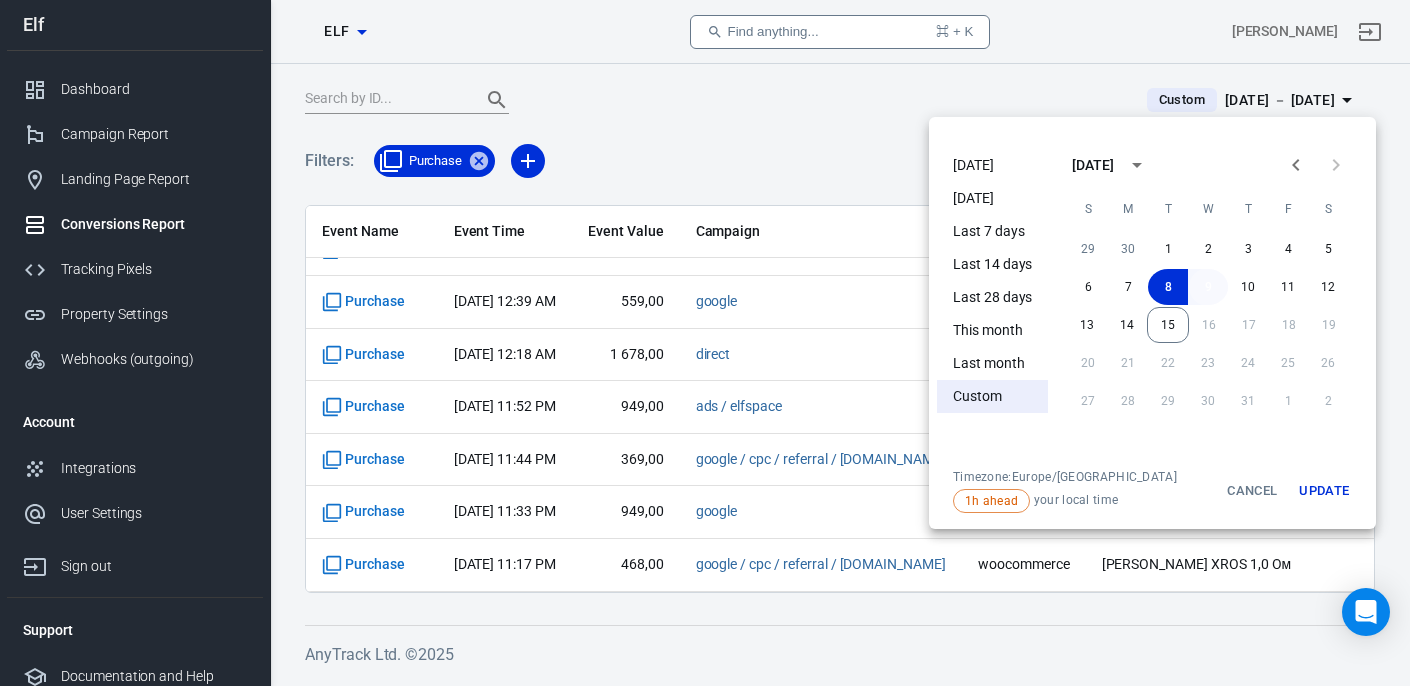click on "9" at bounding box center [1208, 287] 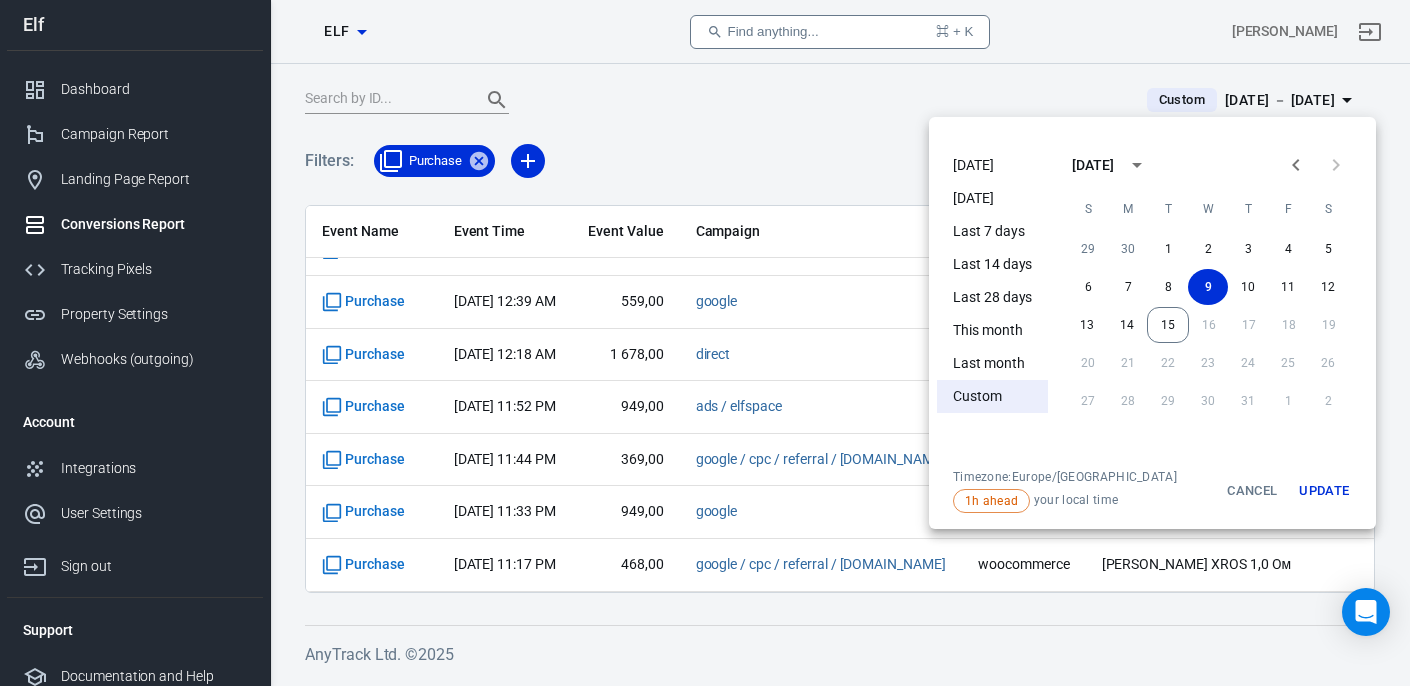 click on "Update" at bounding box center [1324, 491] 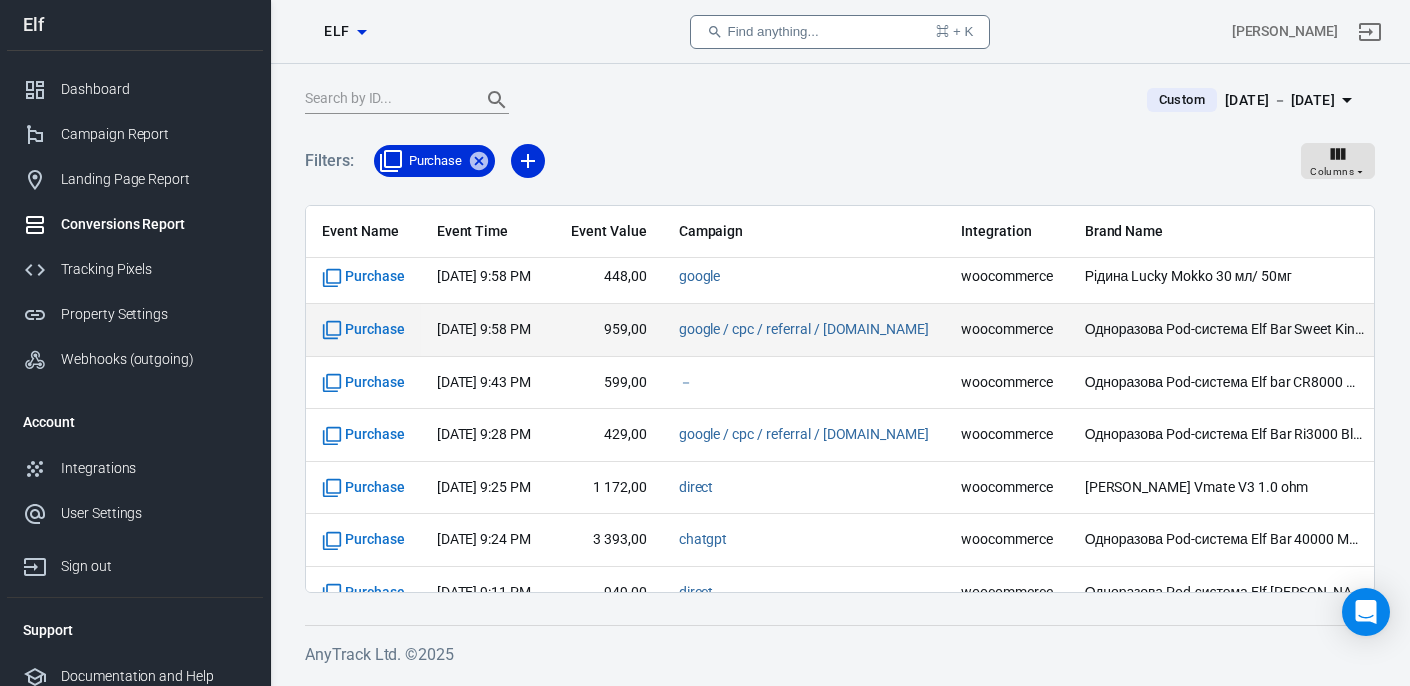 scroll, scrollTop: 530, scrollLeft: 0, axis: vertical 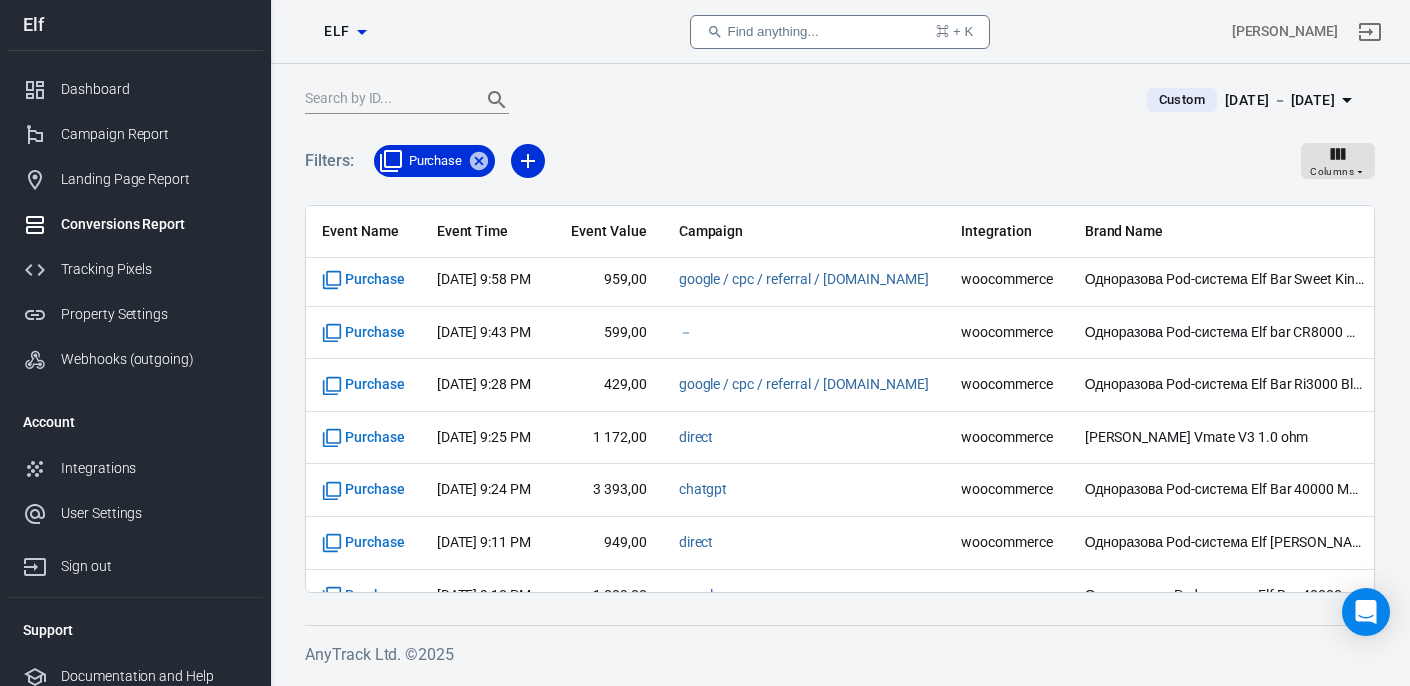 type 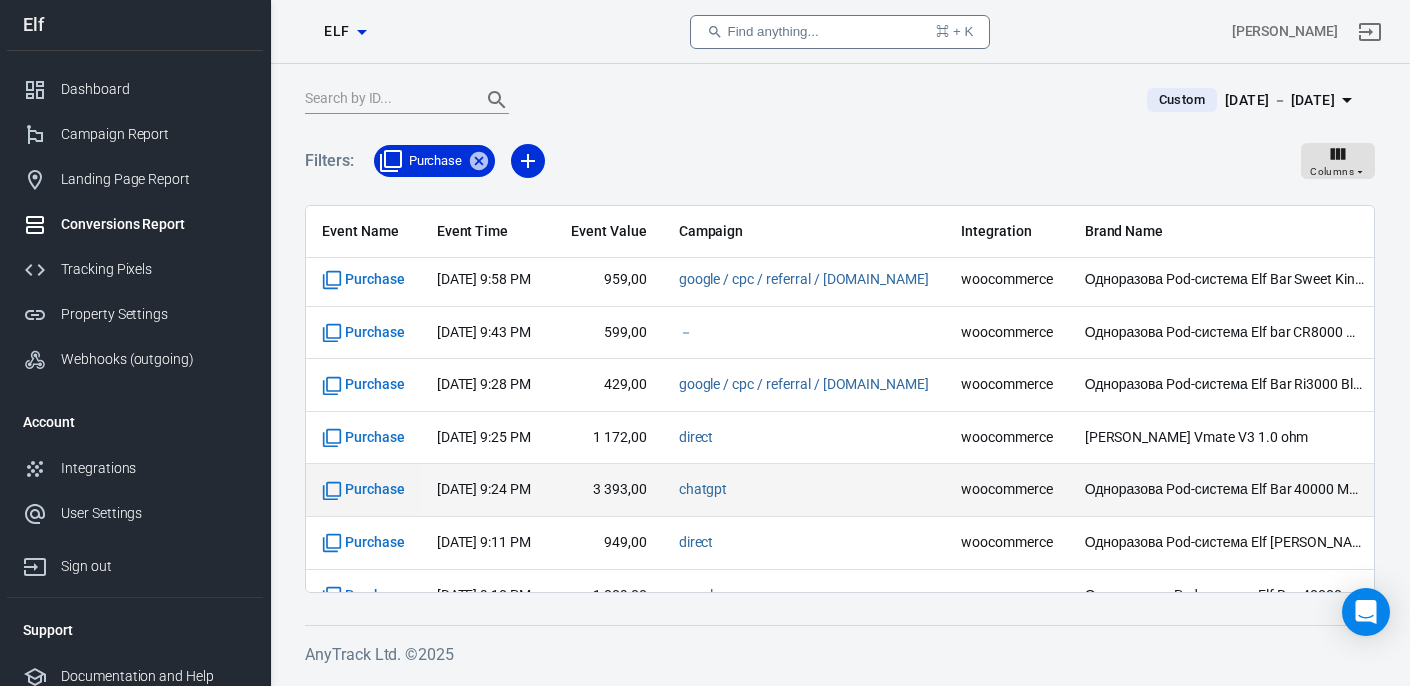 scroll, scrollTop: 781, scrollLeft: 0, axis: vertical 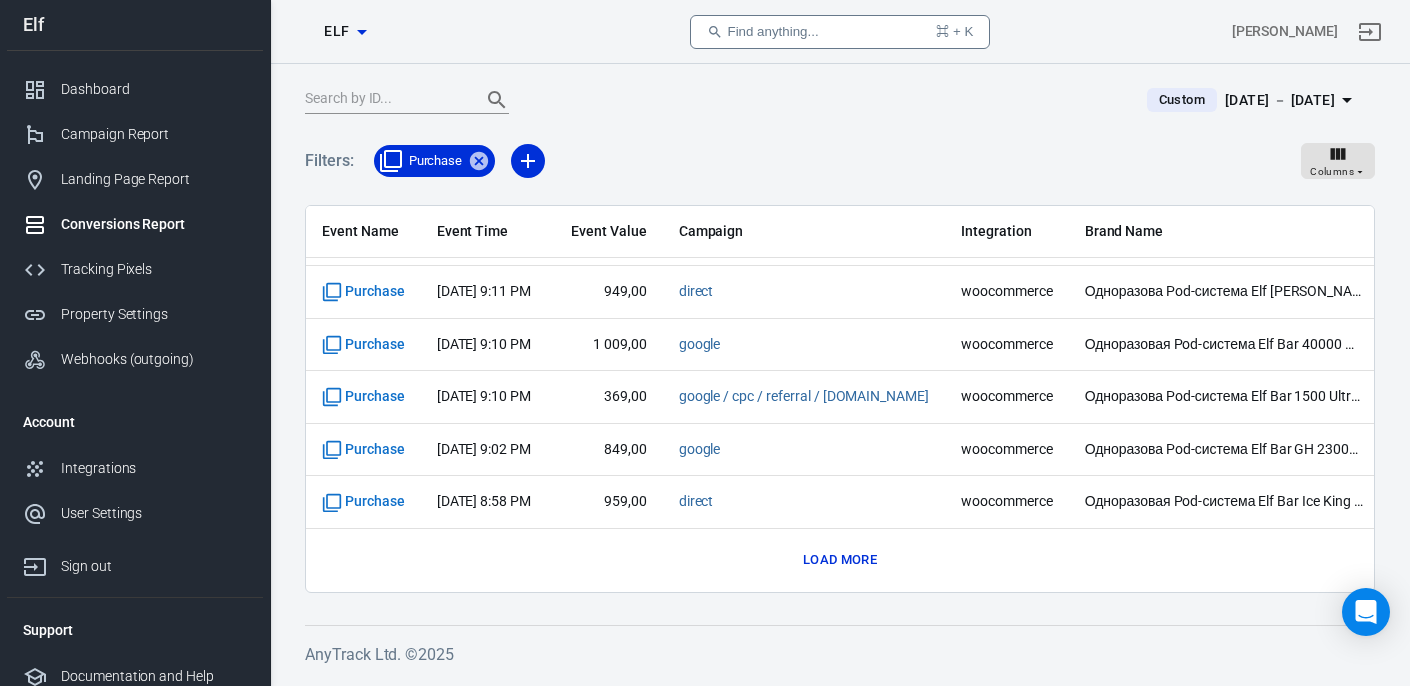 click on "Load more" at bounding box center [840, 560] 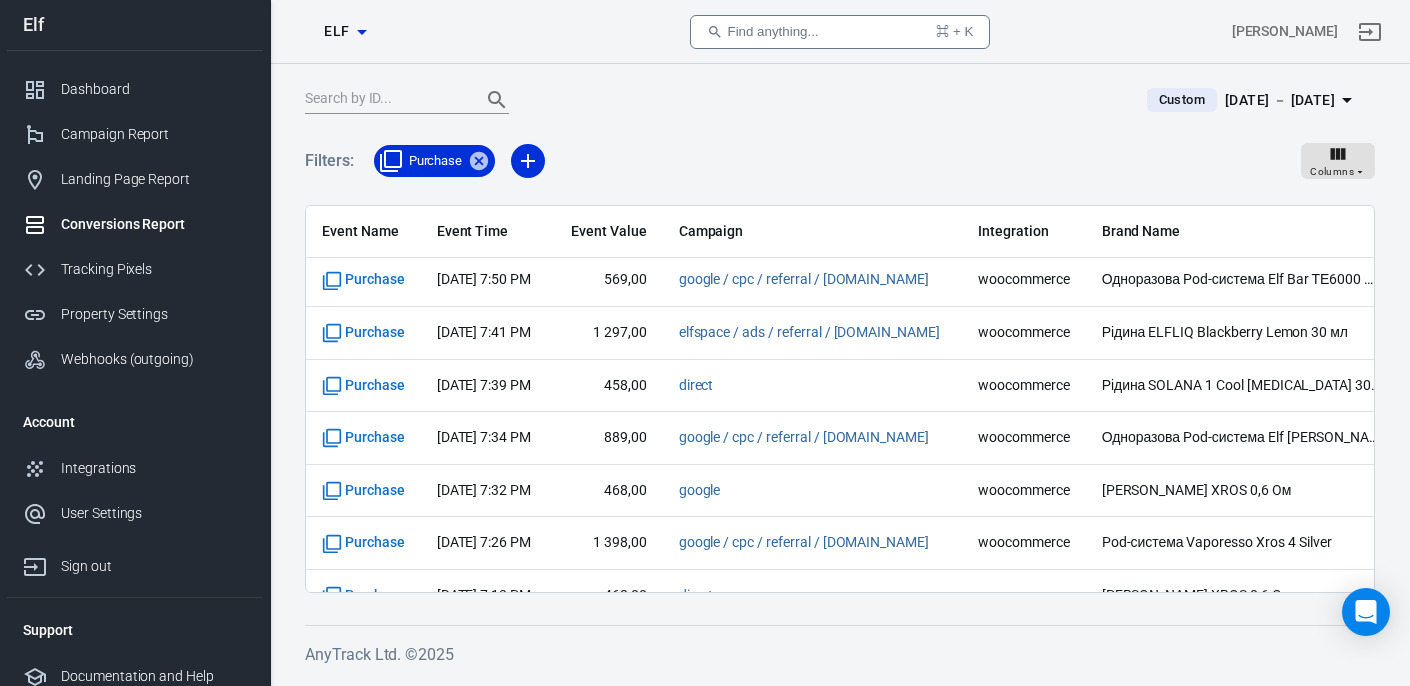 scroll, scrollTop: 1833, scrollLeft: 0, axis: vertical 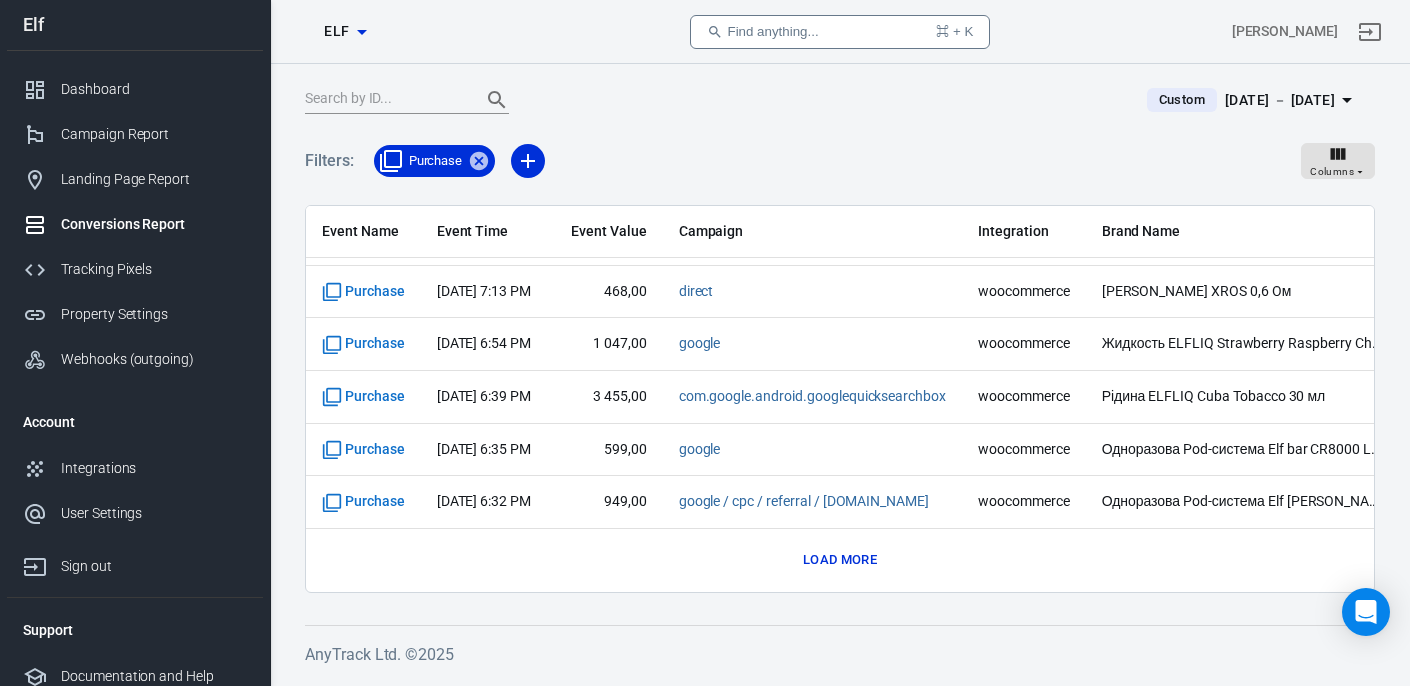 click on "Load more" at bounding box center [840, 560] 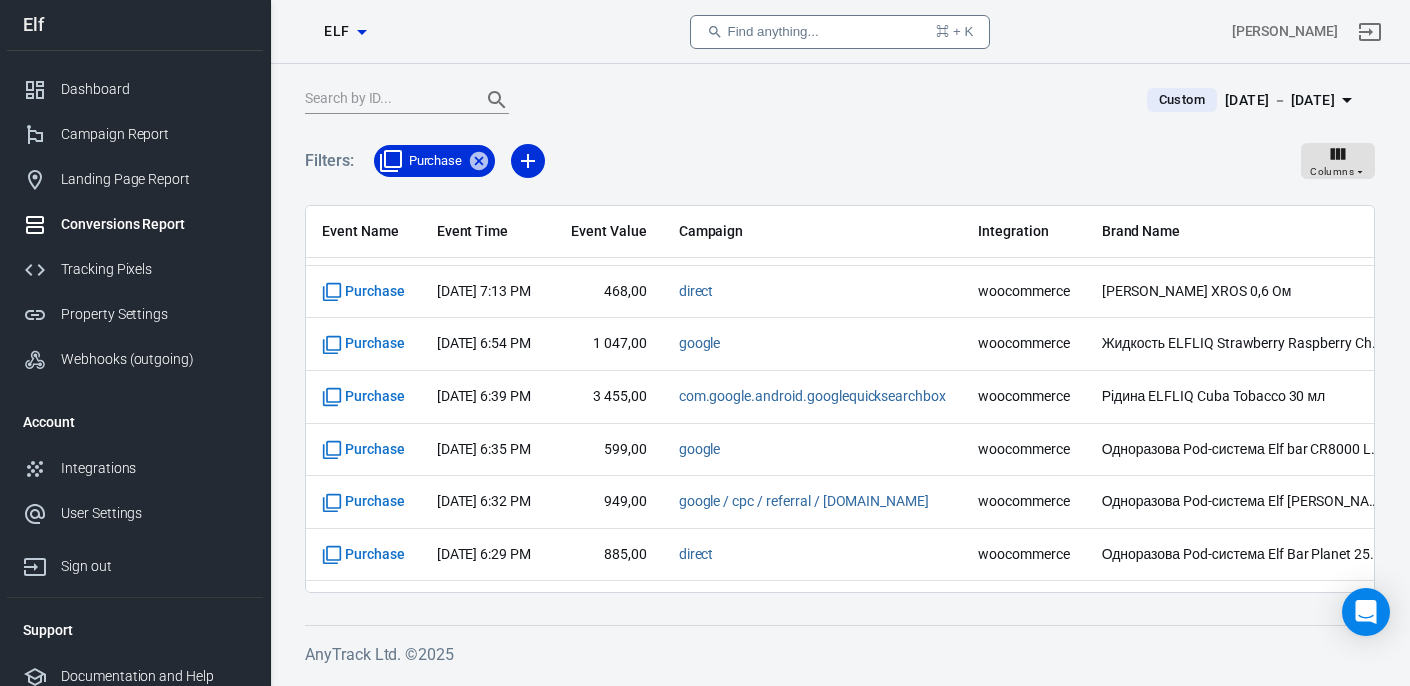 scroll, scrollTop: 2885, scrollLeft: 0, axis: vertical 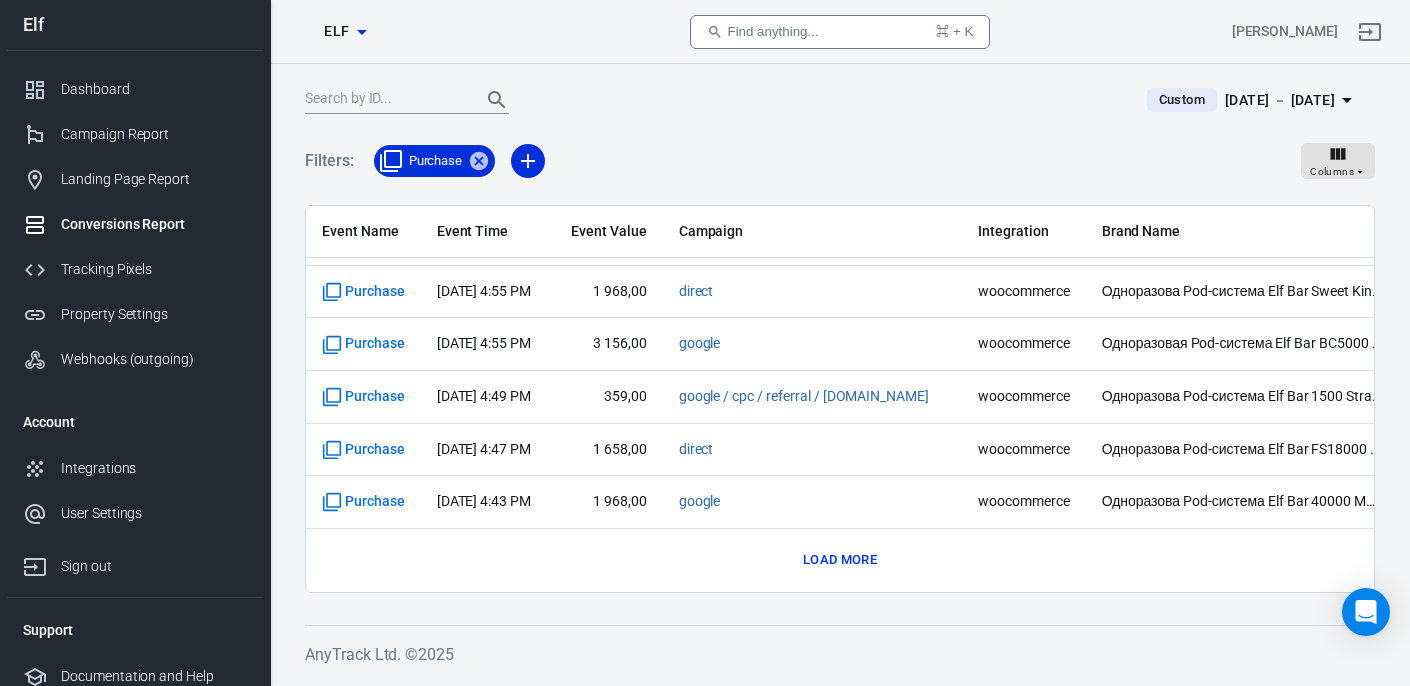 click on "Load more" at bounding box center (840, 560) 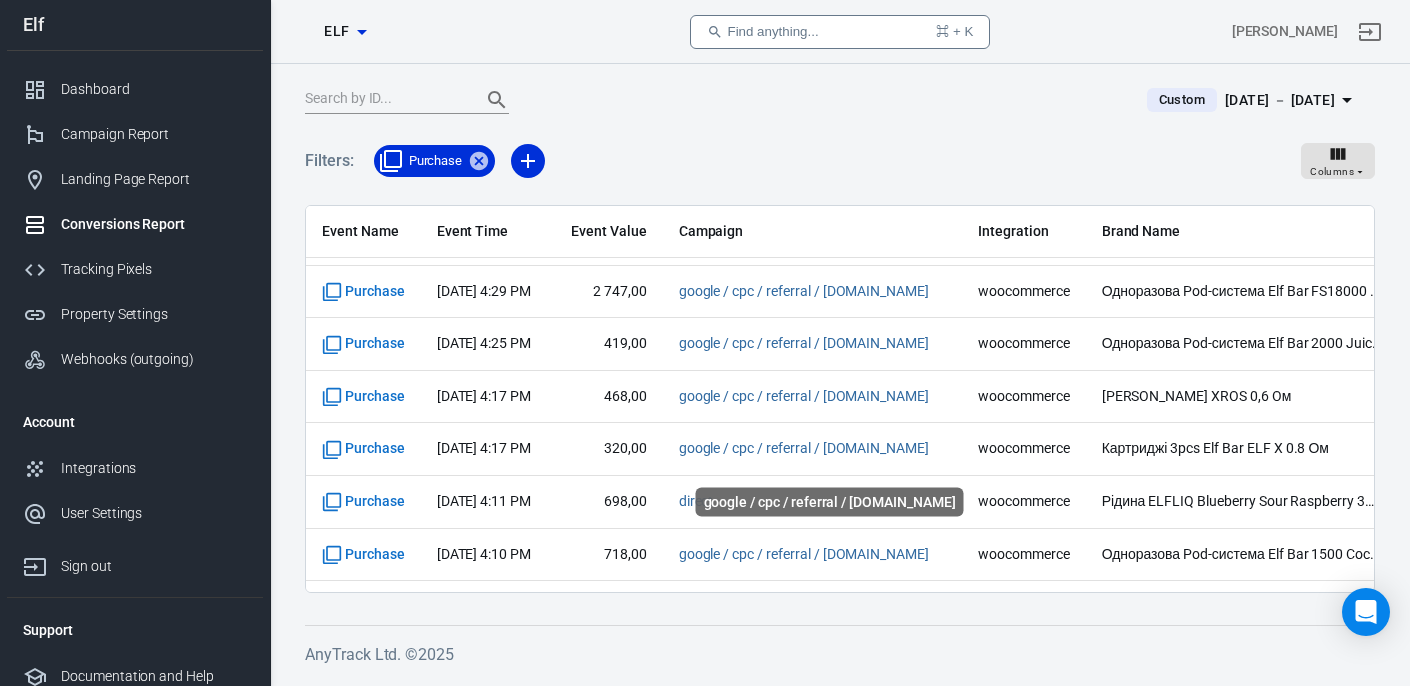 scroll, scrollTop: 3937, scrollLeft: 0, axis: vertical 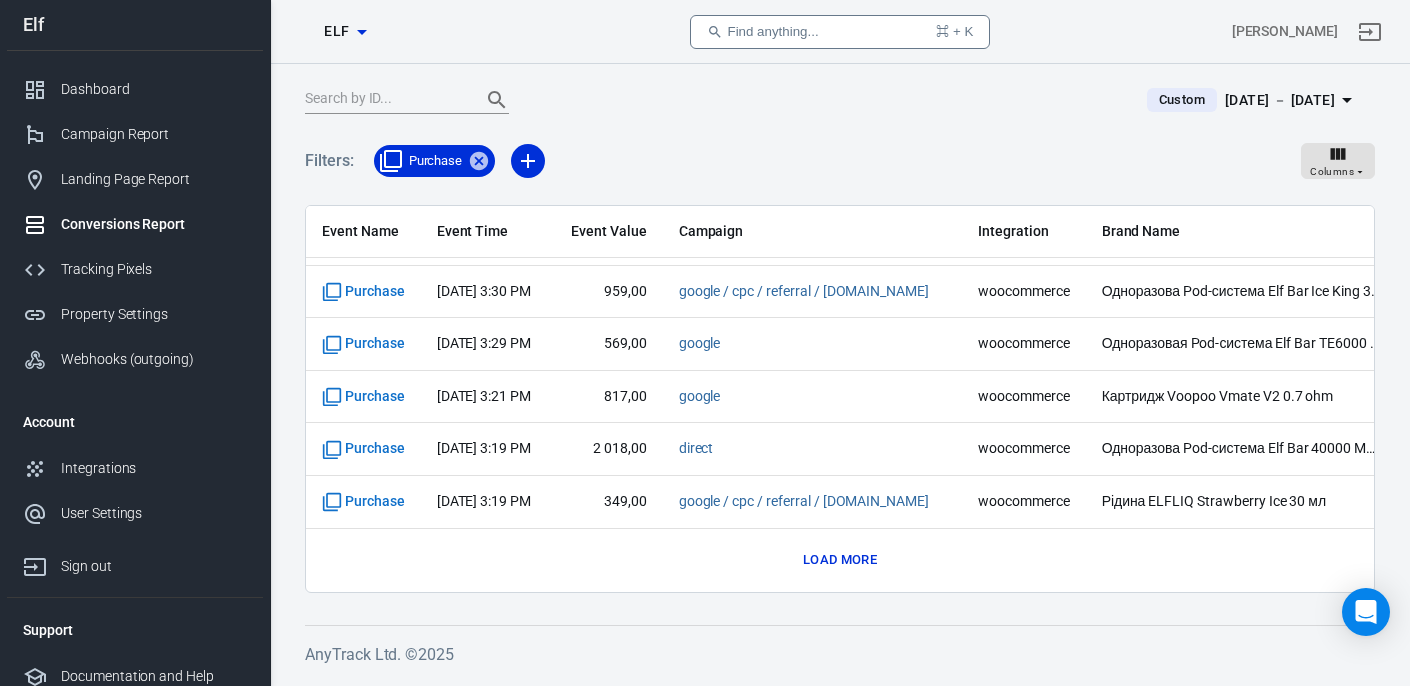 click on "Load more" at bounding box center [840, 560] 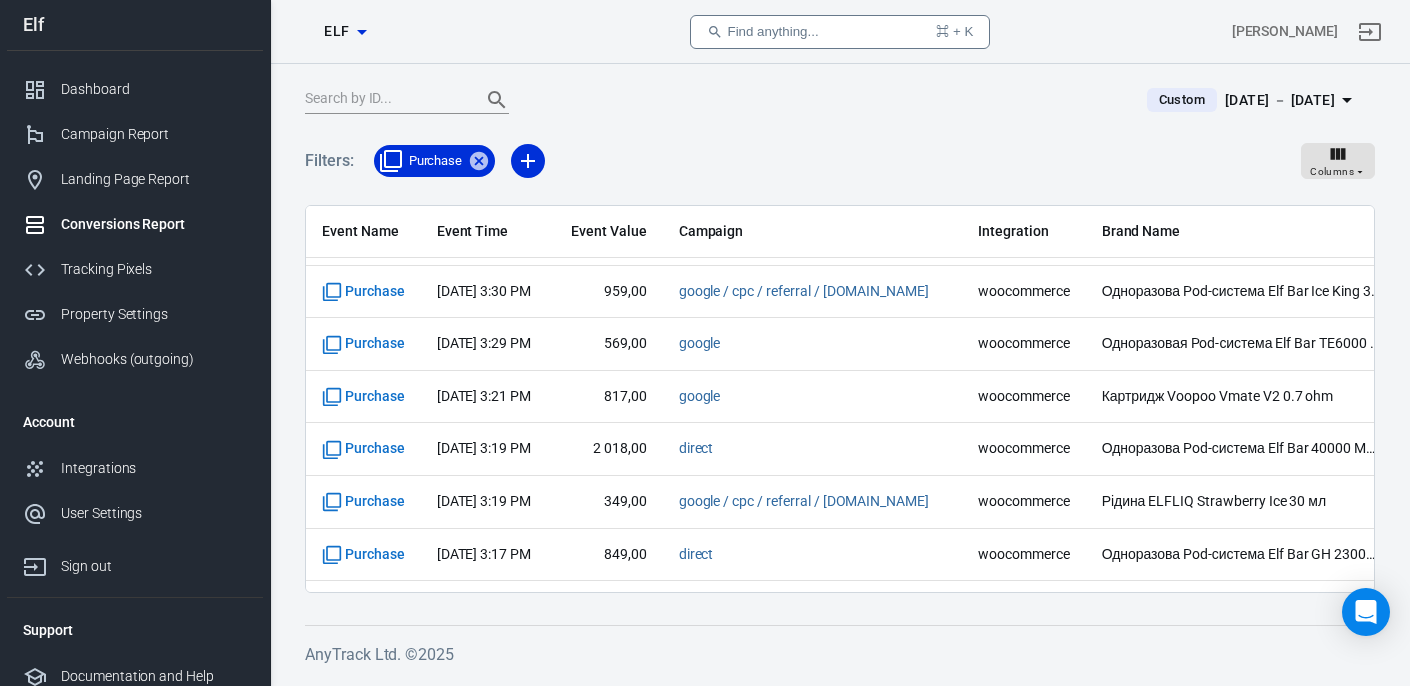scroll, scrollTop: 4988, scrollLeft: 0, axis: vertical 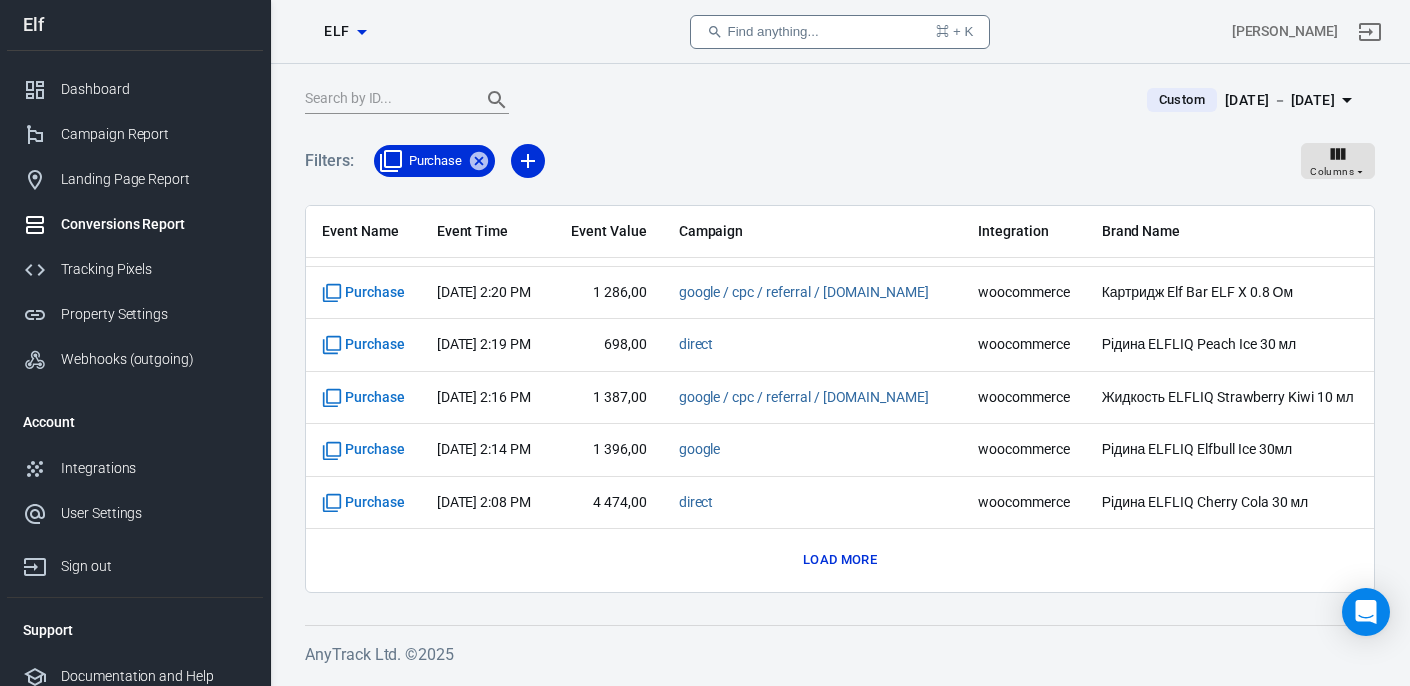 click on "Load more" at bounding box center (840, 560) 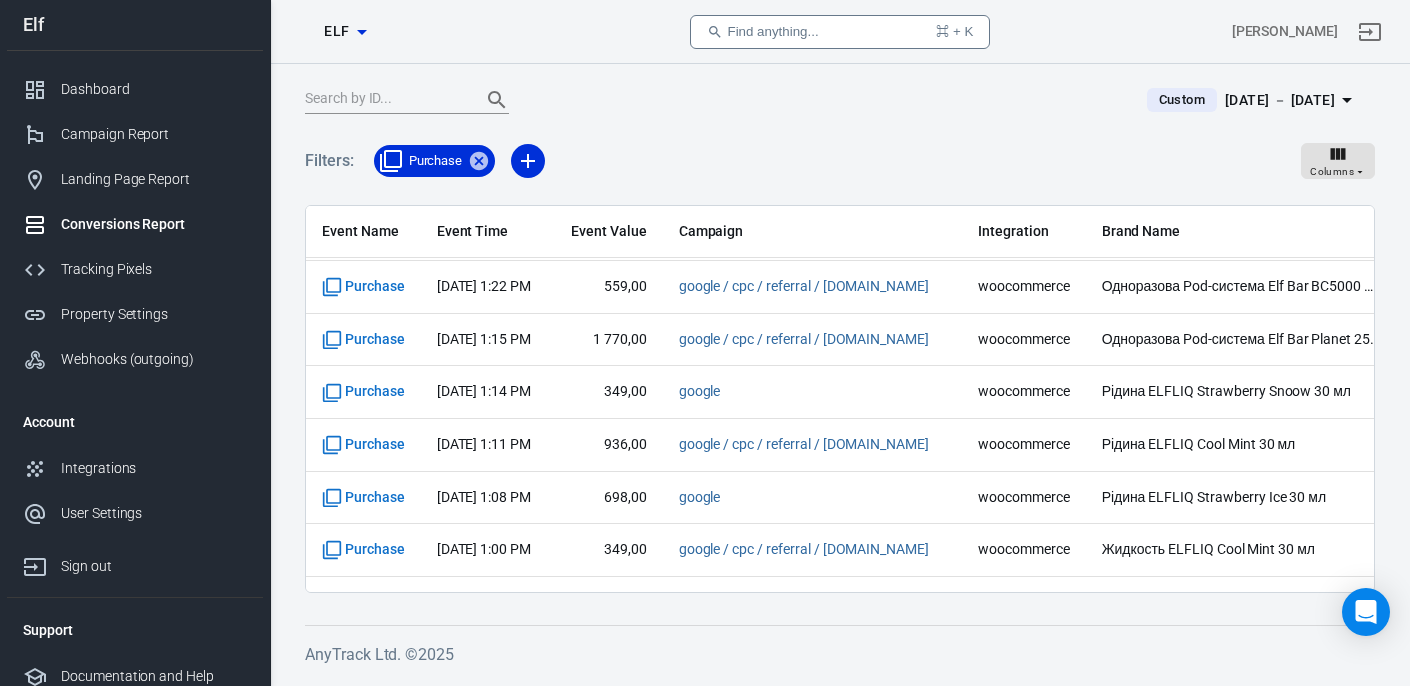 scroll, scrollTop: 6040, scrollLeft: 0, axis: vertical 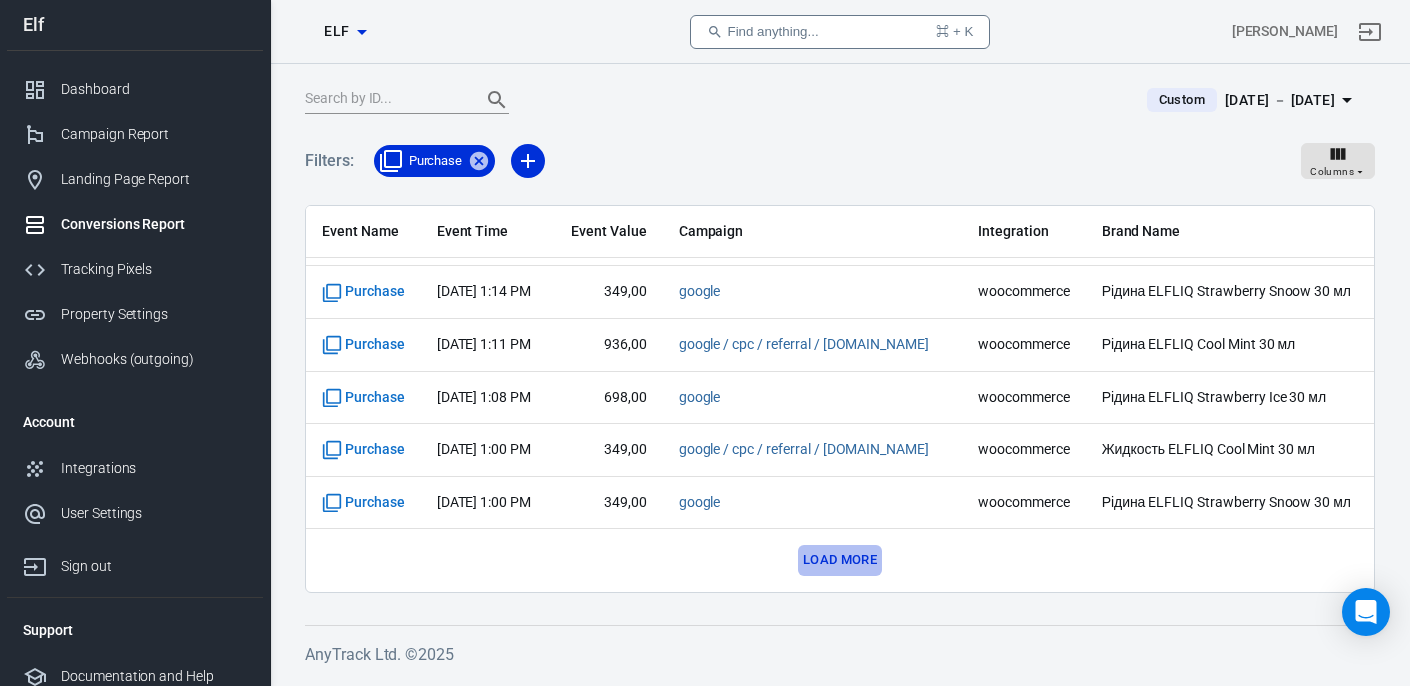 click on "Load more" at bounding box center (840, 560) 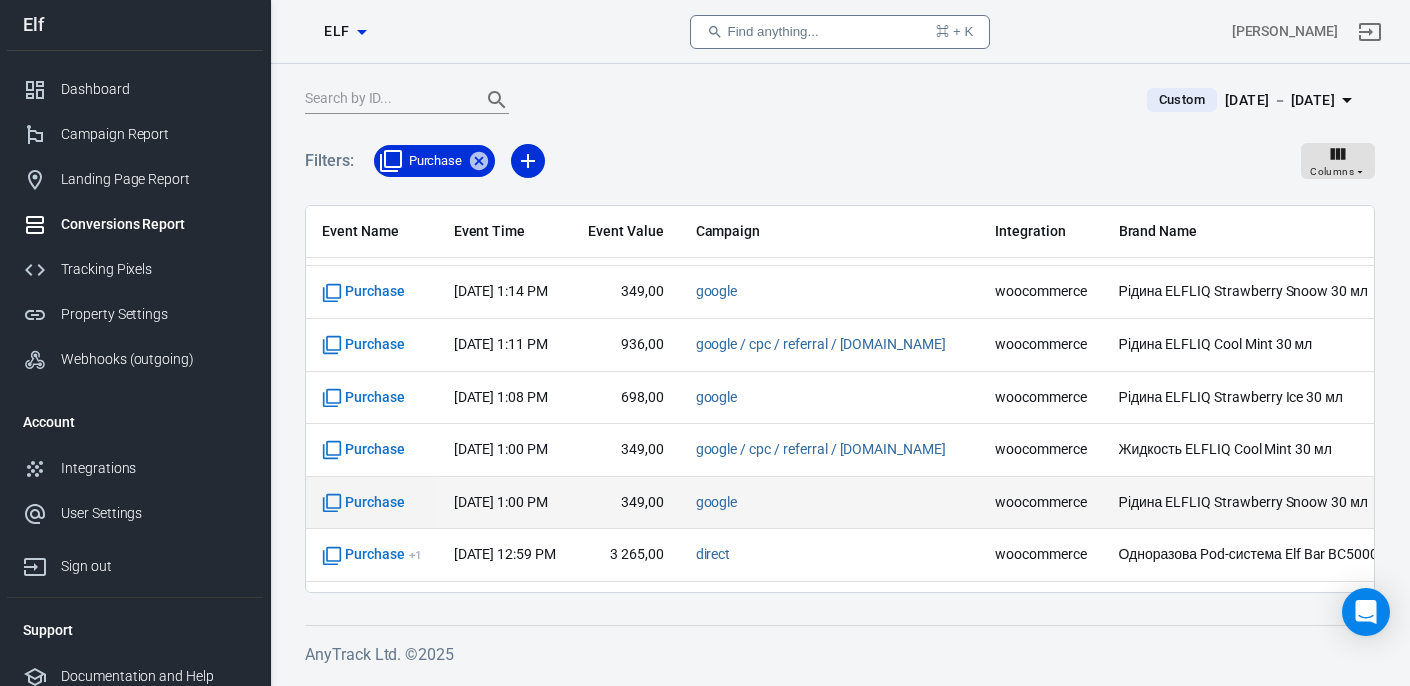 scroll, scrollTop: 7092, scrollLeft: 0, axis: vertical 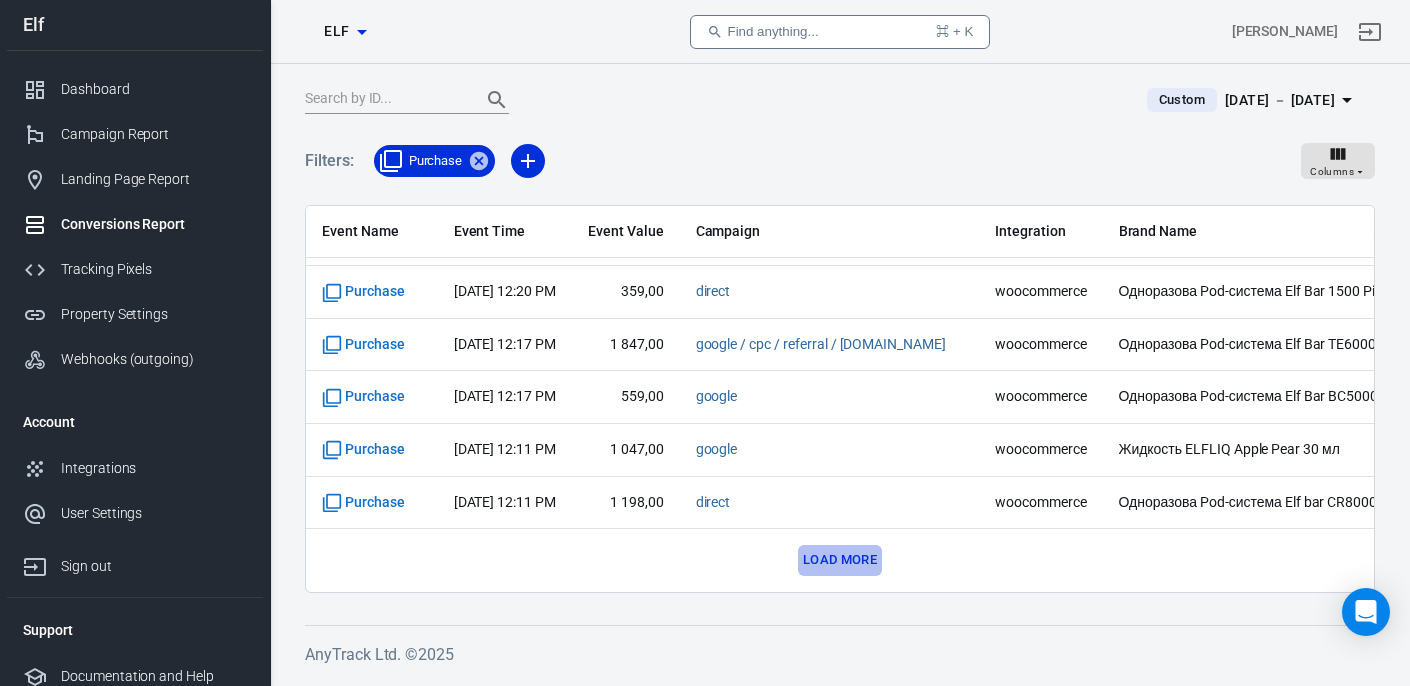 click on "Load more" at bounding box center (840, 560) 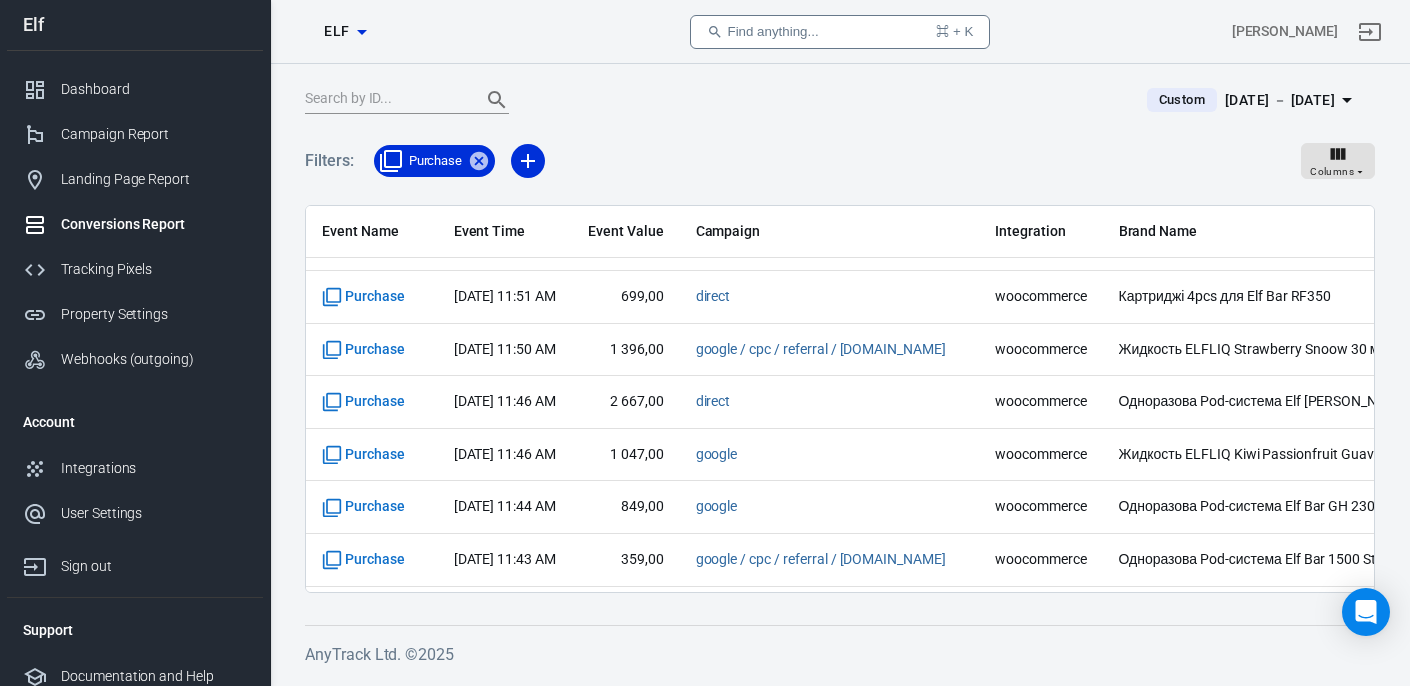 scroll, scrollTop: 8144, scrollLeft: 0, axis: vertical 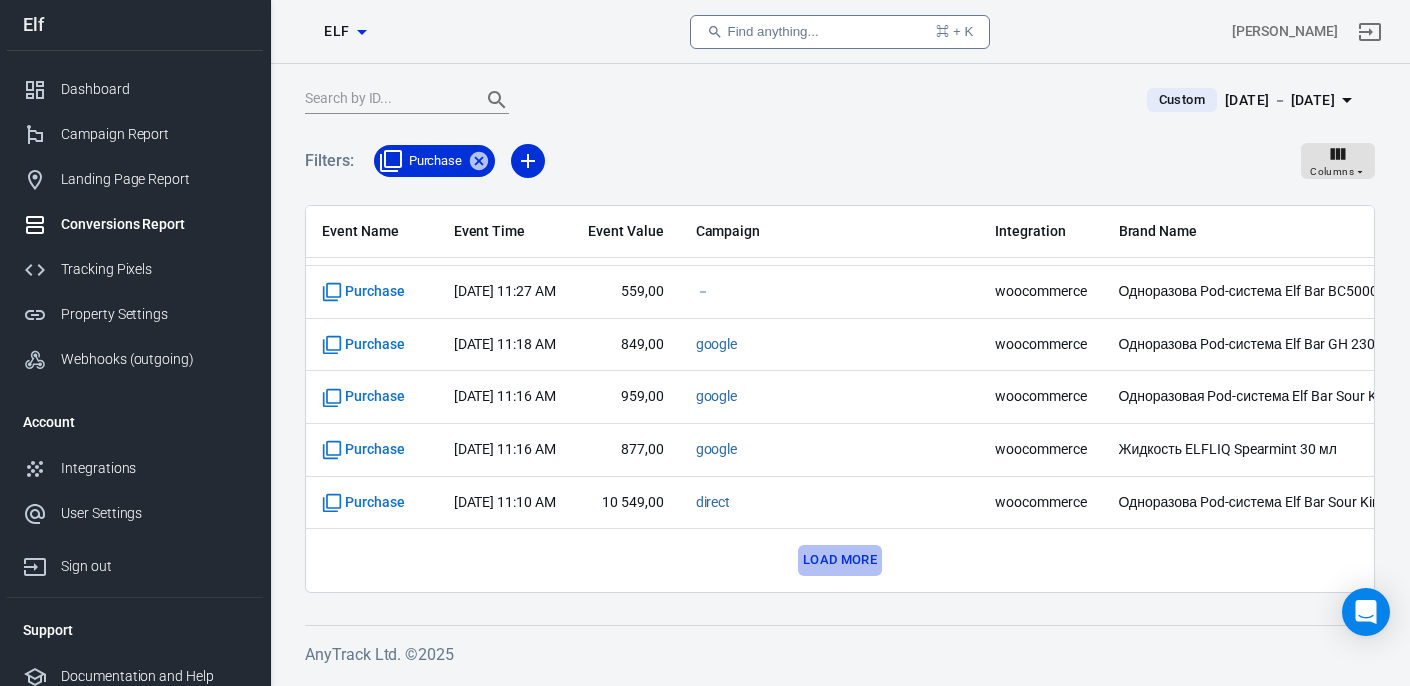 click on "Load more" at bounding box center [840, 560] 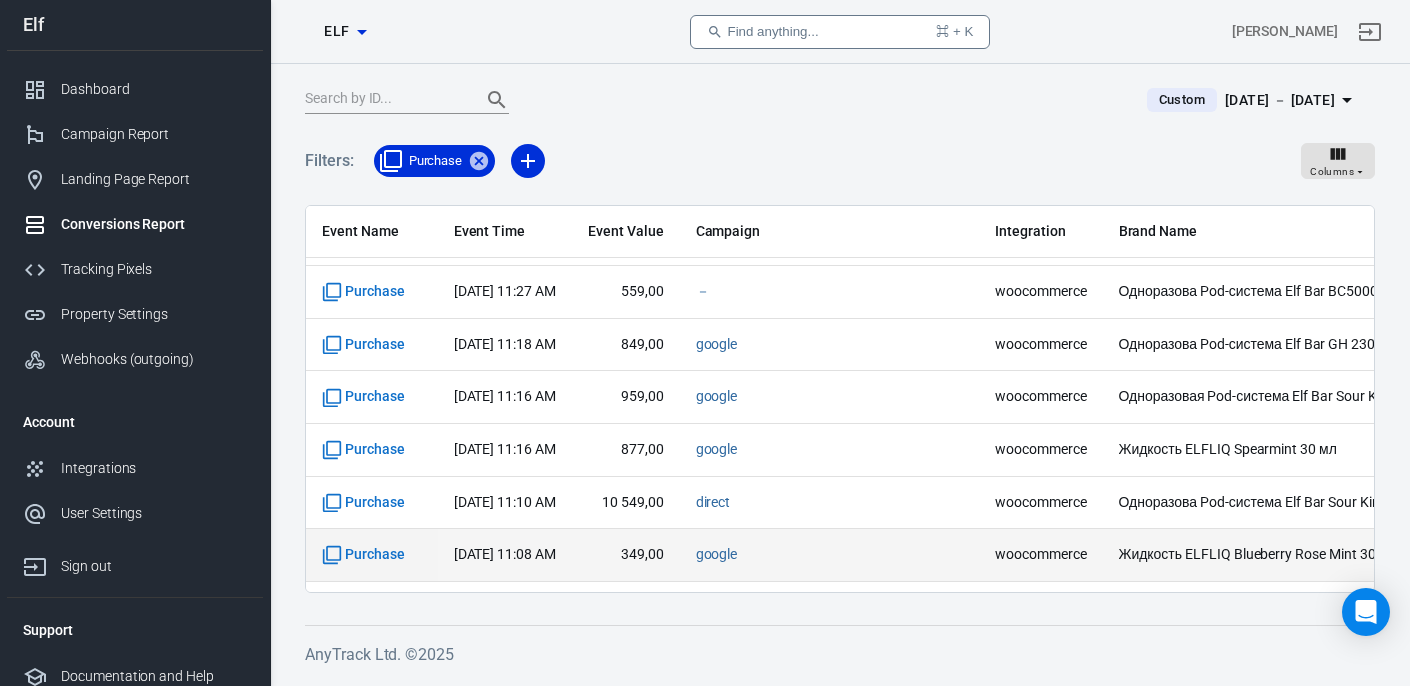 scroll, scrollTop: 9196, scrollLeft: 0, axis: vertical 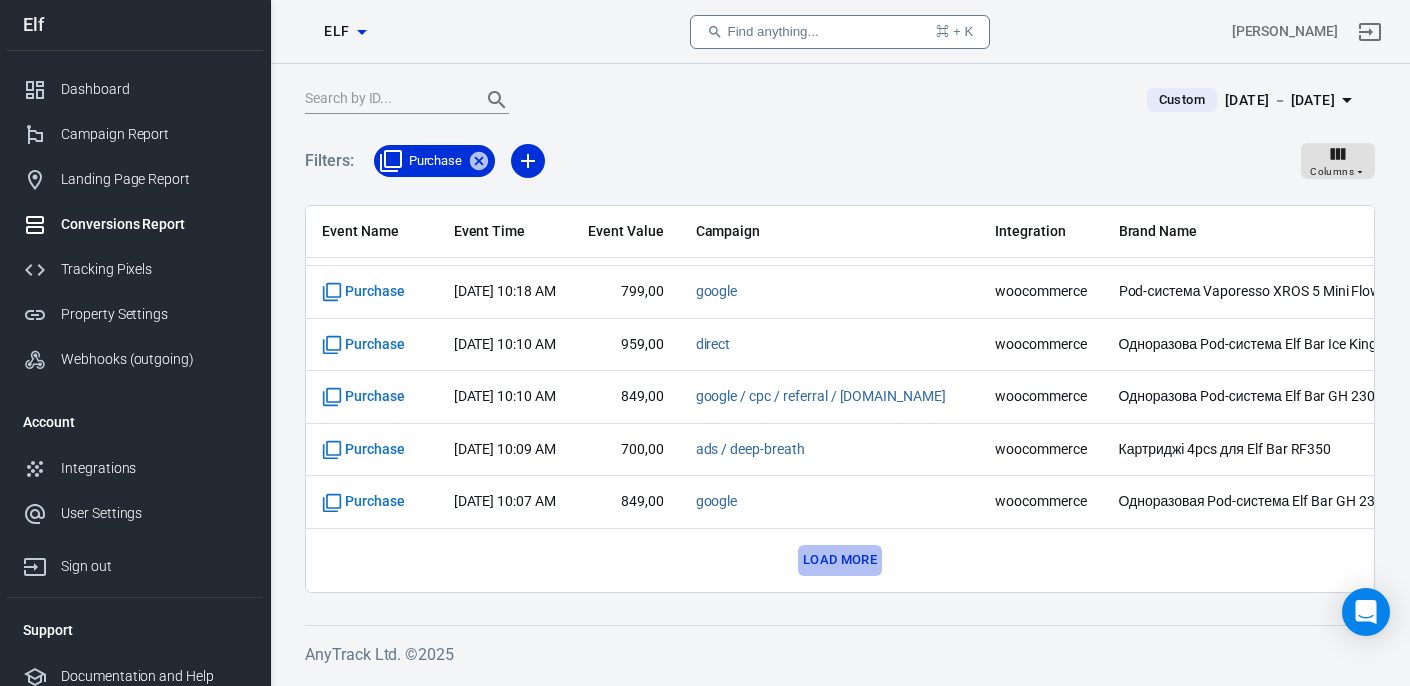 click on "Load more" at bounding box center (840, 560) 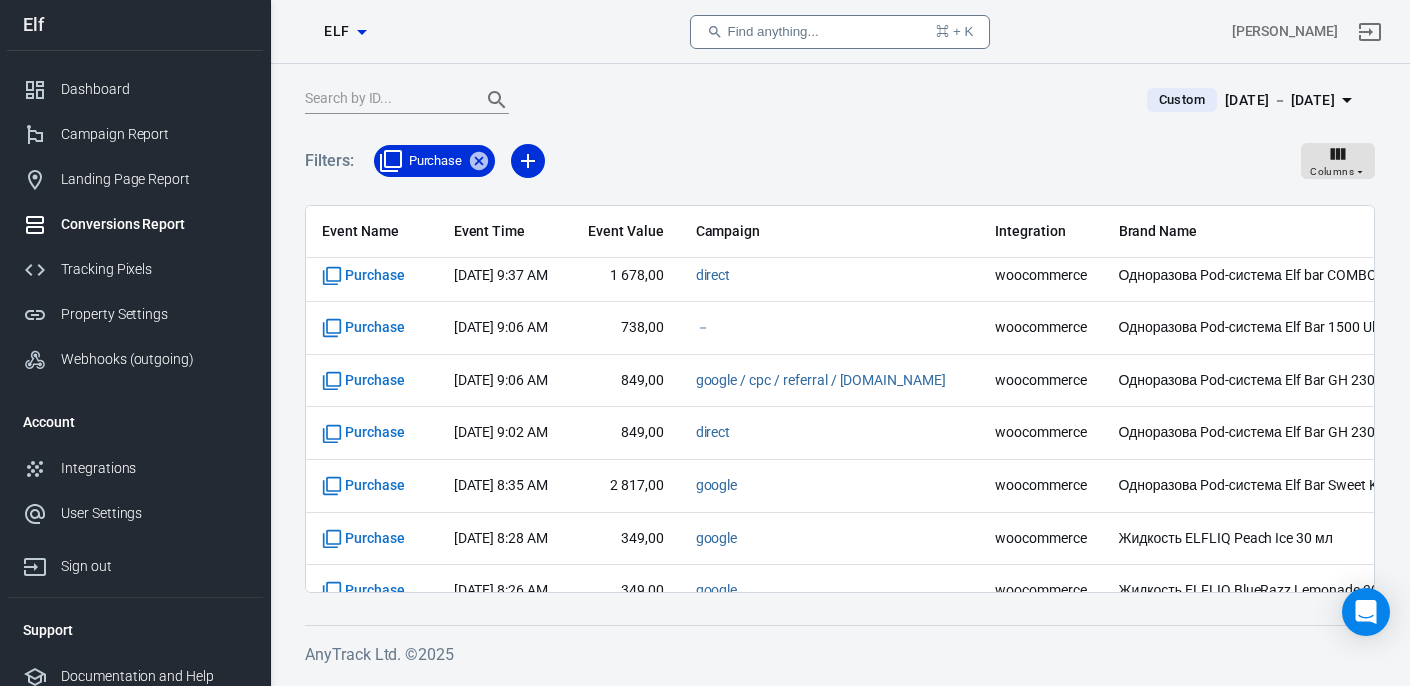 scroll, scrollTop: 10248, scrollLeft: 0, axis: vertical 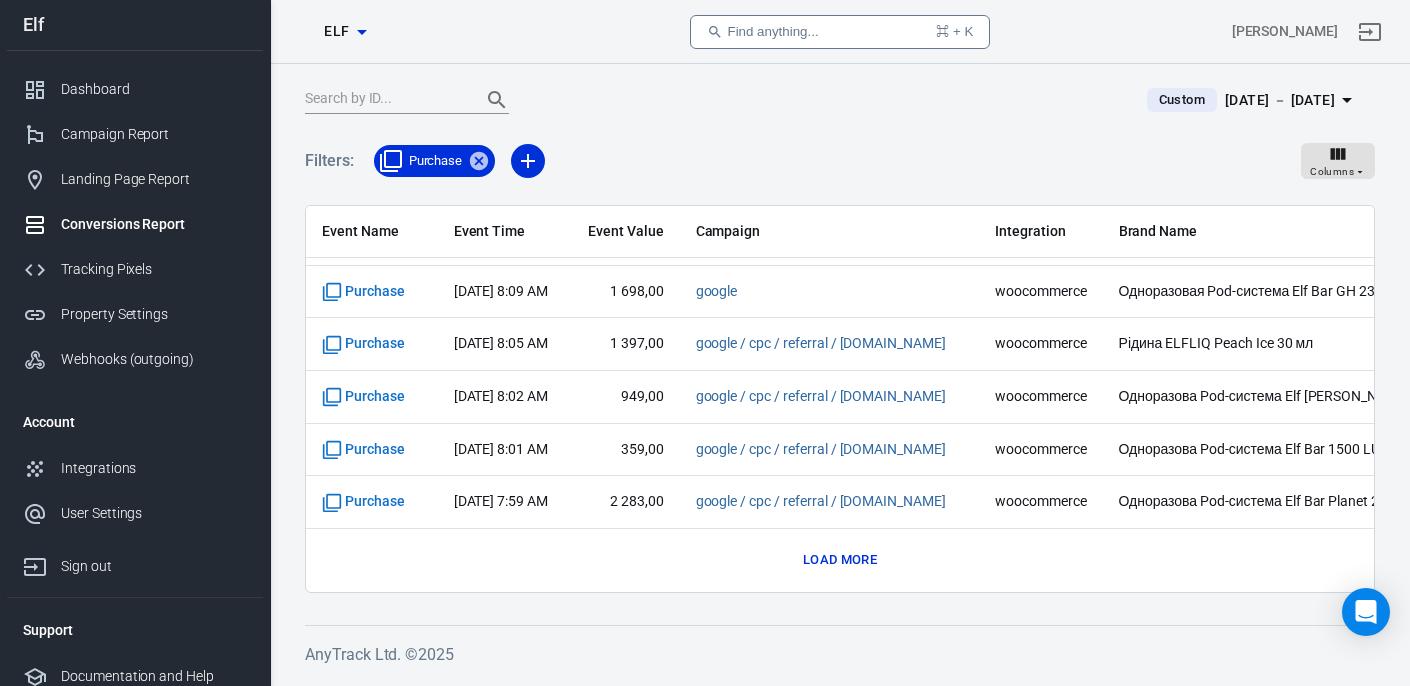 click on "Load more" at bounding box center [840, 560] 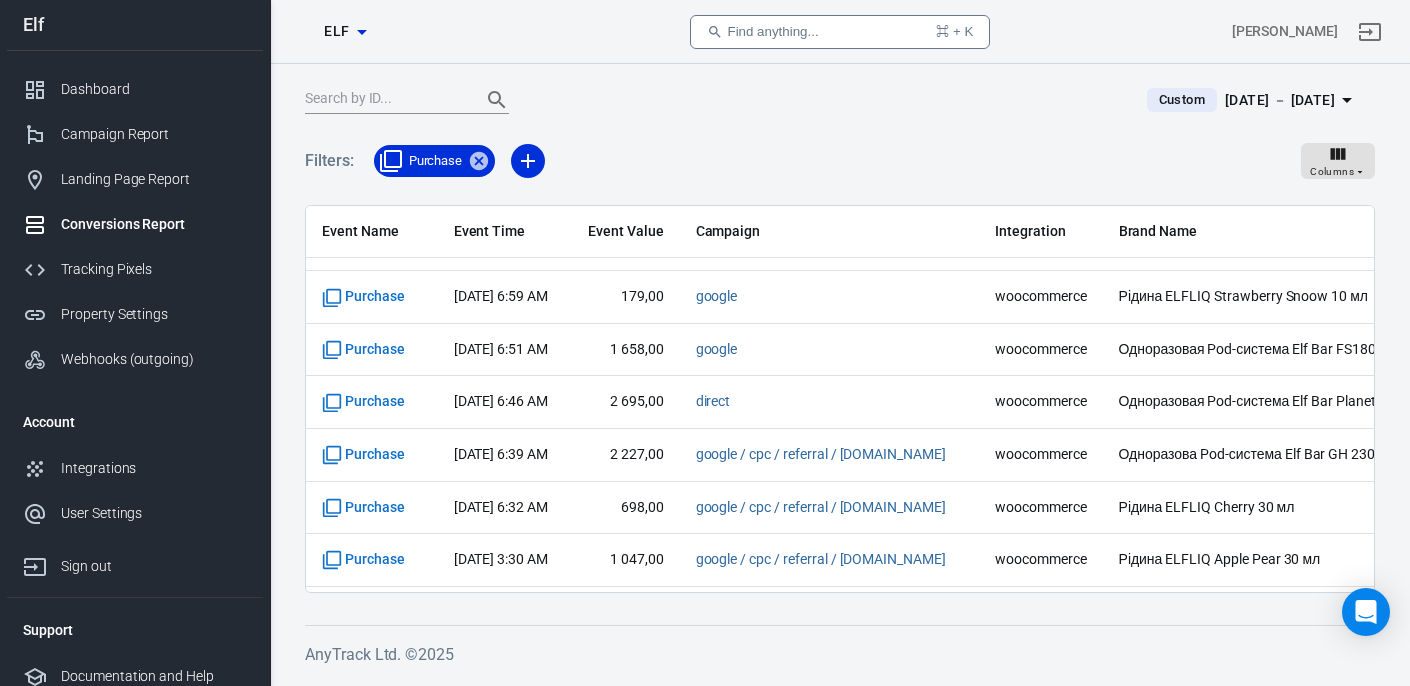 scroll, scrollTop: 11300, scrollLeft: 0, axis: vertical 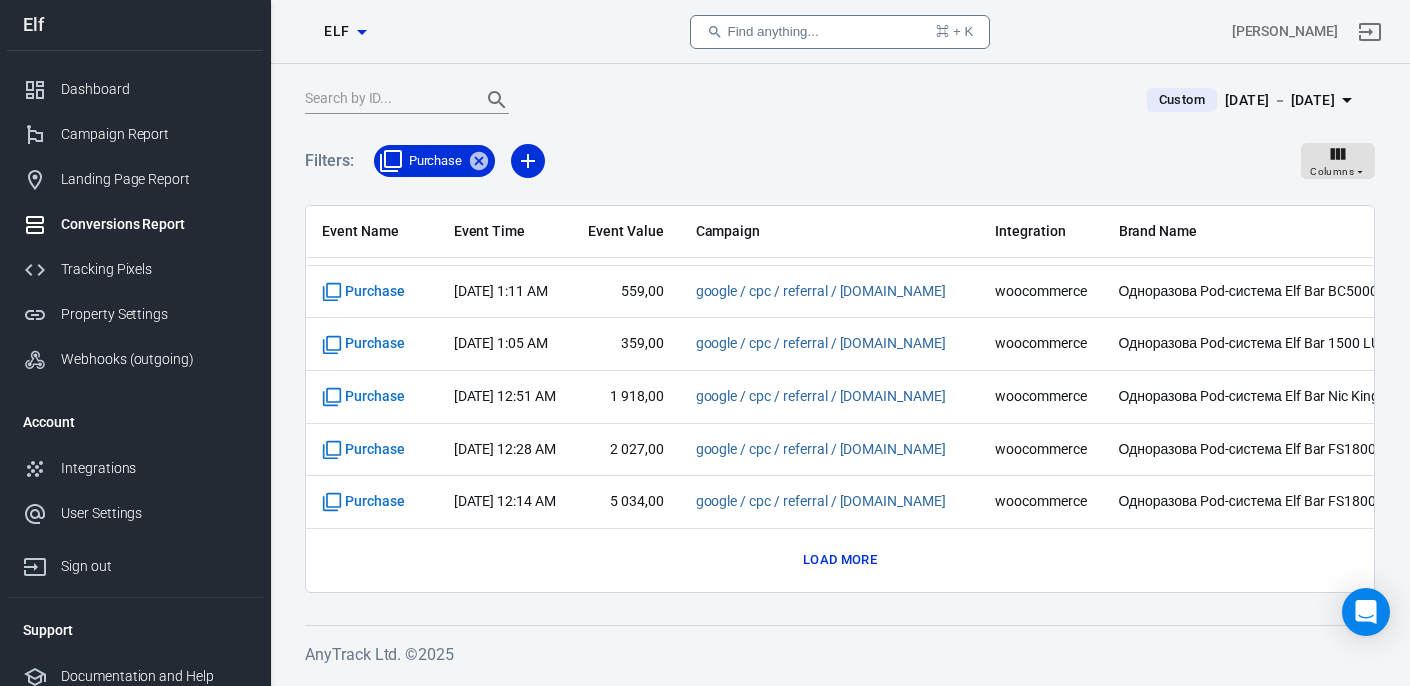 click on "Load more" at bounding box center (840, 560) 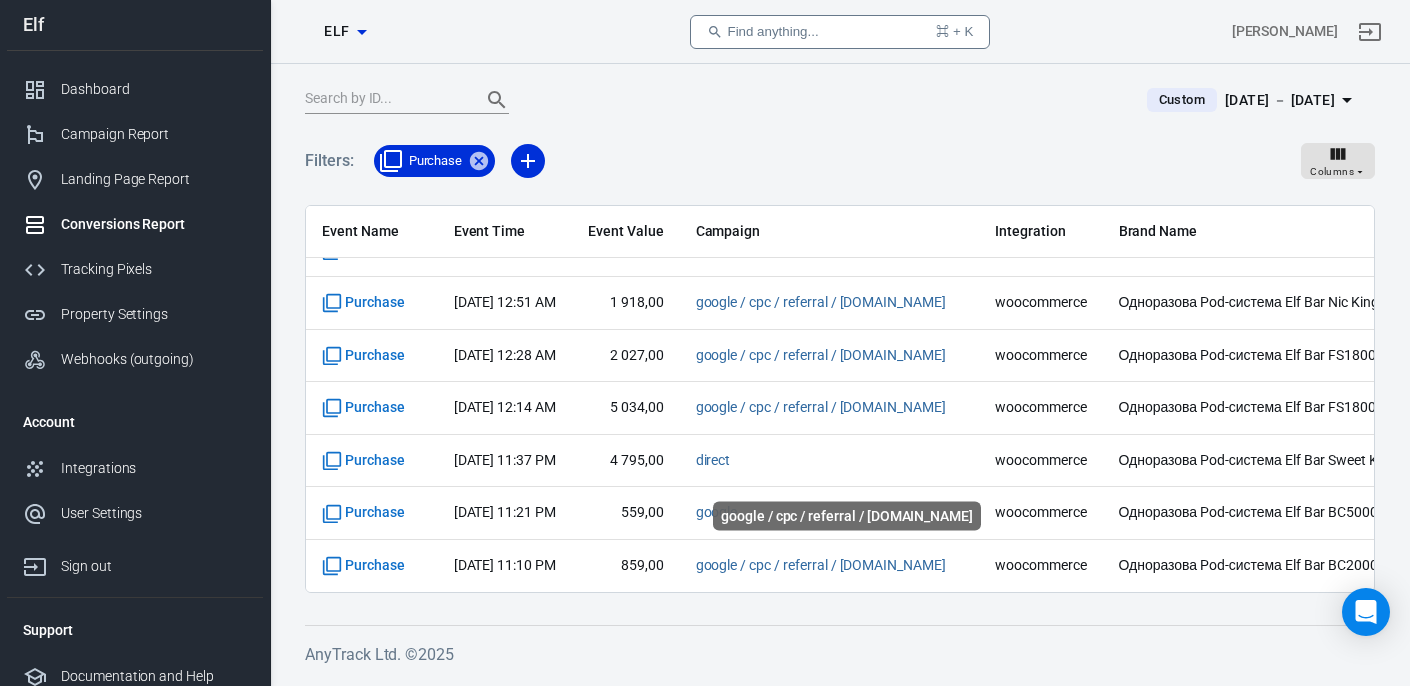 scroll, scrollTop: 11387, scrollLeft: 0, axis: vertical 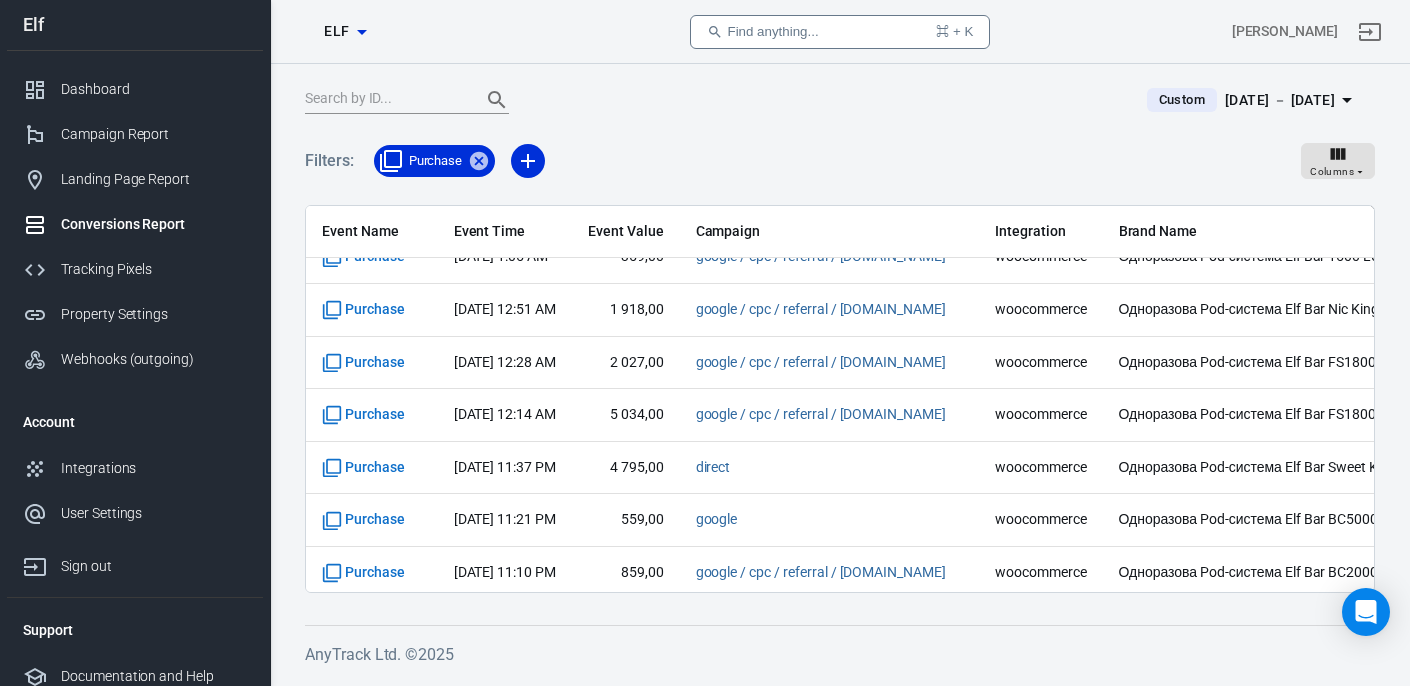 click on "[DATE] － [DATE]" at bounding box center (1280, 100) 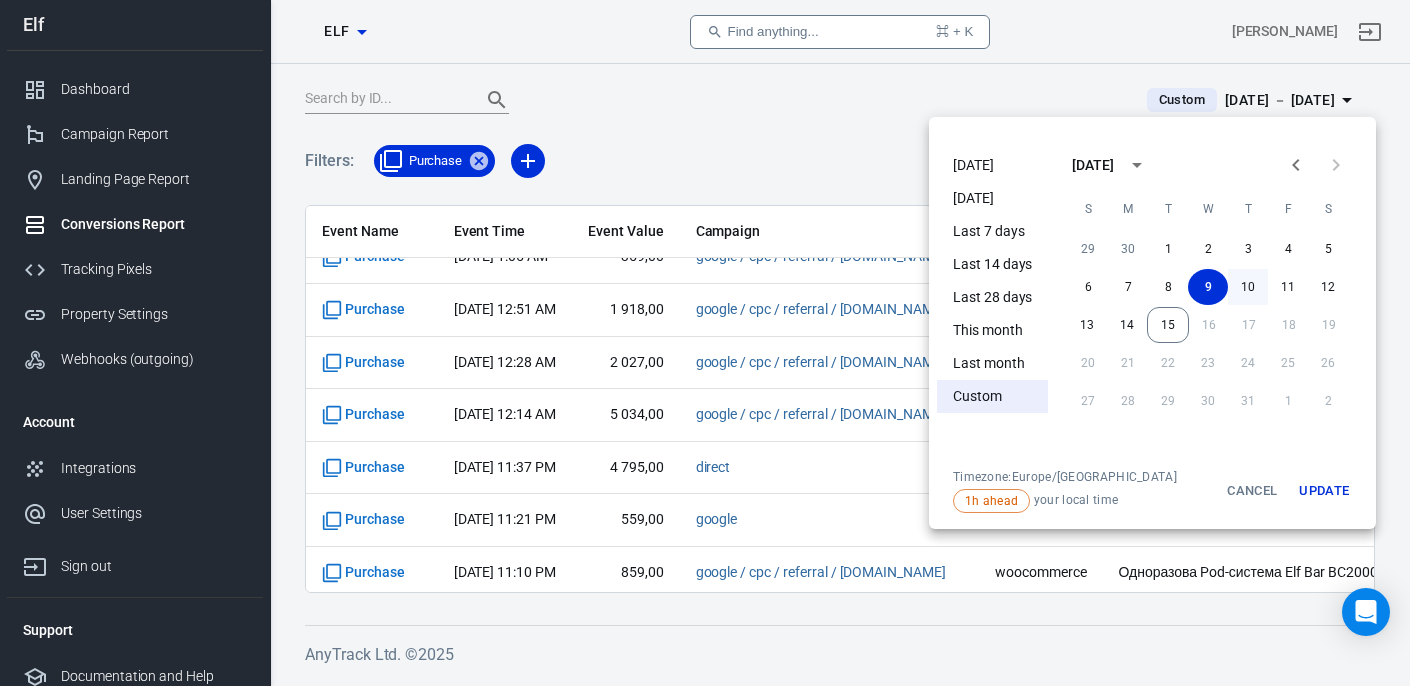 click on "10" at bounding box center (1248, 287) 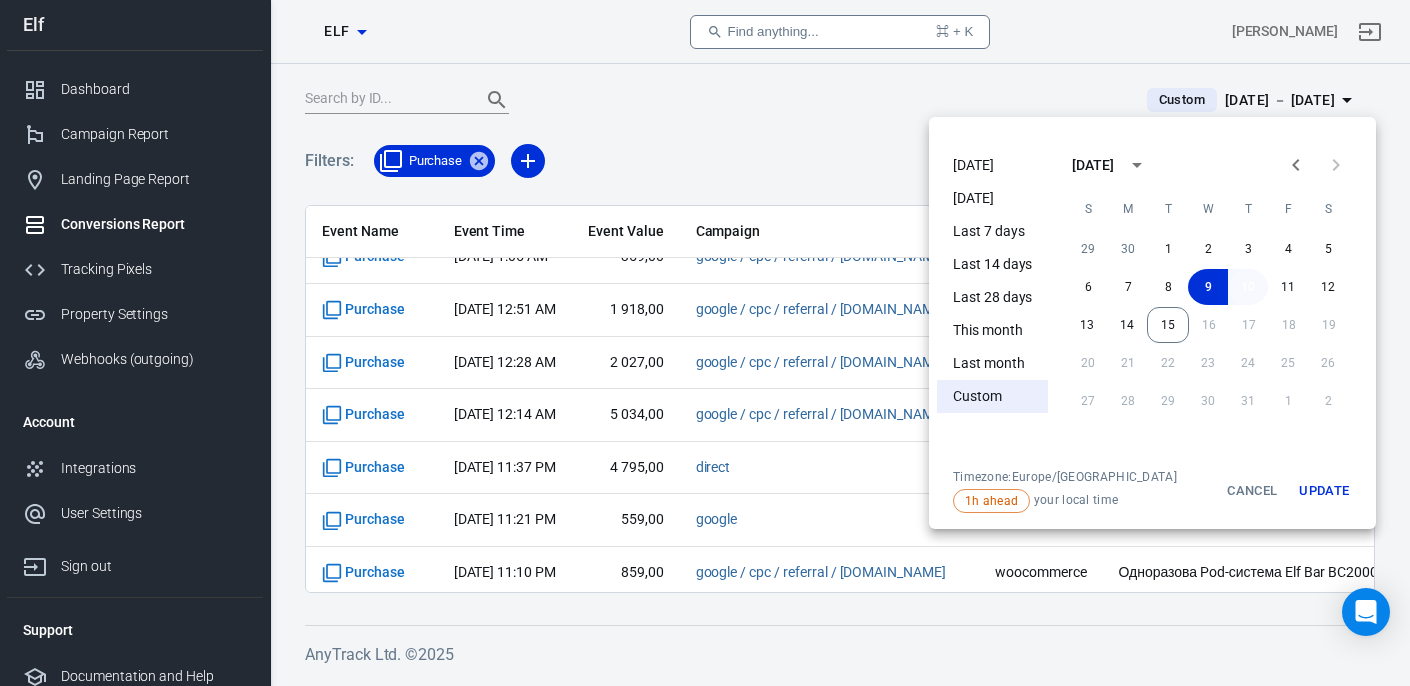 click on "10" at bounding box center (1248, 287) 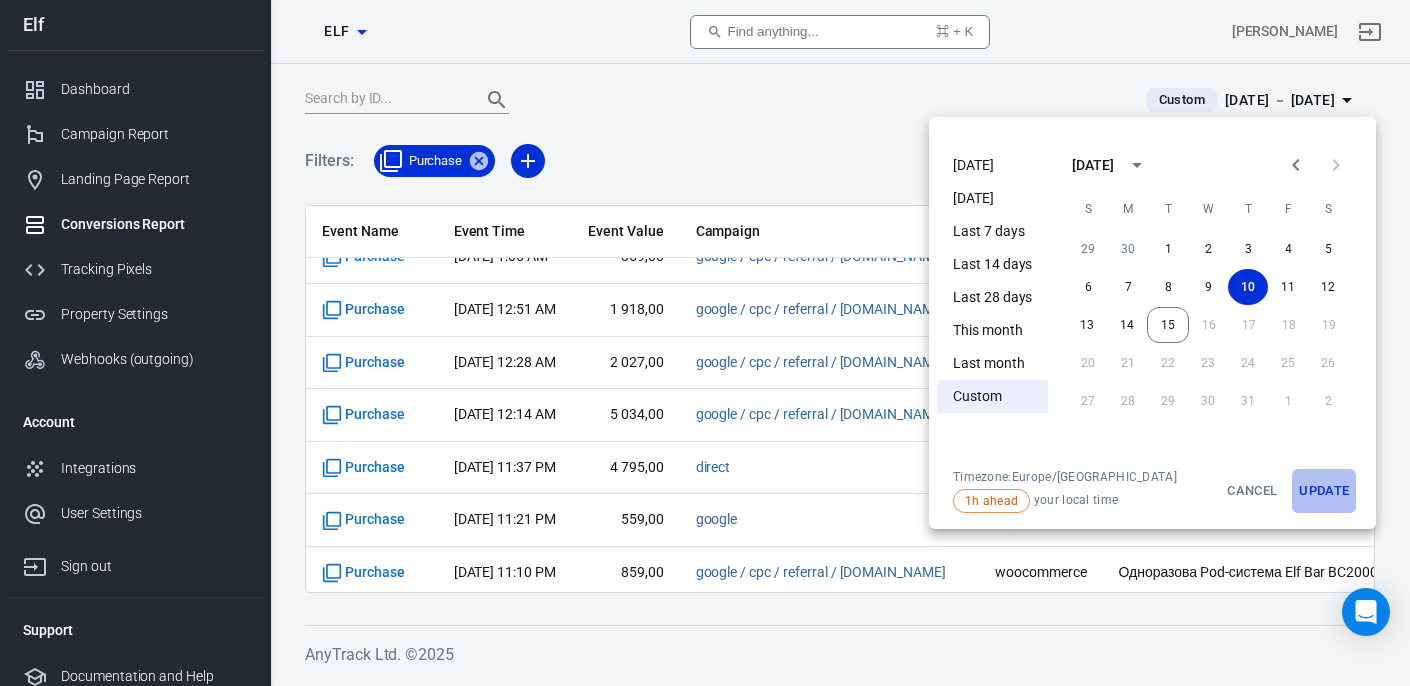 click on "Update" at bounding box center (1324, 491) 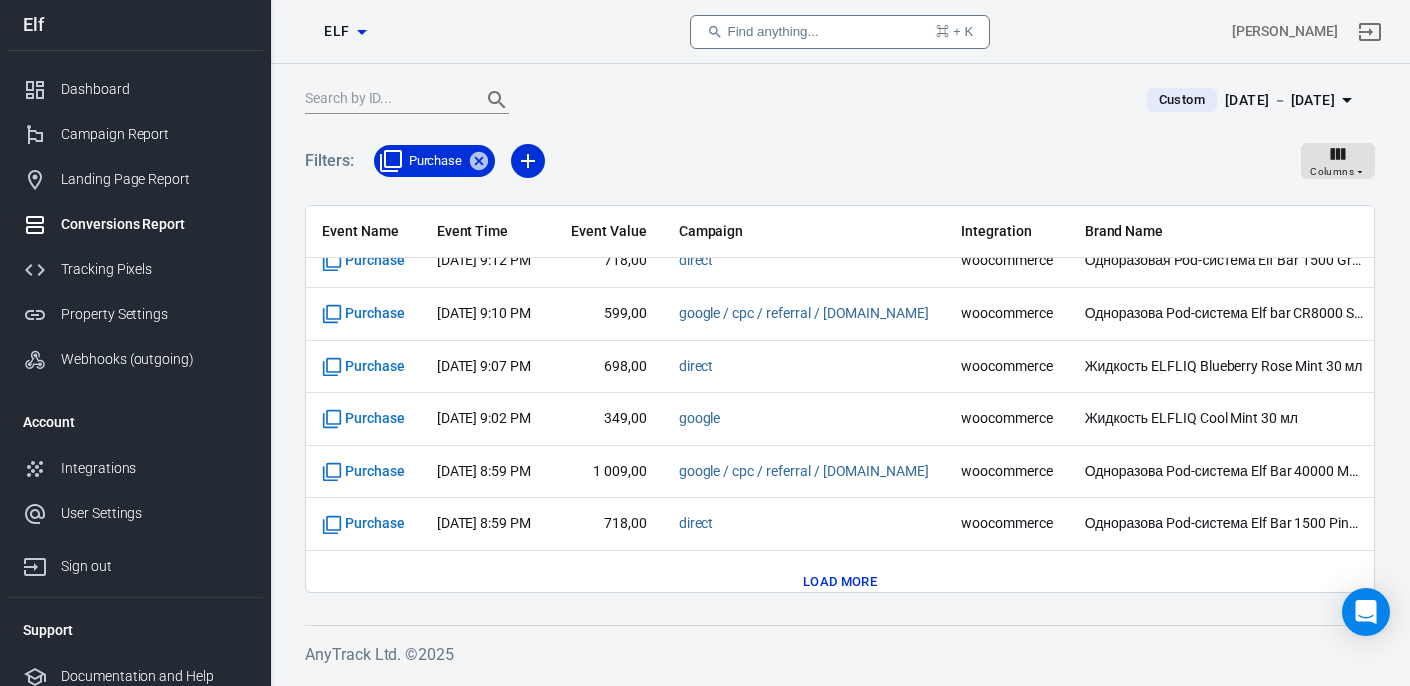 scroll, scrollTop: 781, scrollLeft: 0, axis: vertical 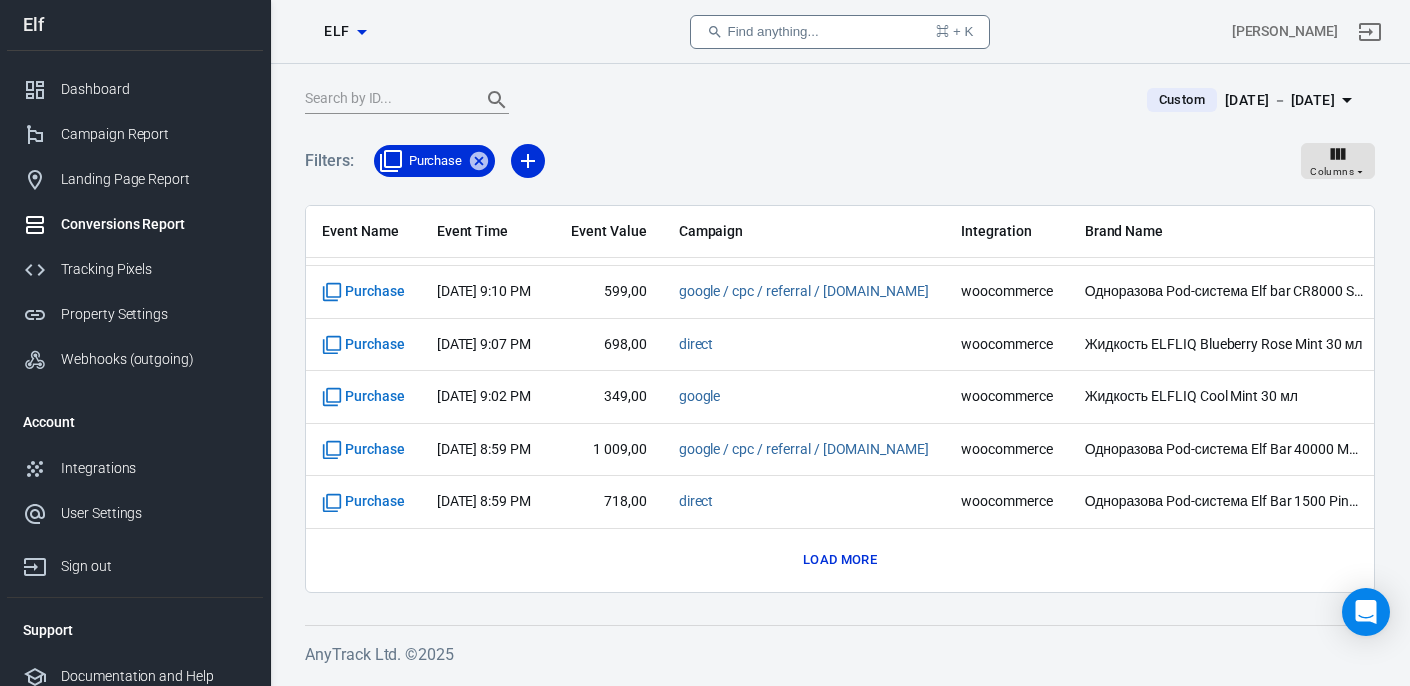 click on "Load more" at bounding box center [840, 560] 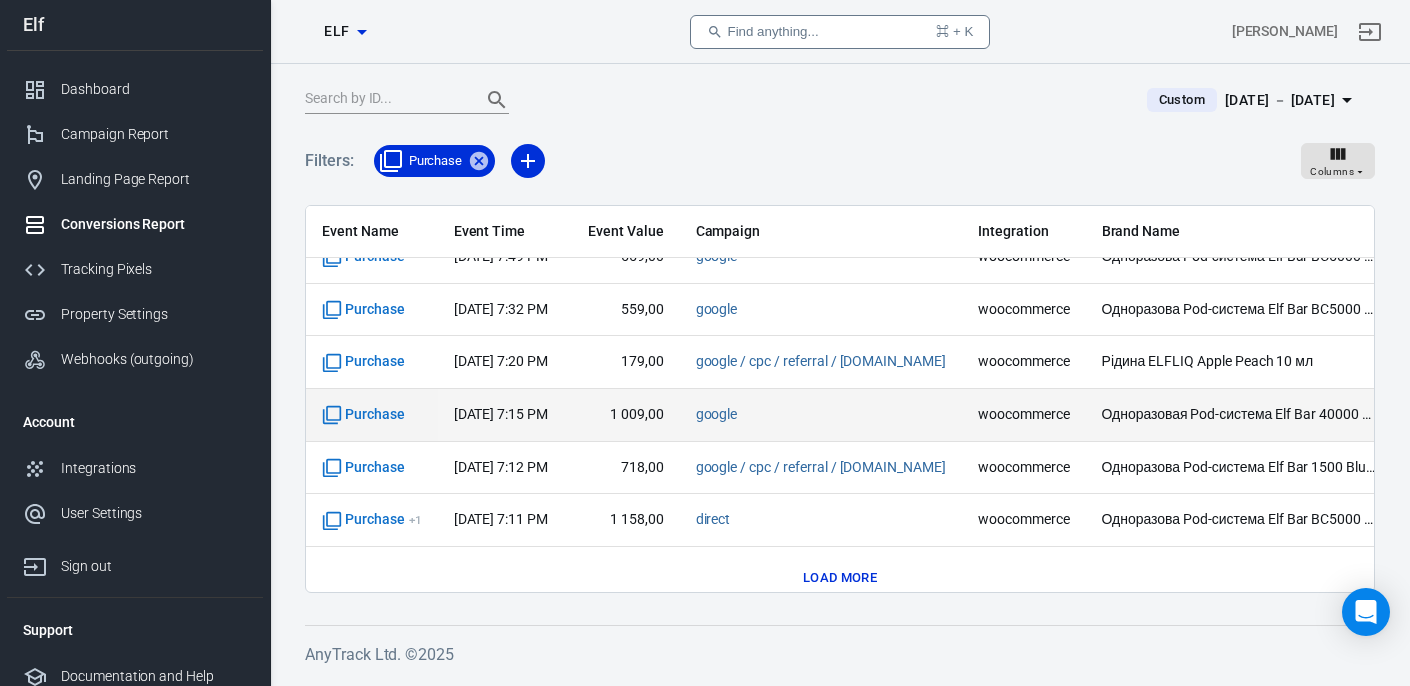 scroll, scrollTop: 1833, scrollLeft: 0, axis: vertical 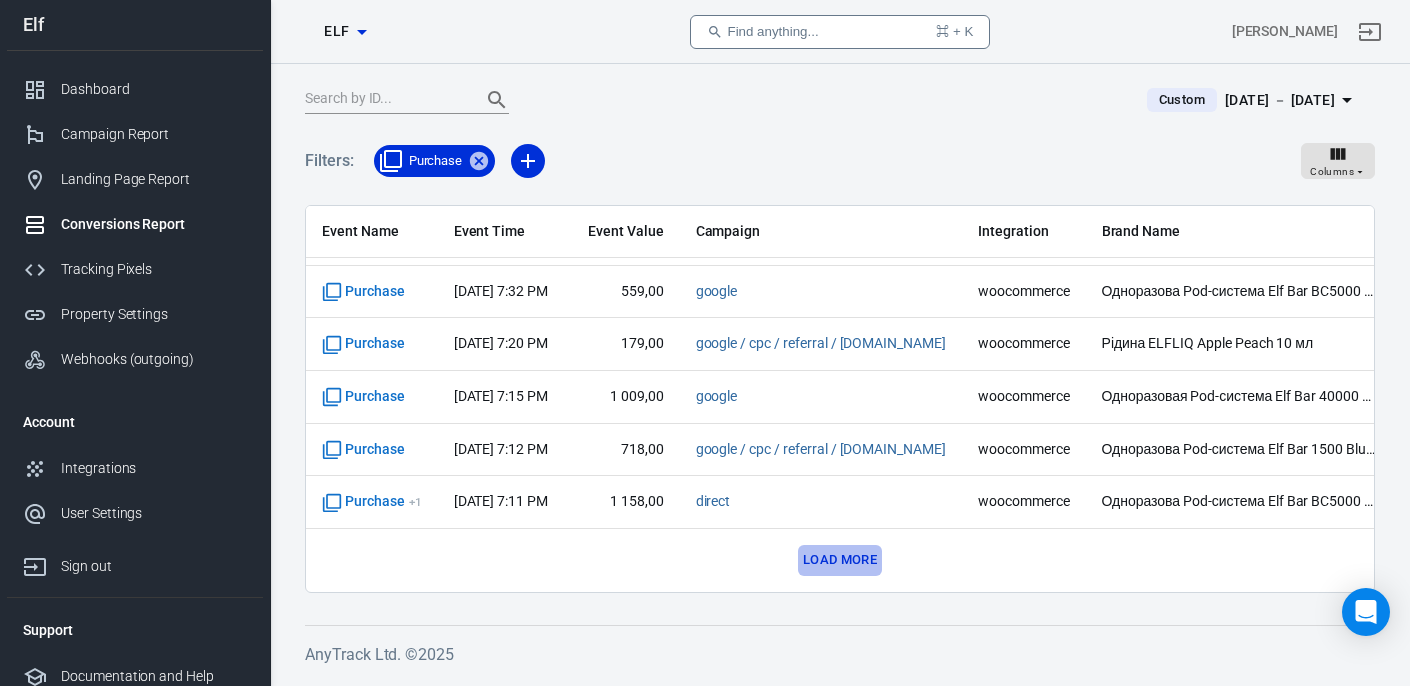 click on "Load more" at bounding box center [840, 560] 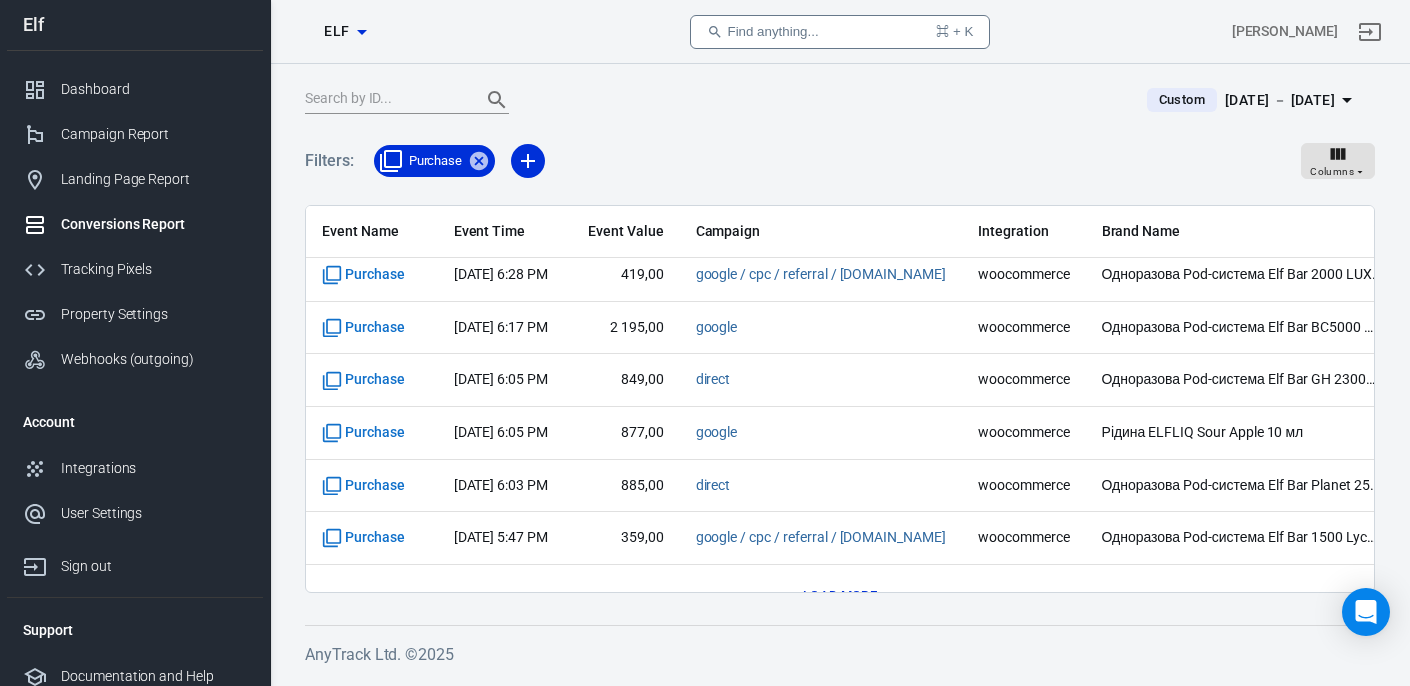 scroll, scrollTop: 2885, scrollLeft: 0, axis: vertical 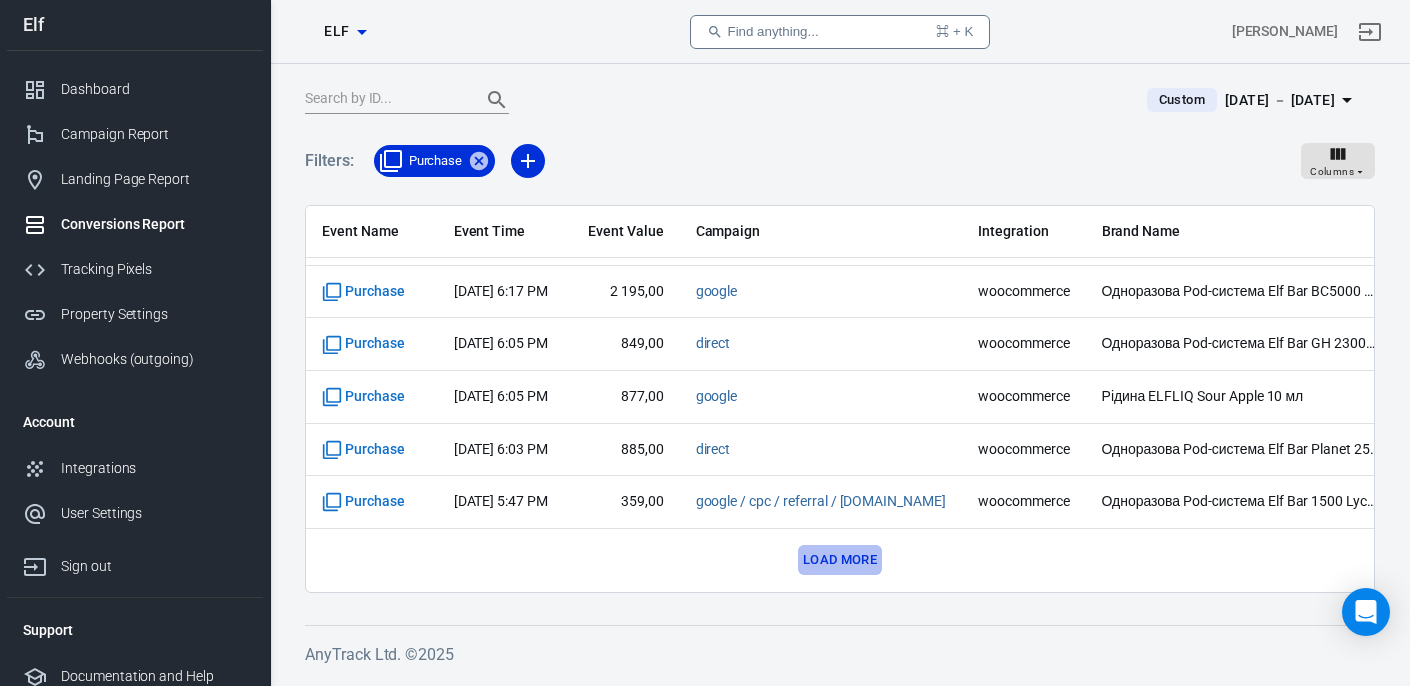 click on "Load more" at bounding box center [840, 560] 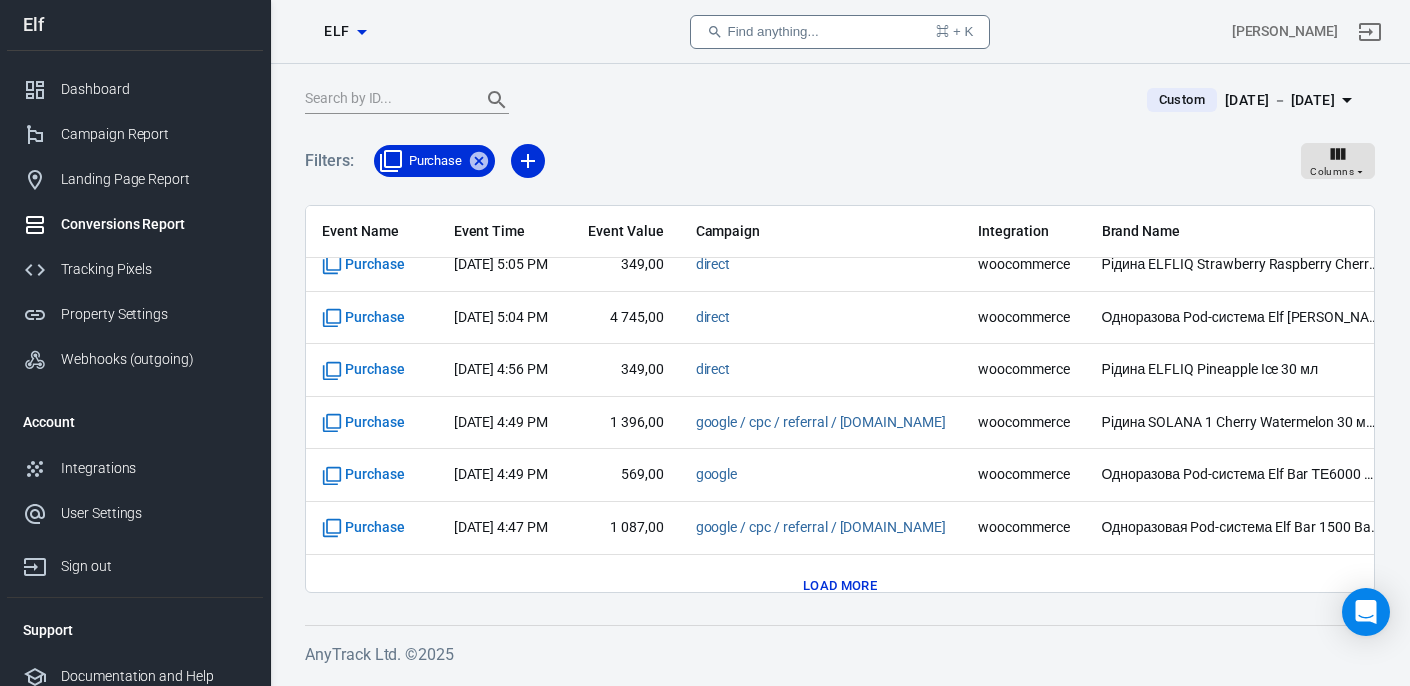 scroll, scrollTop: 3937, scrollLeft: 0, axis: vertical 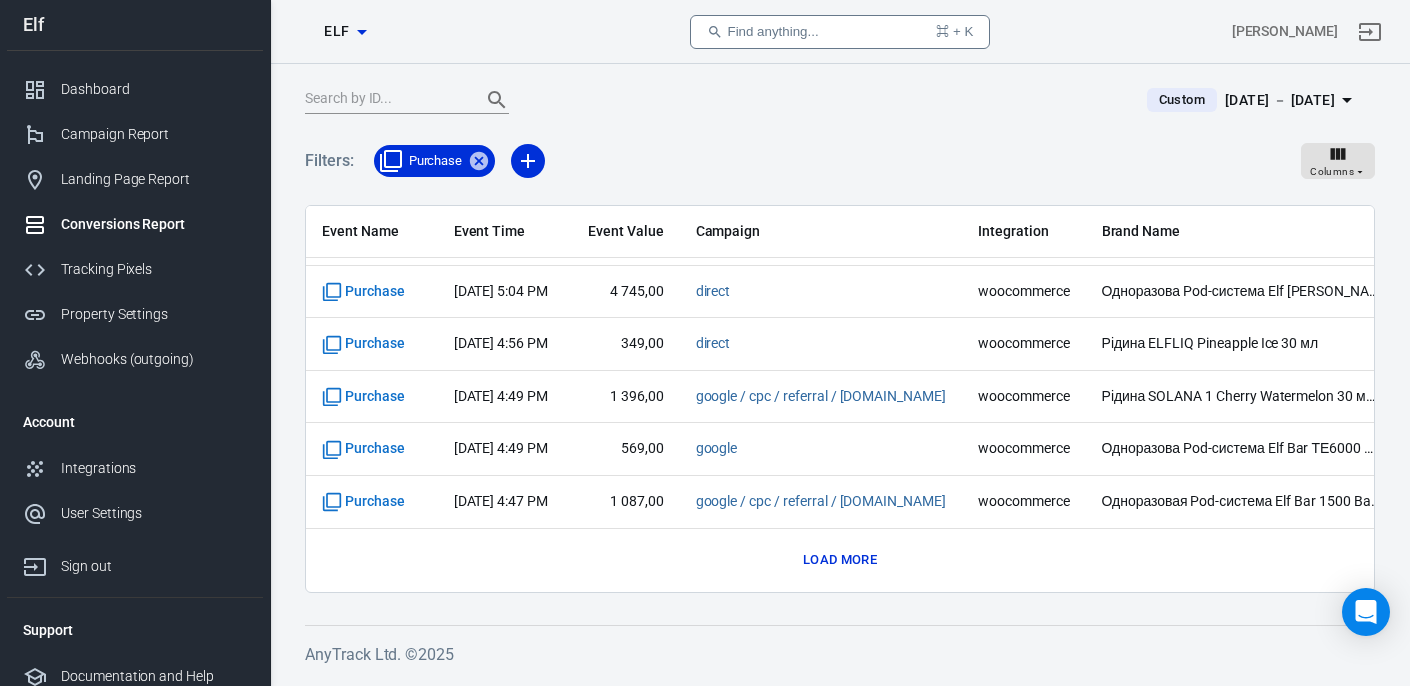 click on "Load more" at bounding box center [840, 560] 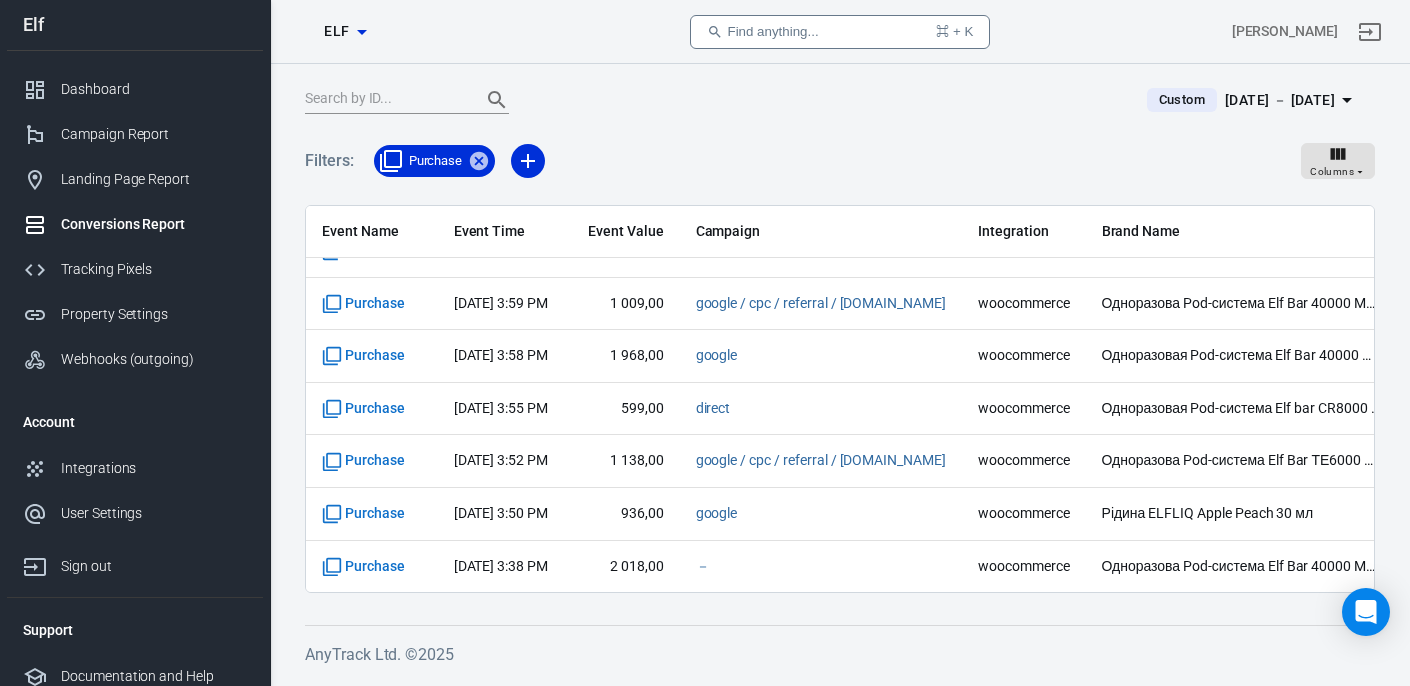 scroll, scrollTop: 4988, scrollLeft: 0, axis: vertical 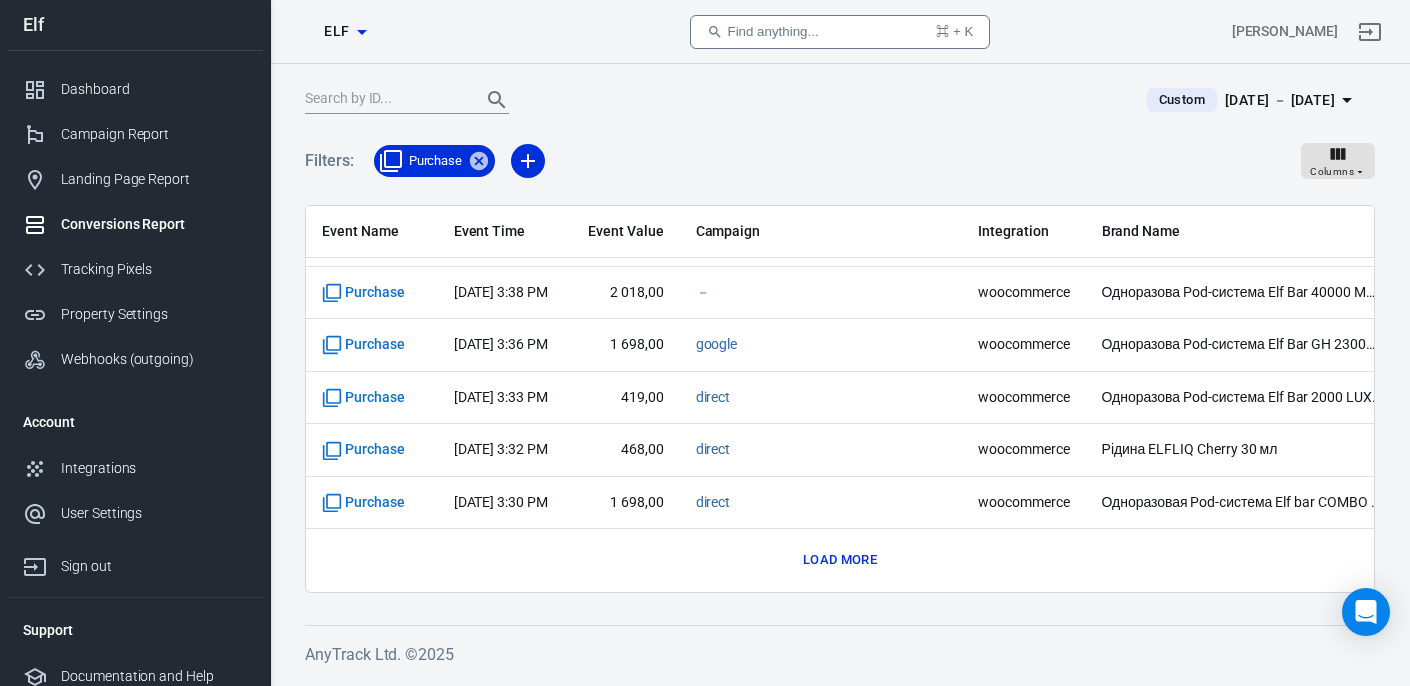 click on "Load more" at bounding box center [840, 560] 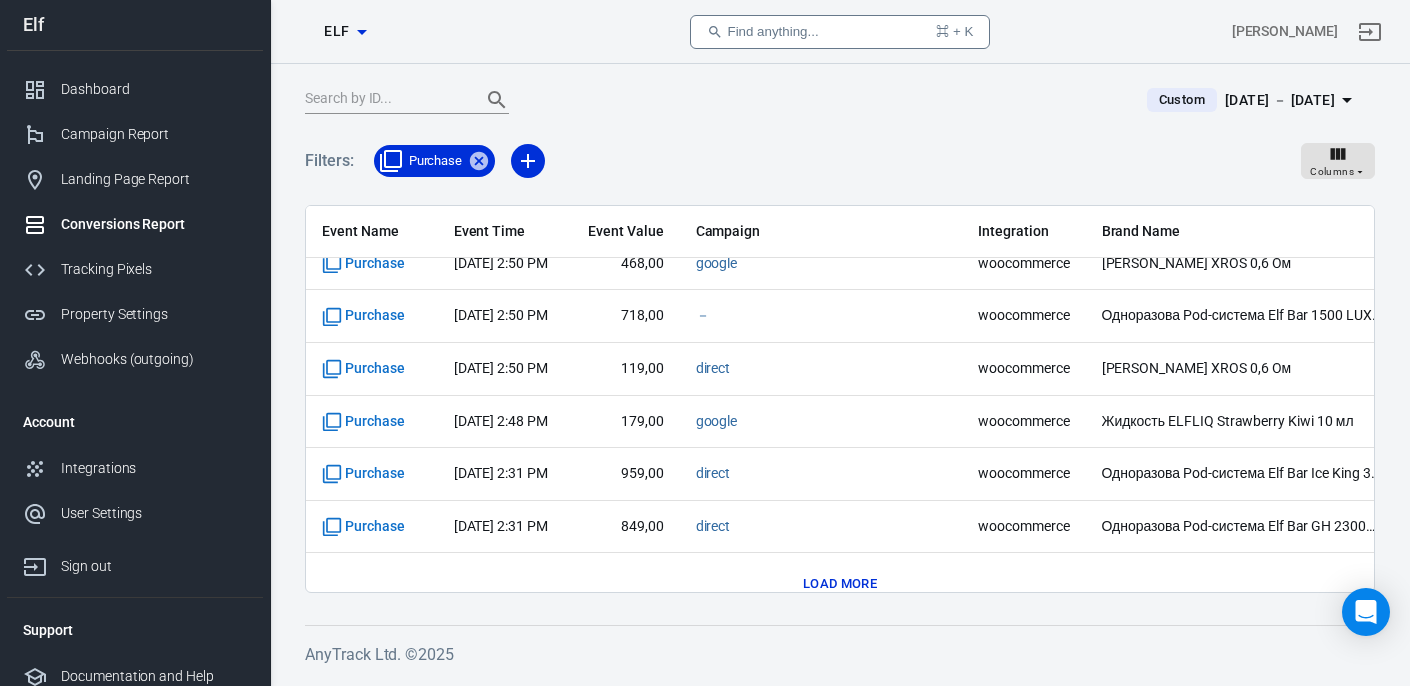 scroll, scrollTop: 6040, scrollLeft: 0, axis: vertical 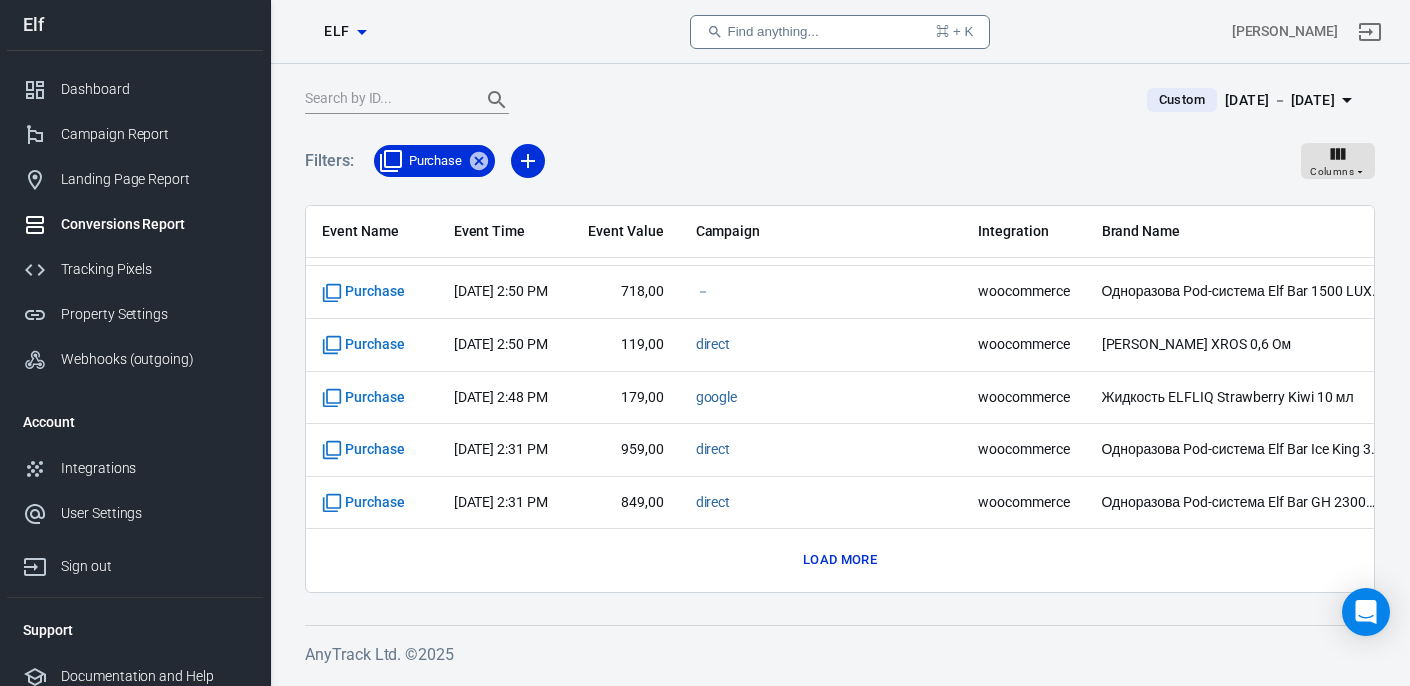 click on "Load more" at bounding box center [840, 560] 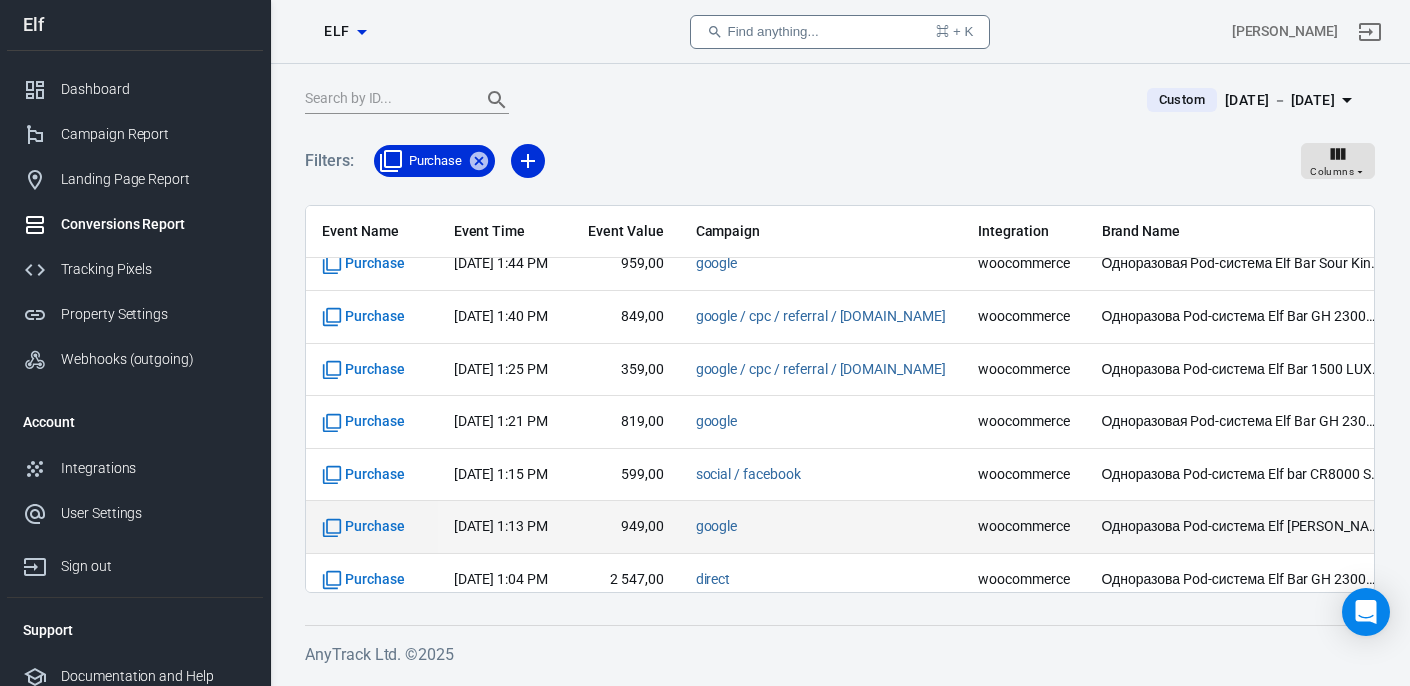scroll, scrollTop: 7092, scrollLeft: 0, axis: vertical 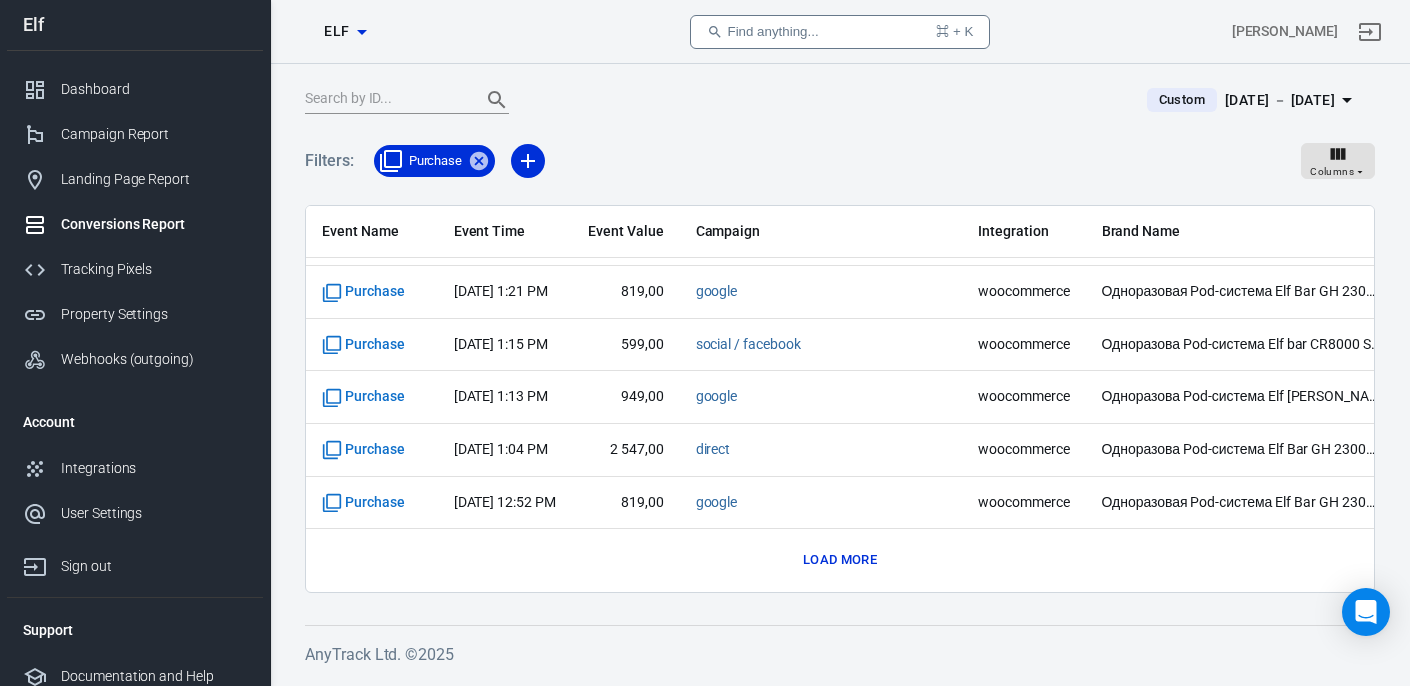click on "Load more" at bounding box center [840, 560] 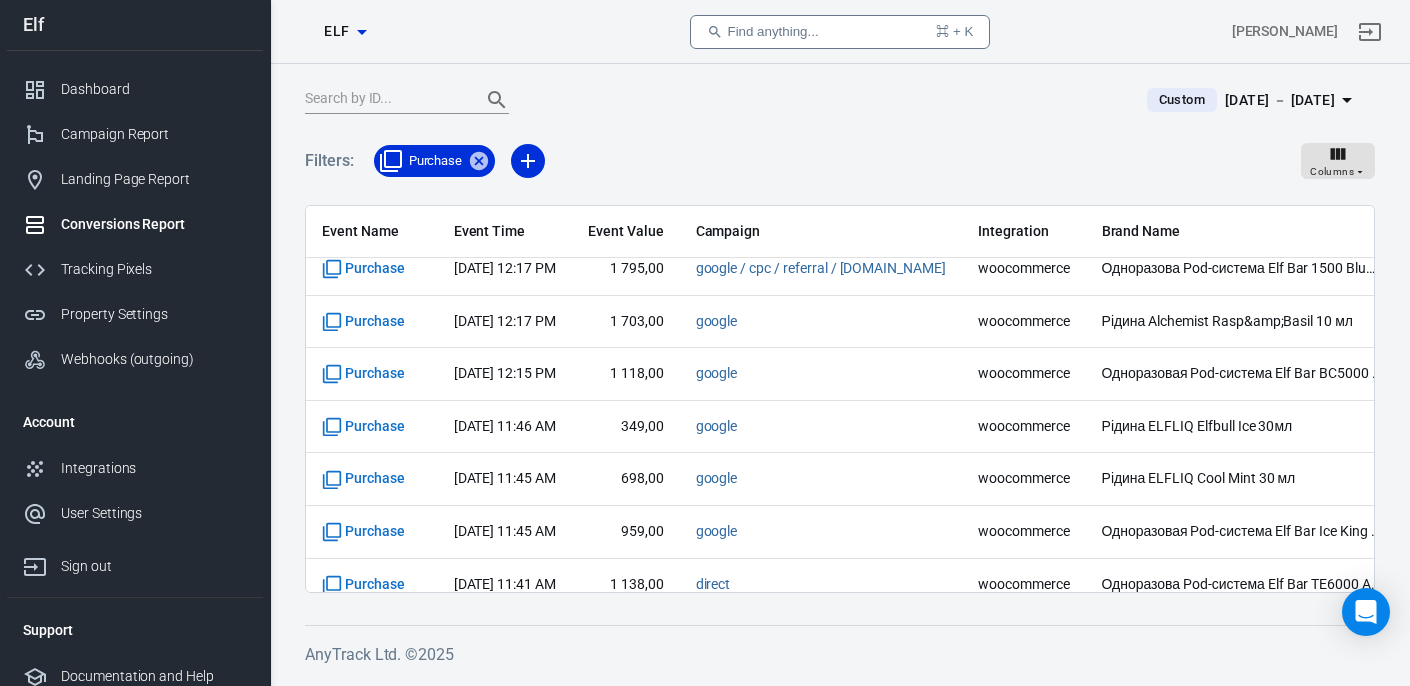scroll, scrollTop: 8144, scrollLeft: 0, axis: vertical 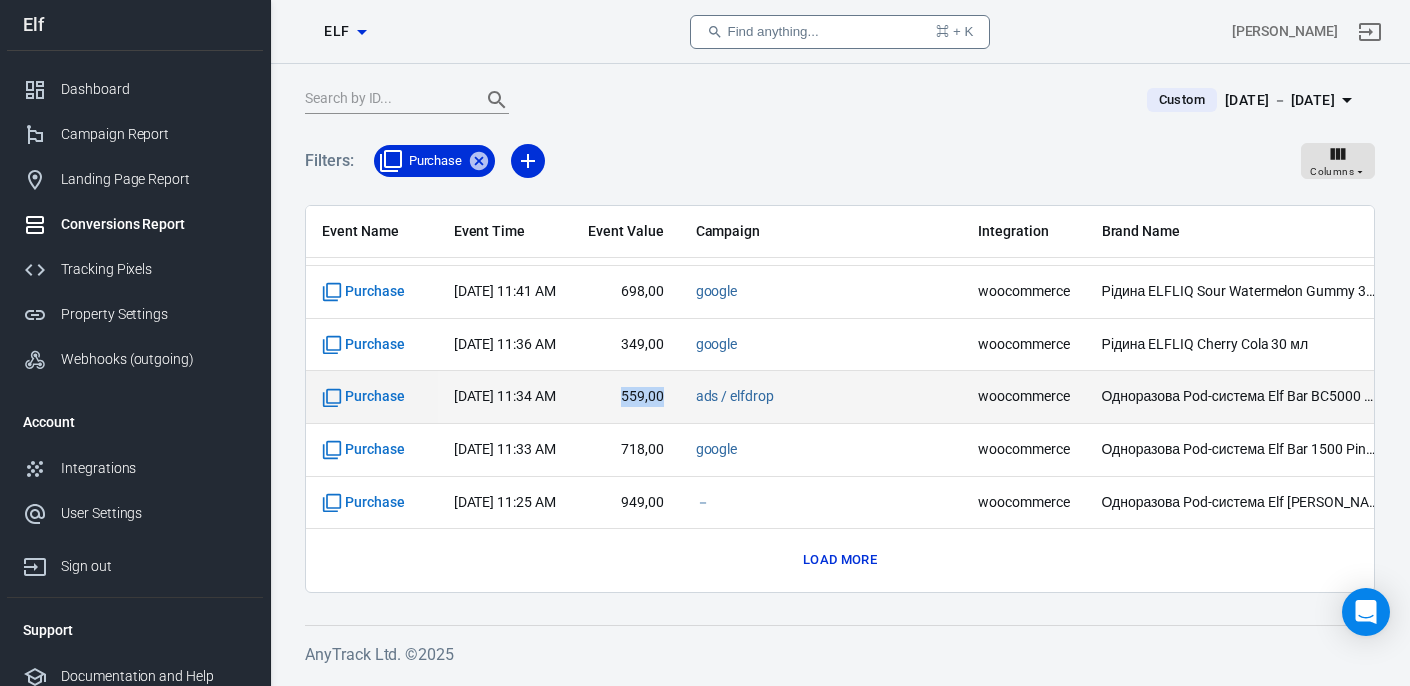 drag, startPoint x: 658, startPoint y: 400, endPoint x: 701, endPoint y: 400, distance: 43 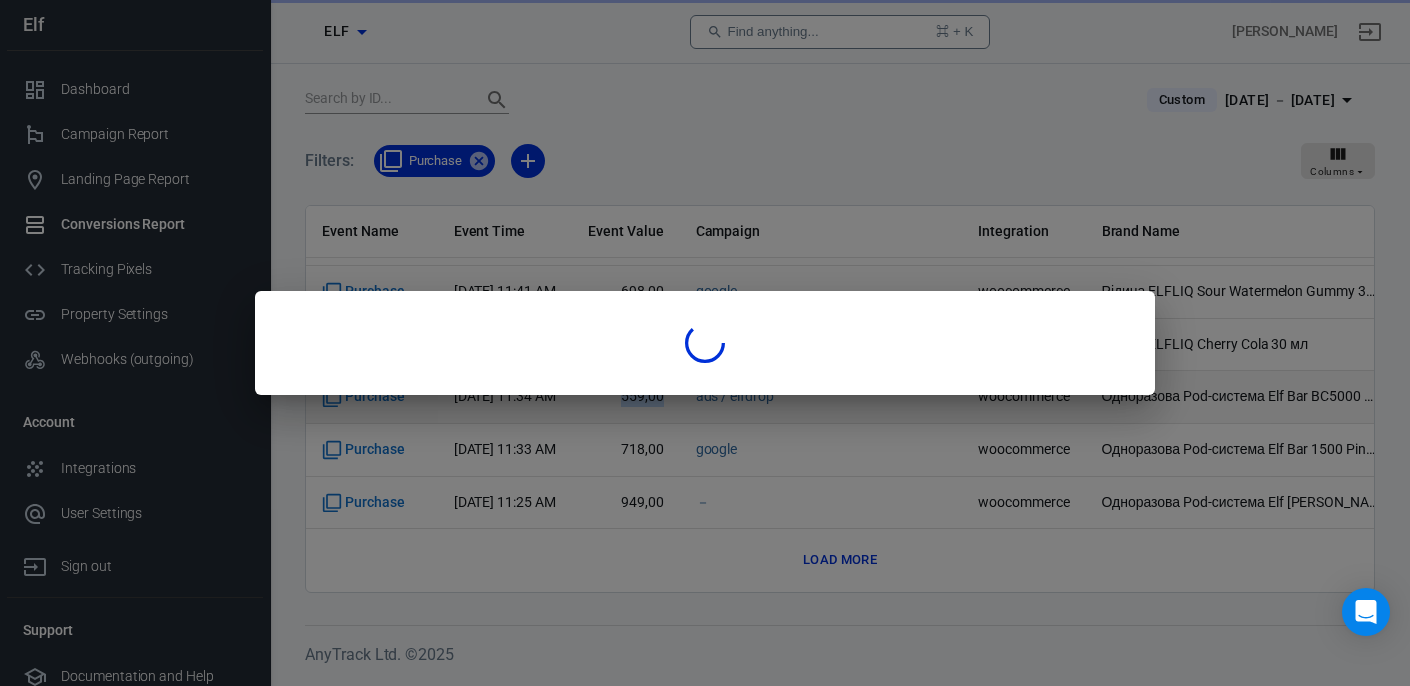 copy on "559,00" 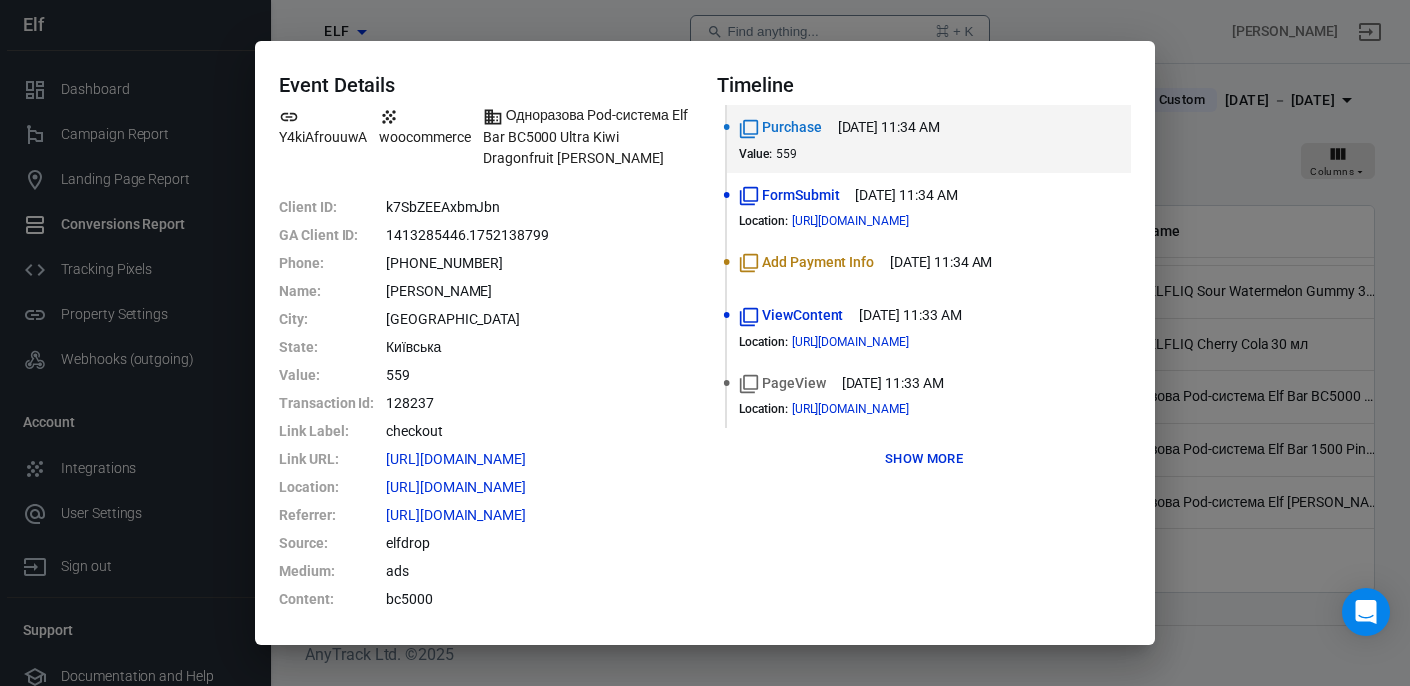 click on "Event Details   Y4kiAfrouuwA   woocommerce   Одноразова Pod-система Elf Bar BC5000 Ultra Kiwi Dragonfruit [PERSON_NAME] Client ID : k7SbZEEAxbmJbn GA Client ID : 1413285446.1752138799 Phone : [PHONE_NUMBER] Name : Анна [GEOGRAPHIC_DATA] : [GEOGRAPHIC_DATA] State : Київська Value : 559 Transaction Id : 128237 Link Label : checkout Link URL : [URL][DOMAIN_NAME] Location : [URL][DOMAIN_NAME] Referrer : [URL][DOMAIN_NAME] Source : elfdrop Medium : ads Content : bc5000 Timeline   Purchase [DATE] 11:34 AM Value : 559   FormSubmit [DATE] 11:34 AM Location : [URL][DOMAIN_NAME]   Add Payment Info [DATE] 11:34 AM   ViewContent [DATE] 11:33 AM Location : [URL][DOMAIN_NAME]   PageView [DATE] 11:33 AM Location : [URL][DOMAIN_NAME] Show more" at bounding box center (705, 343) 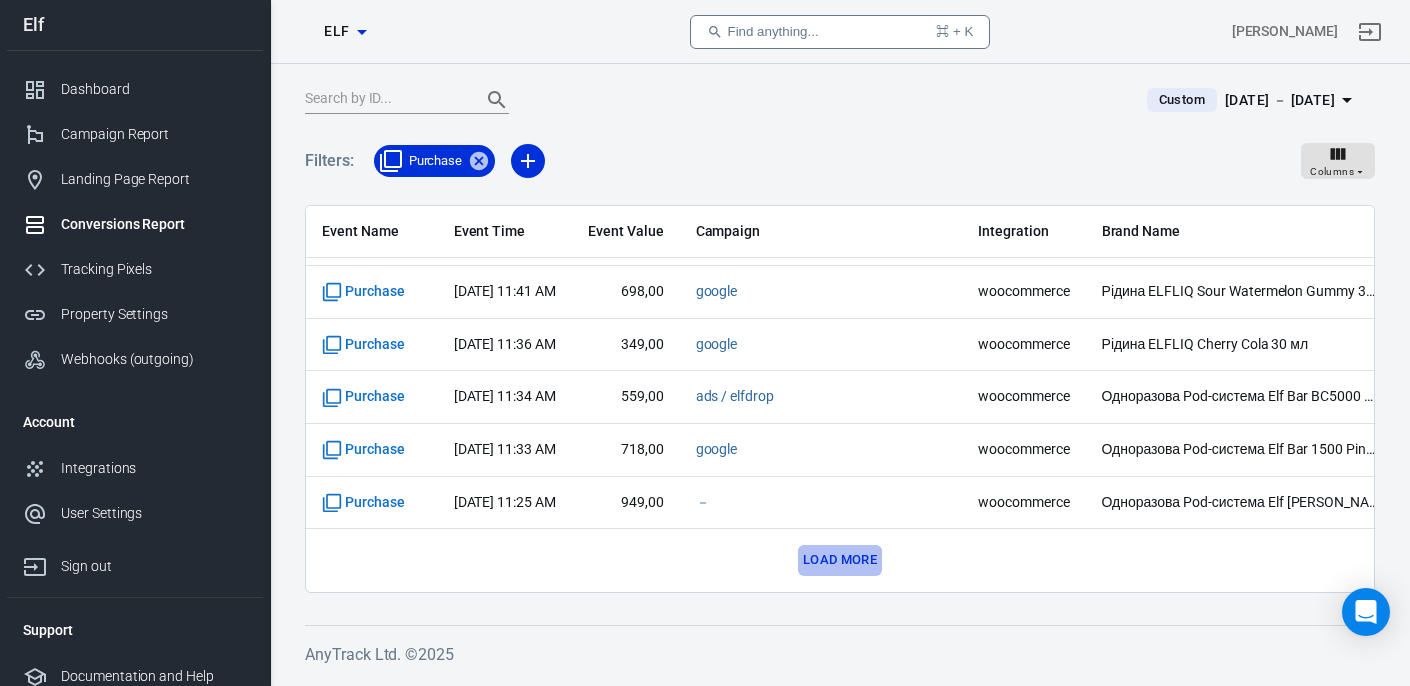 click on "Load more" at bounding box center (840, 560) 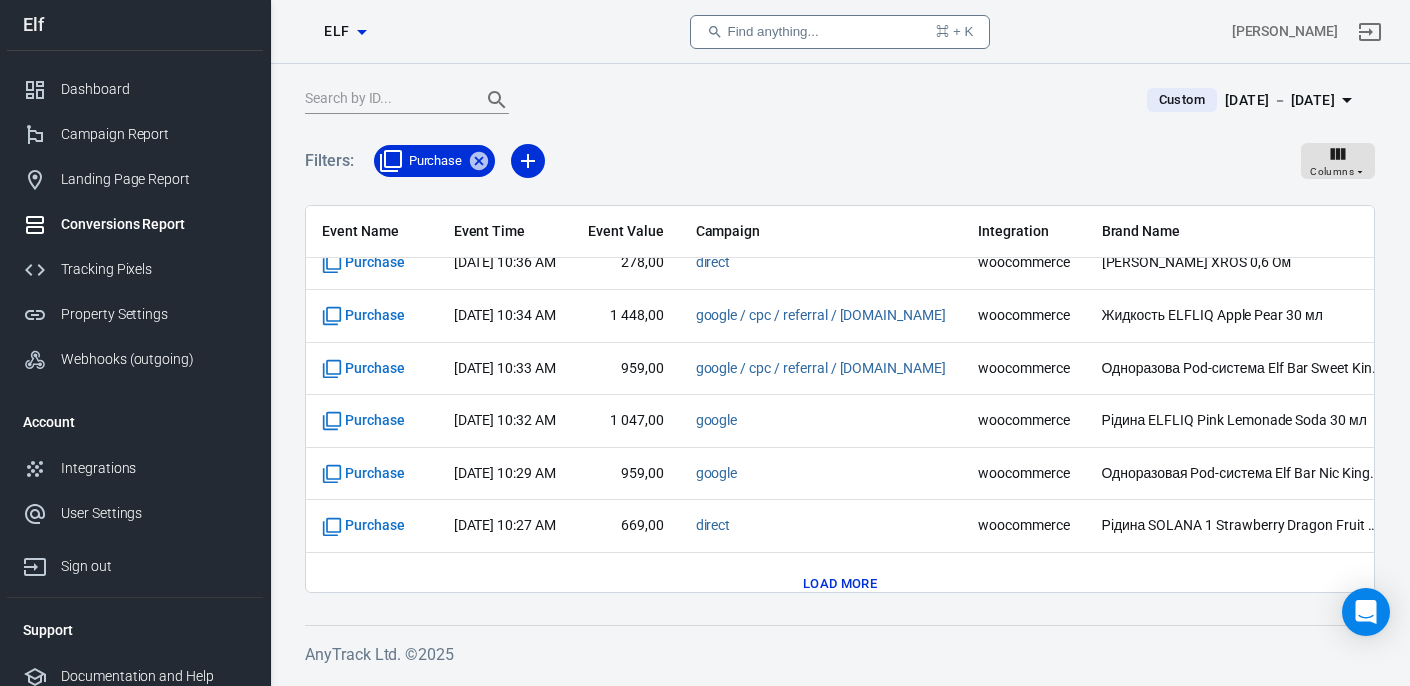 scroll, scrollTop: 9196, scrollLeft: 0, axis: vertical 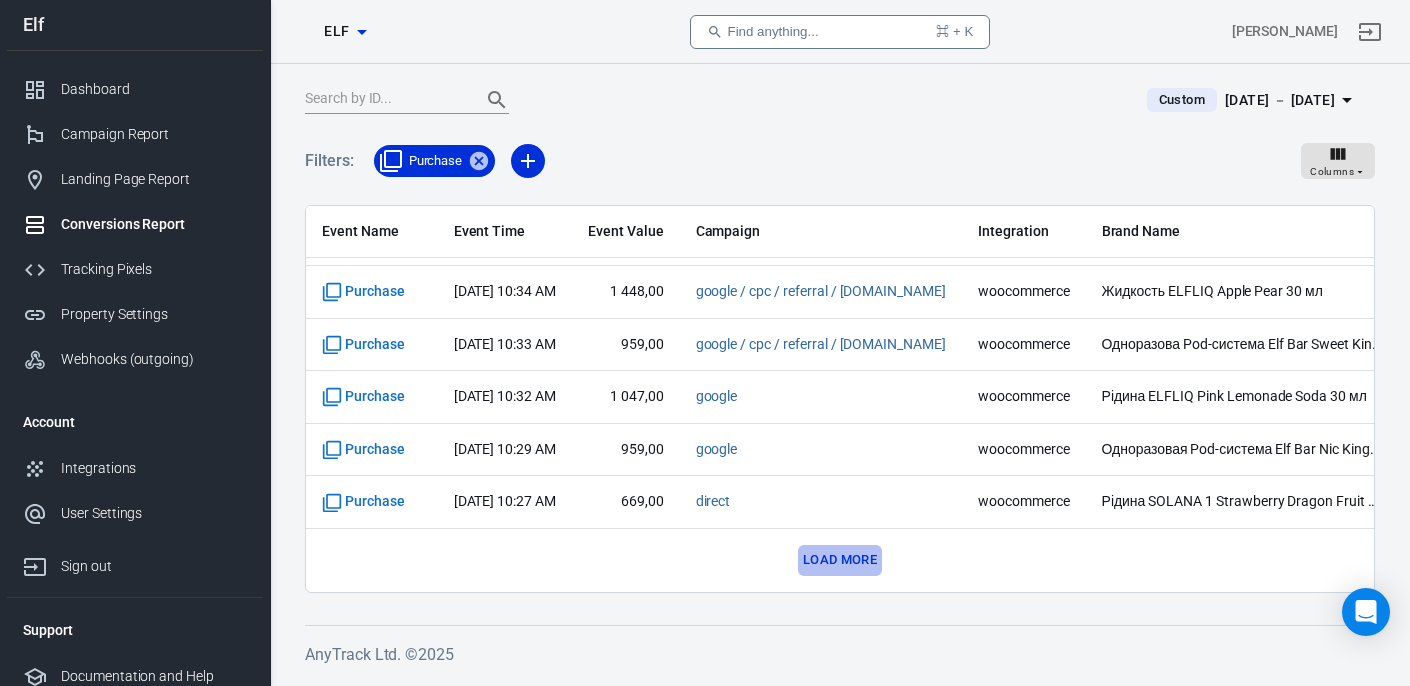 click on "Load more" at bounding box center [840, 560] 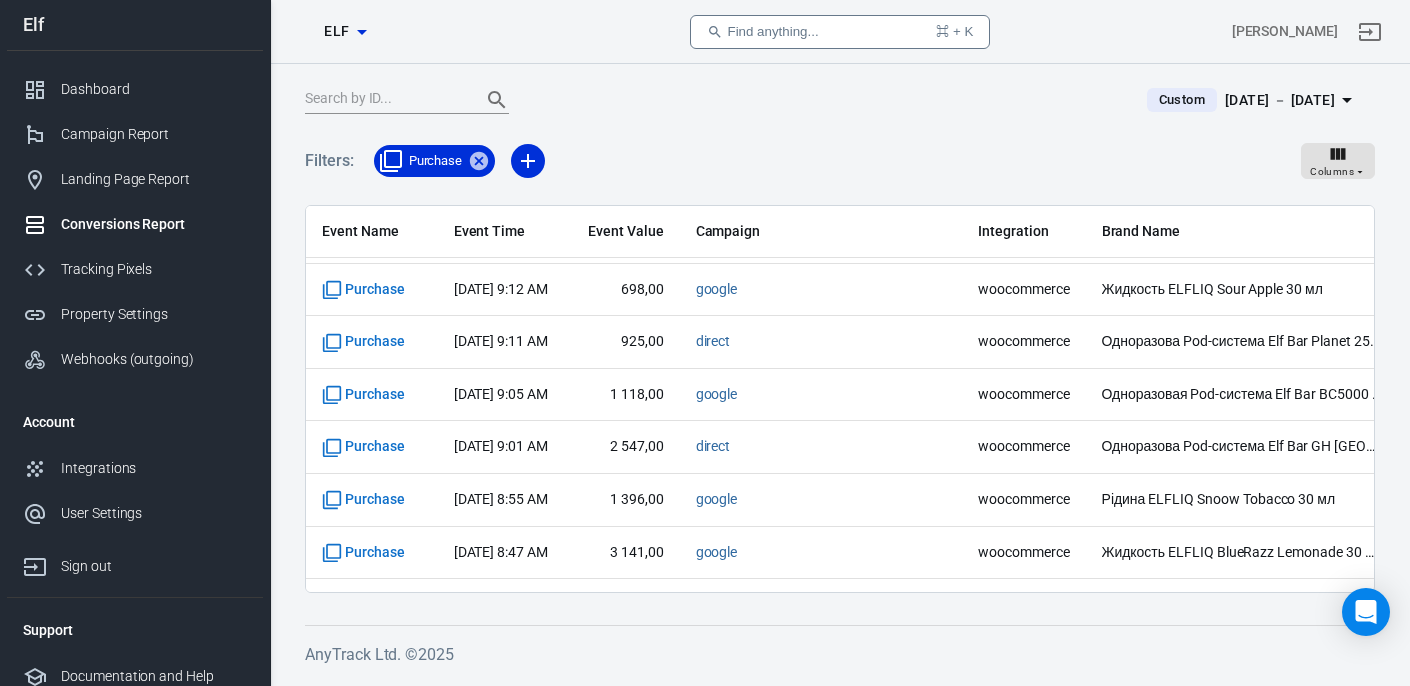 scroll, scrollTop: 10248, scrollLeft: 0, axis: vertical 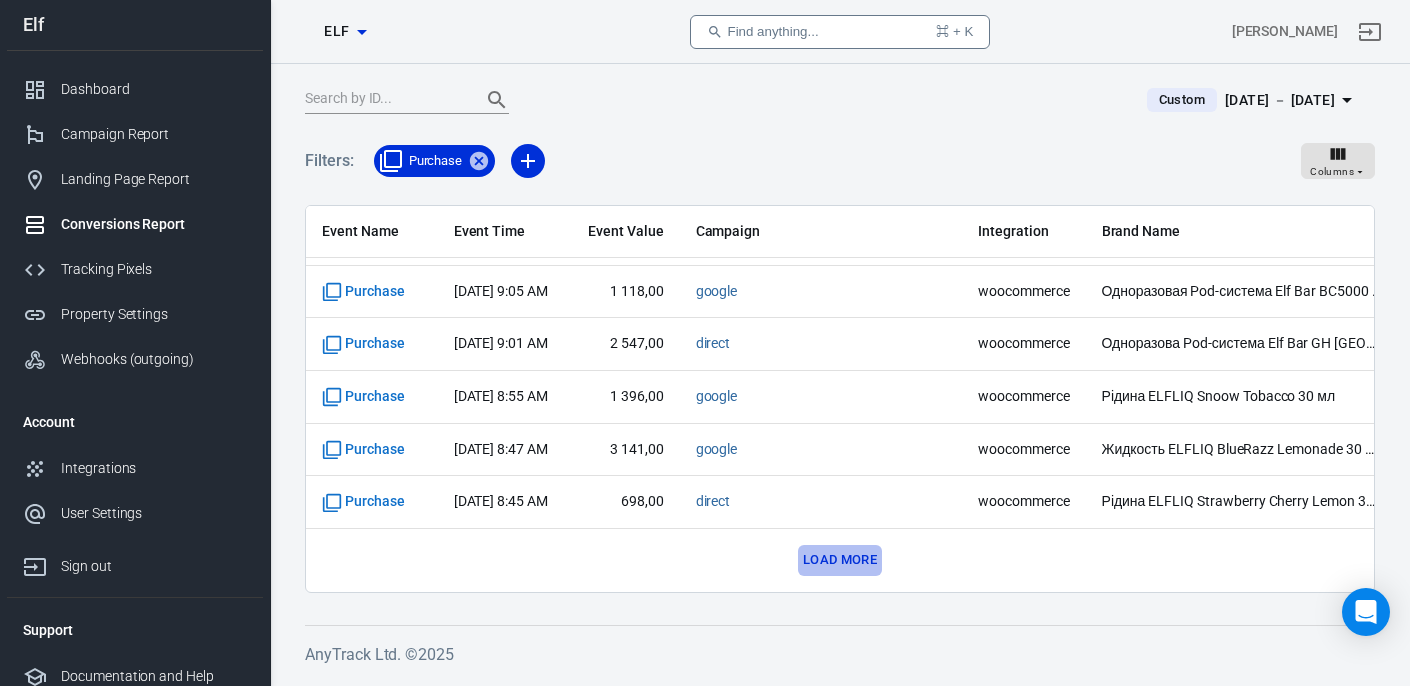 click on "Load more" at bounding box center [840, 560] 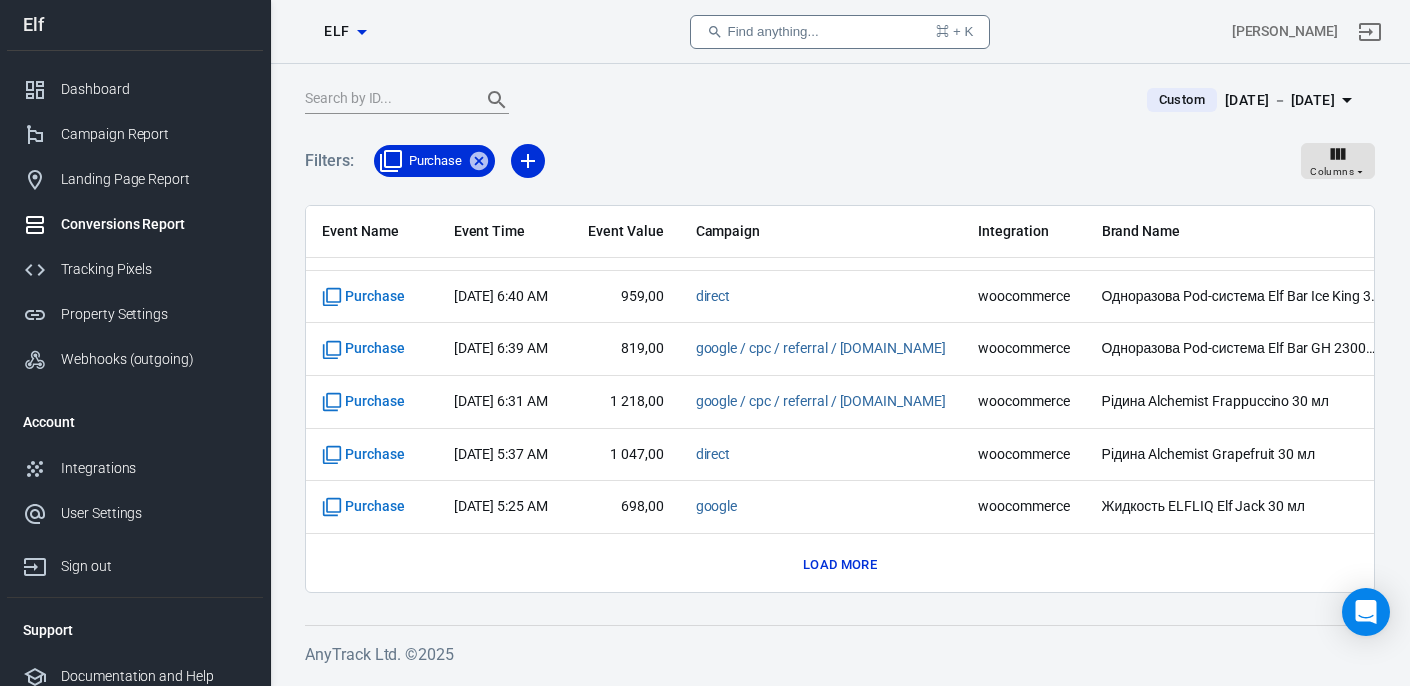 scroll, scrollTop: 11300, scrollLeft: 0, axis: vertical 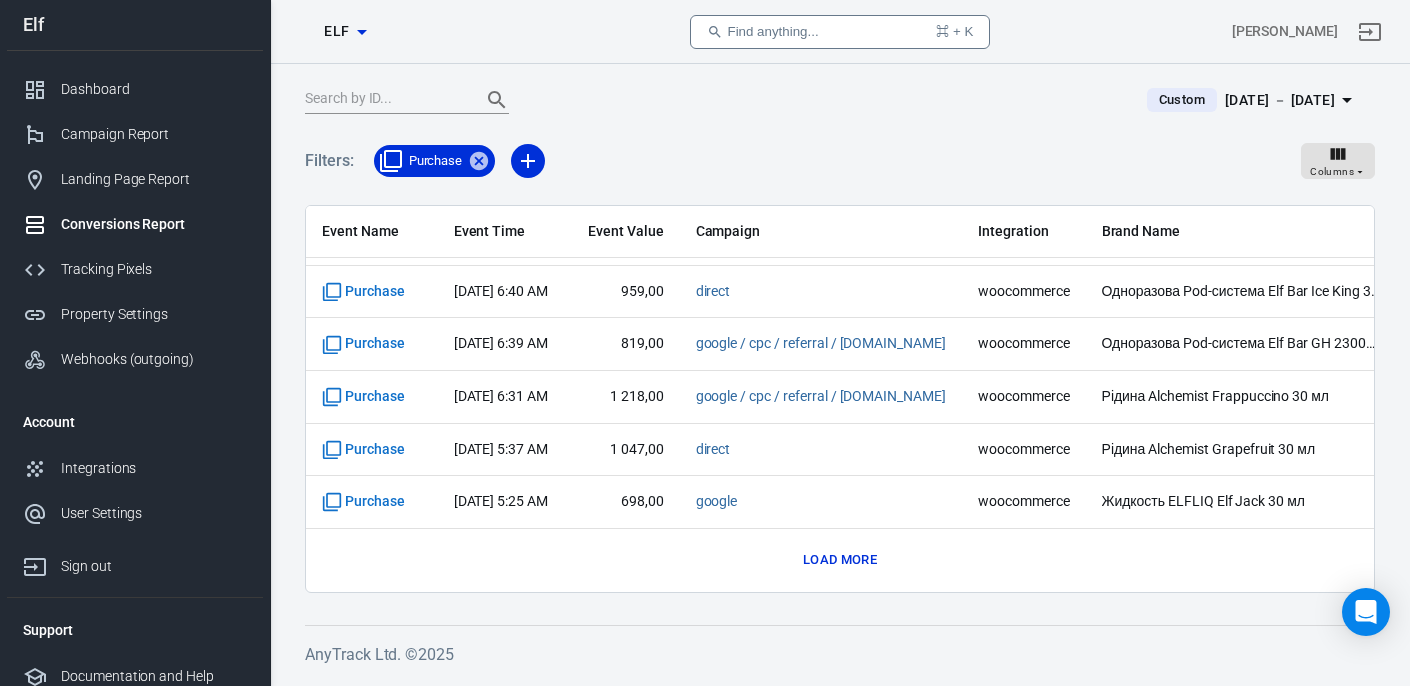 click on "Load more" at bounding box center [840, 560] 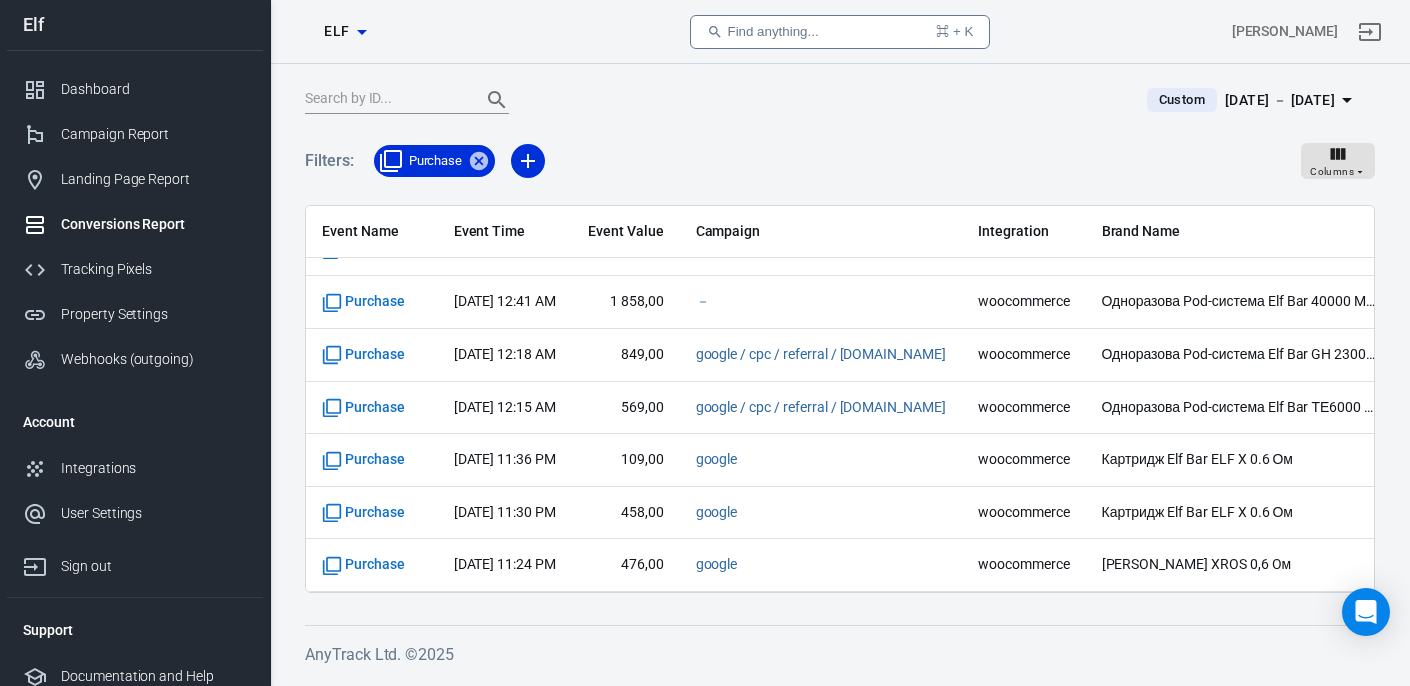 scroll, scrollTop: 8142, scrollLeft: 0, axis: vertical 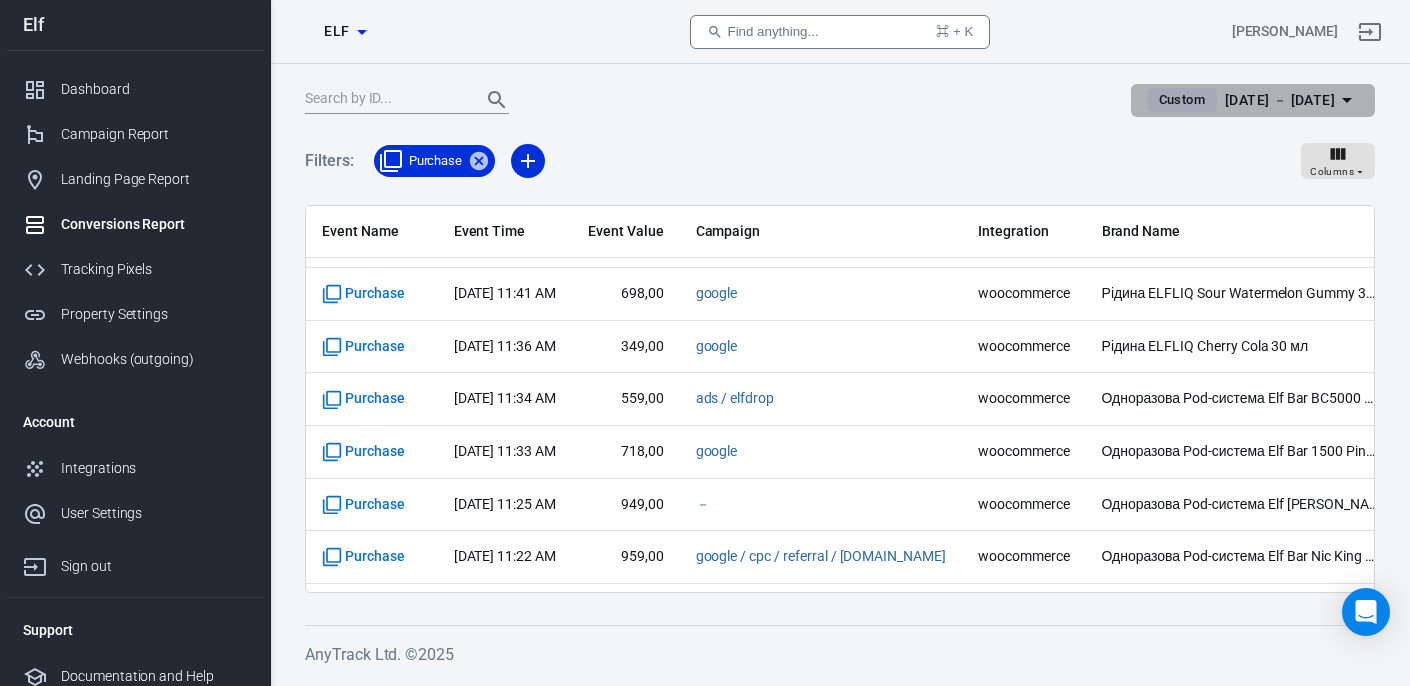 click on "[DATE] － [DATE]" at bounding box center [1280, 100] 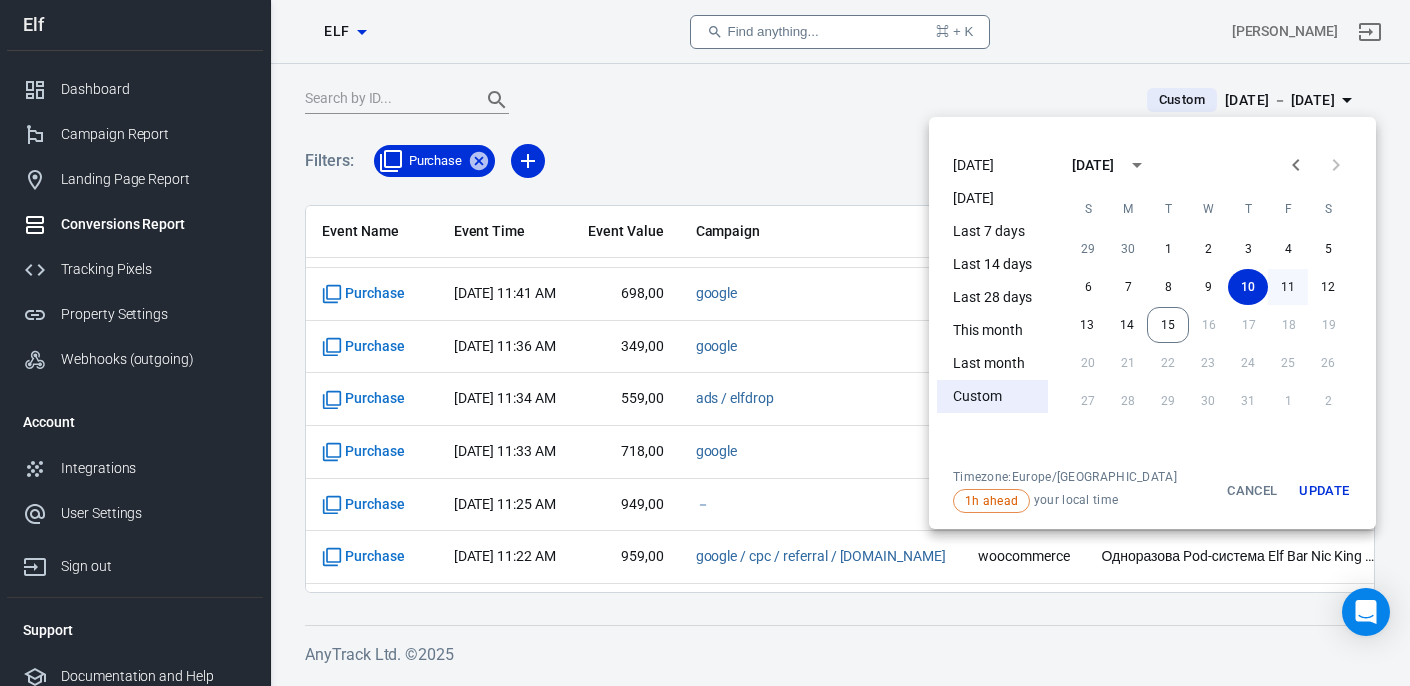 click on "11" at bounding box center [1288, 287] 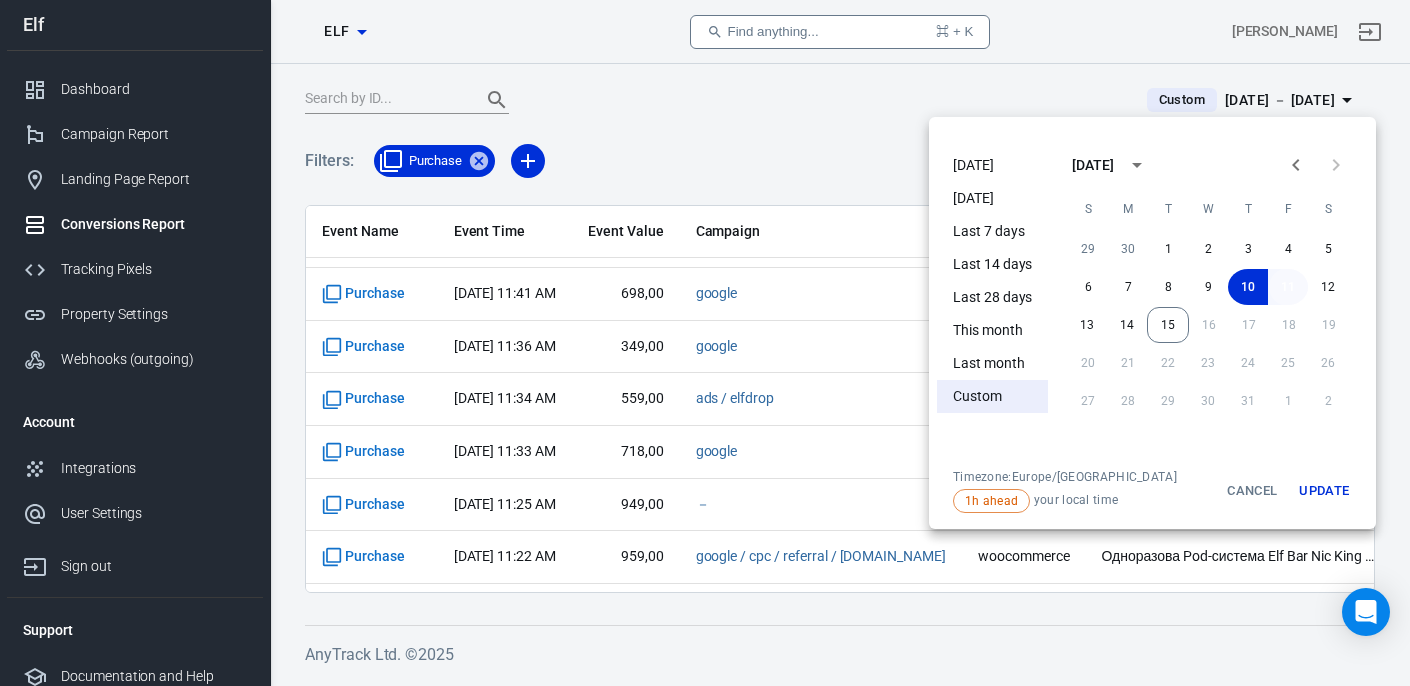 click on "11" at bounding box center [1288, 287] 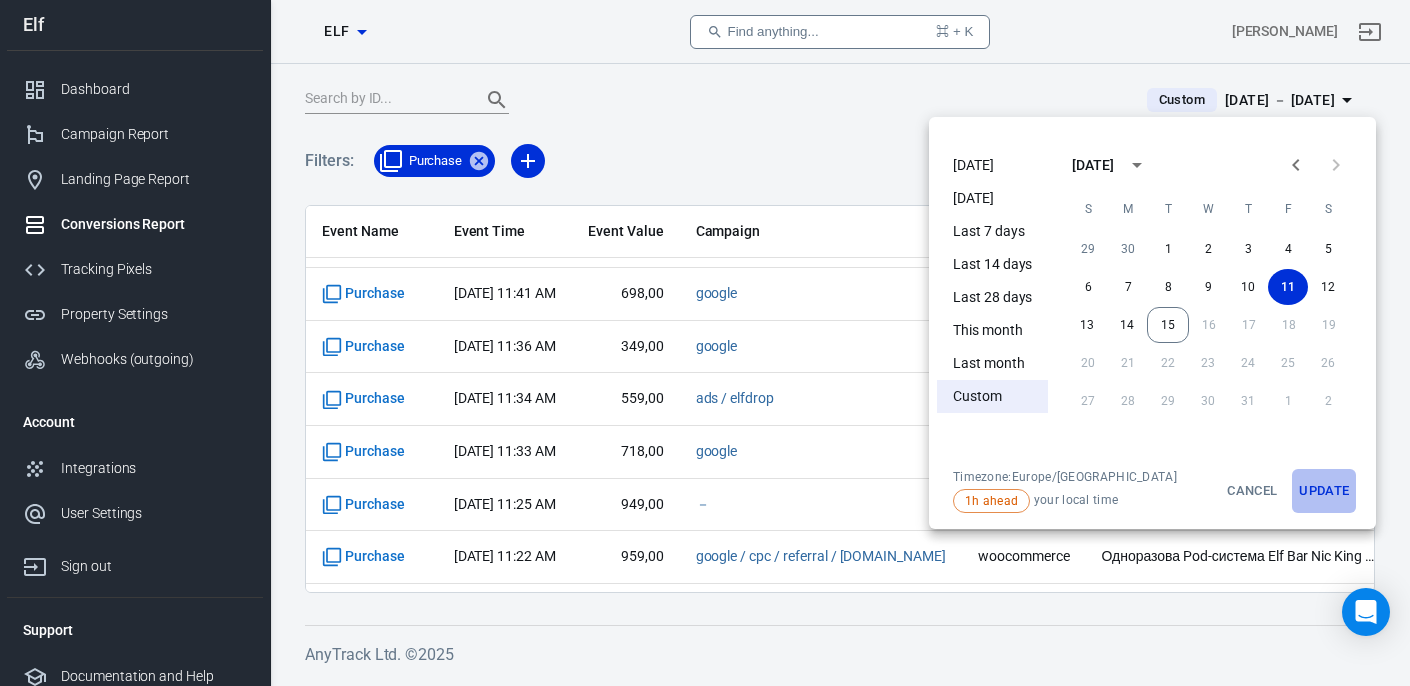 click on "Update" at bounding box center (1324, 491) 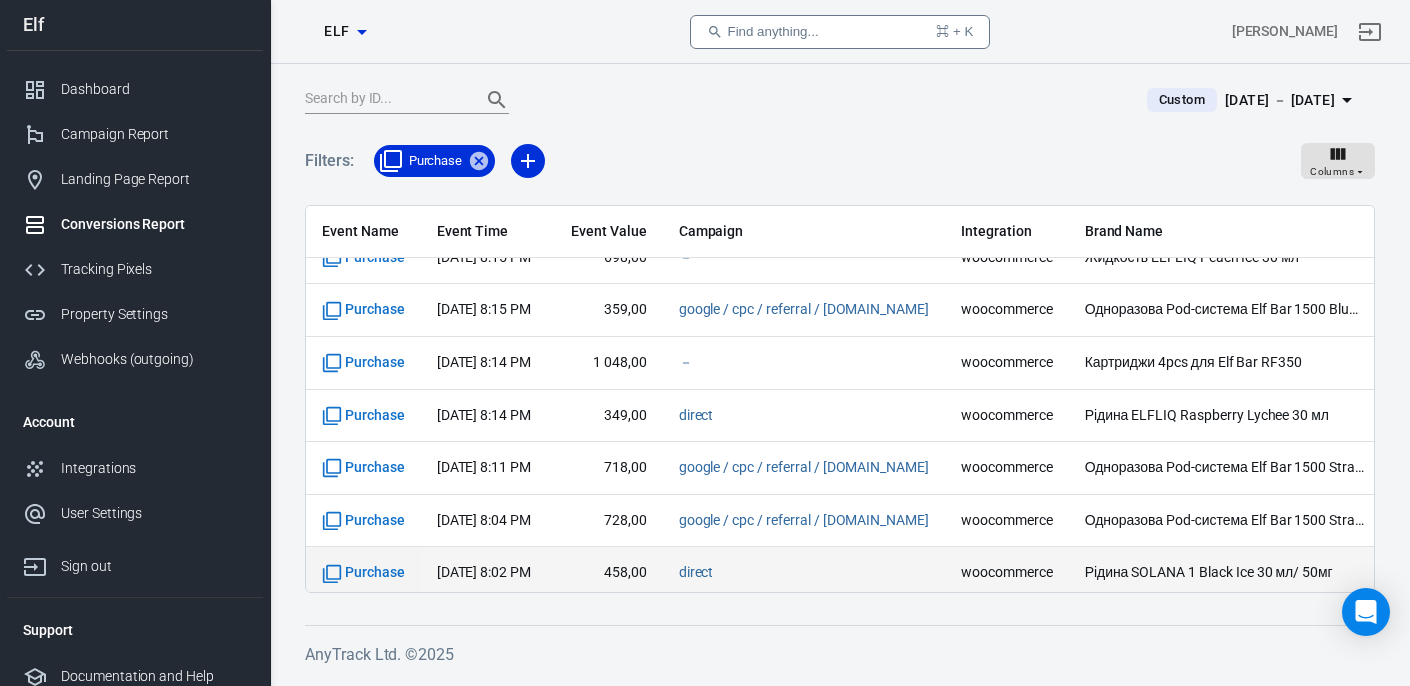 scroll, scrollTop: 781, scrollLeft: 0, axis: vertical 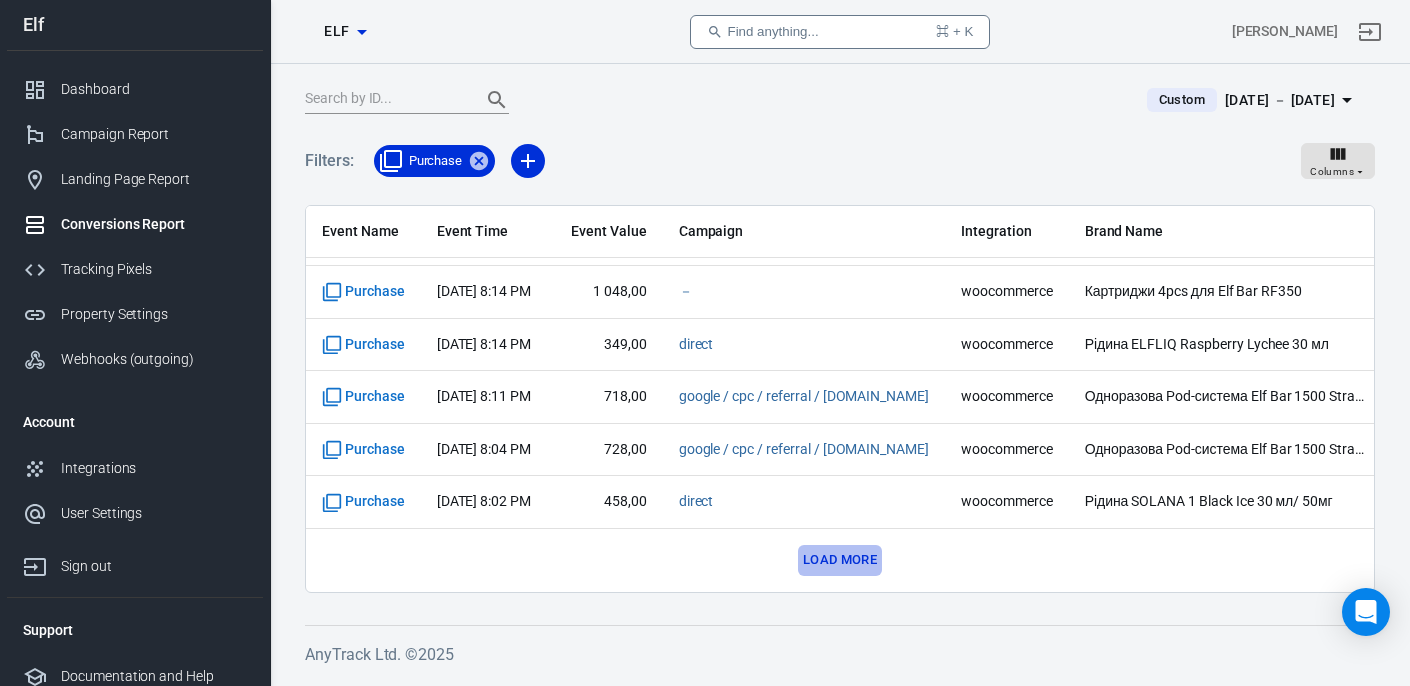 click on "Load more" at bounding box center [840, 560] 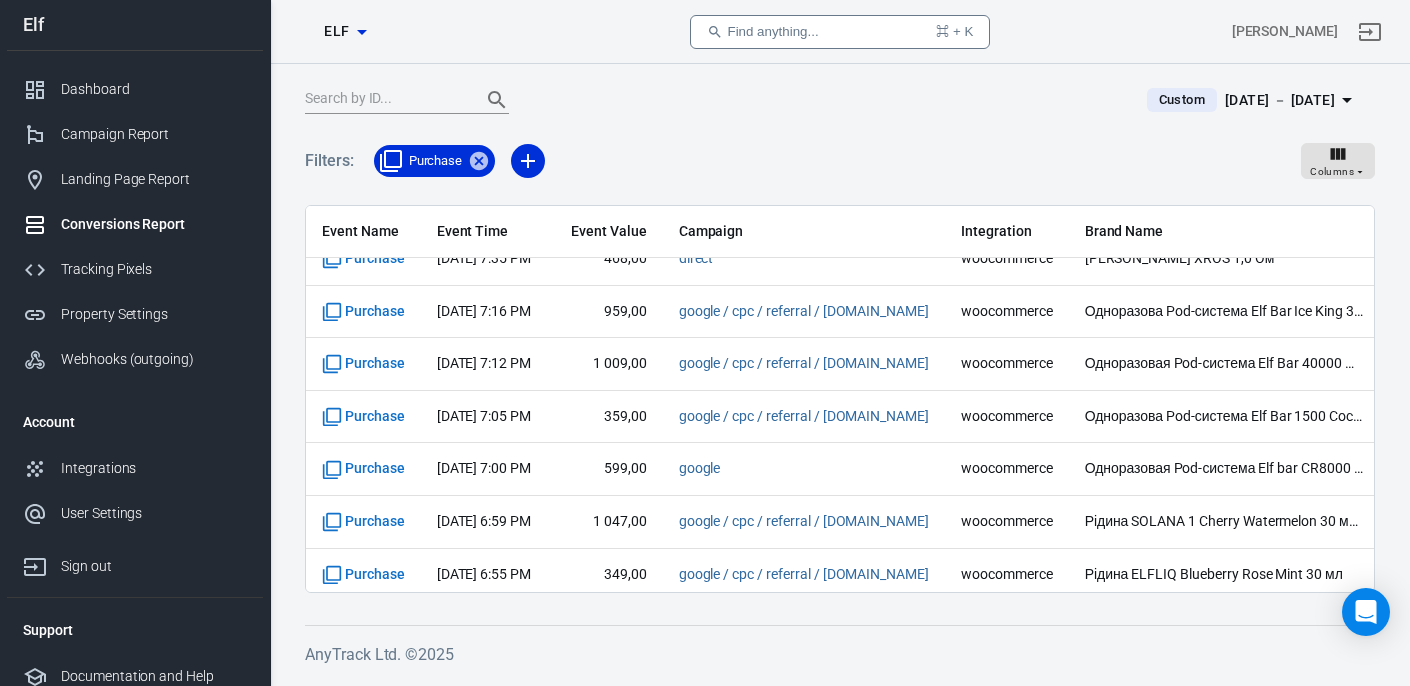 scroll, scrollTop: 1833, scrollLeft: 0, axis: vertical 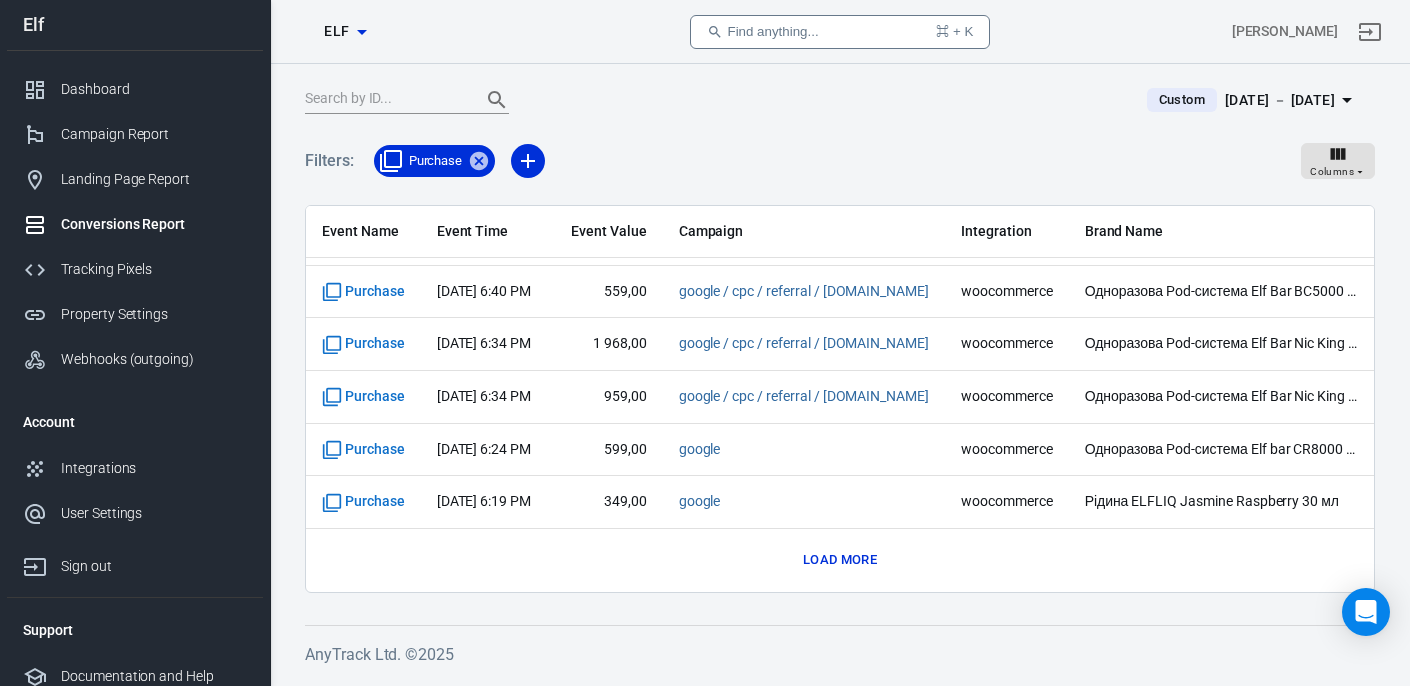 click on "Load more" at bounding box center [840, 560] 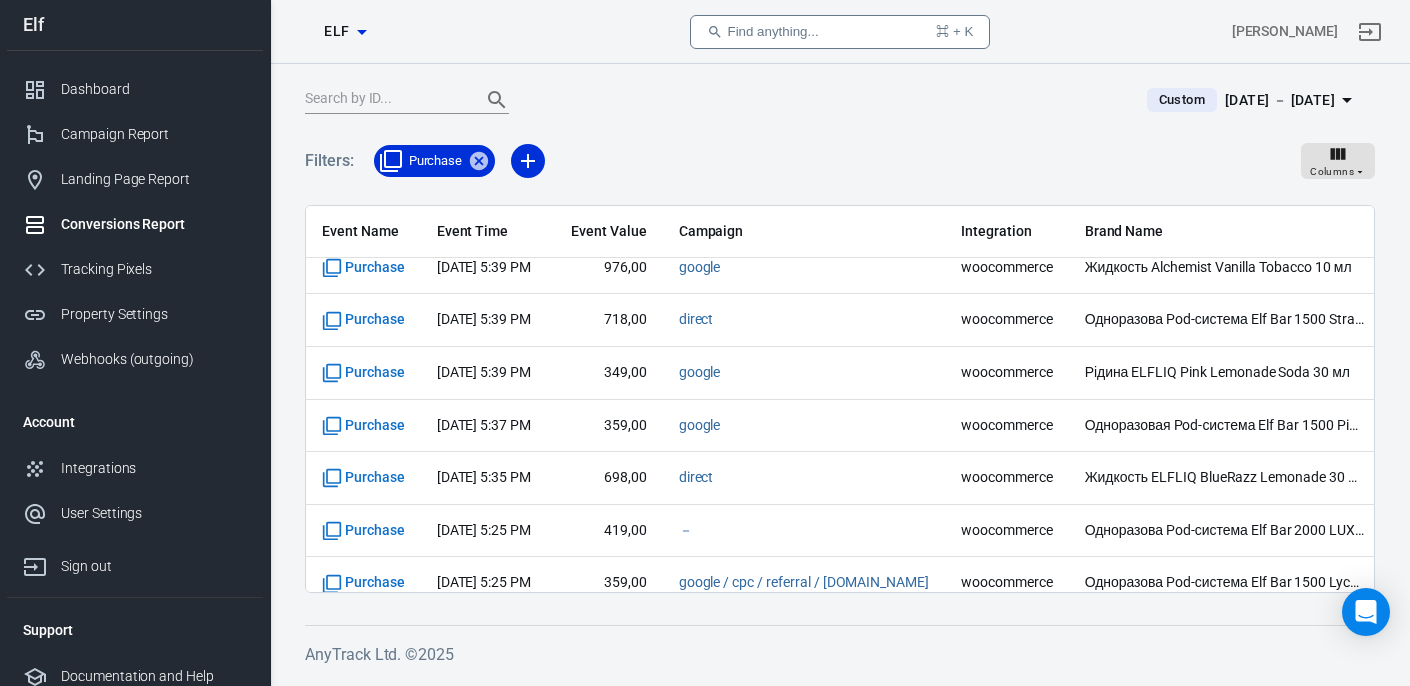 scroll, scrollTop: 2885, scrollLeft: 0, axis: vertical 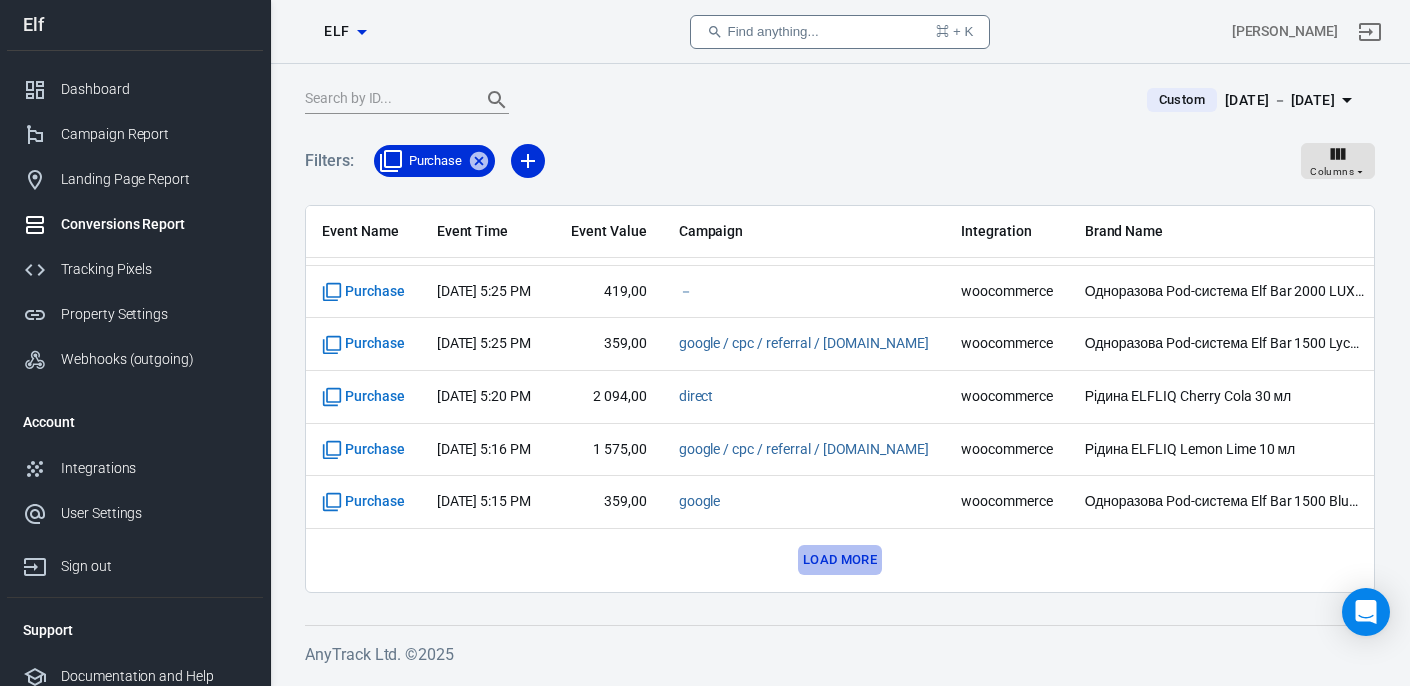 click on "Load more" at bounding box center (840, 560) 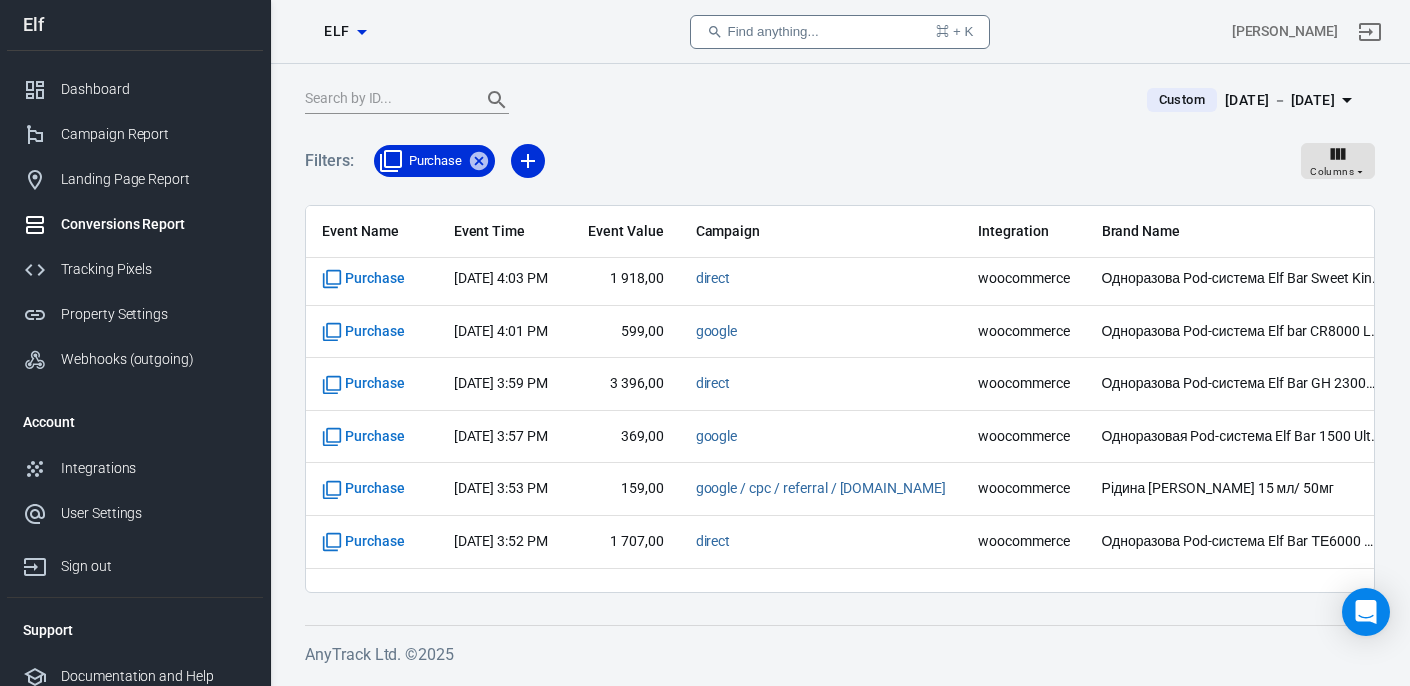 scroll, scrollTop: 3937, scrollLeft: 0, axis: vertical 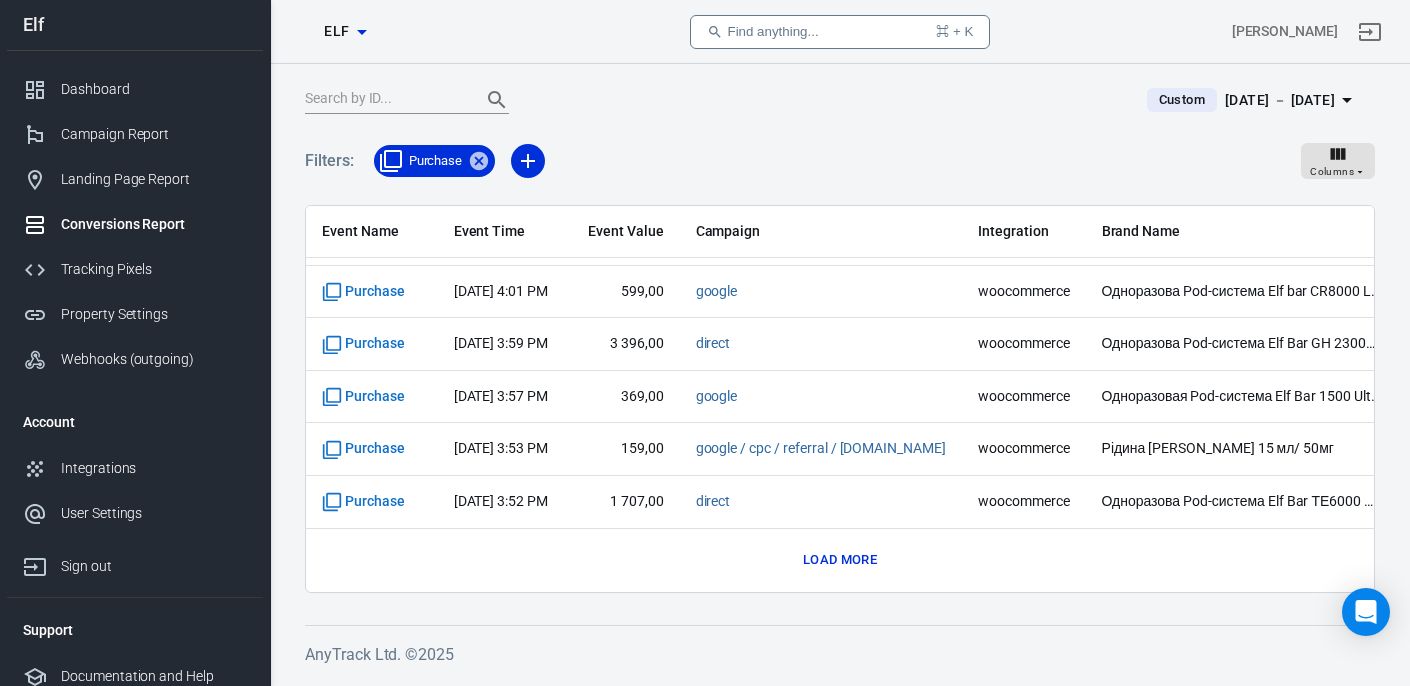 click on "Load more" at bounding box center (840, 560) 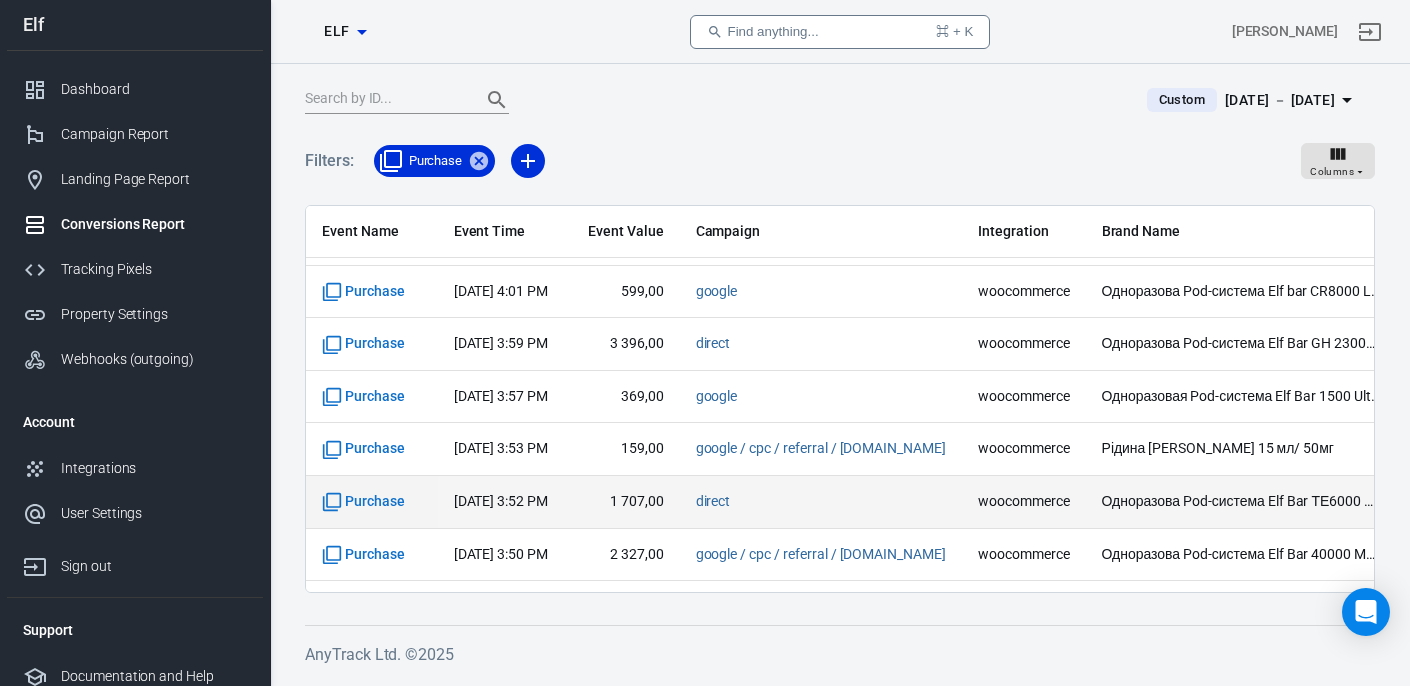 scroll, scrollTop: 4988, scrollLeft: 0, axis: vertical 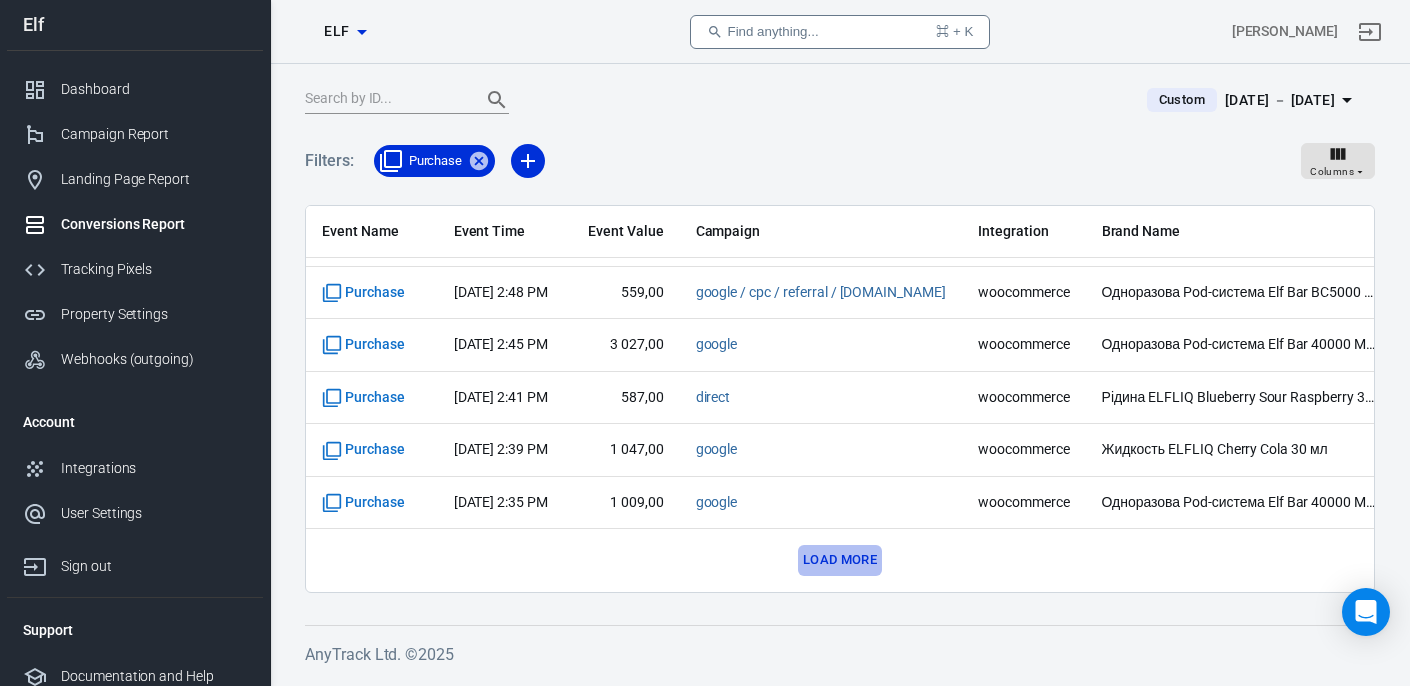 click on "Load more" at bounding box center [840, 560] 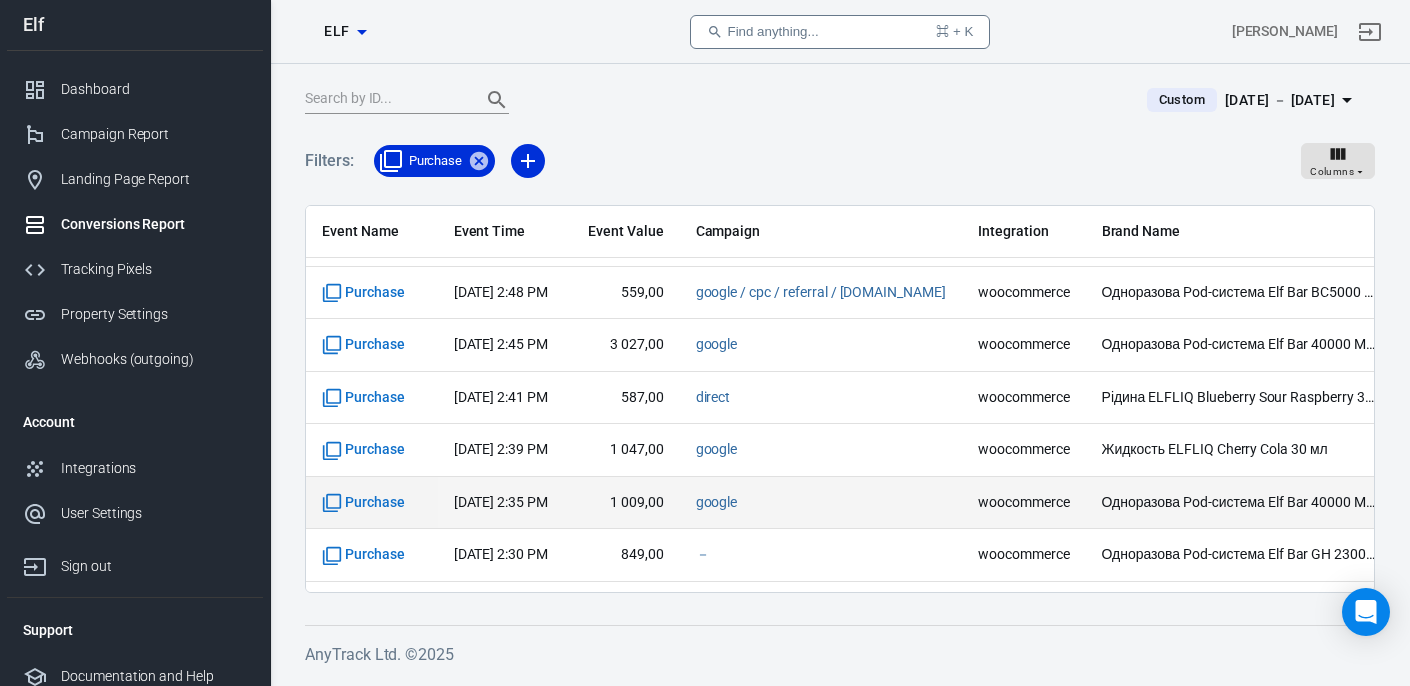 scroll, scrollTop: 6040, scrollLeft: 0, axis: vertical 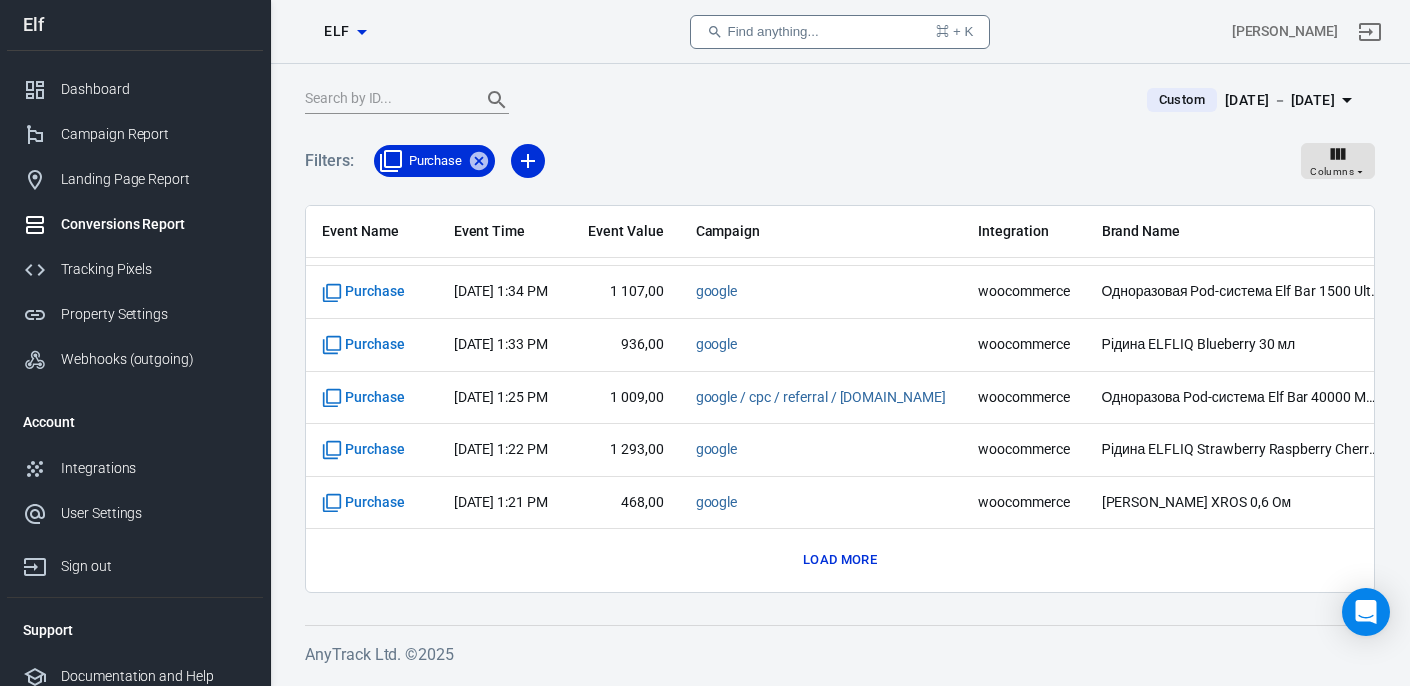 click on "Load more" at bounding box center (840, 560) 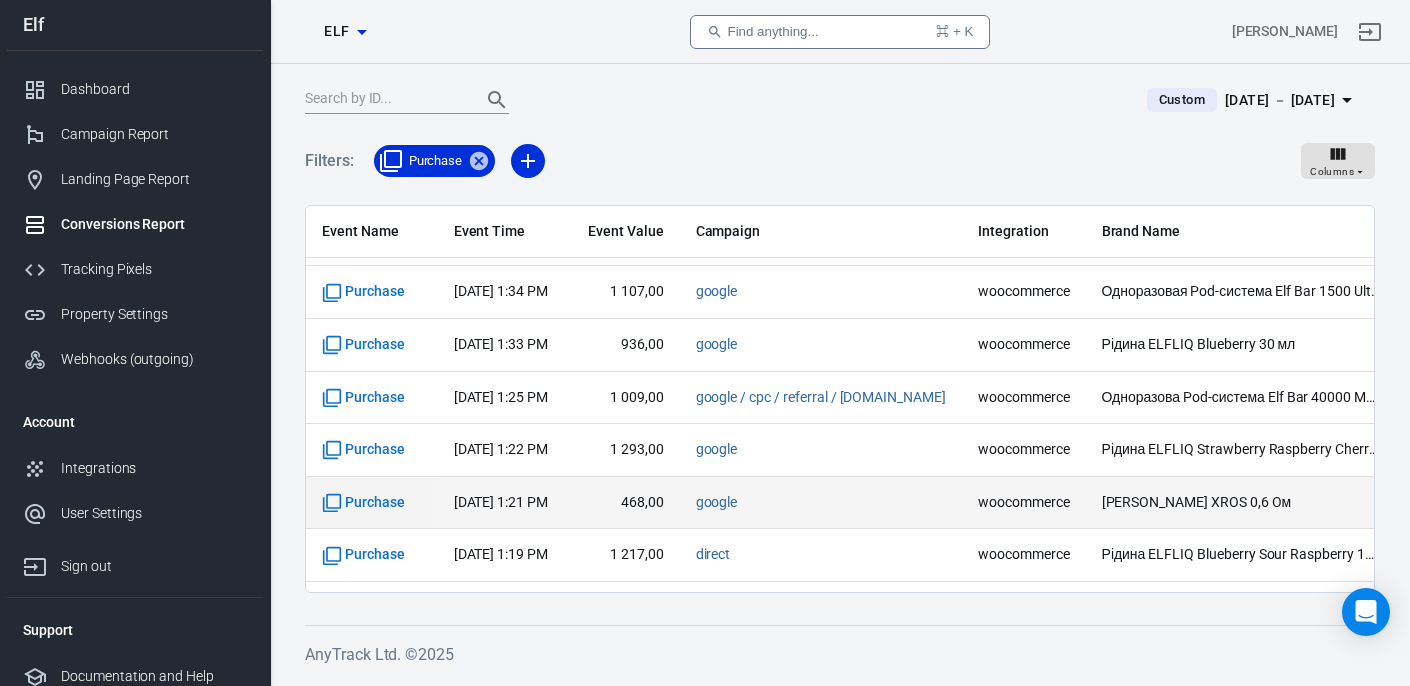 scroll, scrollTop: 7092, scrollLeft: 0, axis: vertical 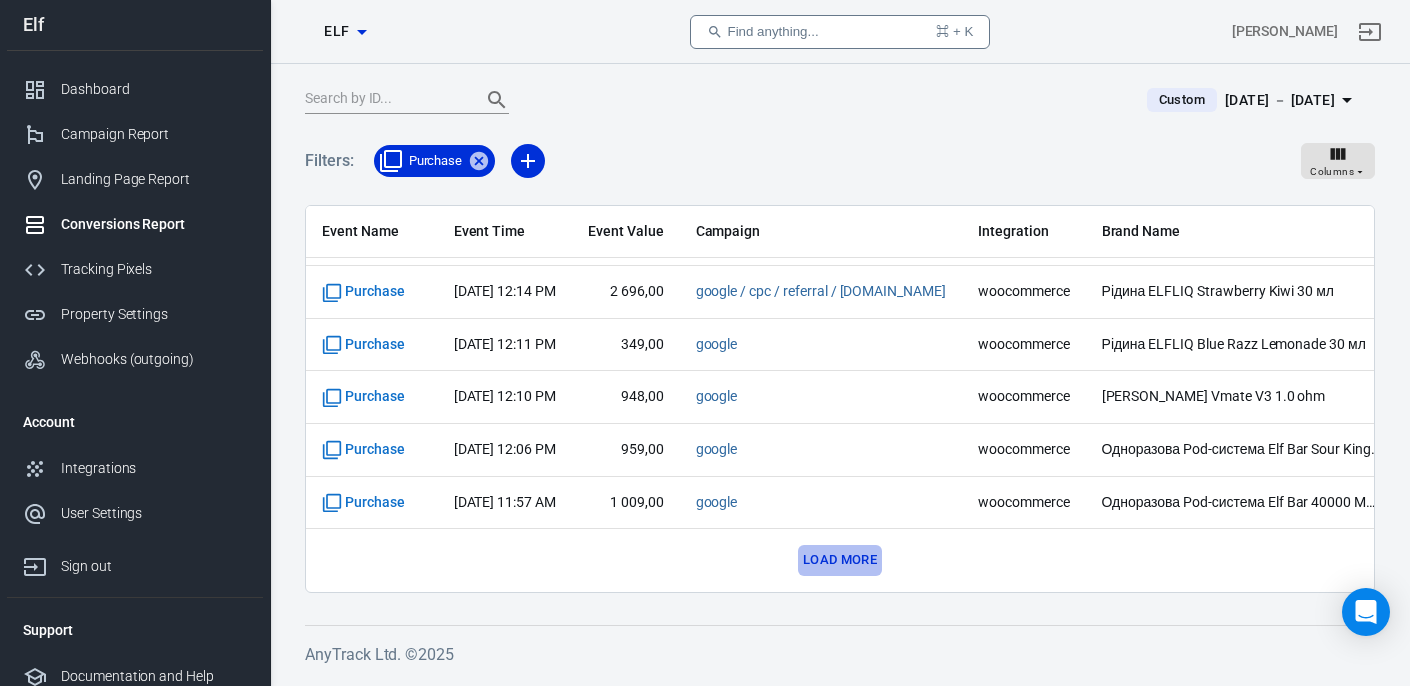 click on "Load more" at bounding box center (840, 560) 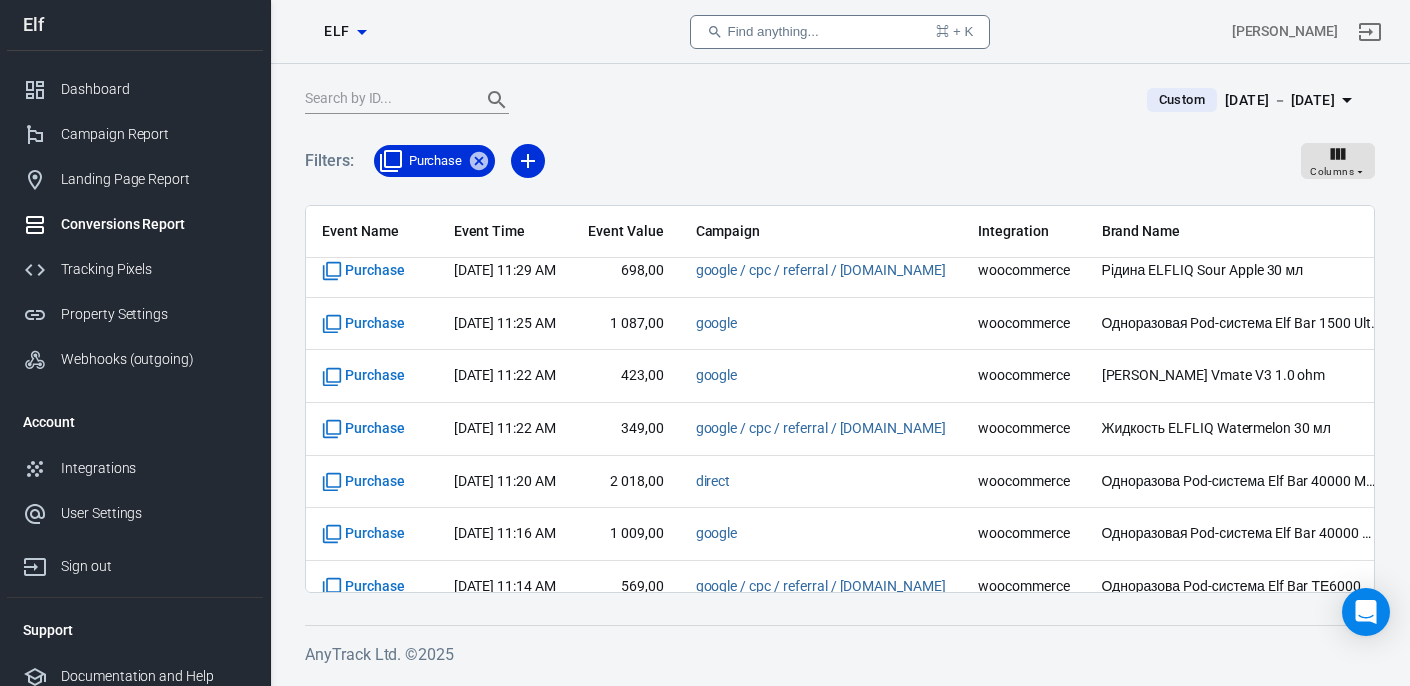 scroll, scrollTop: 8144, scrollLeft: 0, axis: vertical 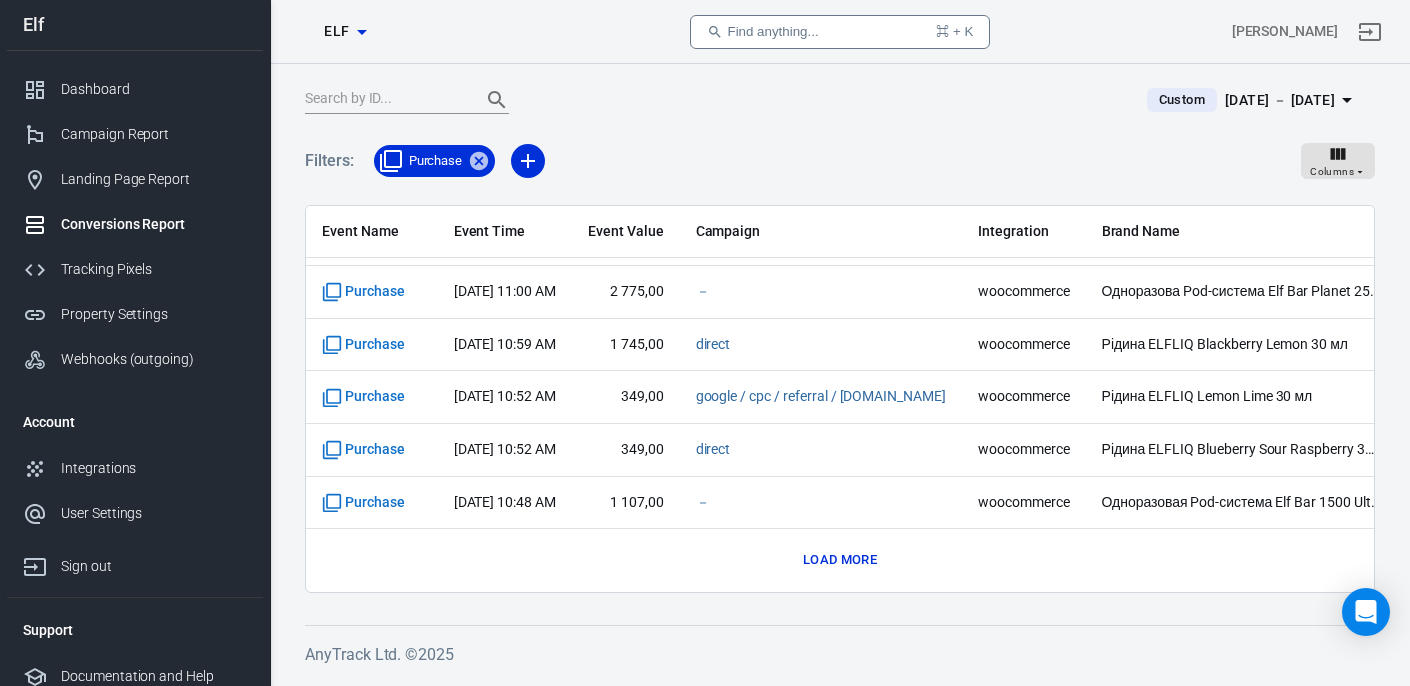 click on "Load more" at bounding box center (840, 560) 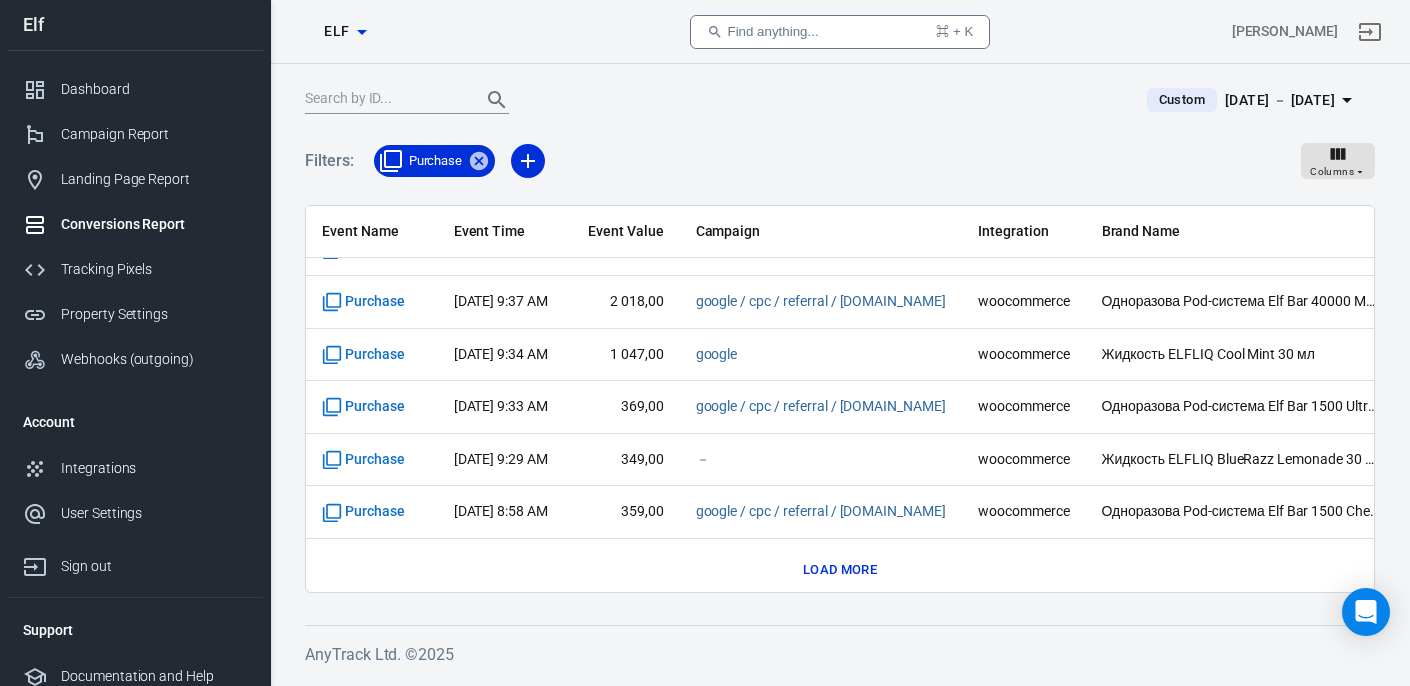 scroll, scrollTop: 9196, scrollLeft: 0, axis: vertical 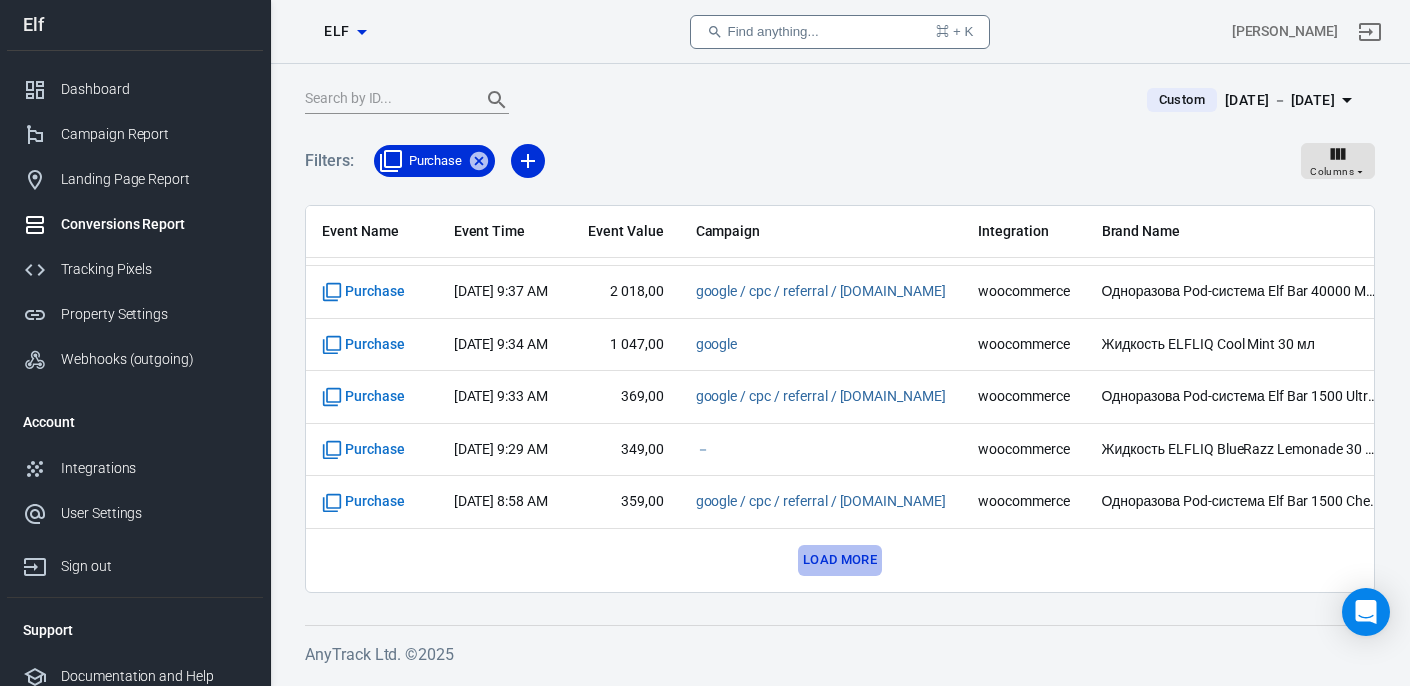 click on "Load more" at bounding box center (840, 560) 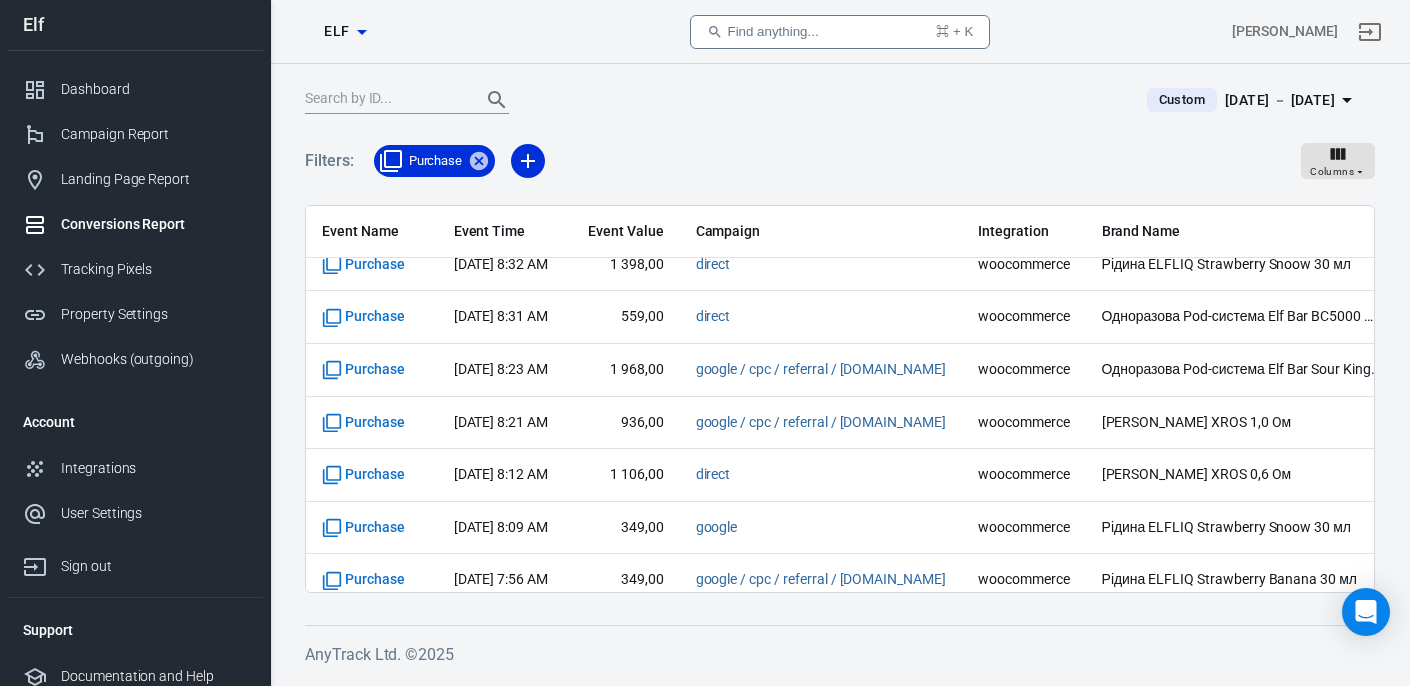 scroll, scrollTop: 10248, scrollLeft: 0, axis: vertical 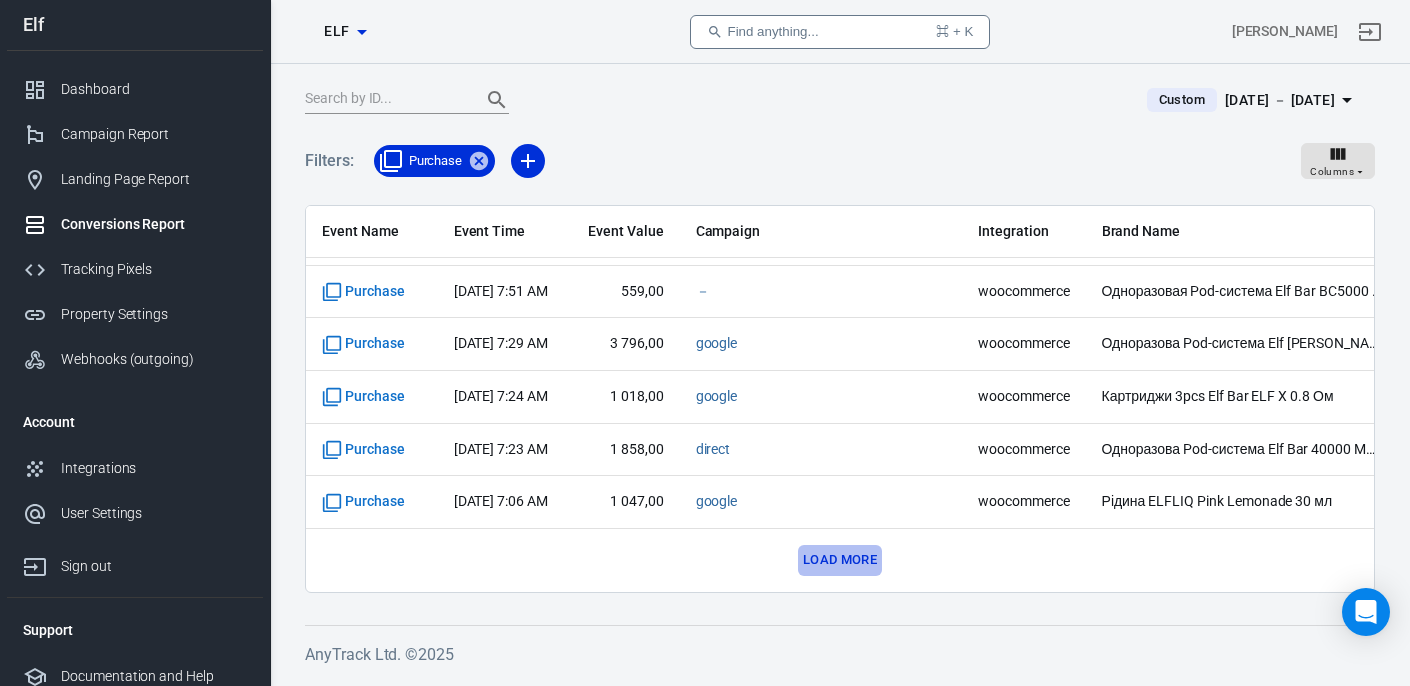 click on "Load more" at bounding box center (840, 560) 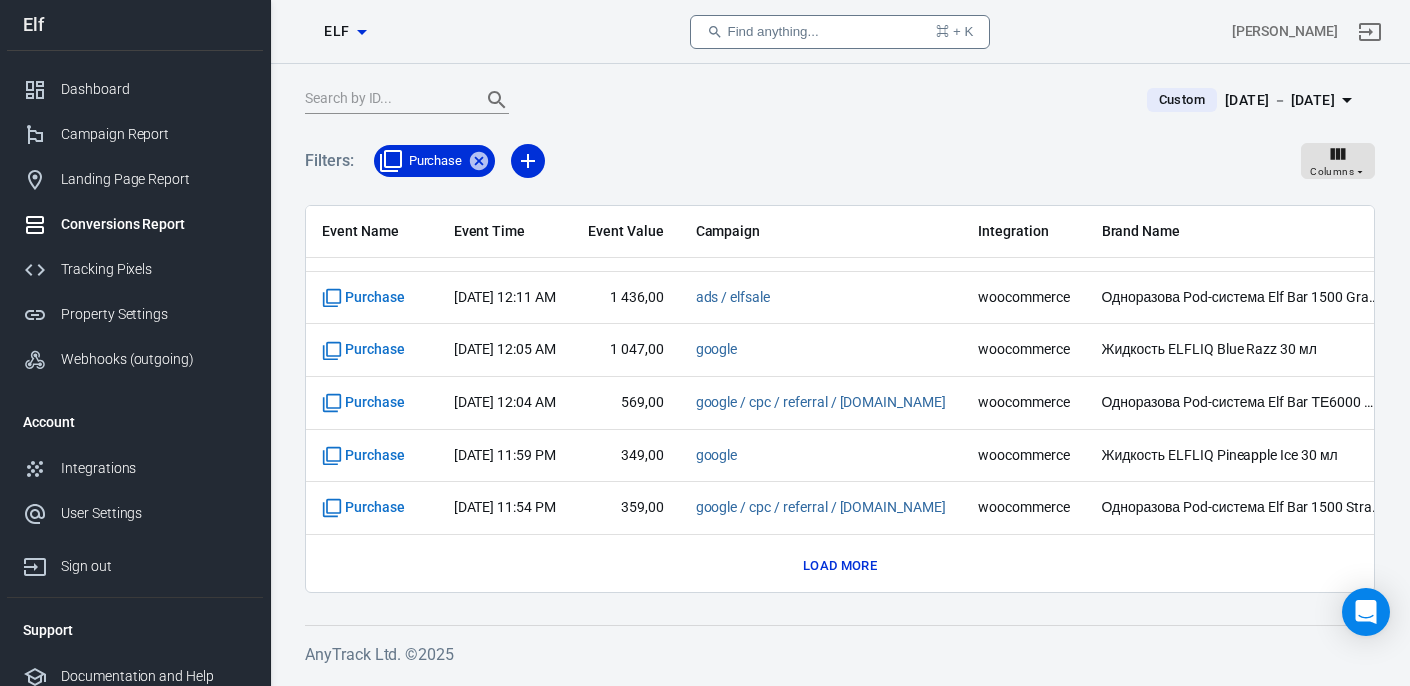 scroll, scrollTop: 11300, scrollLeft: 0, axis: vertical 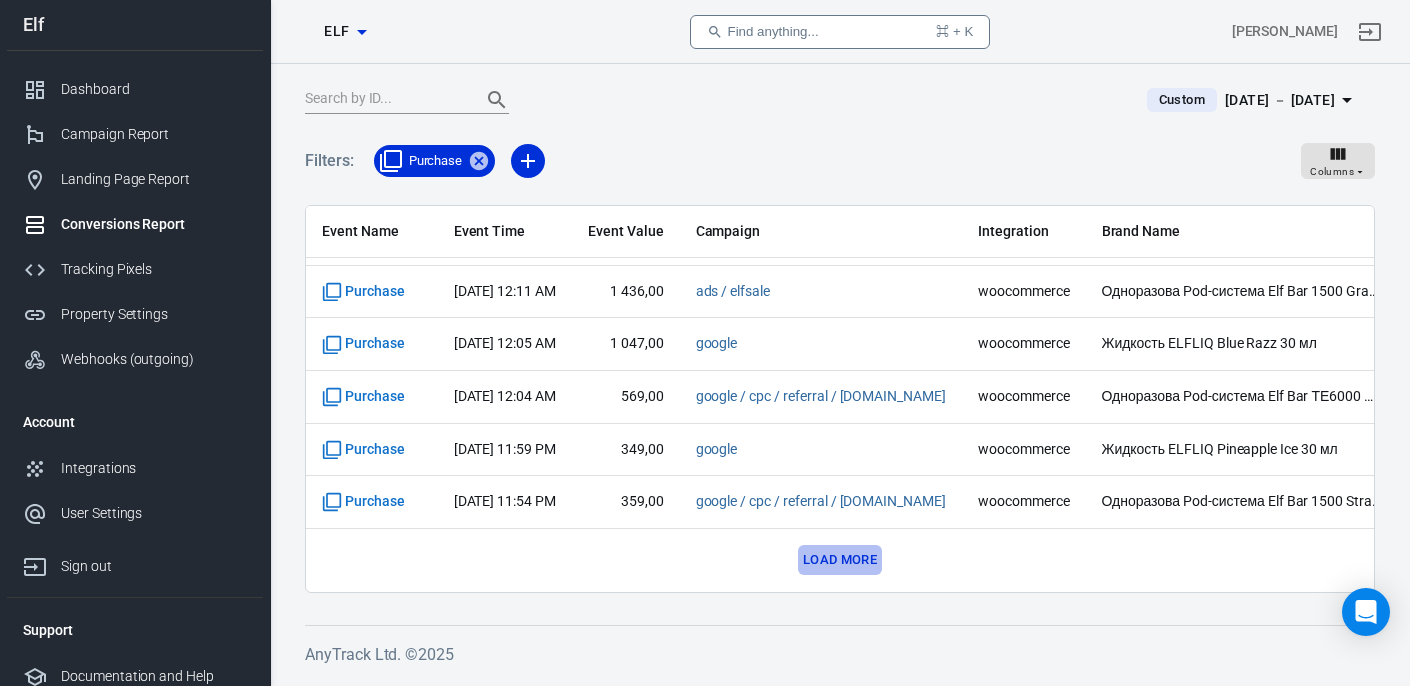 click on "Load more" at bounding box center (840, 560) 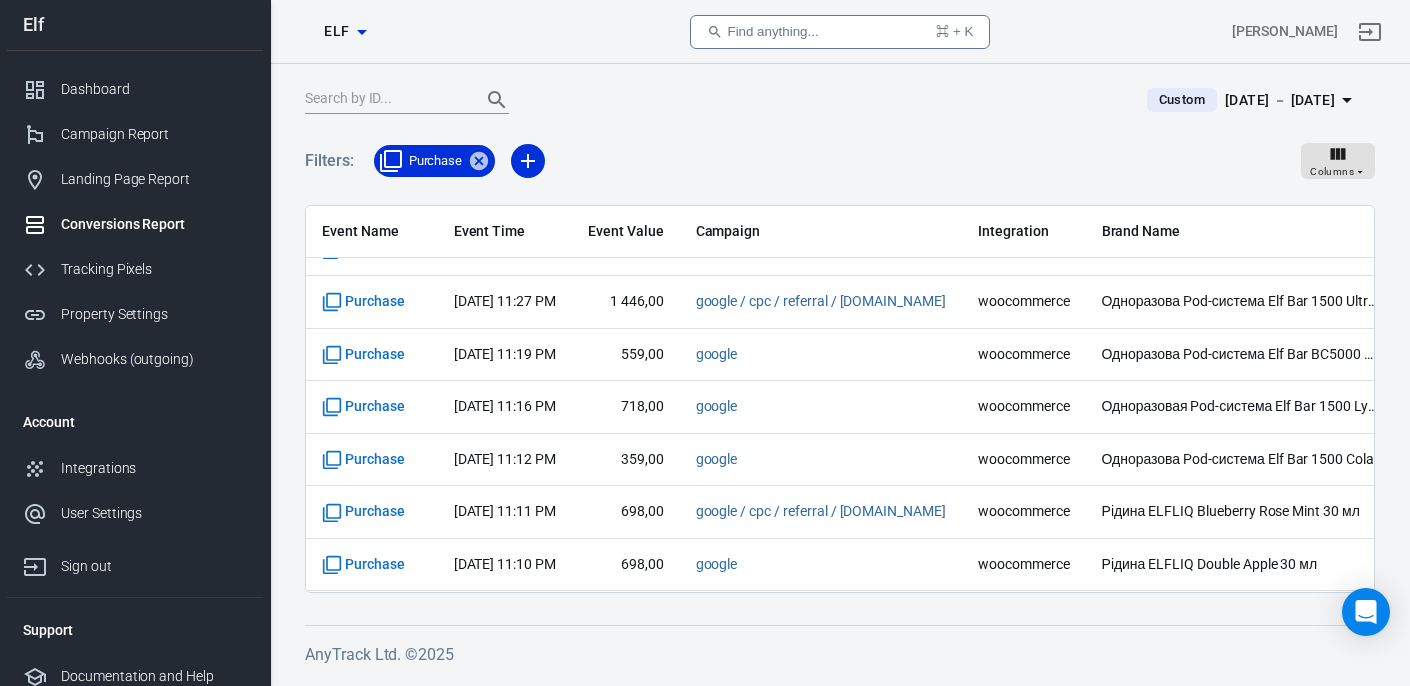 scroll, scrollTop: 4145, scrollLeft: 0, axis: vertical 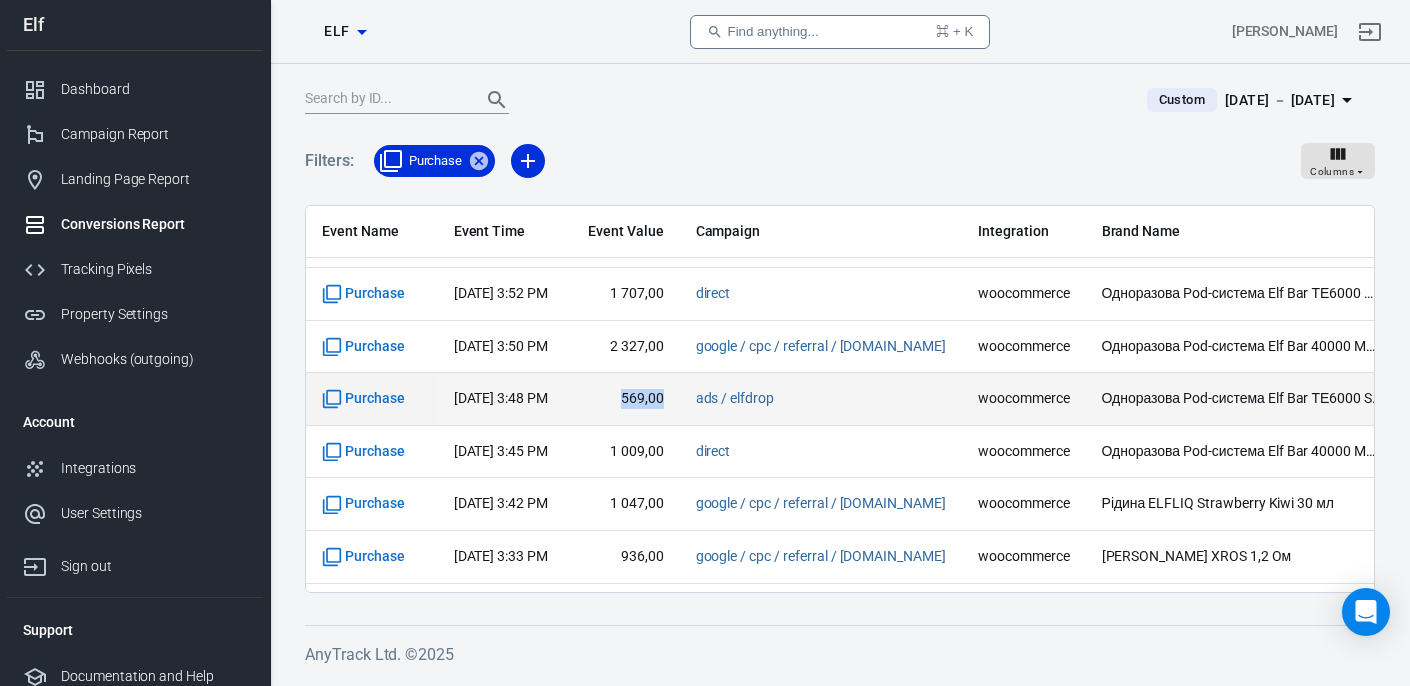 drag, startPoint x: 658, startPoint y: 399, endPoint x: 696, endPoint y: 398, distance: 38.013157 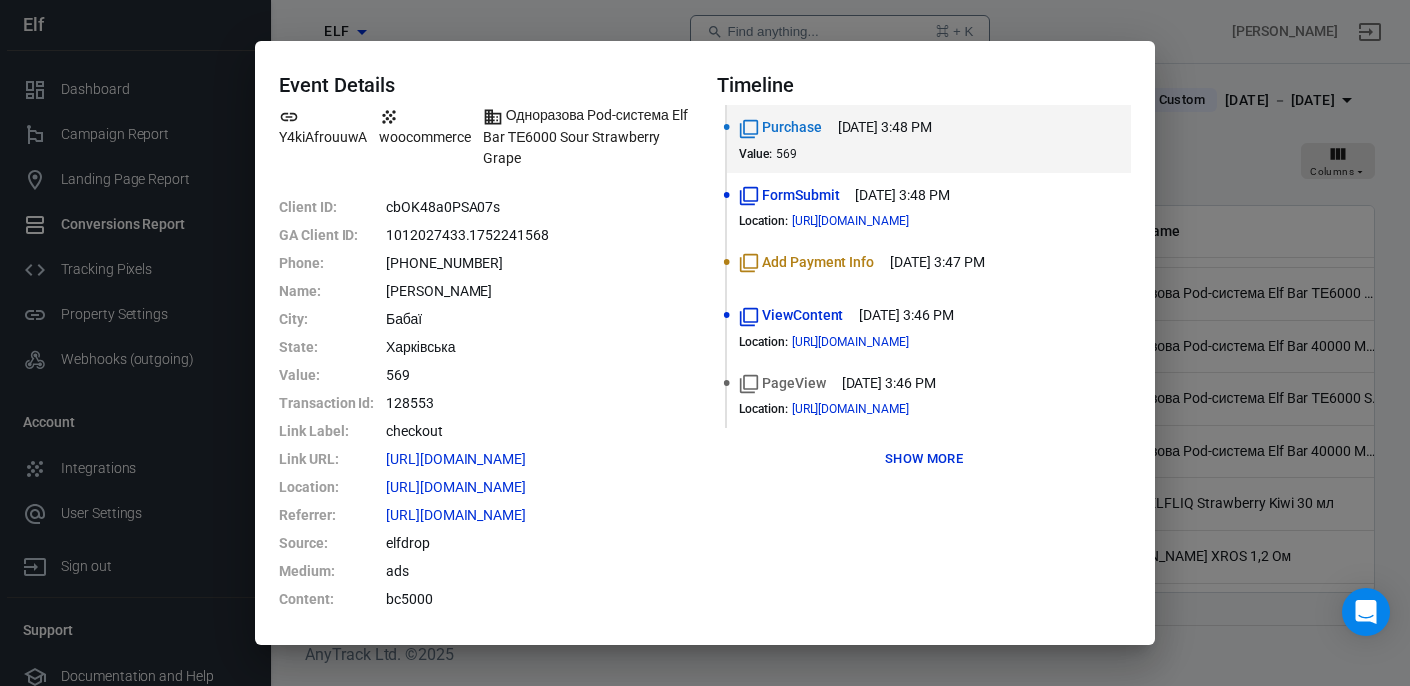 click on "Event Details   Y4kiAfrouuwA   woocommerce   Одноразова Pod-система Elf Bar ТЕ6000 Sour Strawberry Grape Client ID : cbOK48a0PSA07s GA Client ID : 1012027433.1752241568 Phone : [PHONE_NUMBER] Name : Илля [GEOGRAPHIC_DATA] : [GEOGRAPHIC_DATA] : [GEOGRAPHIC_DATA] Value : 569 Transaction Id : 128553 Link Label : checkout Link URL : [URL][DOMAIN_NAME] Location : [URL][DOMAIN_NAME] Referrer : [URL][DOMAIN_NAME] Source : elfdrop Medium : ads Content : bc5000 Timeline   Purchase [DATE] 3:48 PM Value : 569   FormSubmit [DATE] 3:48 PM Location : [URL][DOMAIN_NAME]   Add Payment Info [DATE] 3:47 PM   ViewContent [DATE] 3:46 PM Location : [URL][DOMAIN_NAME]   PageView [DATE] 3:46 PM Location : [URL][DOMAIN_NAME] Show more" at bounding box center [705, 343] 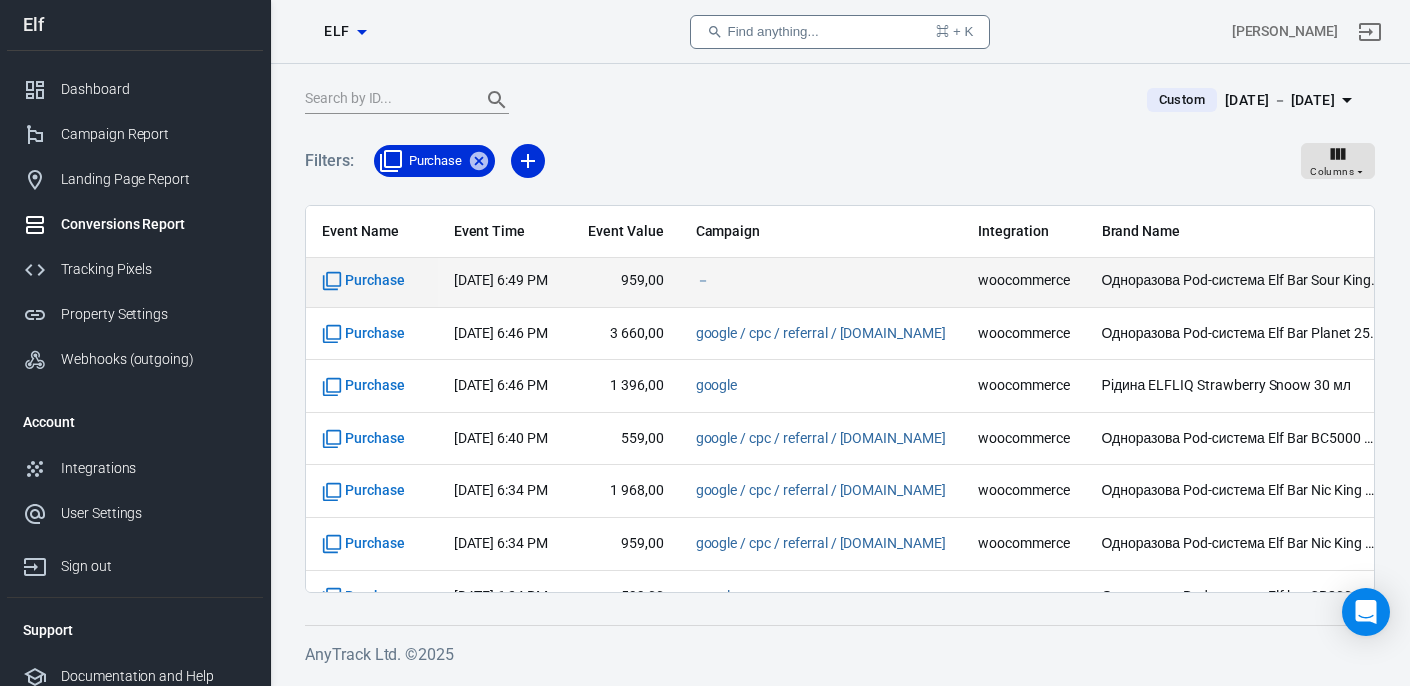 scroll, scrollTop: 1606, scrollLeft: 0, axis: vertical 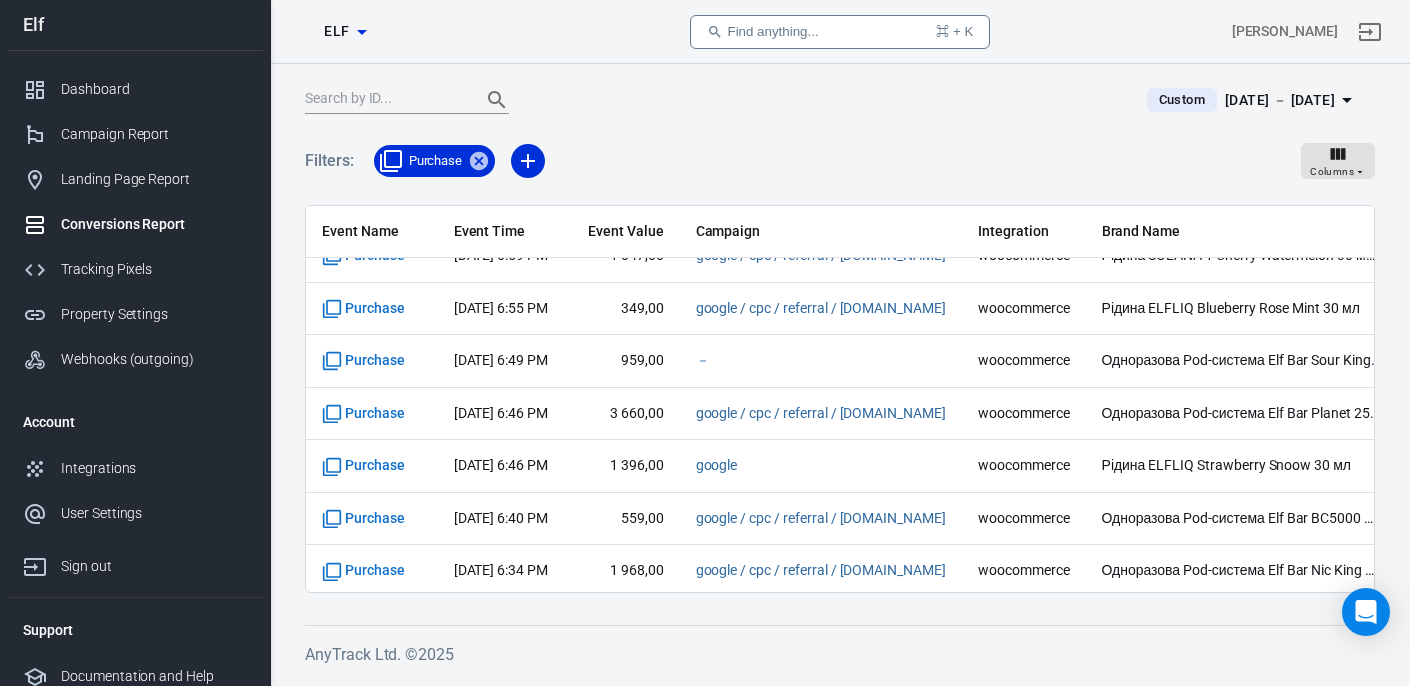 click on "Custom [DATE] － [DATE]" at bounding box center [1253, 100] 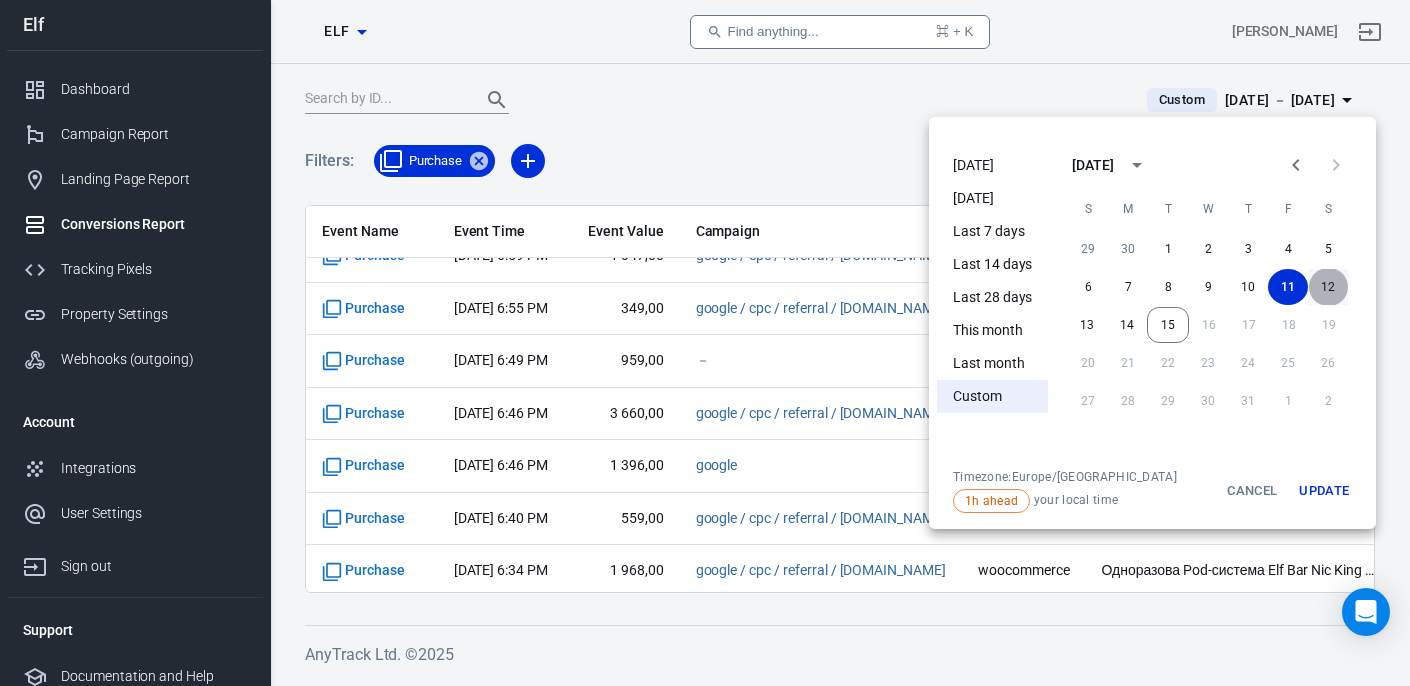 click on "12" at bounding box center [1328, 287] 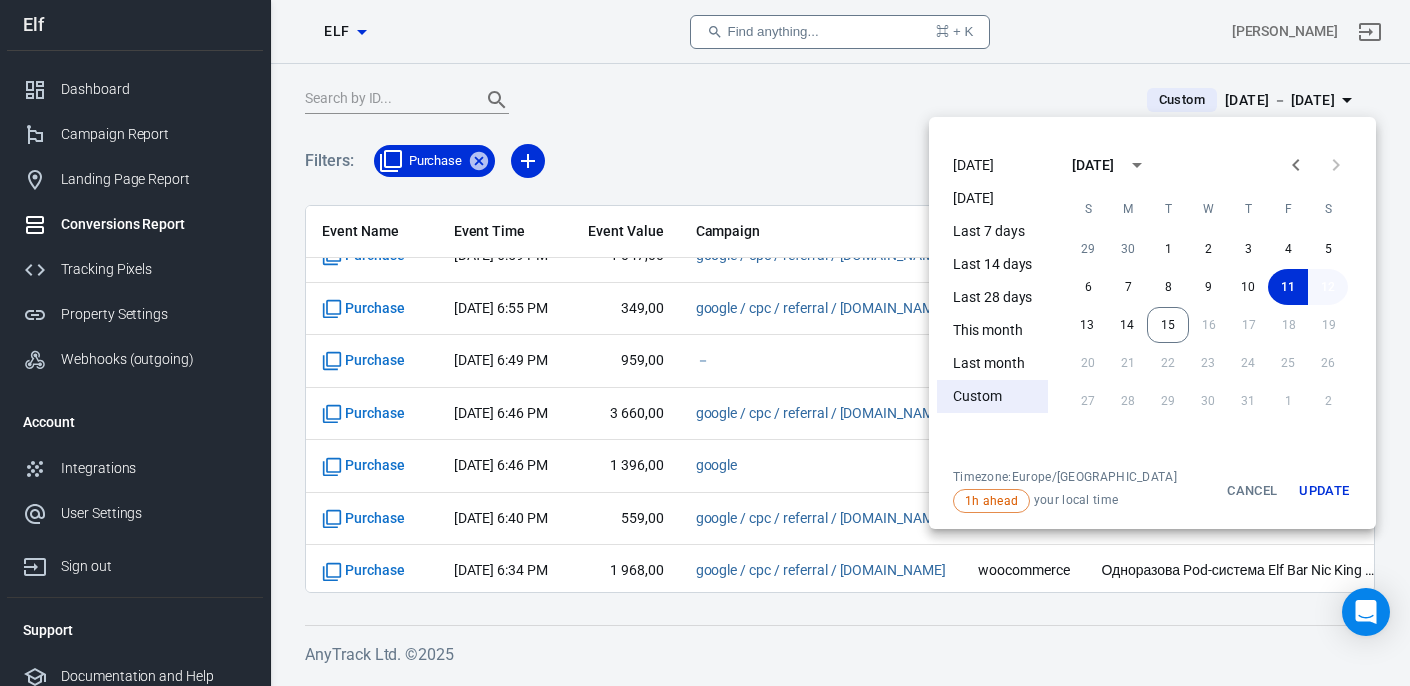 click on "12" at bounding box center [1328, 287] 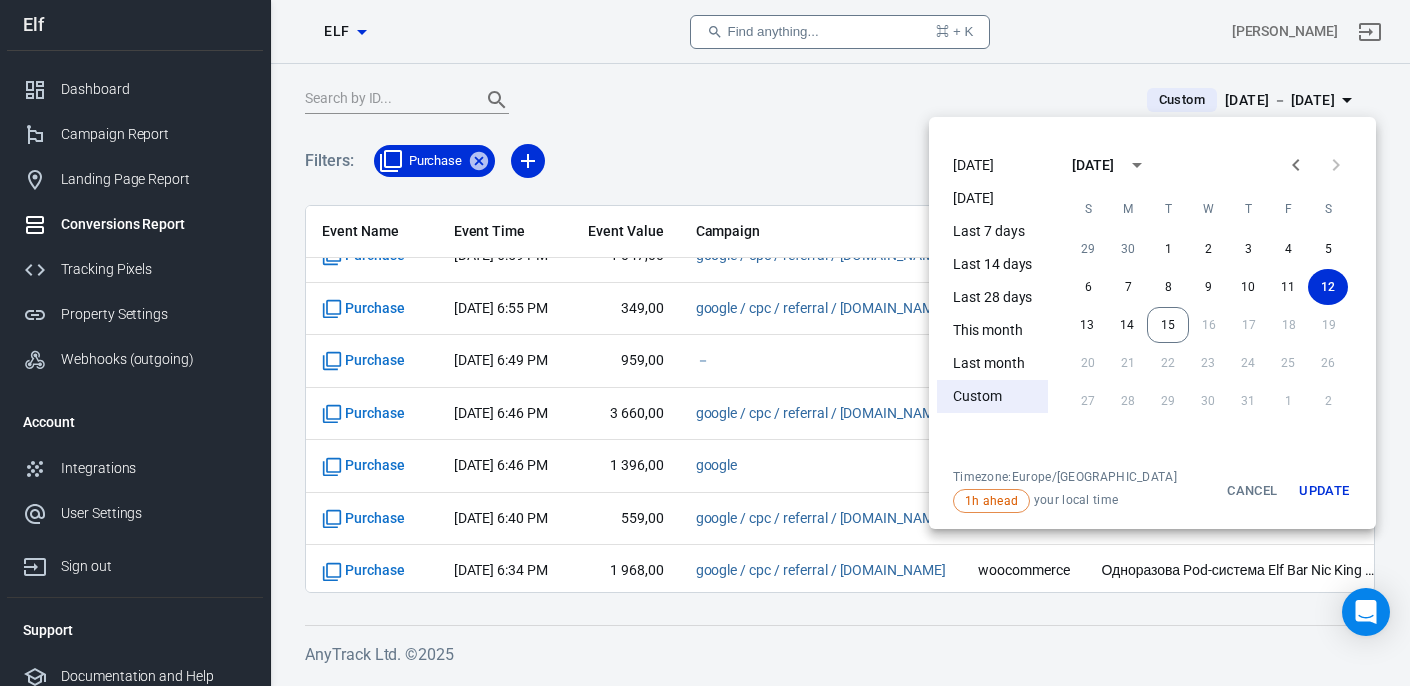 click on "Update" at bounding box center [1324, 491] 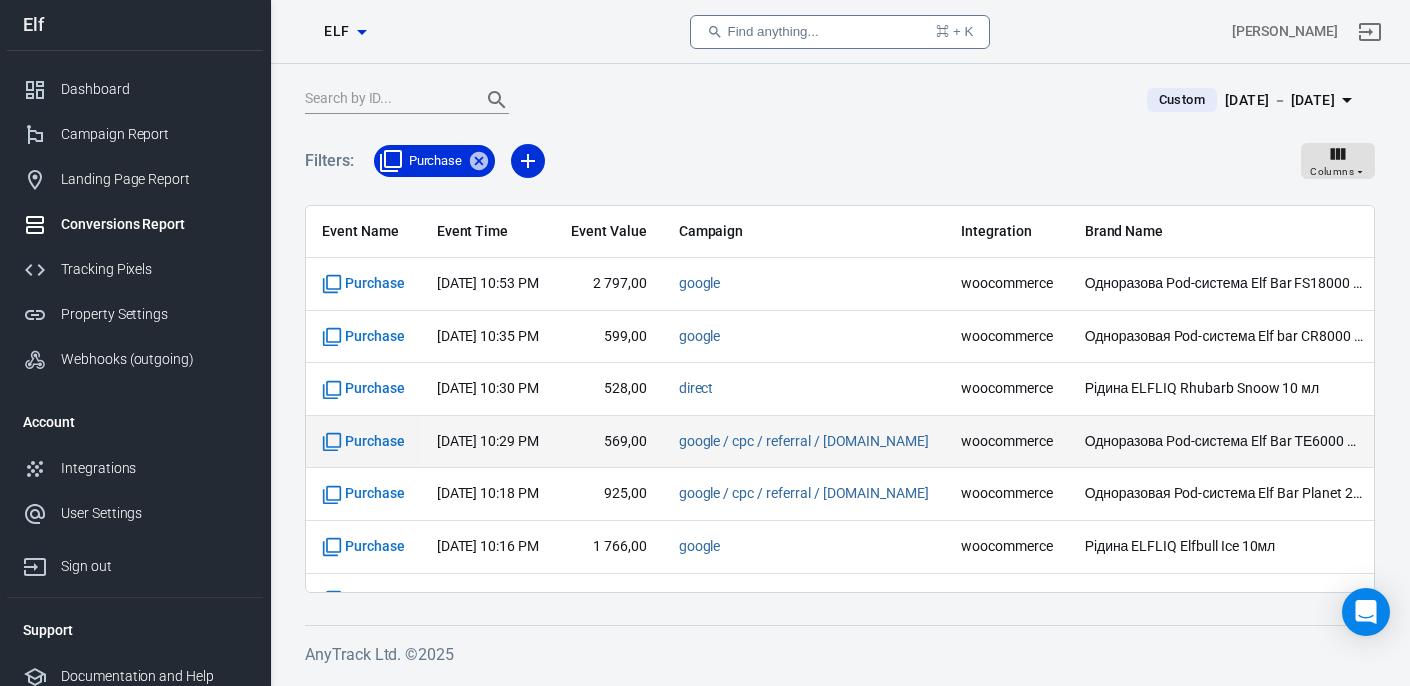 scroll, scrollTop: 781, scrollLeft: 0, axis: vertical 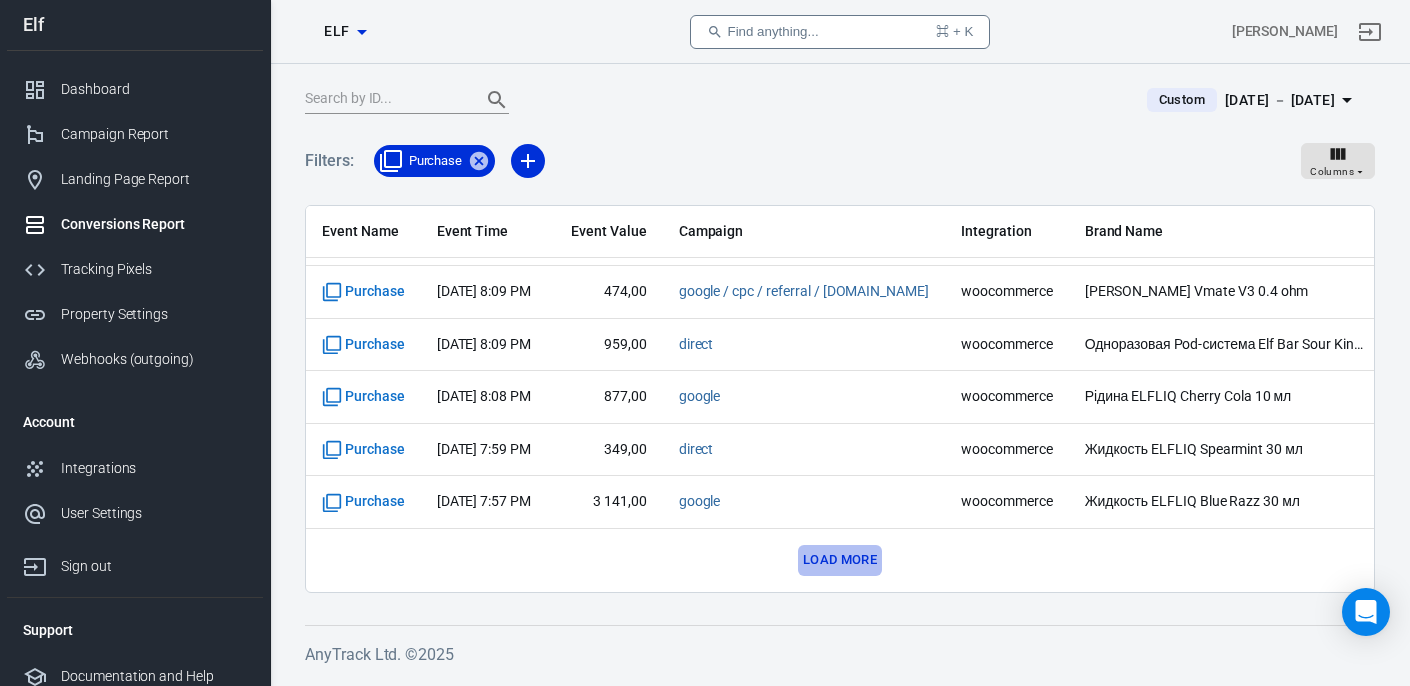click on "Load more" at bounding box center (840, 560) 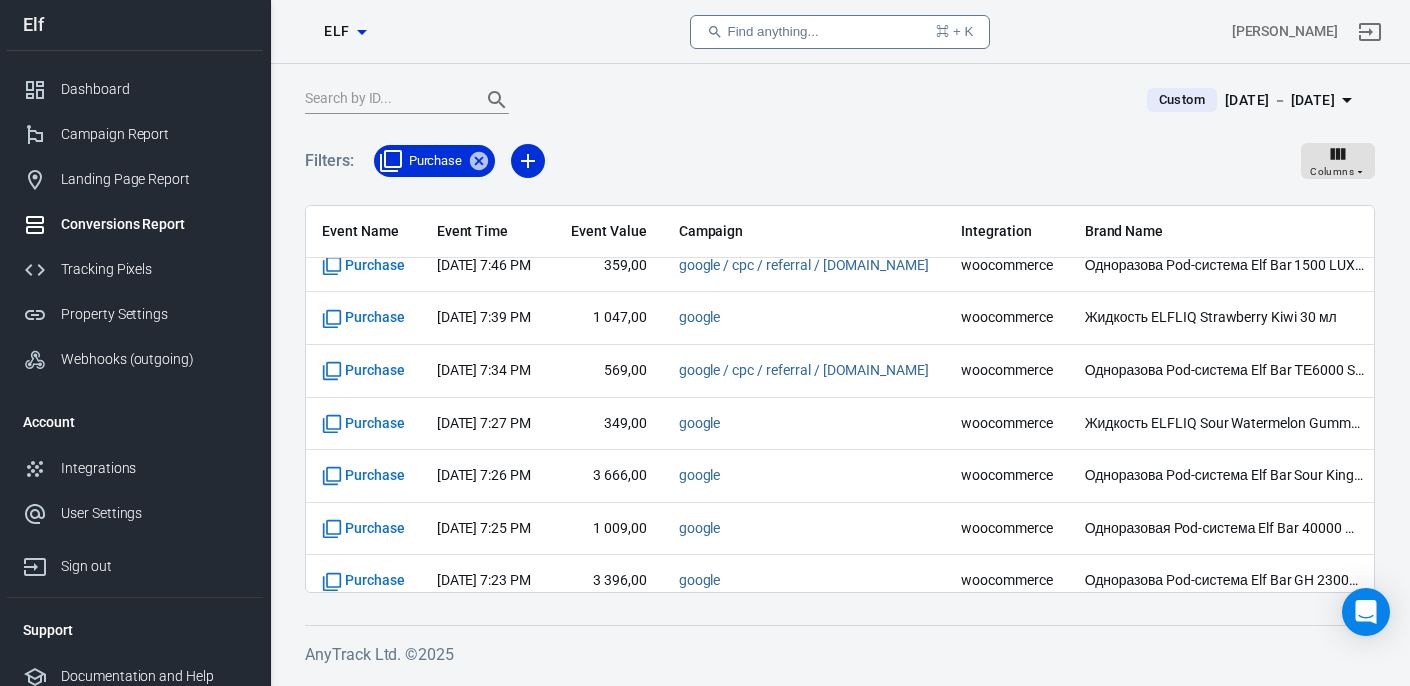 scroll, scrollTop: 1833, scrollLeft: 0, axis: vertical 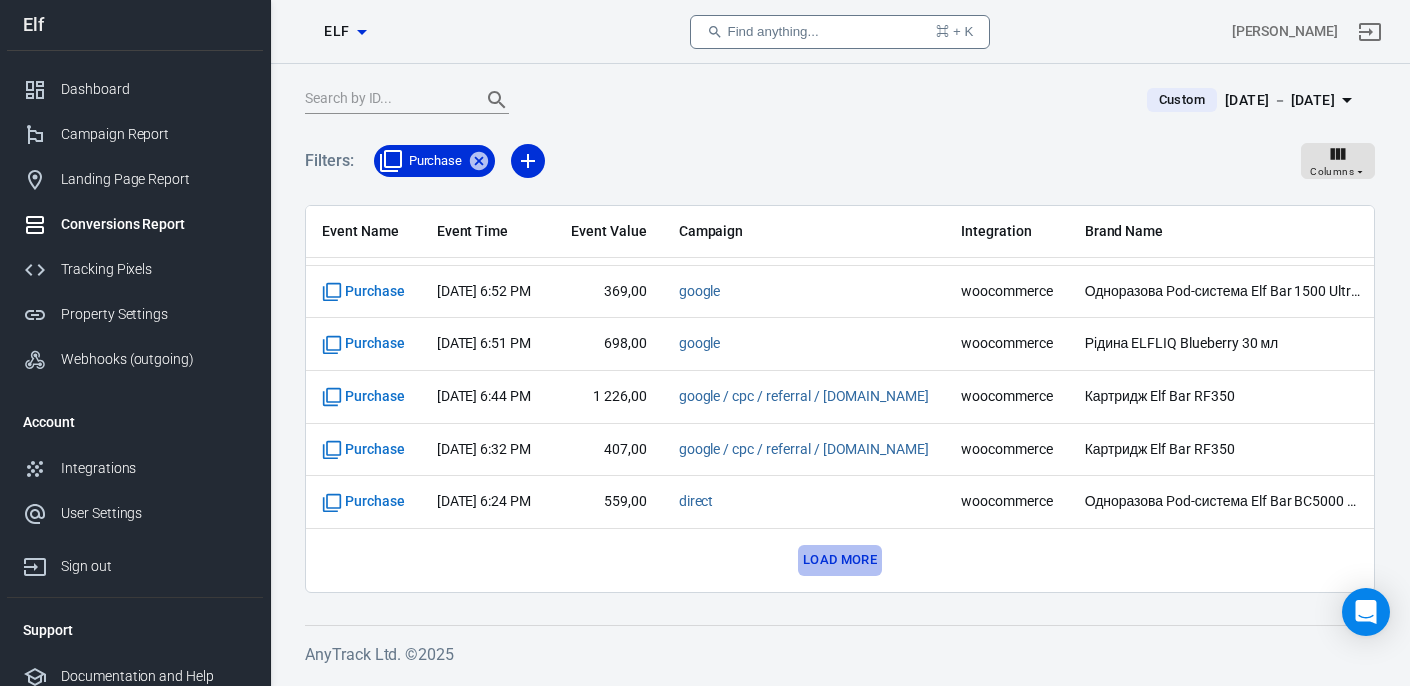 click on "Load more" at bounding box center [840, 560] 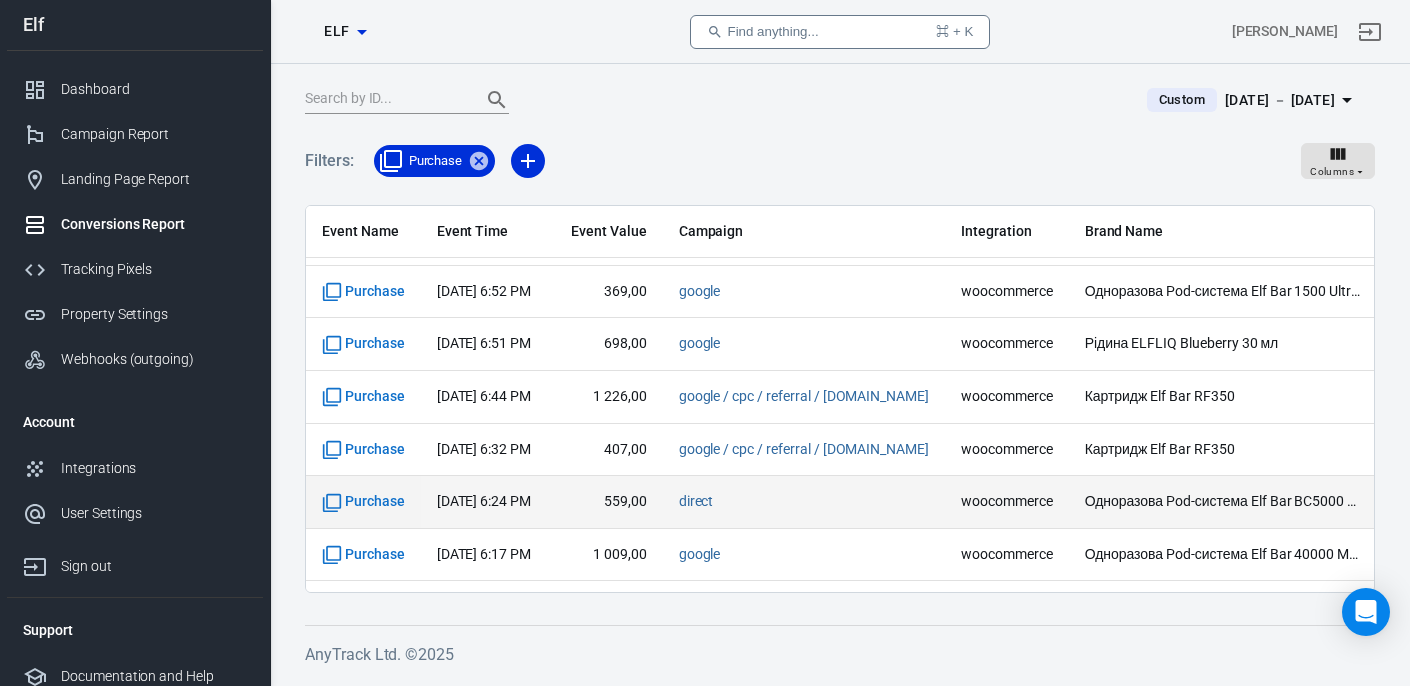scroll, scrollTop: 2885, scrollLeft: 0, axis: vertical 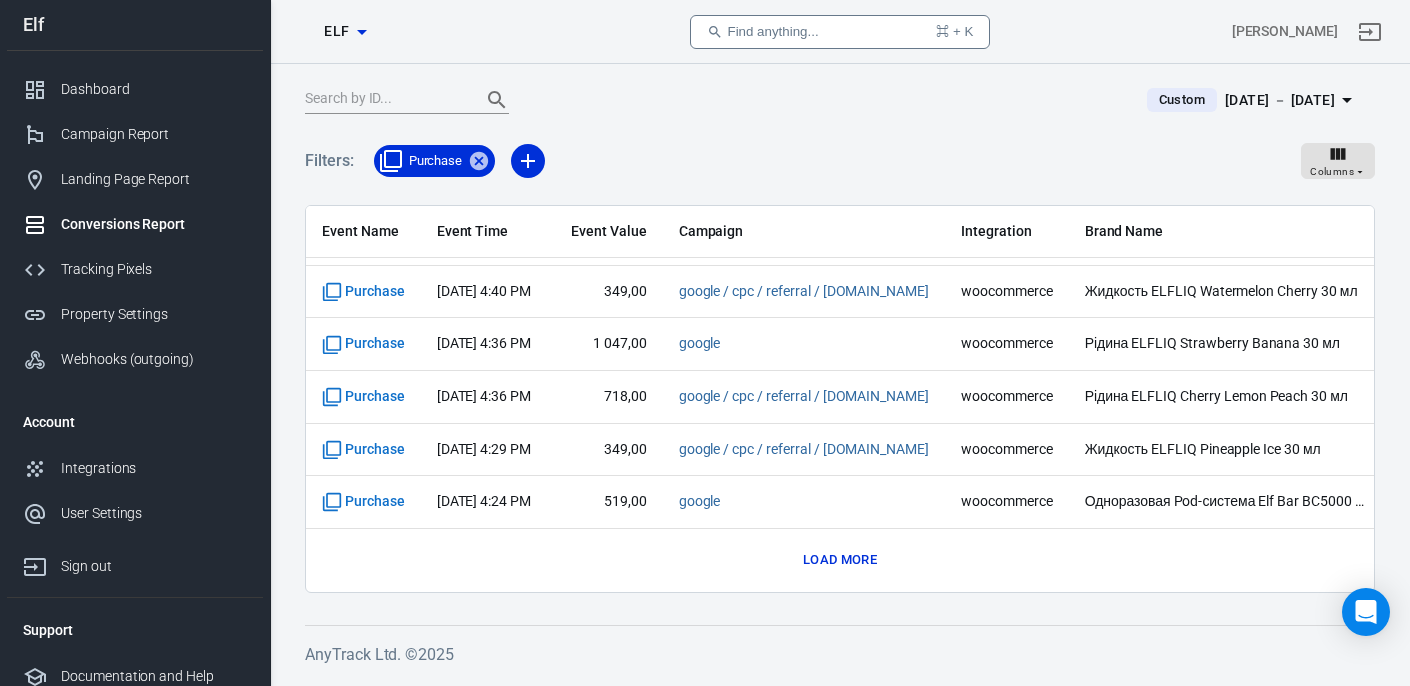 click on "Load more" at bounding box center (840, 560) 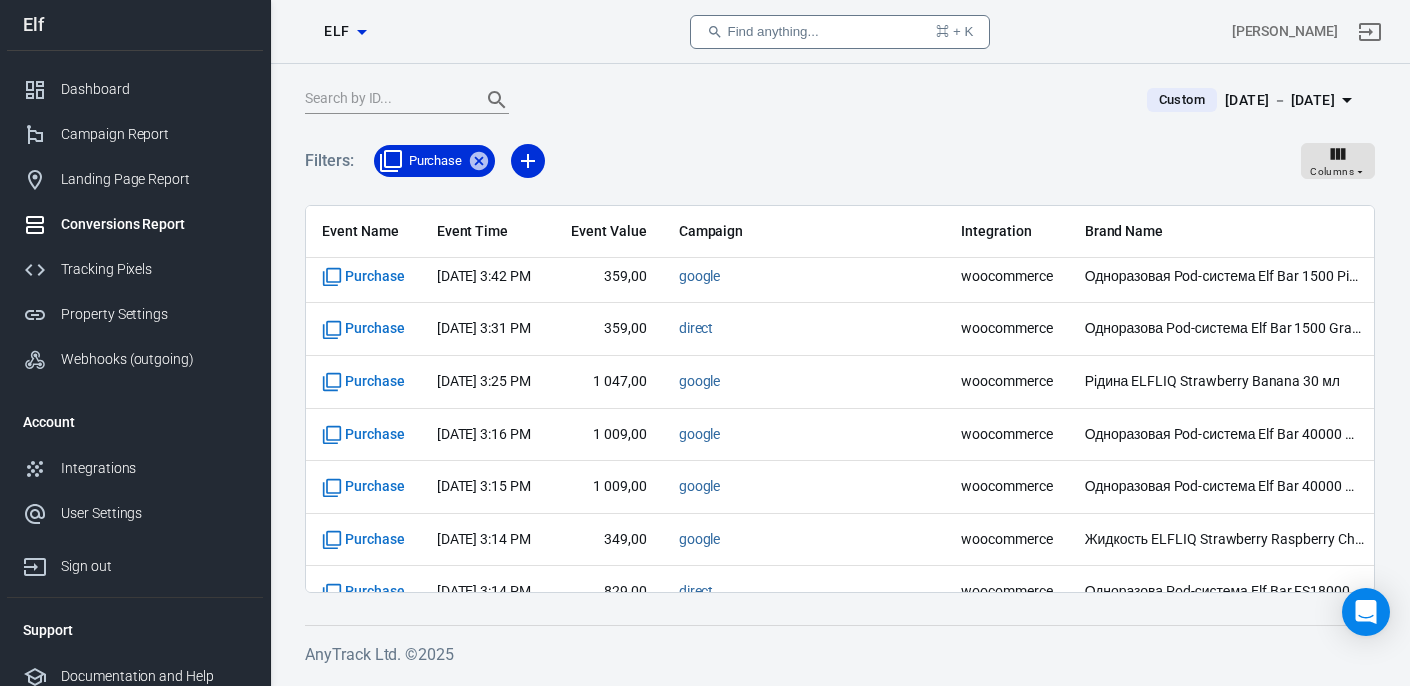 scroll, scrollTop: 3937, scrollLeft: 0, axis: vertical 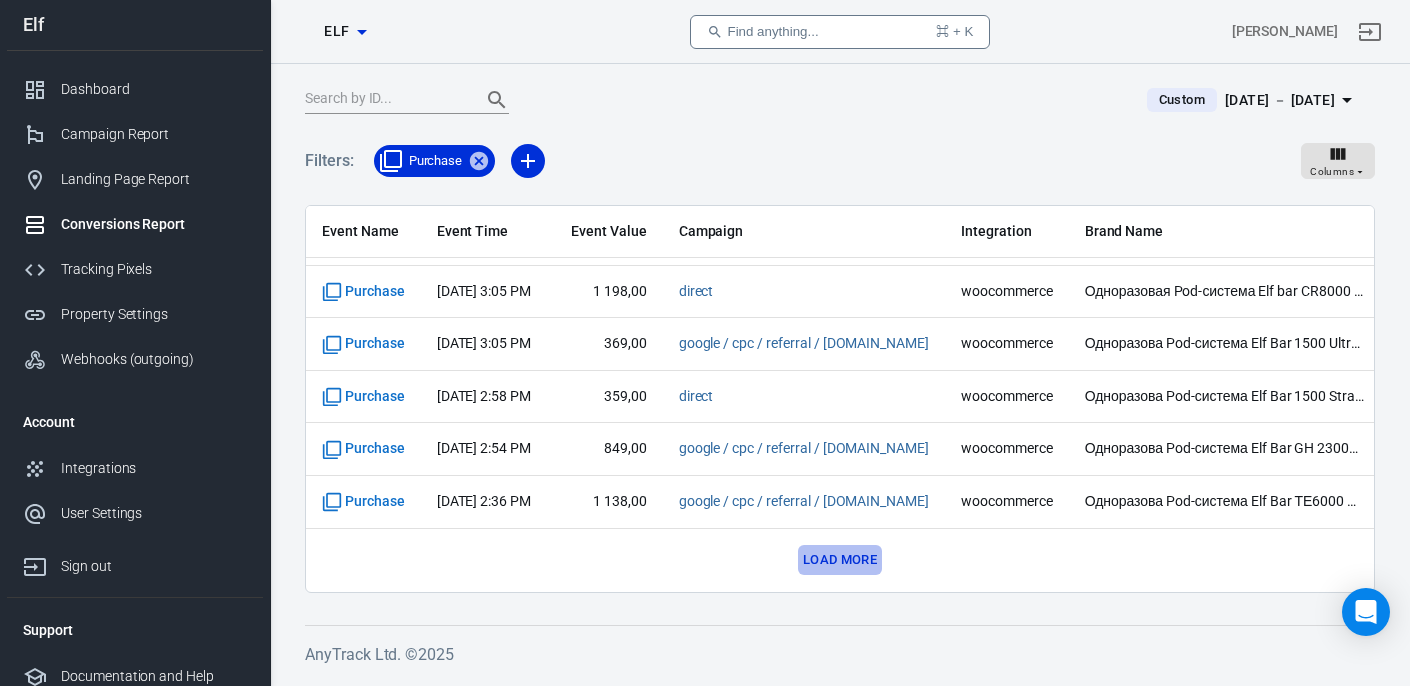 click on "Load more" at bounding box center (840, 560) 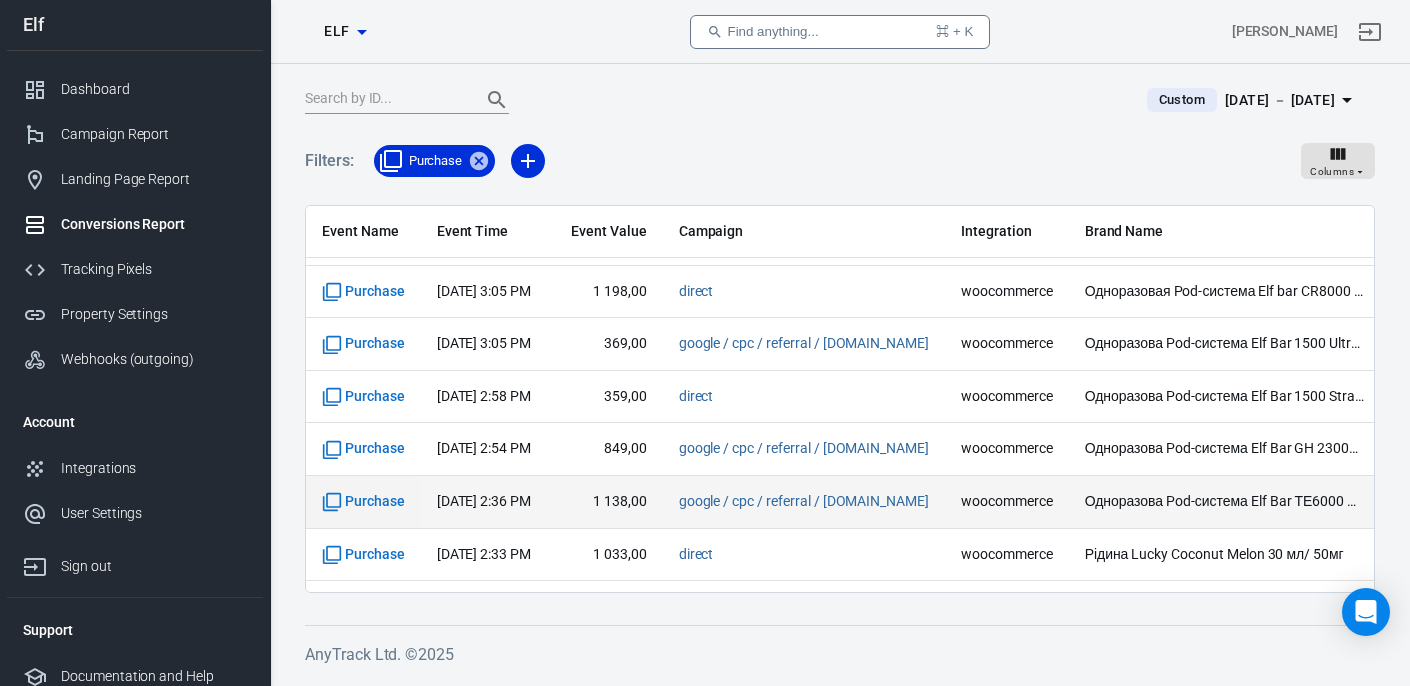 scroll, scrollTop: 4988, scrollLeft: 0, axis: vertical 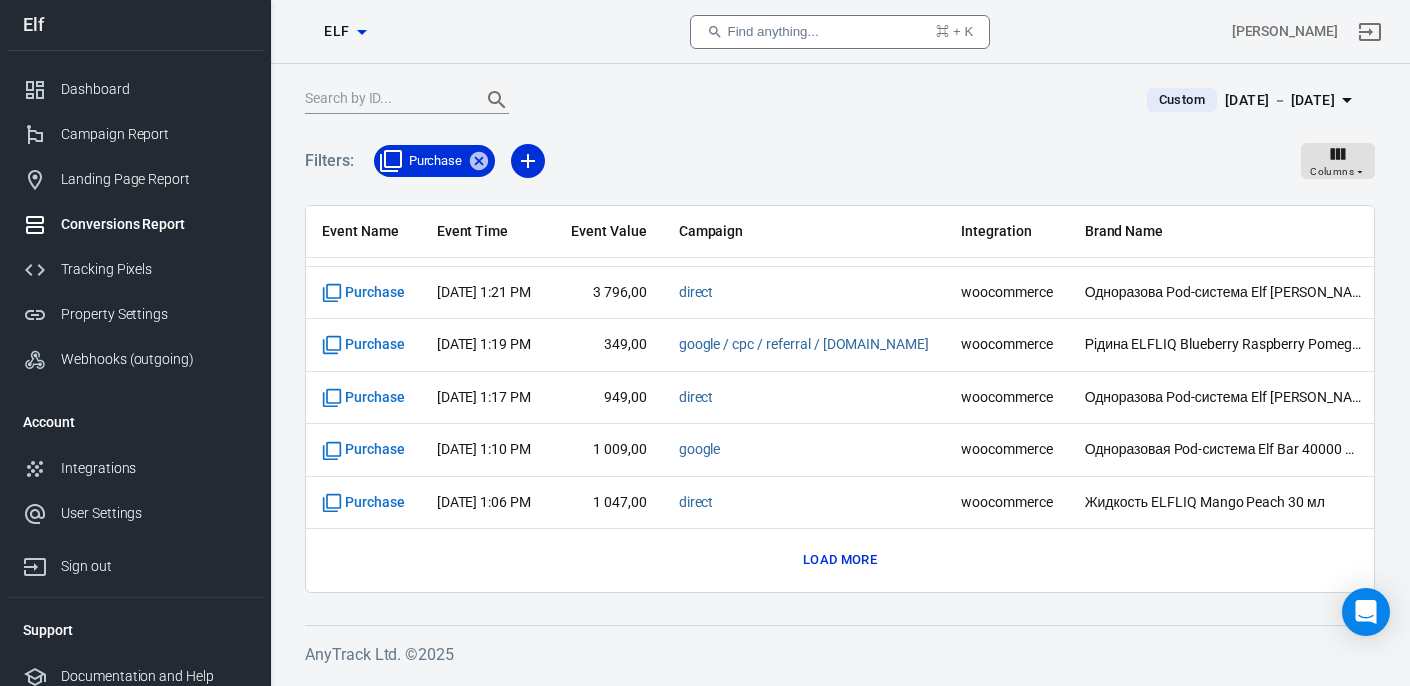 click on "Load more" at bounding box center [840, 560] 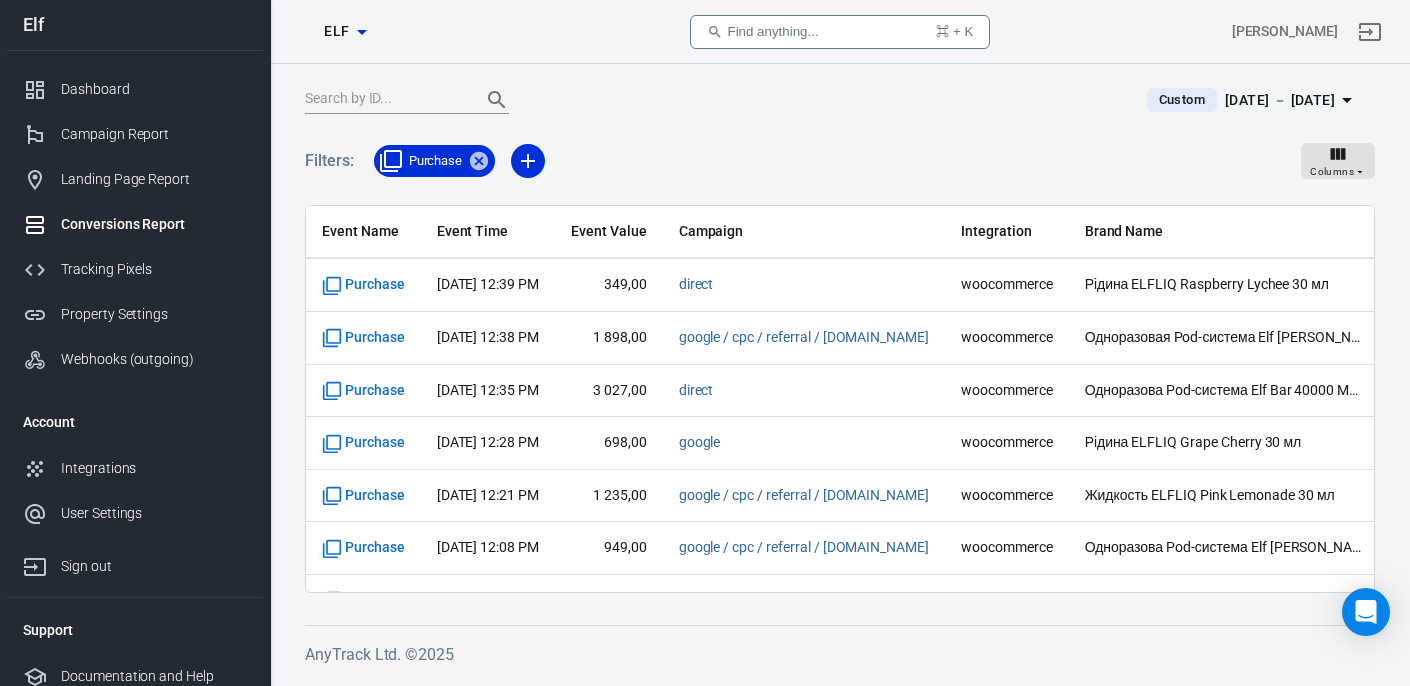 scroll, scrollTop: 6040, scrollLeft: 0, axis: vertical 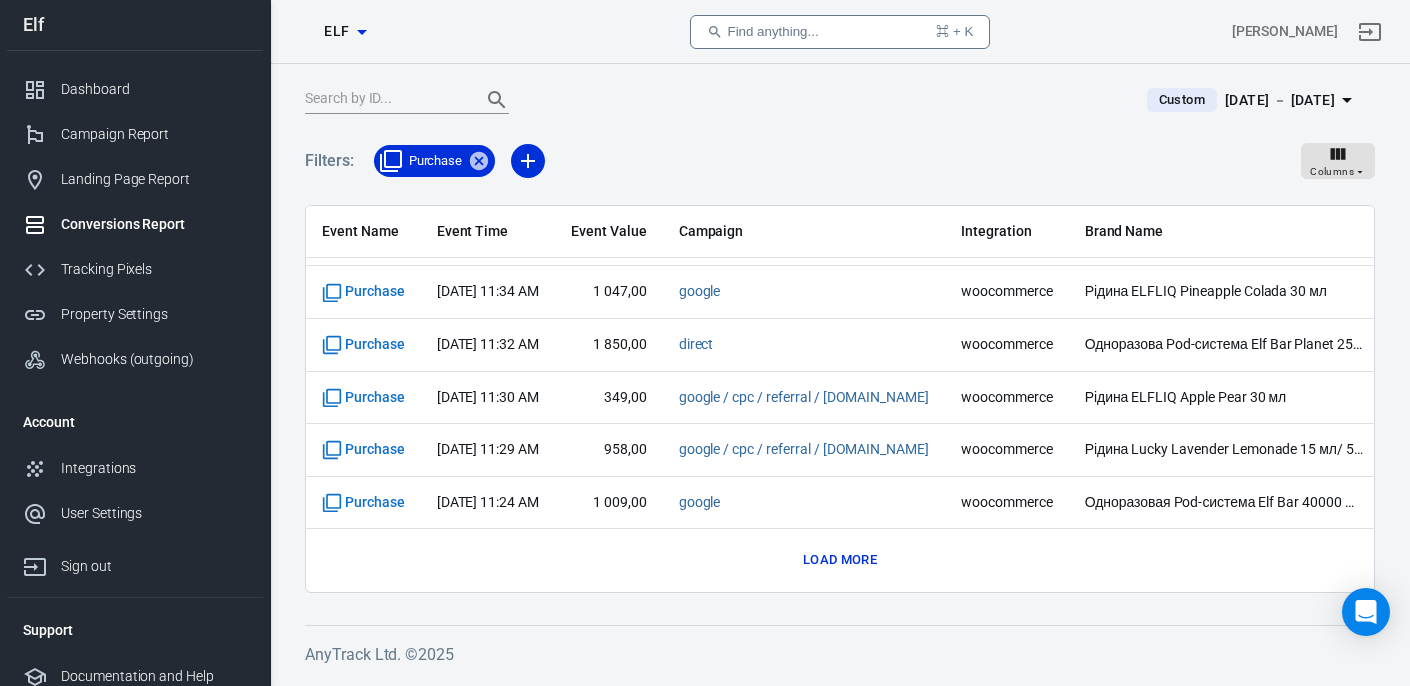 click on "Load more" at bounding box center (840, 560) 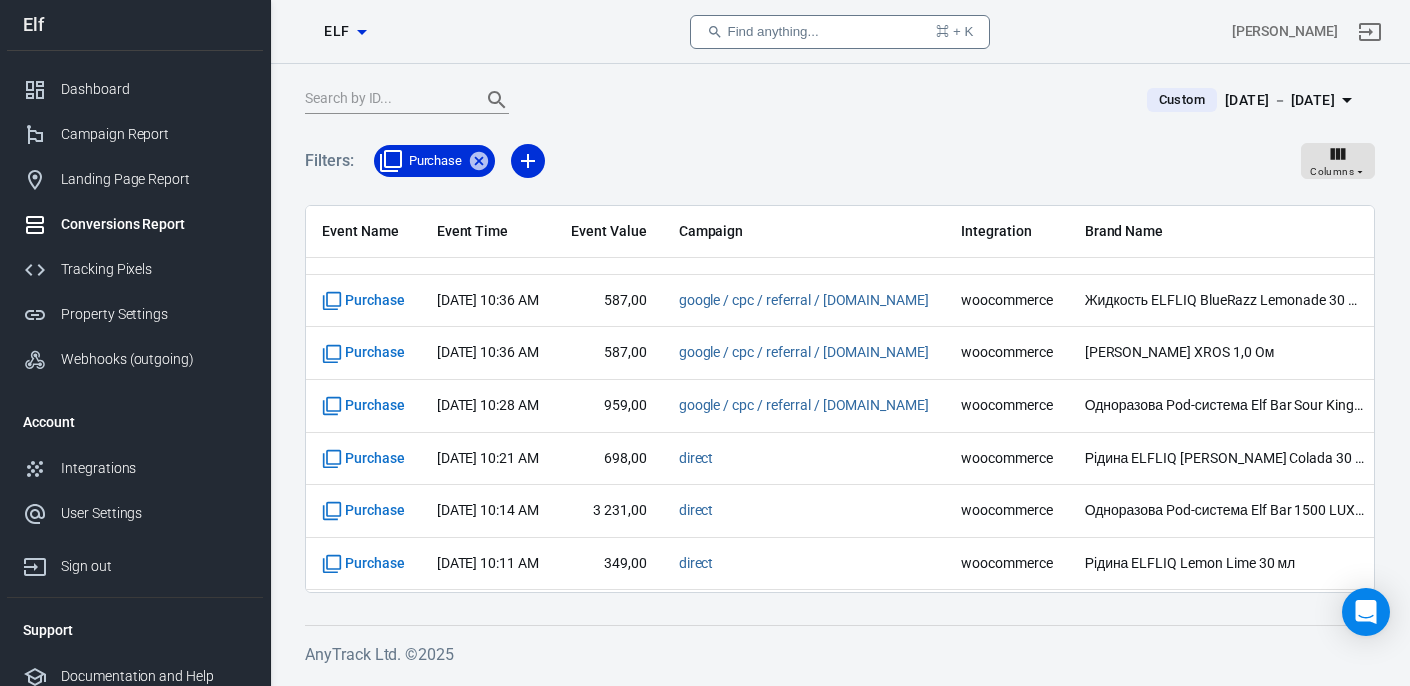 scroll, scrollTop: 7092, scrollLeft: 0, axis: vertical 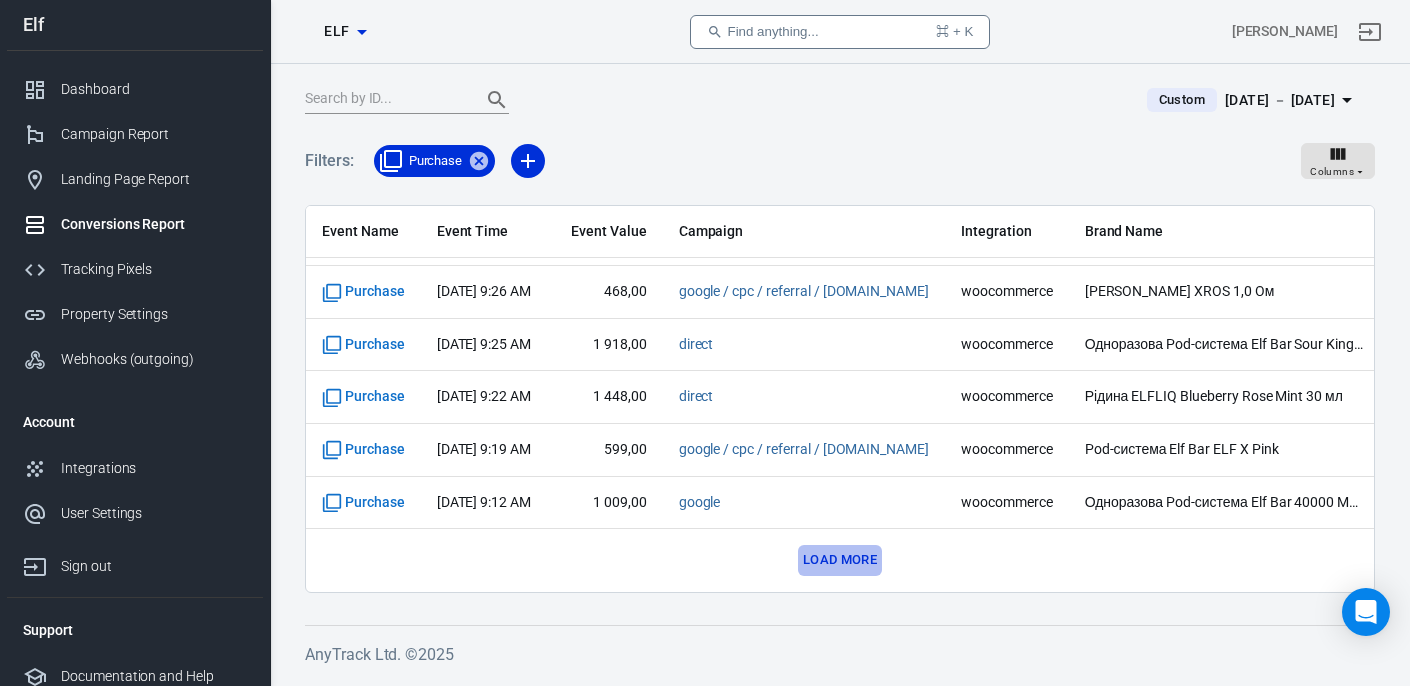 click on "Load more" at bounding box center [840, 560] 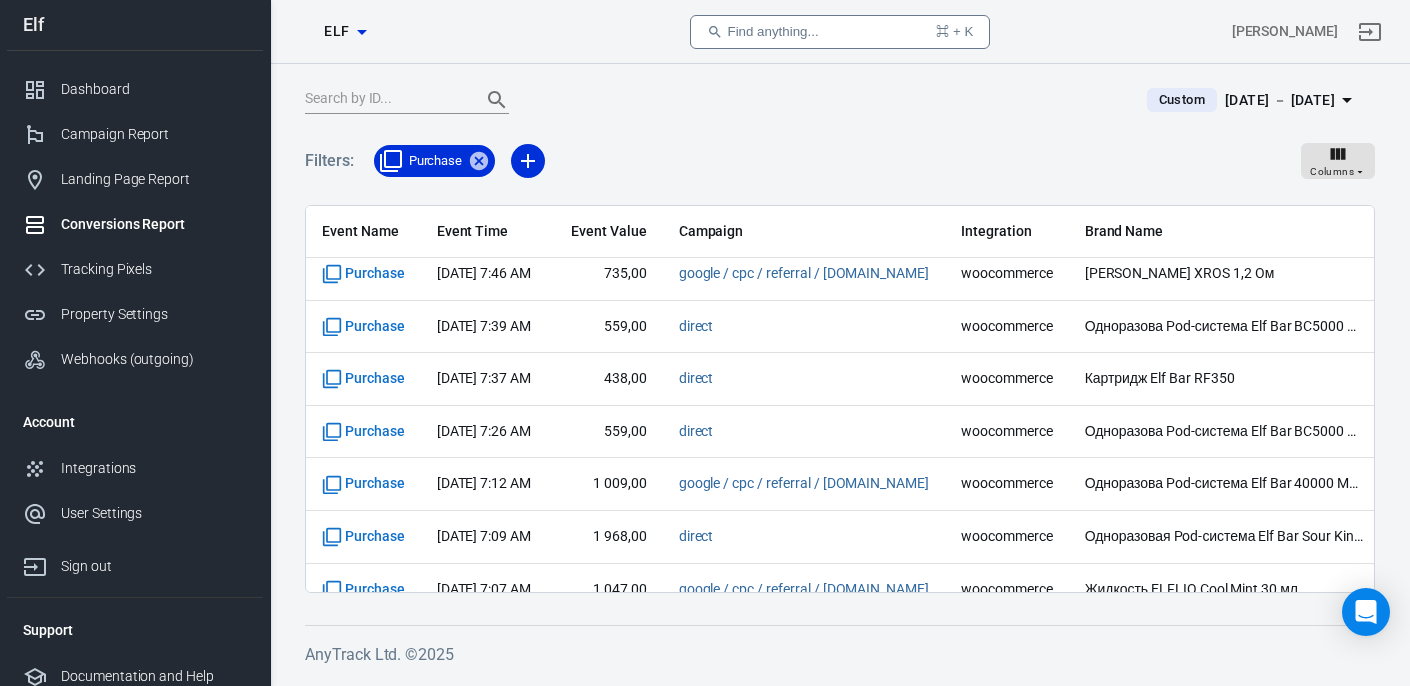 scroll, scrollTop: 8144, scrollLeft: 0, axis: vertical 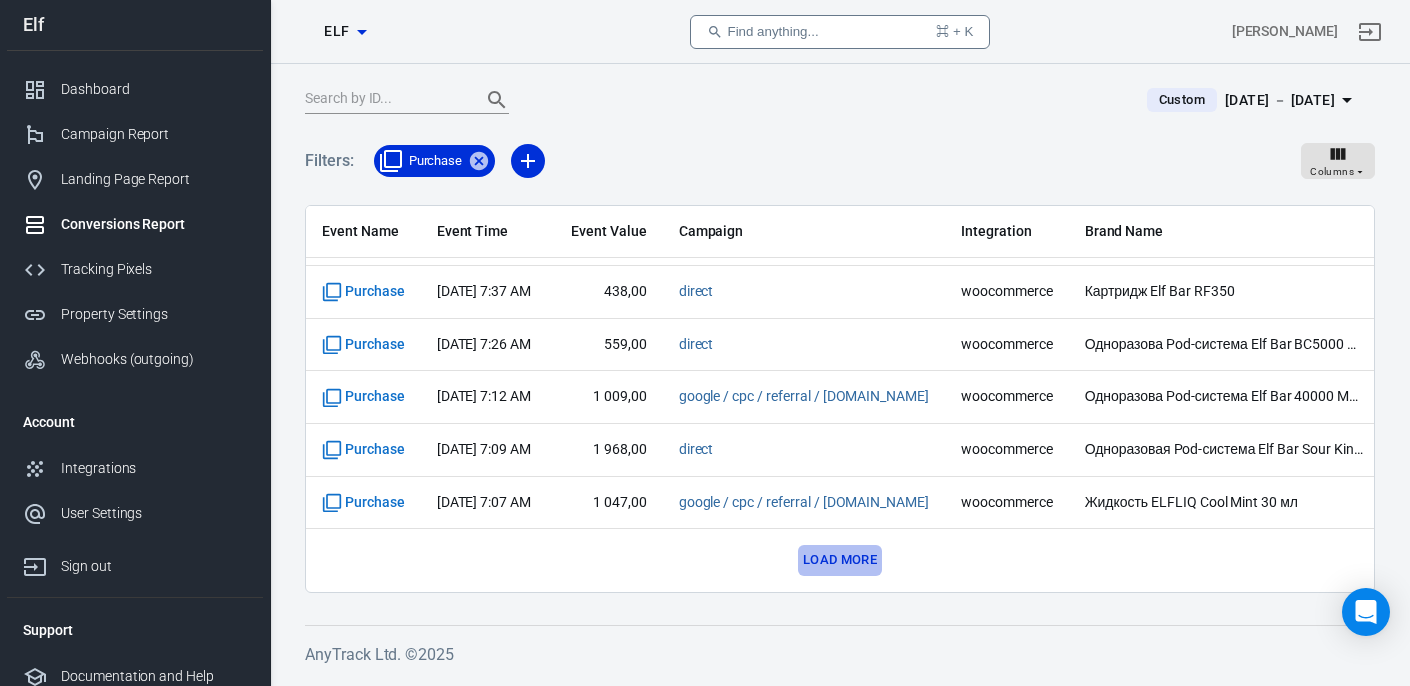 click on "Load more" at bounding box center [840, 560] 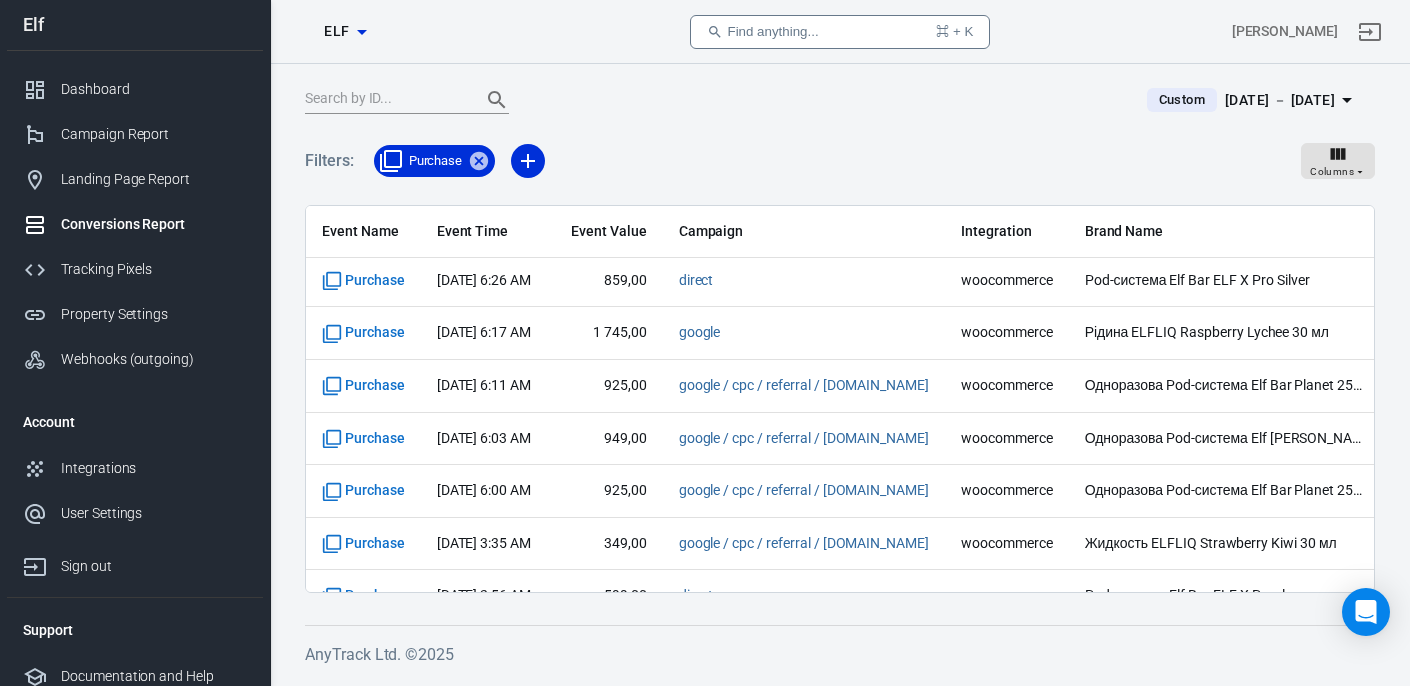 scroll, scrollTop: 2462, scrollLeft: 0, axis: vertical 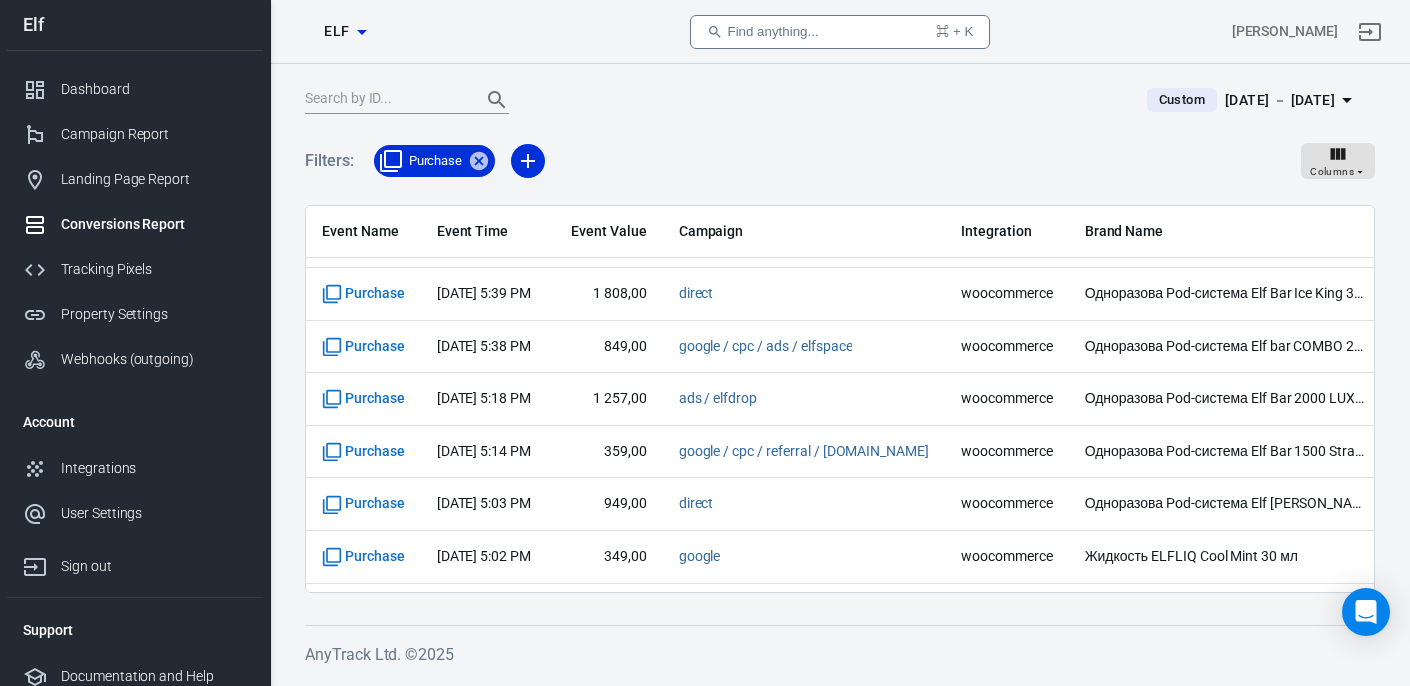 click on "[DATE] － [DATE]" at bounding box center (1280, 100) 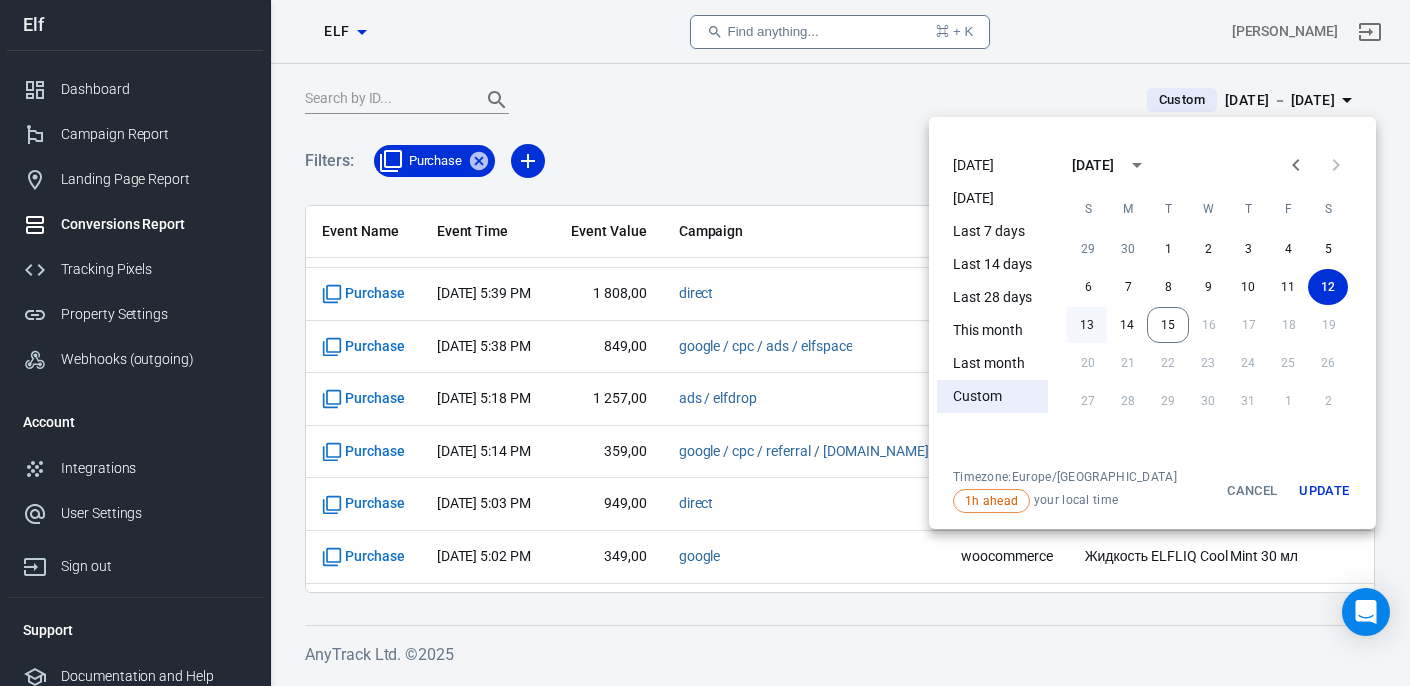 click on "13" at bounding box center [1087, 325] 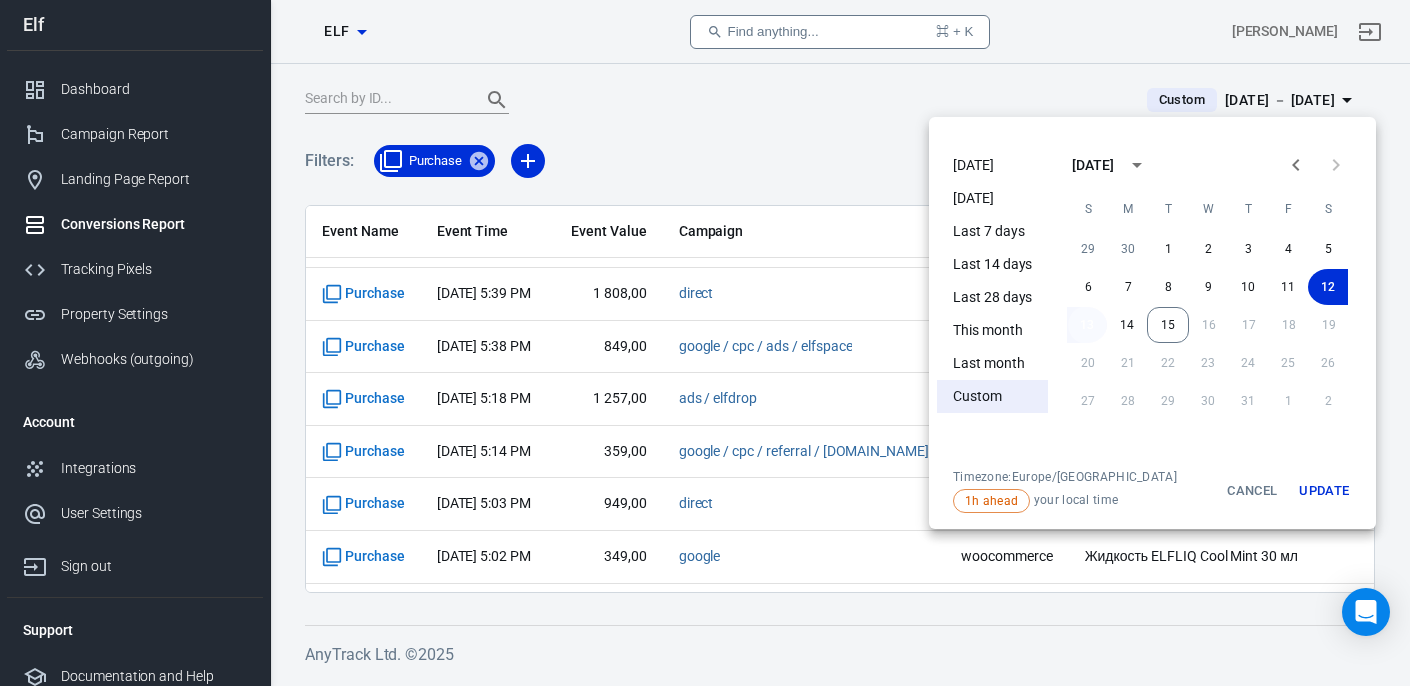 click on "13" at bounding box center (1087, 325) 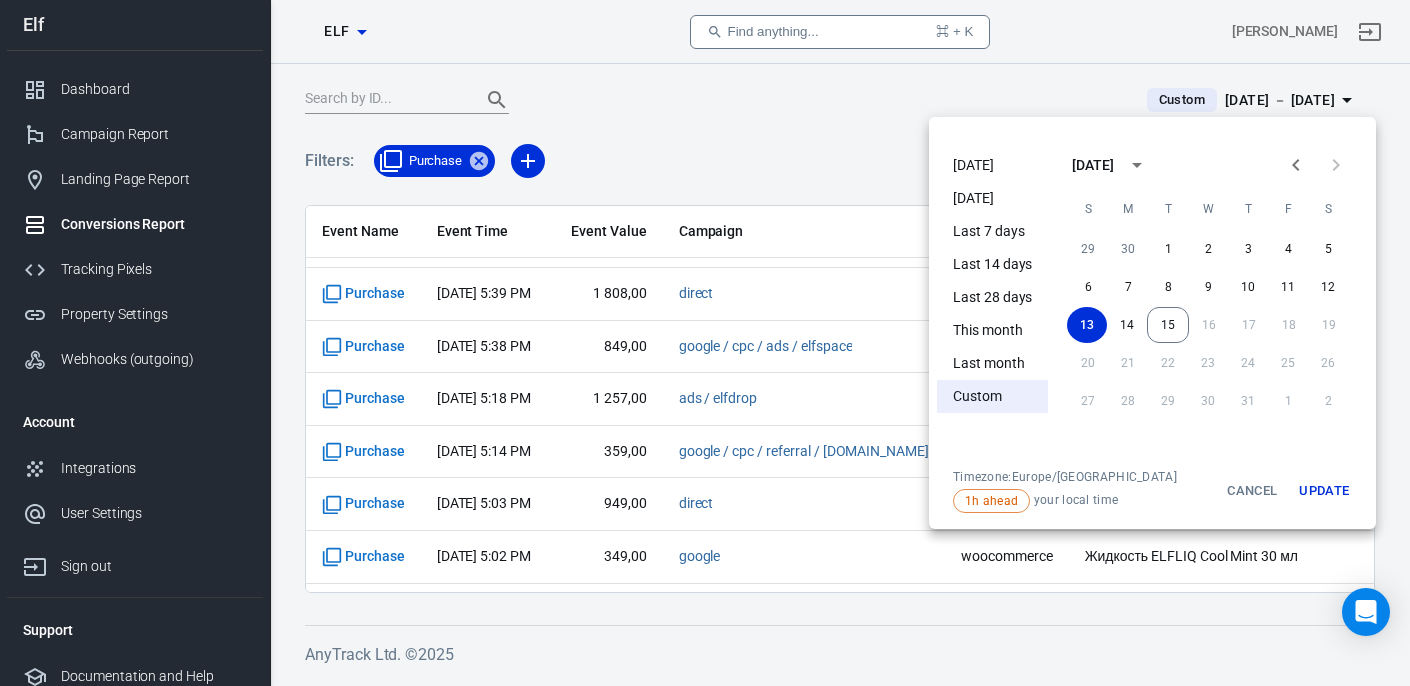 click on "Update" at bounding box center [1324, 491] 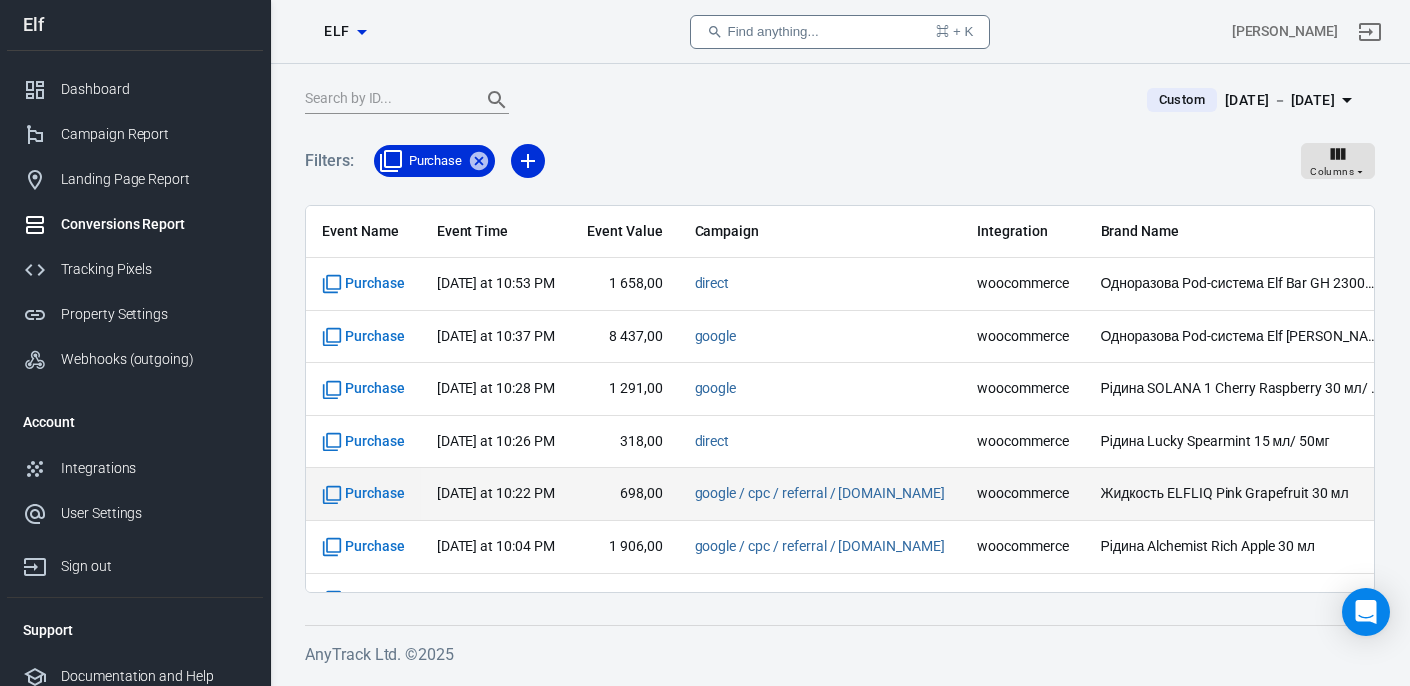 scroll, scrollTop: 781, scrollLeft: 0, axis: vertical 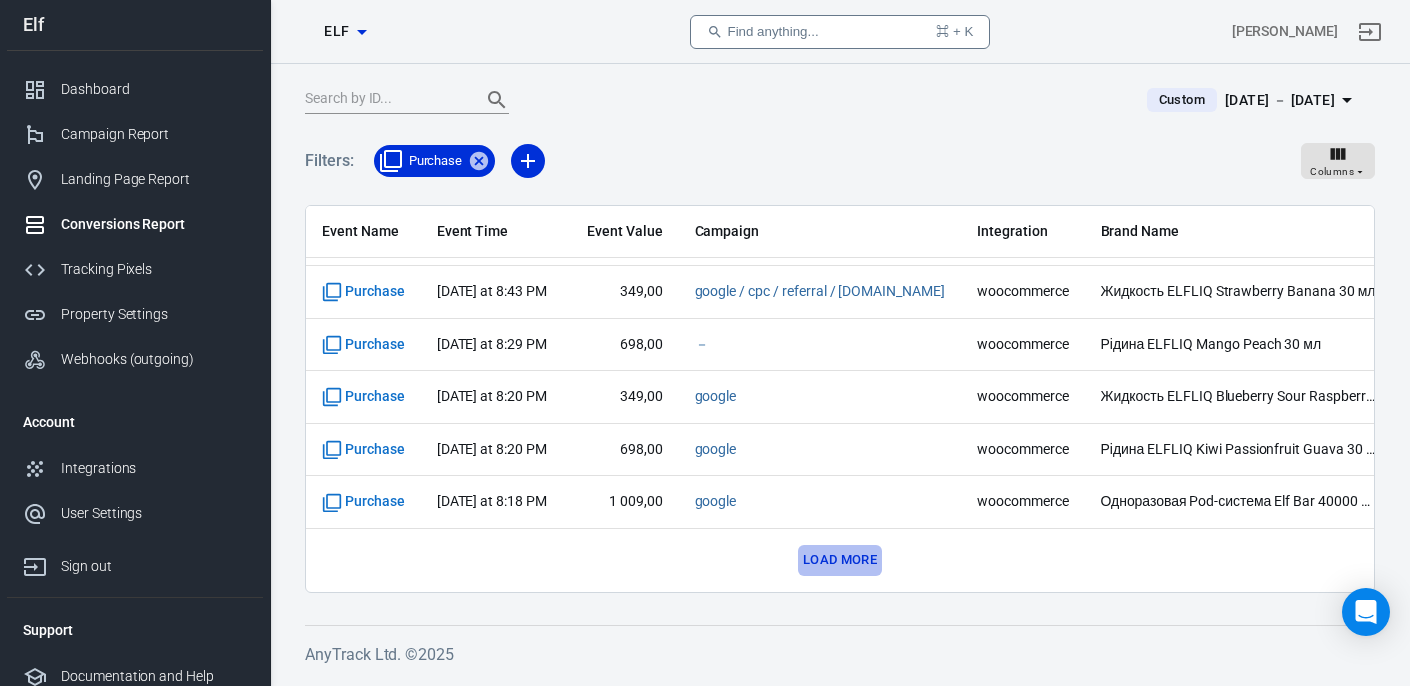 click on "Load more" at bounding box center (840, 560) 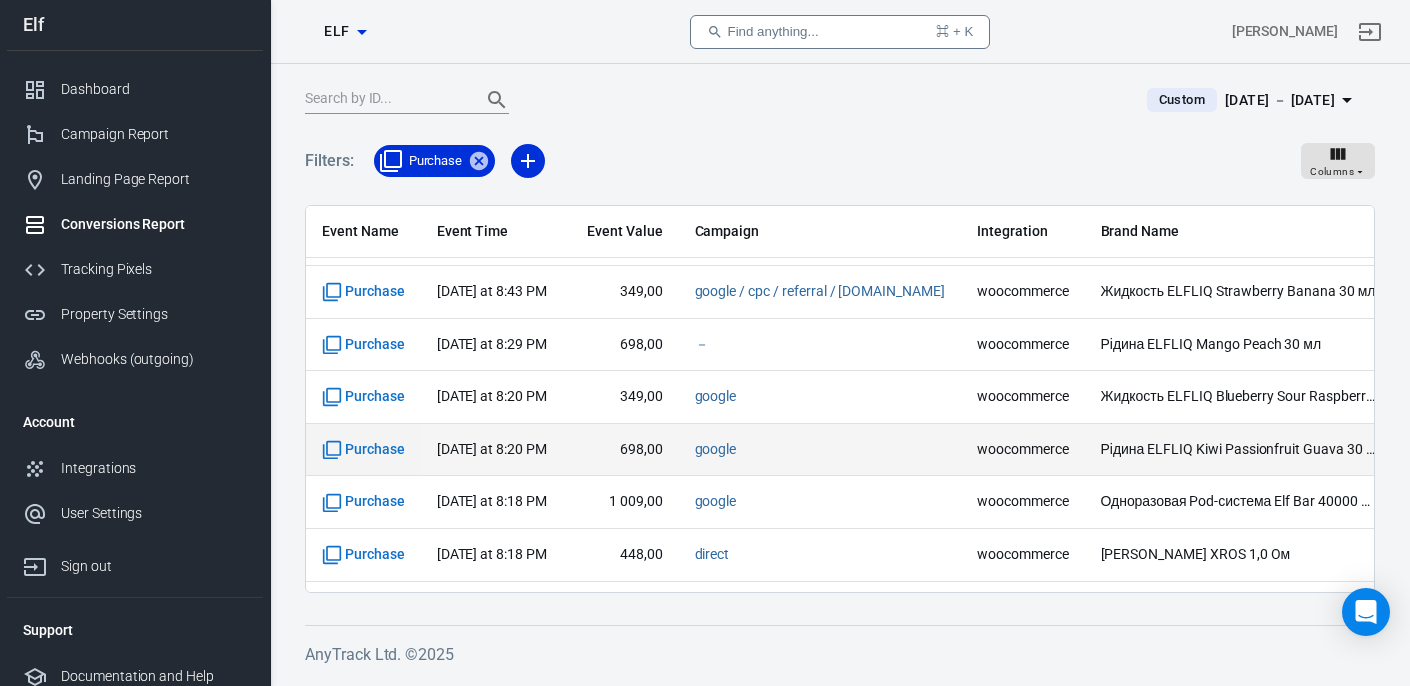 scroll, scrollTop: 1833, scrollLeft: 0, axis: vertical 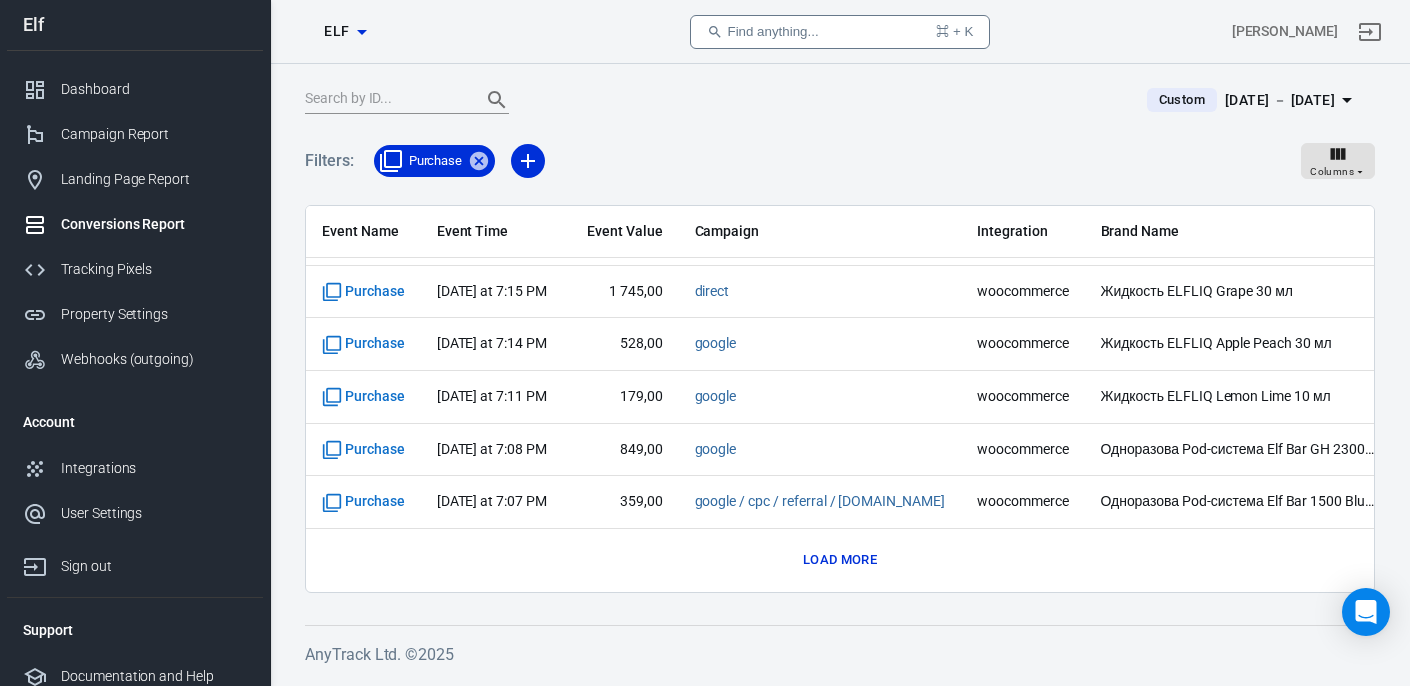 click on "Load more" at bounding box center (840, 560) 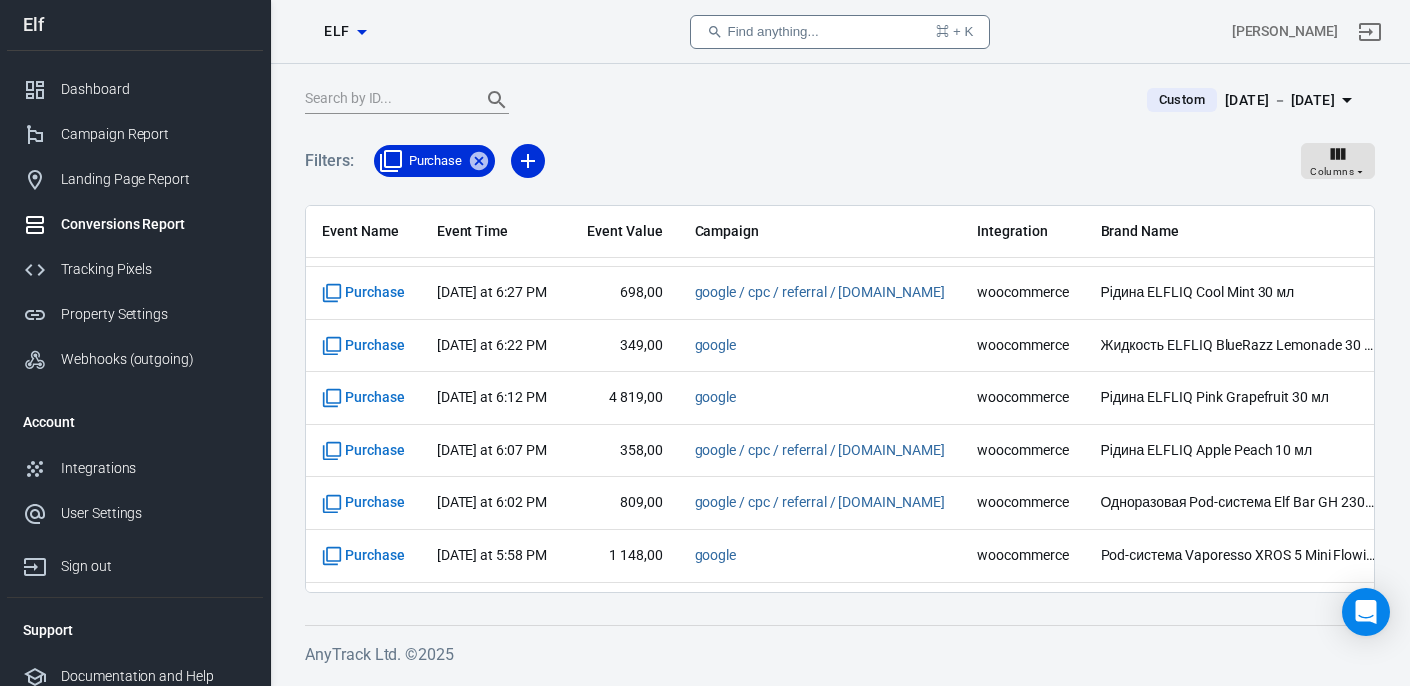 scroll, scrollTop: 2885, scrollLeft: 0, axis: vertical 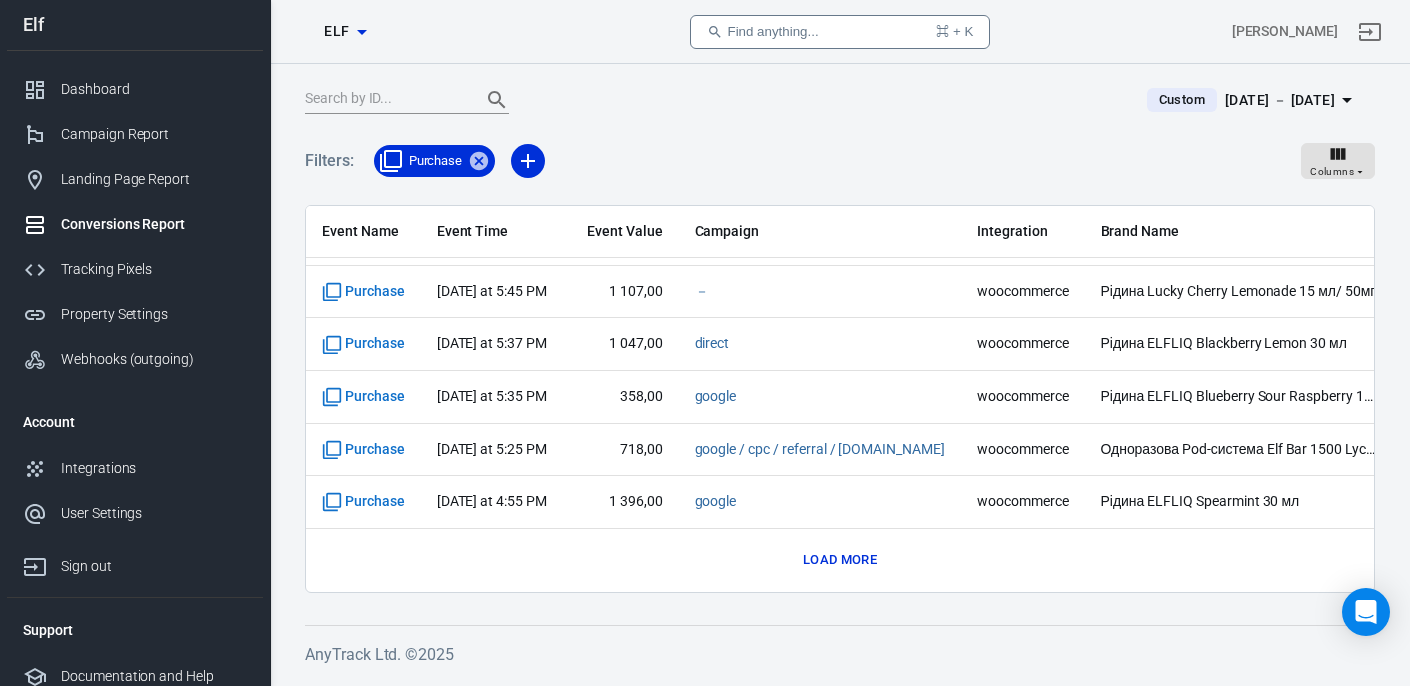 click on "Load more" at bounding box center [840, 560] 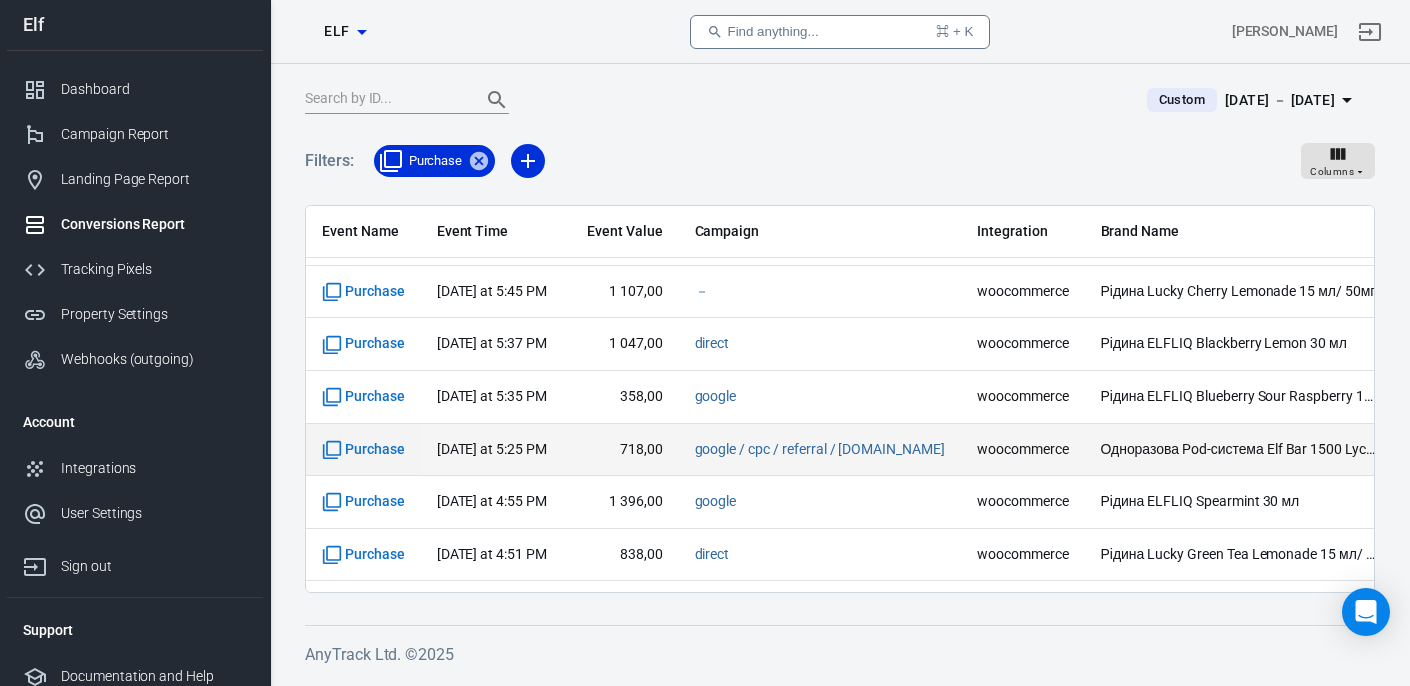 scroll, scrollTop: 3937, scrollLeft: 0, axis: vertical 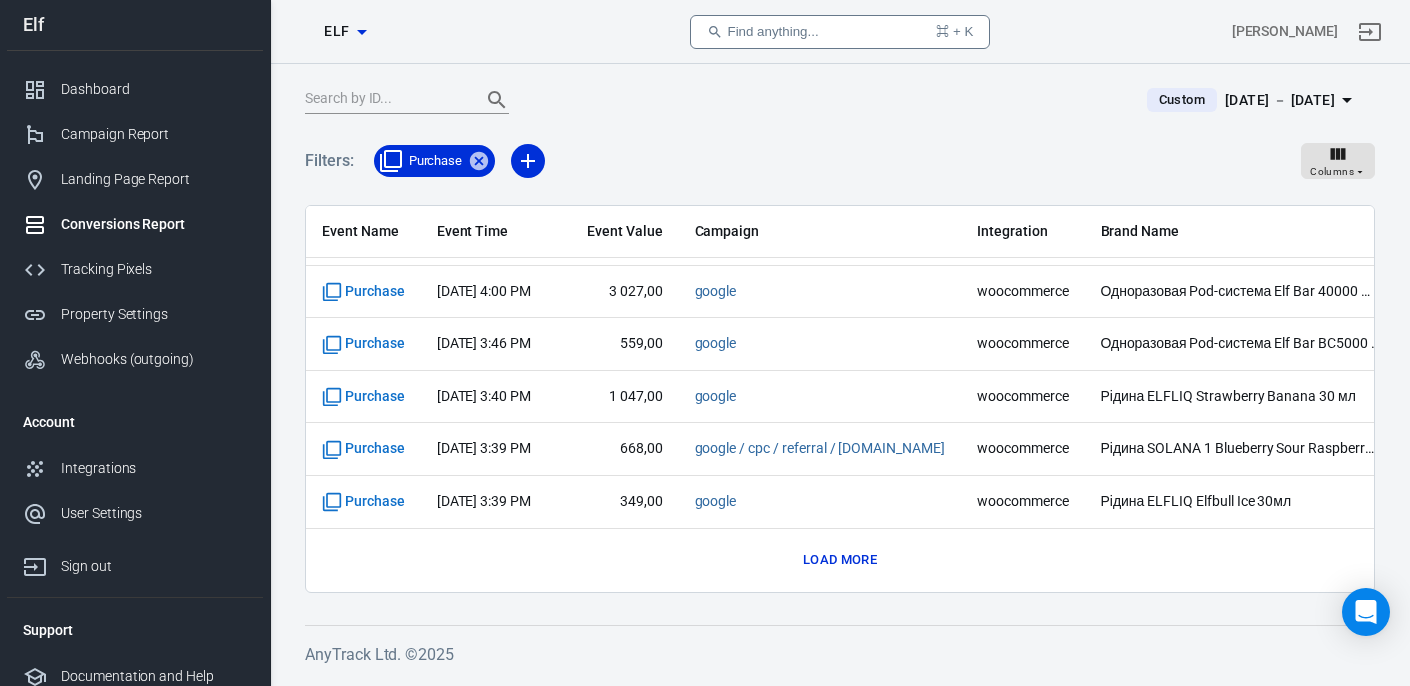 click on "Load more" at bounding box center [840, 560] 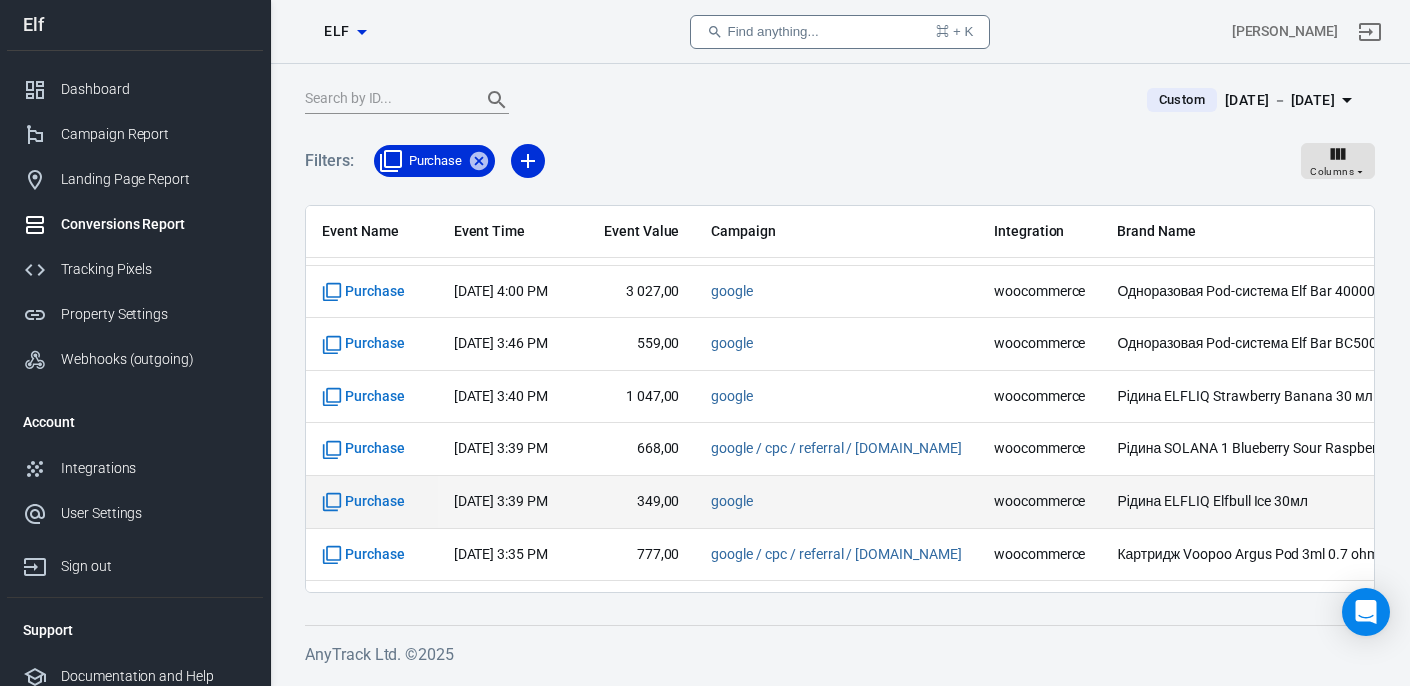 scroll, scrollTop: 4988, scrollLeft: 0, axis: vertical 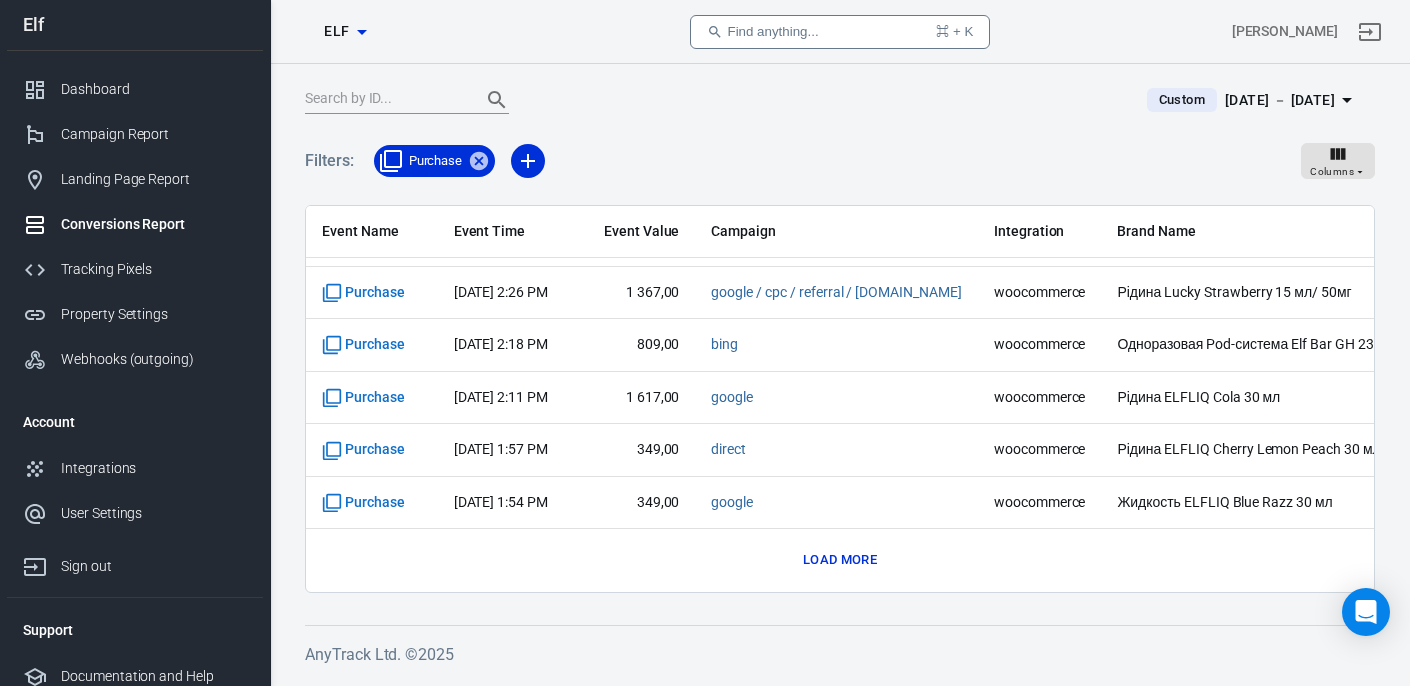 click on "Load more" at bounding box center [840, 560] 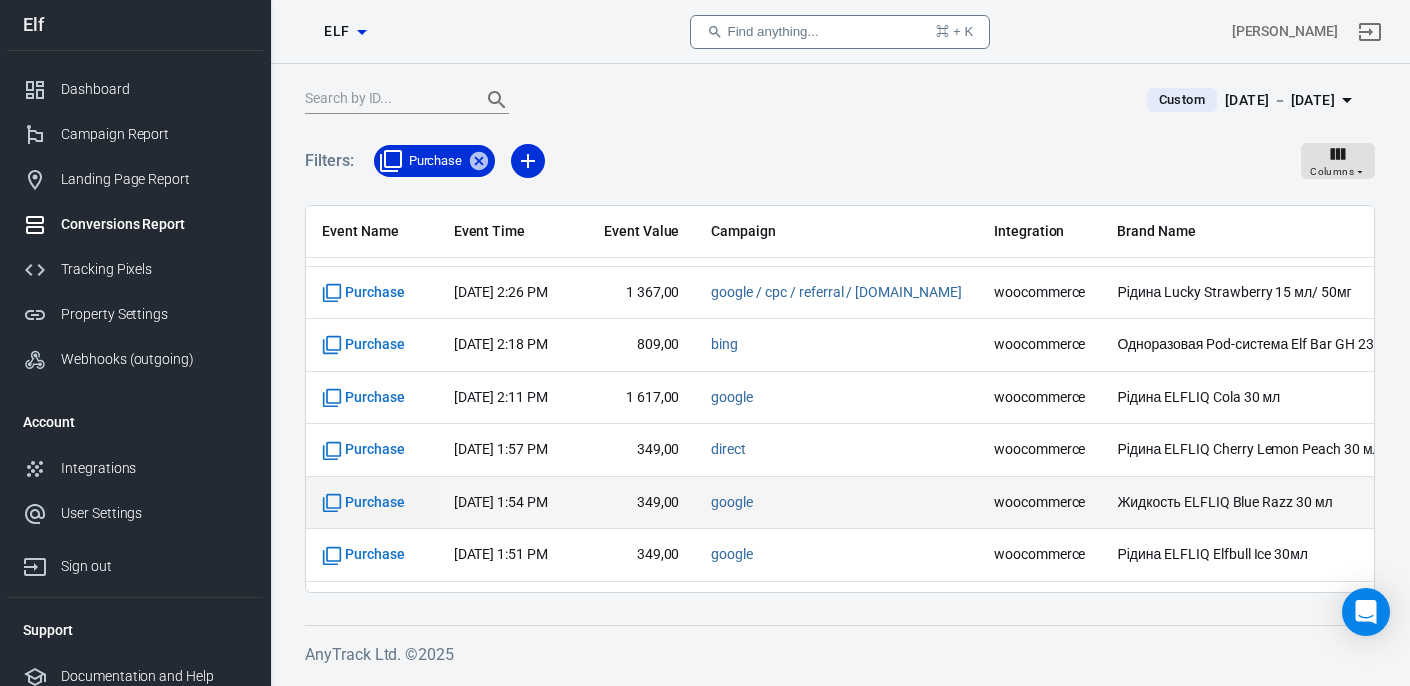 scroll, scrollTop: 6040, scrollLeft: 0, axis: vertical 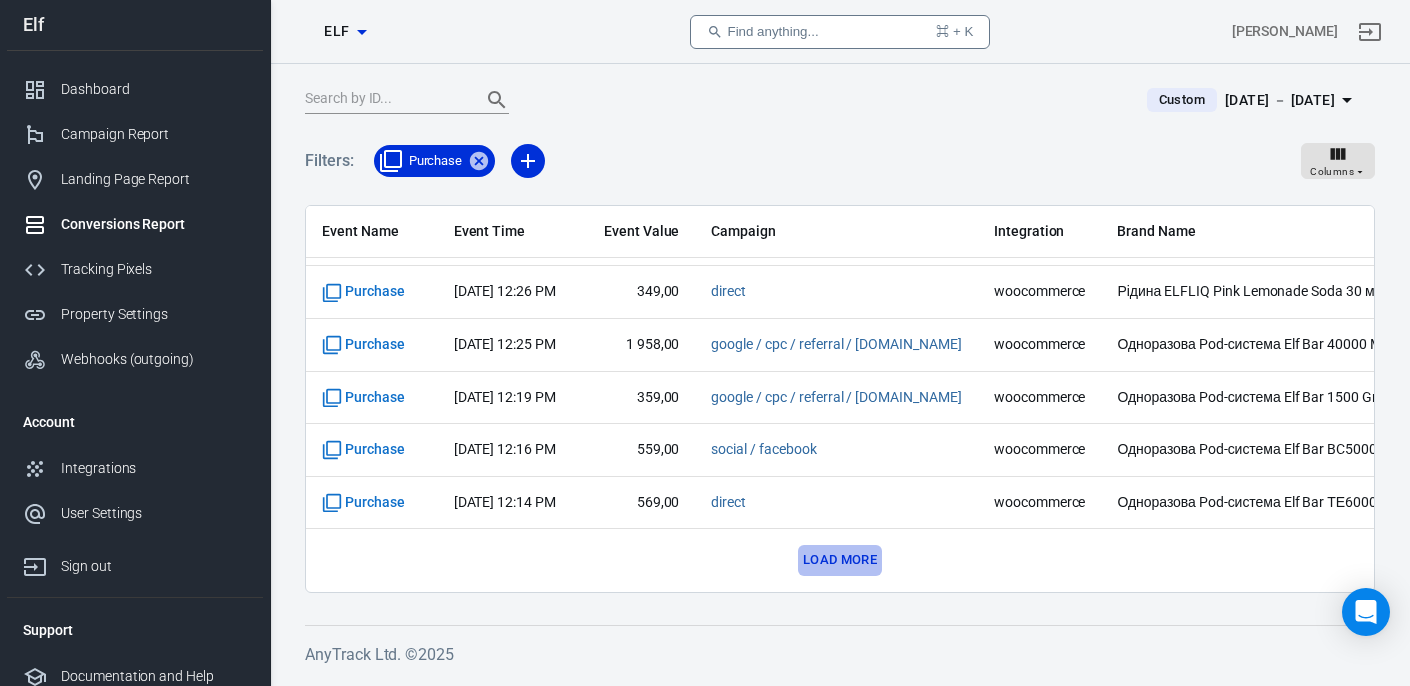 click on "Load more" at bounding box center (840, 560) 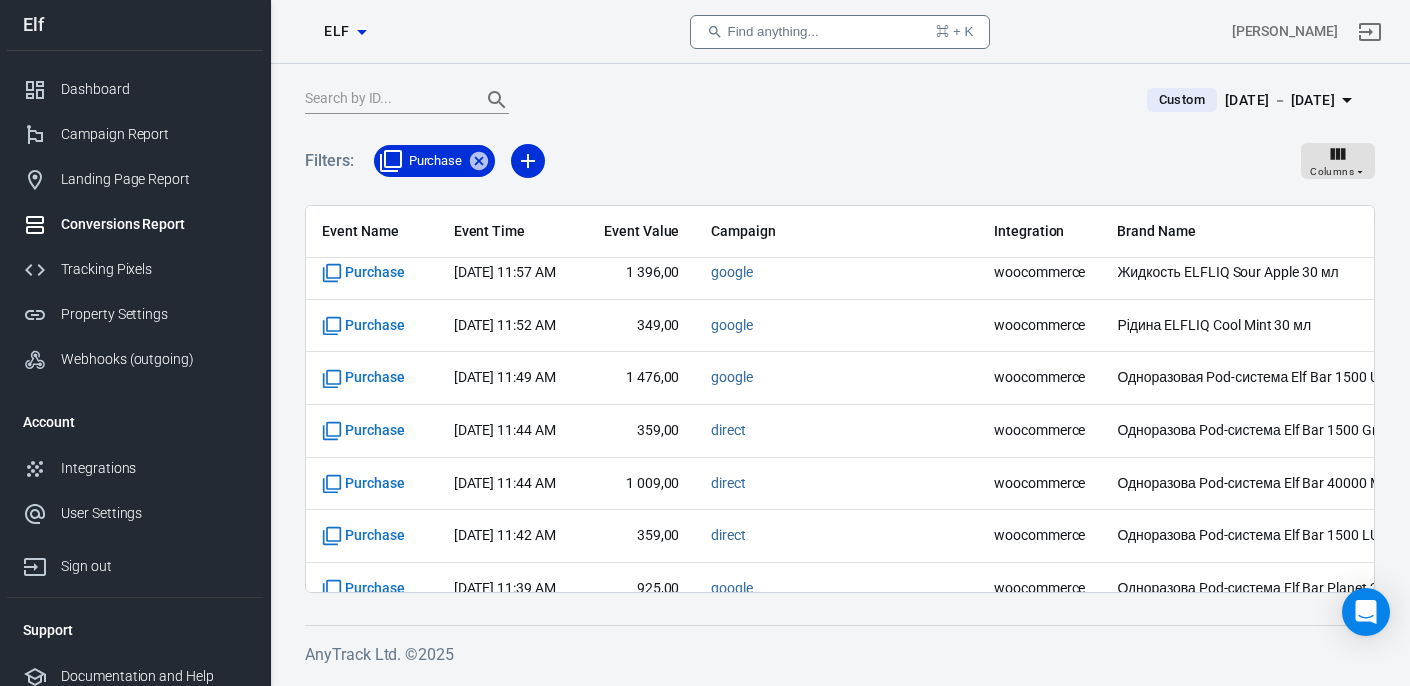 scroll, scrollTop: 7092, scrollLeft: 0, axis: vertical 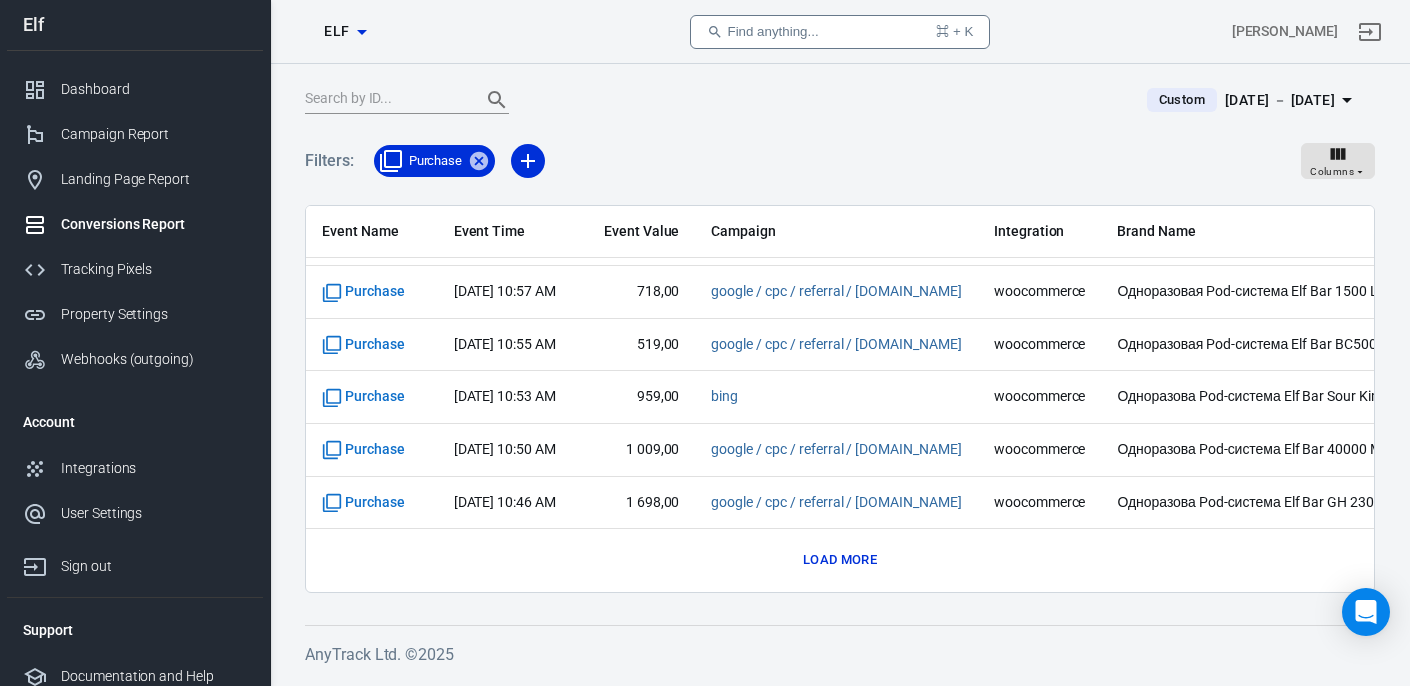click on "Load more" at bounding box center [840, 560] 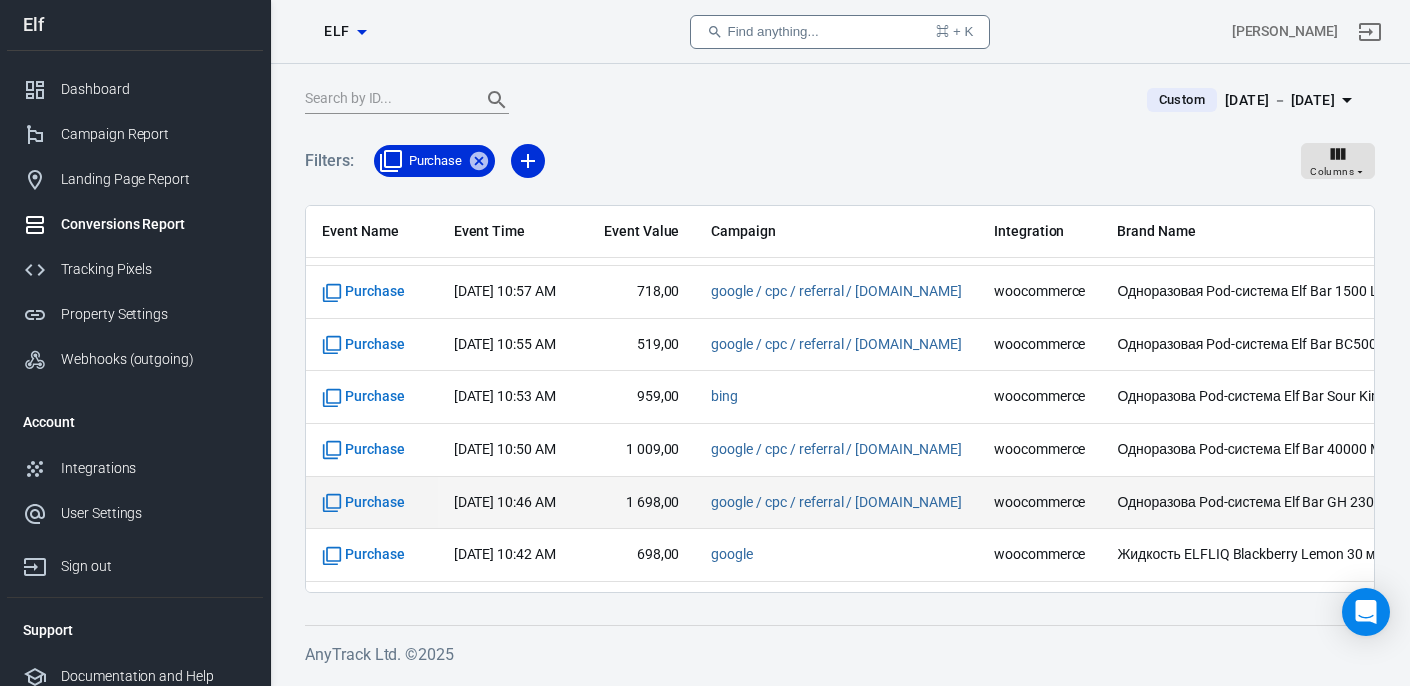 scroll, scrollTop: 8144, scrollLeft: 0, axis: vertical 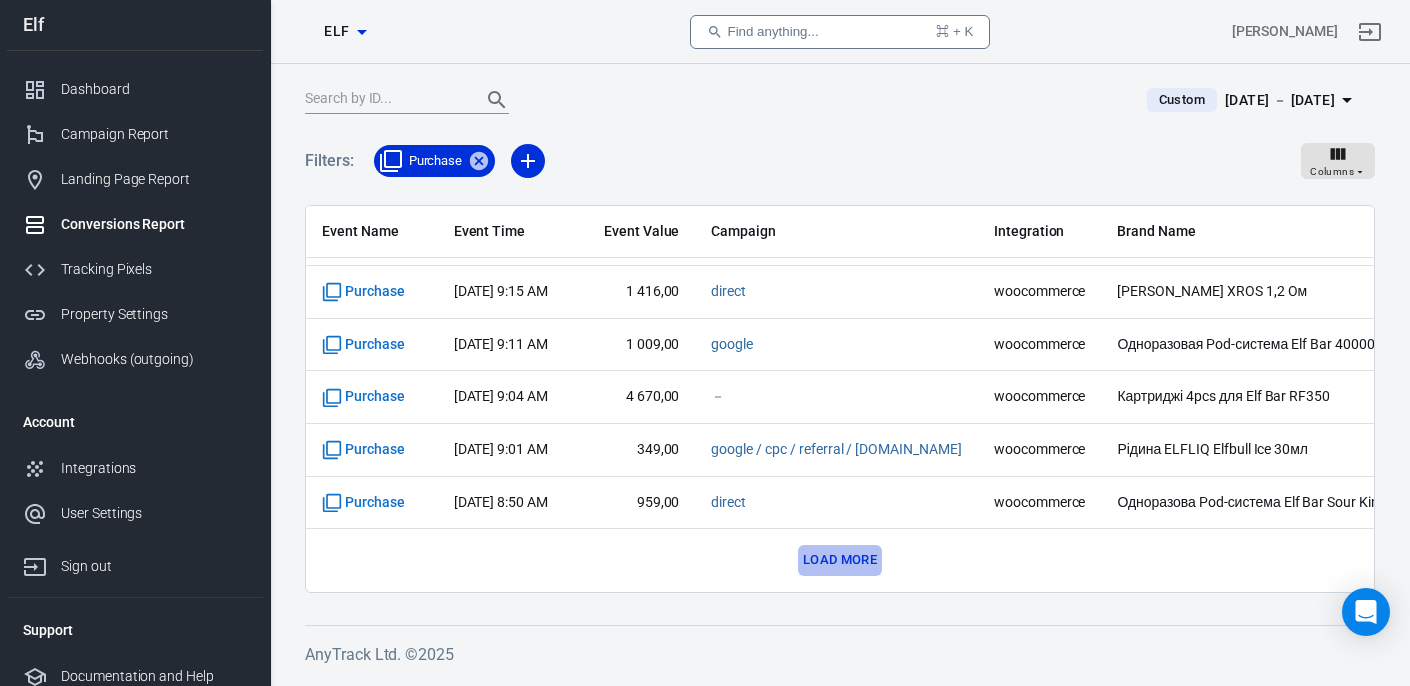 click on "Load more" at bounding box center [840, 560] 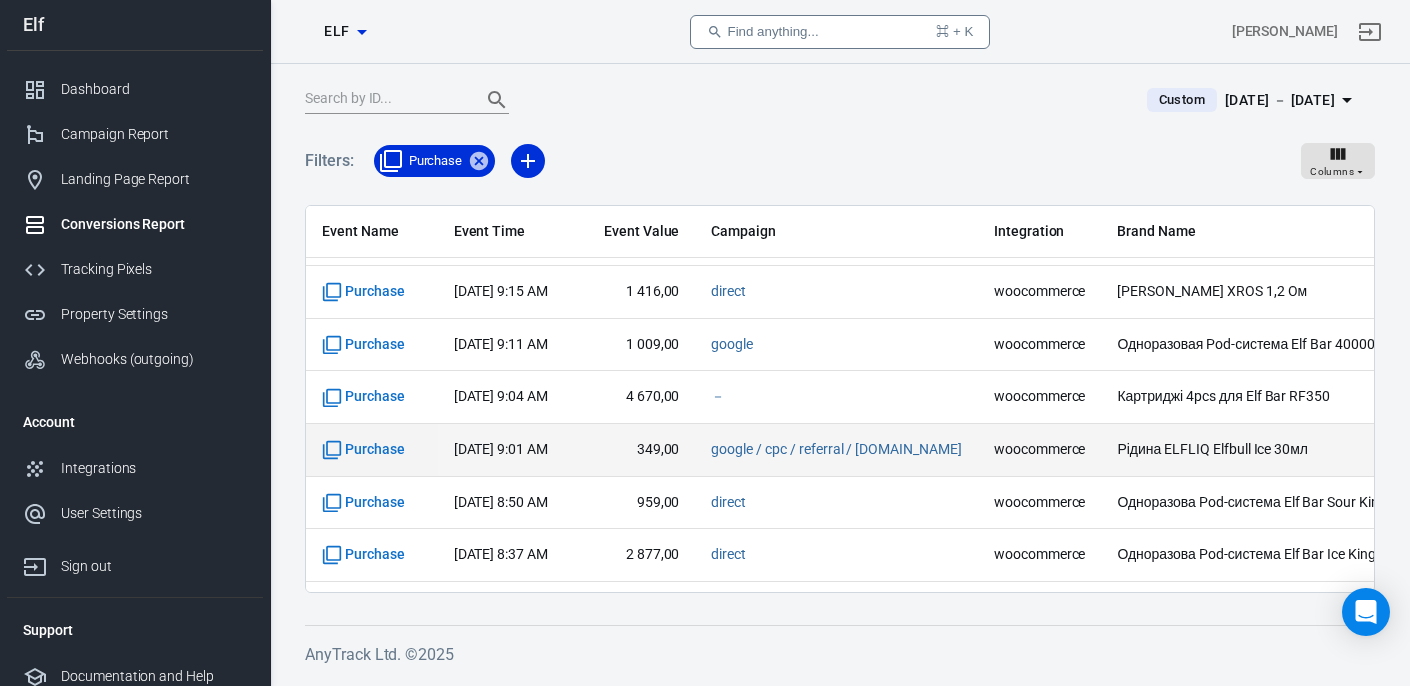 scroll, scrollTop: 9196, scrollLeft: 0, axis: vertical 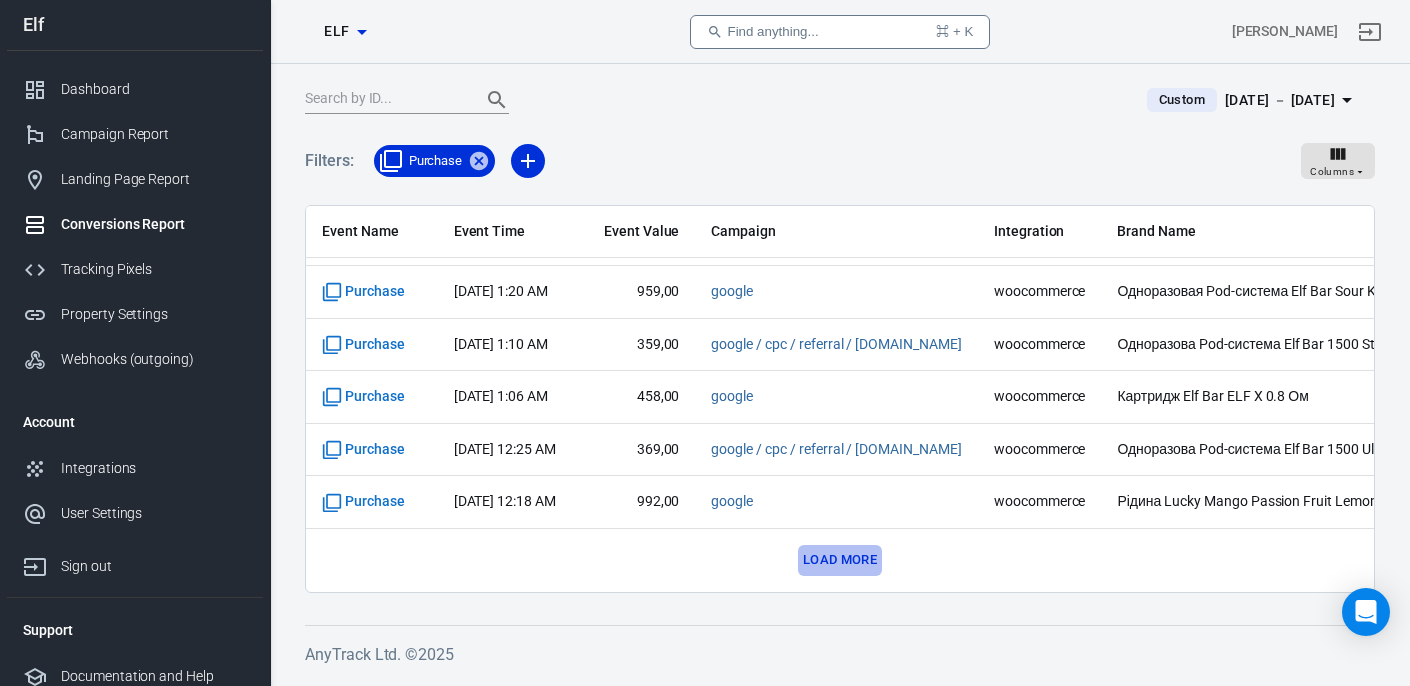 click on "Load more" at bounding box center [840, 560] 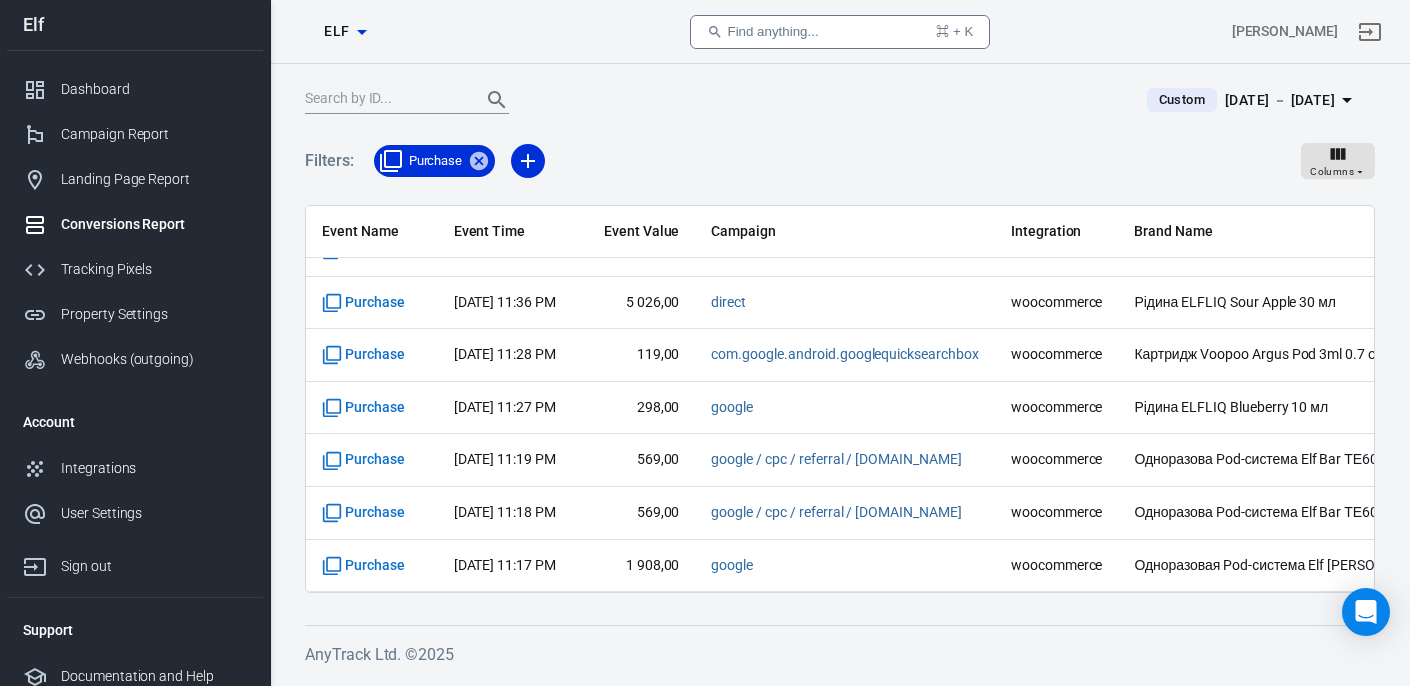 scroll, scrollTop: 2673, scrollLeft: 0, axis: vertical 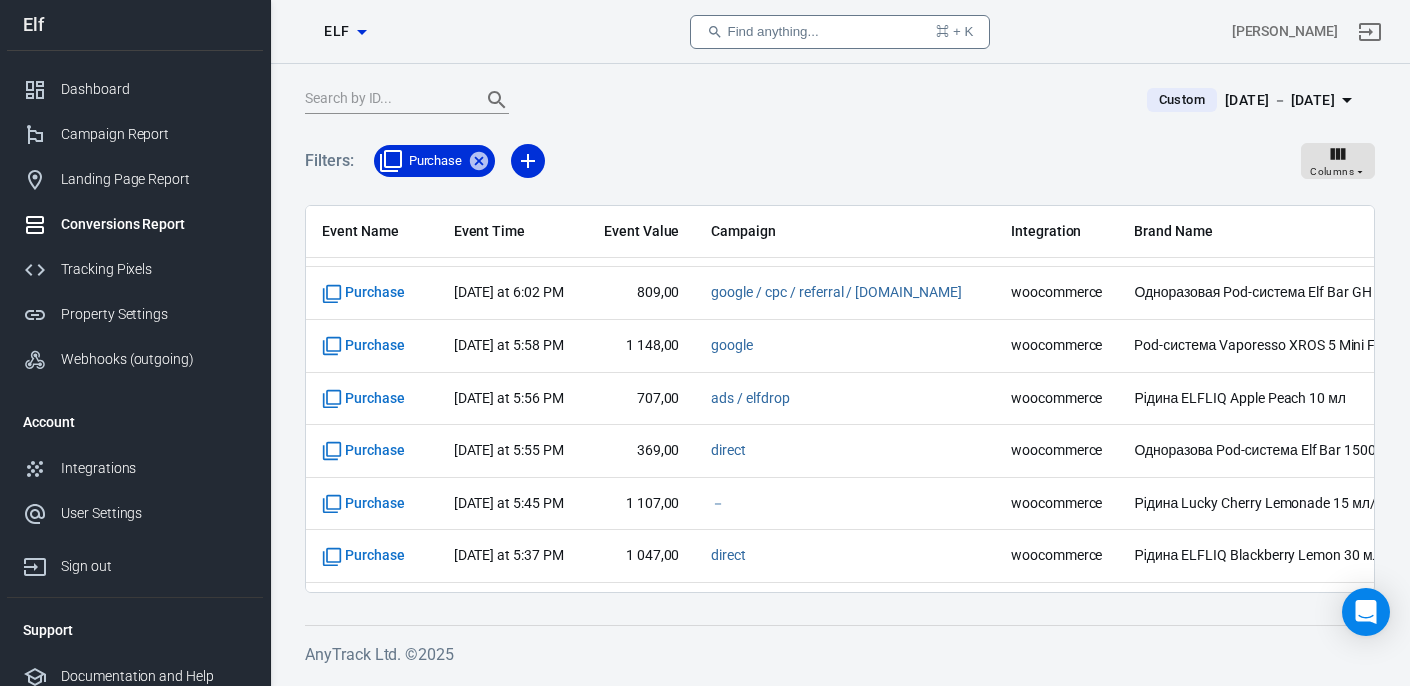 click on "[DATE] － [DATE]" at bounding box center (1280, 100) 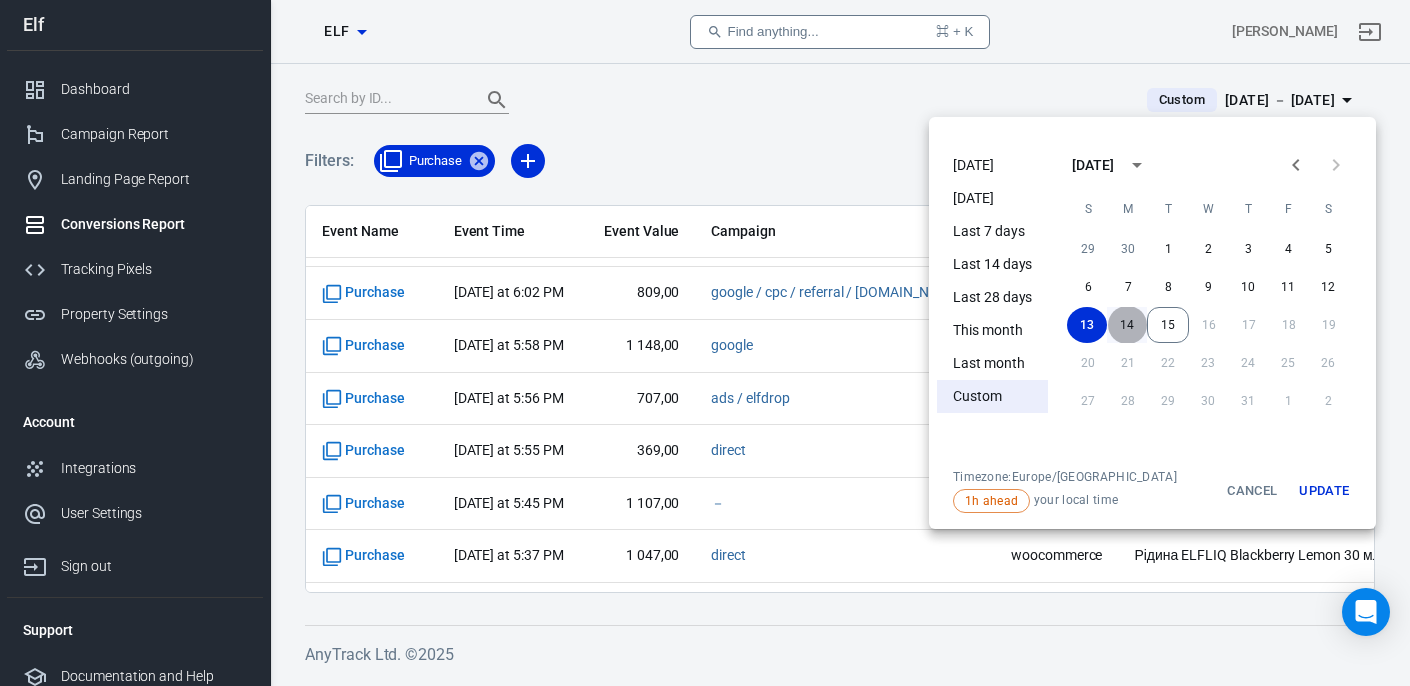 click on "14" at bounding box center (1127, 325) 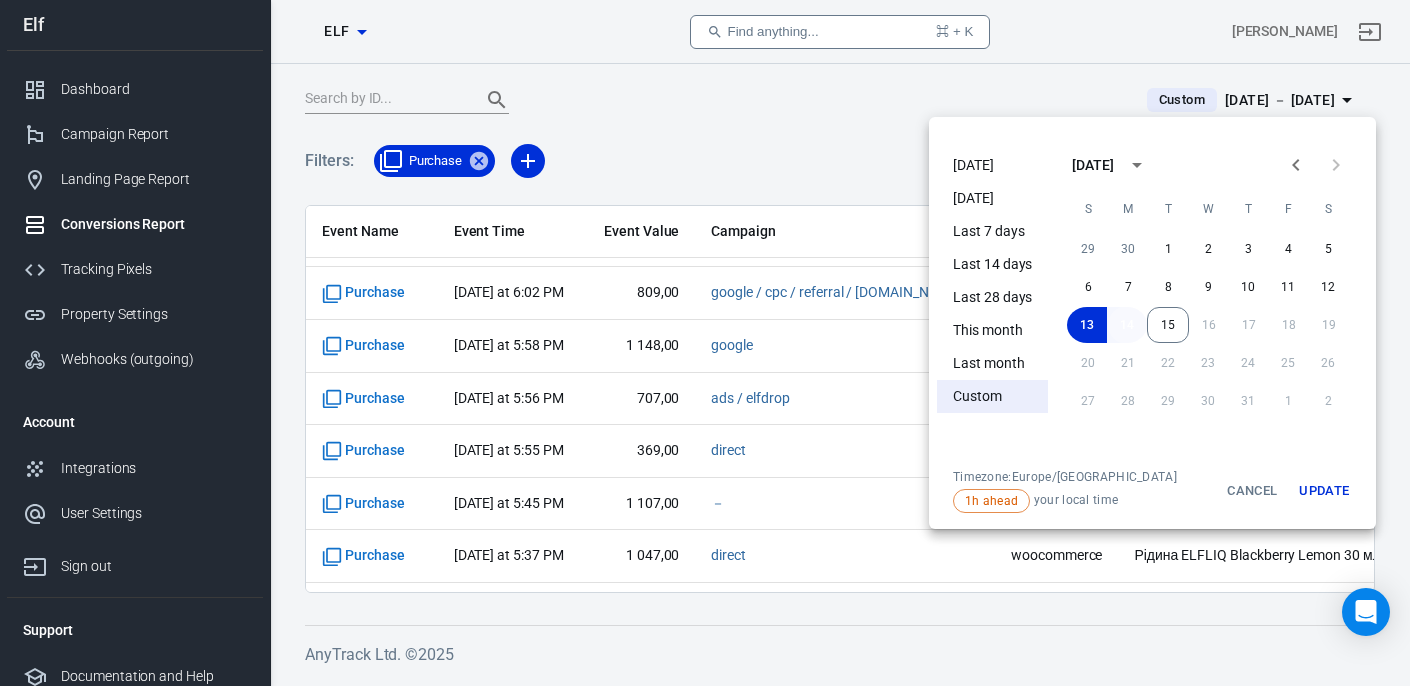 click on "14" at bounding box center [1127, 325] 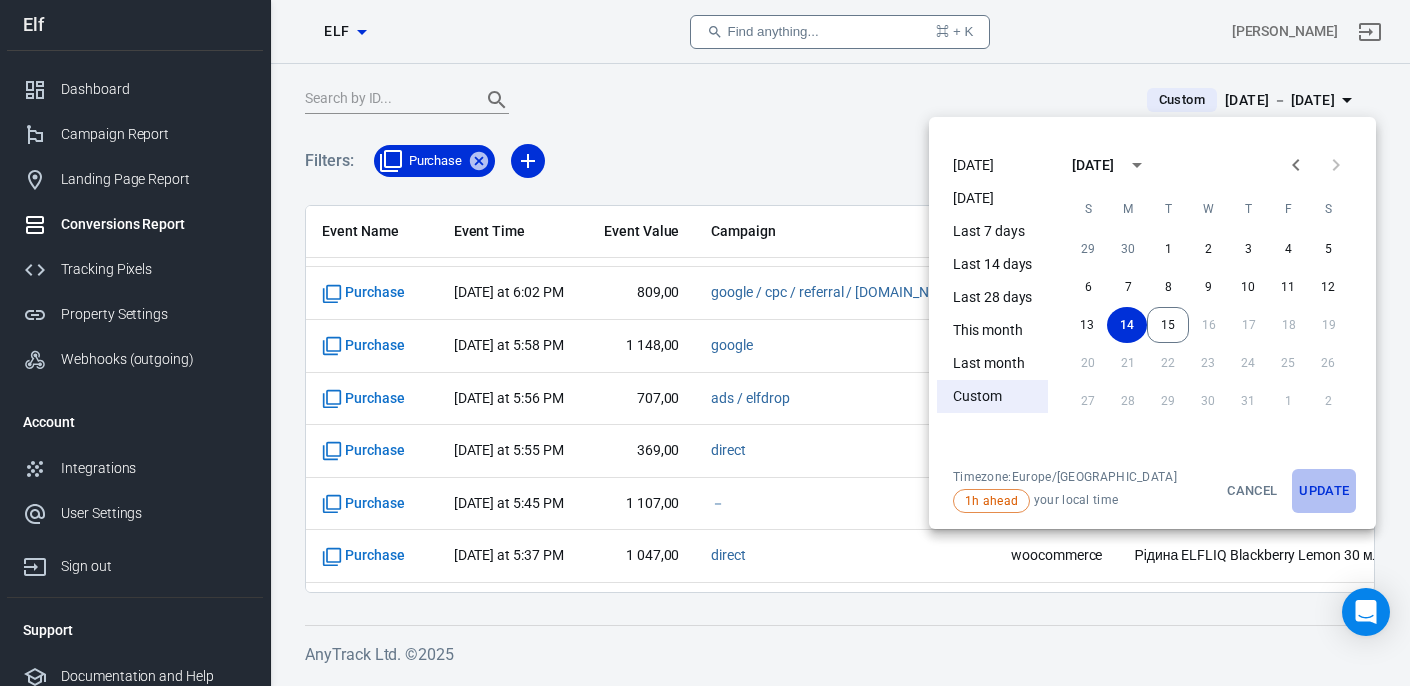 click on "Update" at bounding box center (1324, 491) 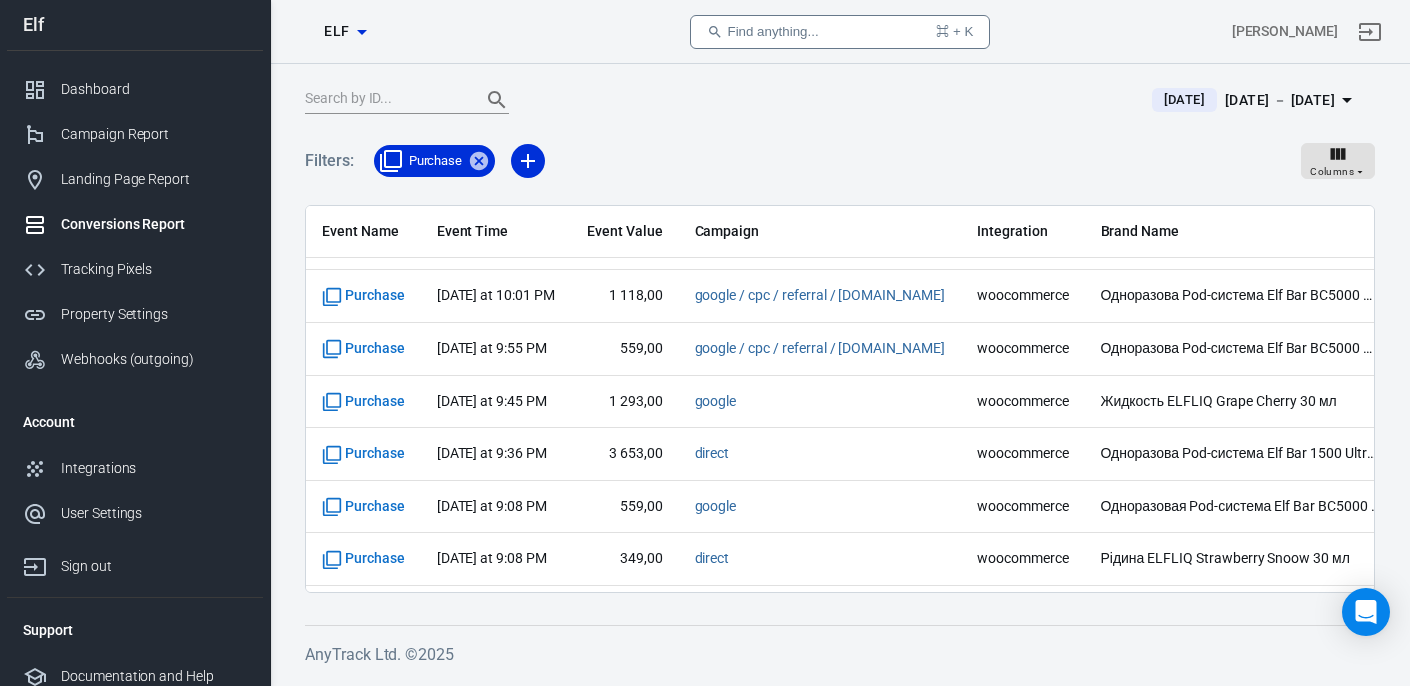 scroll, scrollTop: 781, scrollLeft: 0, axis: vertical 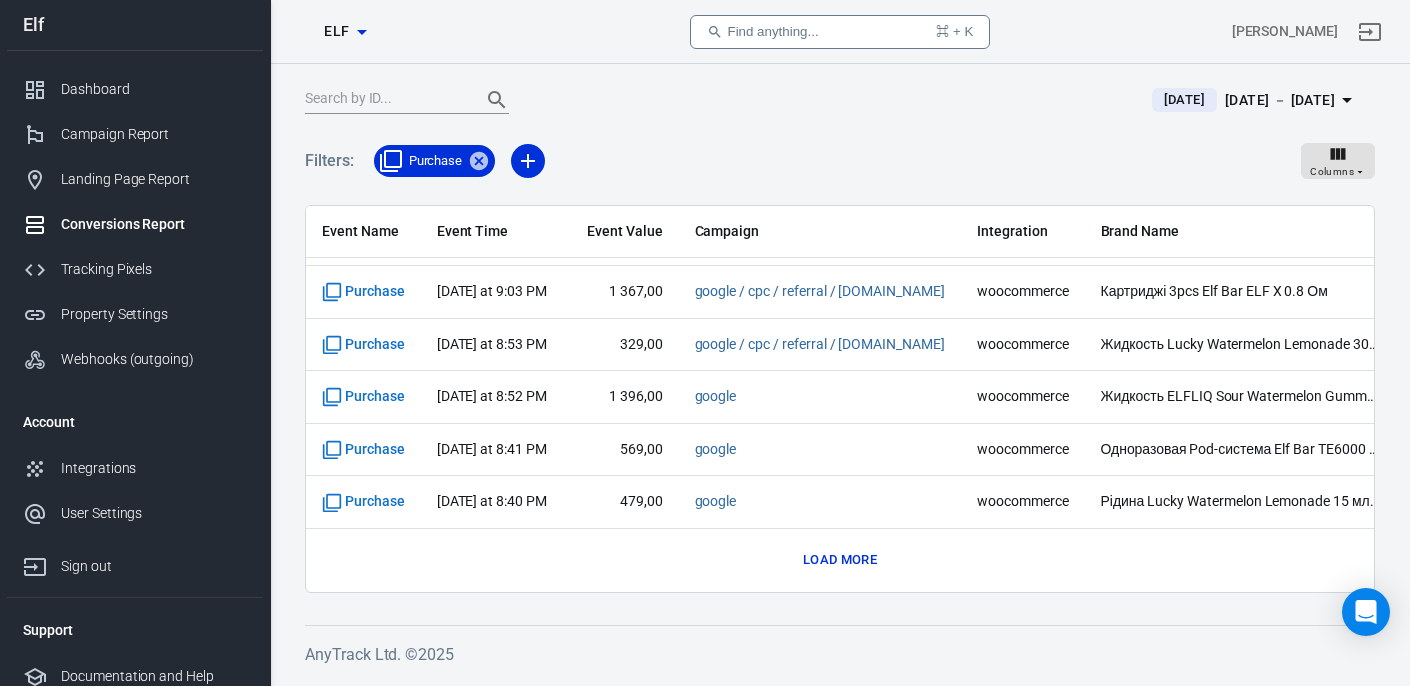 click on "Load more" at bounding box center (840, 560) 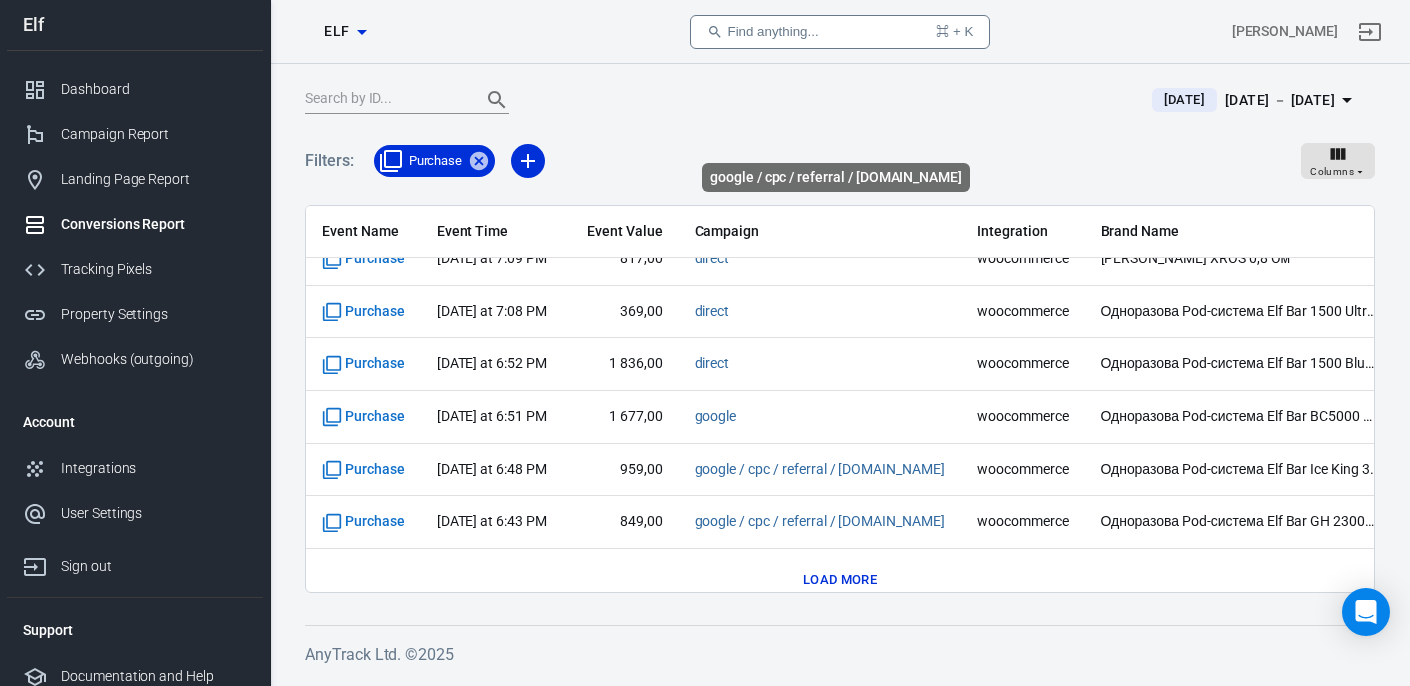 scroll, scrollTop: 1833, scrollLeft: 0, axis: vertical 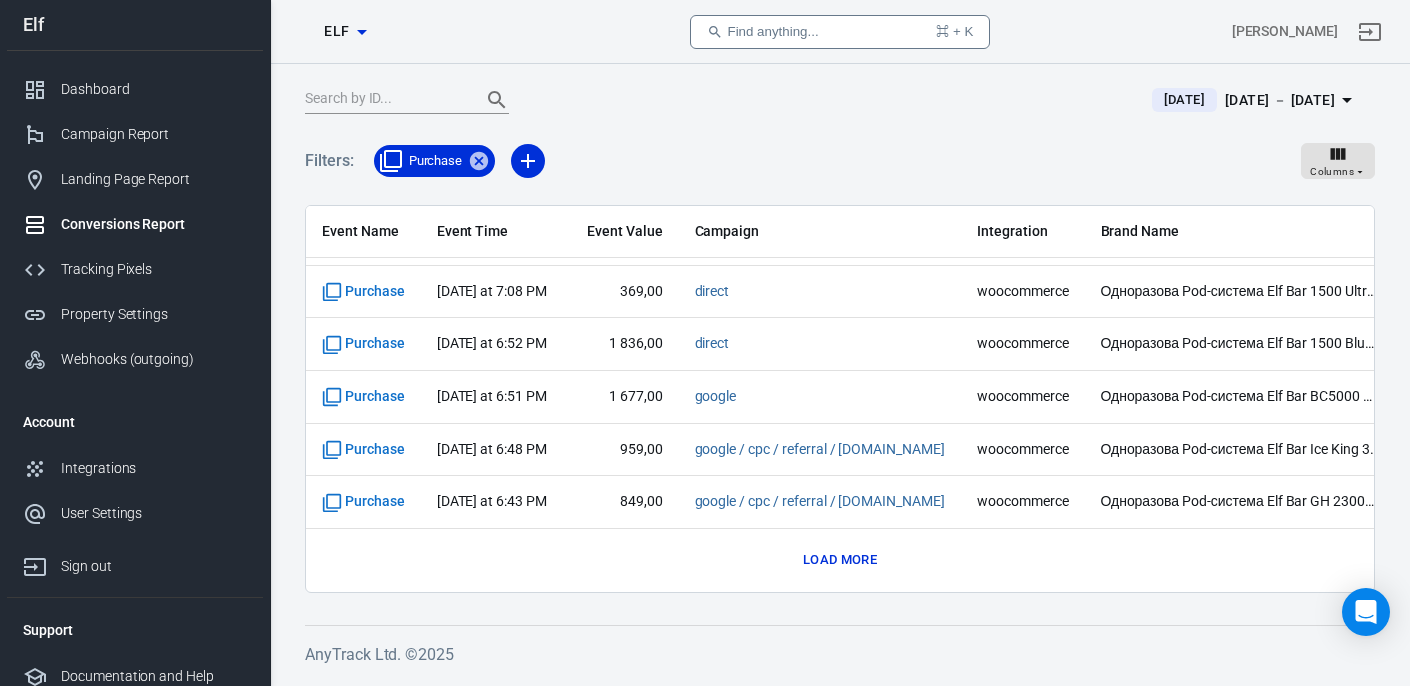 click on "Load more" at bounding box center (840, 560) 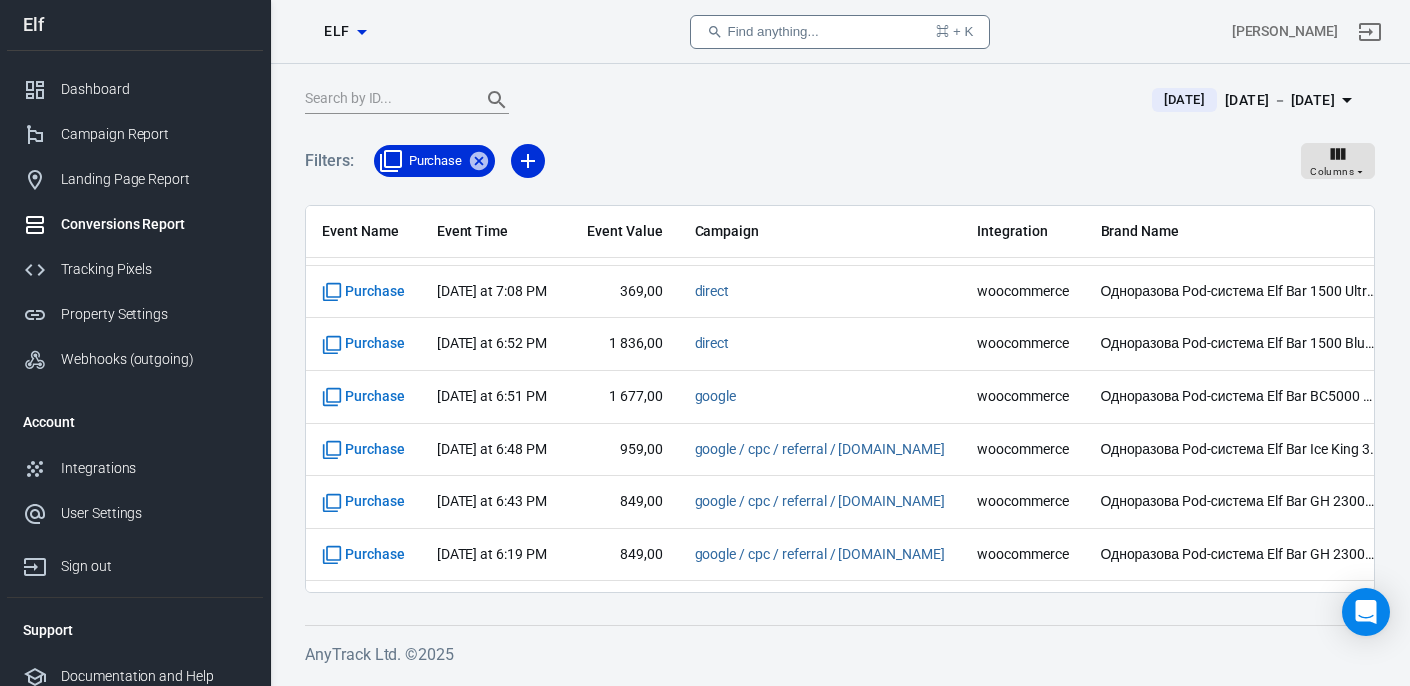 scroll, scrollTop: 2885, scrollLeft: 0, axis: vertical 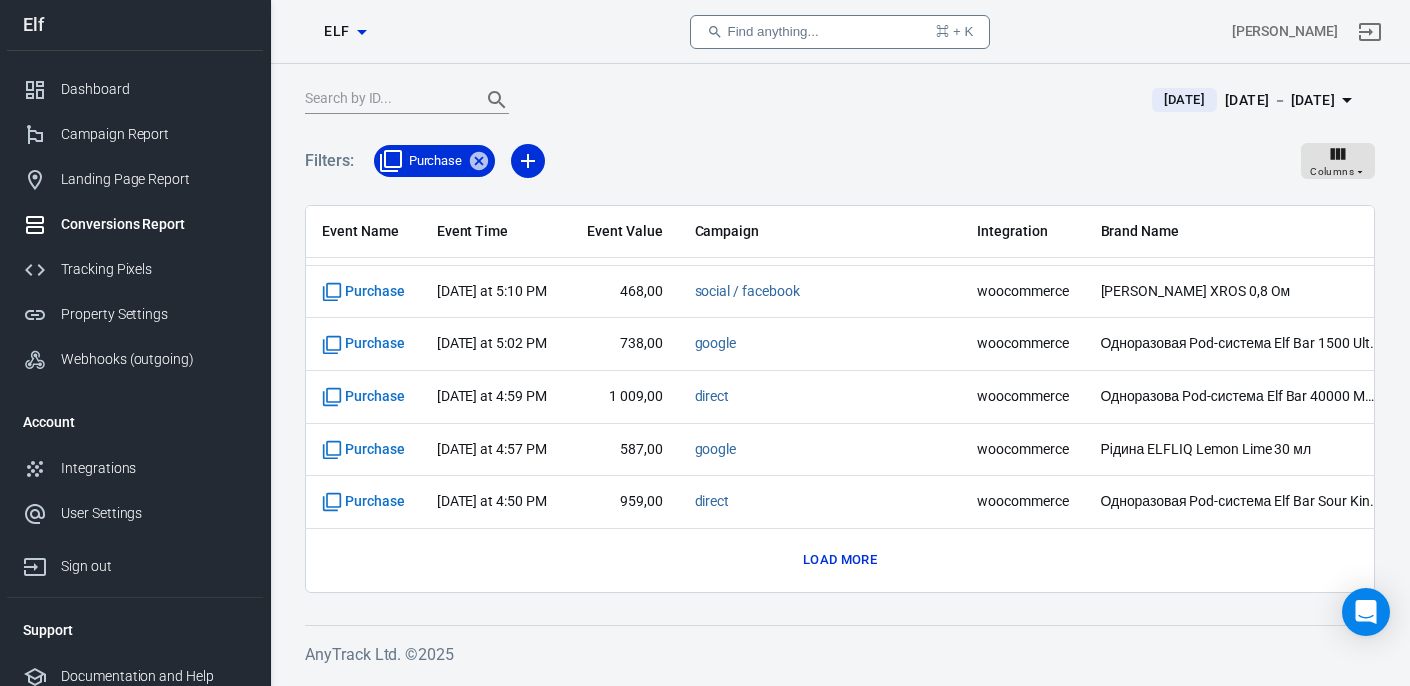 click on "Load more" at bounding box center (840, 560) 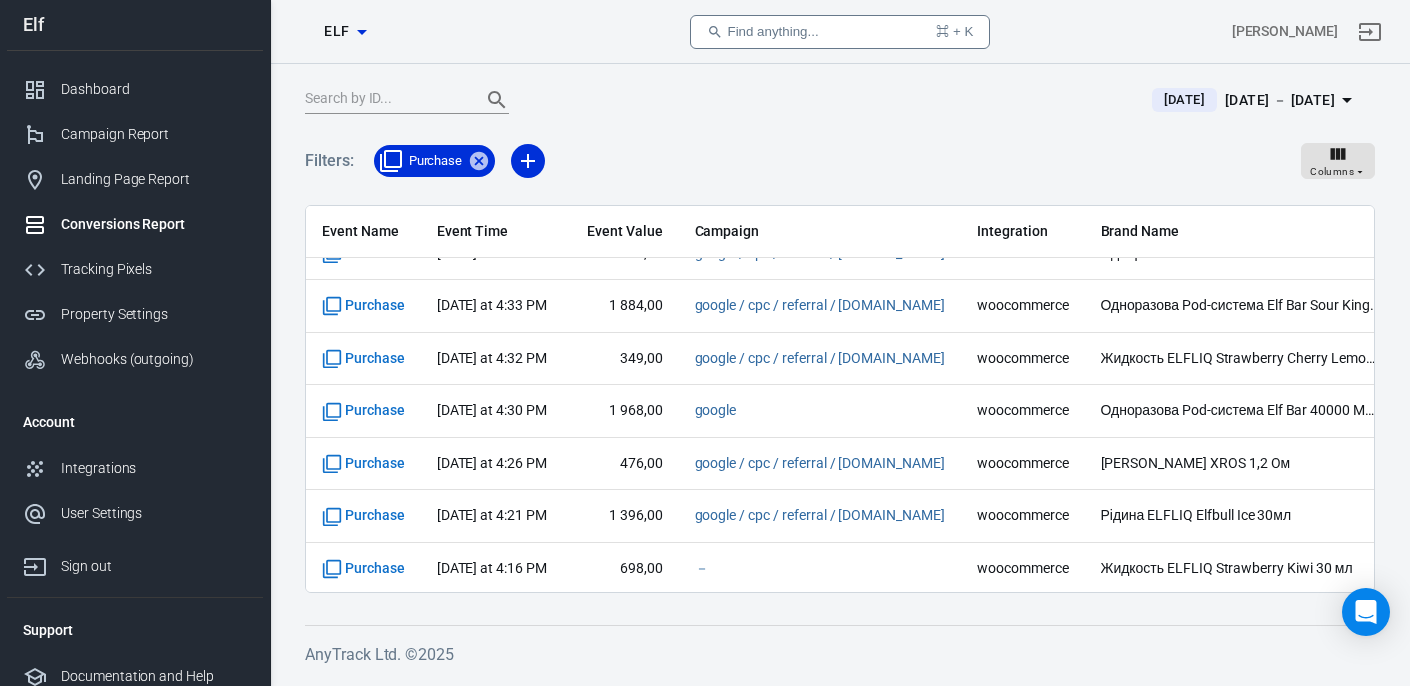 scroll, scrollTop: 3937, scrollLeft: 0, axis: vertical 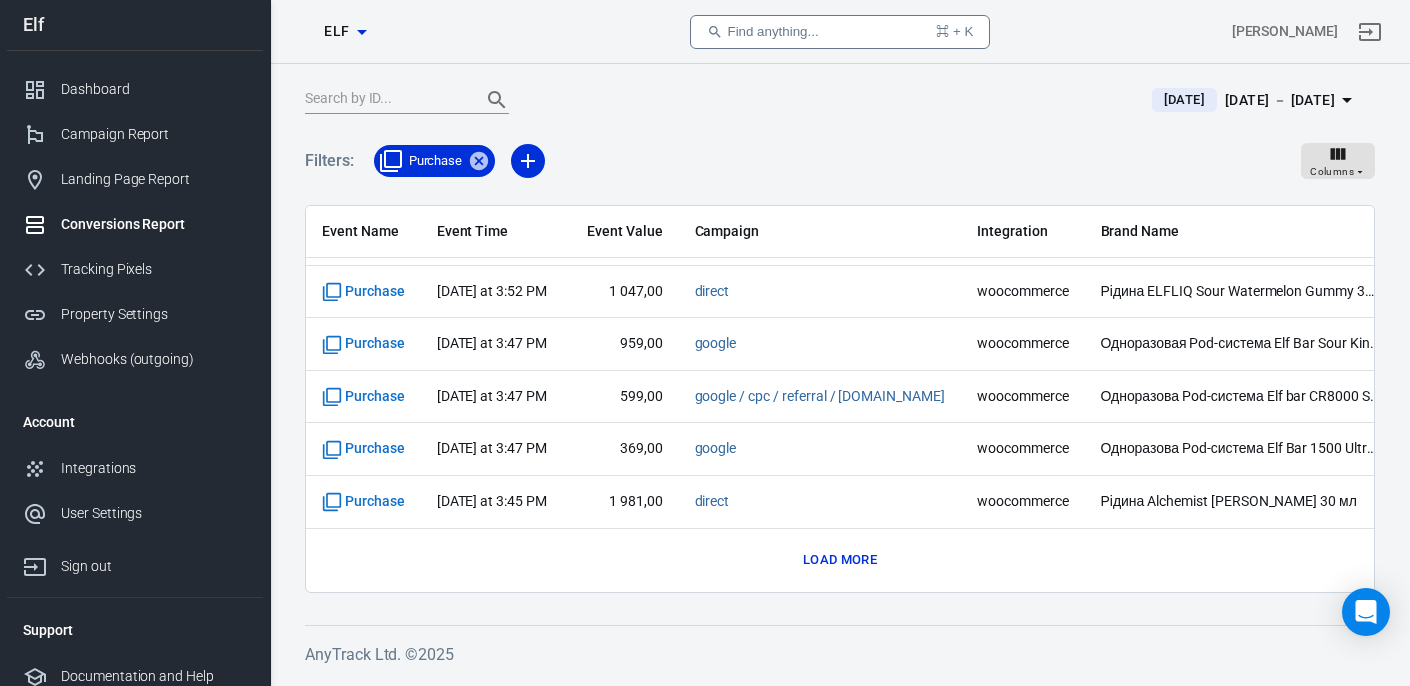 click on "Load more" at bounding box center (840, 560) 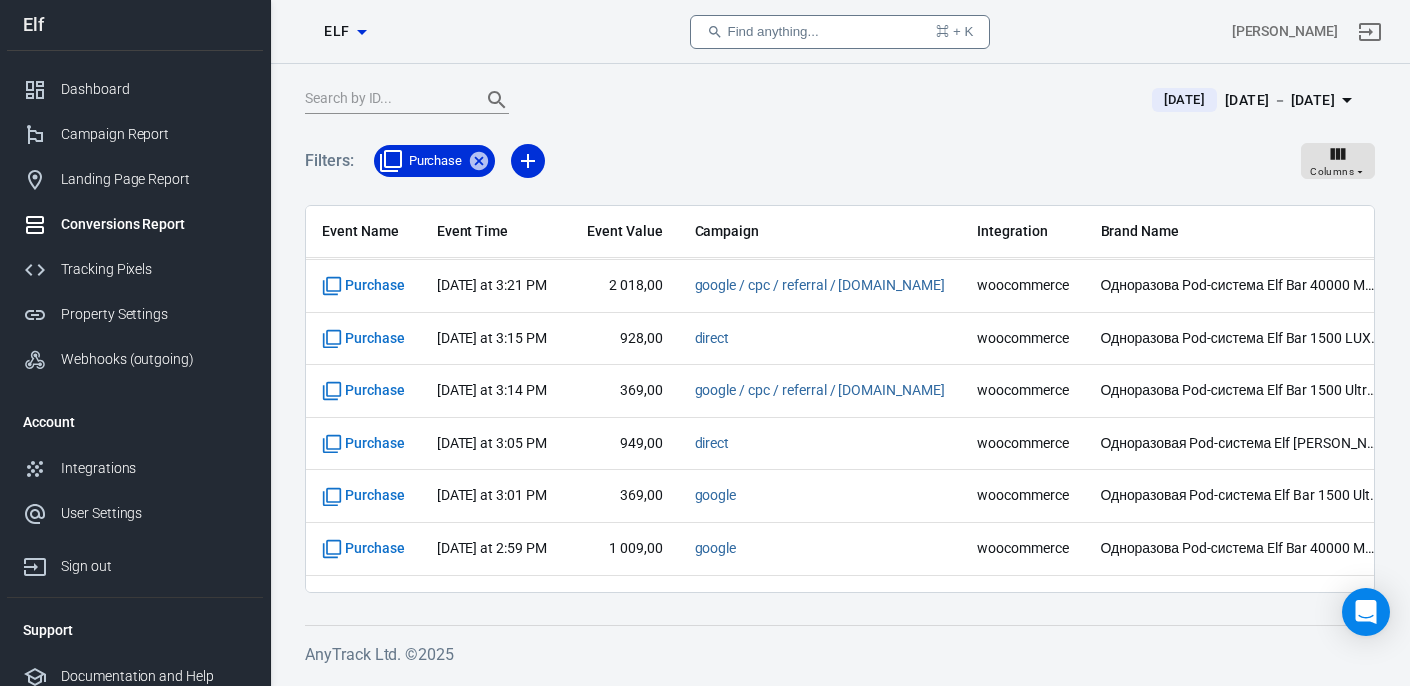 scroll, scrollTop: 4988, scrollLeft: 0, axis: vertical 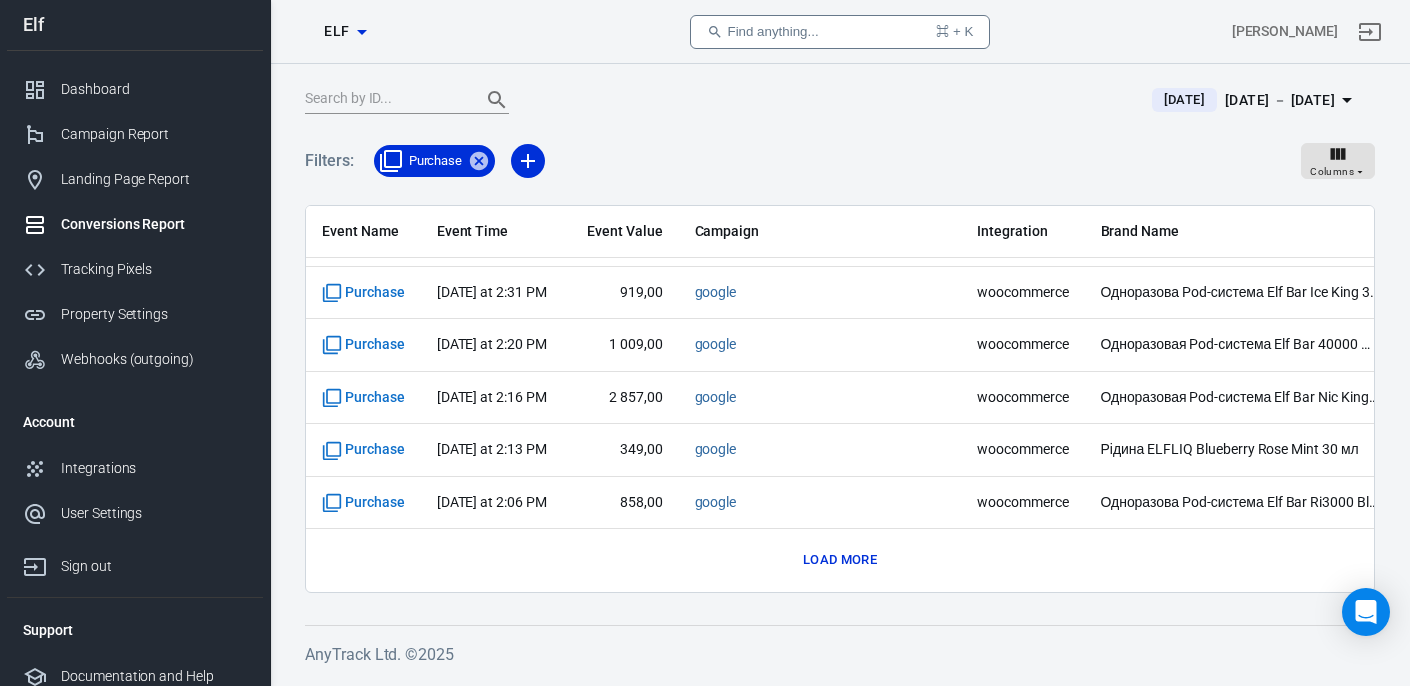 click on "Load more" at bounding box center [840, 560] 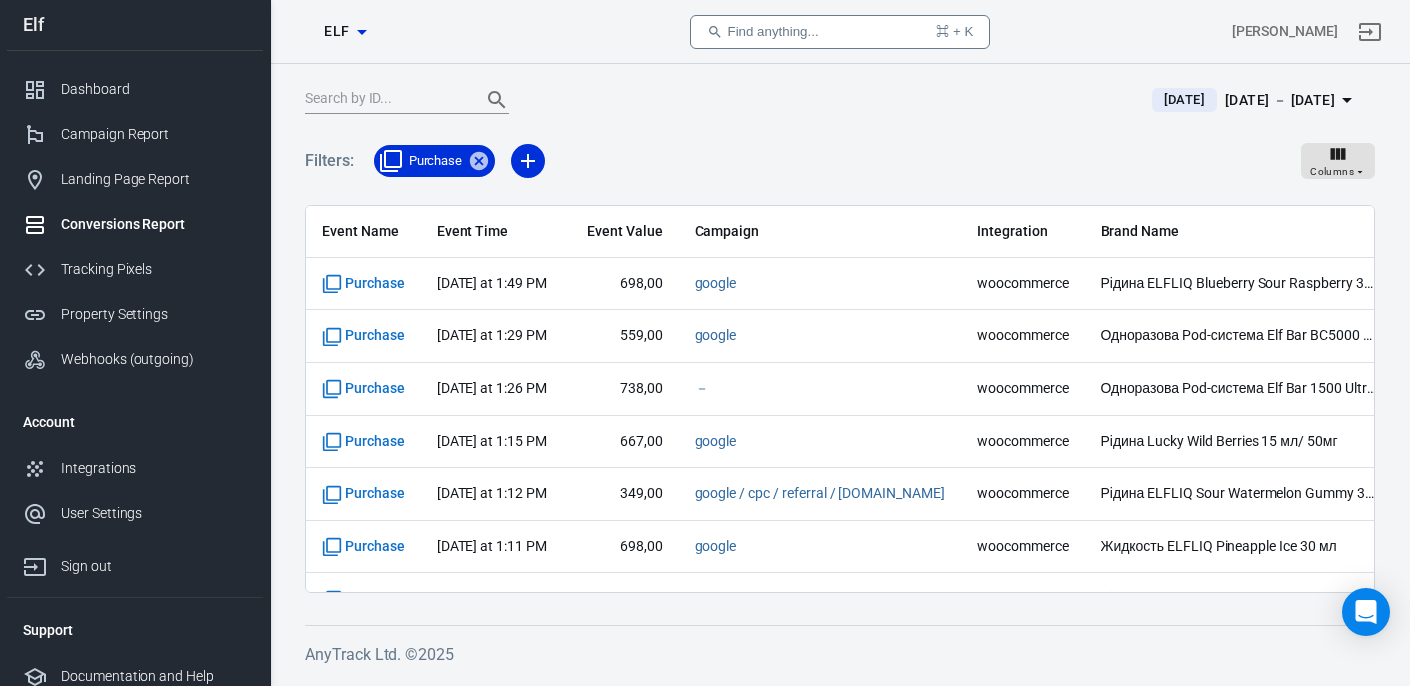 scroll, scrollTop: 6040, scrollLeft: 0, axis: vertical 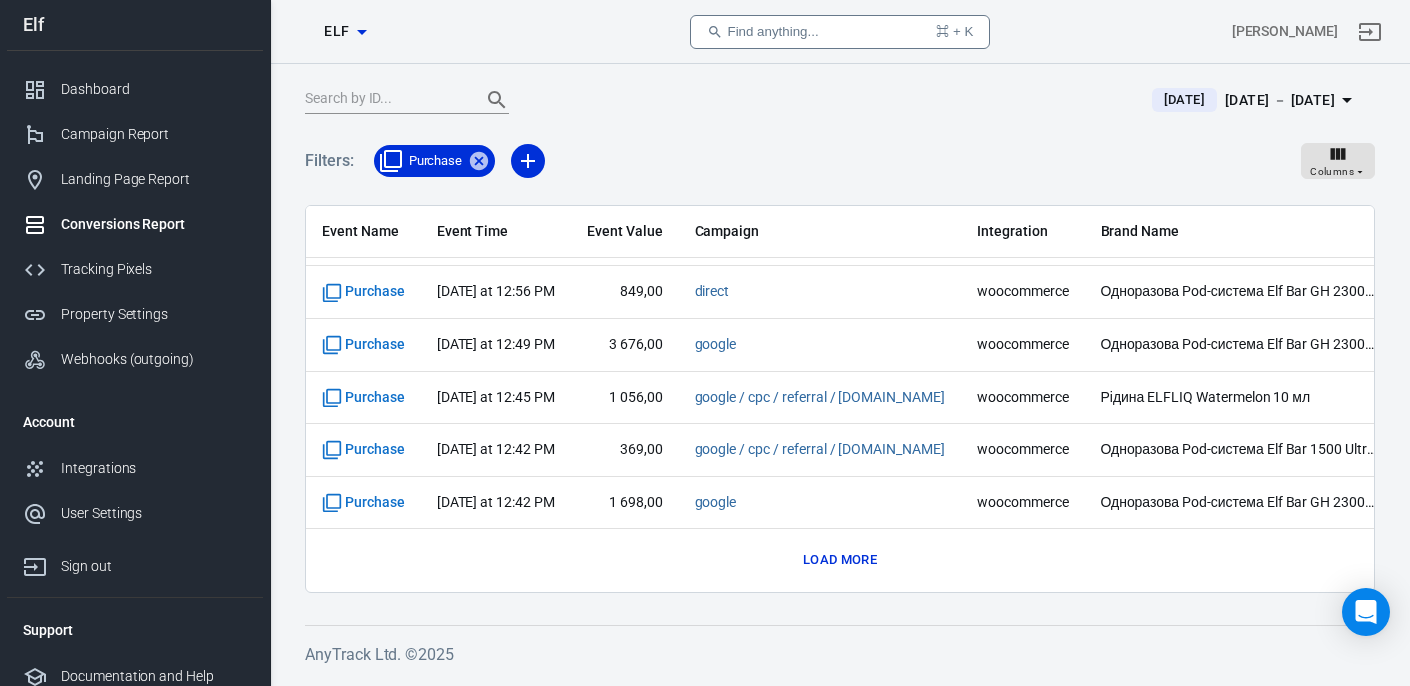 click on "Load more" at bounding box center [840, 560] 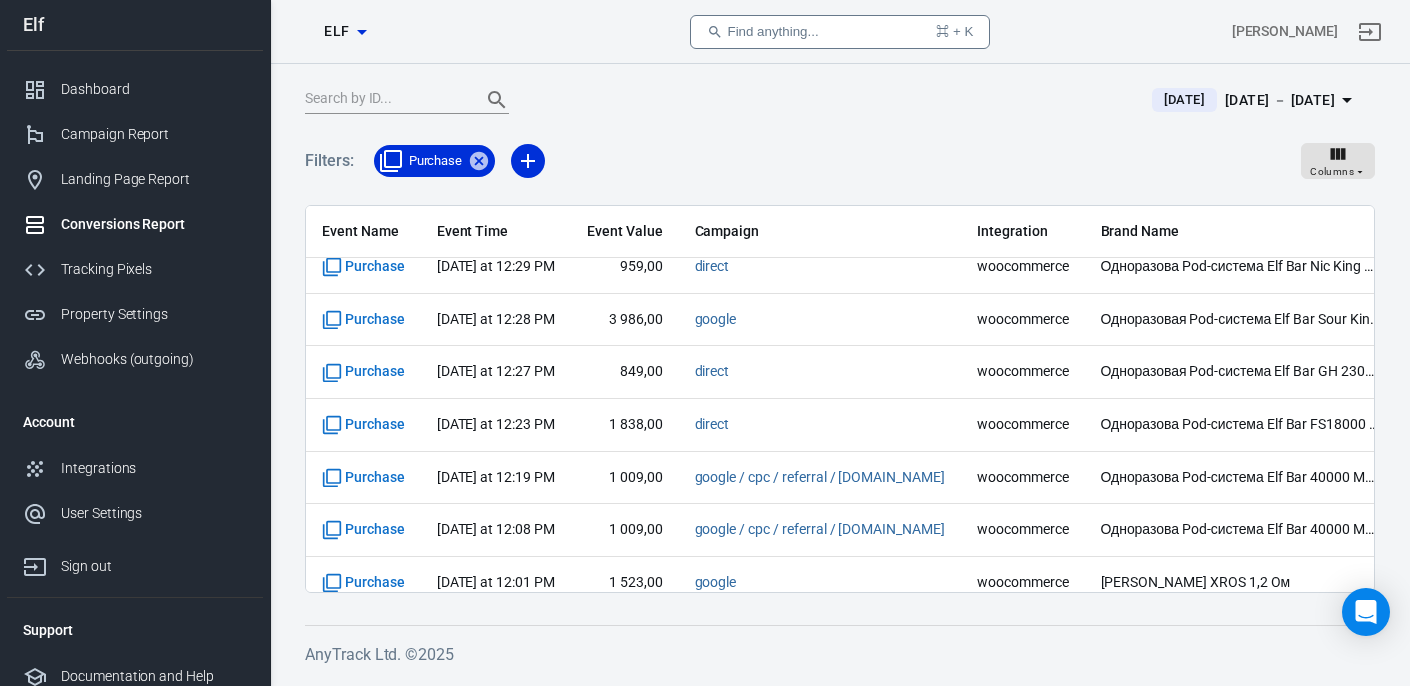 scroll, scrollTop: 7092, scrollLeft: 0, axis: vertical 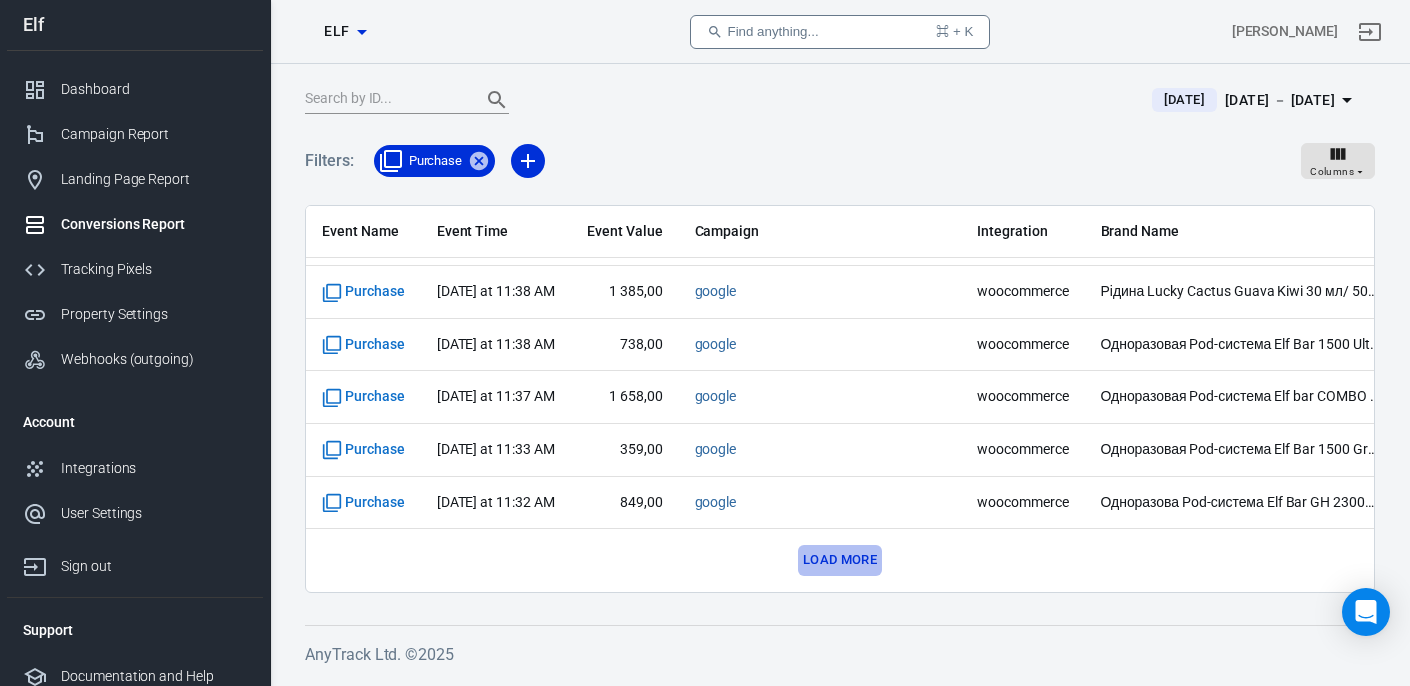 click on "Load more" at bounding box center (840, 560) 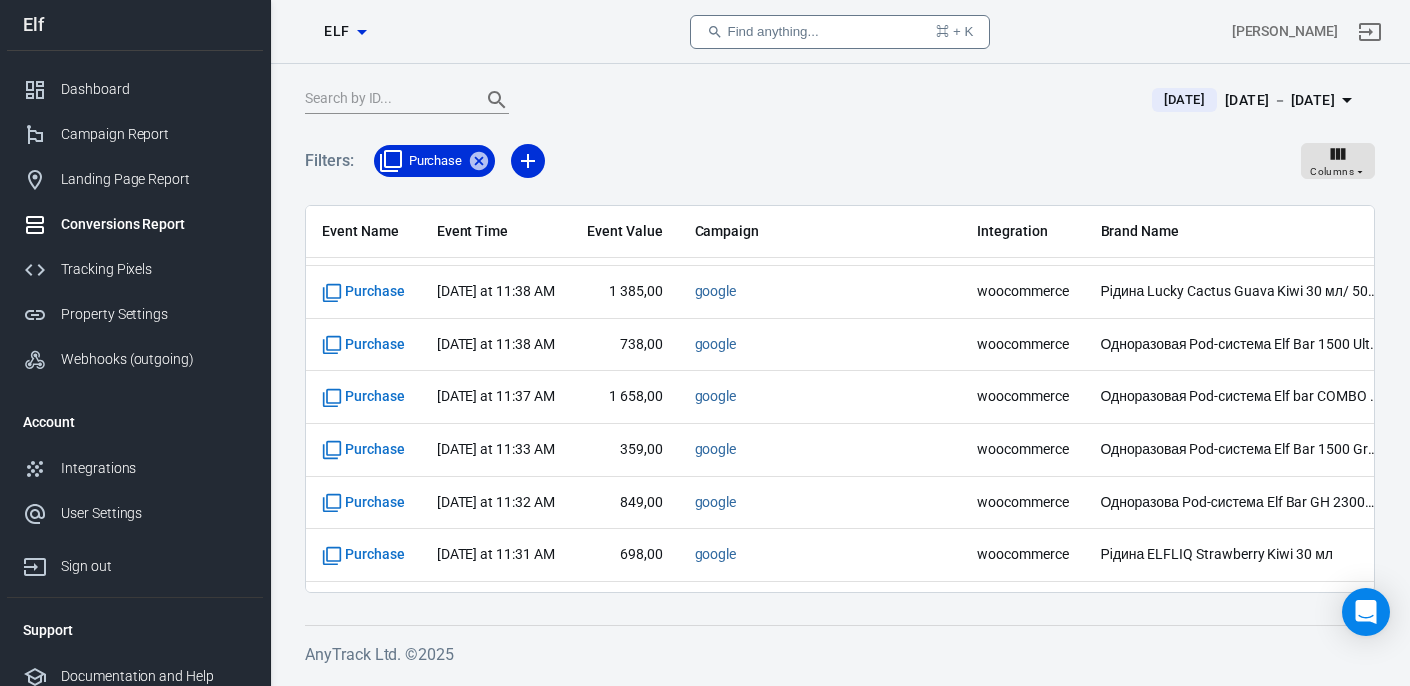 scroll, scrollTop: 8144, scrollLeft: 0, axis: vertical 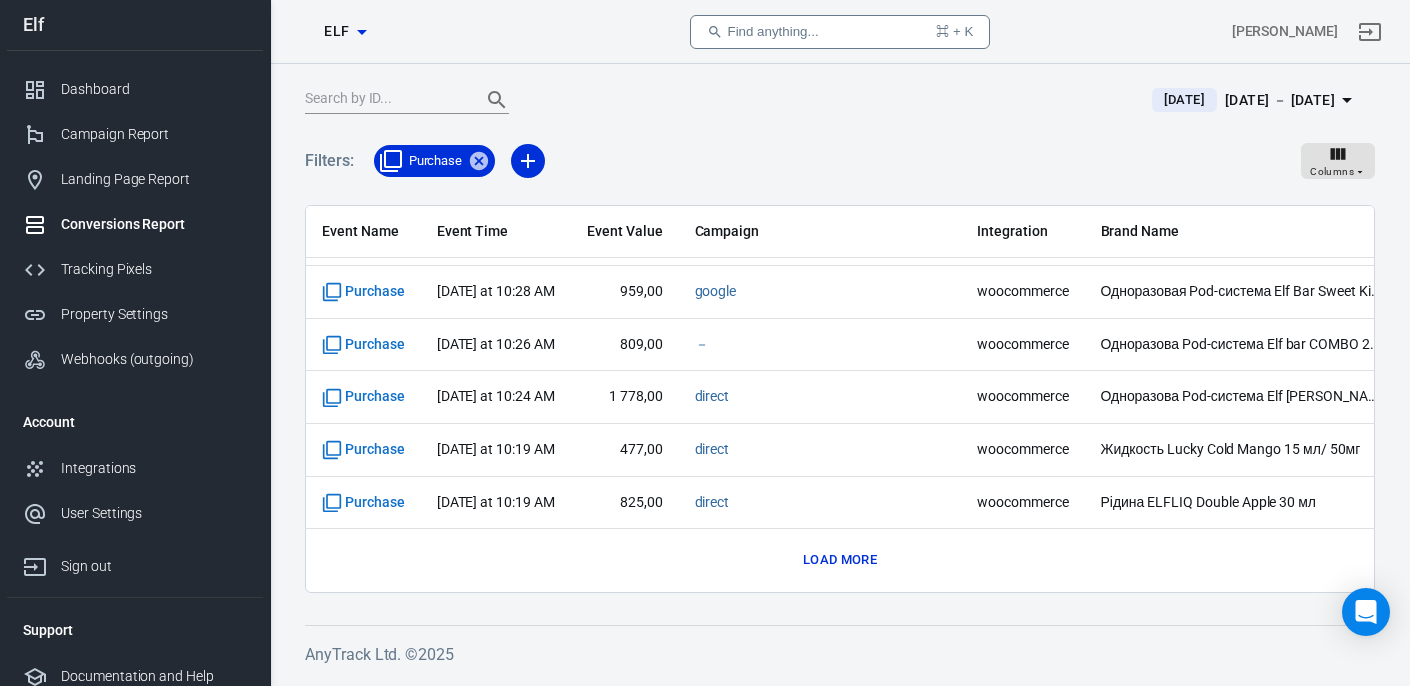 click on "Load more" at bounding box center (840, 560) 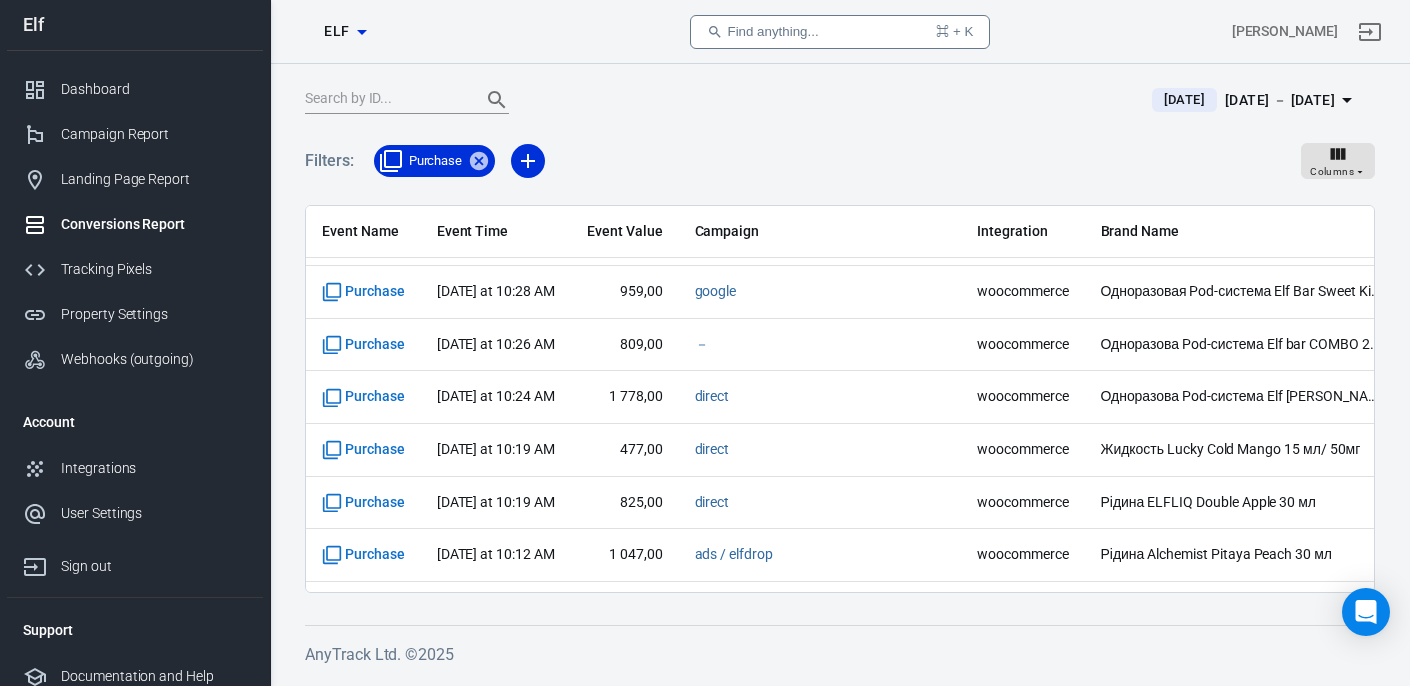 scroll, scrollTop: 9196, scrollLeft: 0, axis: vertical 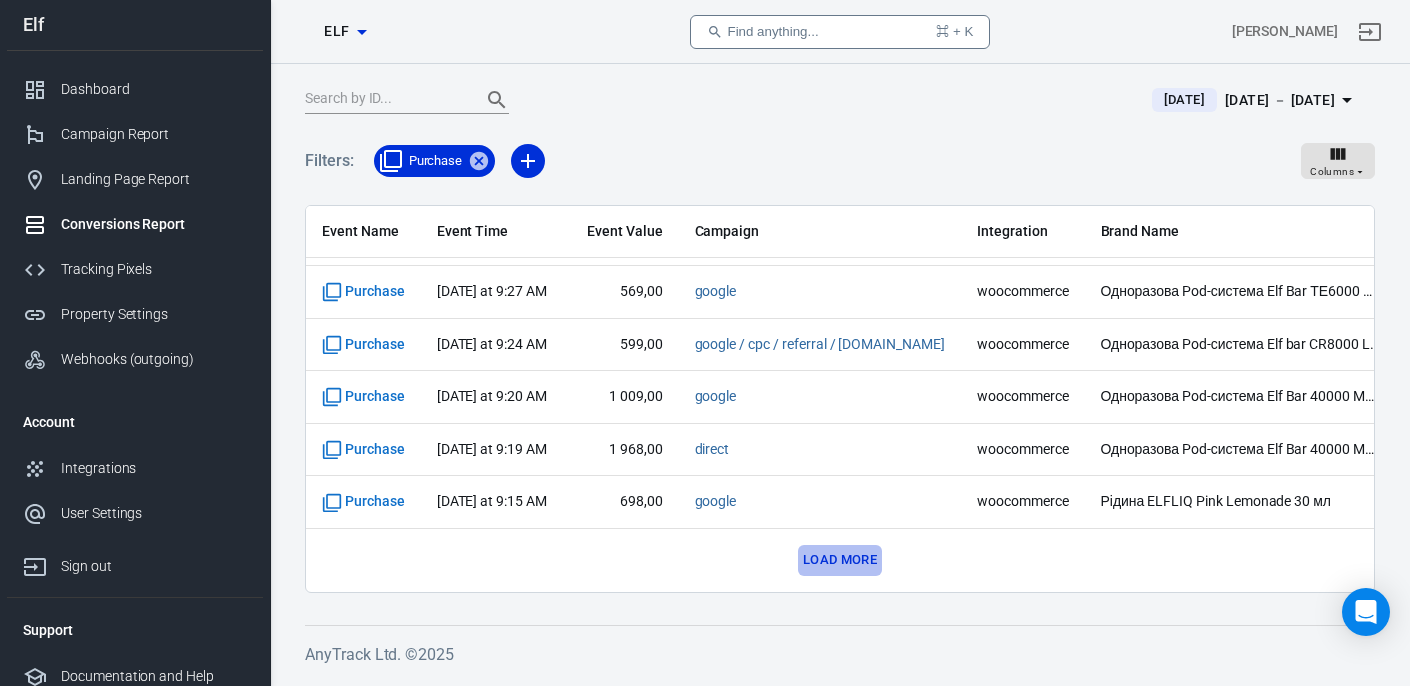 click on "Load more" at bounding box center (840, 560) 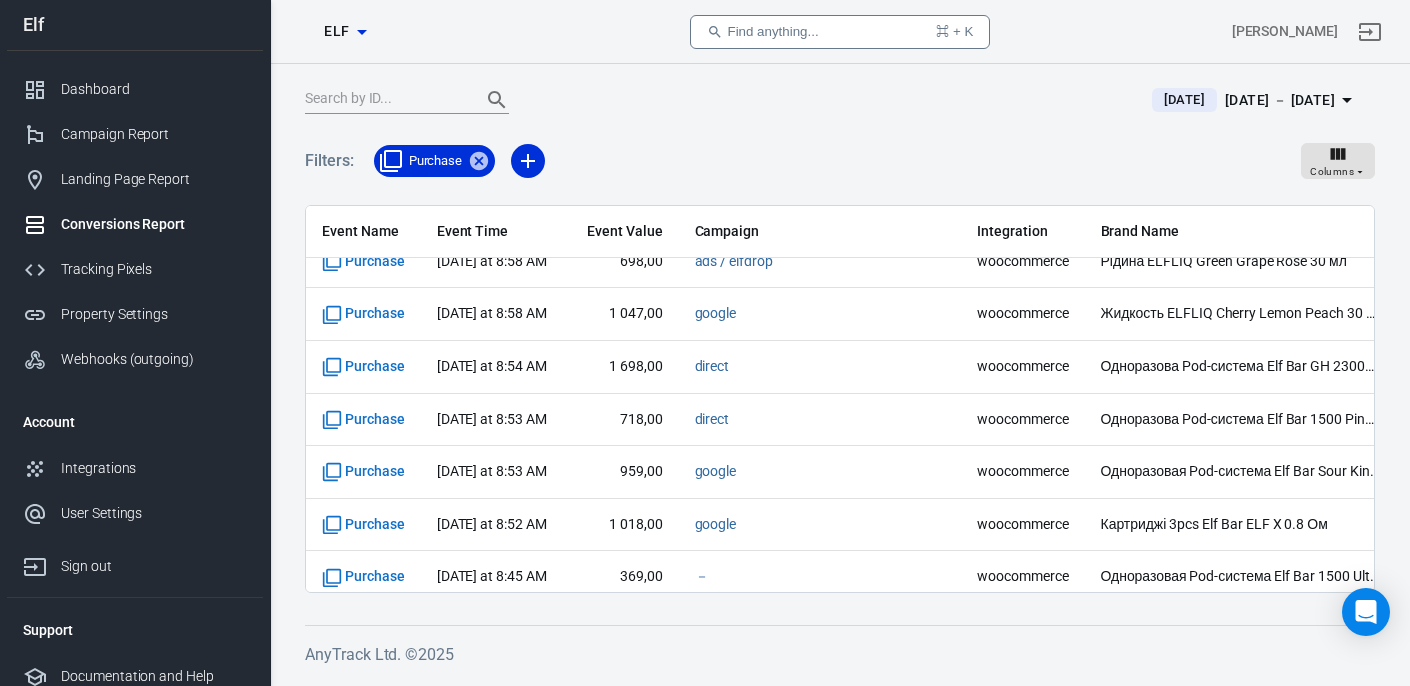 scroll, scrollTop: 10248, scrollLeft: 0, axis: vertical 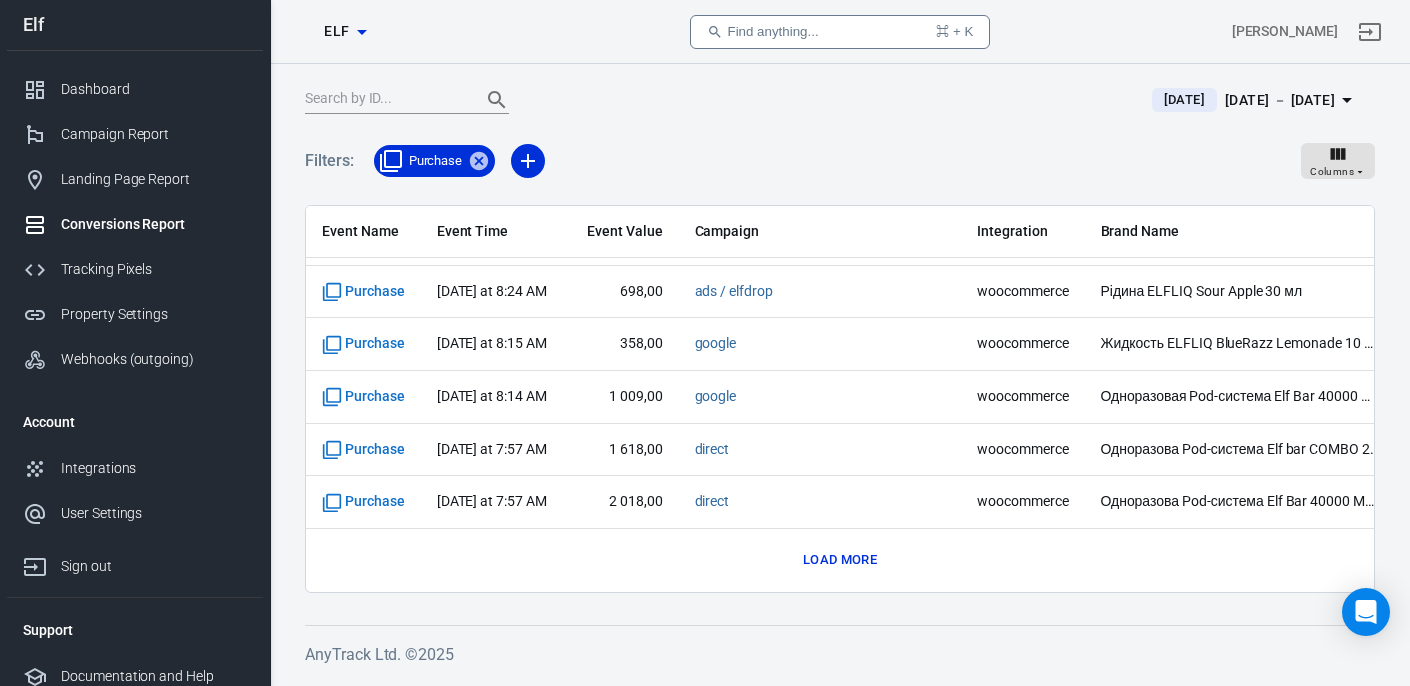 click on "Load more" at bounding box center (840, 560) 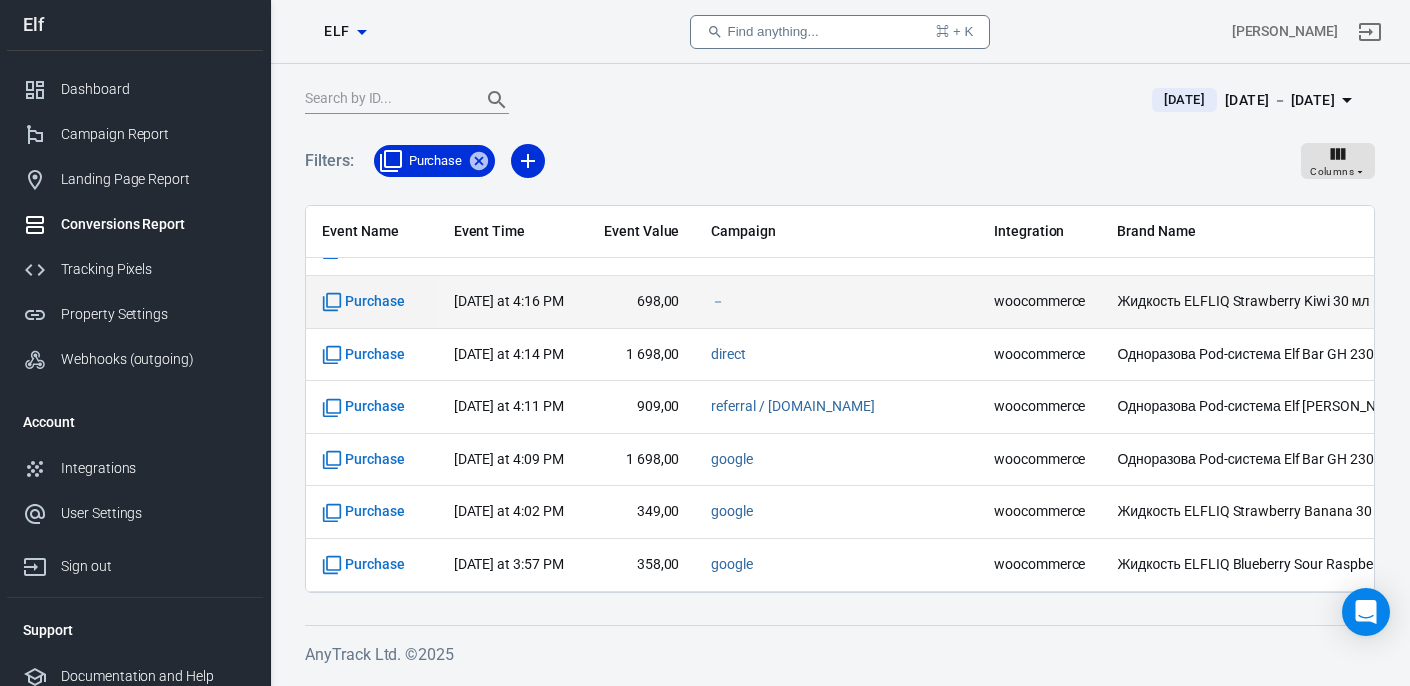 scroll, scrollTop: 3613, scrollLeft: 0, axis: vertical 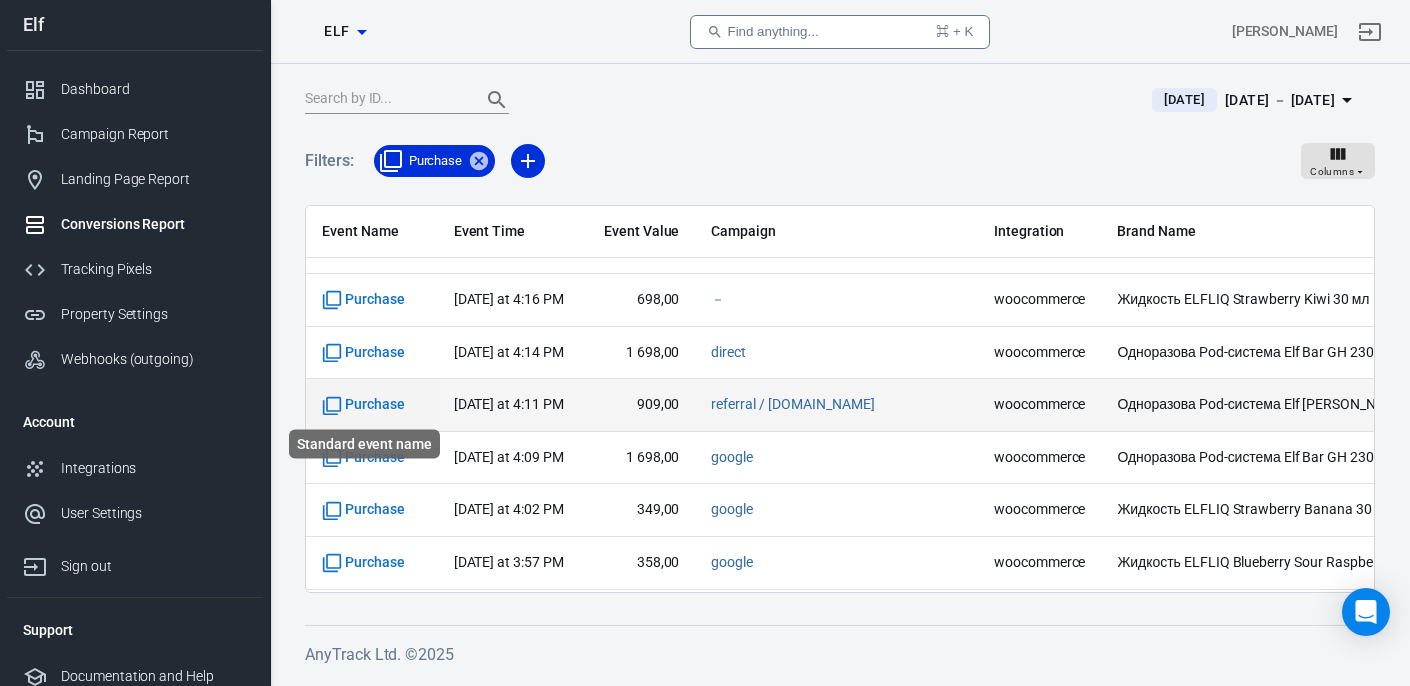 click on "Purchase" at bounding box center (363, 405) 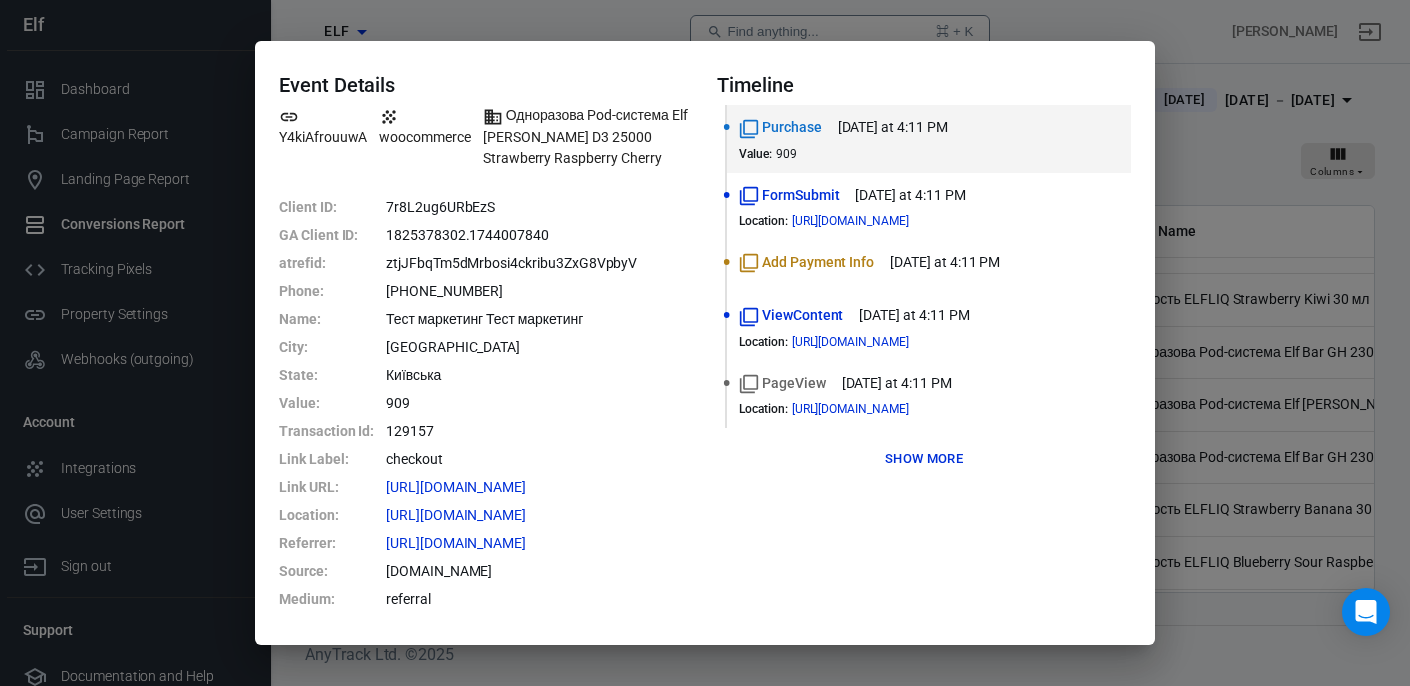 click on "Event Details   Y4kiAfrouuwA   woocommerce   Одноразова Pod-система Elf [PERSON_NAME] D3 25000 Strawberry Raspberry Cherry Client ID : 7r8L2ug6URbEzS GA Client ID : 1825378302.1744007840 atrefid : ztjJFbqTm5dMrbosi4ckribu3ZxG8VpbyV Phone : [PHONE_NUMBER] Name : Тест маркетинг Тест маркетинг City : [GEOGRAPHIC_DATA] : Київська Value : 909 Transaction Id : 129157 Link Label : checkout Link URL : [URL][DOMAIN_NAME] Location : [URL][DOMAIN_NAME] Referrer : [URL][DOMAIN_NAME] Source : [DOMAIN_NAME] Medium : referral Timeline   Purchase [DATE] at 4:11 PM Value : 909   FormSubmit [DATE] at 4:11 PM Location : [URL][DOMAIN_NAME]   Add Payment Info [DATE] at 4:11 PM   ViewContent [DATE] at 4:11 PM Location : [URL][DOMAIN_NAME]   PageView [DATE] at 4:11 PM Location : [URL][DOMAIN_NAME] Show more" at bounding box center [705, 343] 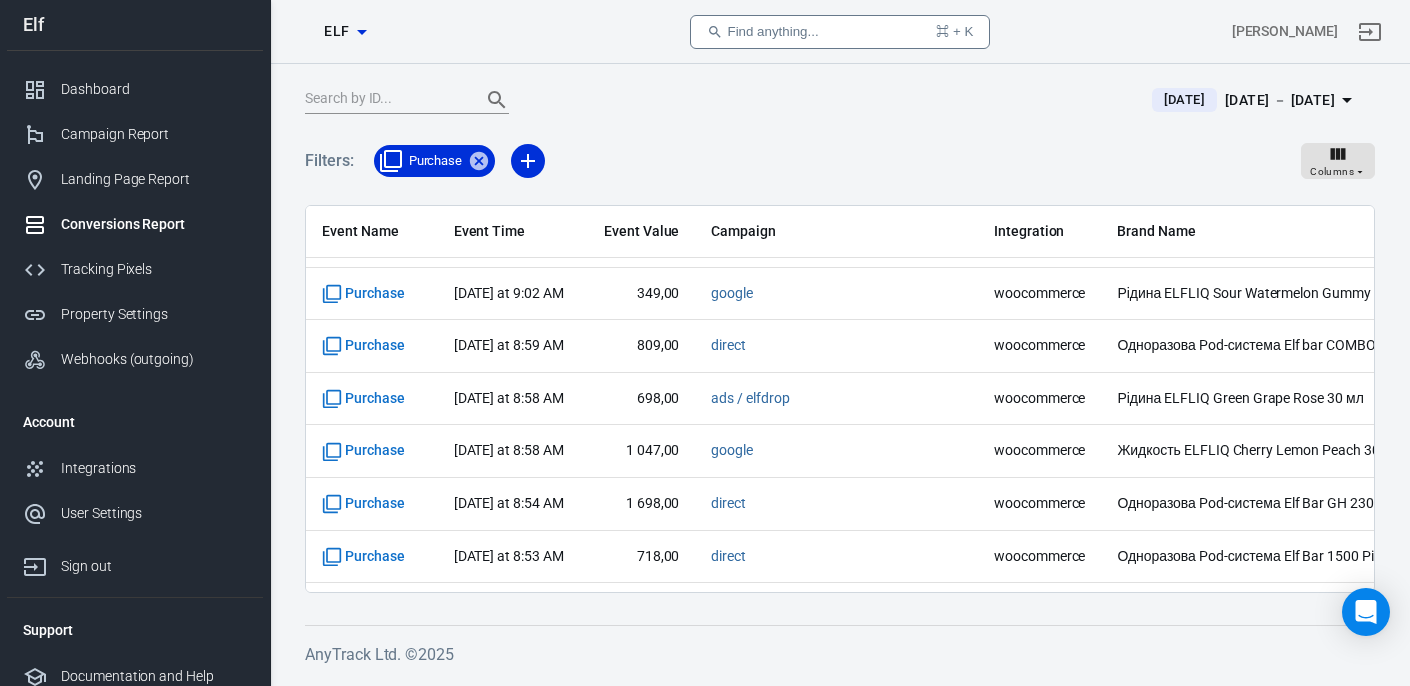 scroll, scrollTop: 10141, scrollLeft: 0, axis: vertical 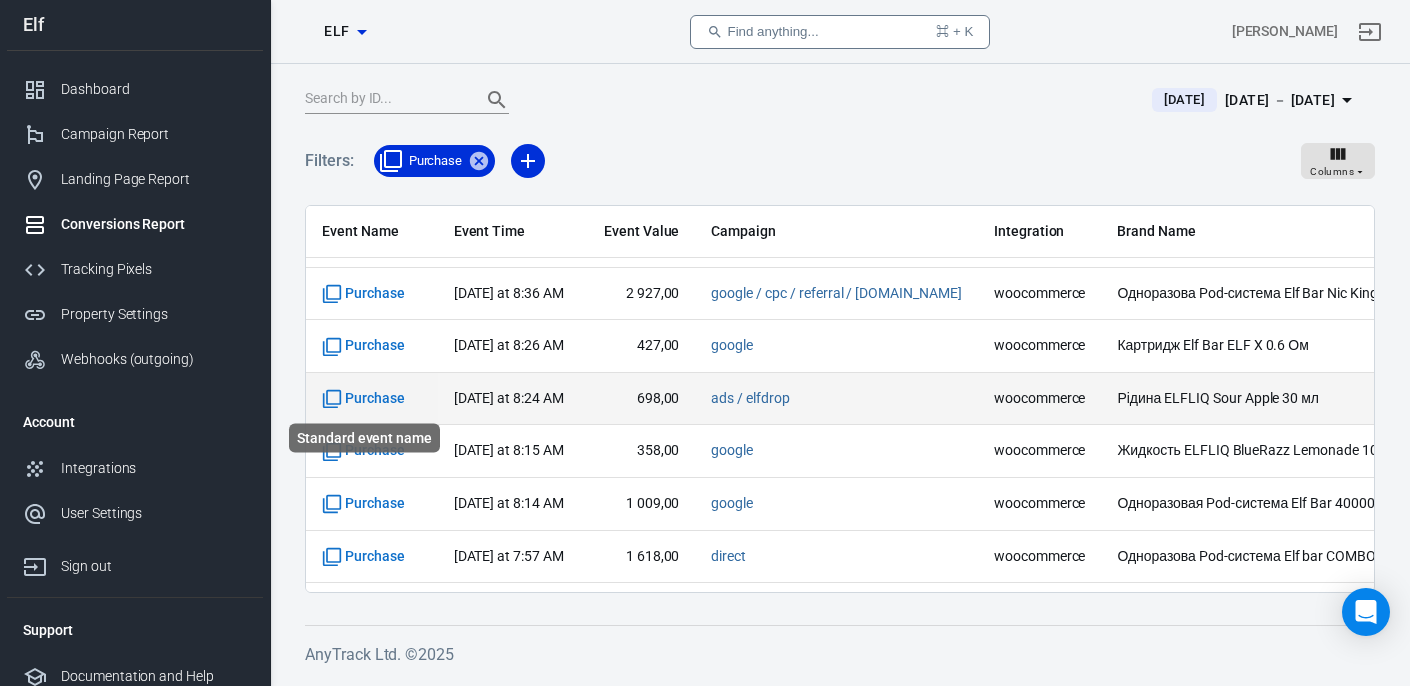 click on "Purchase" at bounding box center (363, 399) 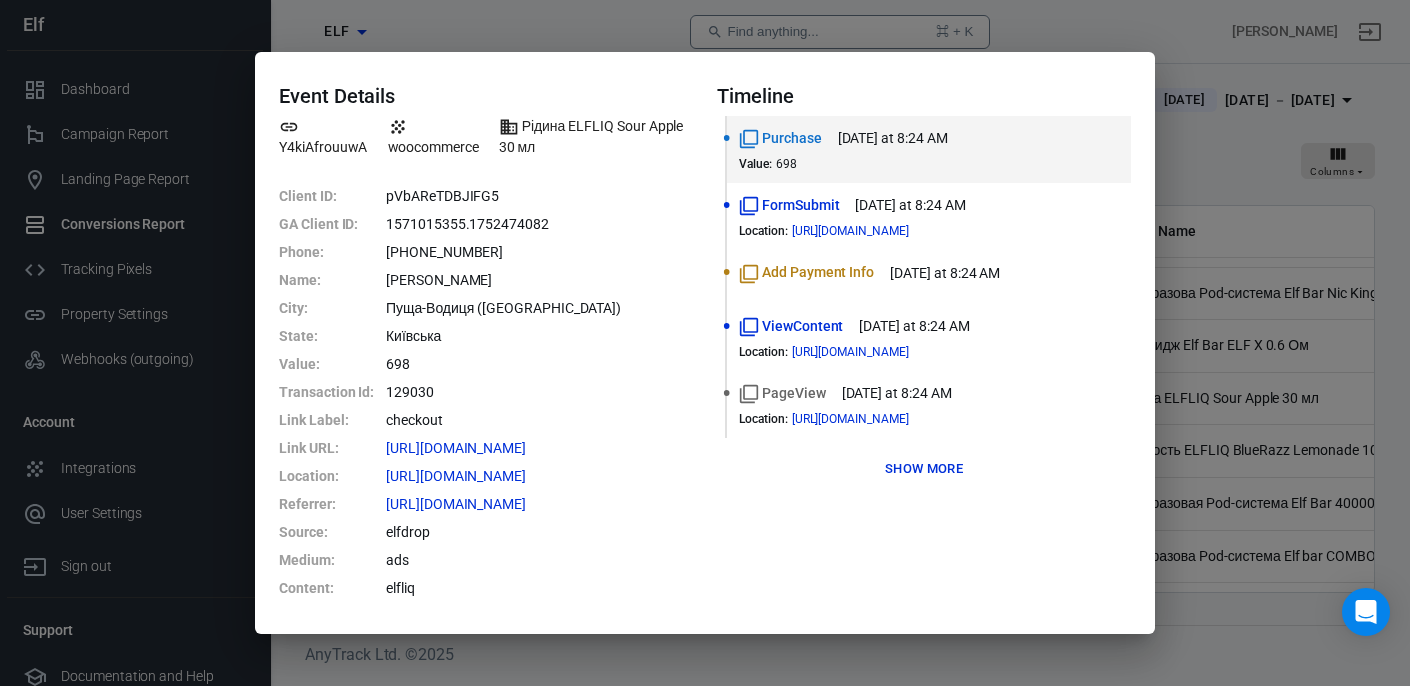 click on "Event Details   Y4kiAfrouuwA   woocommerce   Рідина ELFLIQ Sour Apple 30 мл Client ID : pVbAReTDBJIFG5 GA Client ID : 1571015355.1752474082 Phone : +38 (093) 153-82-45 Name : Олександр Металіді City : Пуща-Водиця (Київ) State : Київська Value : 698 Transaction Id : 129030 Link Label : checkout Link URL : https://elfbarsvape.com.ua/checkout/ Location : https://elfbarsvape.com.ua/checkout/ Referrer : https://www.elfdrop.com.ua/ Source : elfdrop Medium : ads Content : elfliq Timeline   Purchase yesterday at 8:24 AM Value : 698   FormSubmit yesterday at 8:24 AM Location : https://elfbarsvape.com.ua/checkout/   Add Payment Info yesterday at 8:24 AM   ViewContent yesterday at 8:24 AM Location : https://elfbarsvape.com.ua/checkout/   PageView yesterday at 8:24 AM Location : https://elfbarsvape.com.ua/checkout/ Show more" at bounding box center (705, 343) 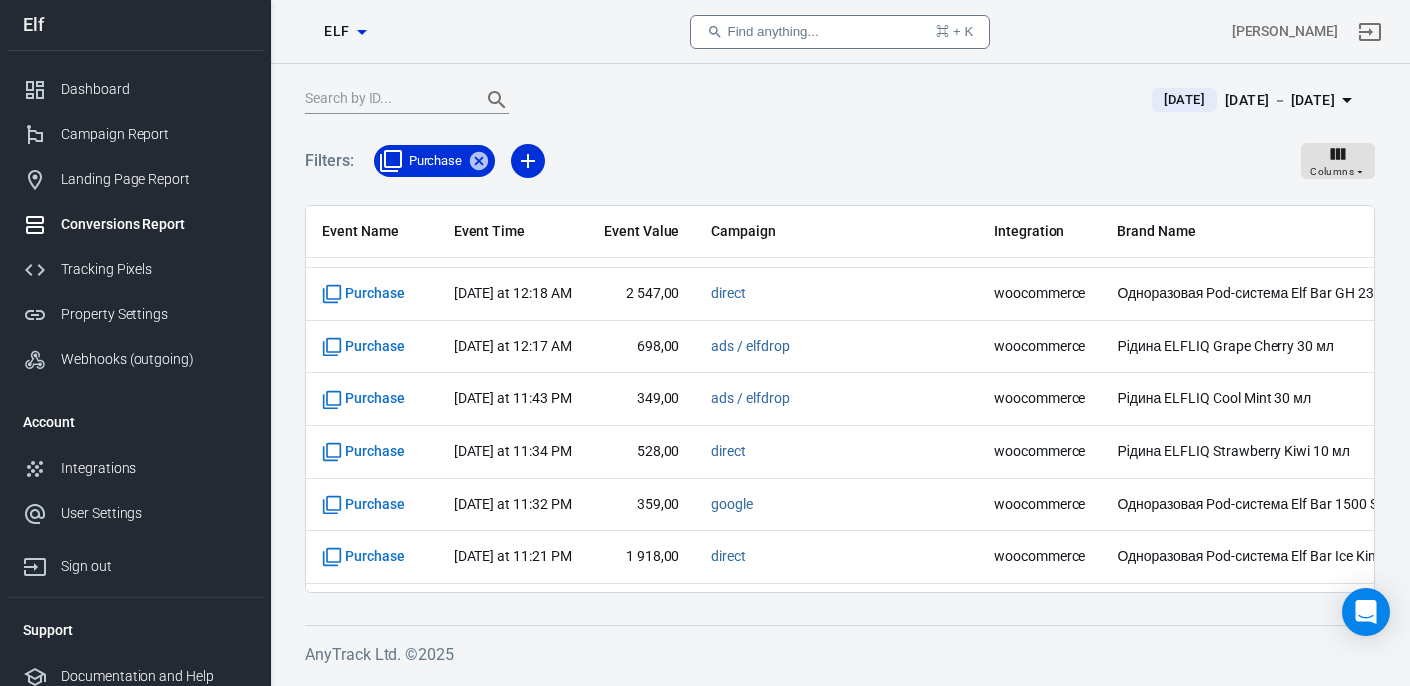 scroll, scrollTop: 10141, scrollLeft: 0, axis: vertical 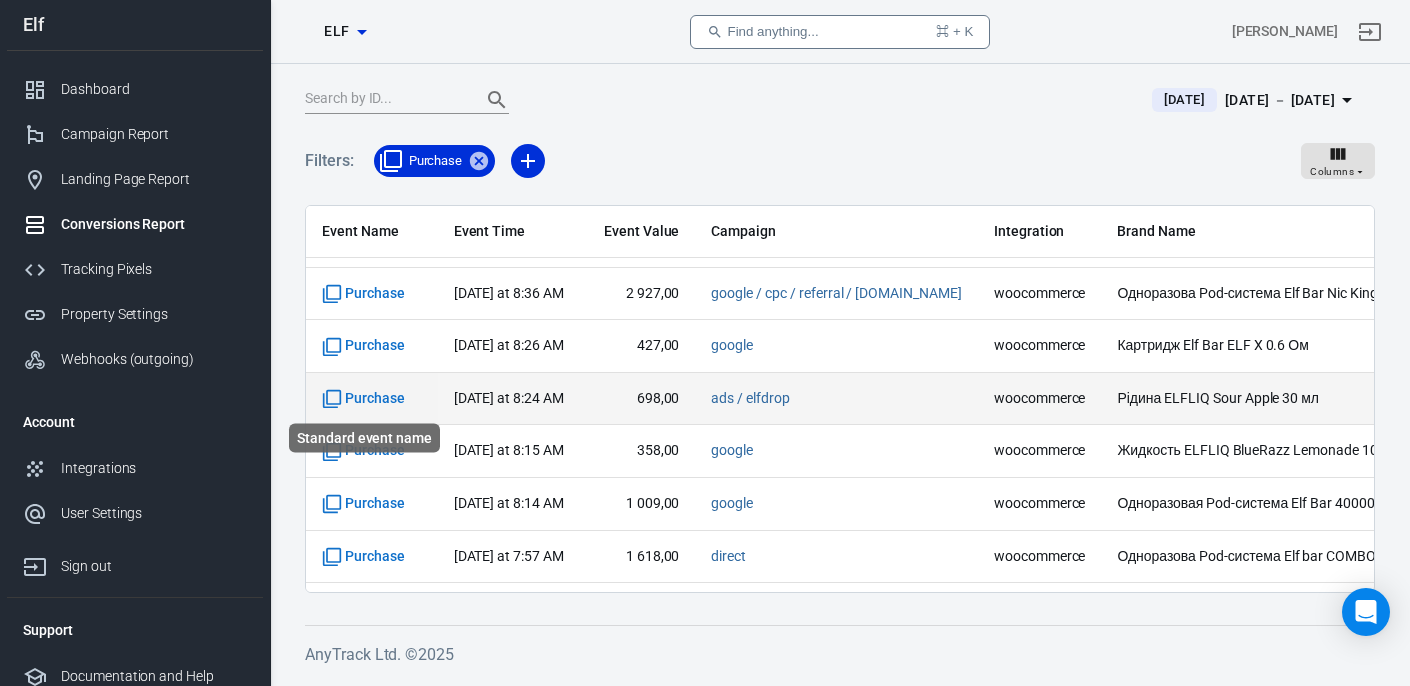 click on "Purchase" at bounding box center [363, 399] 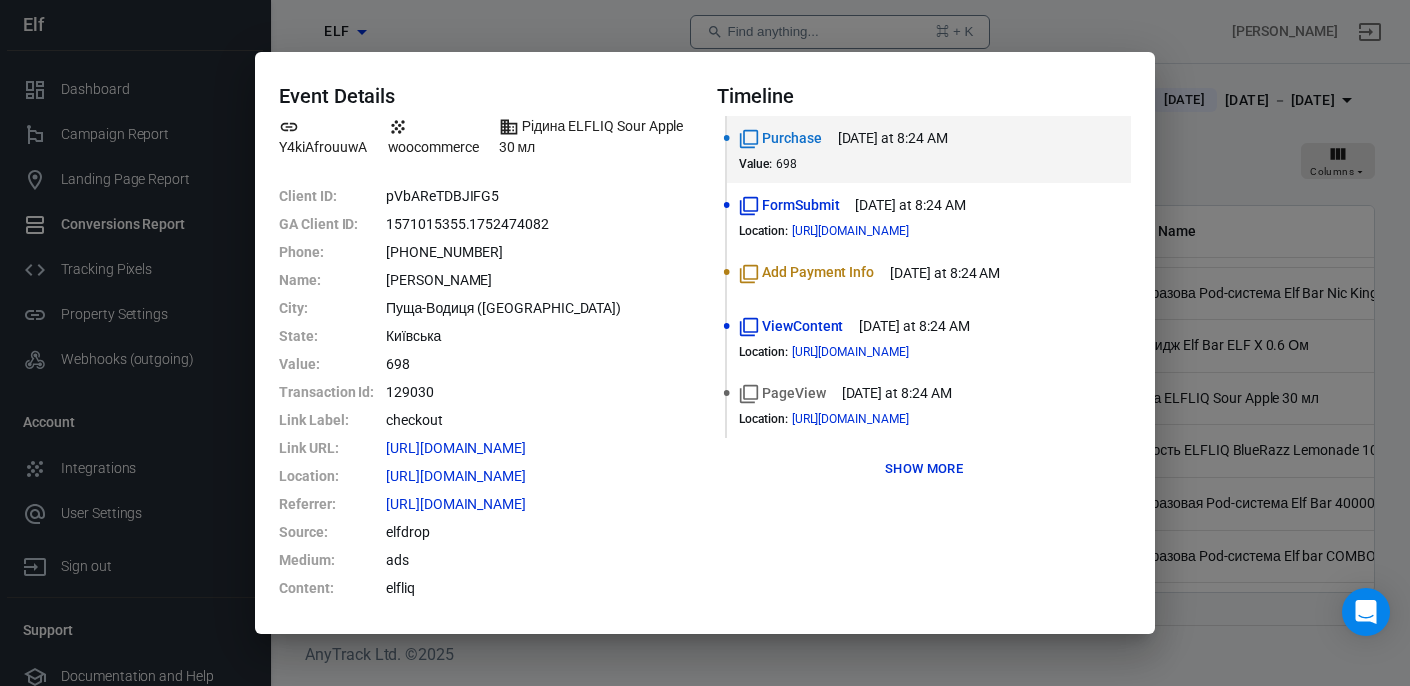 click on "Event Details   Y4kiAfrouuwA   woocommerce   Рідина ELFLIQ Sour Apple 30 мл Client ID : pVbAReTDBJIFG5 GA Client ID : 1571015355.1752474082 Phone : +38 (093) 153-82-45 Name : Олександр Металіді City : Пуща-Водиця (Київ) State : Київська Value : 698 Transaction Id : 129030 Link Label : checkout Link URL : https://elfbarsvape.com.ua/checkout/ Location : https://elfbarsvape.com.ua/checkout/ Referrer : https://www.elfdrop.com.ua/ Source : elfdrop Medium : ads Content : elfliq Timeline   Purchase yesterday at 8:24 AM Value : 698   FormSubmit yesterday at 8:24 AM Location : https://elfbarsvape.com.ua/checkout/   Add Payment Info yesterday at 8:24 AM   ViewContent yesterday at 8:24 AM Location : https://elfbarsvape.com.ua/checkout/   PageView yesterday at 8:24 AM Location : https://elfbarsvape.com.ua/checkout/ Show more" at bounding box center [705, 343] 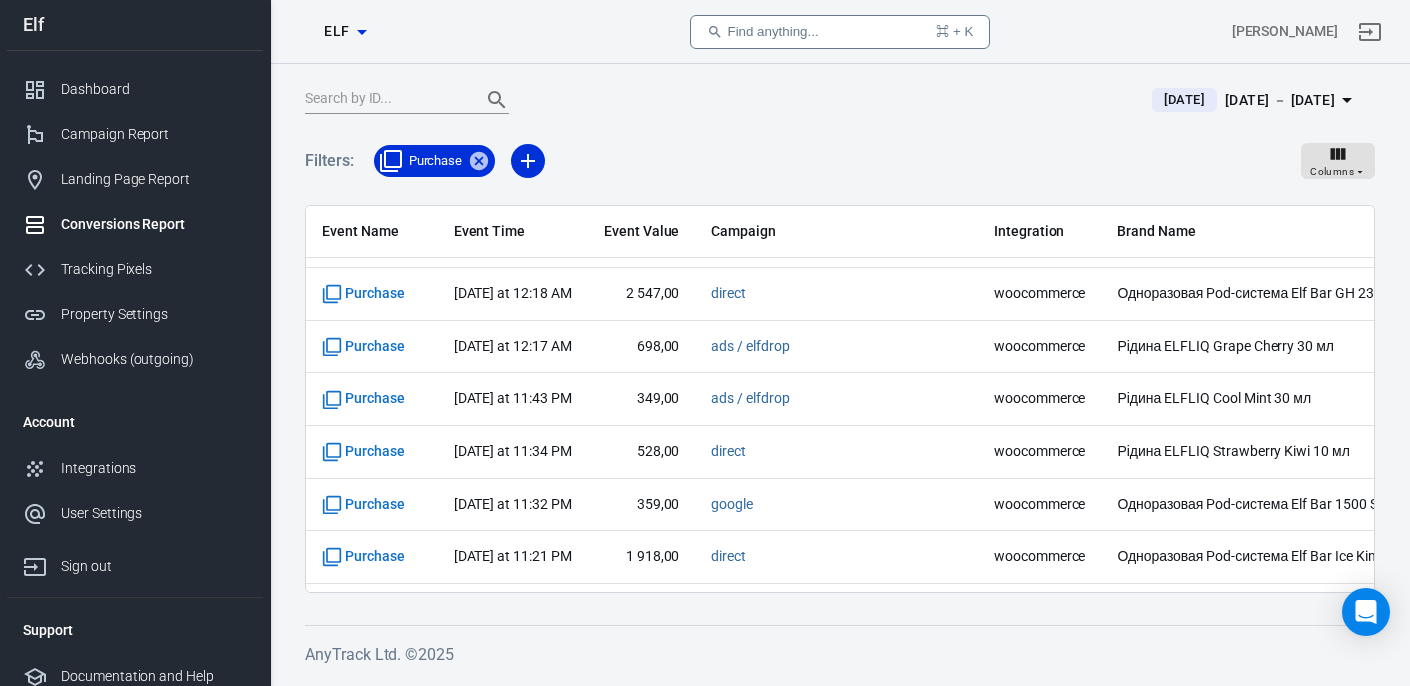 scroll, scrollTop: 10141, scrollLeft: 0, axis: vertical 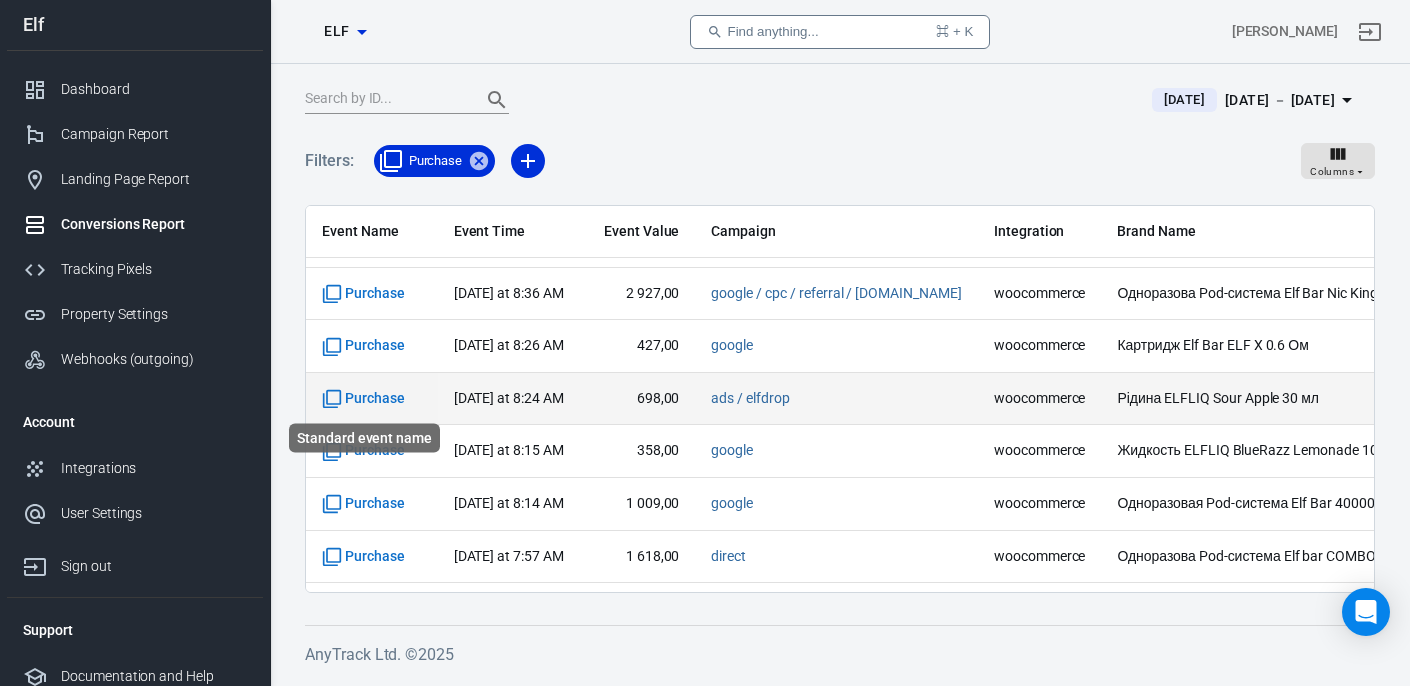 click on "Purchase" at bounding box center (363, 399) 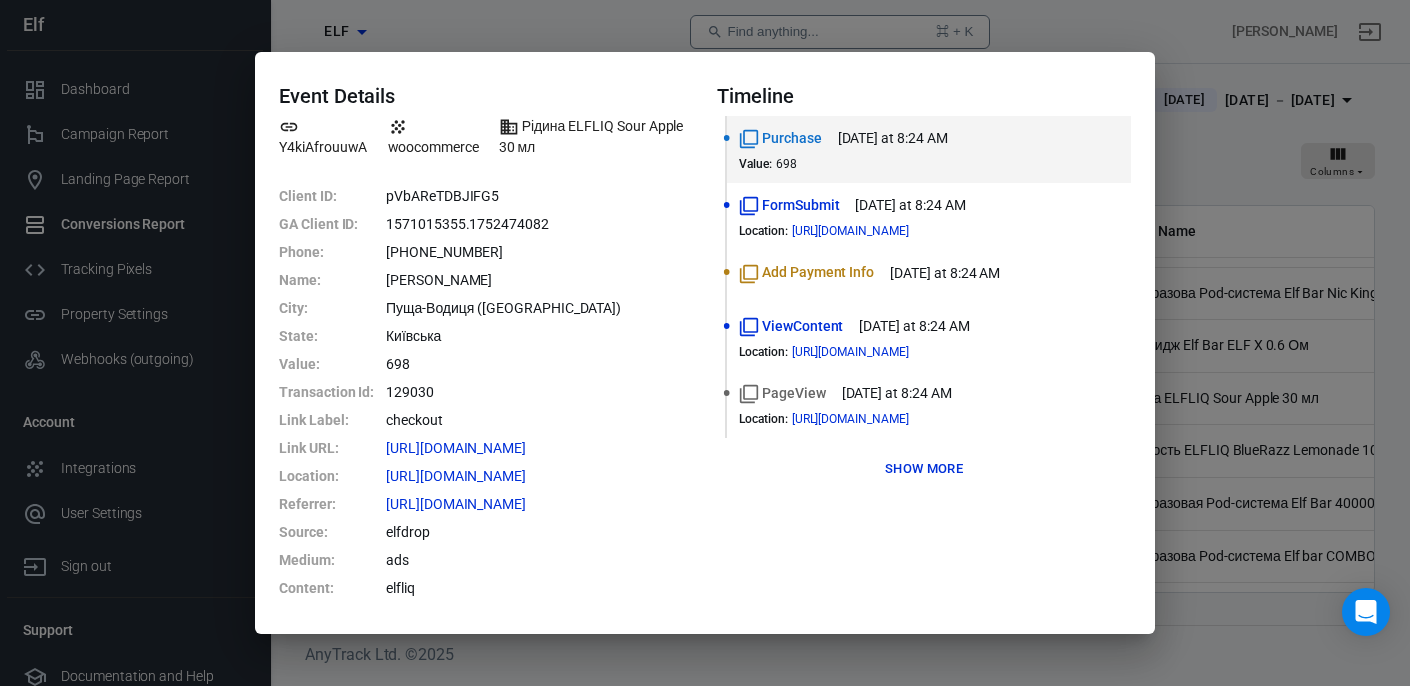 click on "Event Details   Y4kiAfrouuwA   woocommerce   Рідина ELFLIQ Sour Apple 30 мл Client ID : pVbAReTDBJIFG5 GA Client ID : 1571015355.1752474082 Phone : +38 (093) 153-82-45 Name : Олександр Металіді City : Пуща-Водиця (Київ) State : Київська Value : 698 Transaction Id : 129030 Link Label : checkout Link URL : https://elfbarsvape.com.ua/checkout/ Location : https://elfbarsvape.com.ua/checkout/ Referrer : https://www.elfdrop.com.ua/ Source : elfdrop Medium : ads Content : elfliq Timeline   Purchase yesterday at 8:24 AM Value : 698   FormSubmit yesterday at 8:24 AM Location : https://elfbarsvape.com.ua/checkout/   Add Payment Info yesterday at 8:24 AM   ViewContent yesterday at 8:24 AM Location : https://elfbarsvape.com.ua/checkout/   PageView yesterday at 8:24 AM Location : https://elfbarsvape.com.ua/checkout/ Show more" at bounding box center (705, 343) 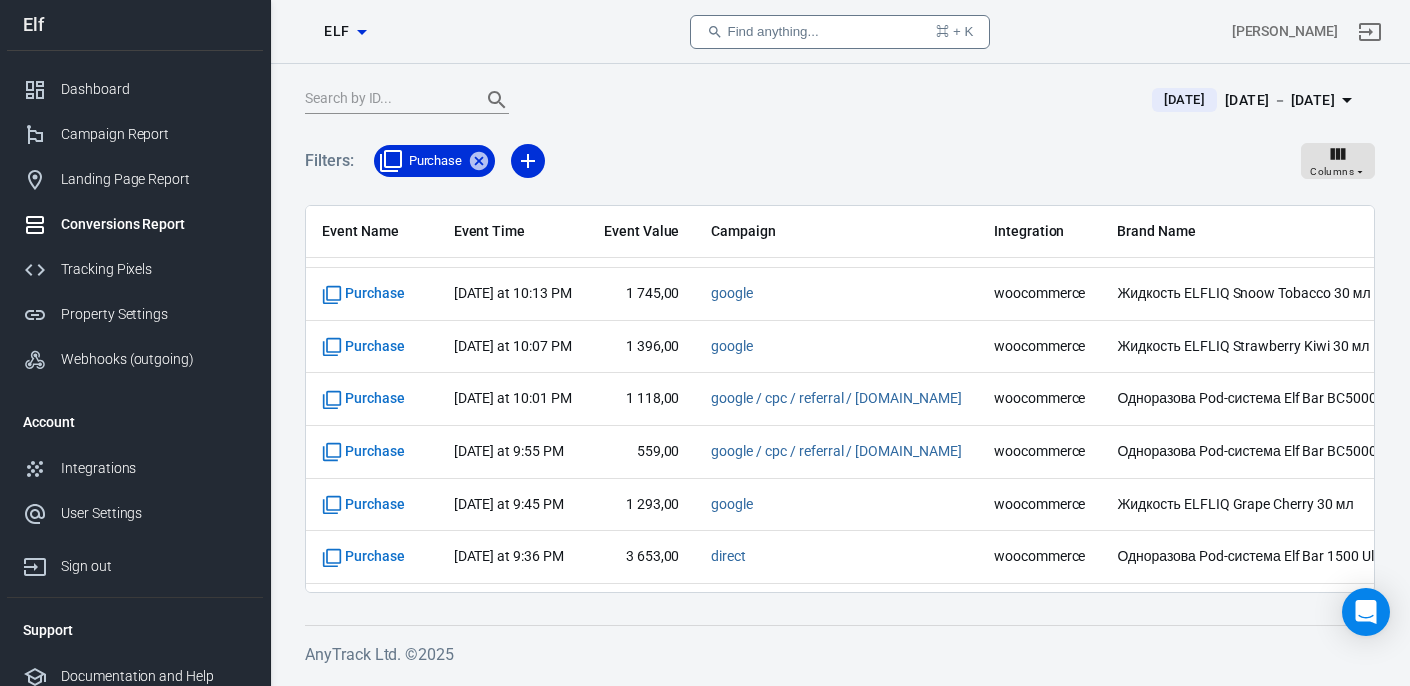 scroll, scrollTop: 10982, scrollLeft: 0, axis: vertical 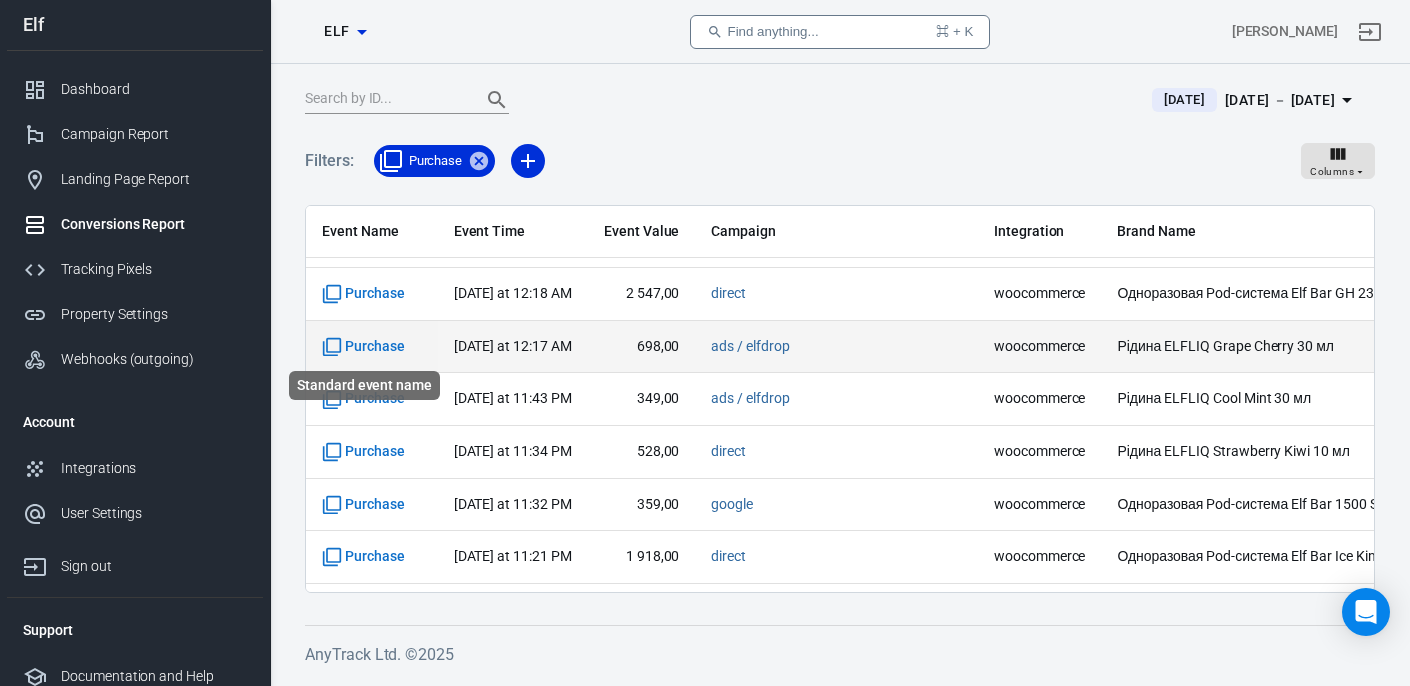 click on "Purchase" at bounding box center (363, 347) 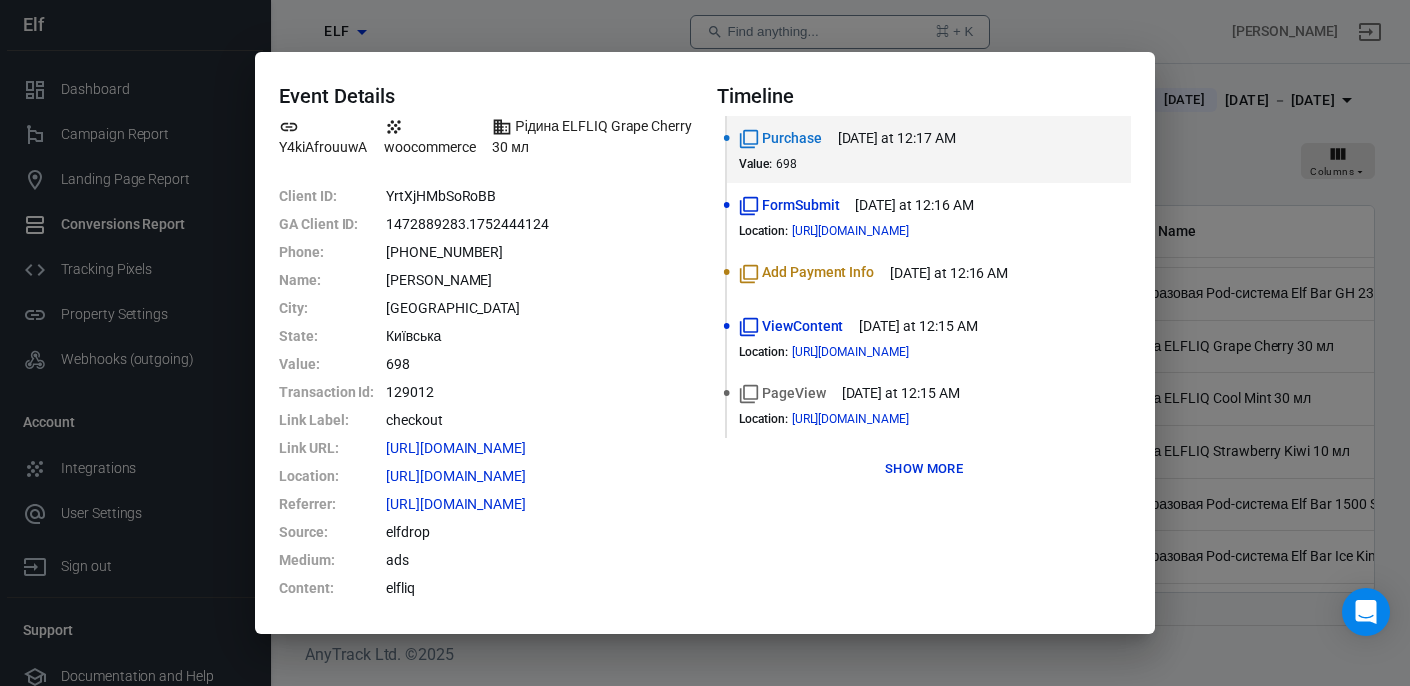 click on "Event Details   Y4kiAfrouuwA   woocommerce   Рідина ELFLIQ Grape Cherry 30 мл Client ID : YrtXjHMbSoRoBB GA Client ID : 1472889283.1752444124 Phone : +38 (067) 249-22-29 Name : Юрій Лопушан City : Київ State : Київська Value : 698 Transaction Id : 129012 Link Label : checkout Link URL : https://elfbarsvape.com.ua/checkout/ Location : https://elfbarsvape.com.ua/checkout/ Referrer : https://www.elfdrop.com.ua/ Source : elfdrop Medium : ads Content : elfliq Timeline   Purchase yesterday at 12:17 AM Value : 698   FormSubmit yesterday at 12:16 AM Location : https://elfbarsvape.com.ua/checkout/   Add Payment Info yesterday at 12:16 AM   ViewContent yesterday at 12:15 AM Location : https://elfbarsvape.com.ua/checkout/   PageView yesterday at 12:15 AM Location : https://elfbarsvape.com.ua/checkout/ Show more" at bounding box center (705, 343) 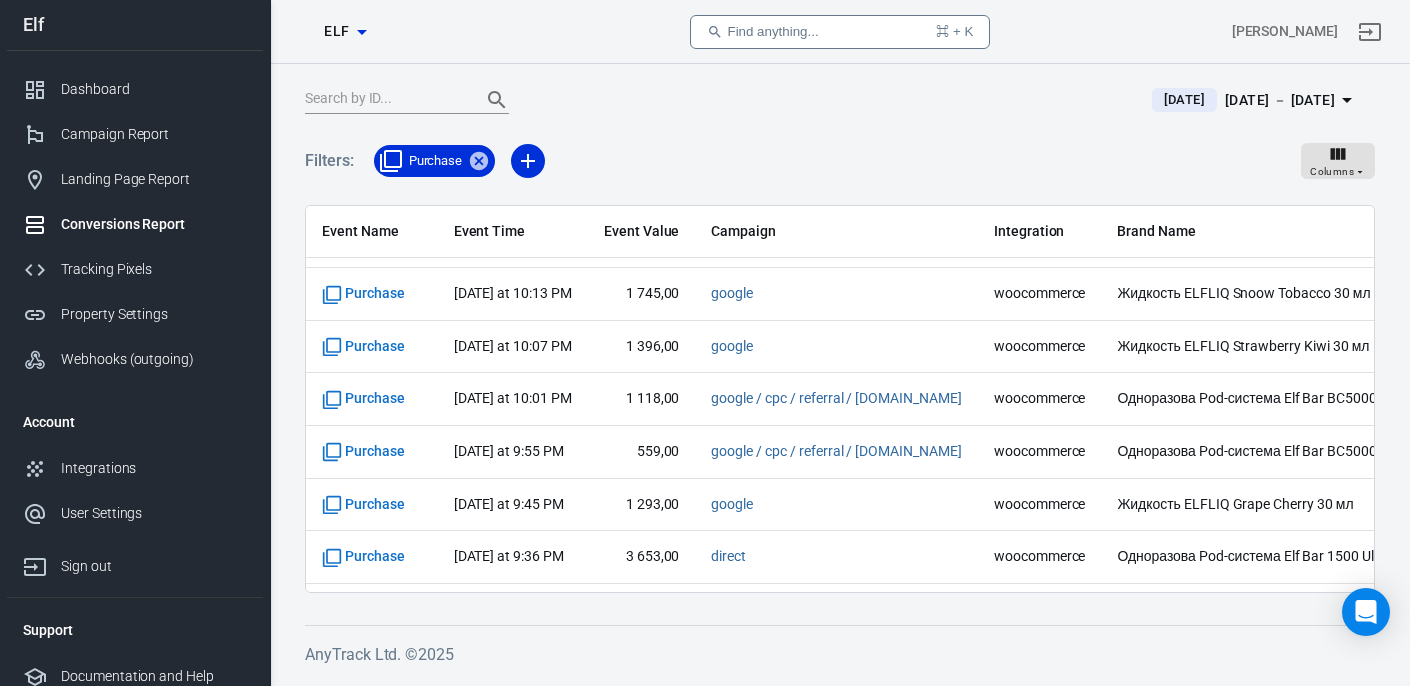 scroll, scrollTop: 10982, scrollLeft: 0, axis: vertical 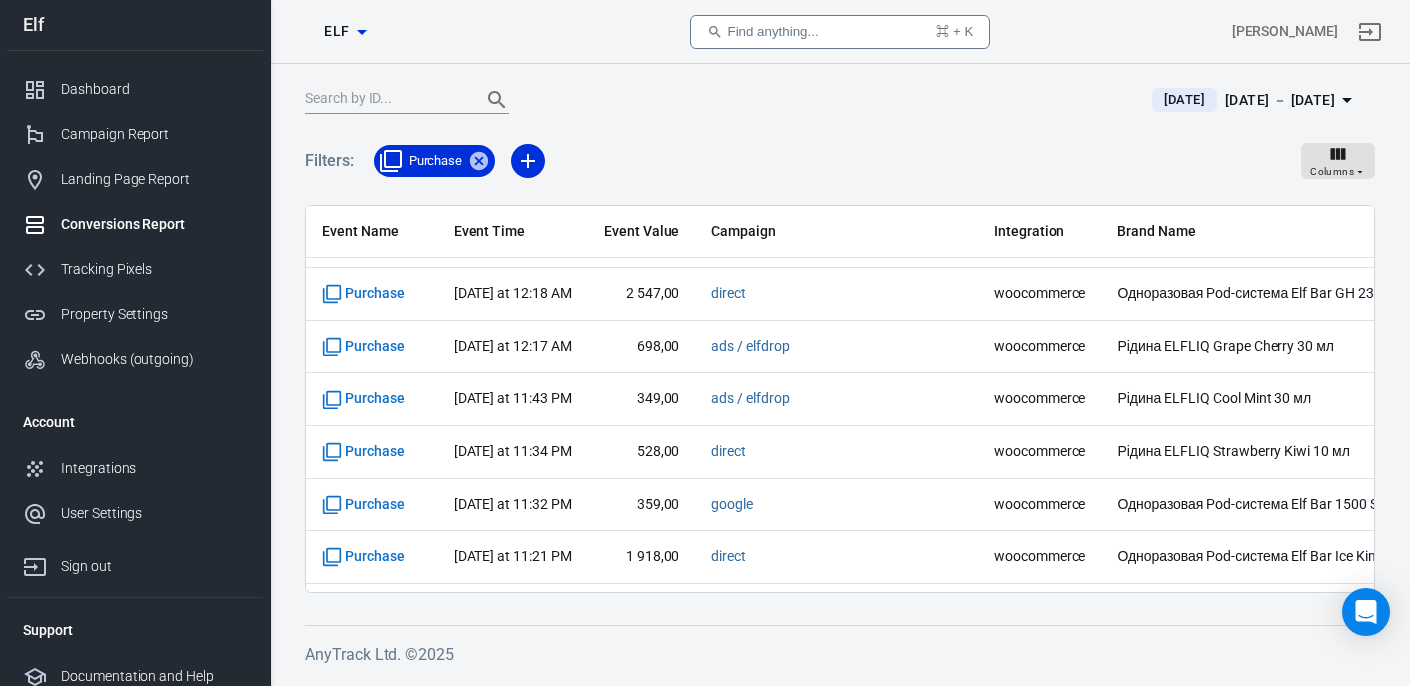 click on "[DATE] － [DATE]" at bounding box center (1280, 100) 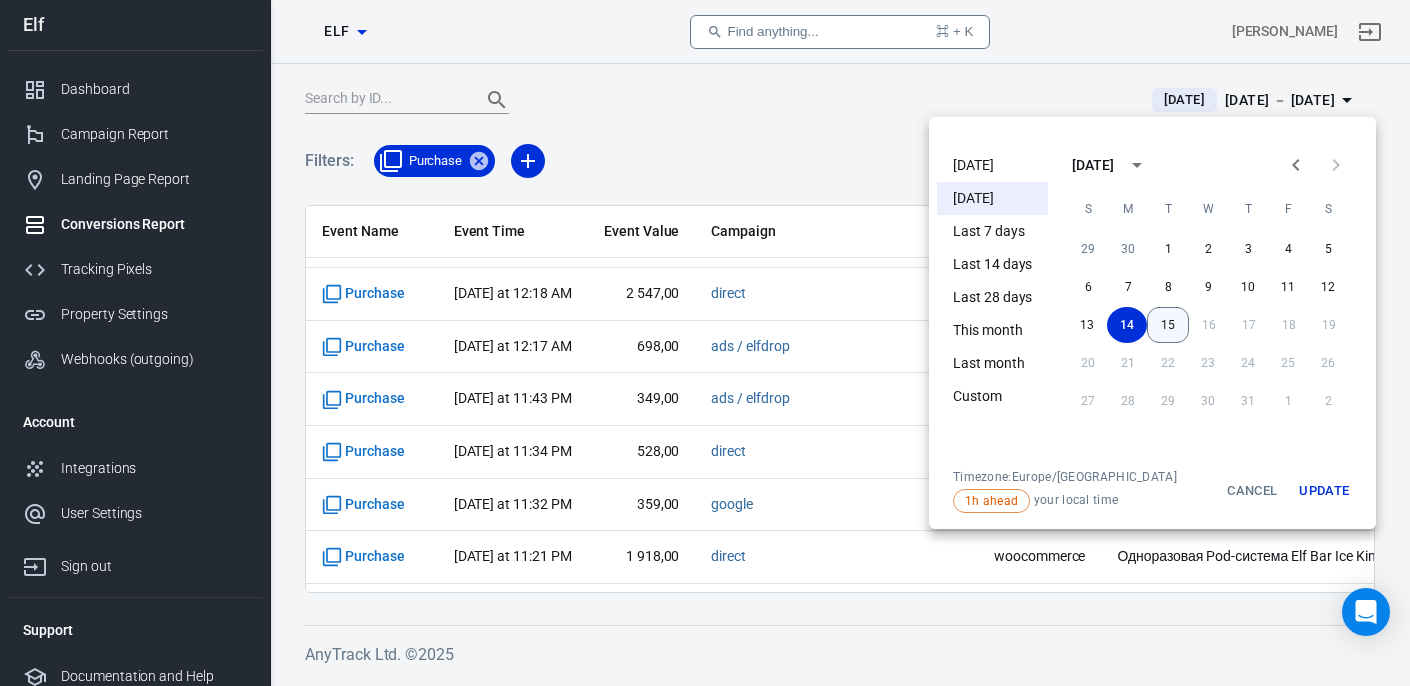 click on "15" at bounding box center (1168, 325) 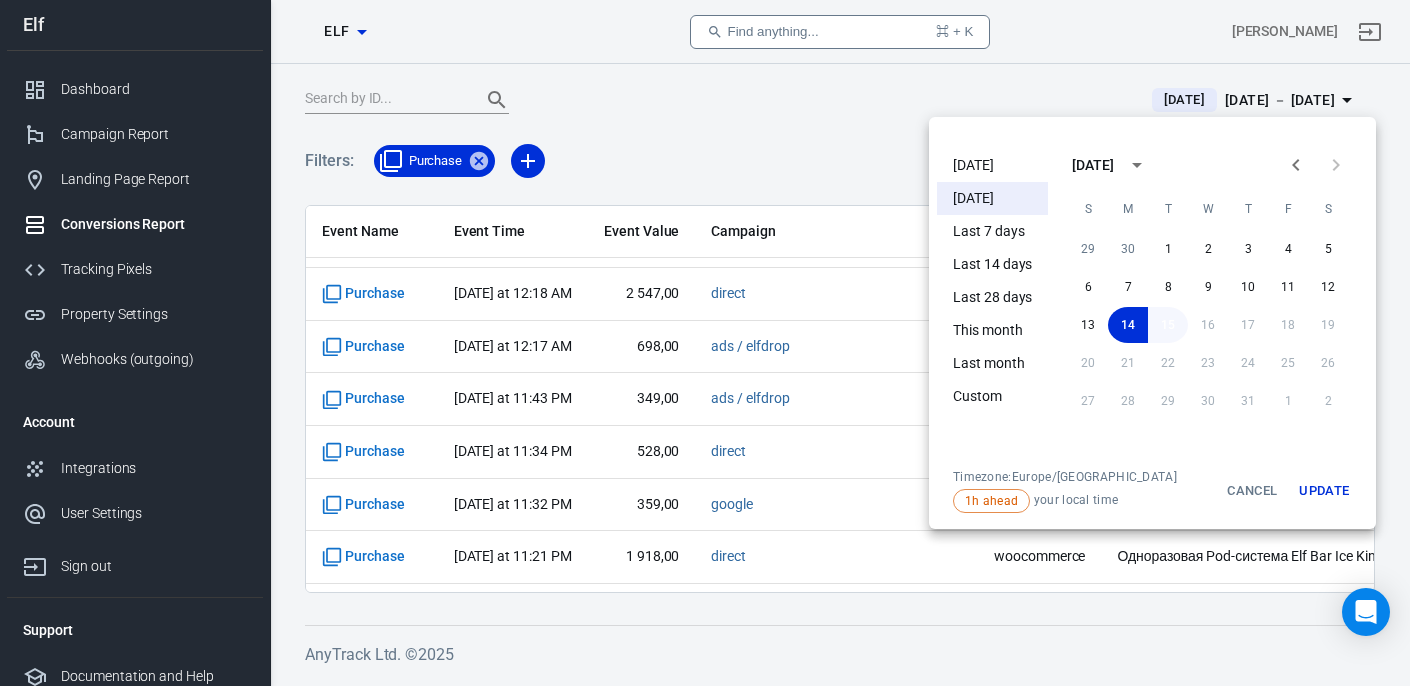 click on "15" at bounding box center (1168, 325) 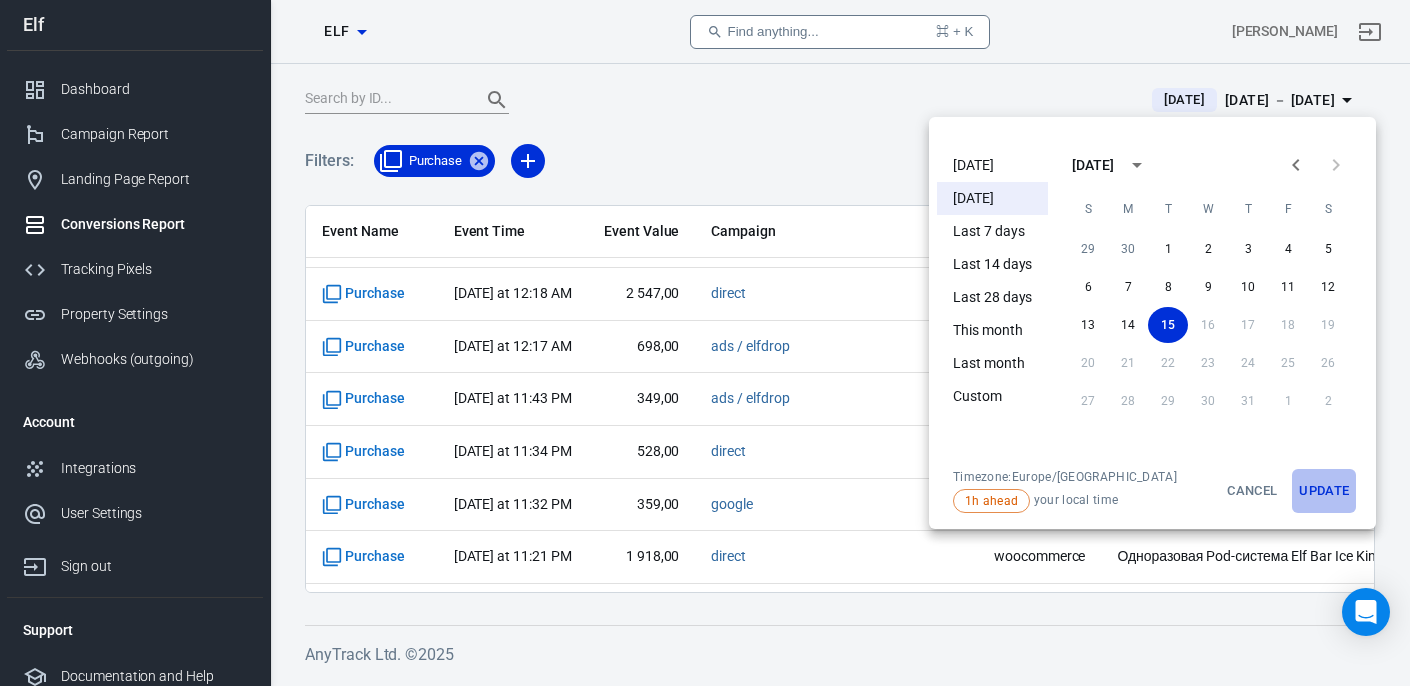click on "Update" at bounding box center (1324, 491) 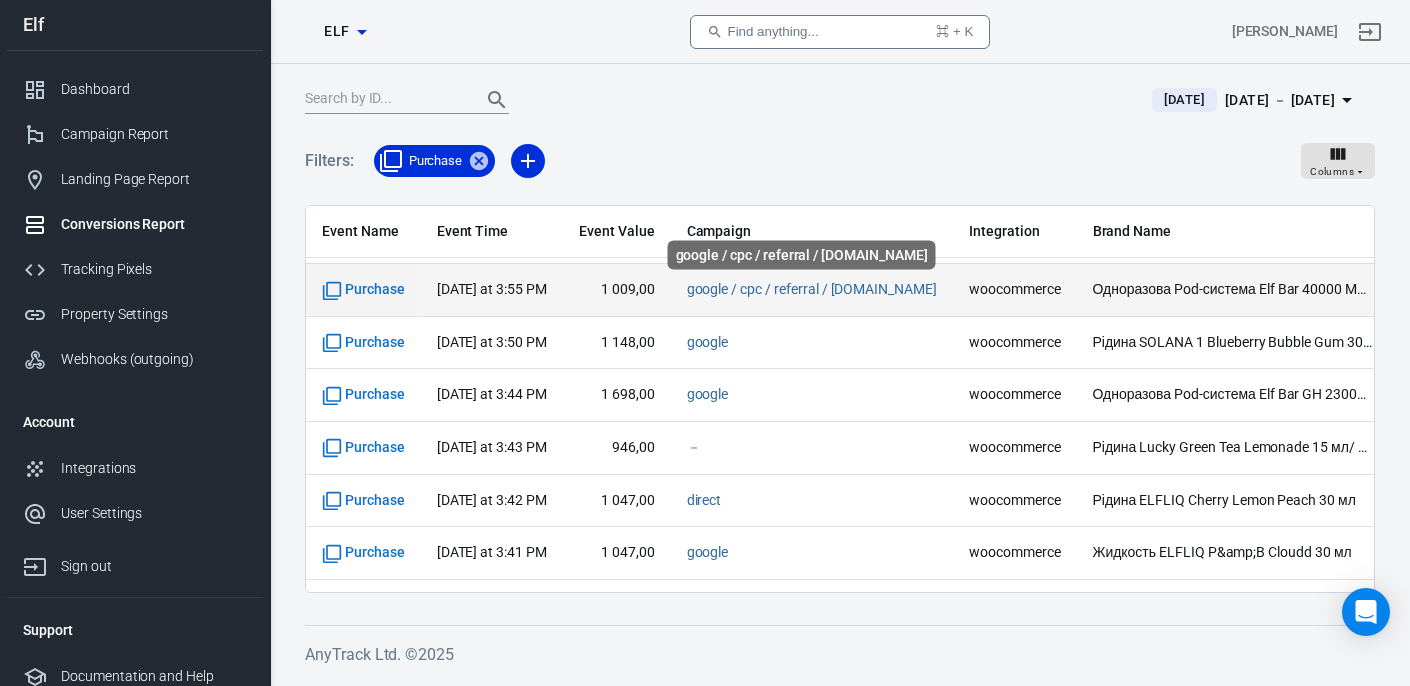 scroll, scrollTop: 102, scrollLeft: 0, axis: vertical 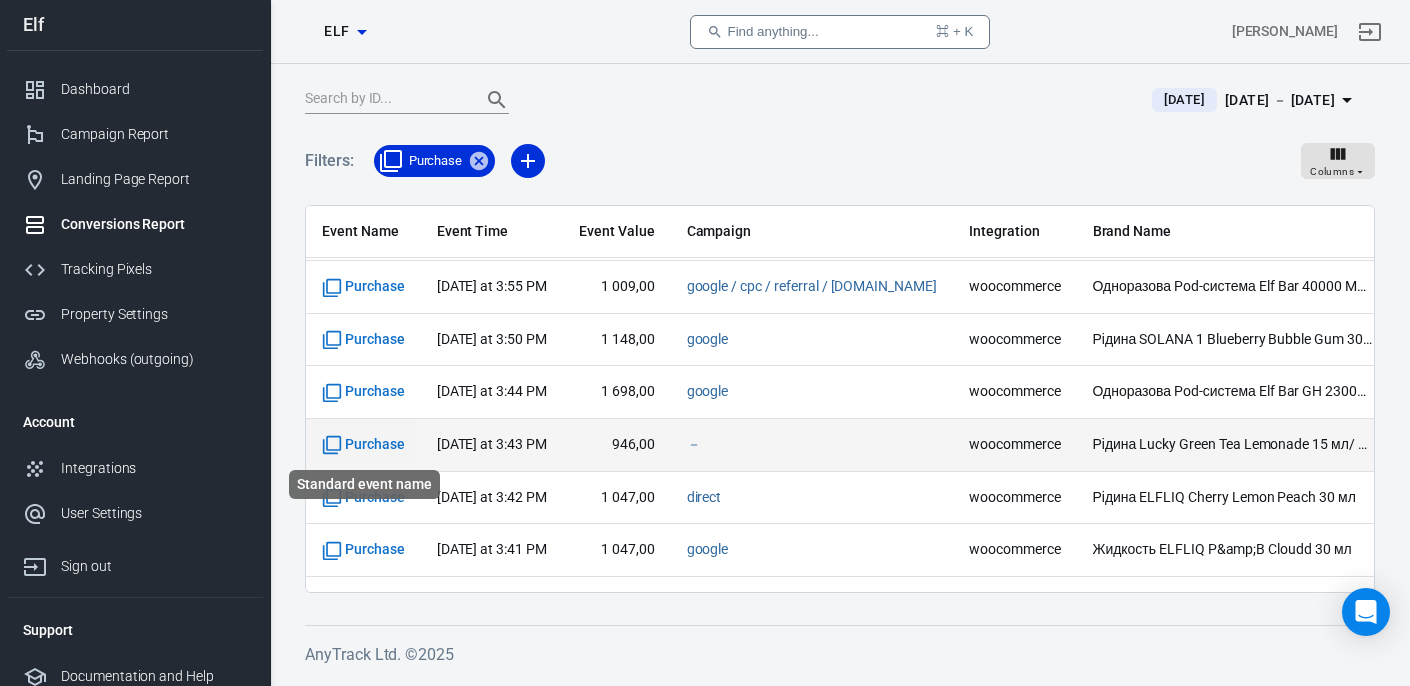 click on "Purchase" at bounding box center (363, 445) 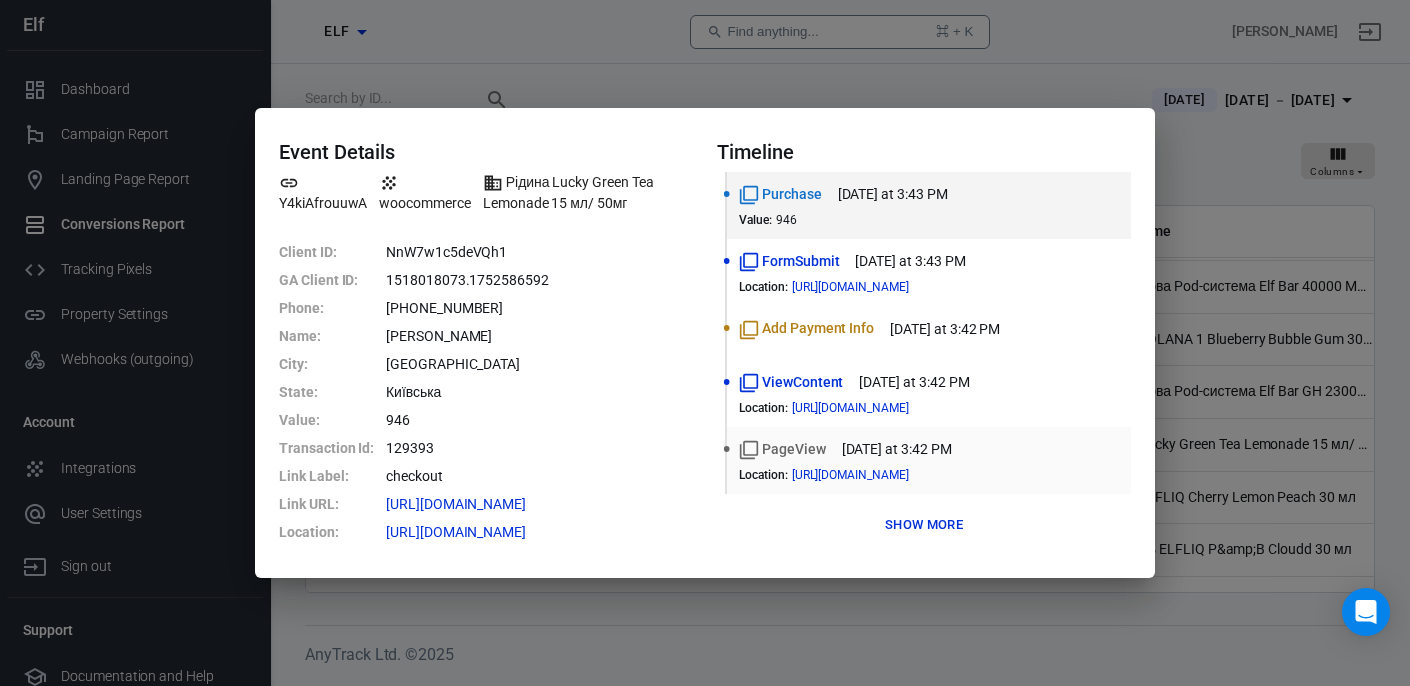 click on "PageView today at 3:42 PM Location : https://elfbarsvape.com.ua/checkout/" at bounding box center (929, 460) 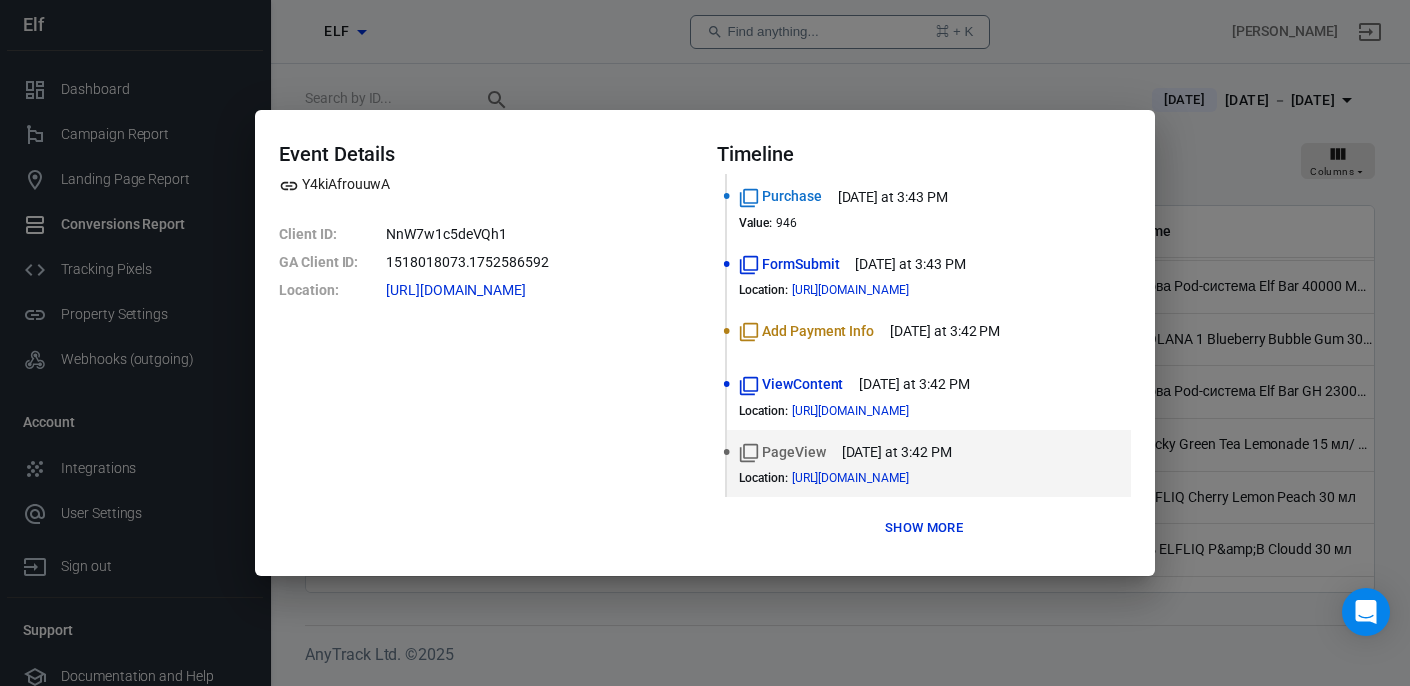 click on "Event Details   Y4kiAfrouuwA Client ID : NnW7w1c5deVQh1 GA Client ID : 1518018073.1752586592 Location : https://elfbarsvape.com.ua/checkout/ Timeline   Purchase today at 3:43 PM Value : 946   FormSubmit today at 3:43 PM Location : https://elfbarsvape.com.ua/checkout/   Add Payment Info today at 3:42 PM   ViewContent today at 3:42 PM Location : https://elfbarsvape.com.ua/checkout/   PageView today at 3:42 PM Location : https://elfbarsvape.com.ua/checkout/ Show more" at bounding box center [705, 343] 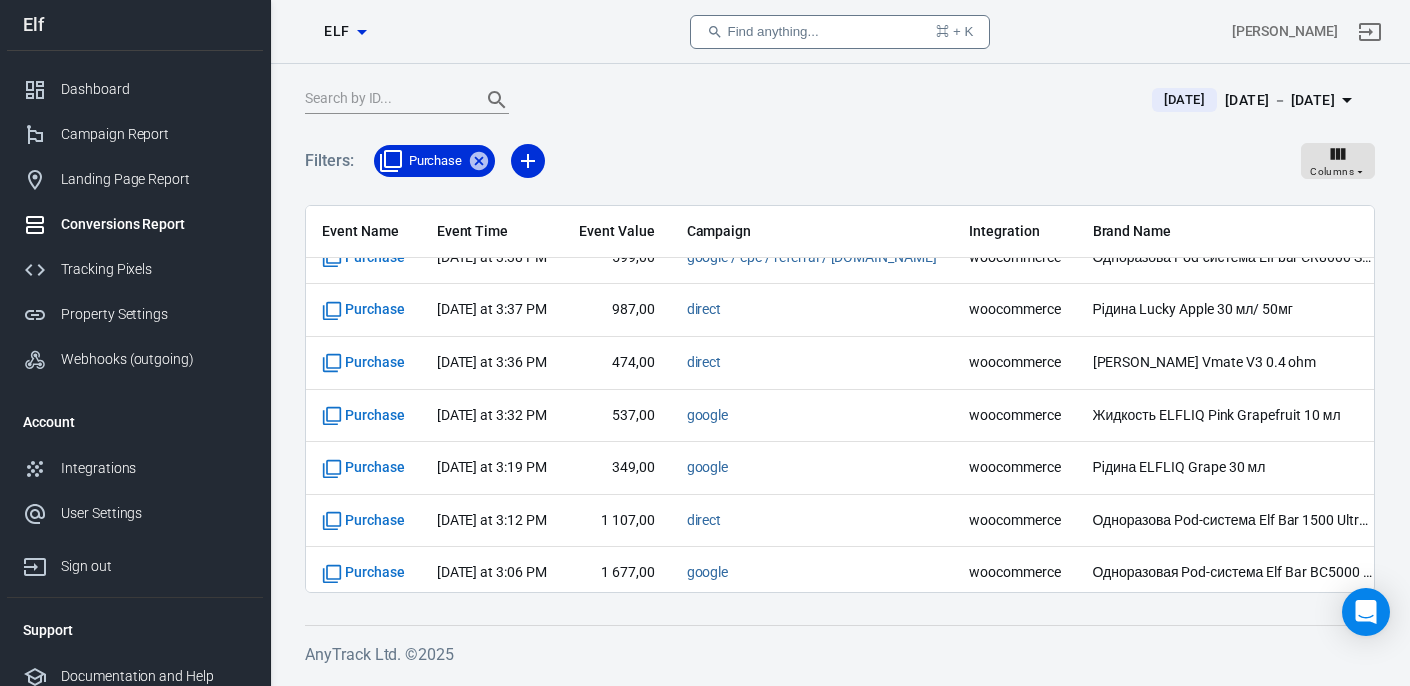 scroll, scrollTop: 781, scrollLeft: 0, axis: vertical 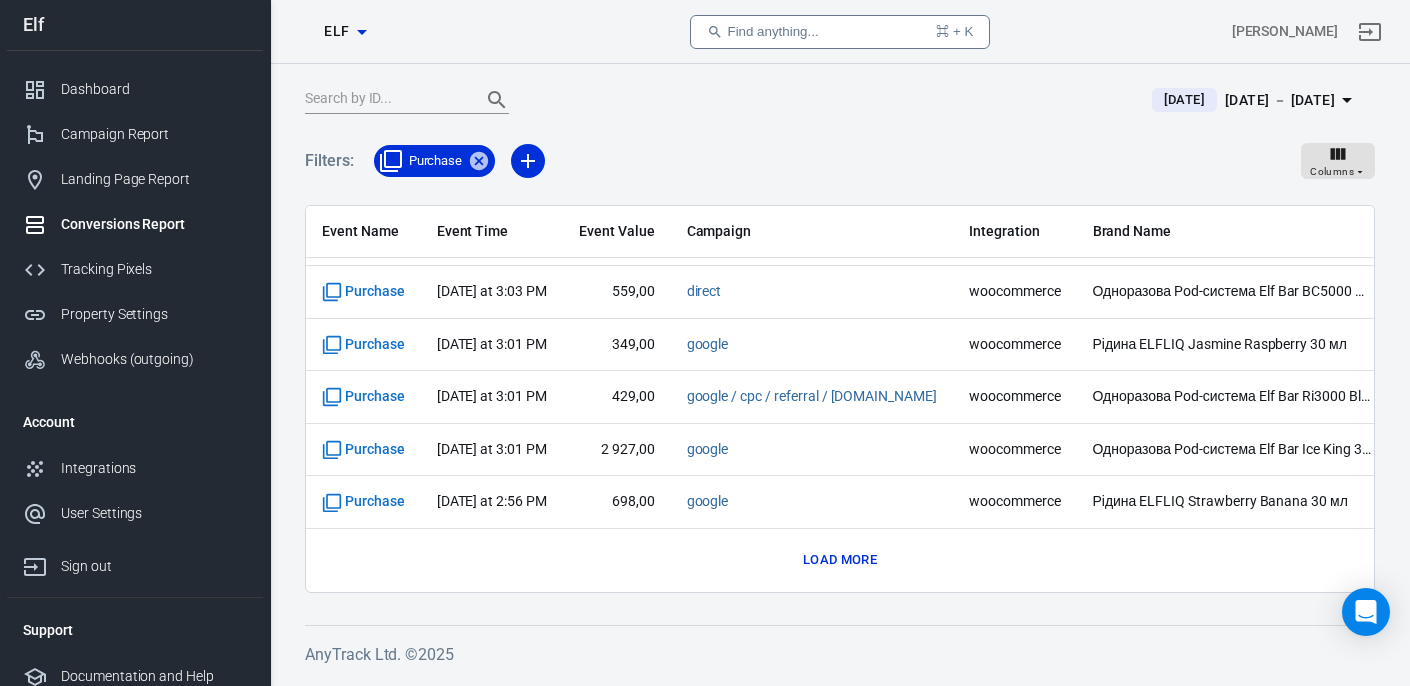click on "Load more" at bounding box center [840, 560] 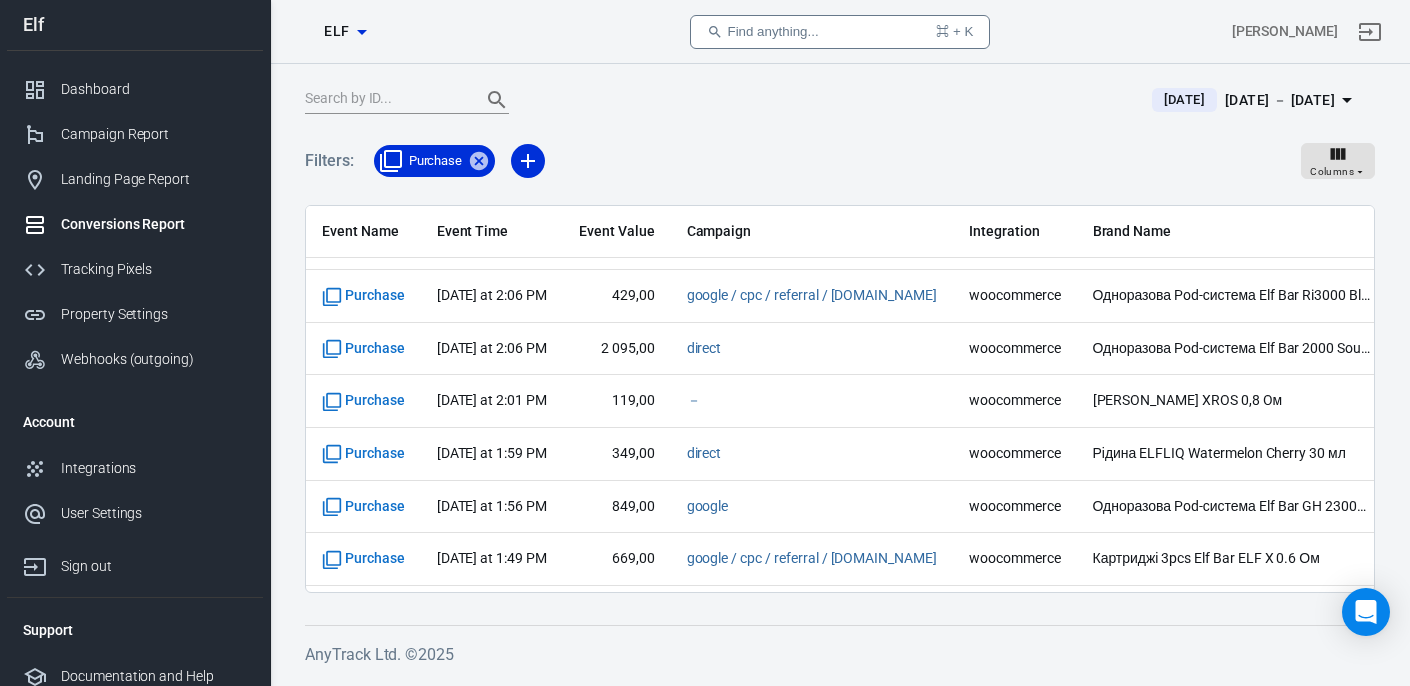 scroll, scrollTop: 1833, scrollLeft: 0, axis: vertical 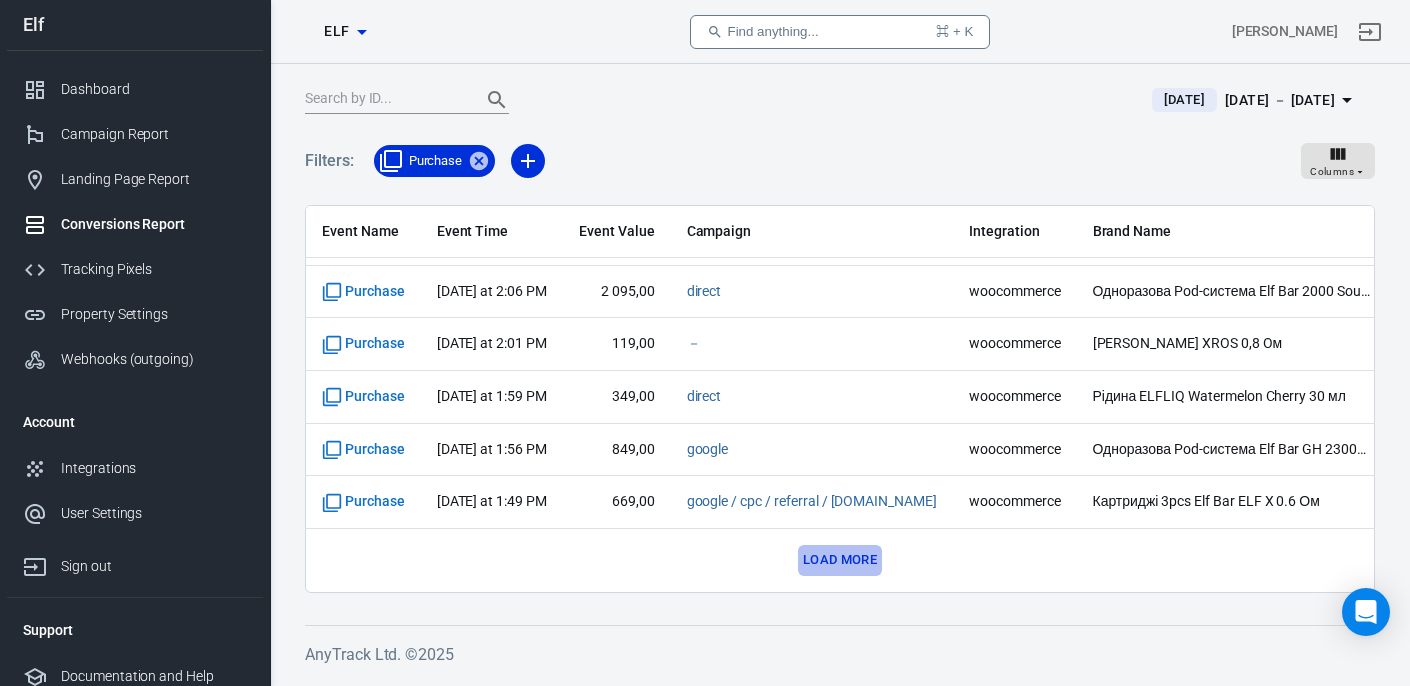 click on "Load more" at bounding box center (840, 560) 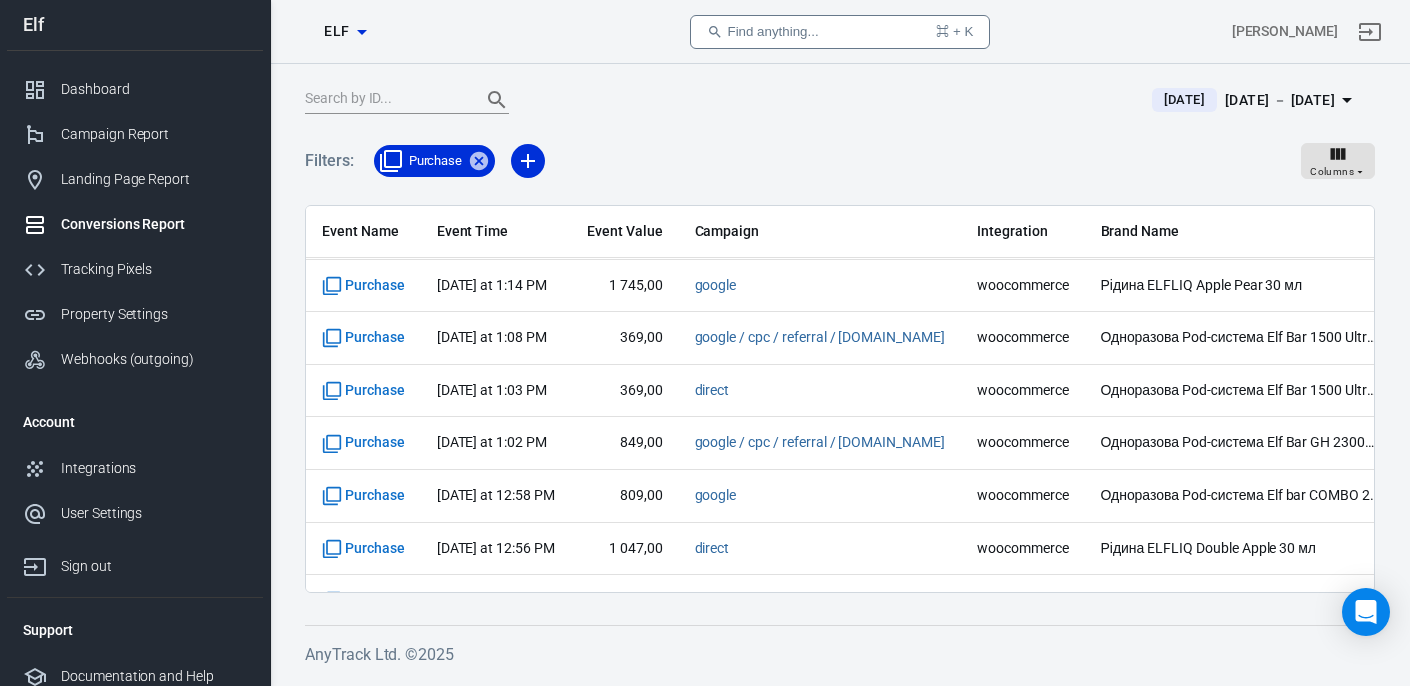 scroll, scrollTop: 2885, scrollLeft: 0, axis: vertical 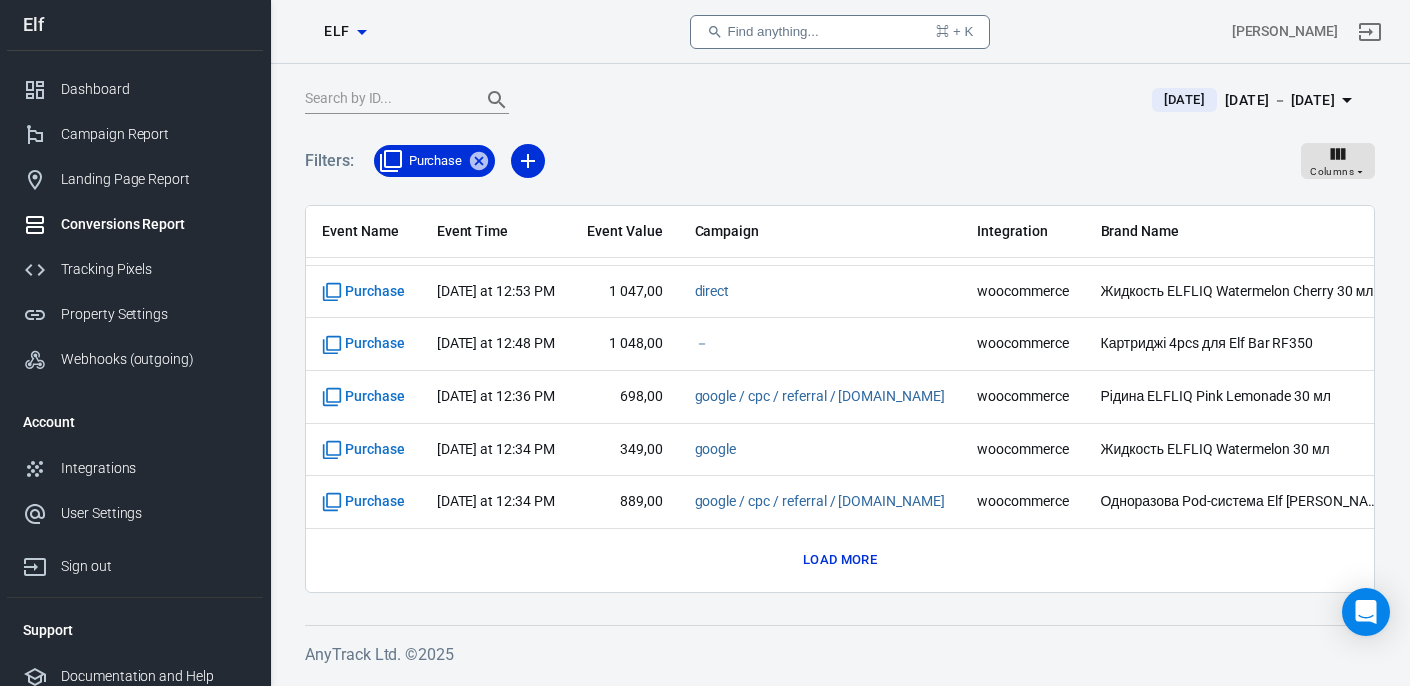 click on "Load more" at bounding box center [840, 560] 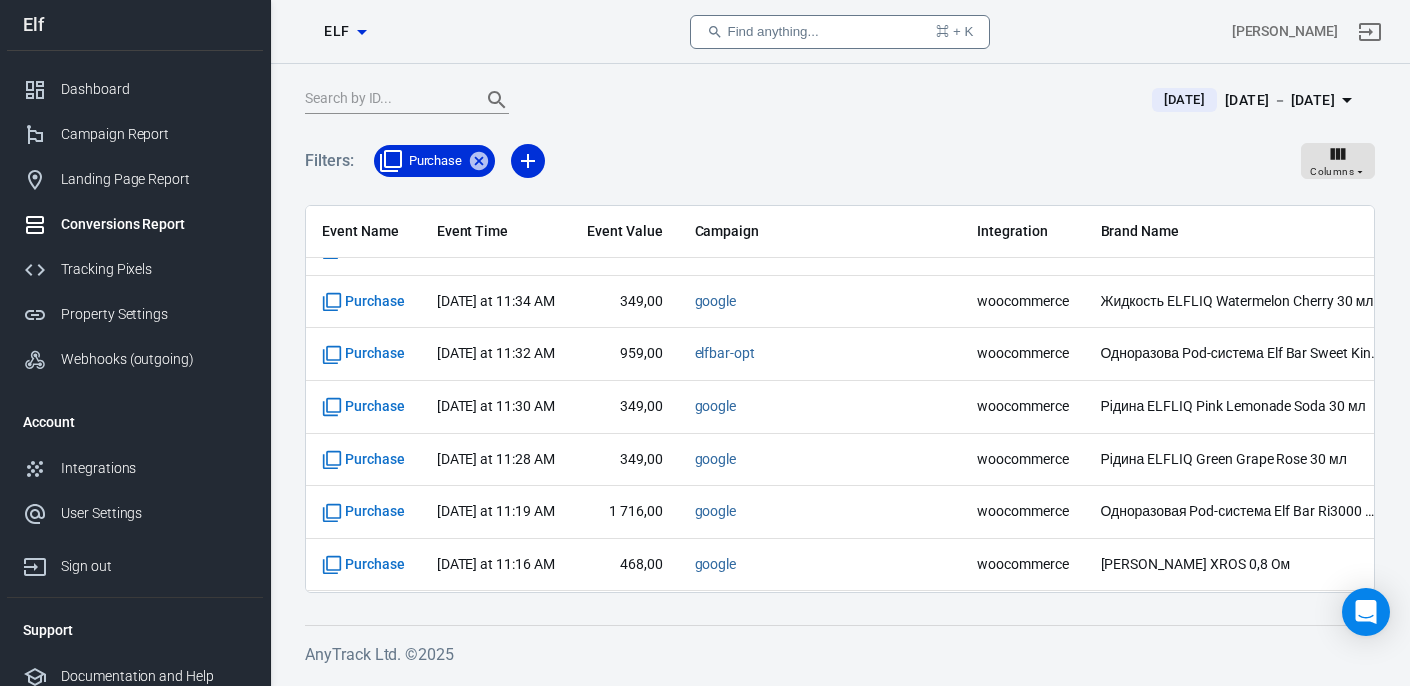 scroll, scrollTop: 3937, scrollLeft: 0, axis: vertical 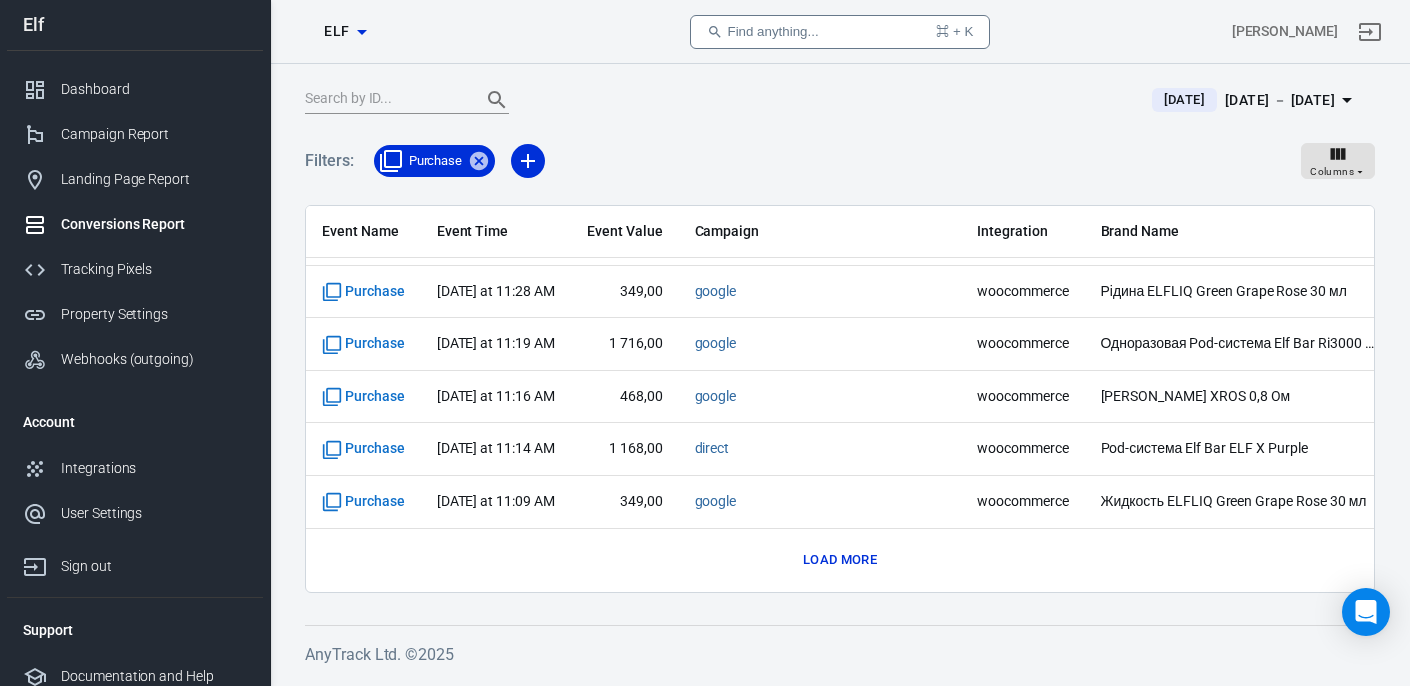 click on "Load more" at bounding box center [840, 560] 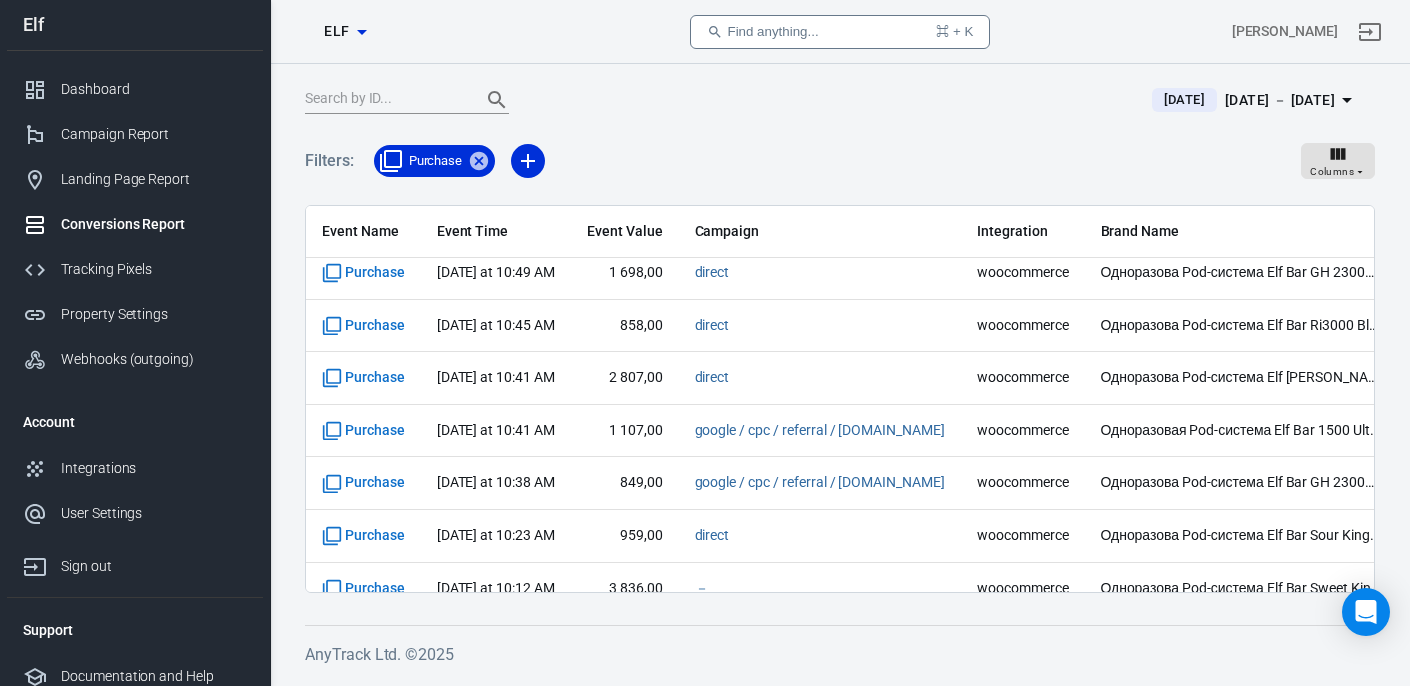 scroll, scrollTop: 4988, scrollLeft: 0, axis: vertical 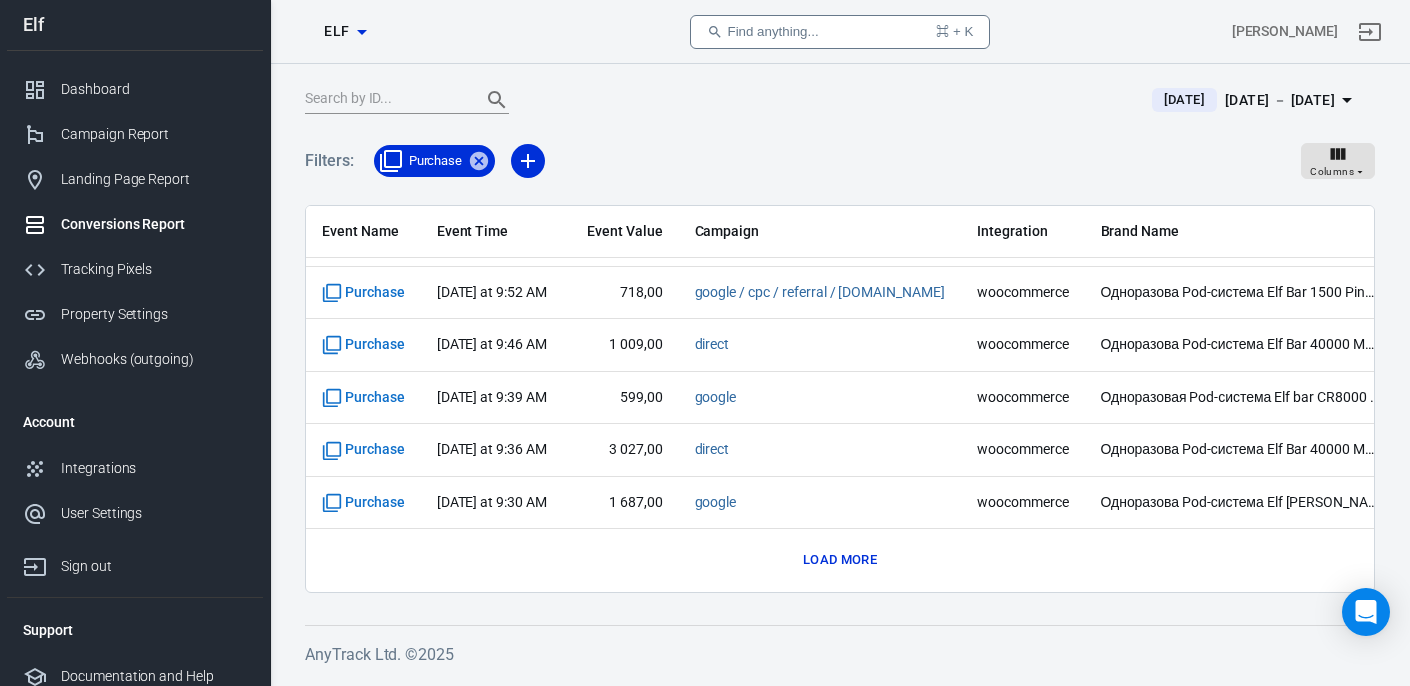 click on "Load more" at bounding box center (840, 560) 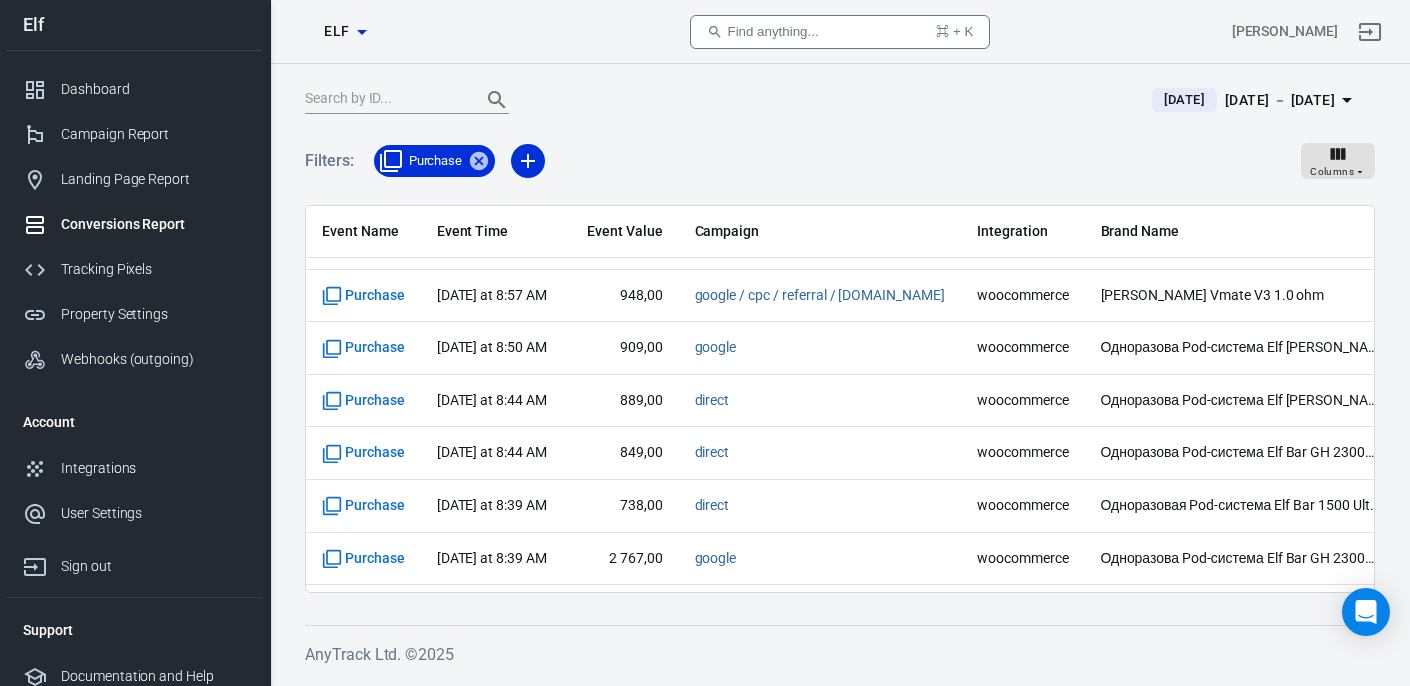 scroll, scrollTop: 6040, scrollLeft: 0, axis: vertical 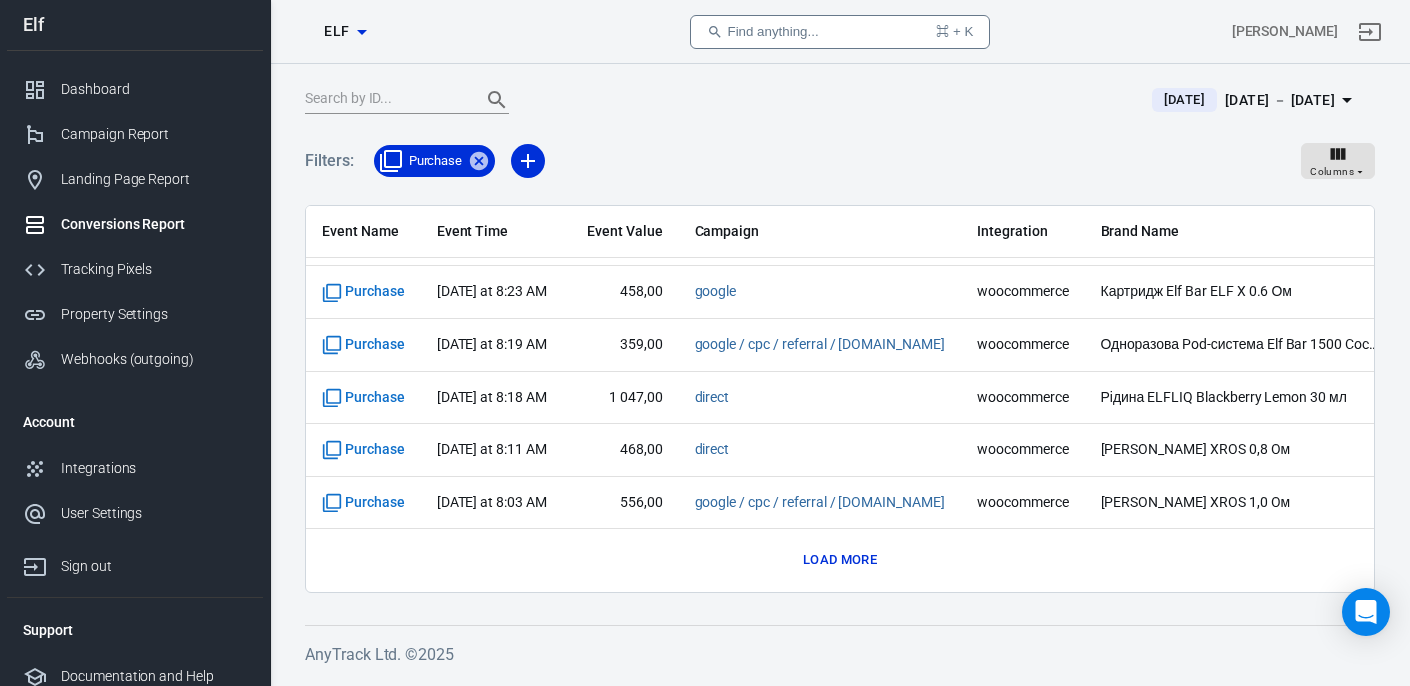 click on "Load more" at bounding box center (840, 560) 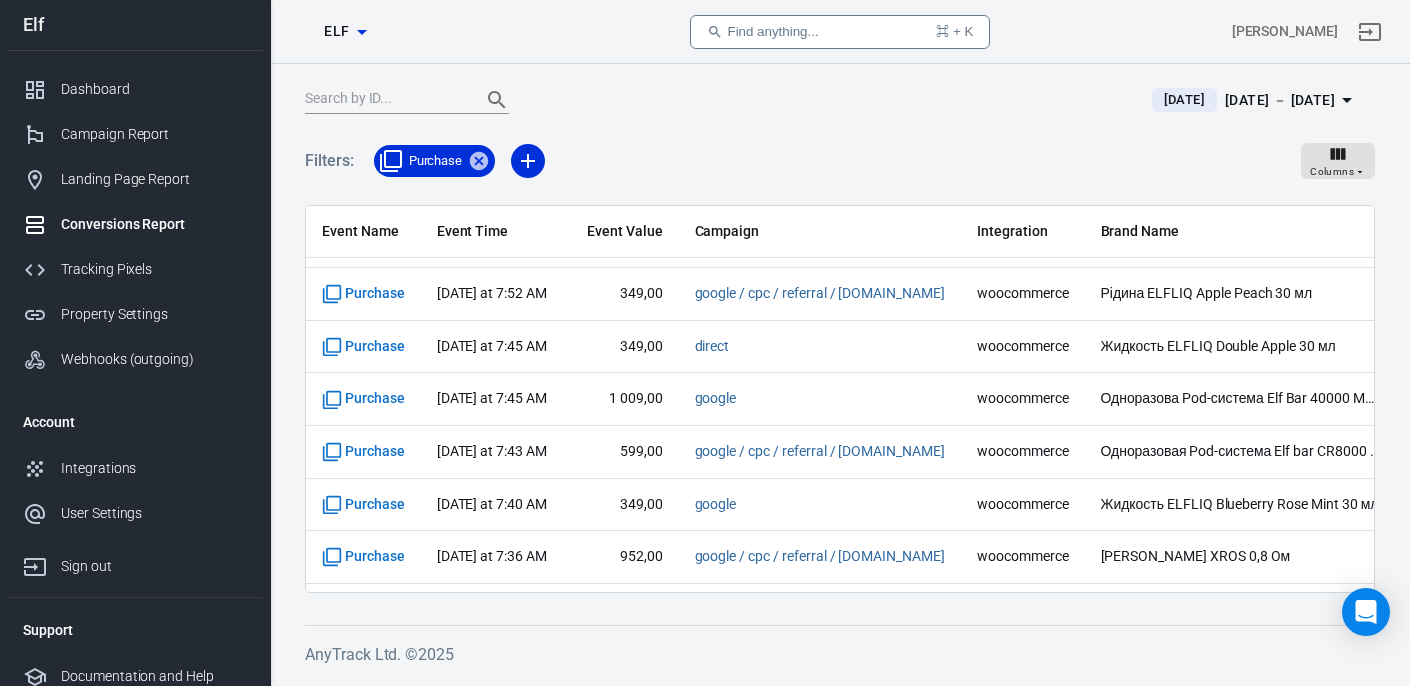scroll, scrollTop: 7092, scrollLeft: 0, axis: vertical 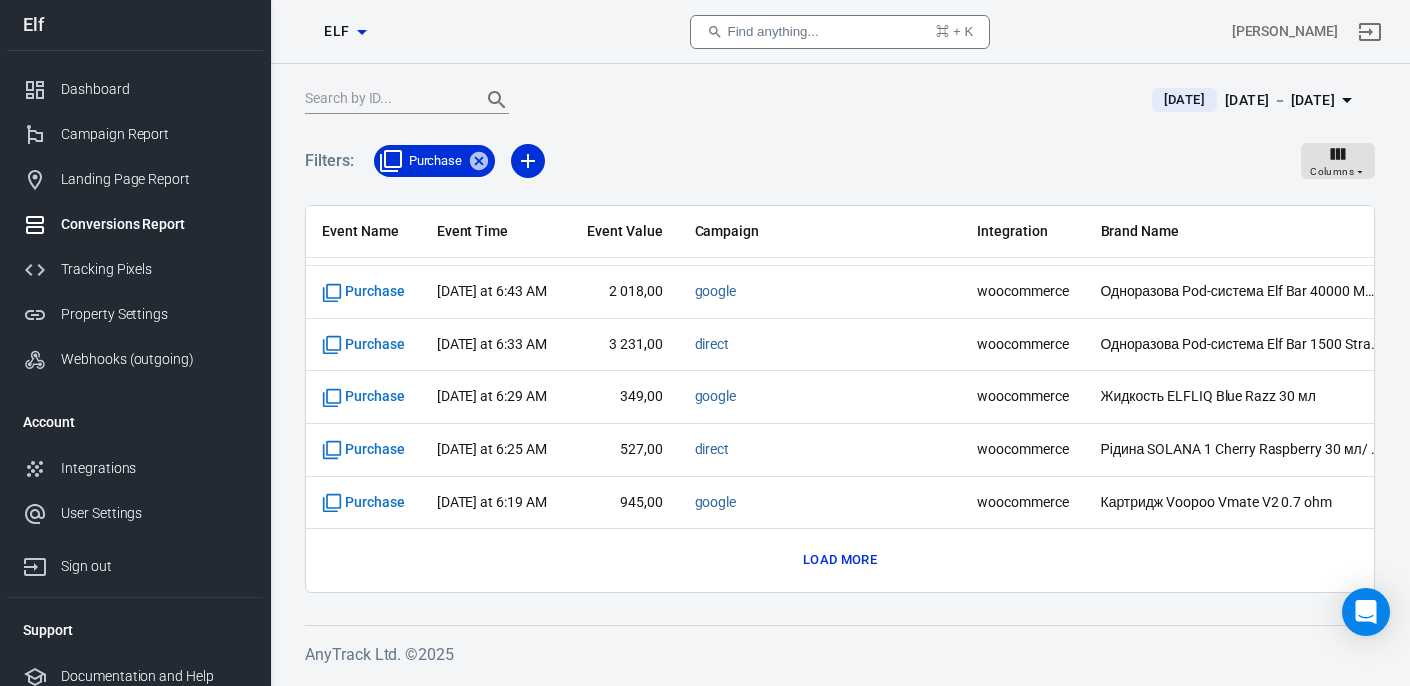 click on "Load more" at bounding box center (840, 560) 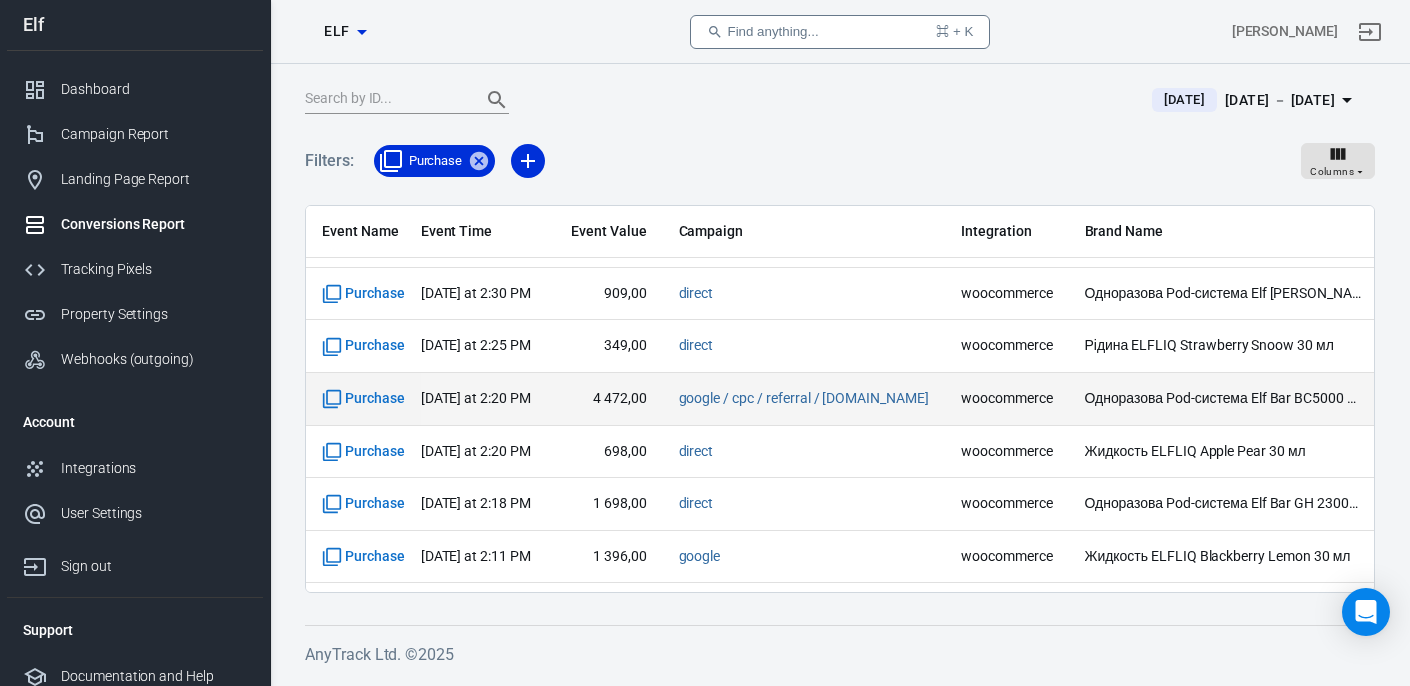 scroll, scrollTop: 1463, scrollLeft: 0, axis: vertical 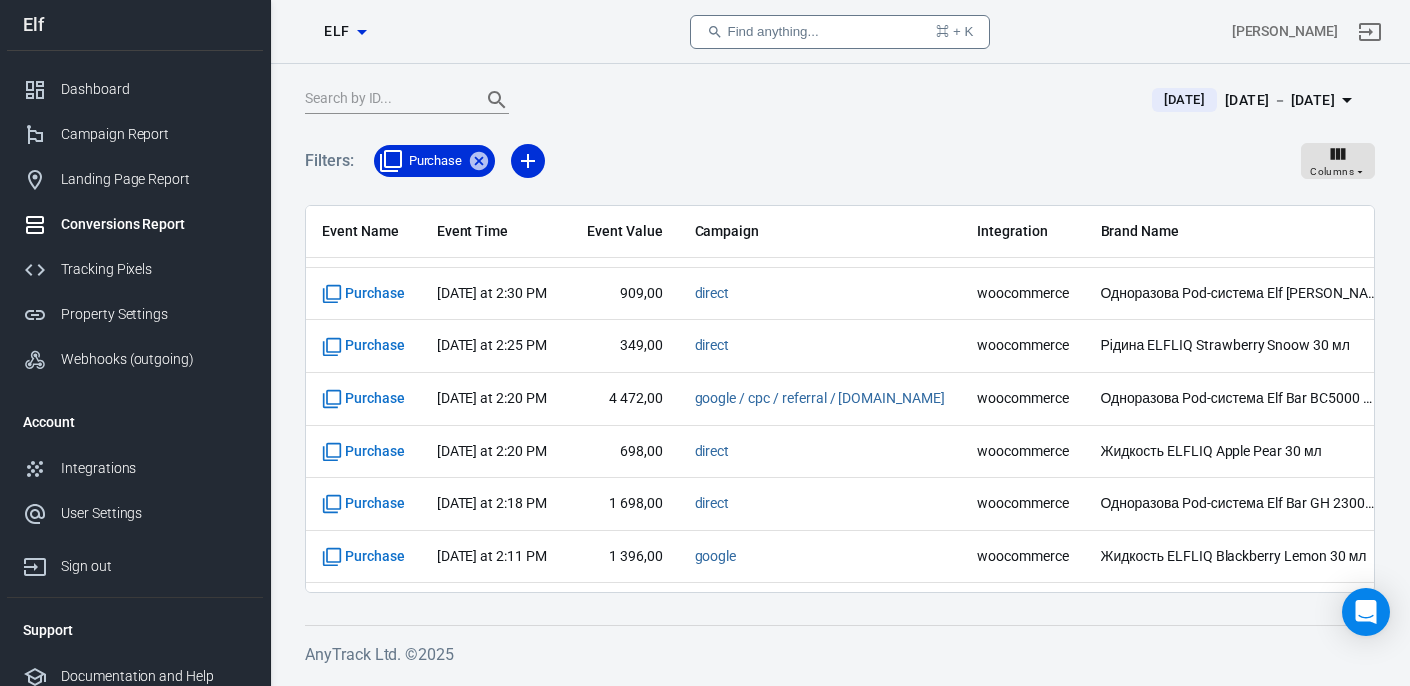 click 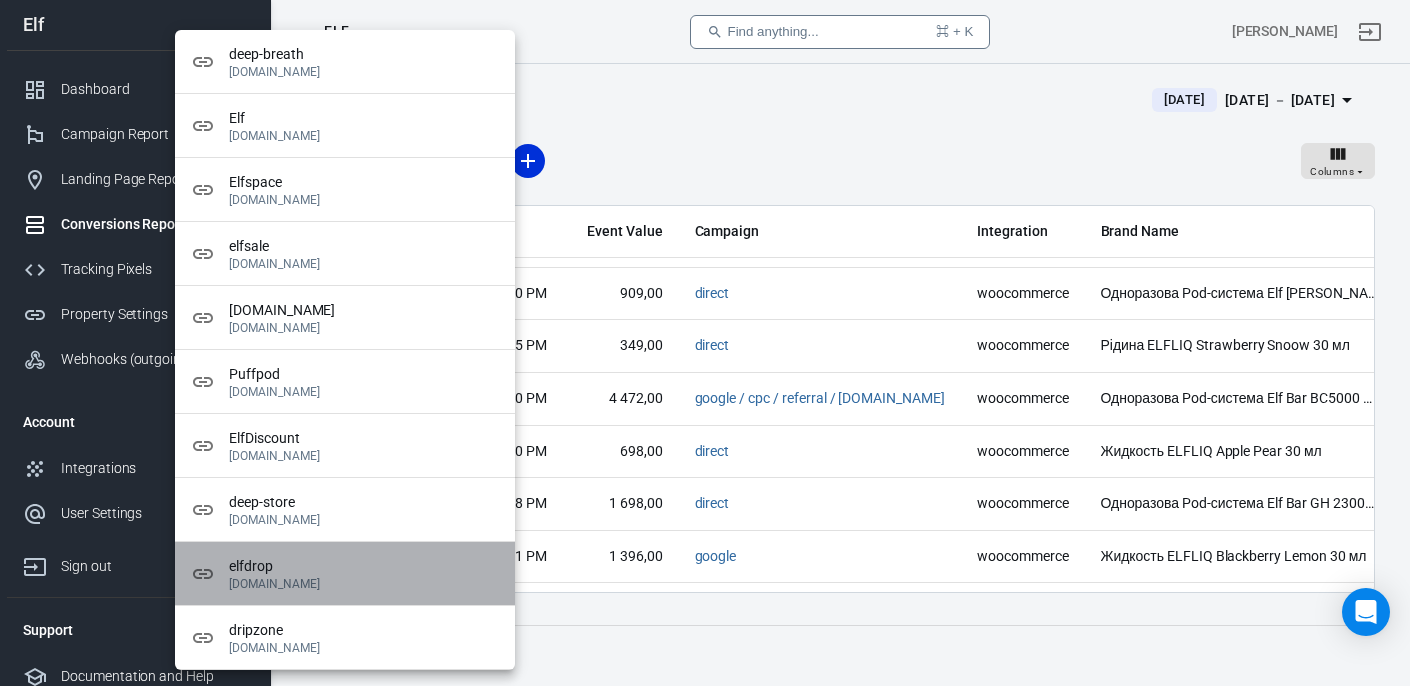 click on "elfdrop.com.ua" at bounding box center (364, 584) 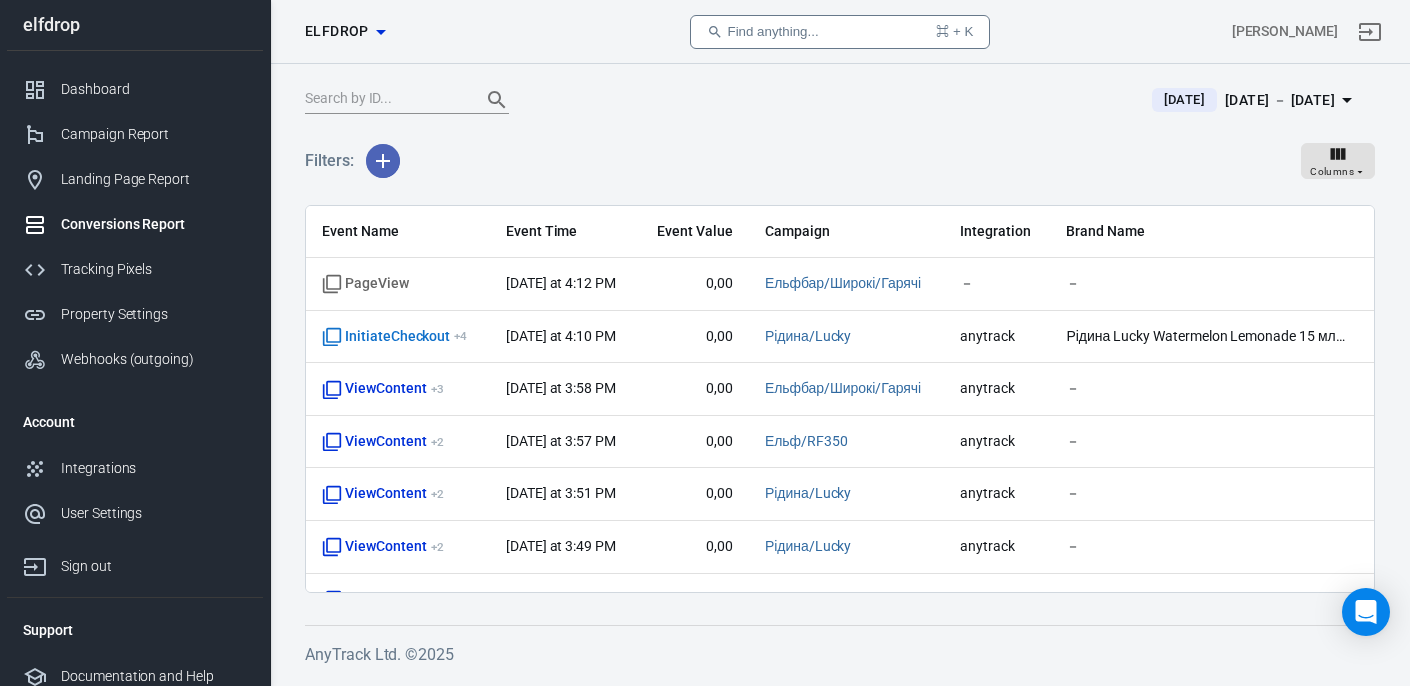 click 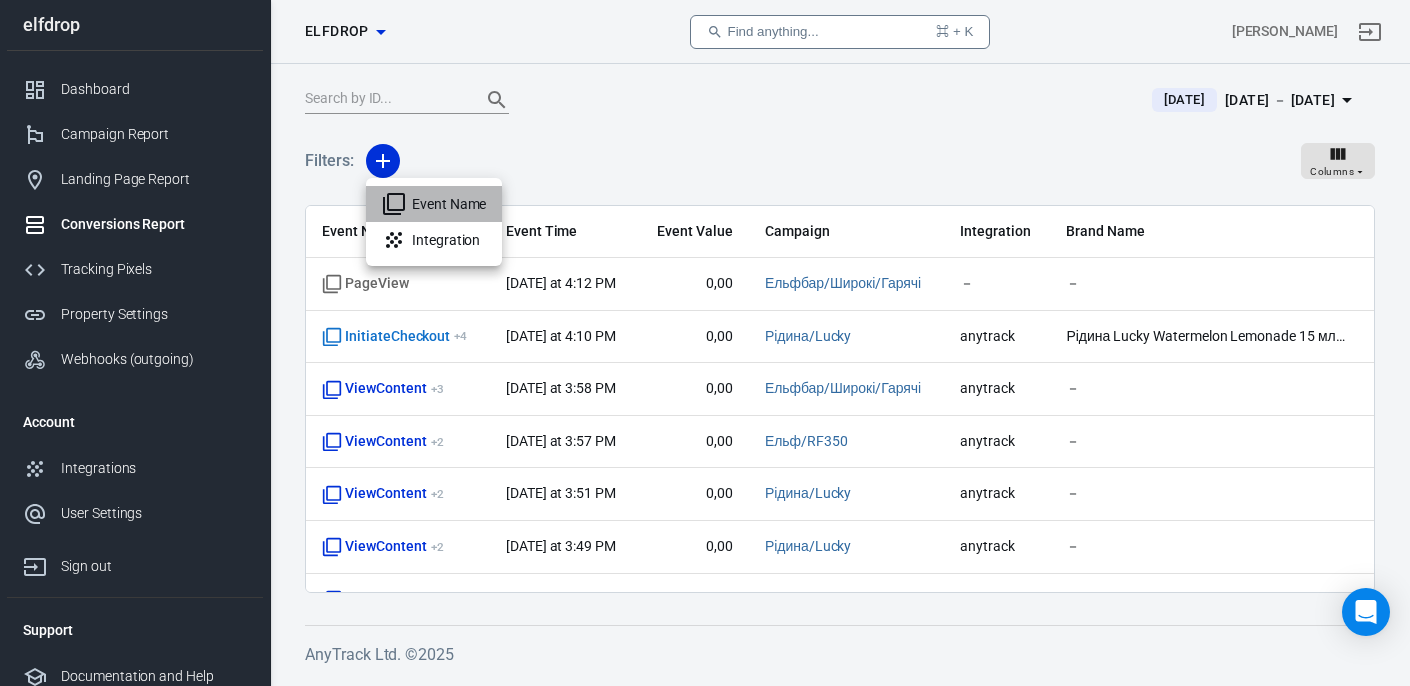 click on "Event Name" at bounding box center [434, 204] 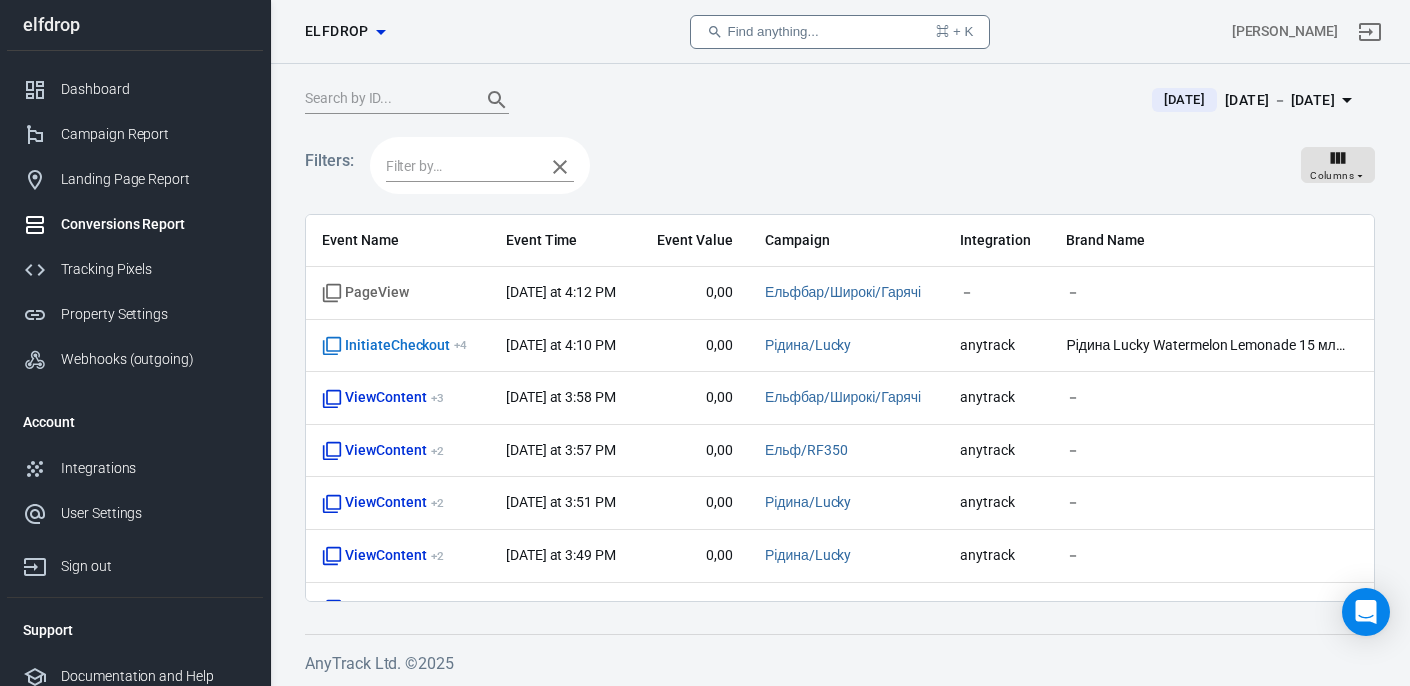 click at bounding box center (460, 166) 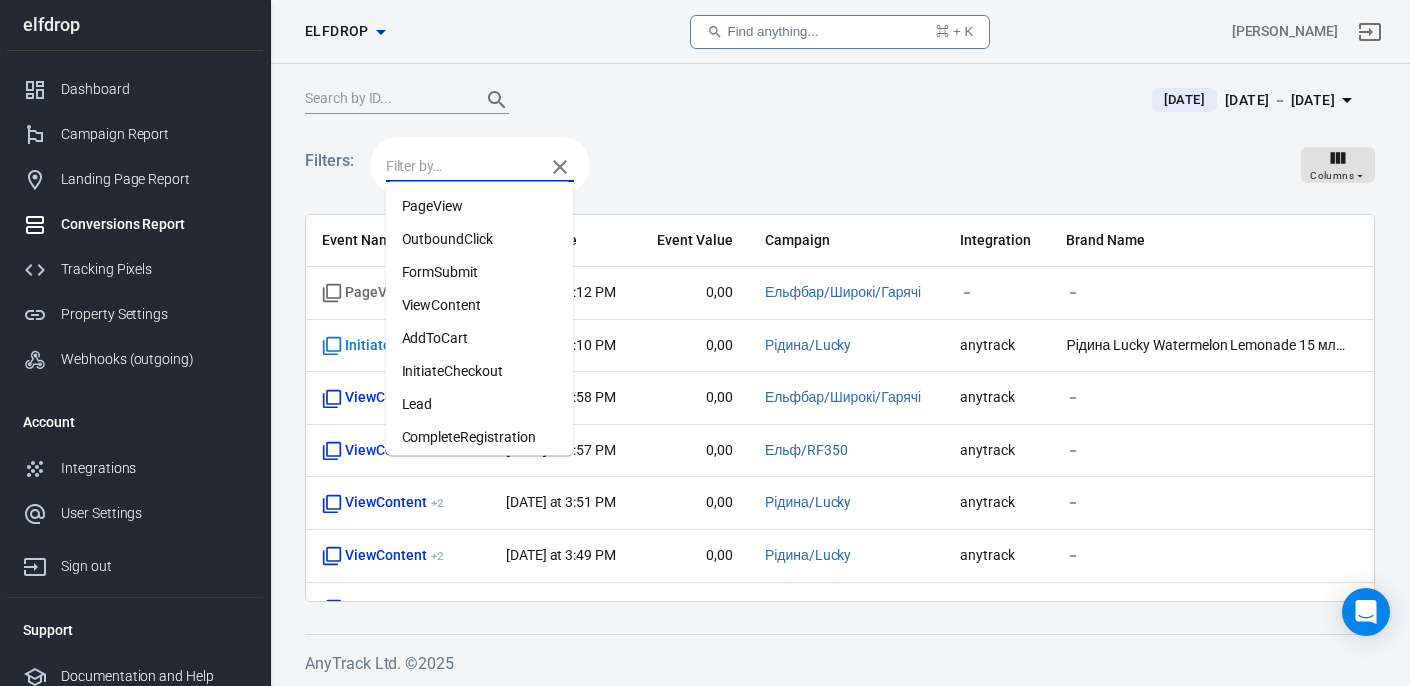 scroll, scrollTop: 137, scrollLeft: 0, axis: vertical 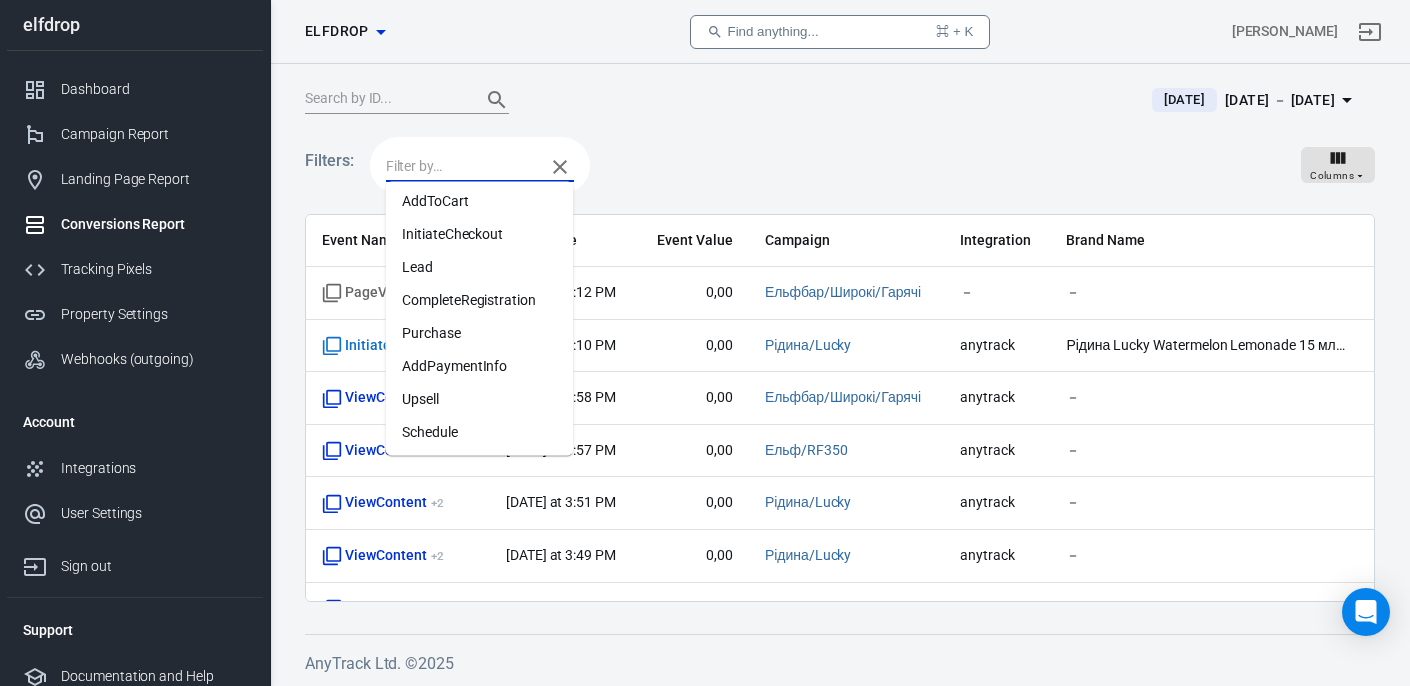 click on "Purchase" at bounding box center (480, 333) 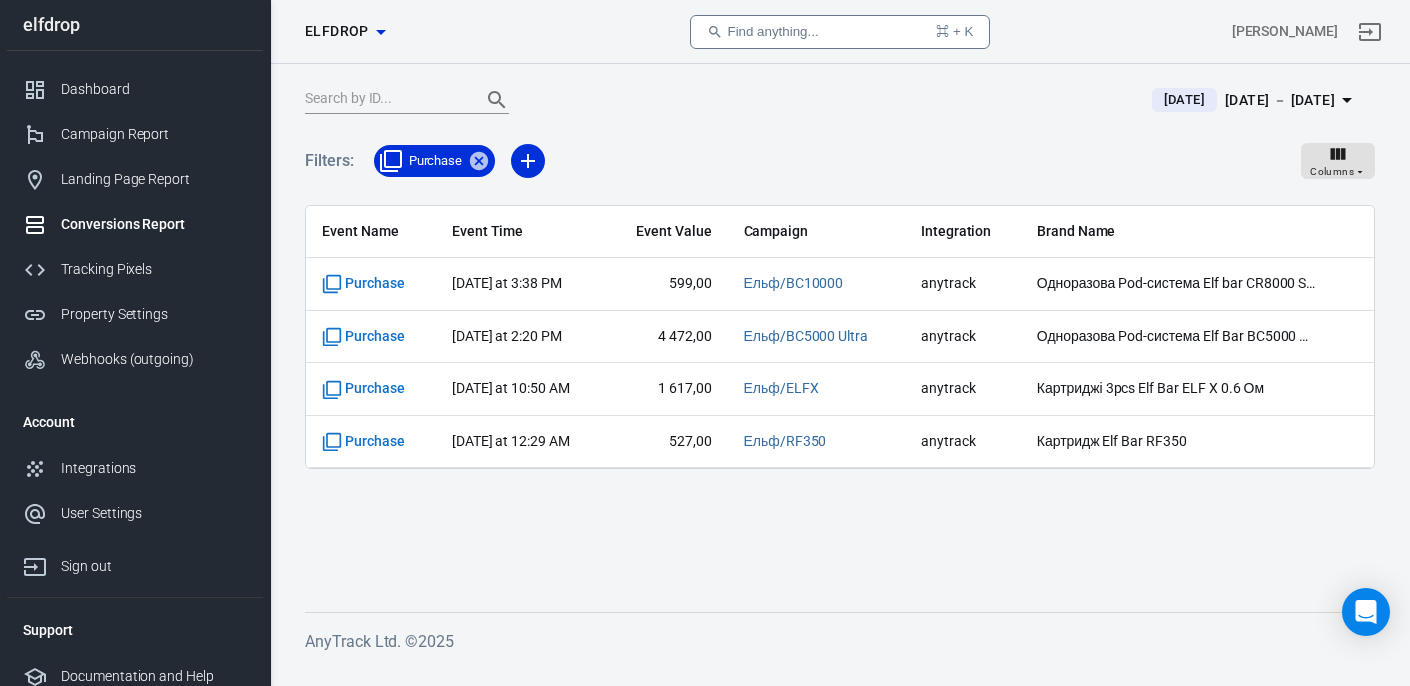 click on "elfdrop" at bounding box center [345, 31] 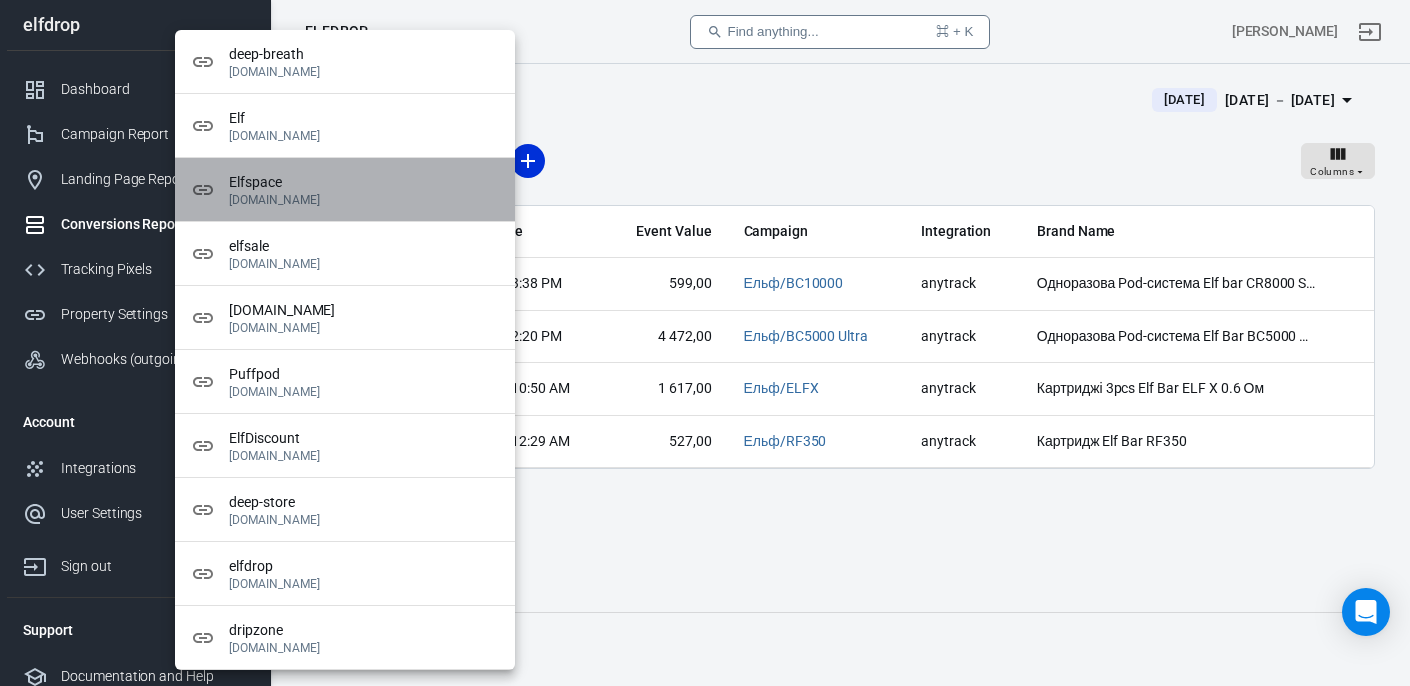 click on "elfspace.com.ua" at bounding box center [364, 200] 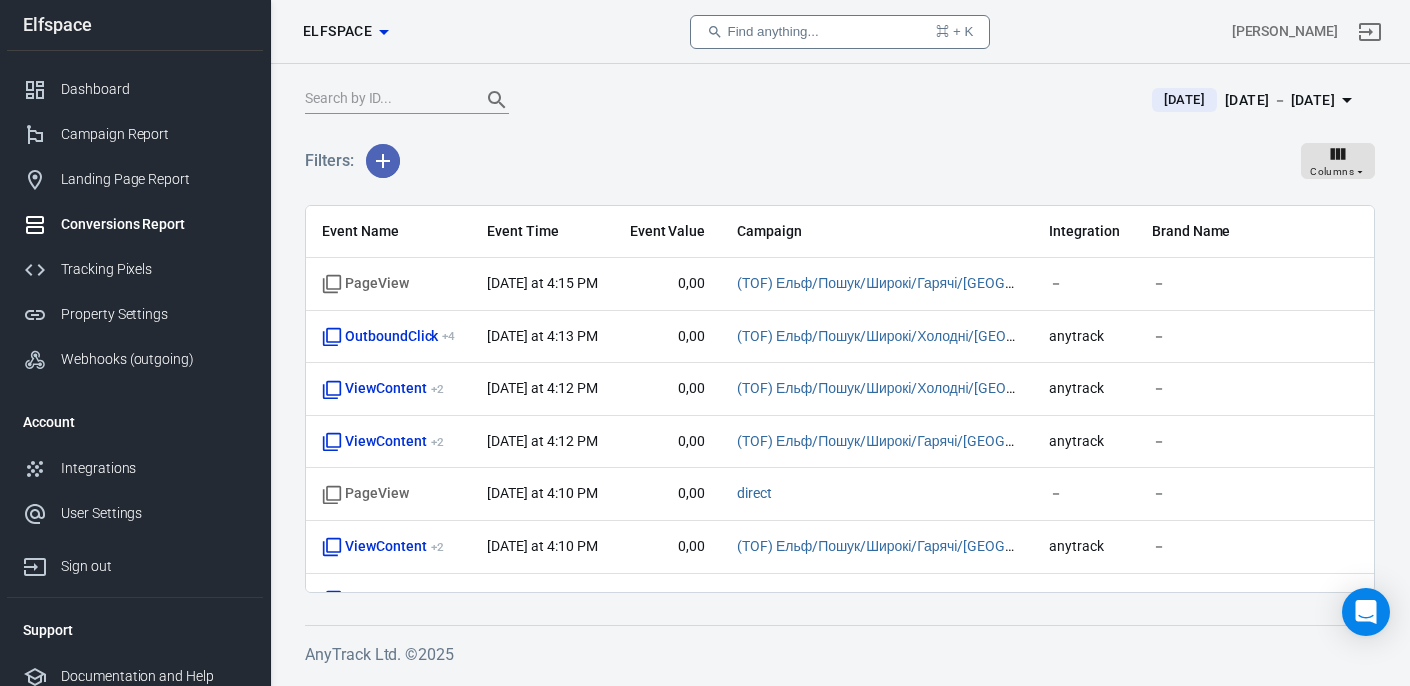 click 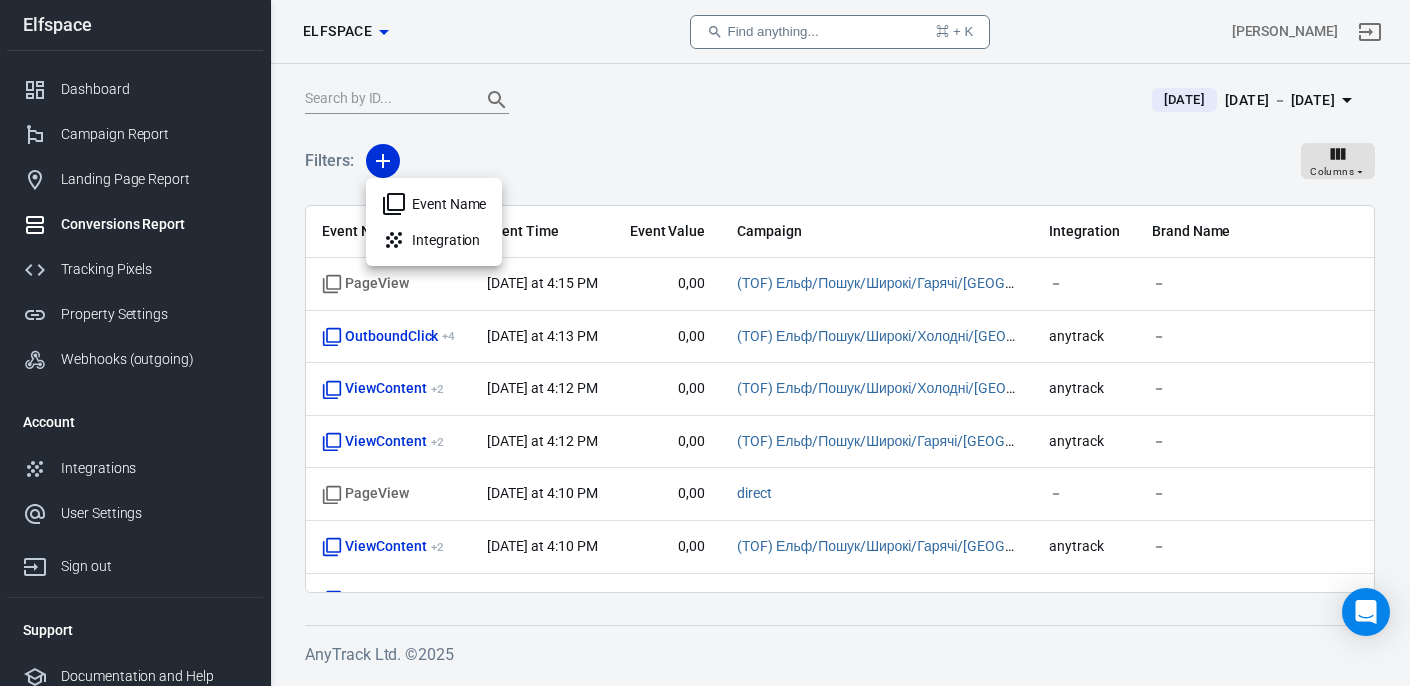 click 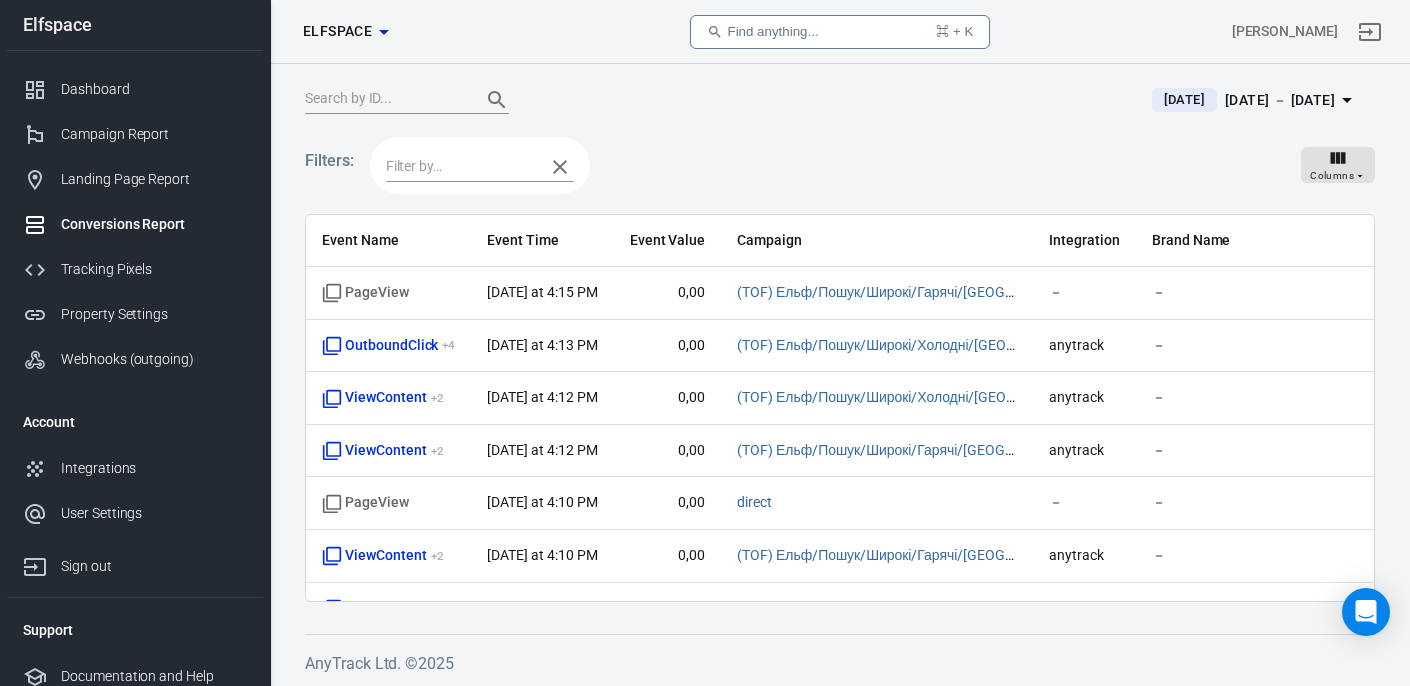 click at bounding box center (460, 166) 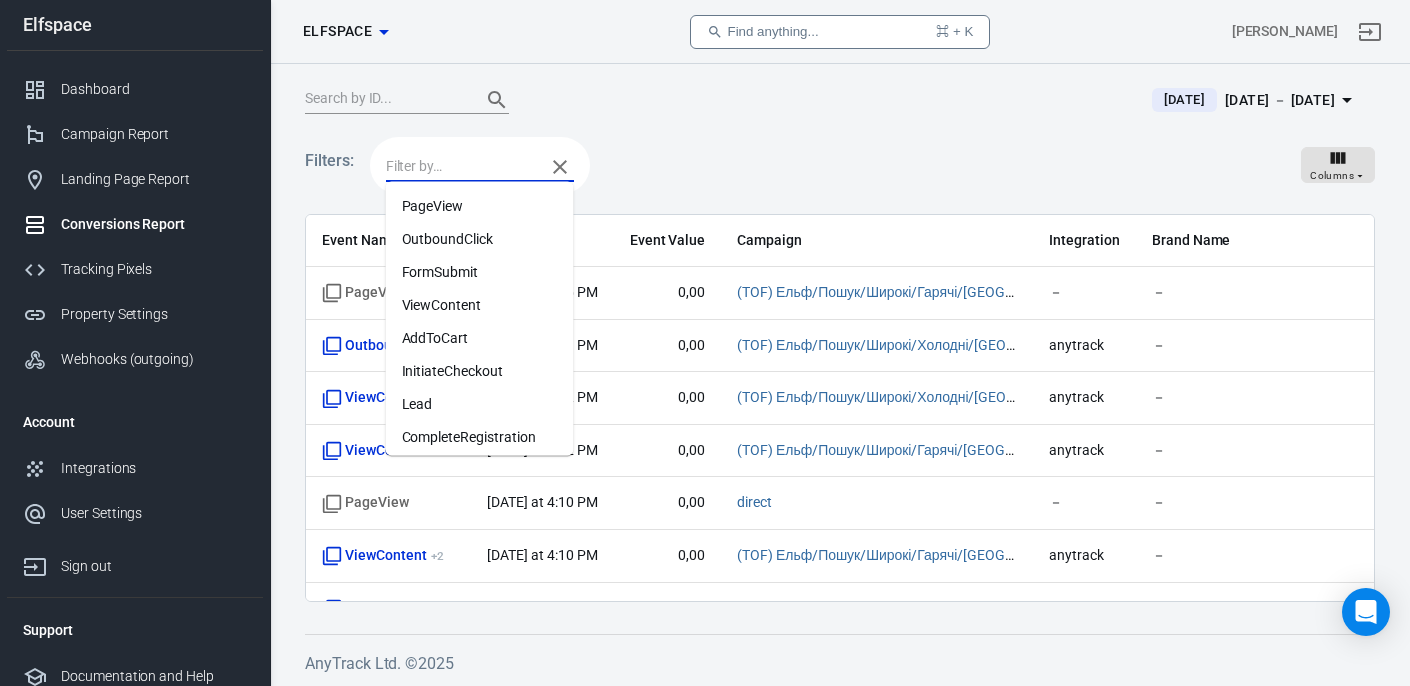 scroll, scrollTop: 137, scrollLeft: 0, axis: vertical 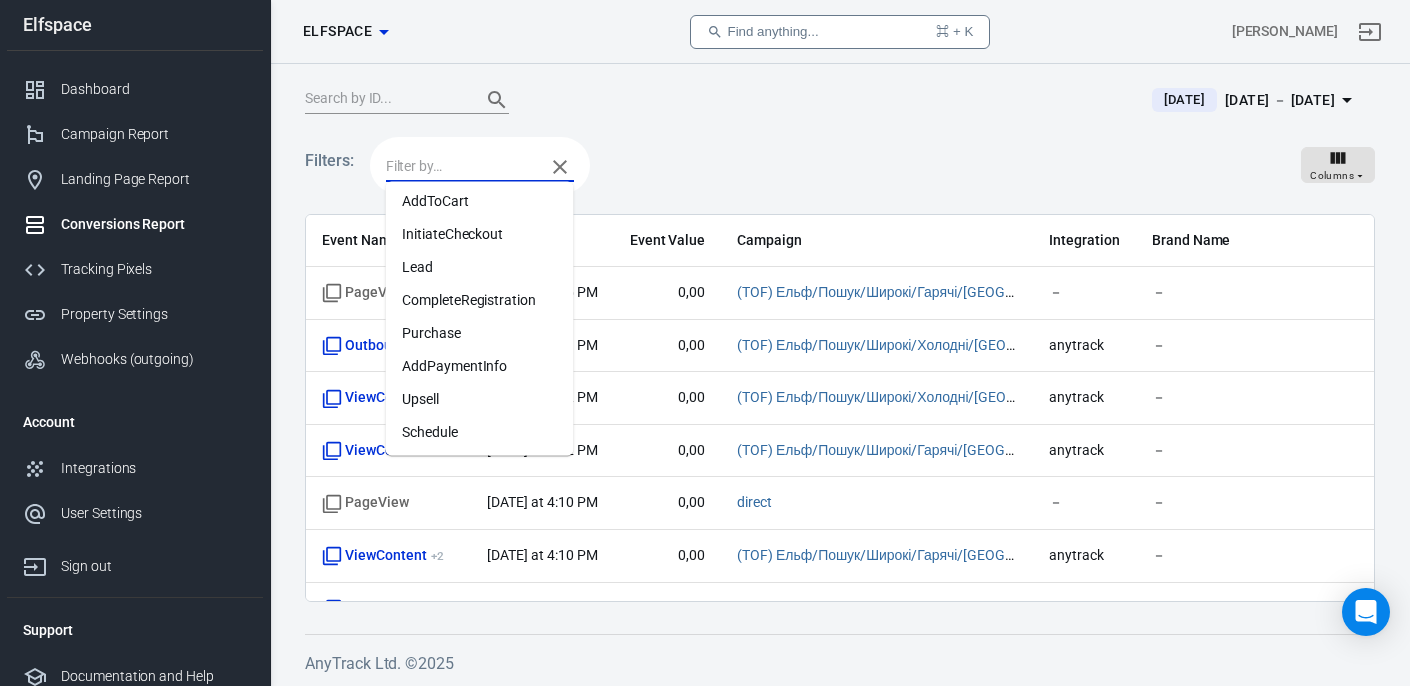 click on "Purchase" at bounding box center [480, 333] 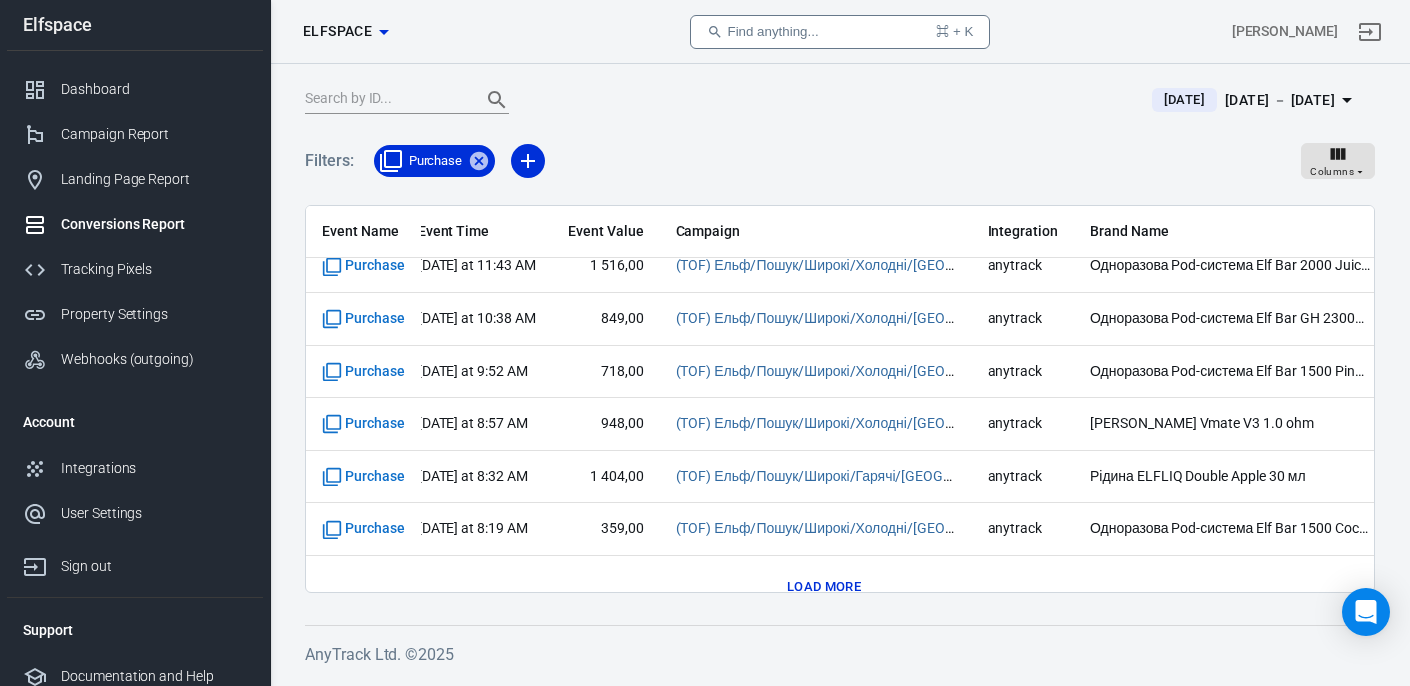 scroll, scrollTop: 781, scrollLeft: 19, axis: both 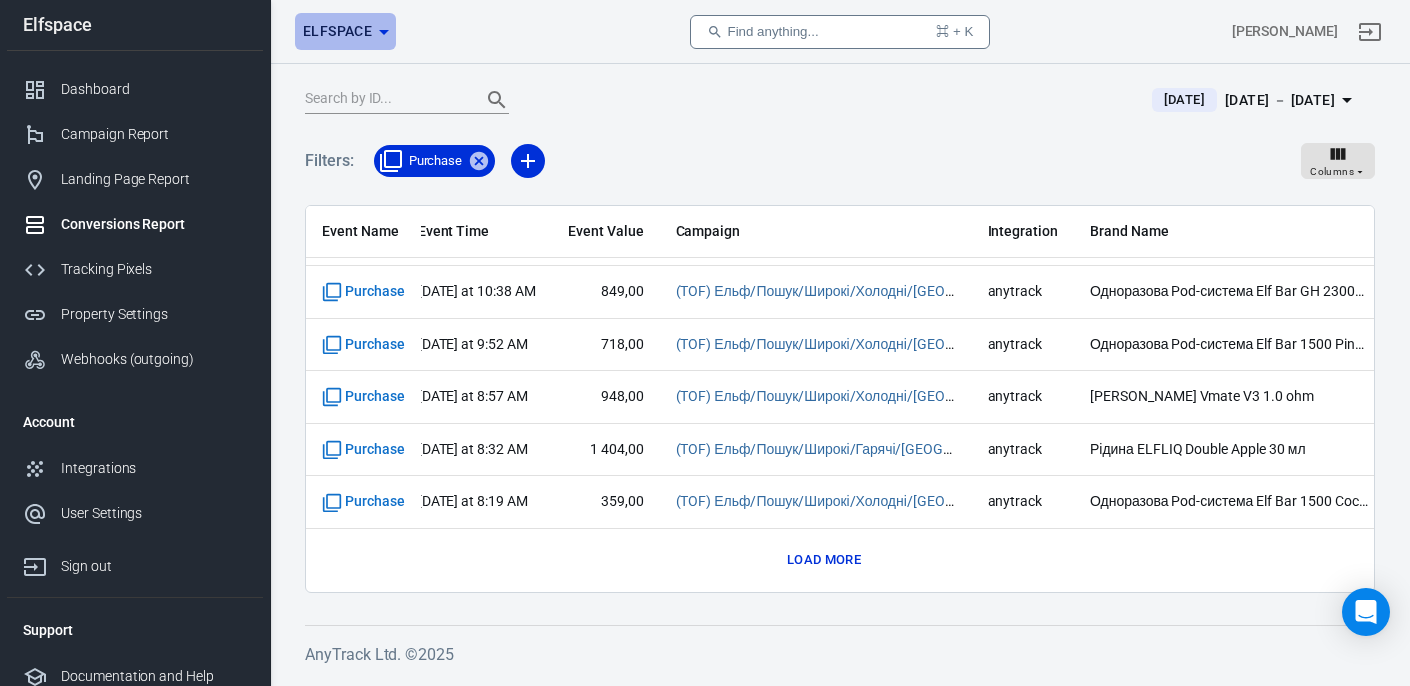 click on "Elfspace" at bounding box center [337, 31] 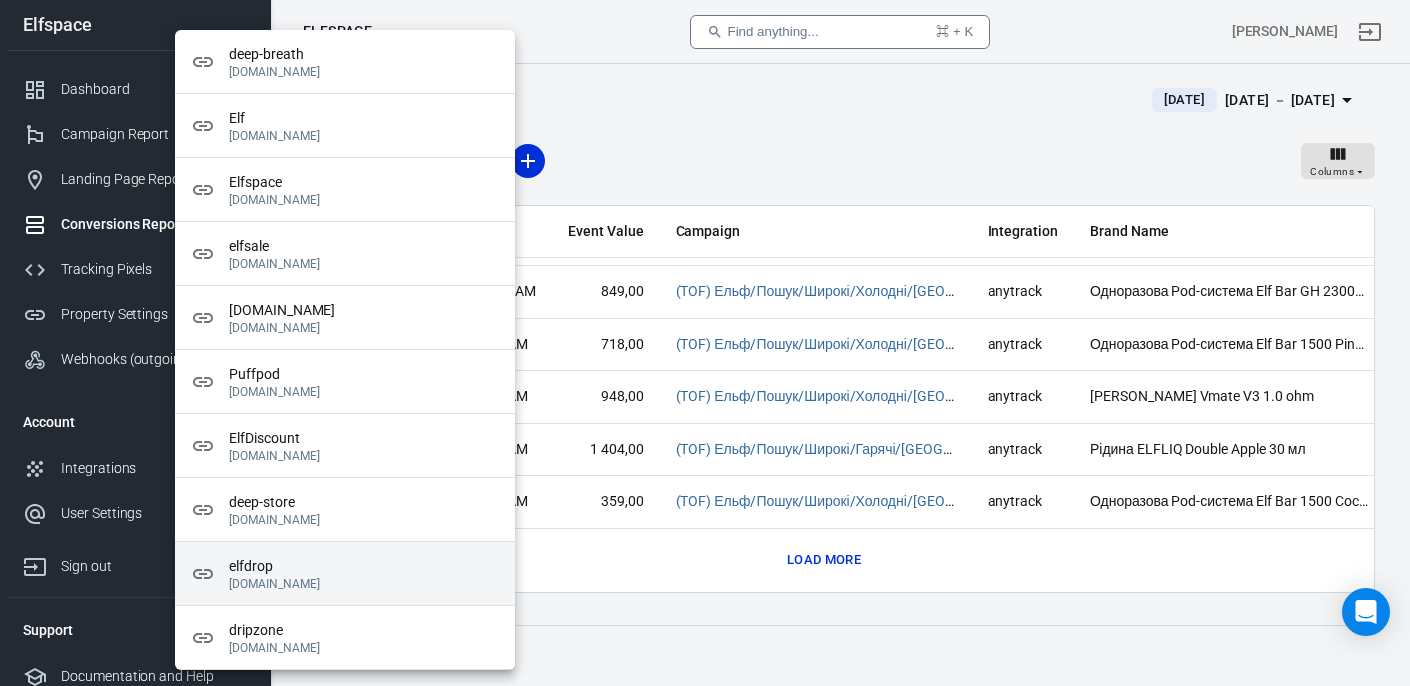 click on "elfdrop" at bounding box center (364, 566) 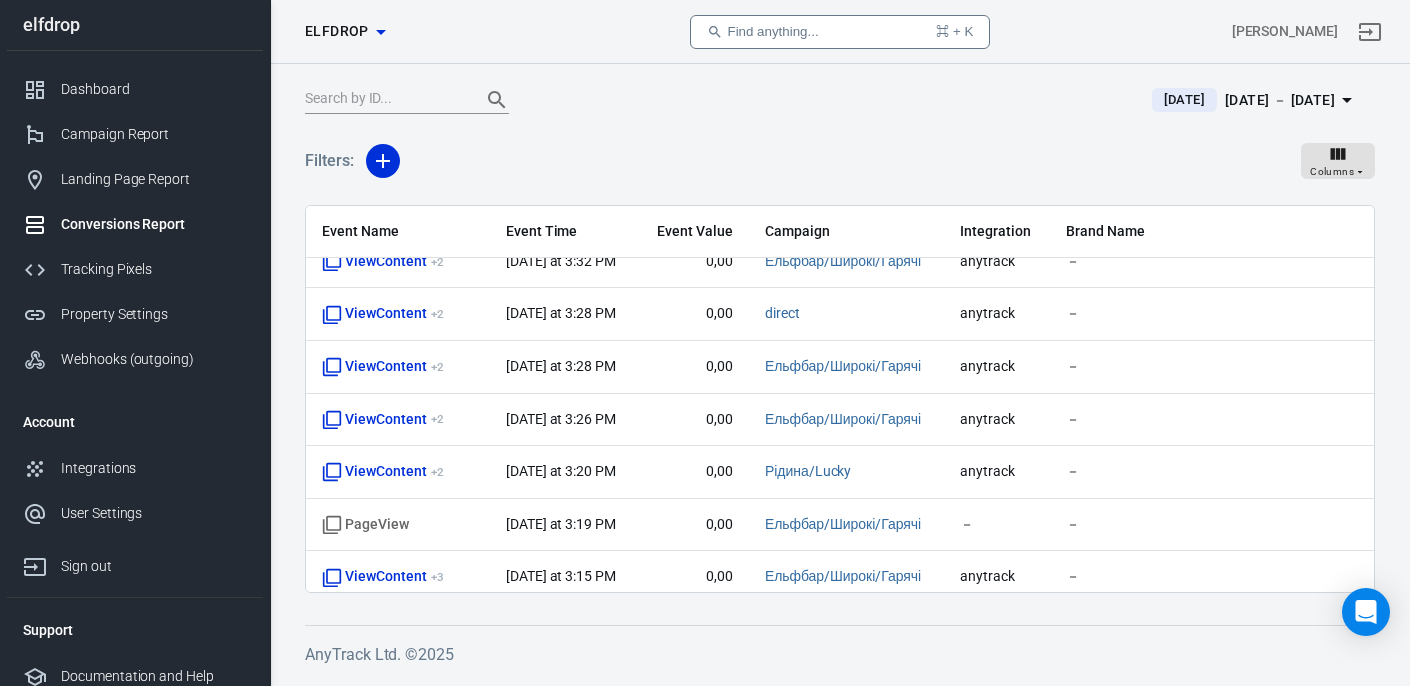 scroll, scrollTop: 781, scrollLeft: 0, axis: vertical 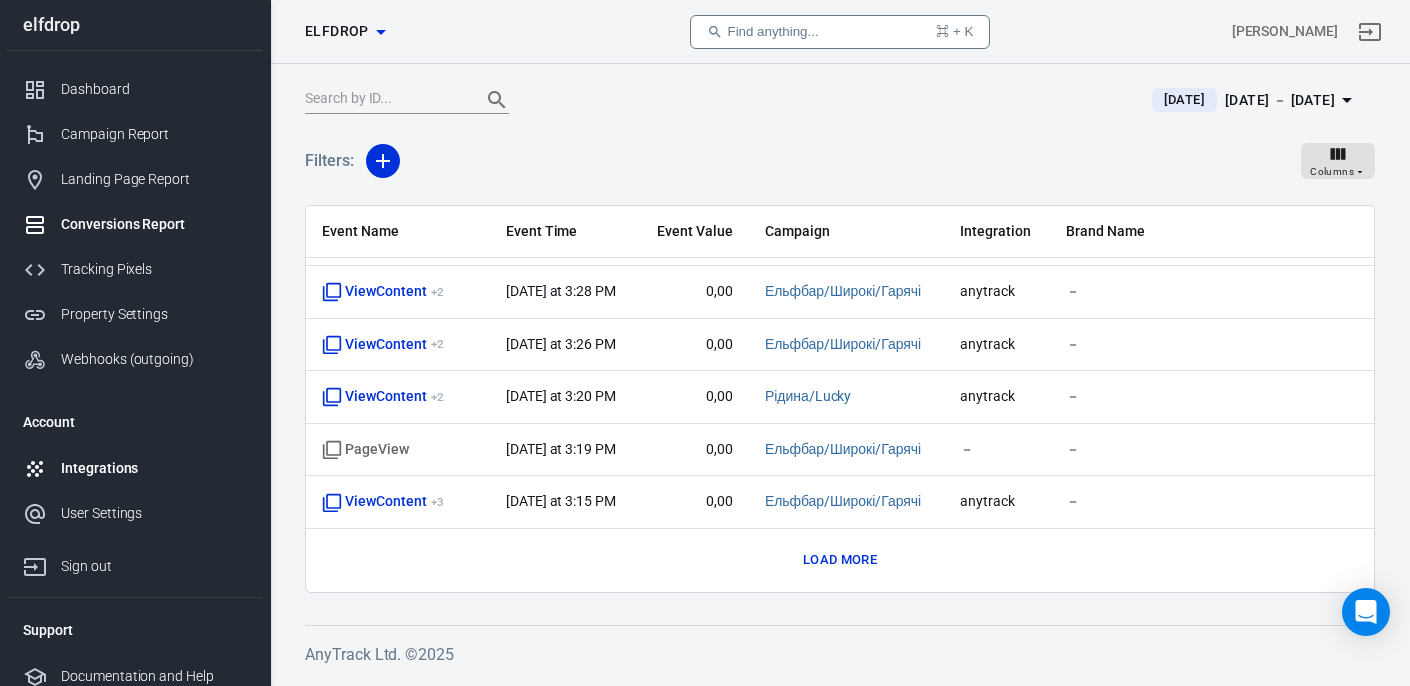 click on "Integrations" at bounding box center [154, 468] 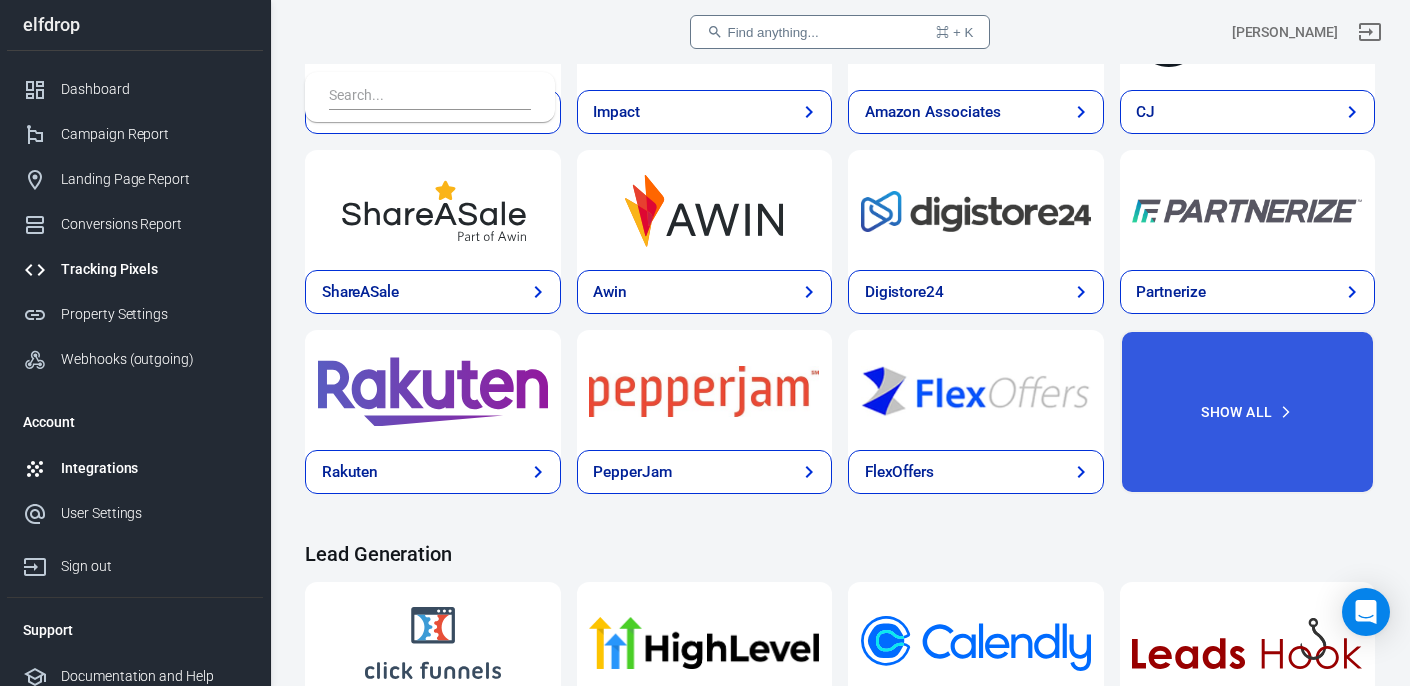 scroll, scrollTop: 790, scrollLeft: 0, axis: vertical 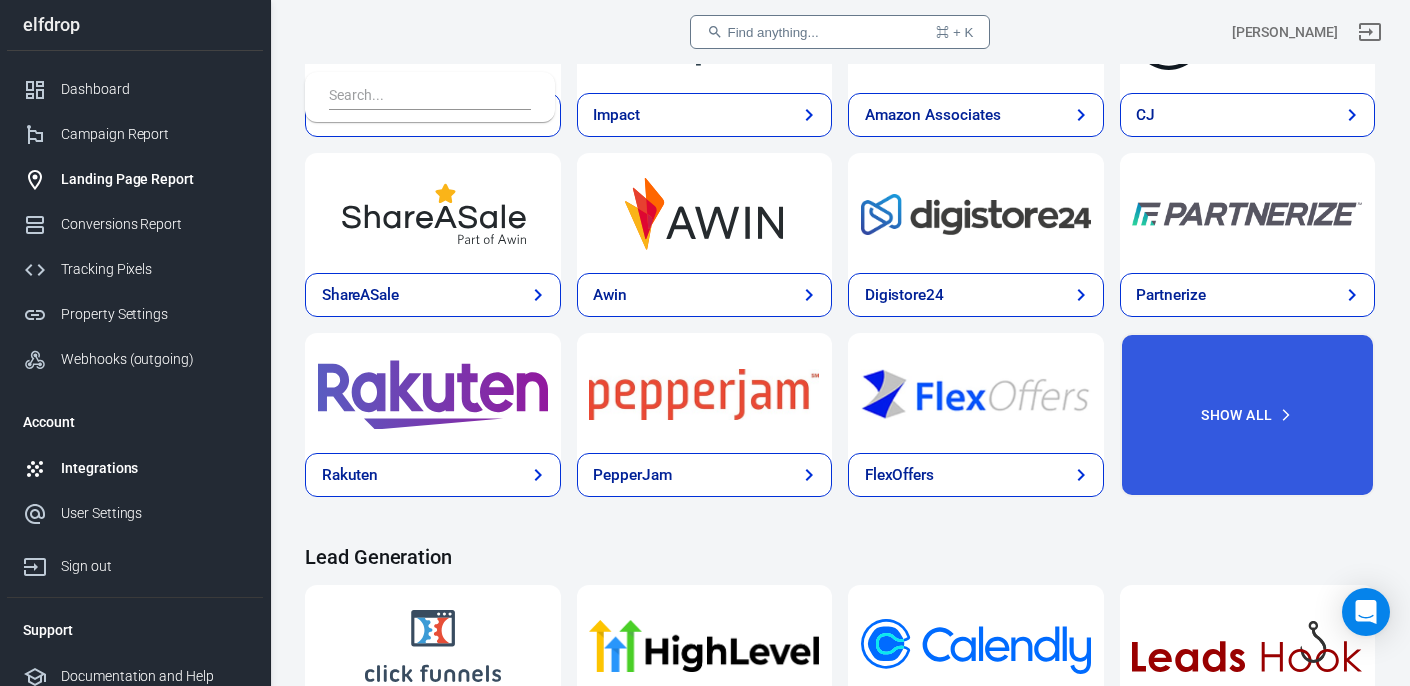 click on "Landing Page Report" at bounding box center (154, 179) 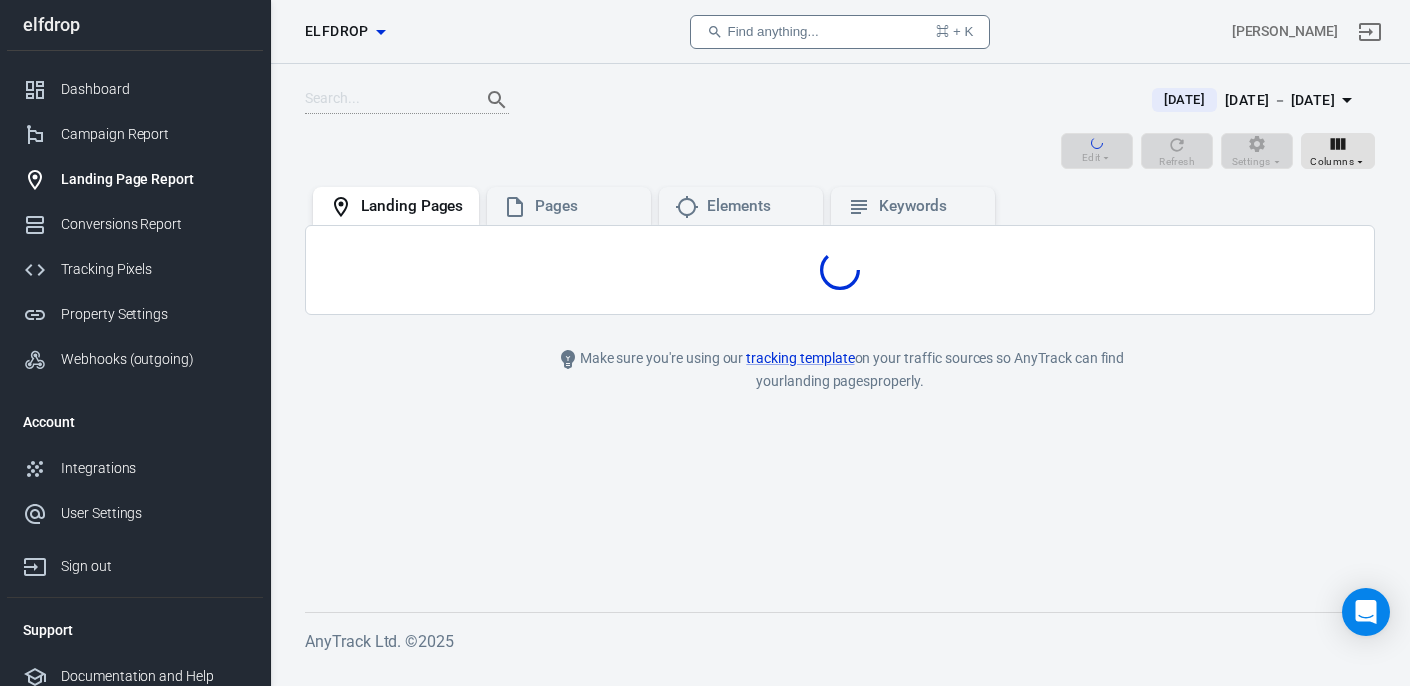 scroll, scrollTop: 0, scrollLeft: 0, axis: both 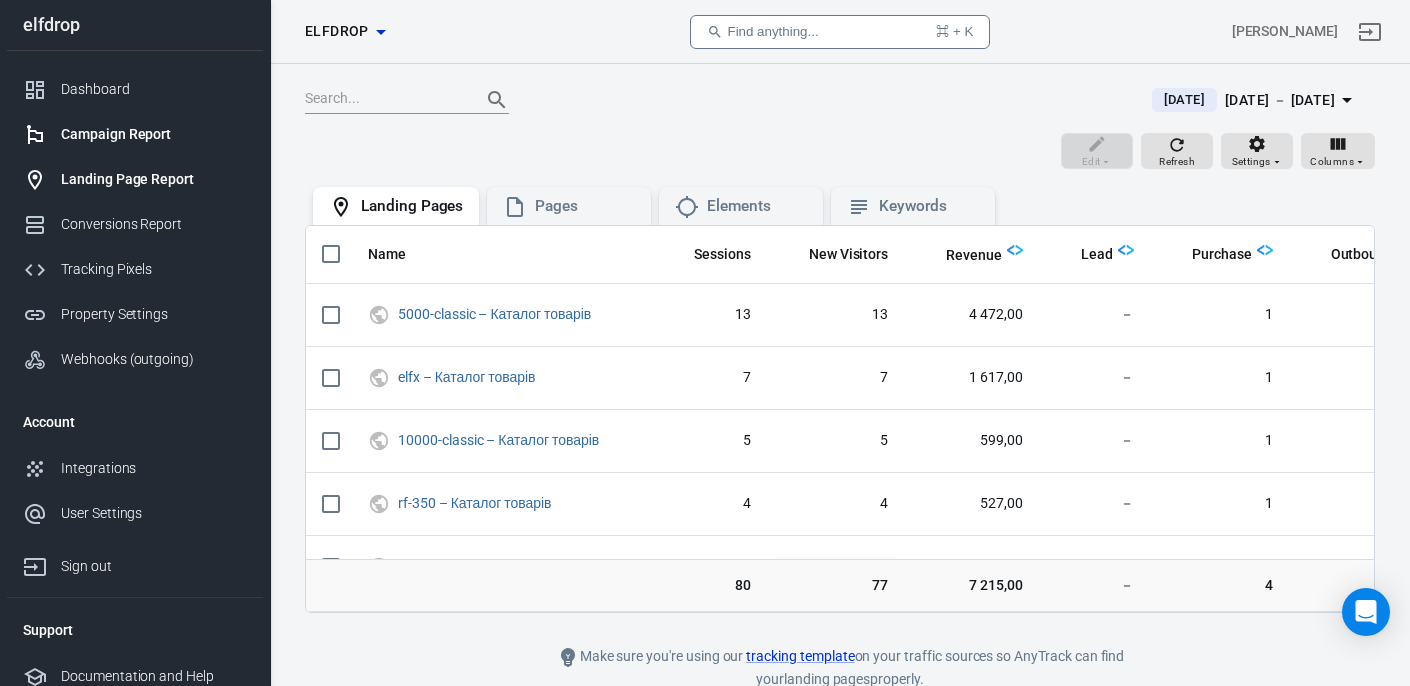 click on "Campaign Report" at bounding box center [154, 134] 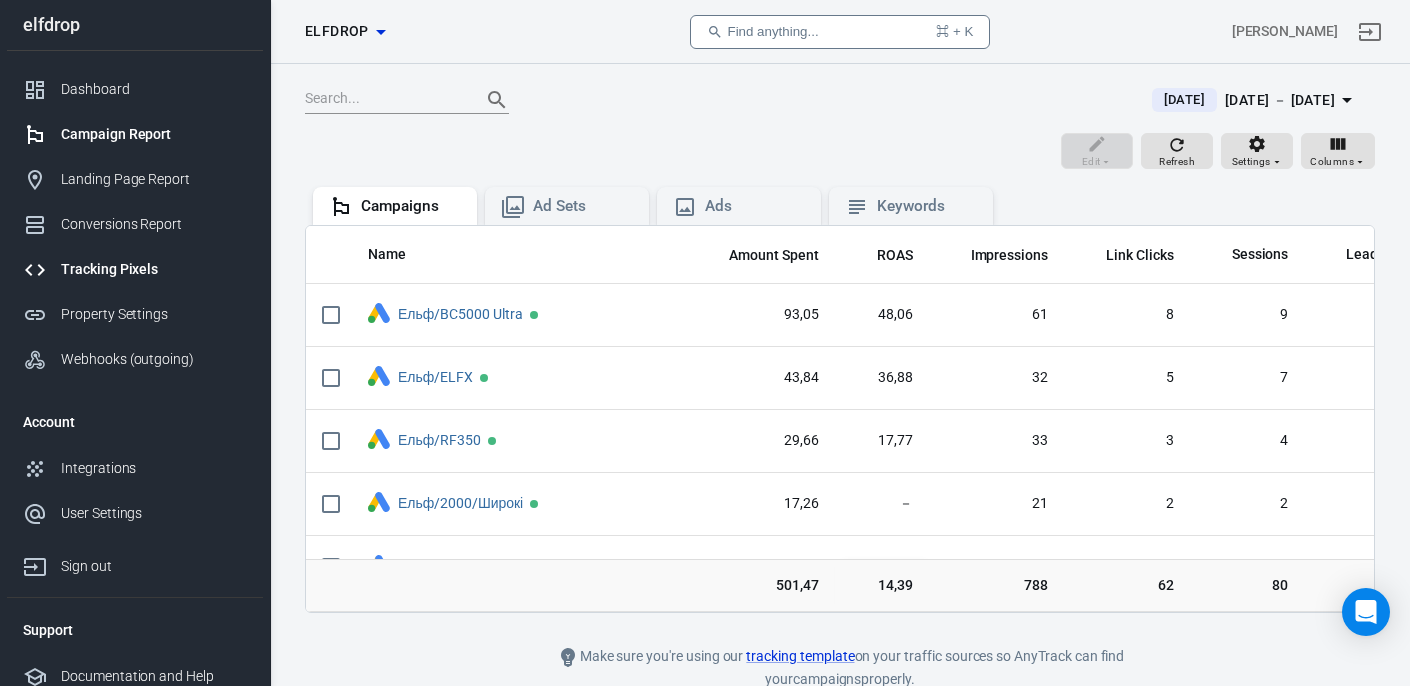 click on "Tracking Pixels" at bounding box center [154, 269] 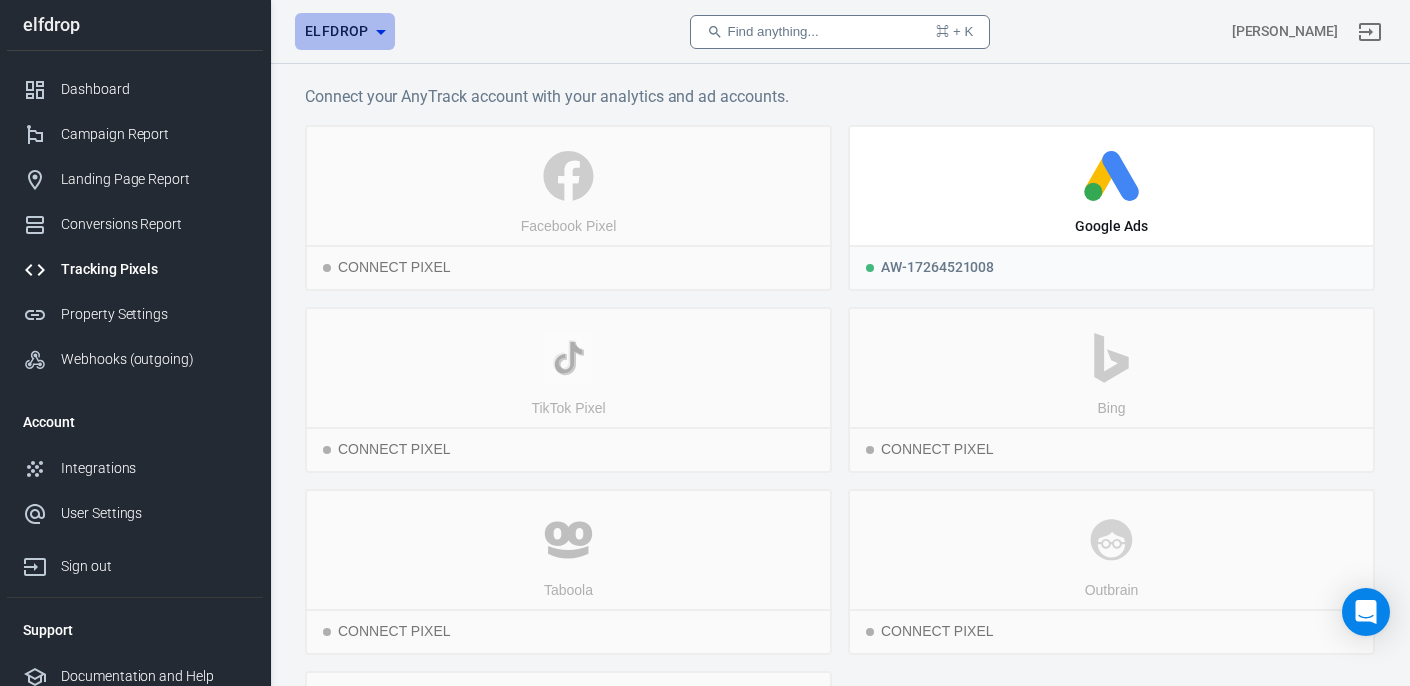 click on "elfdrop" at bounding box center (337, 31) 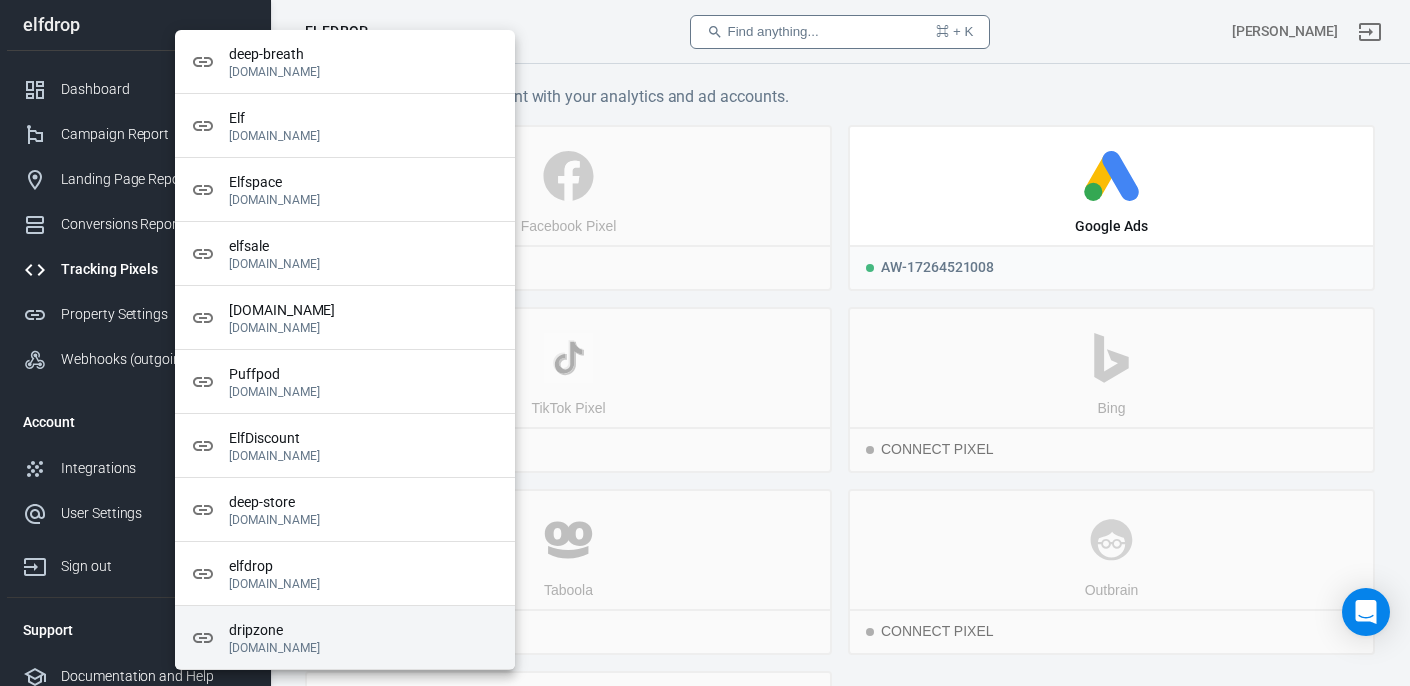 click on "dripzone" at bounding box center (364, 630) 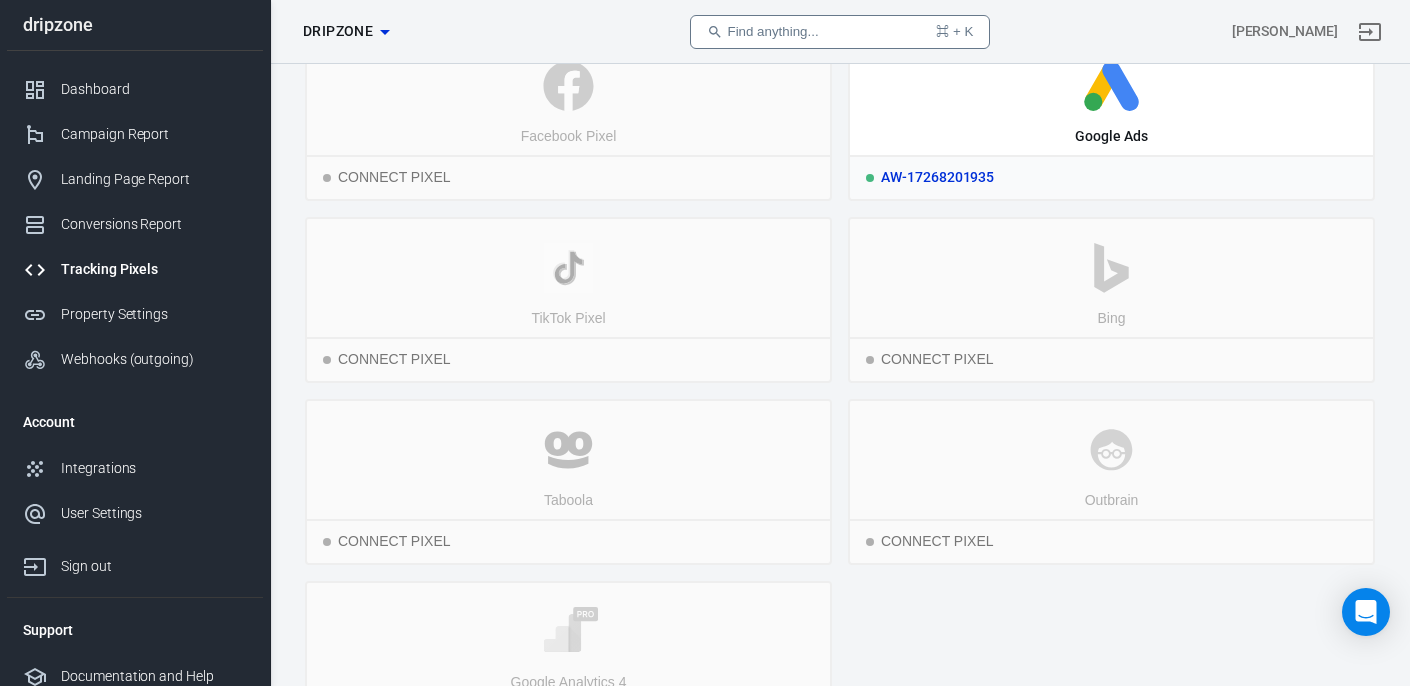 scroll, scrollTop: 0, scrollLeft: 0, axis: both 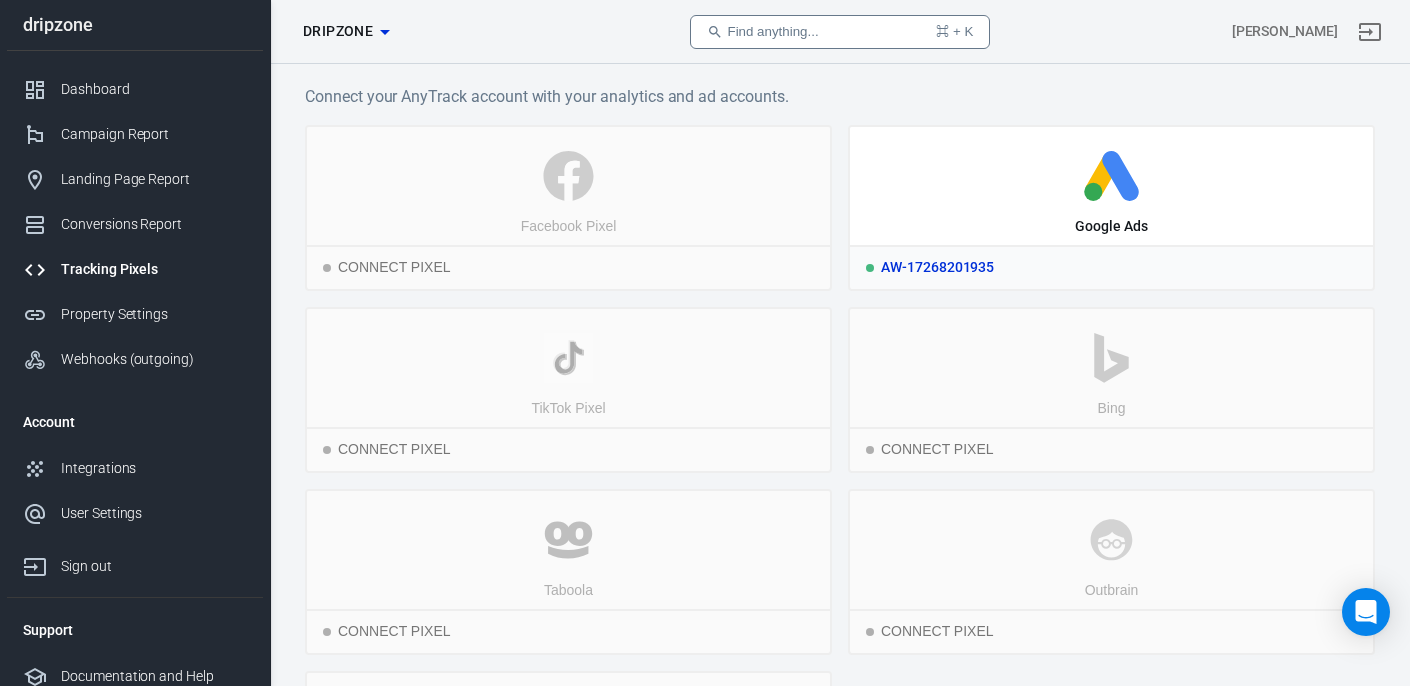 click 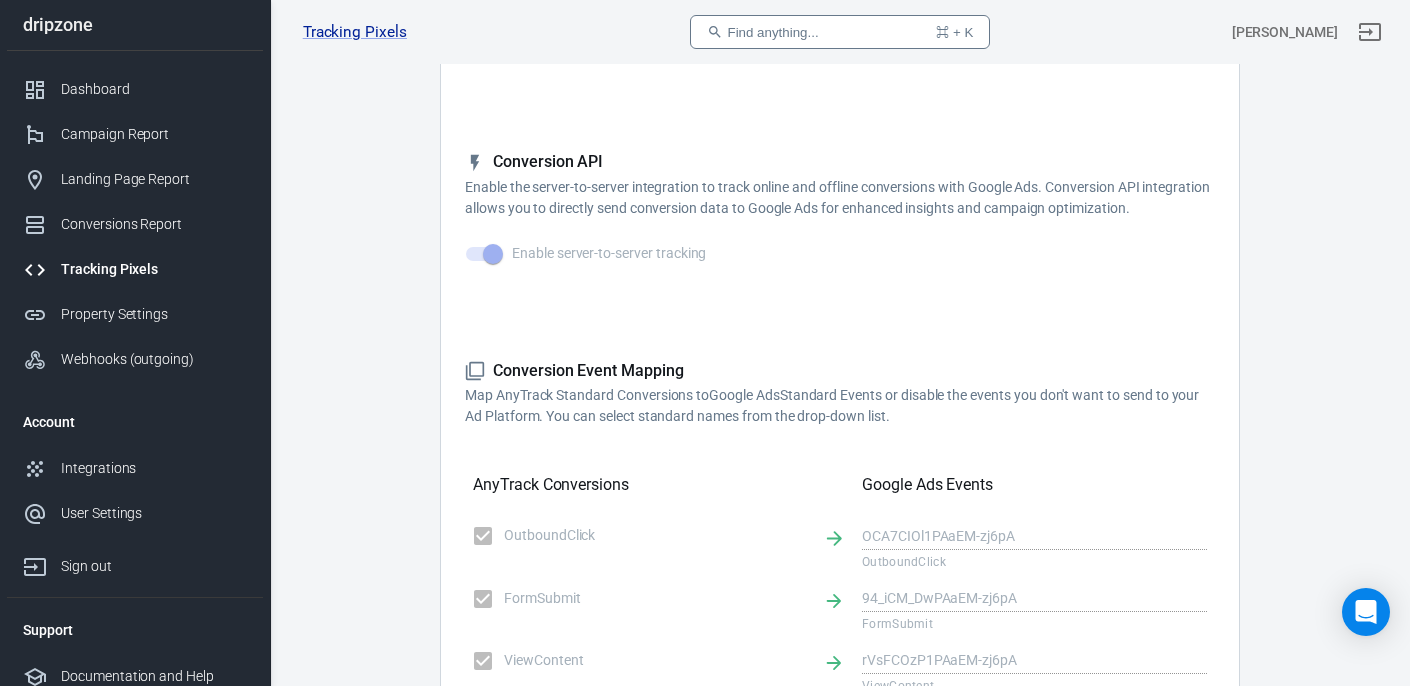 scroll, scrollTop: 30, scrollLeft: 0, axis: vertical 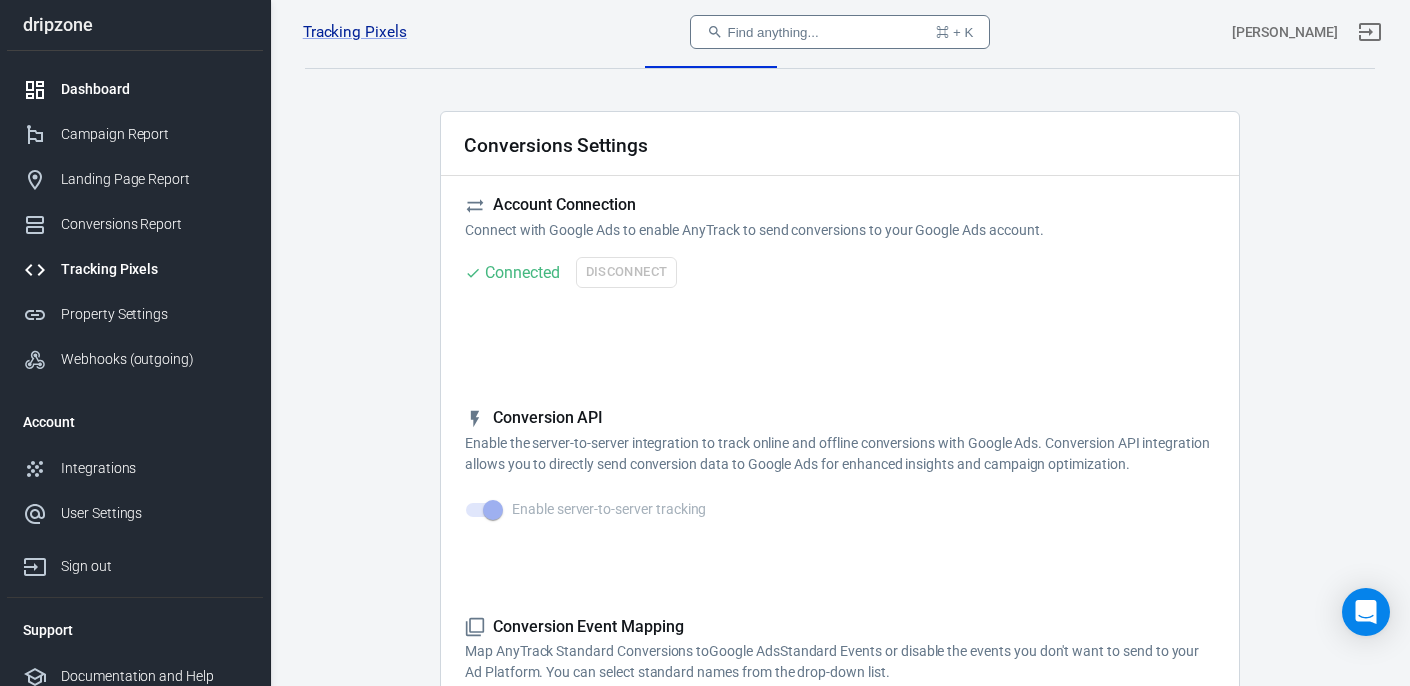 click on "Dashboard" at bounding box center (154, 89) 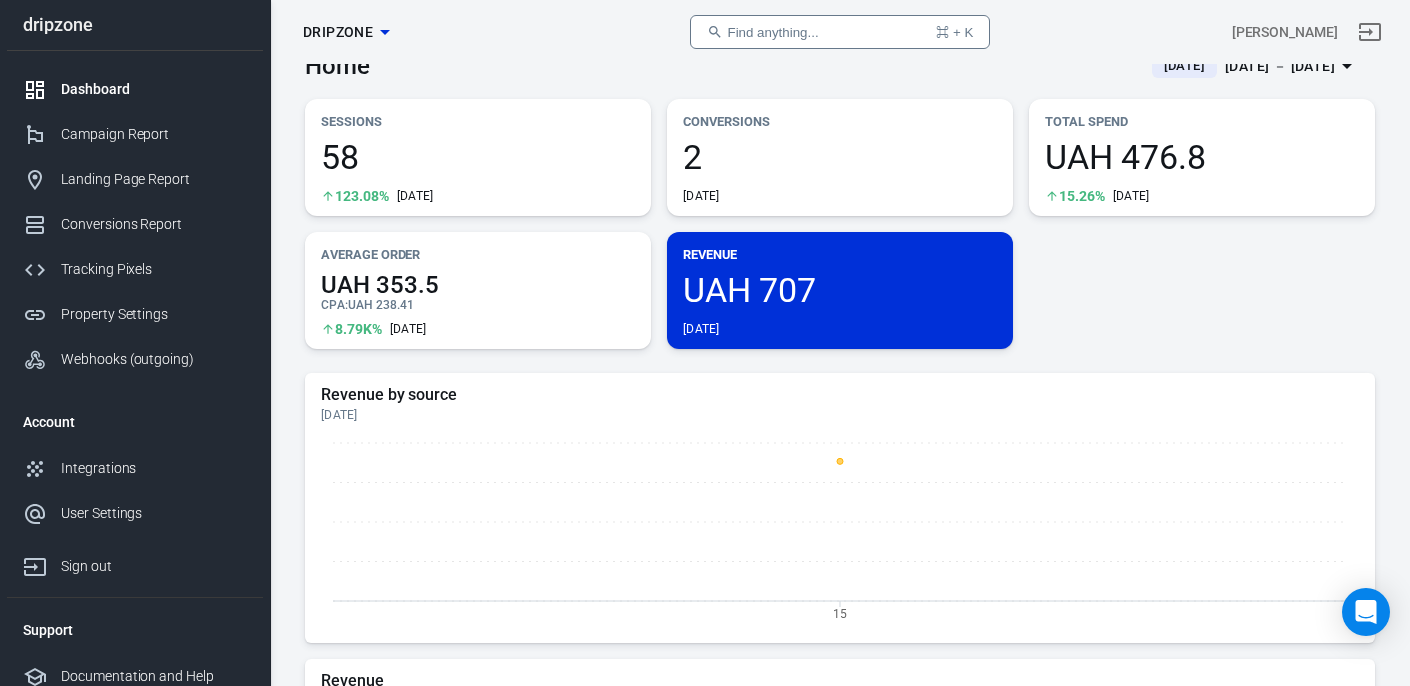 scroll, scrollTop: 0, scrollLeft: 0, axis: both 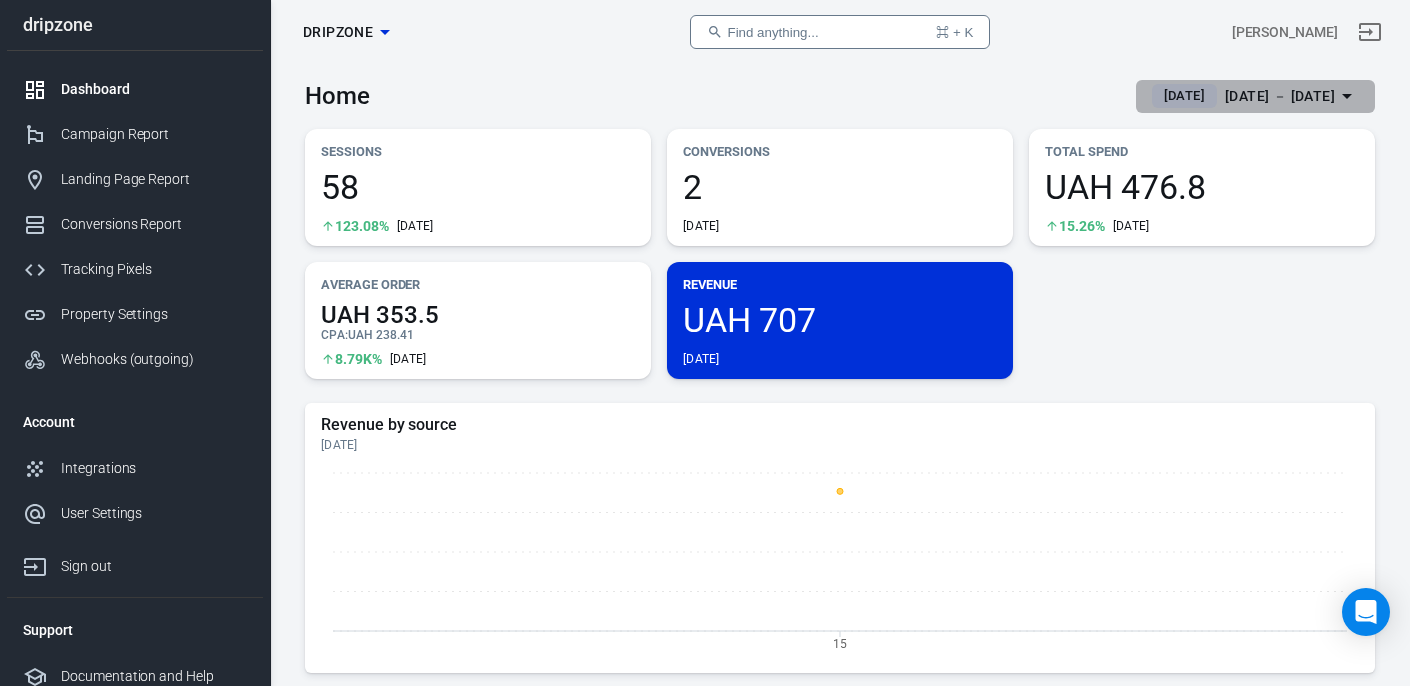 click on "Jul 15 － Jul 15, 2025" at bounding box center (1280, 96) 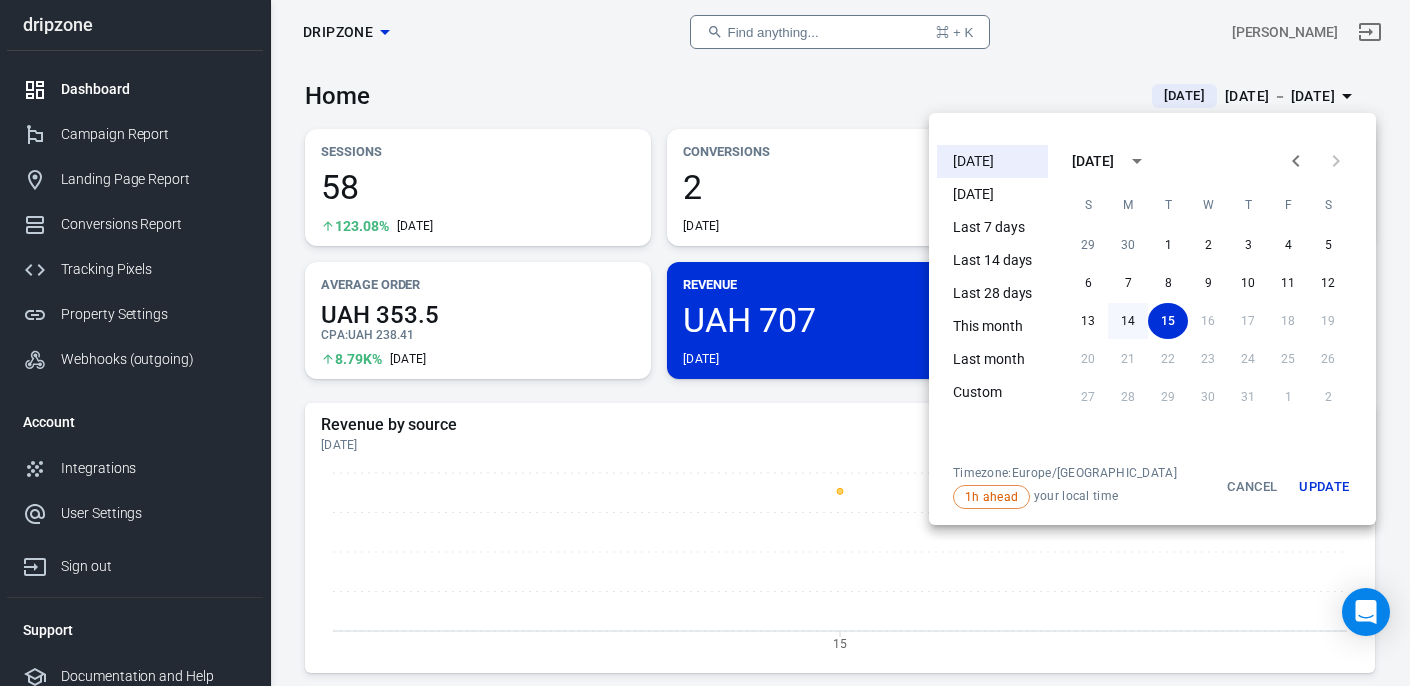 click on "14" at bounding box center (1128, 321) 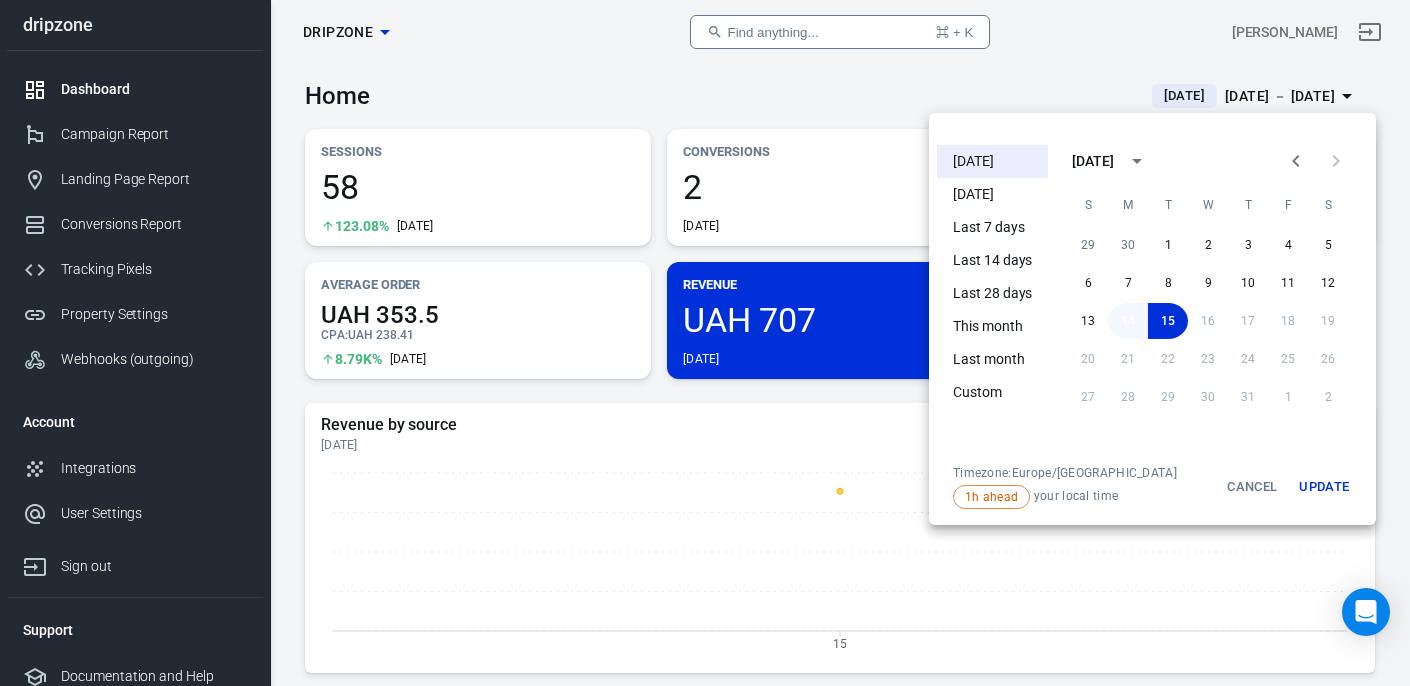 click on "14" at bounding box center [1128, 321] 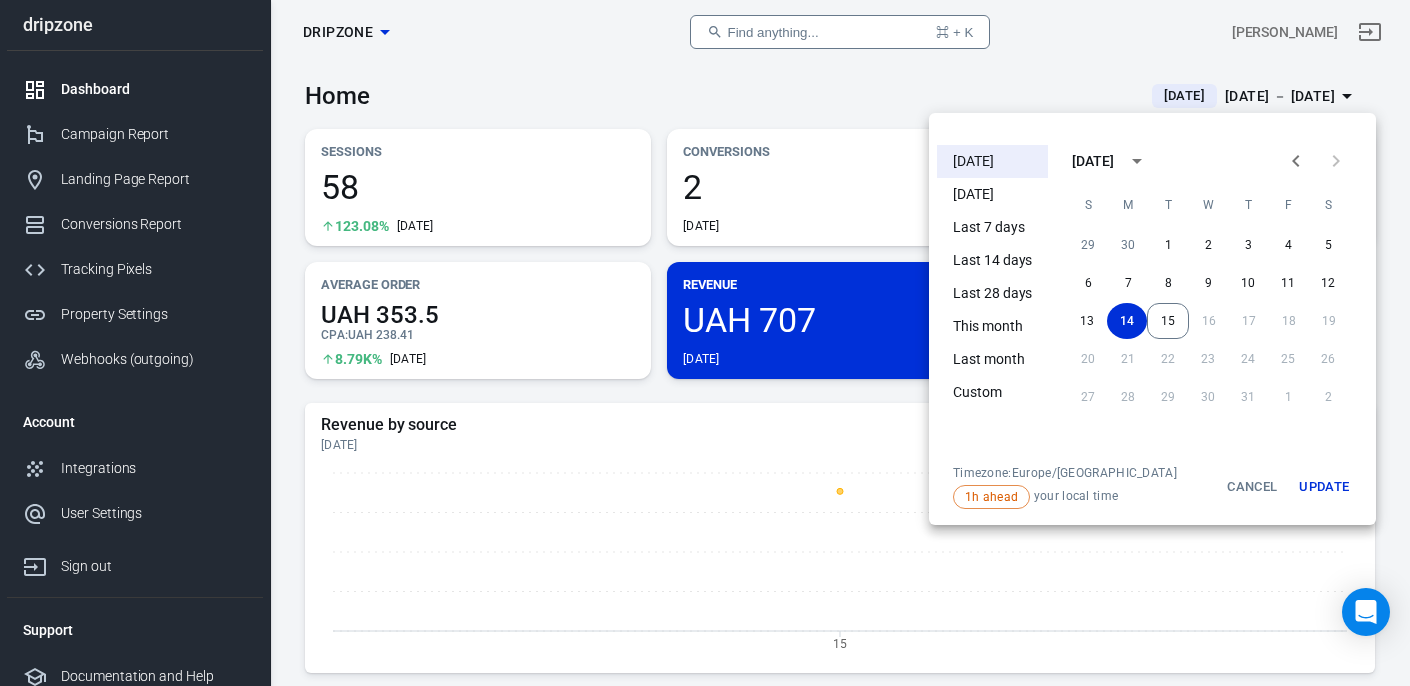 click on "Update" at bounding box center (1324, 487) 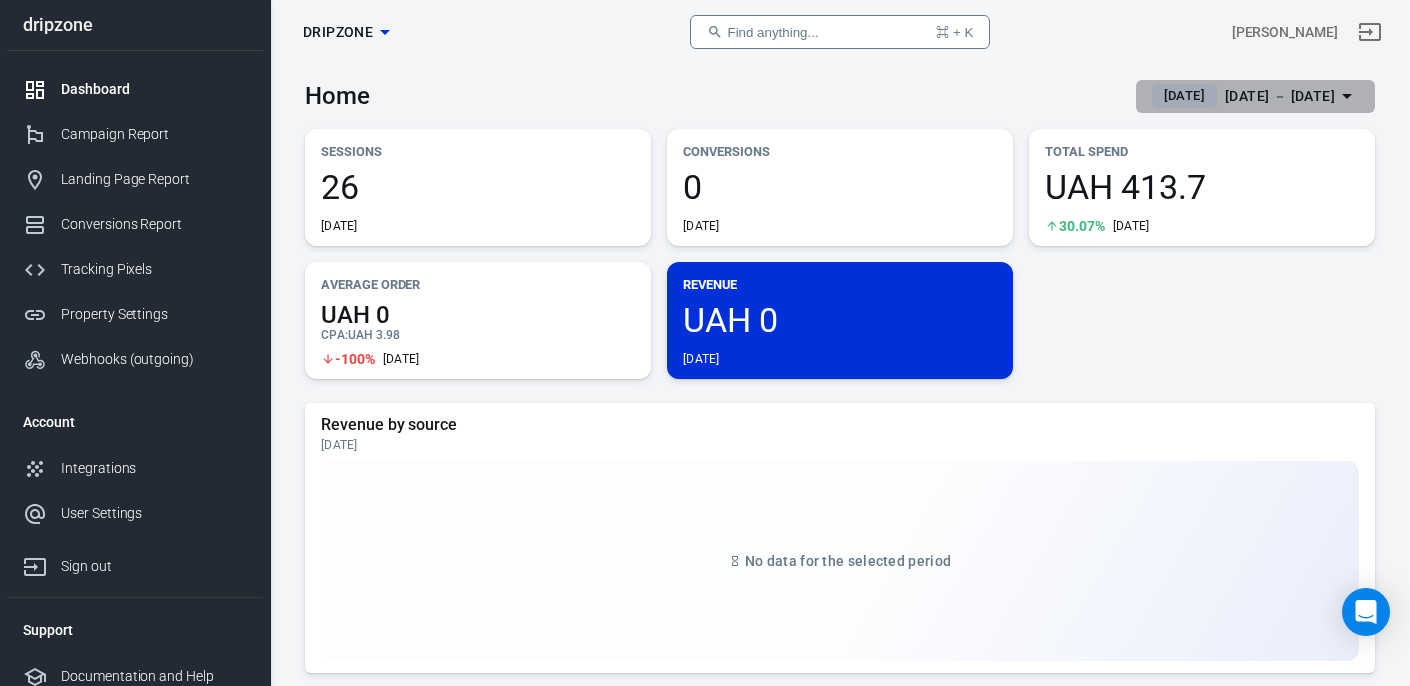 click on "[DATE] － [DATE]" at bounding box center [1280, 96] 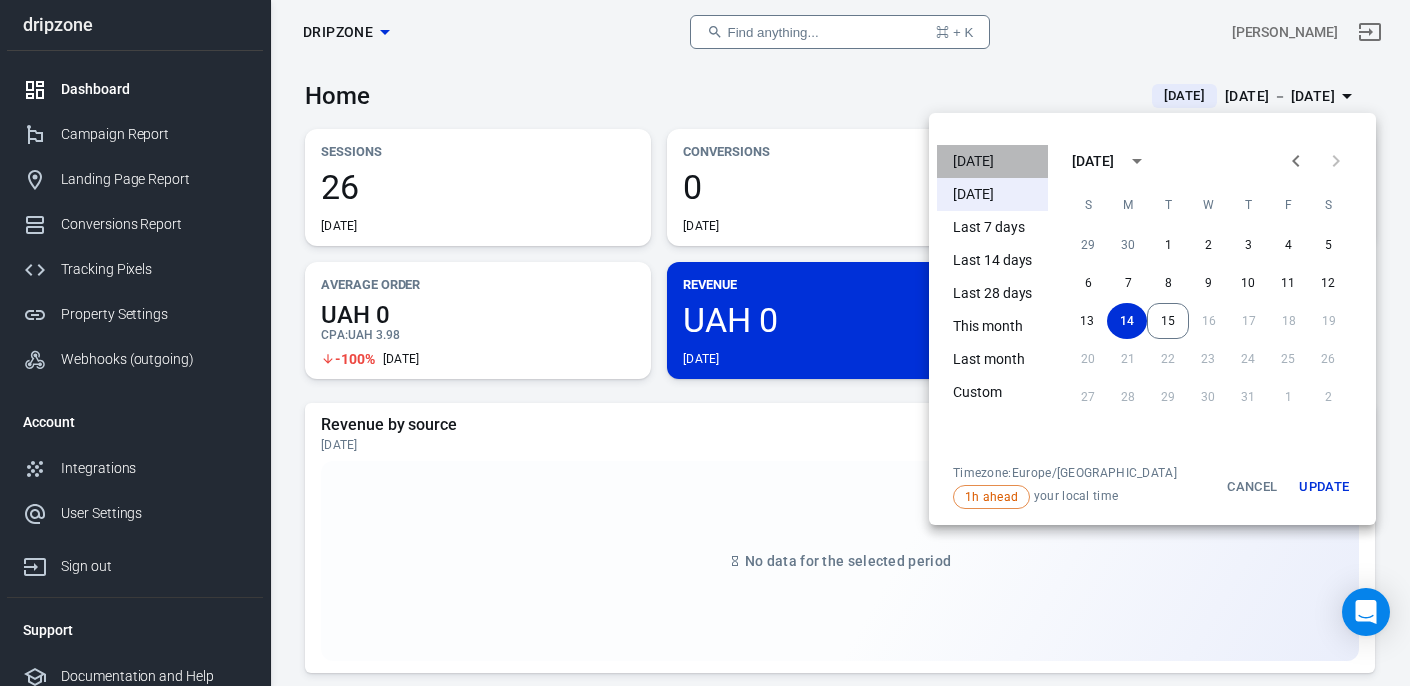 click on "[DATE]" at bounding box center [992, 161] 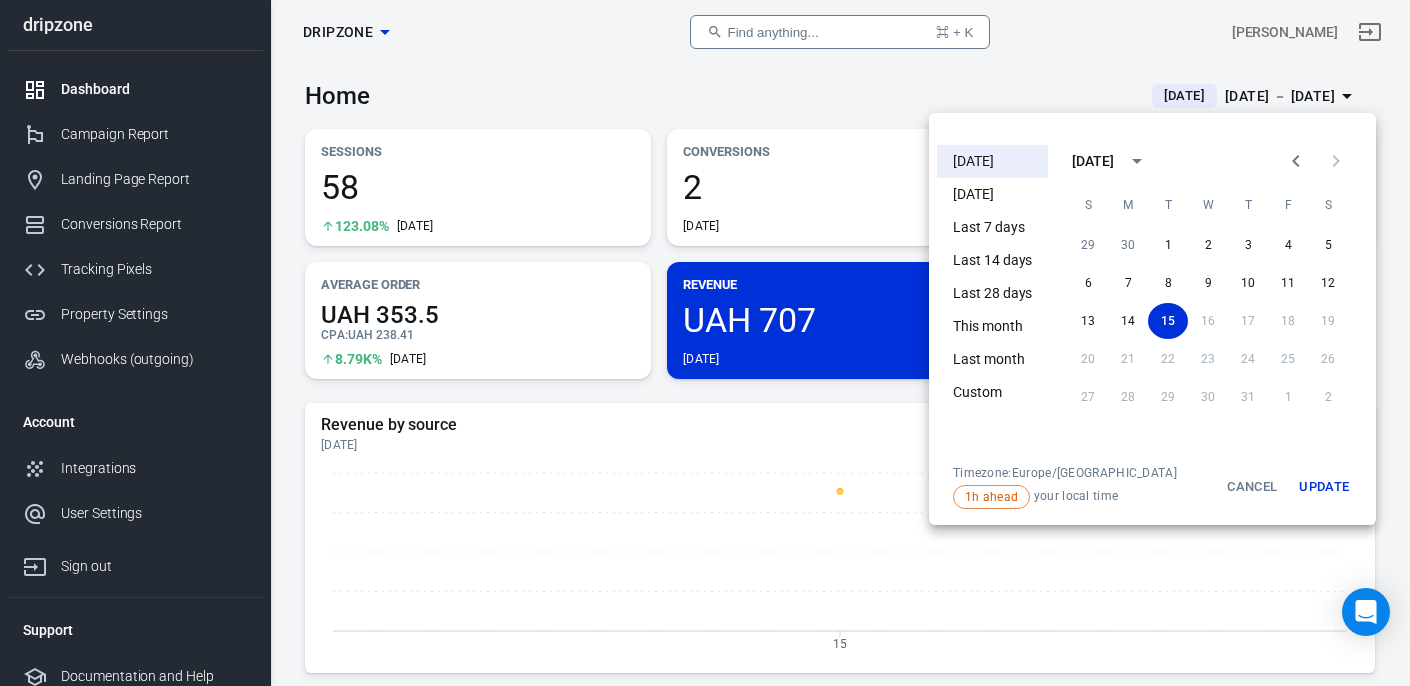 click at bounding box center [705, 343] 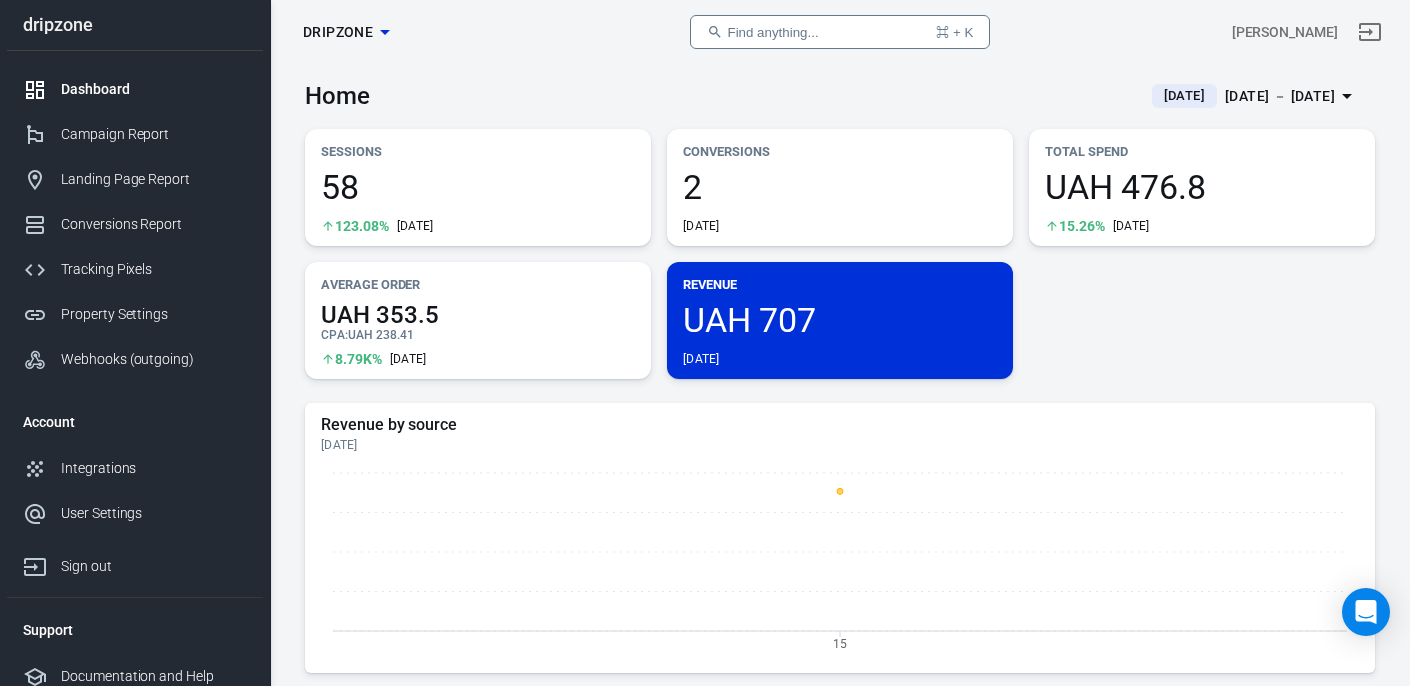 click on "2" at bounding box center (840, 187) 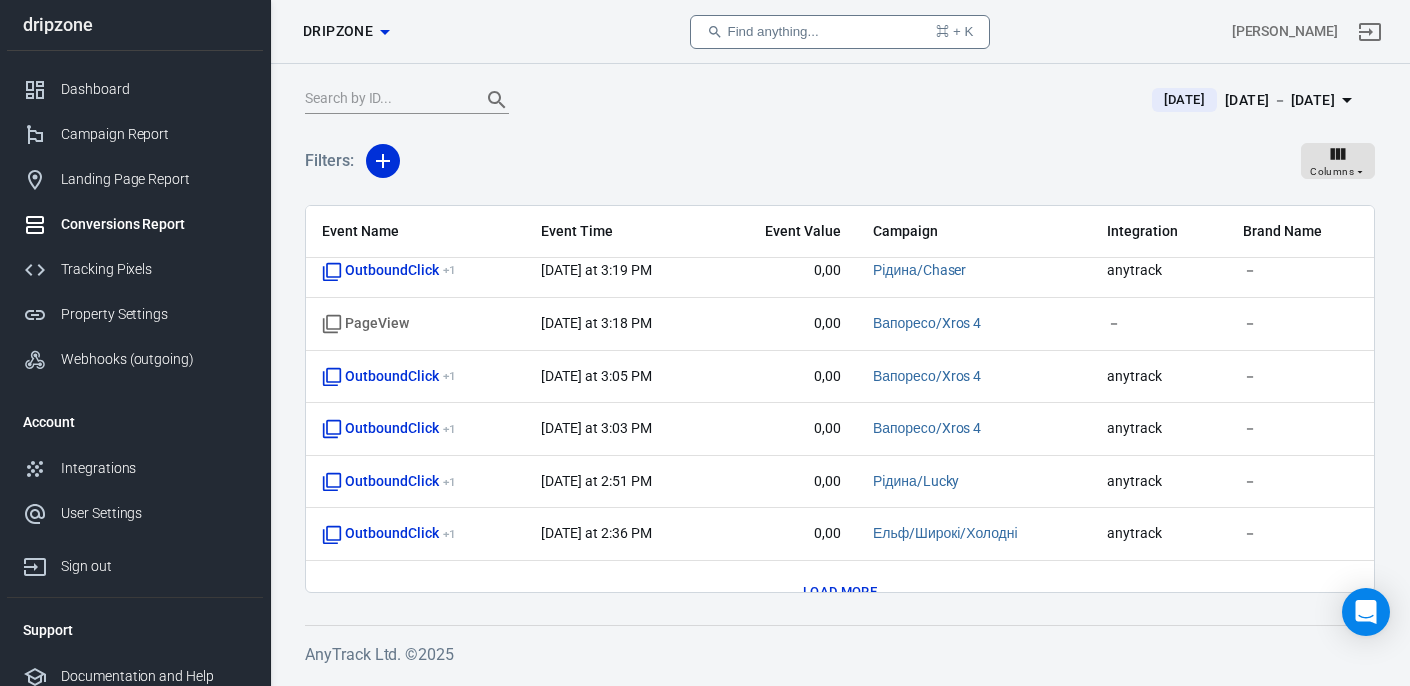 scroll, scrollTop: 781, scrollLeft: 0, axis: vertical 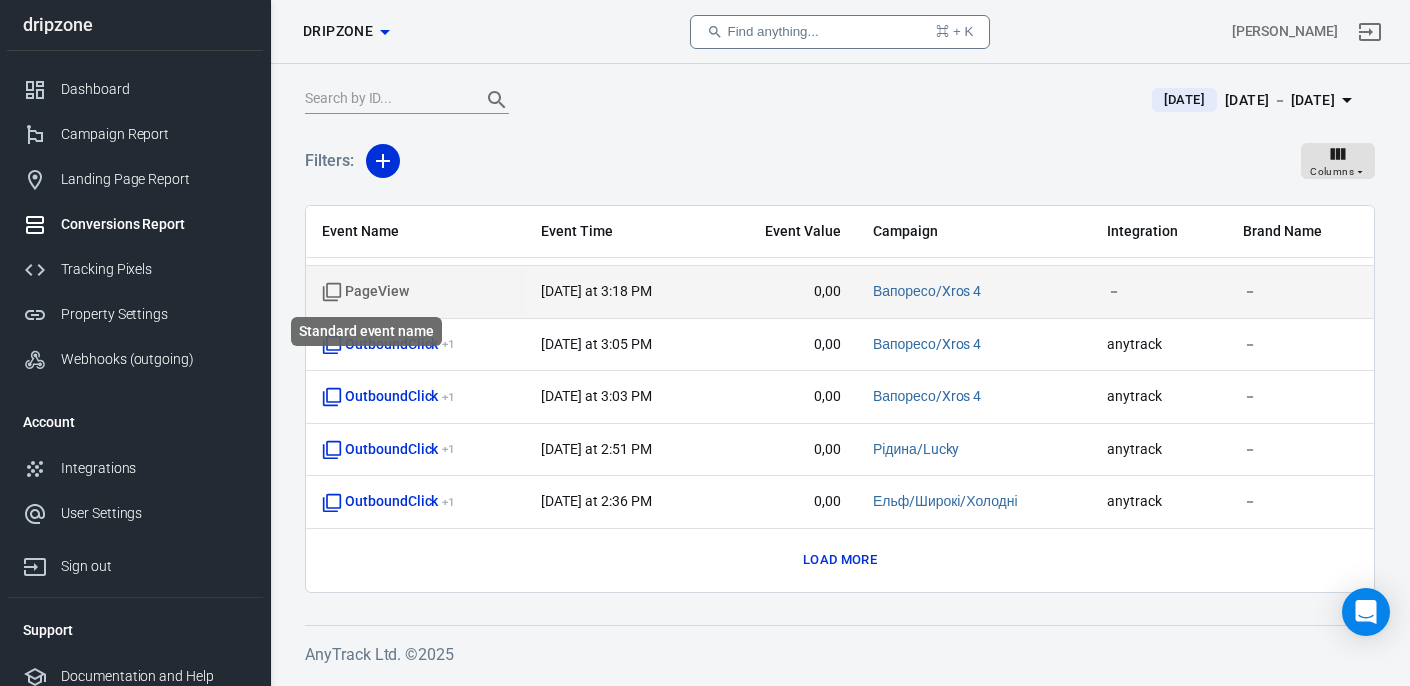 click on "PageView" at bounding box center (365, 292) 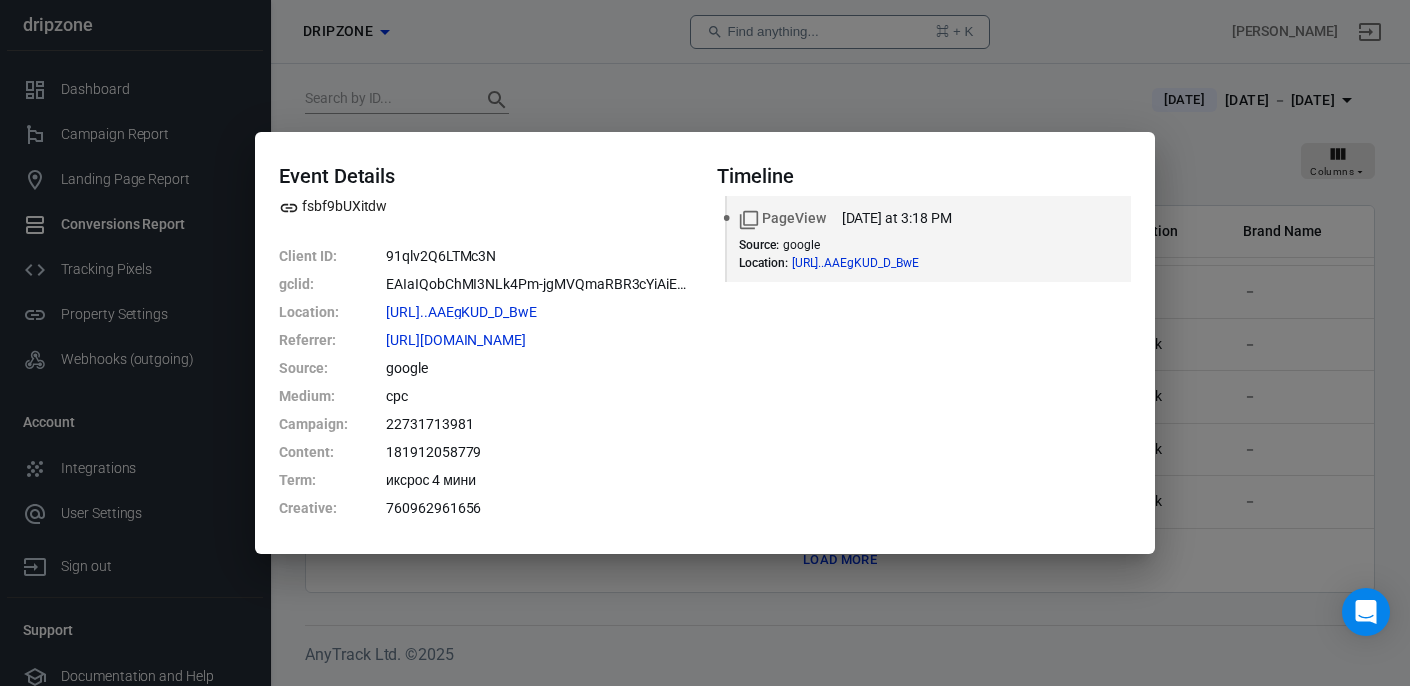 click on "Event Details   fsbf9bUXitdw Client ID : 91qlv2Q6LTMc3N gclid : EAIaIQobChMI3NLk4Pm-jgMVQmaRBR3cYiAiEAAYASAAEgKUD_D_BwE Location : https://www.dripzone.com.u...AAEgKUD_D_BwE Referrer : https://www.google.com/ Source : google Medium : cpc Campaign : 22731713981 Content : 181912058779 Term : иксрос 4 мини Creative : 760962961656 Timeline   PageView today at 3:18 PM Source : google Location : https://www.dripzone.com.u...AAEgKUD_D_BwE" at bounding box center (705, 343) 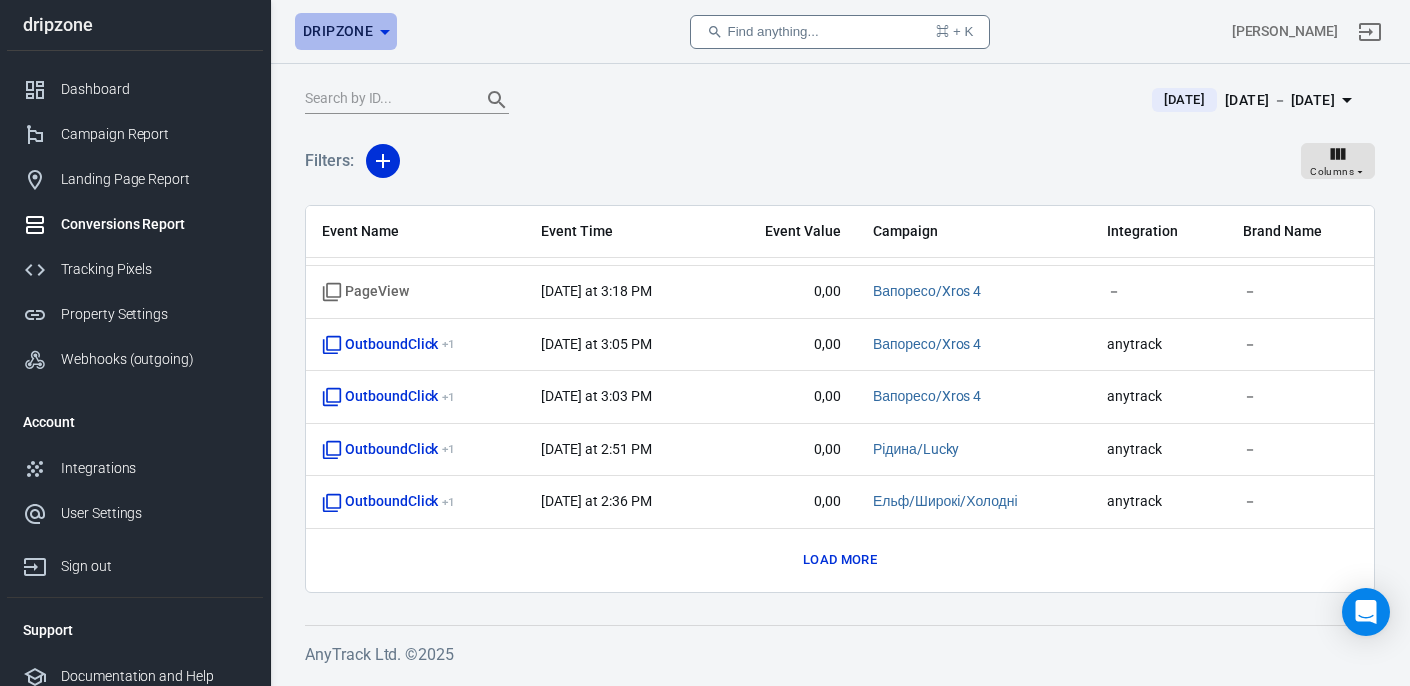 click 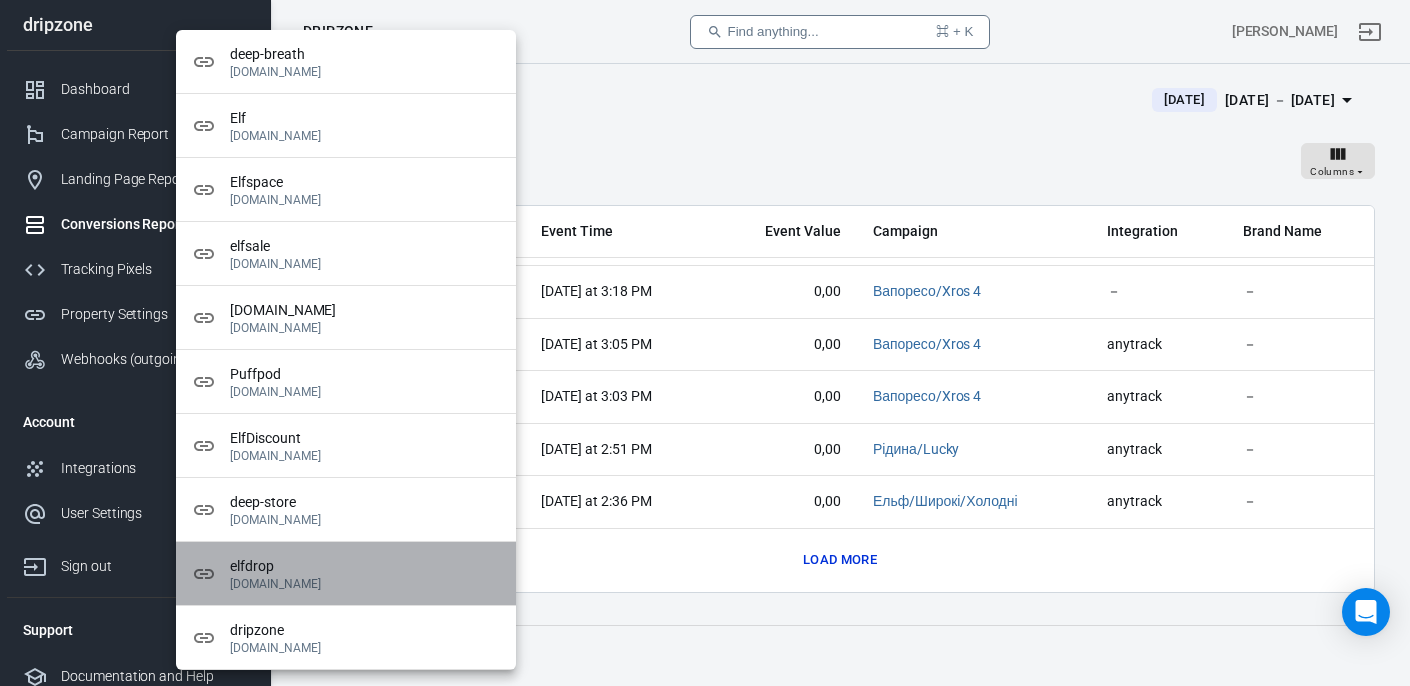 click on "elfdrop elfdrop.com.ua" at bounding box center [346, 574] 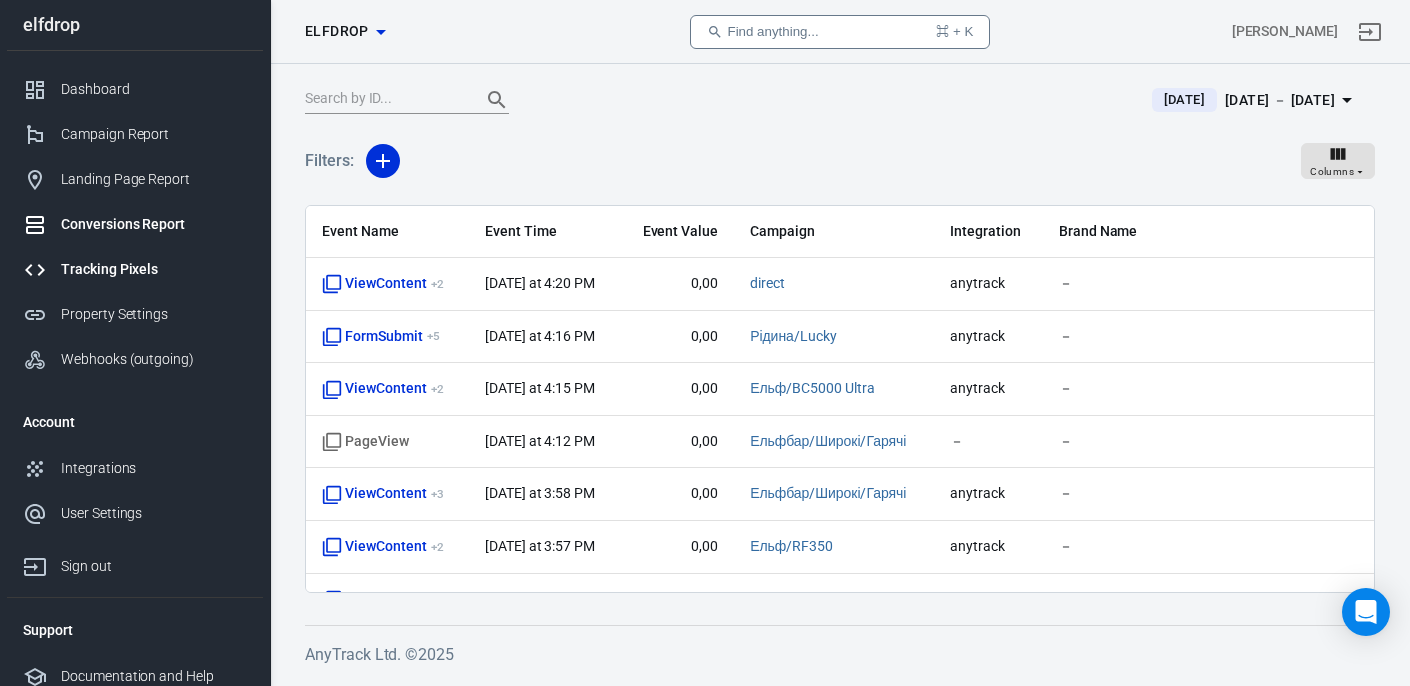 click on "Tracking Pixels" at bounding box center [154, 269] 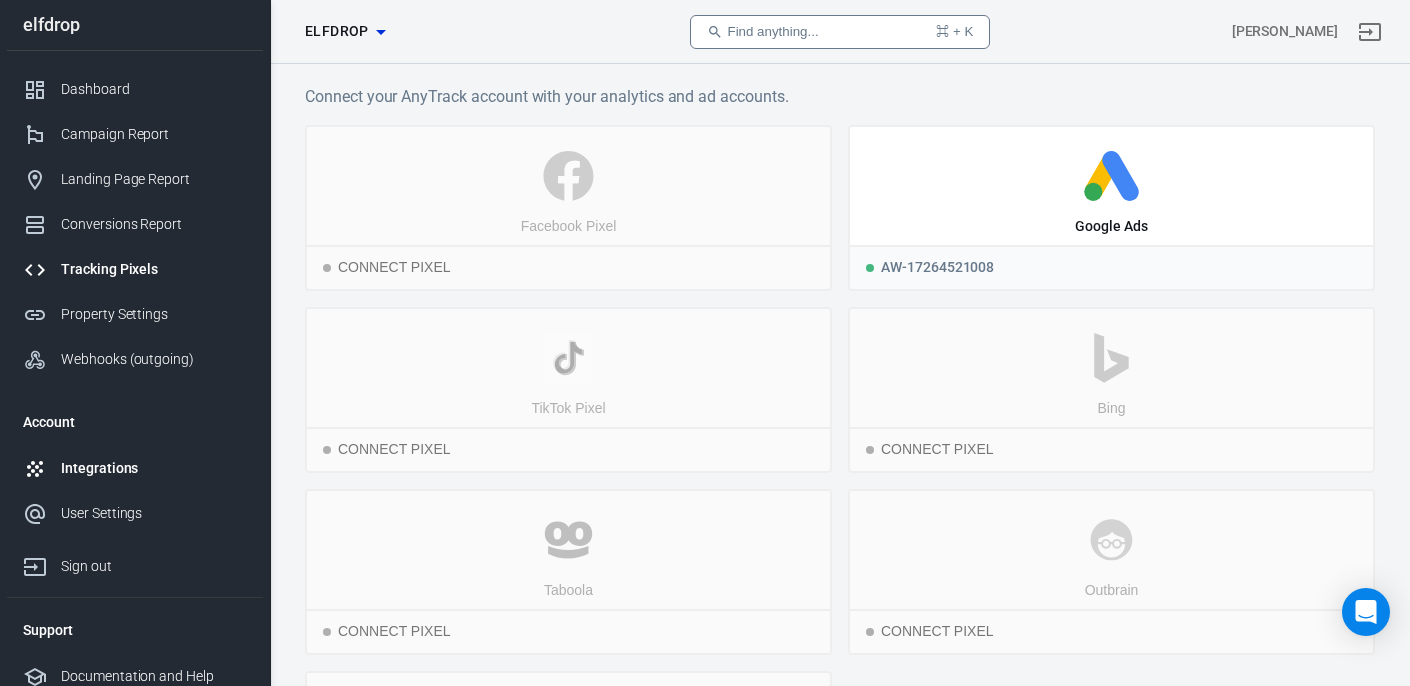 scroll, scrollTop: 13, scrollLeft: 0, axis: vertical 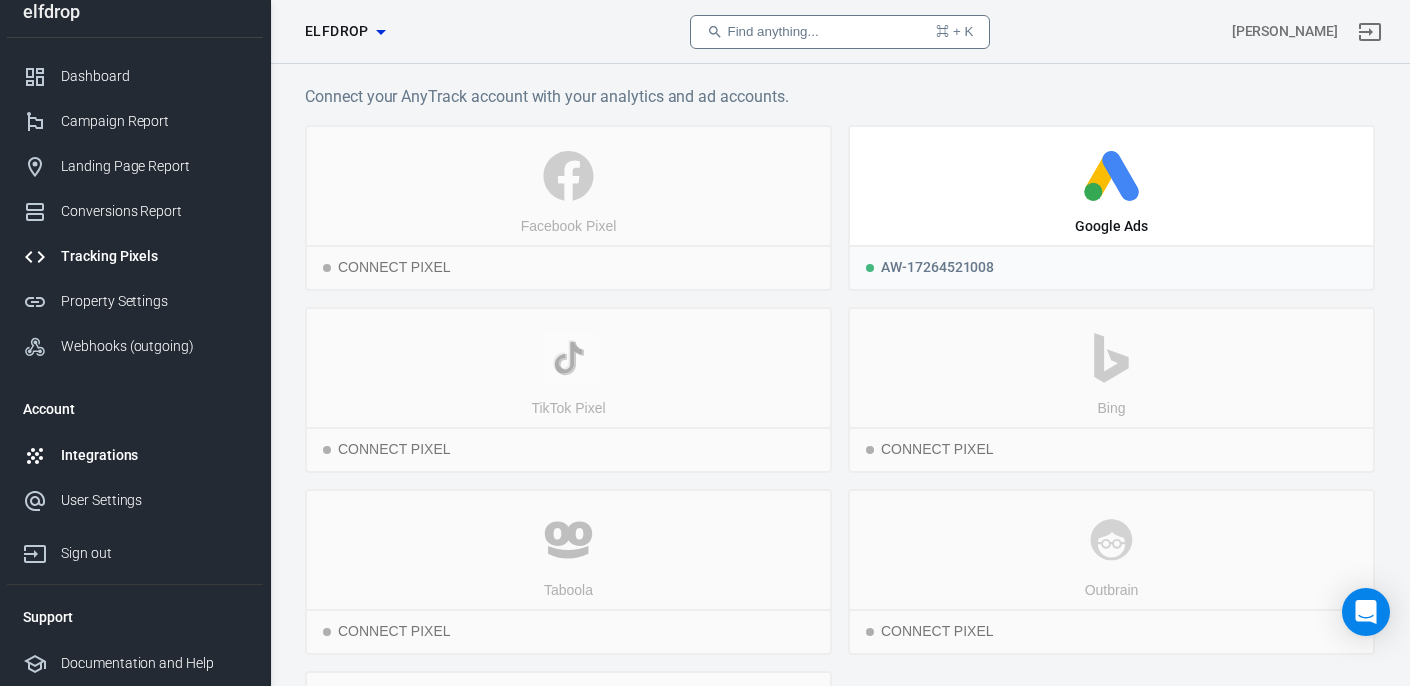 click on "Integrations" at bounding box center (154, 455) 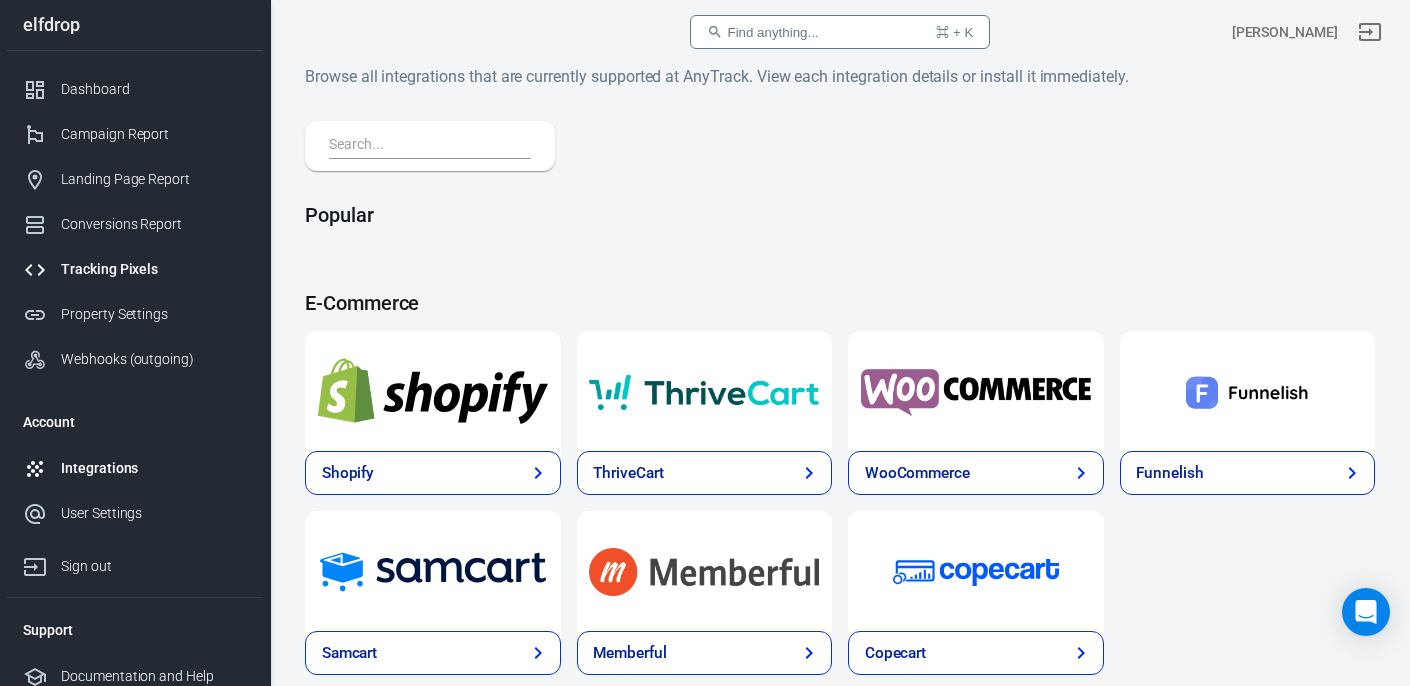 click on "Tracking Pixels" at bounding box center [154, 269] 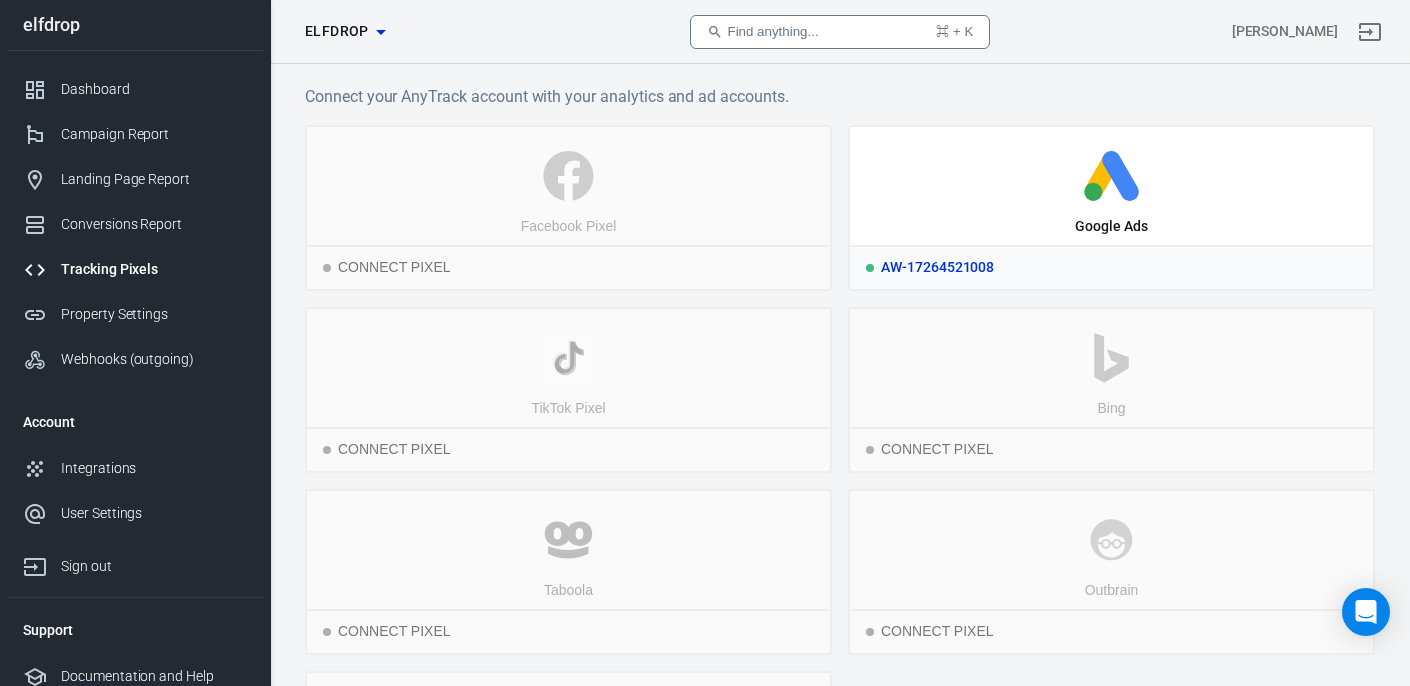 click 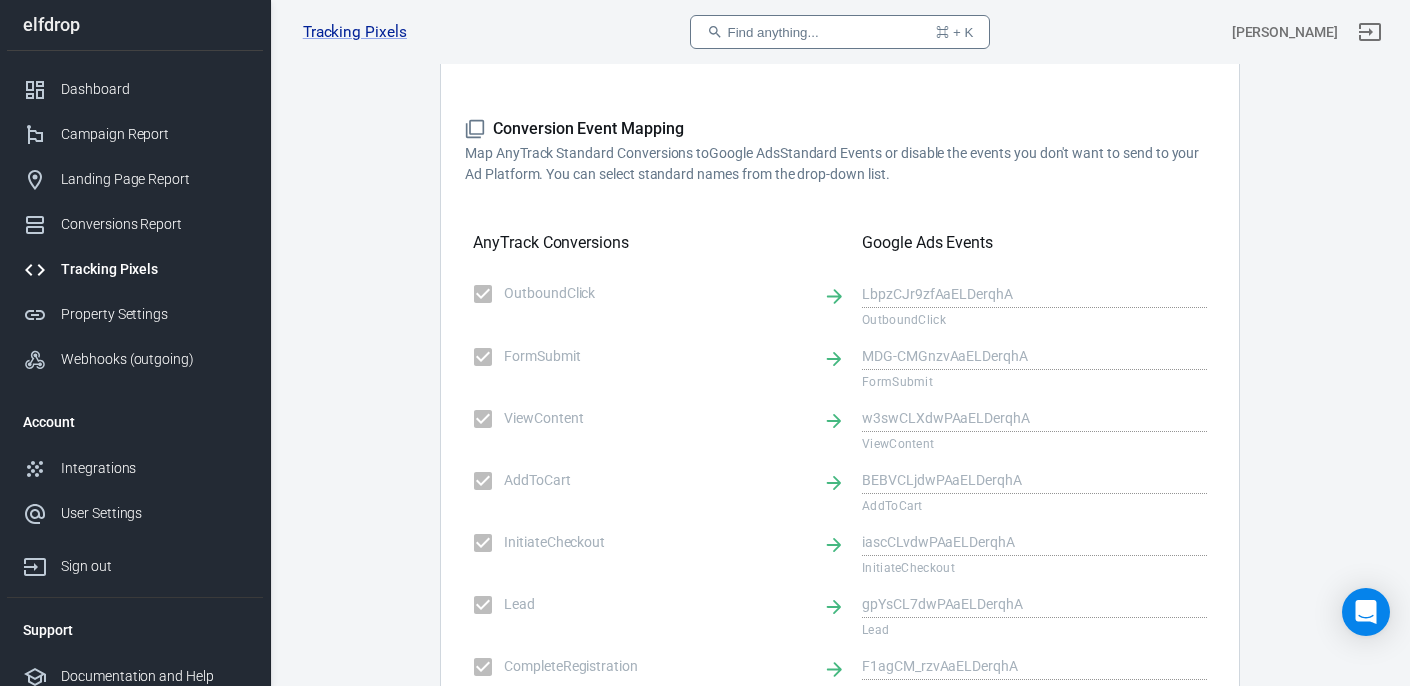 scroll, scrollTop: 530, scrollLeft: 0, axis: vertical 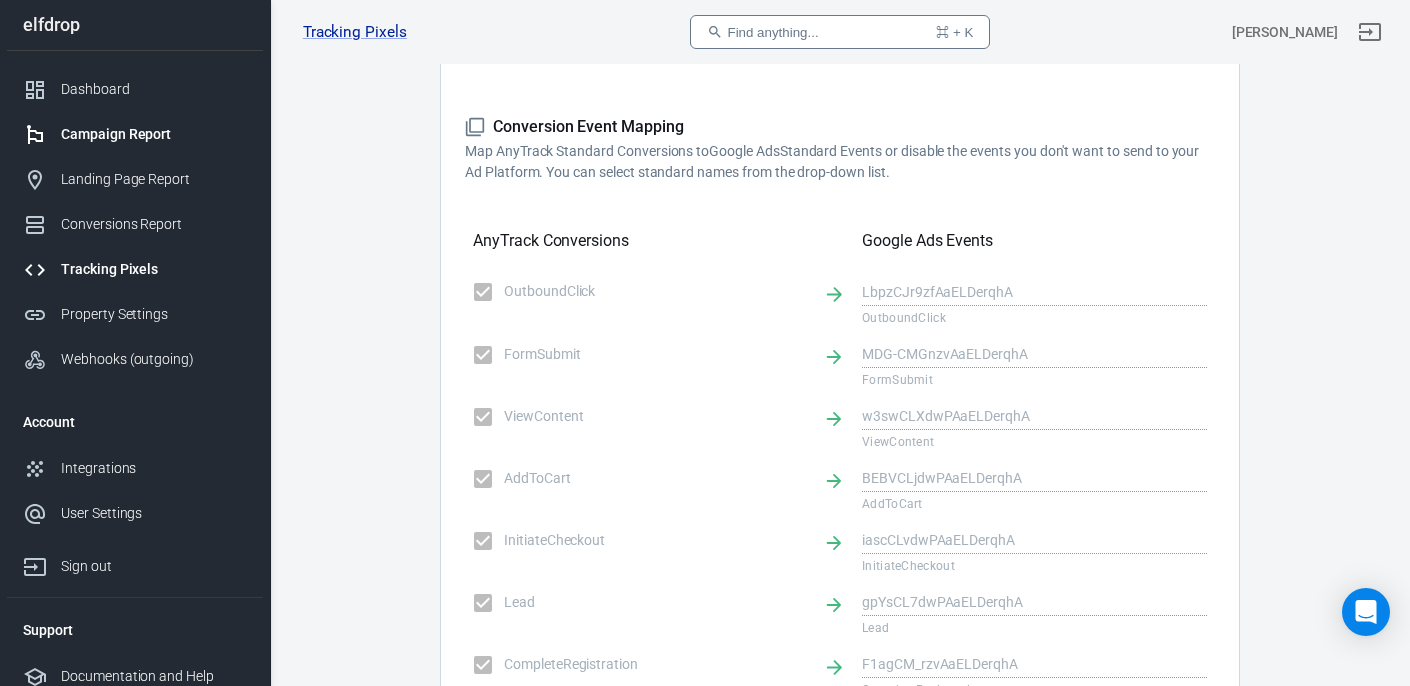 click on "Campaign Report" at bounding box center [154, 134] 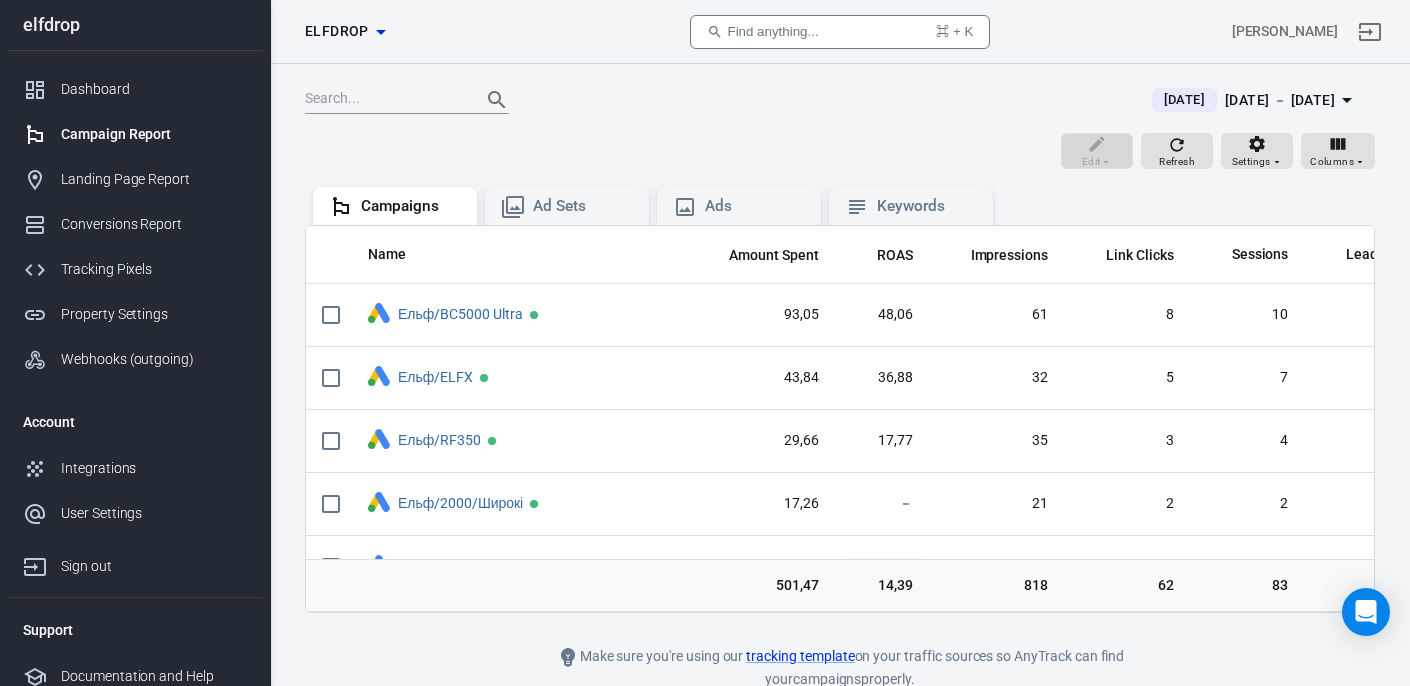 click on "elfdrop" at bounding box center (337, 31) 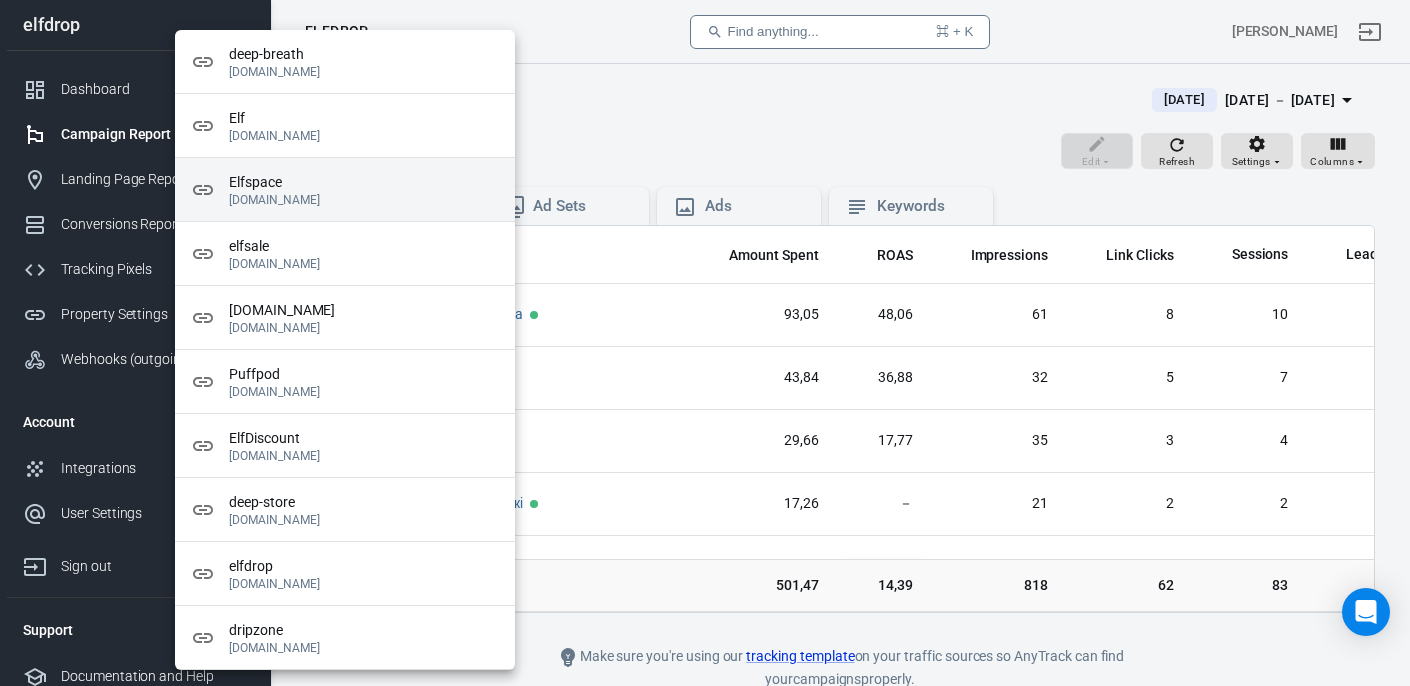 click on "Elfspace" at bounding box center [364, 182] 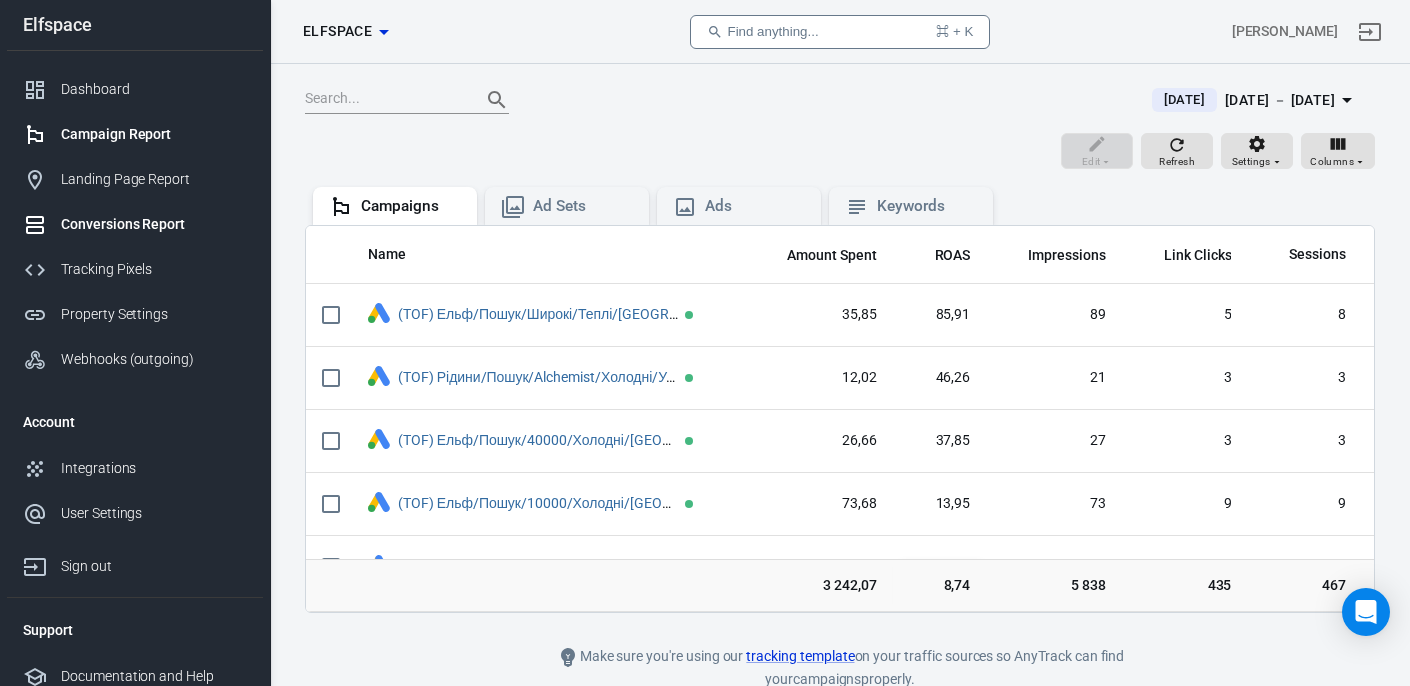 click on "Conversions Report" at bounding box center [154, 224] 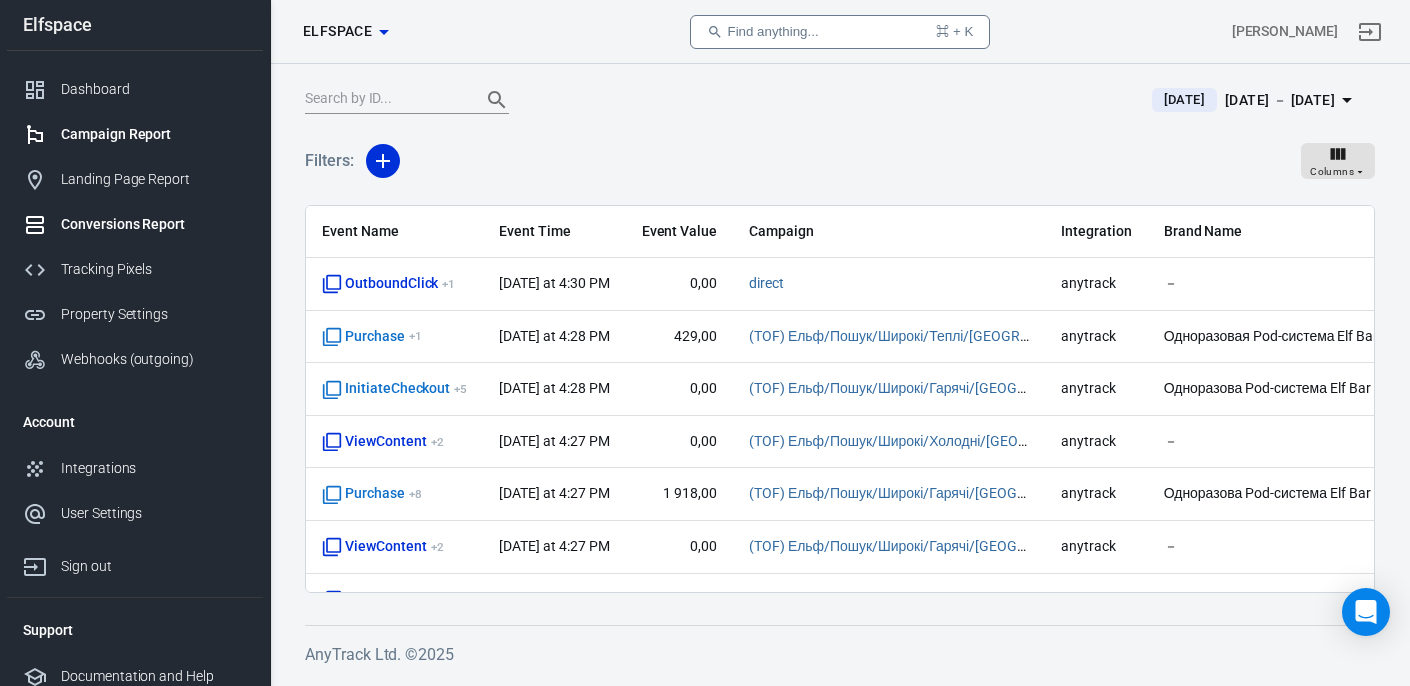 click on "Campaign Report" at bounding box center [154, 134] 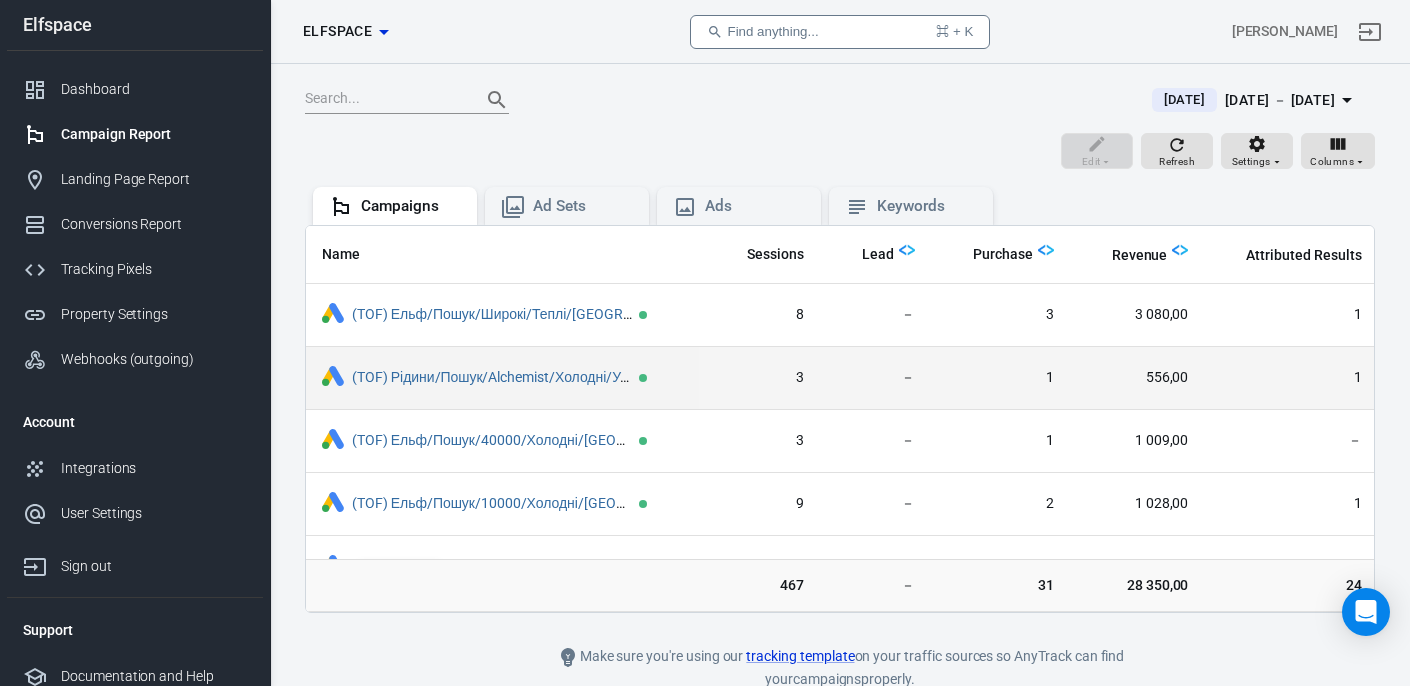 scroll, scrollTop: 0, scrollLeft: 562, axis: horizontal 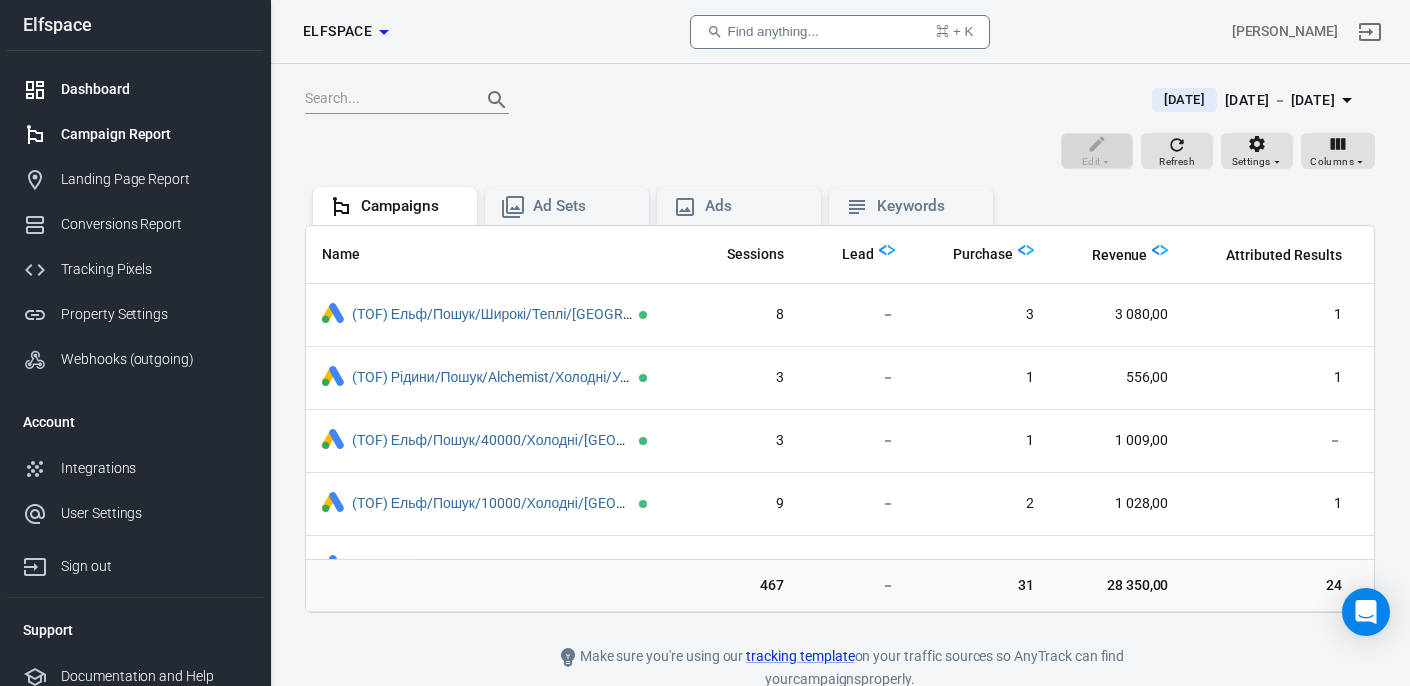 click on "Dashboard" at bounding box center (135, 89) 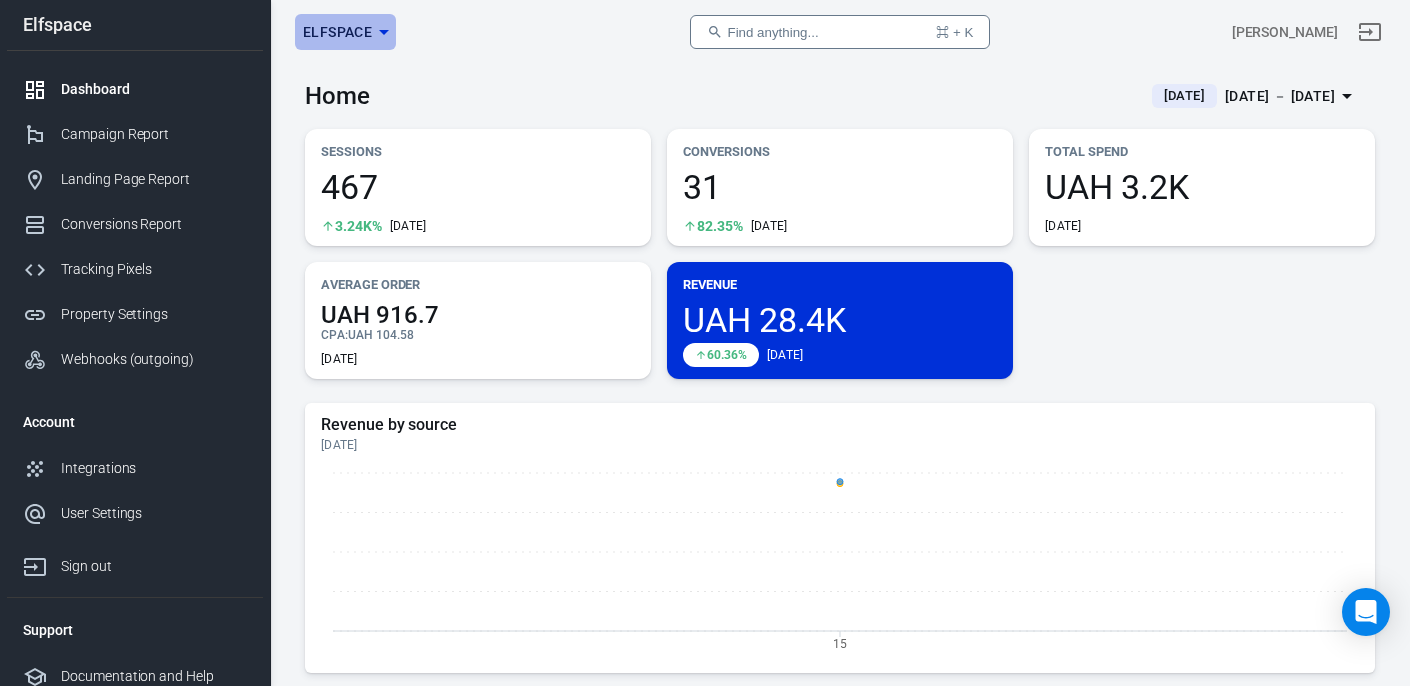 click 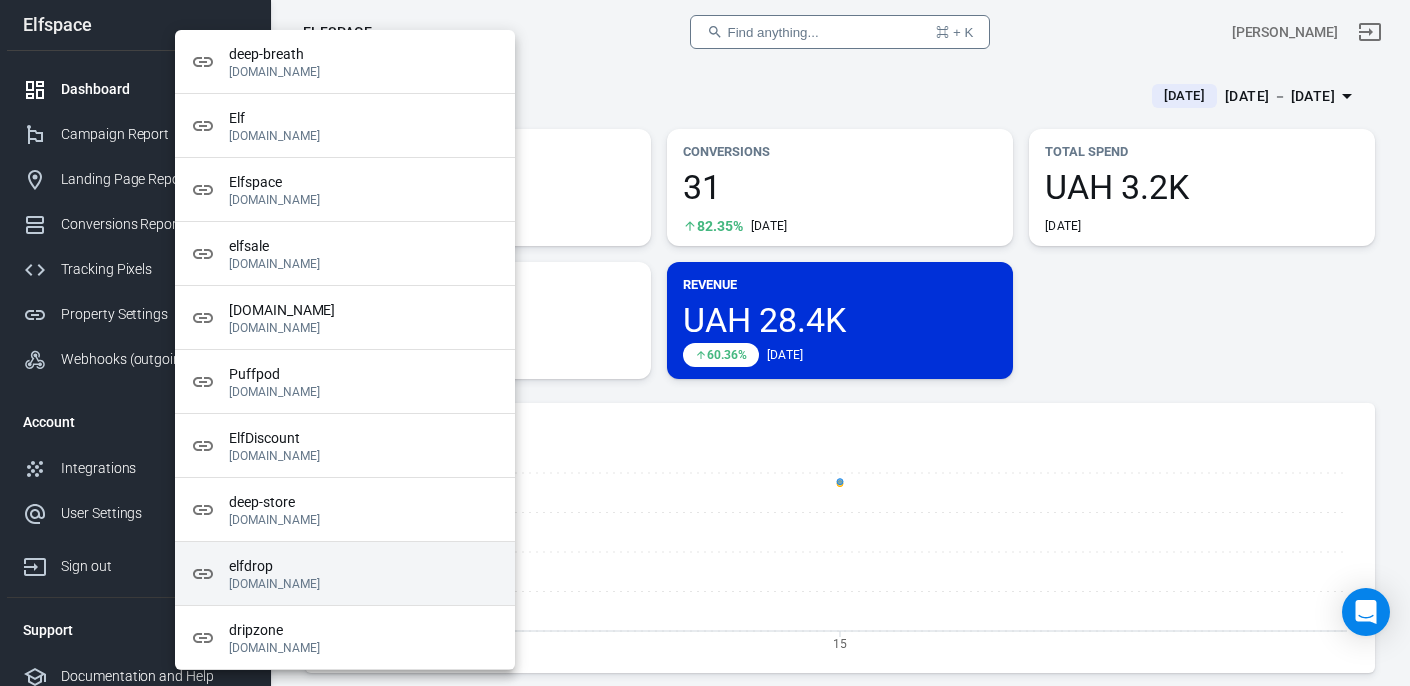 click on "elfdrop" at bounding box center (364, 566) 